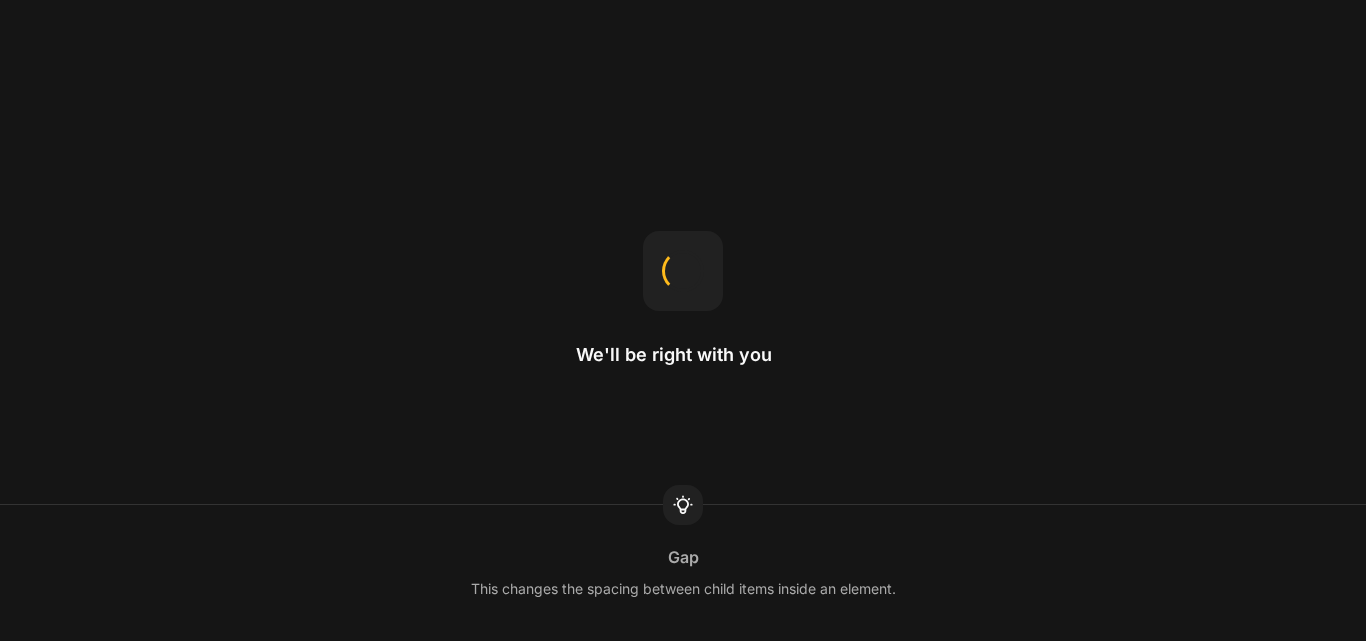 scroll, scrollTop: 0, scrollLeft: 0, axis: both 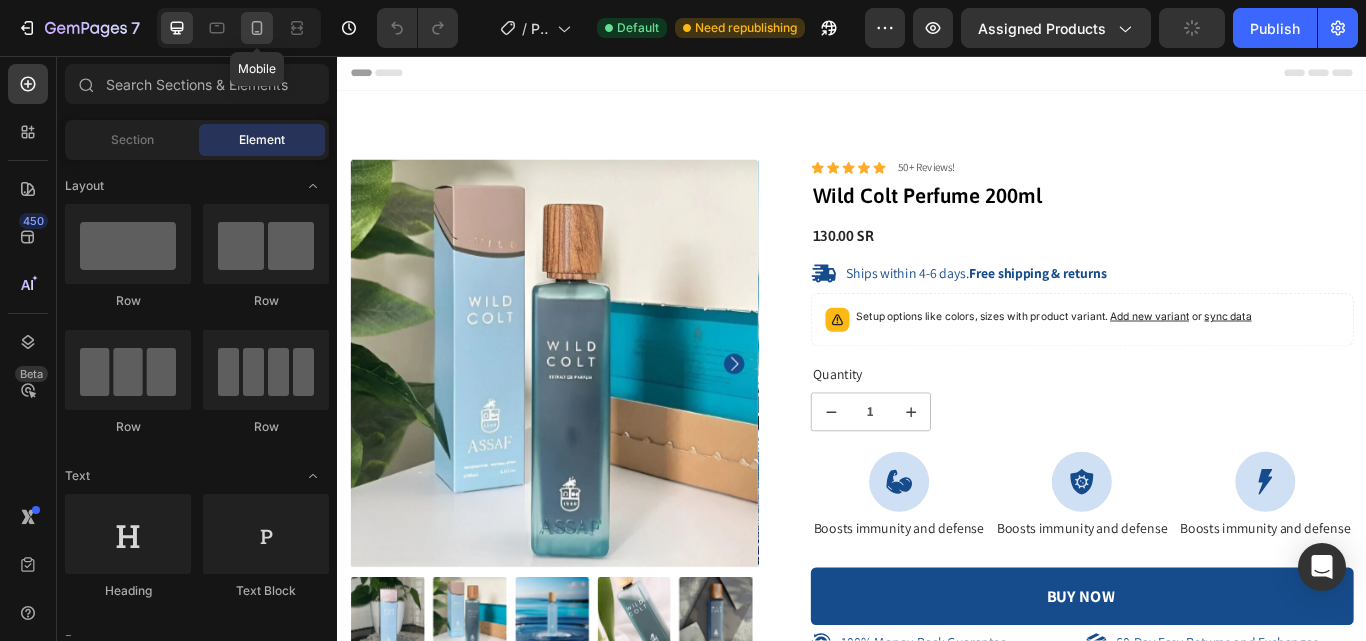 click 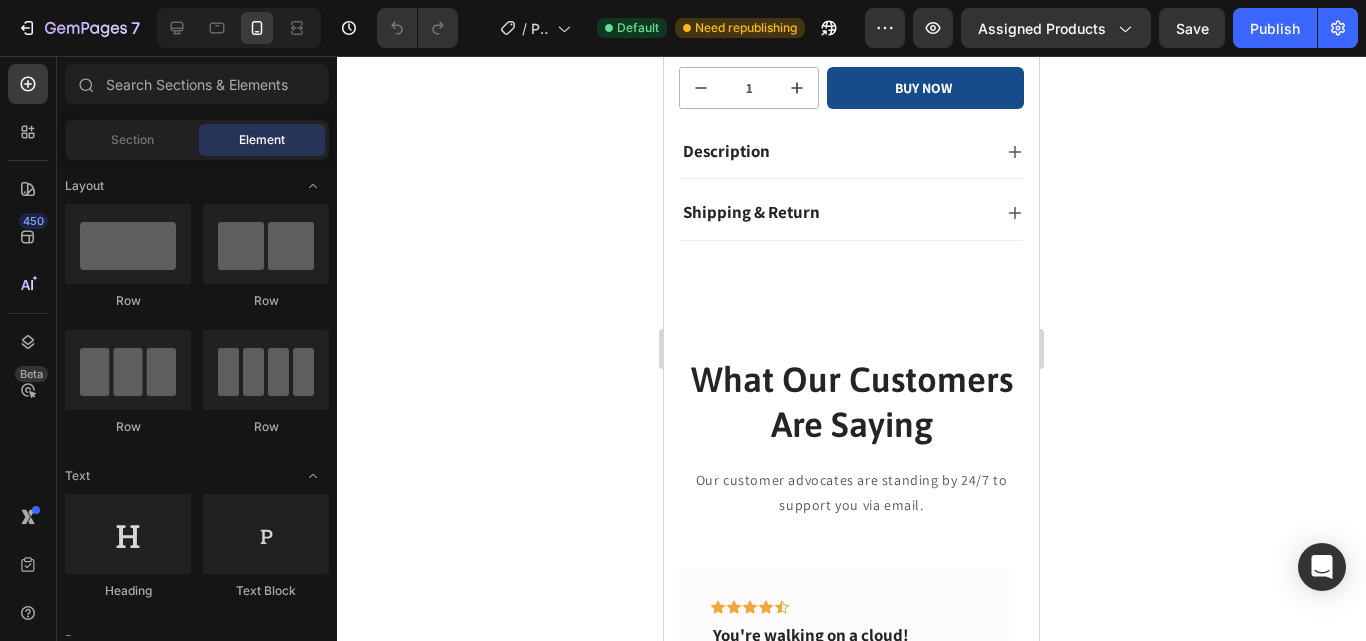 scroll, scrollTop: 722, scrollLeft: 0, axis: vertical 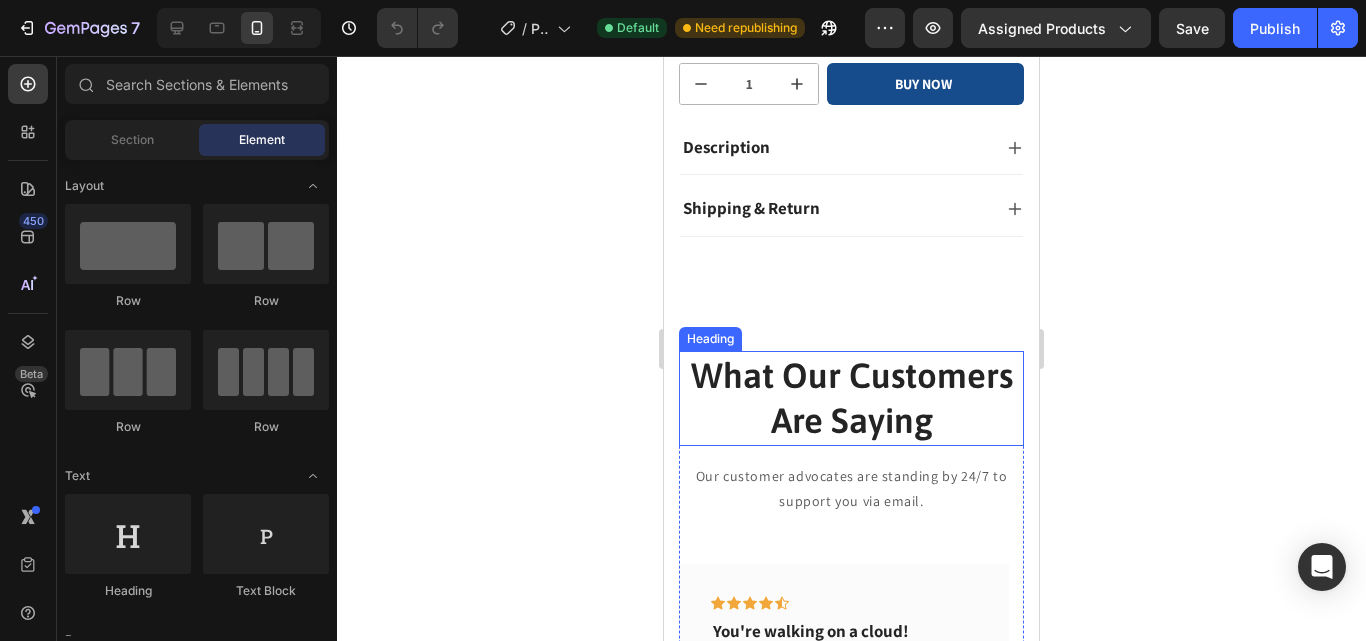 click on "What Our Customers Are Saying" at bounding box center [851, 398] 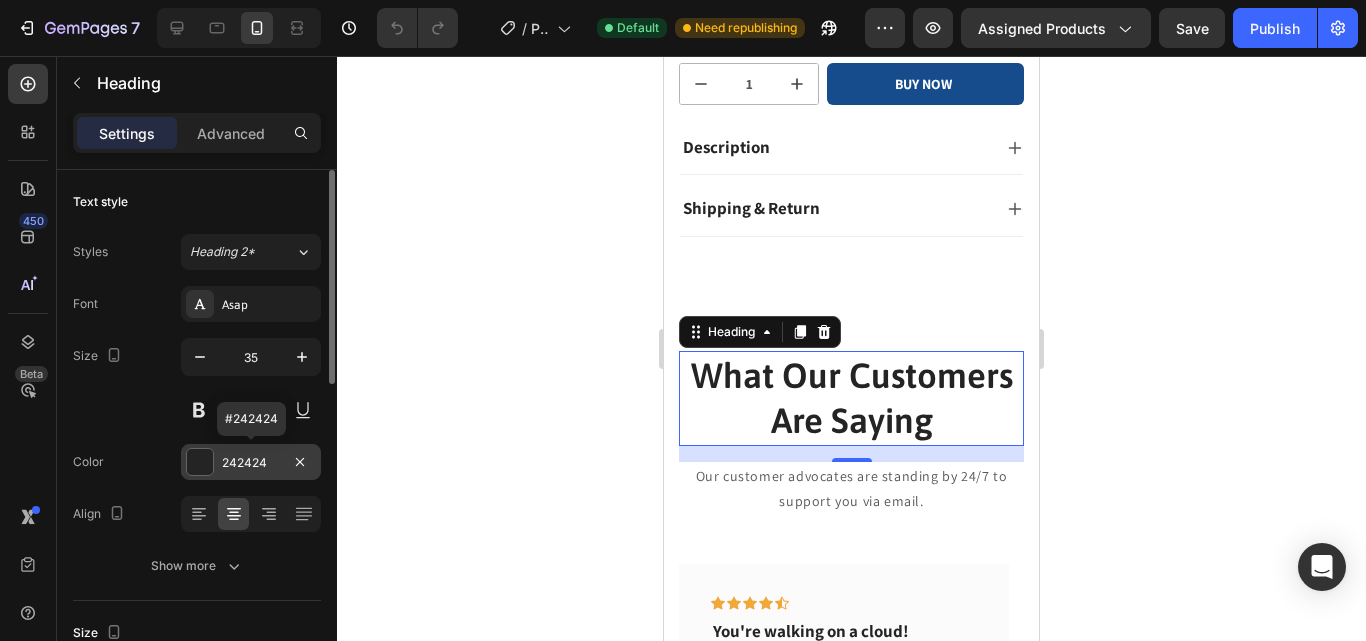 click at bounding box center [200, 462] 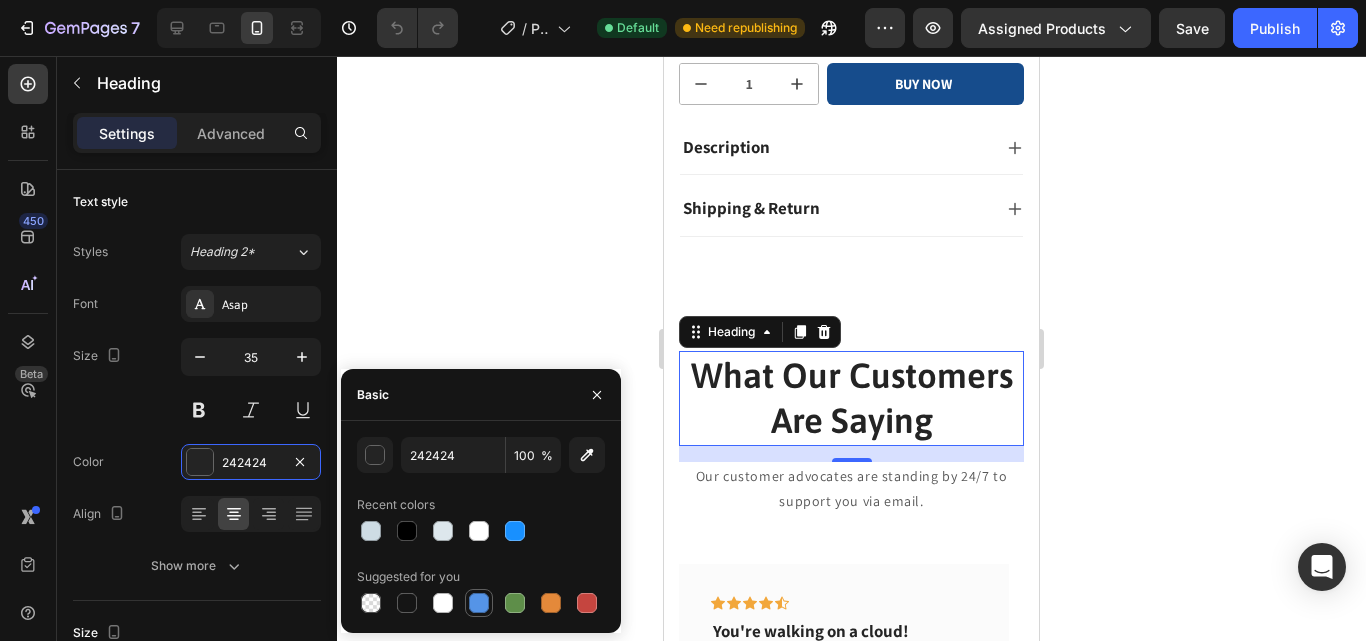 click at bounding box center [479, 603] 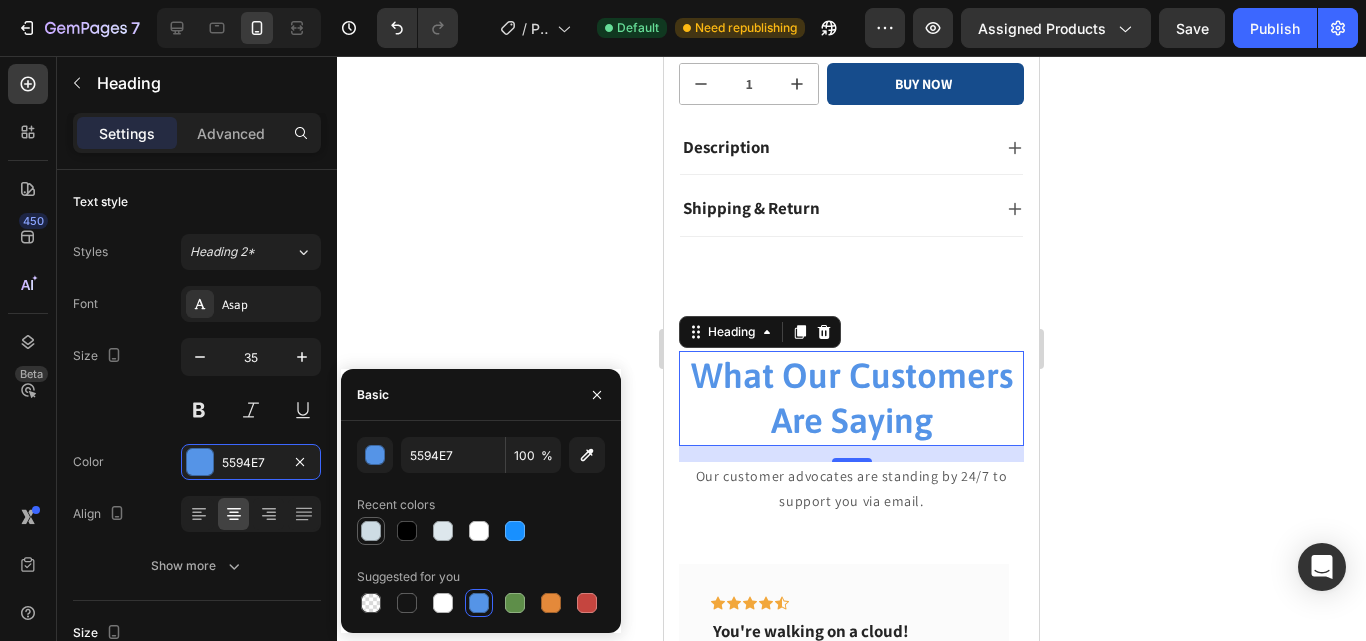 click at bounding box center [371, 531] 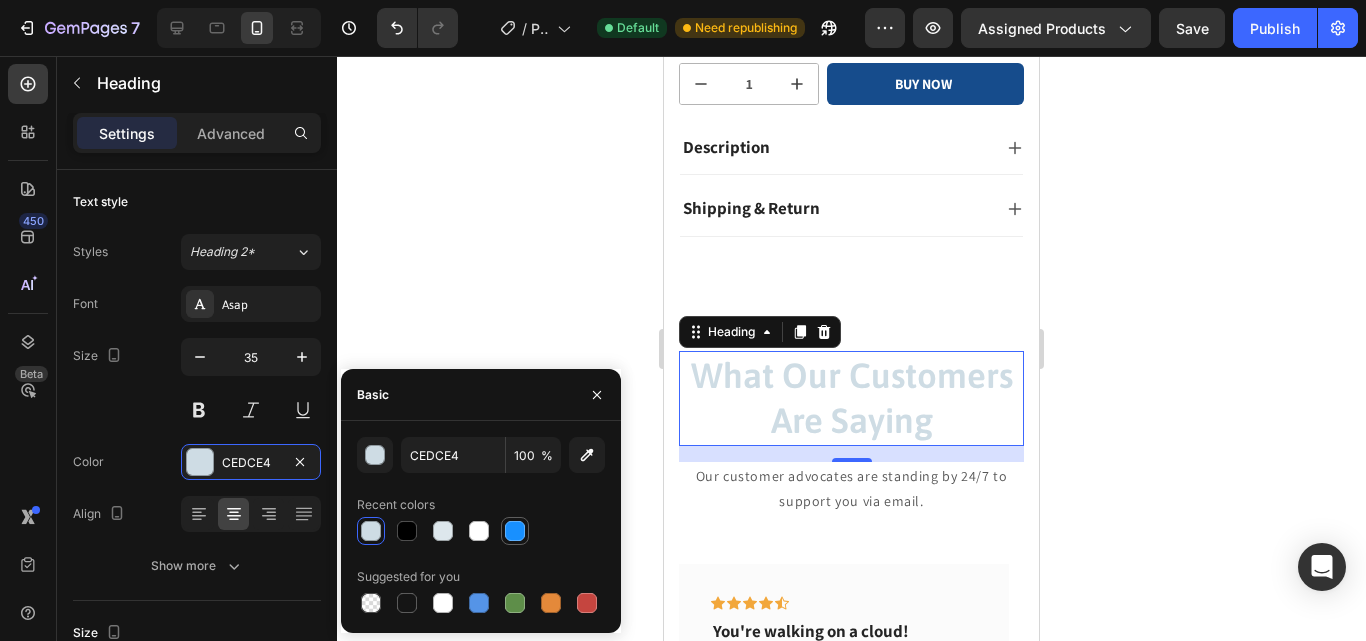 click at bounding box center [515, 531] 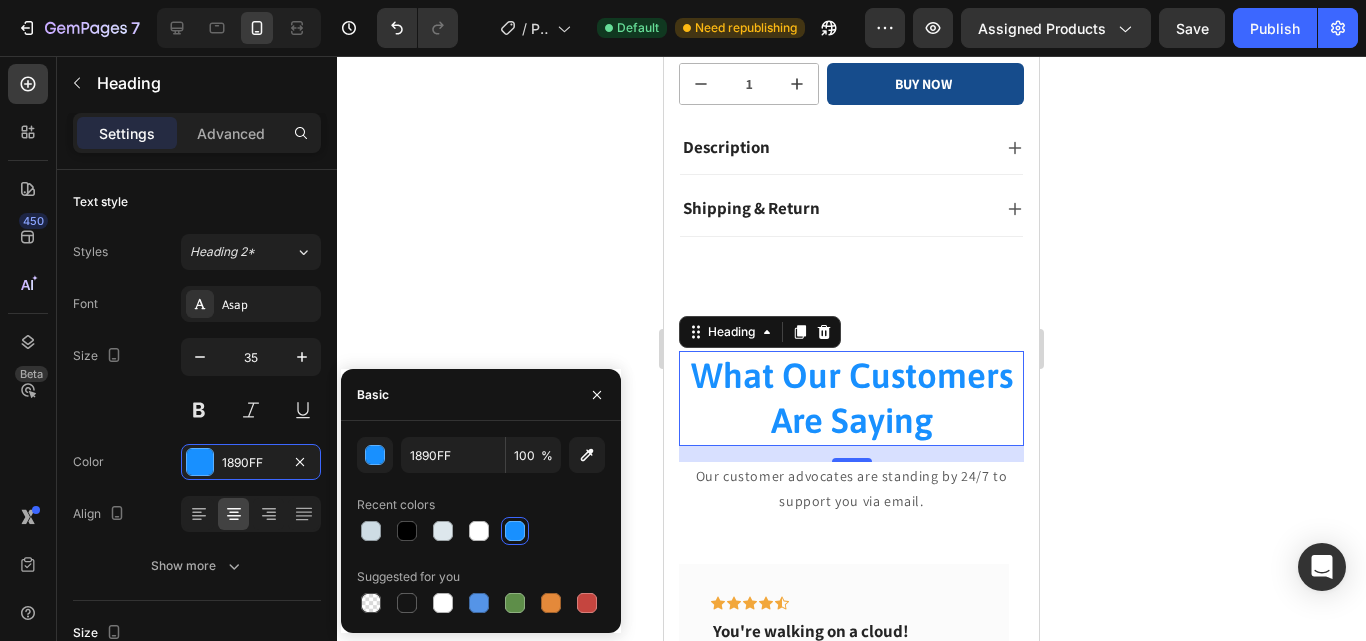 click 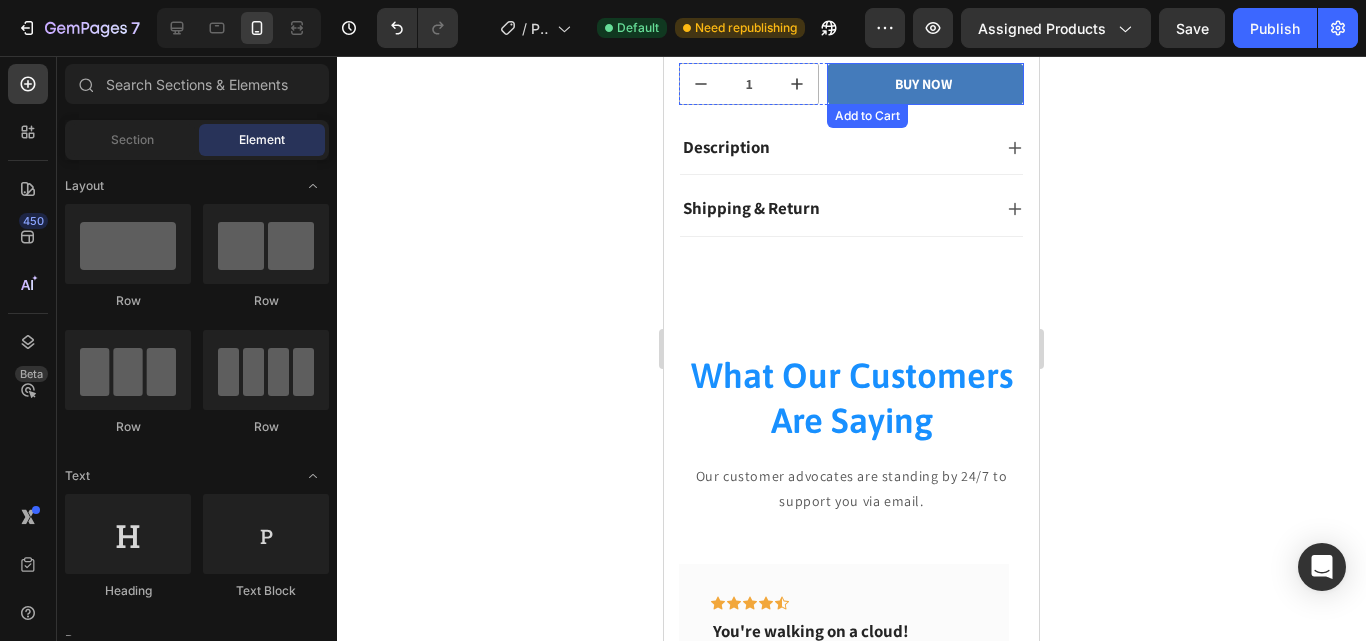 click on "BUY NOW" at bounding box center [925, 84] 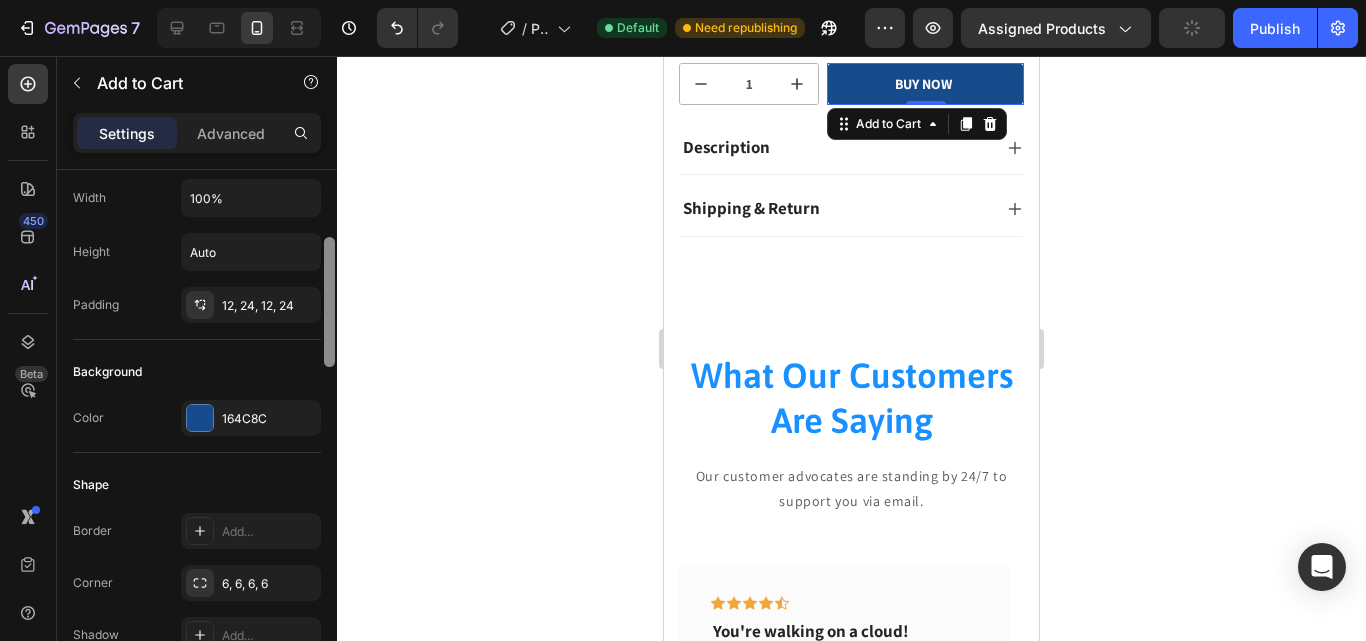 scroll, scrollTop: 288, scrollLeft: 0, axis: vertical 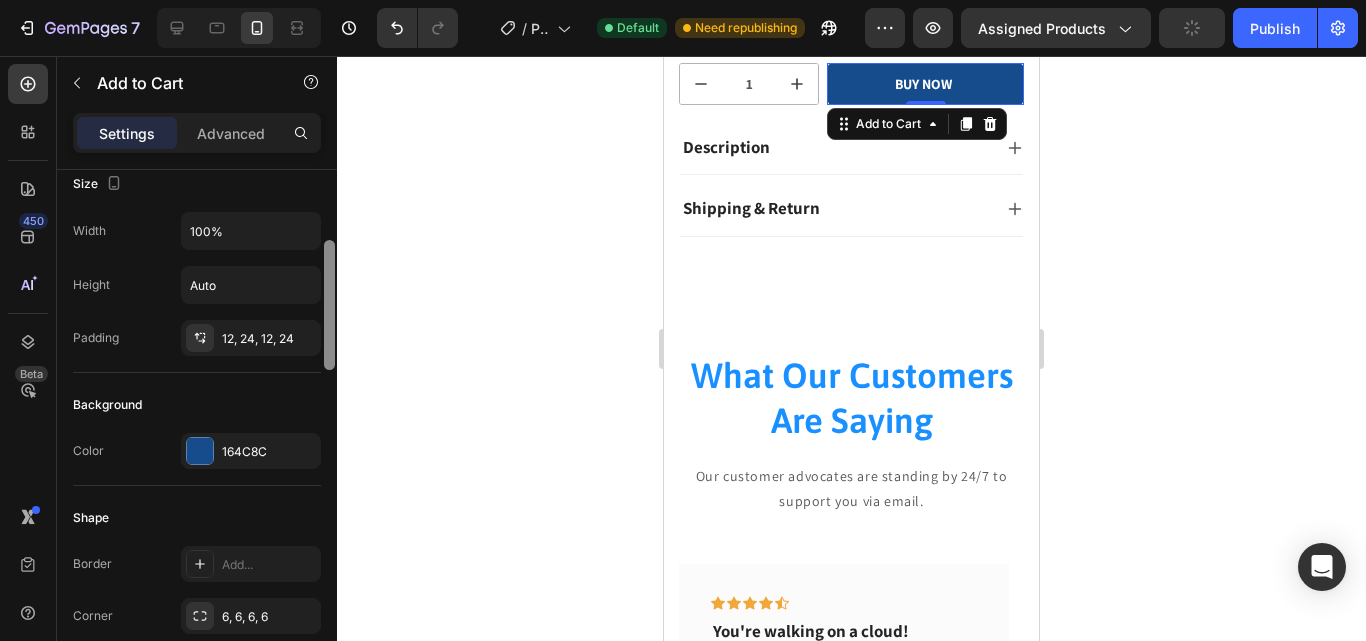 drag, startPoint x: 332, startPoint y: 263, endPoint x: 324, endPoint y: 334, distance: 71.44928 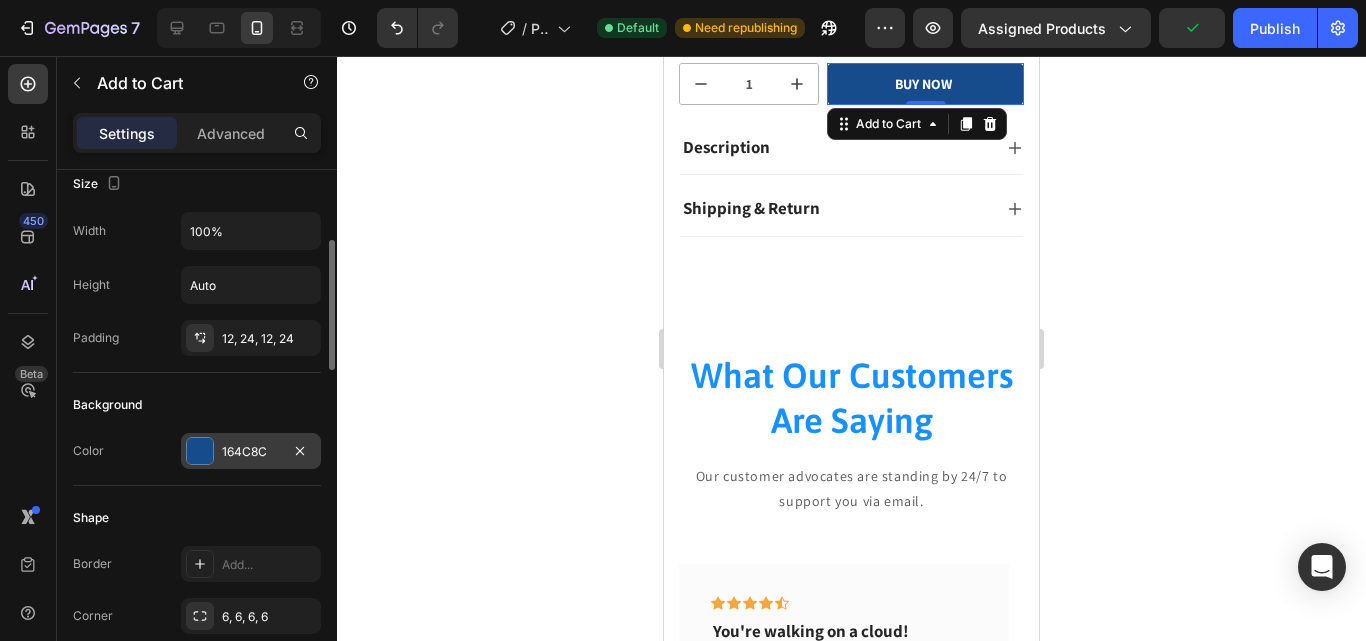 click at bounding box center [200, 451] 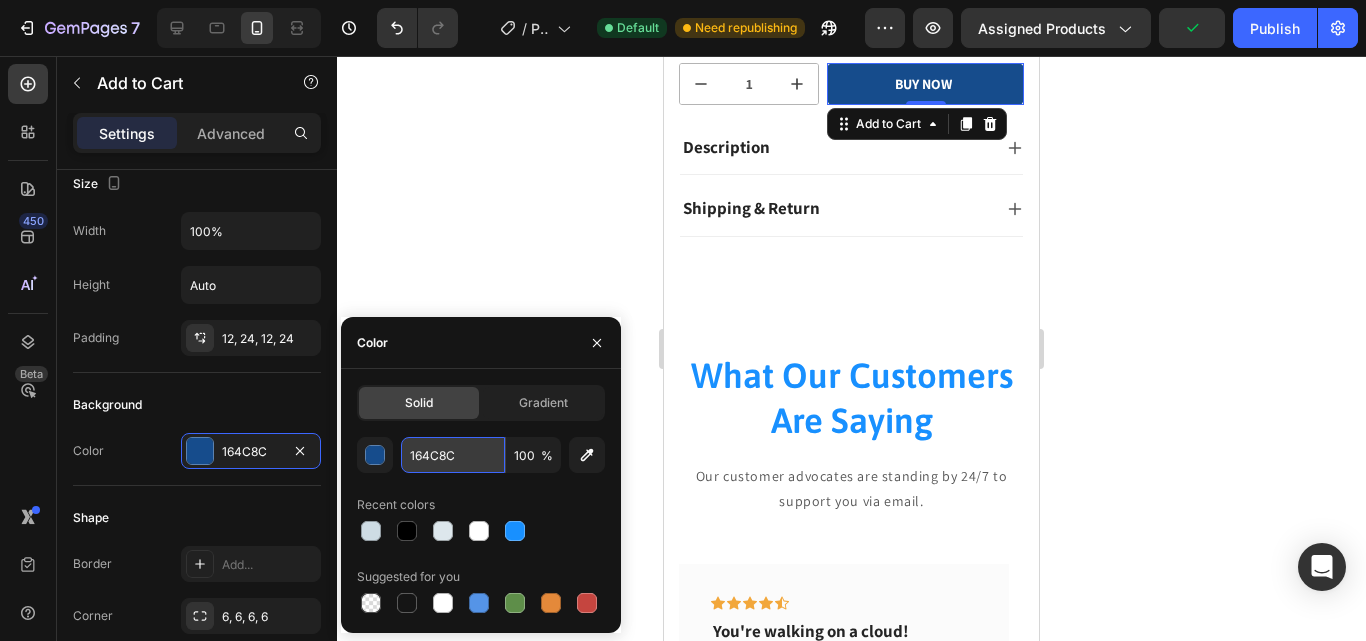 click on "164C8C" at bounding box center [453, 455] 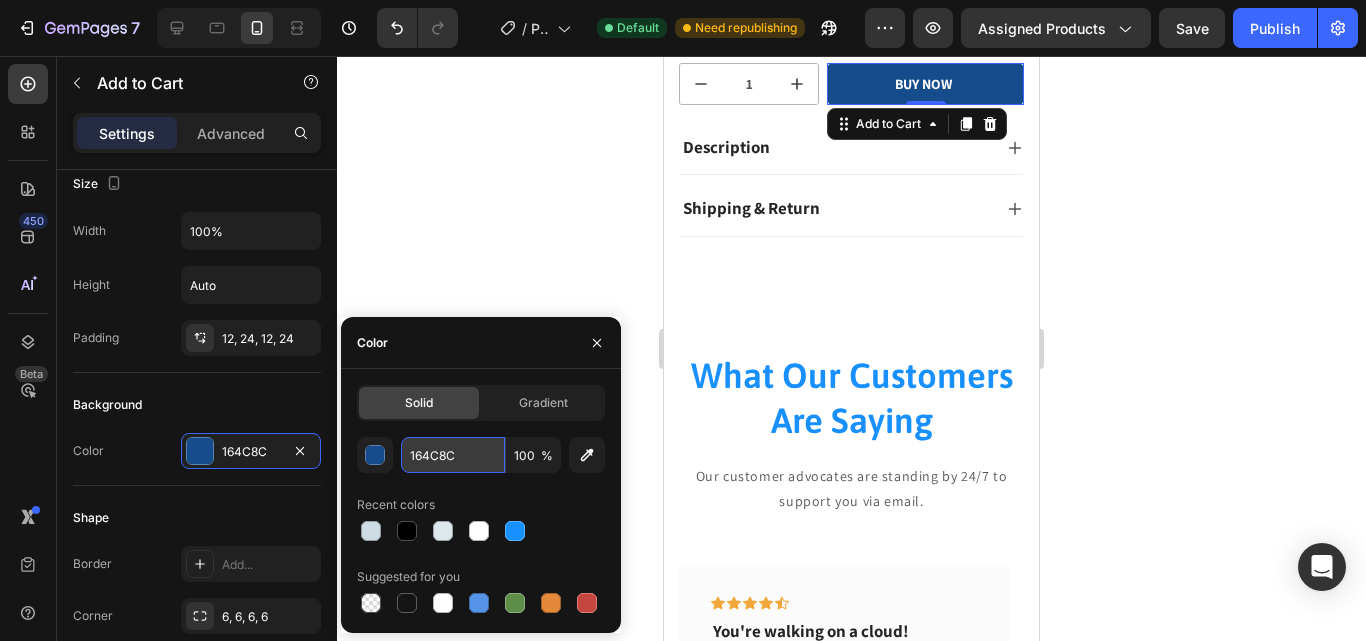 click on "164C8C" at bounding box center [453, 455] 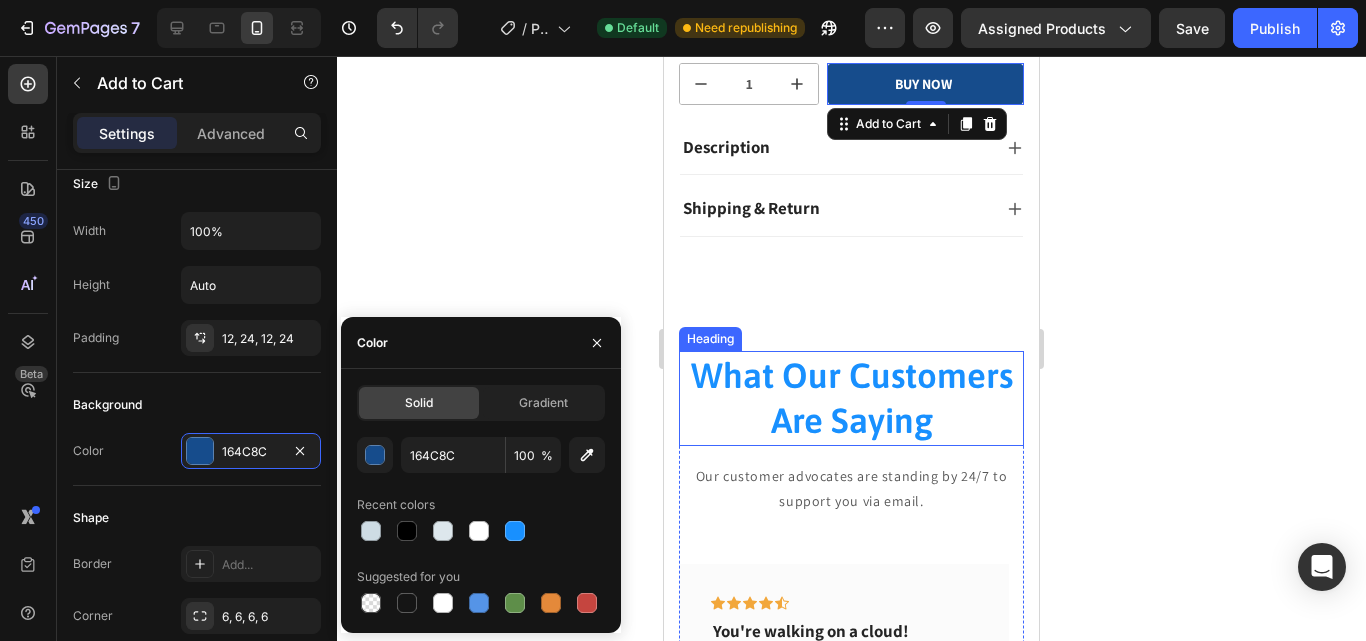 click on "What Our Customers Are Saying" at bounding box center (851, 398) 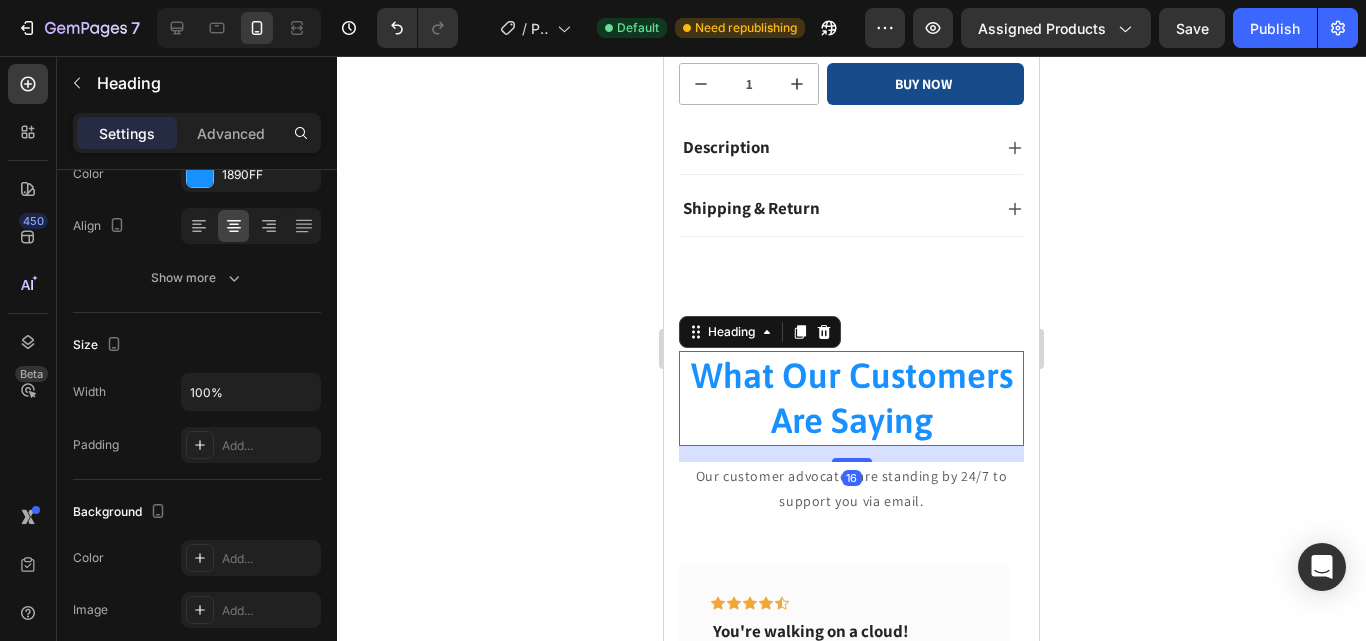 scroll, scrollTop: 0, scrollLeft: 0, axis: both 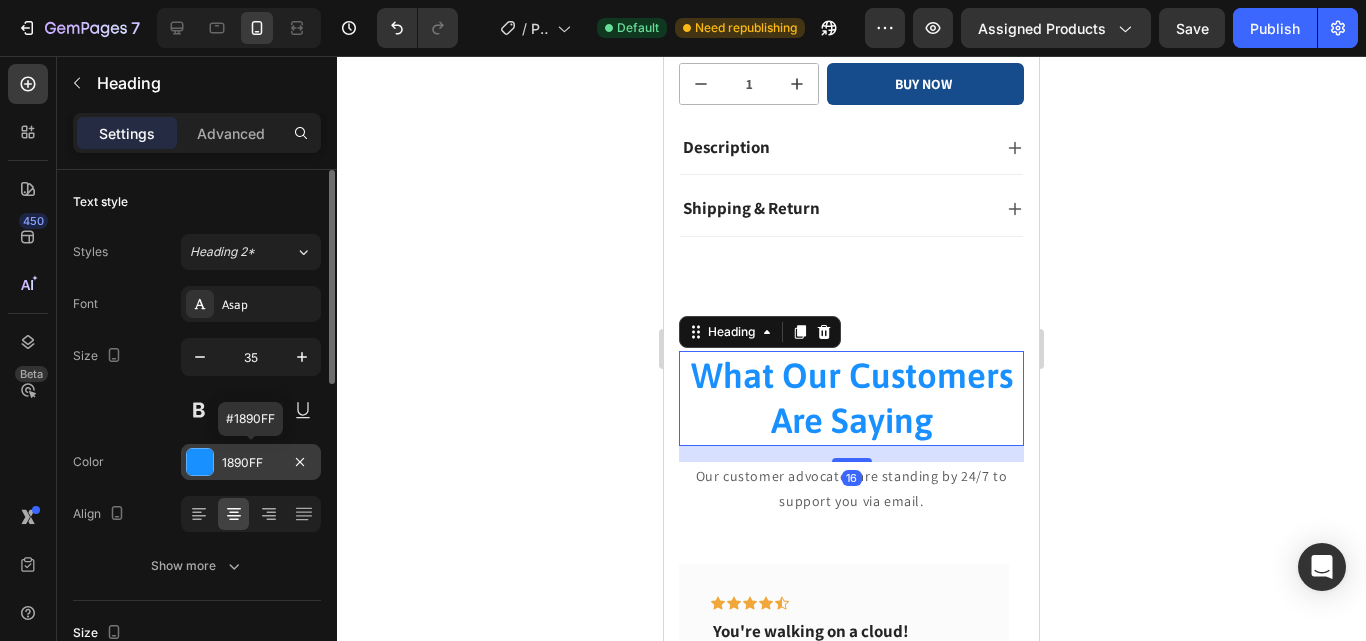 click on "1890FF" at bounding box center (251, 463) 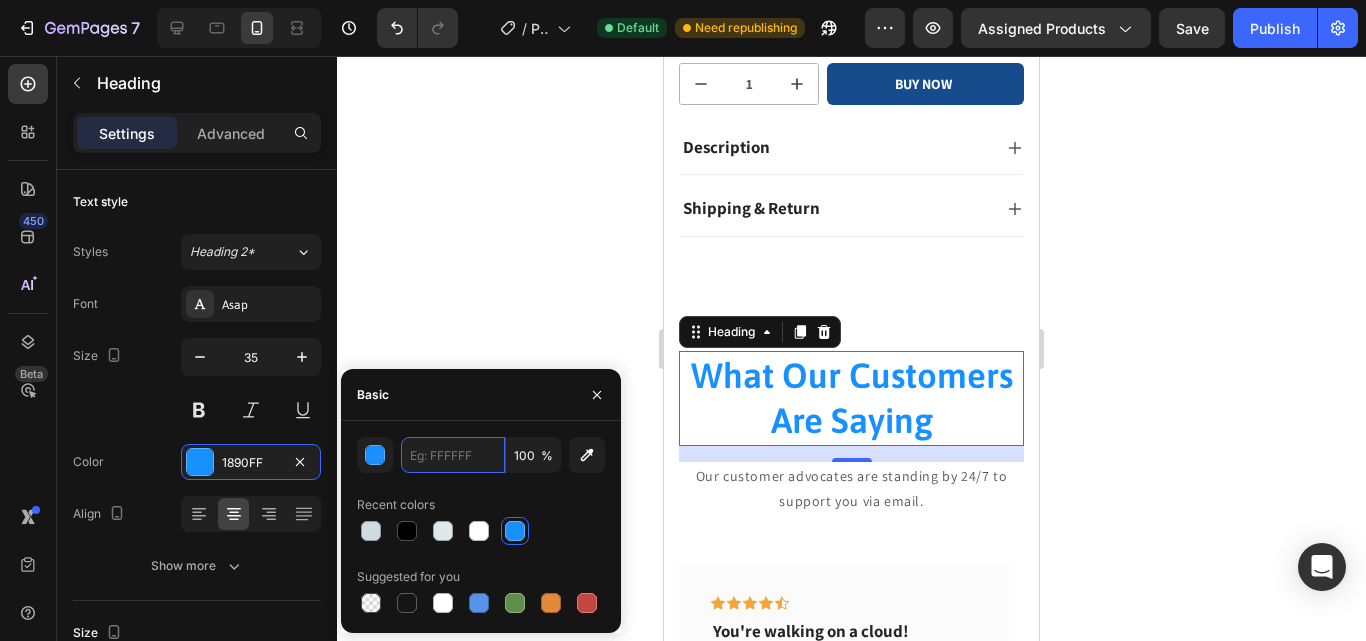 paste on "164C8C" 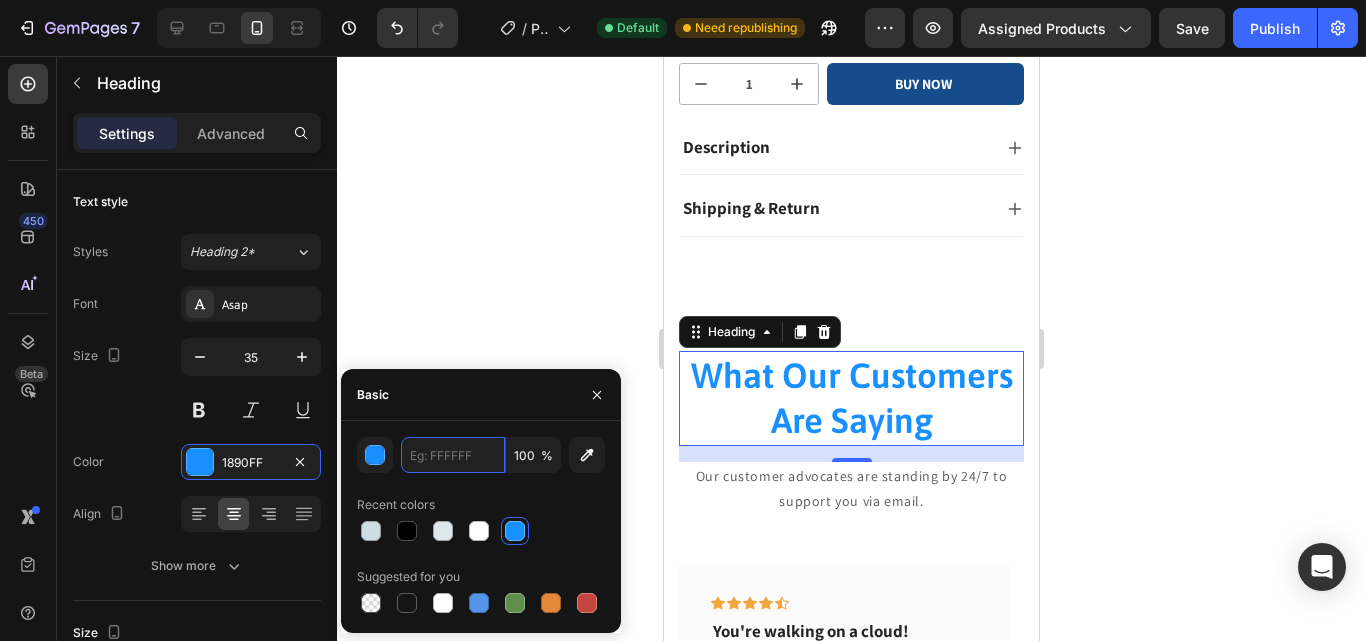 type on "164C8C" 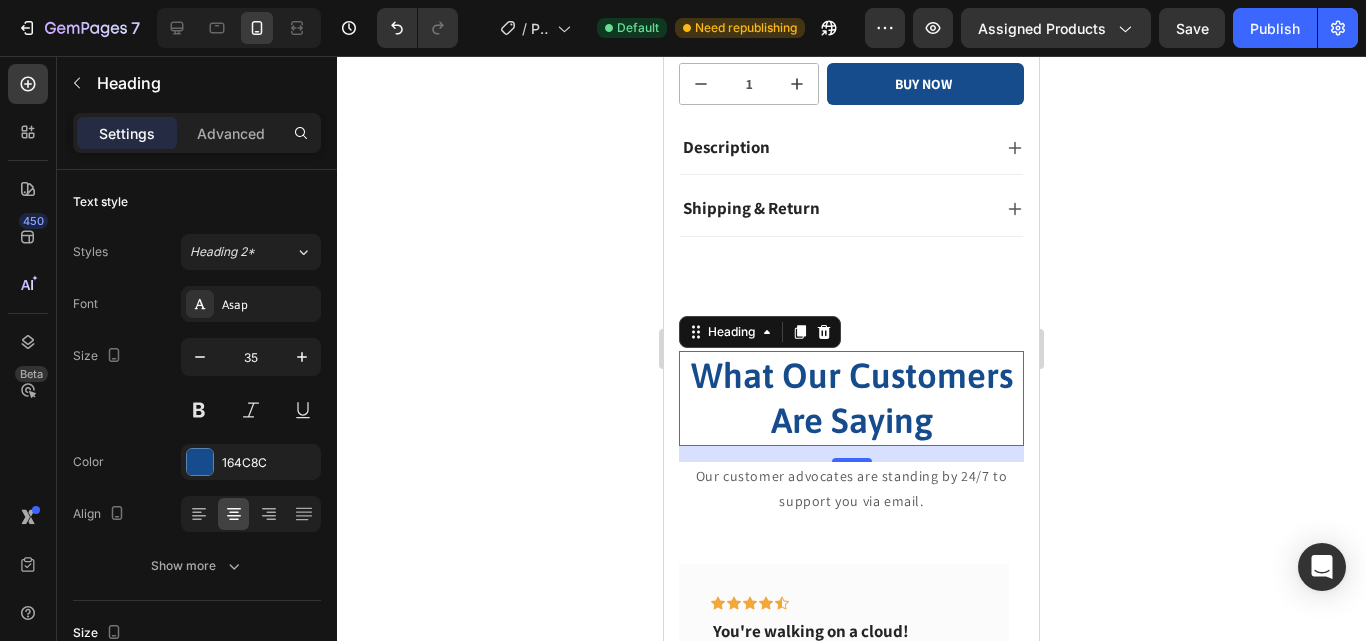 click 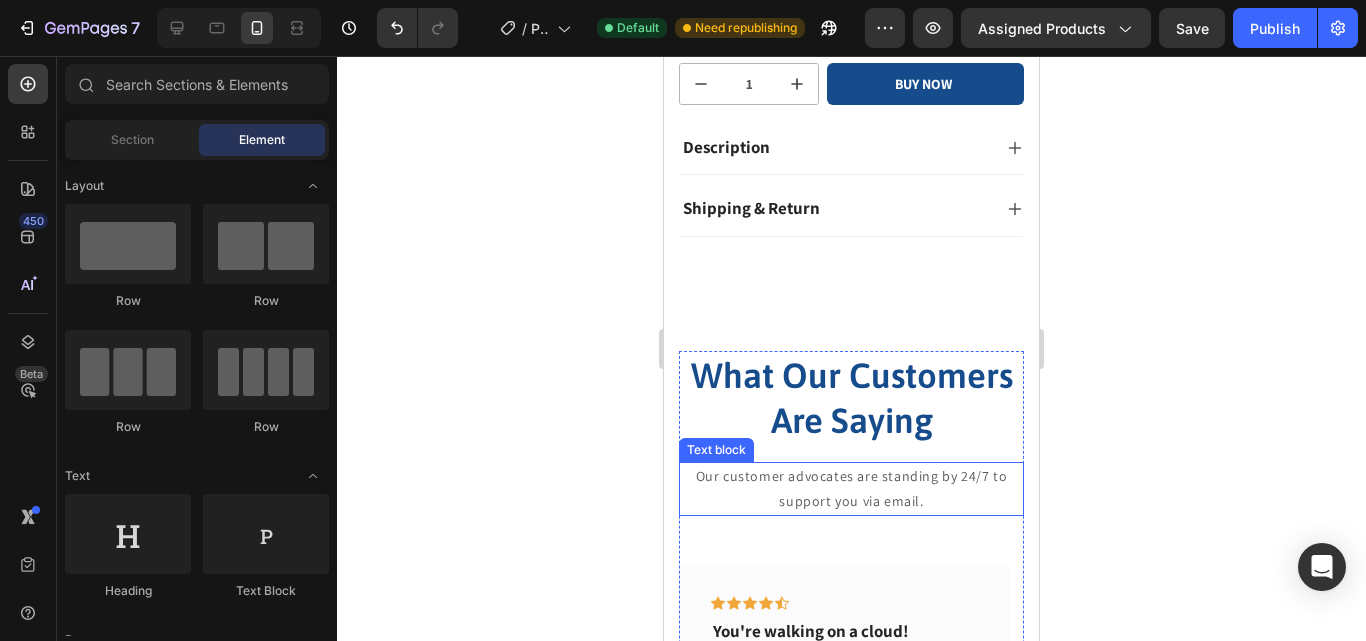 click on "Our customer advocates are standing by 24/7 to support you via email." at bounding box center (851, 489) 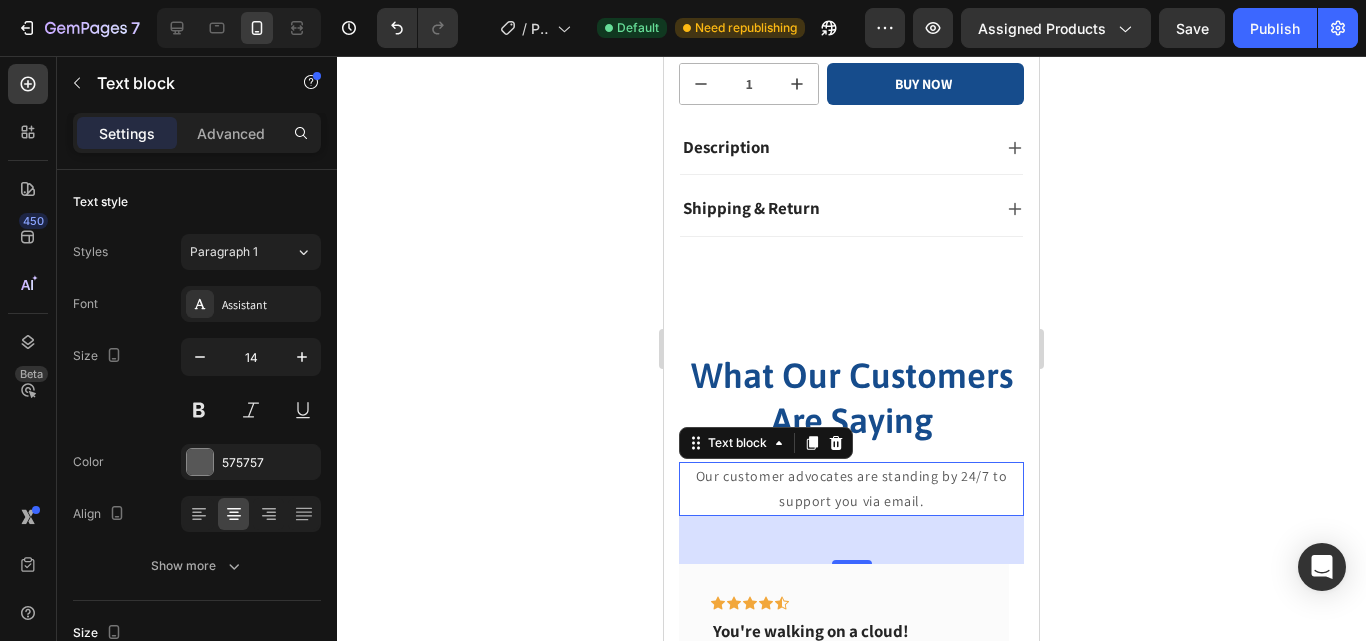 click on "Our customer advocates are standing by 24/7 to support you via email." at bounding box center (851, 489) 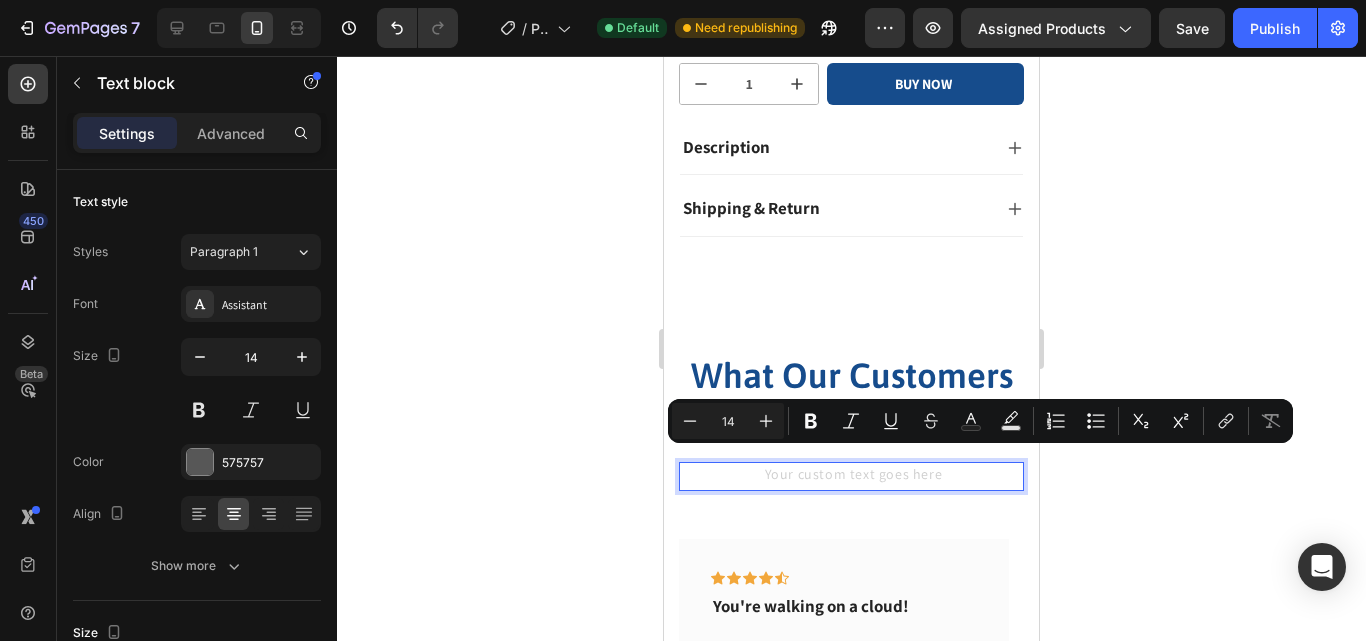 drag, startPoint x: 946, startPoint y: 487, endPoint x: 692, endPoint y: 460, distance: 255.43102 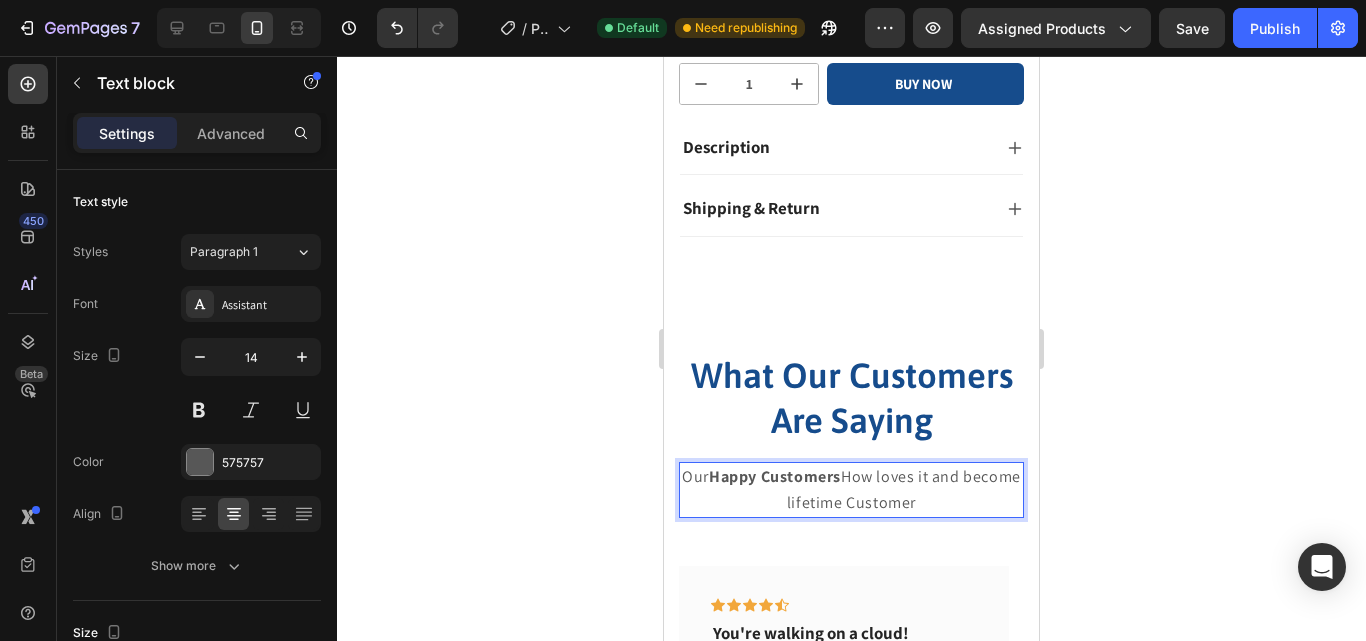click 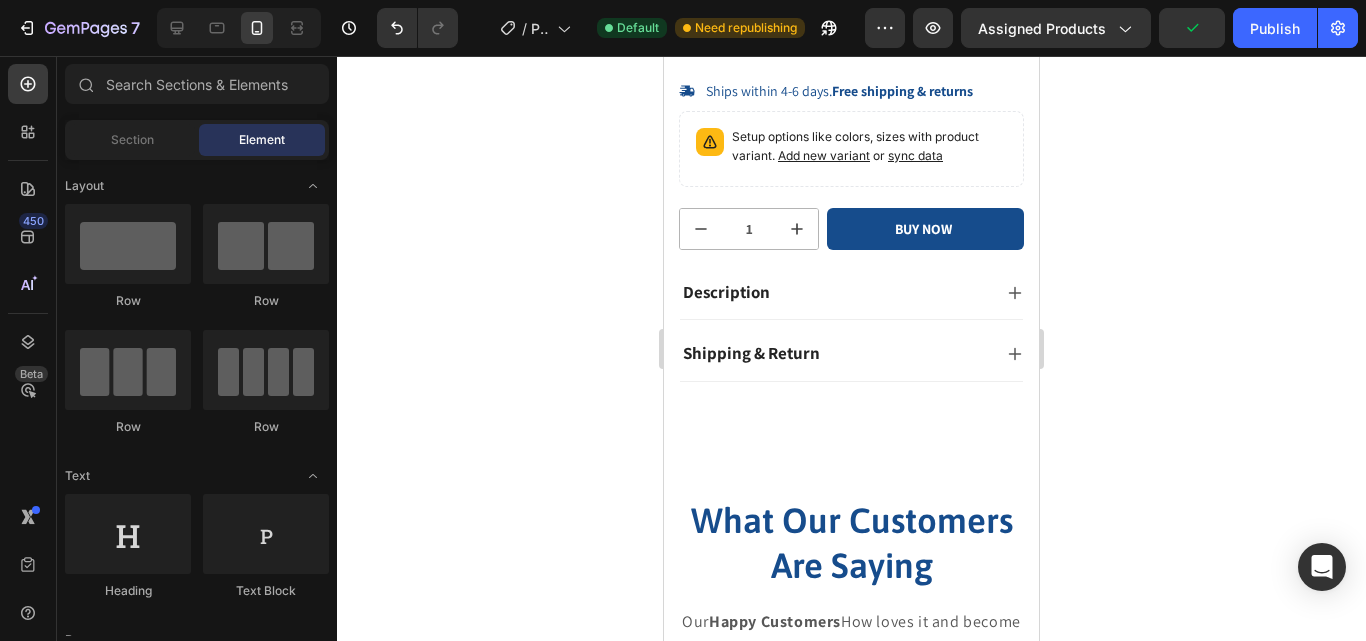 scroll, scrollTop: 600, scrollLeft: 0, axis: vertical 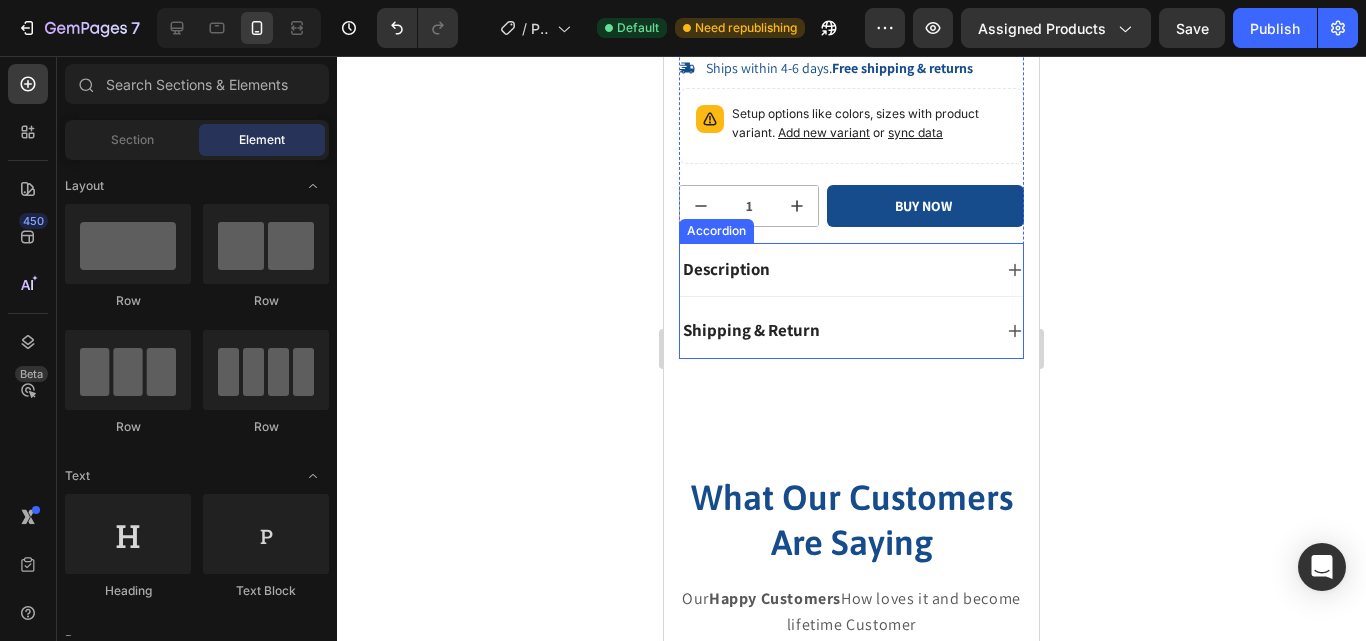 click on "Description" at bounding box center (726, 269) 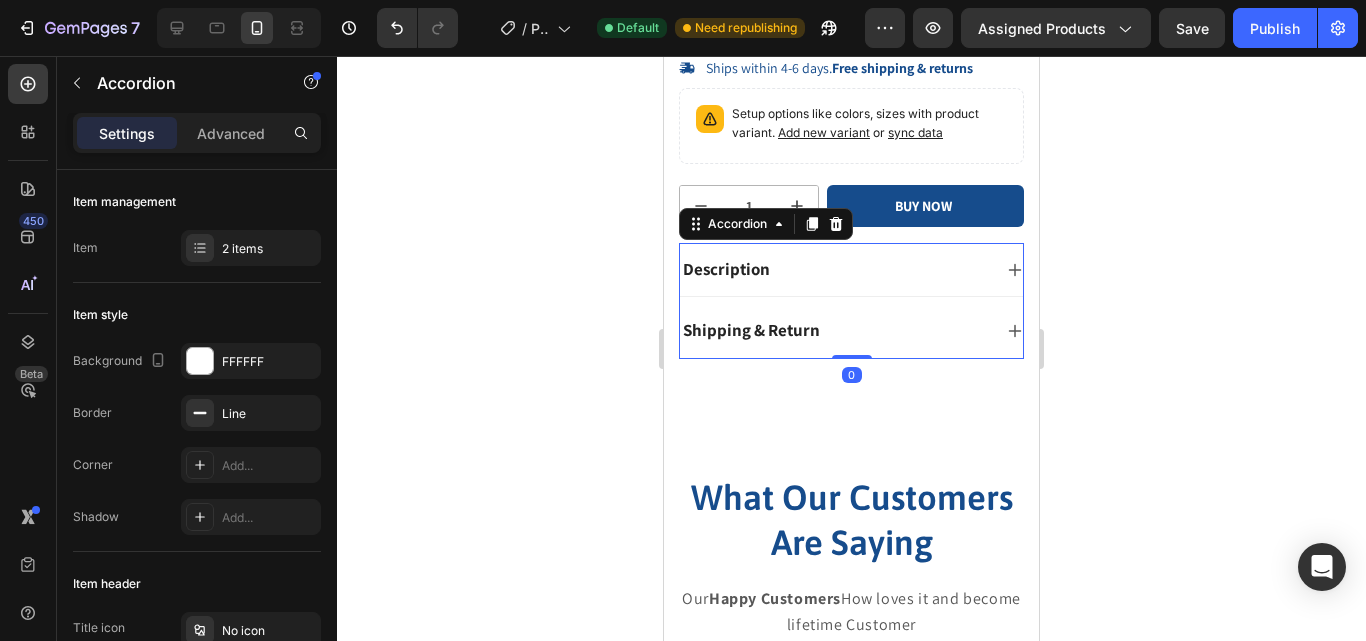 click on "Description" at bounding box center (726, 269) 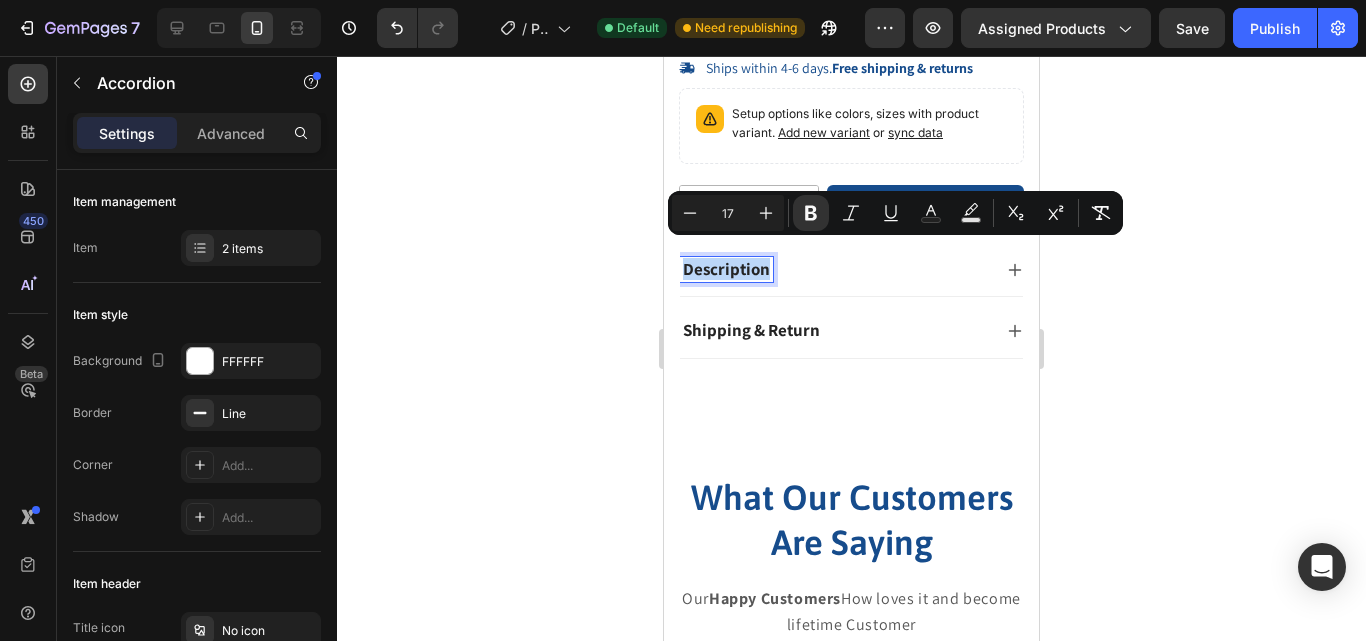 drag, startPoint x: 768, startPoint y: 253, endPoint x: 647, endPoint y: 254, distance: 121.004135 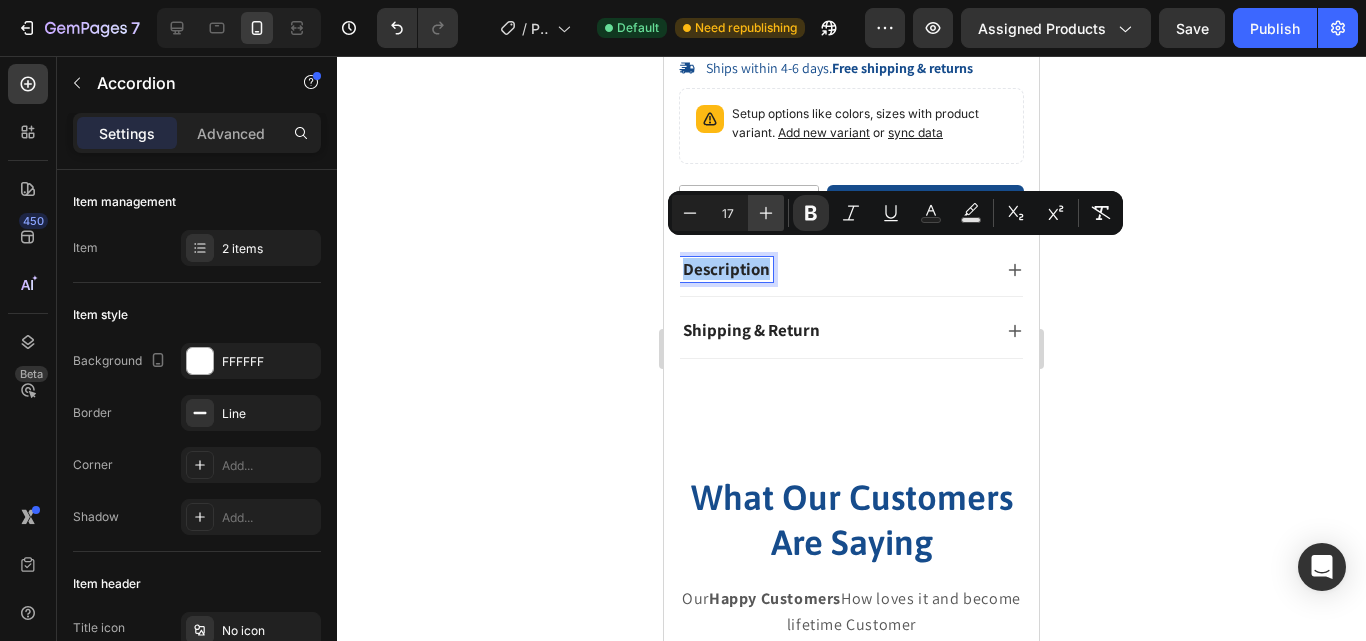 click 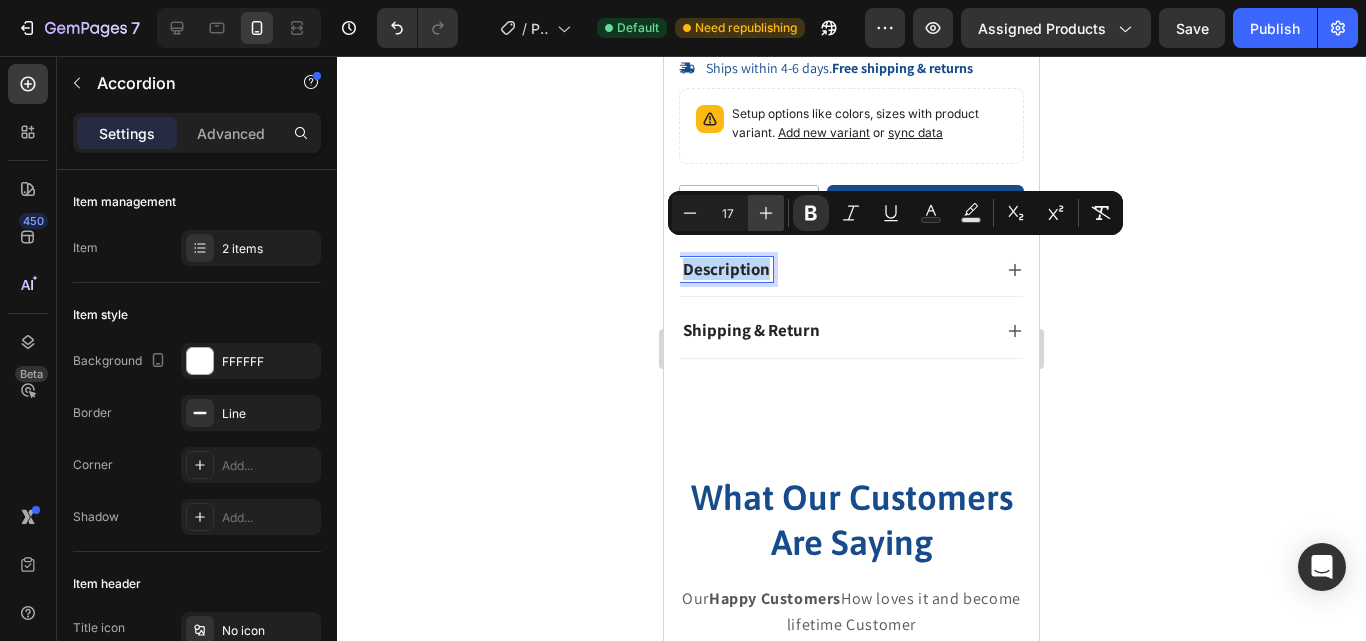 type on "18" 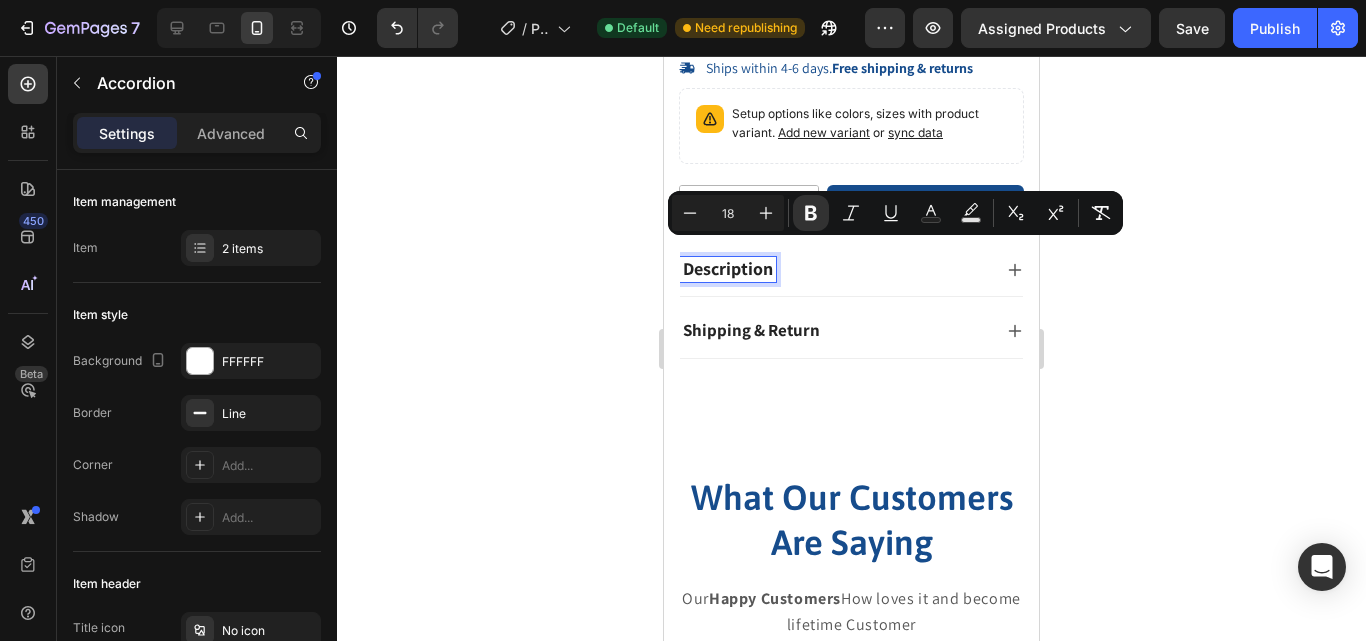 click on "Shipping & Return" at bounding box center [751, 330] 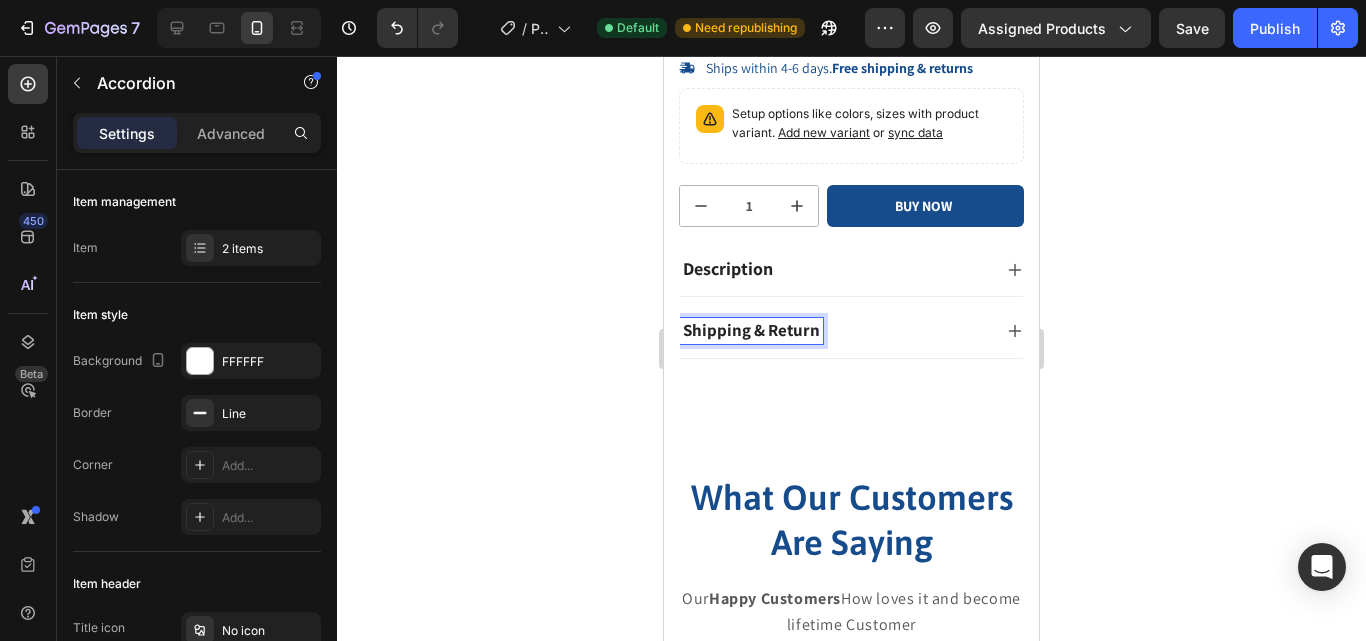 click on "Shipping & Return" at bounding box center [751, 330] 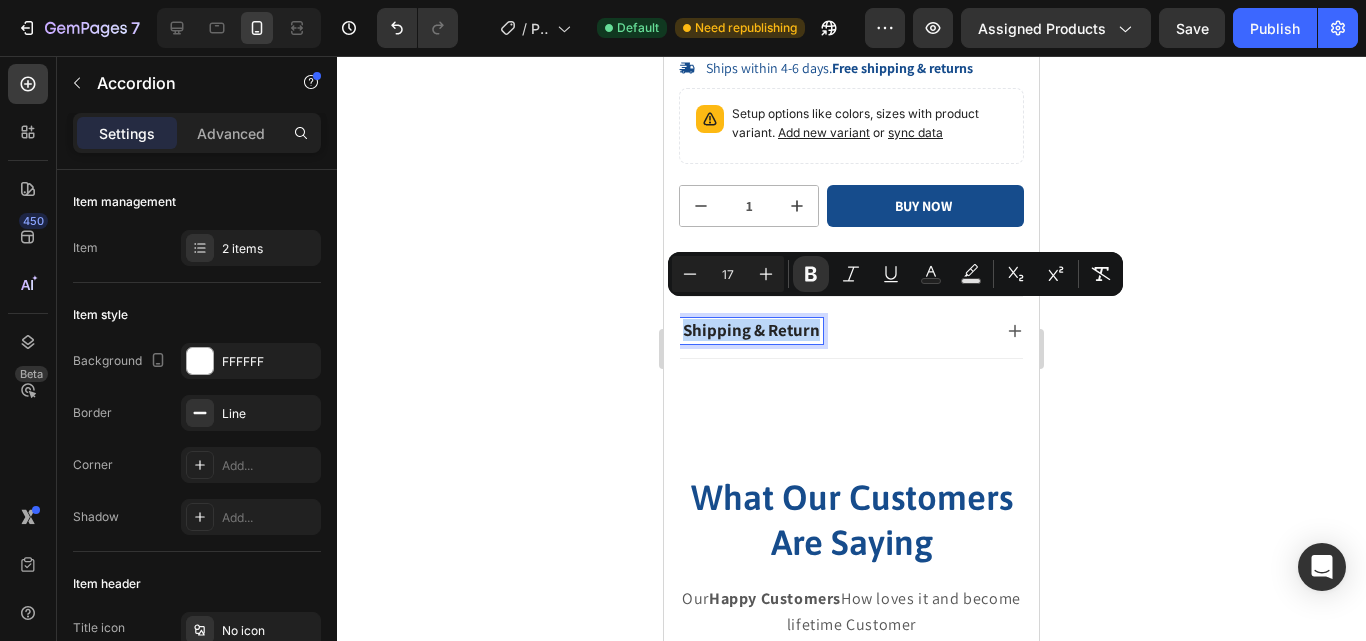 drag, startPoint x: 821, startPoint y: 315, endPoint x: 552, endPoint y: 326, distance: 269.22482 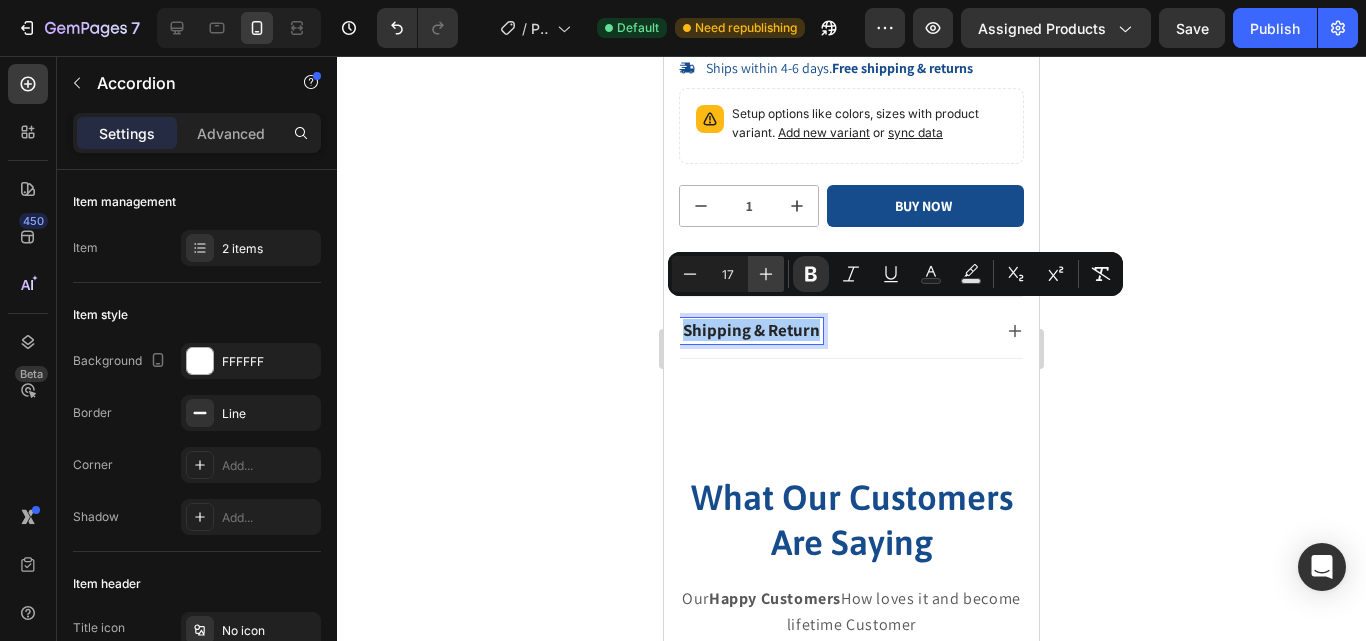 click 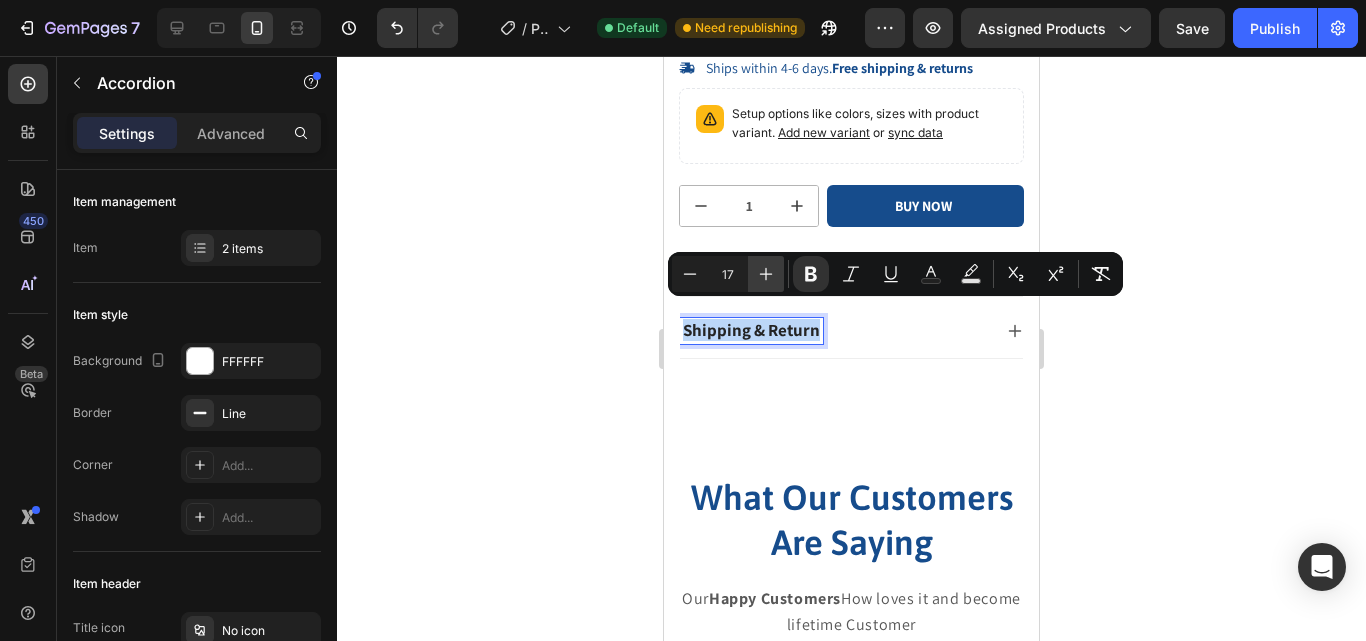 type on "18" 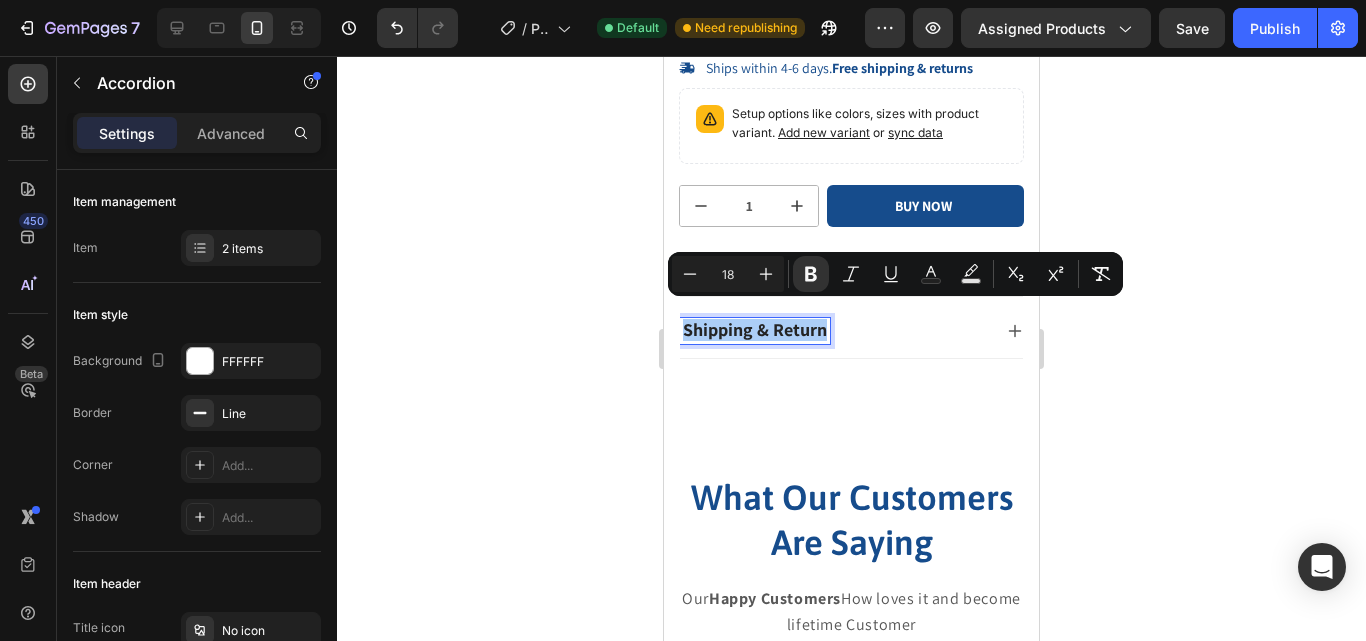 click 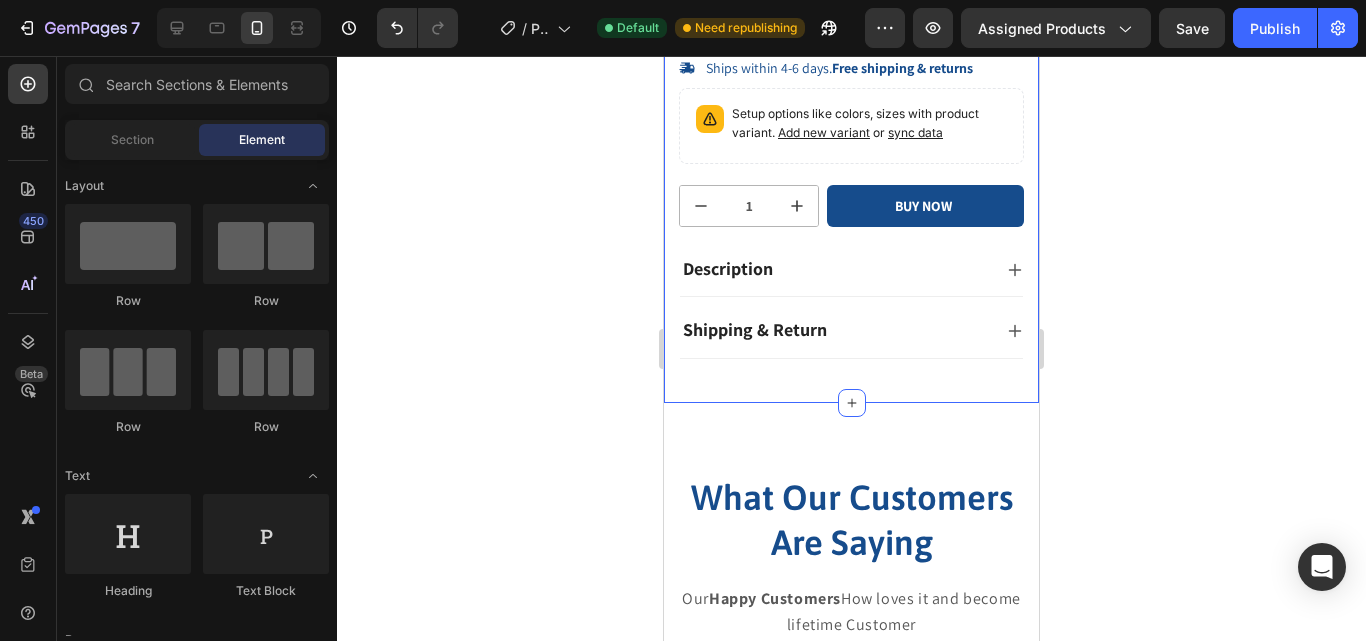 click on "Icon Icon Icon Icon Icon Icon List 50+ Reviews! Text Block Row Wild Colt Perfume 200ml Product Title 130.00 SR Product Price Product Price
Ships within 4-6 days.  Free shipping & returns Item List Setup options like colors, sizes with product variant.       Add new variant   or   sync data Product Variants & Swatches Quantity Text Block
1
Product Quantity
Icon Boosts immunity and defense Text Block
Icon Boosts immunity and defense Text Block
Icon Boosts immunity and defense Text Block Row
1
Product Quantity BUY NOW   Add to Cart Row
100% Money-Back Guarantee Item List
60-Day Easy Returns and Exchanges Item List Row
Description
Shipping & Return Accordion Row Icon Icon Icon Icon Icon Icon List [FIRST] [LAST]. Text Block Row Verified Buyer Item List Row Text Block Row Icon Icon" at bounding box center (851, -54) 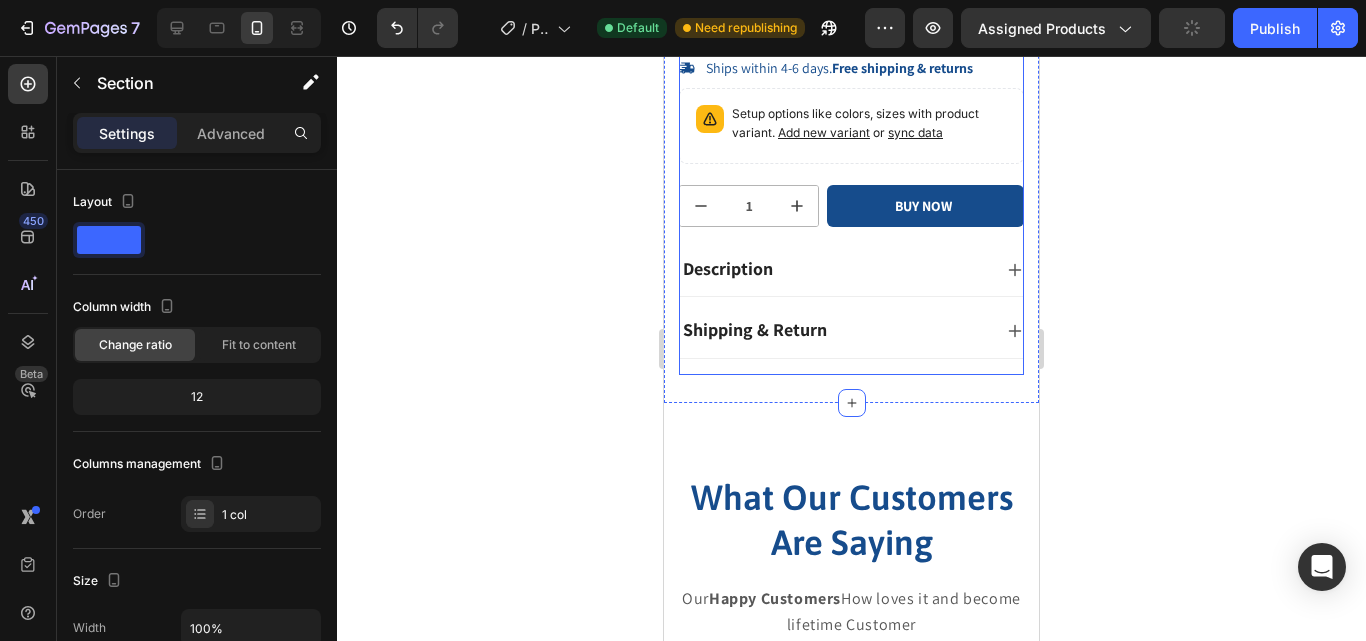 click on "Icon Icon Icon Icon Icon Icon List 50+ Reviews! Text Block Row Wild Colt Perfume 200ml Product Title 130.00 SR Product Price Product Price
Ships within 4-6 days.  Free shipping & returns Item List Setup options like colors, sizes with product variant.       Add new variant   or   sync data Product Variants & Swatches Quantity Text Block
1
Product Quantity
Icon Boosts immunity and defense Text Block
Icon Boosts immunity and defense Text Block
Icon Boosts immunity and defense Text Block Row
1
Product Quantity BUY NOW   Add to Cart Row
100% Money-Back Guarantee Item List
60-Day Easy Returns and Exchanges Item List Row
Description
Shipping & Return Accordion Row Icon Icon Icon Icon Icon Icon List Briana M. Text Block Row Verified Buyer Item List Row Text Block Row Icon Icon Icon Icon Icon Icon List Briana M. Text Block Row" at bounding box center (851, 159) 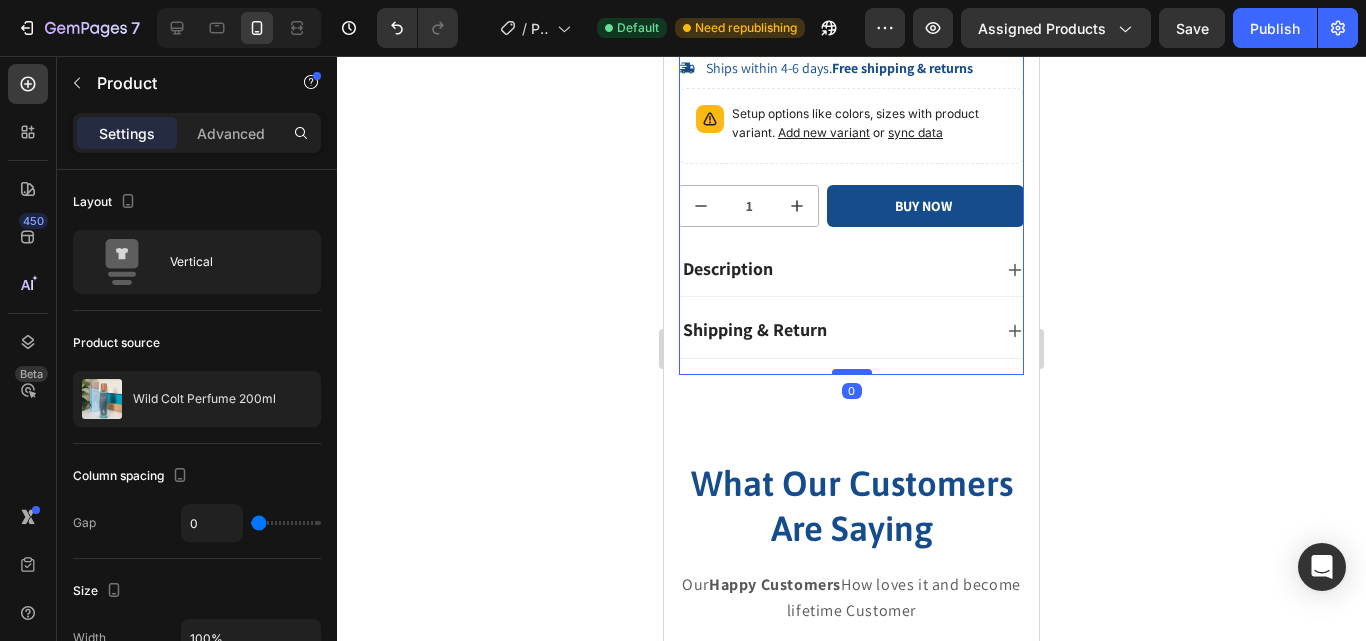 drag, startPoint x: 845, startPoint y: 371, endPoint x: 850, endPoint y: 354, distance: 17.720045 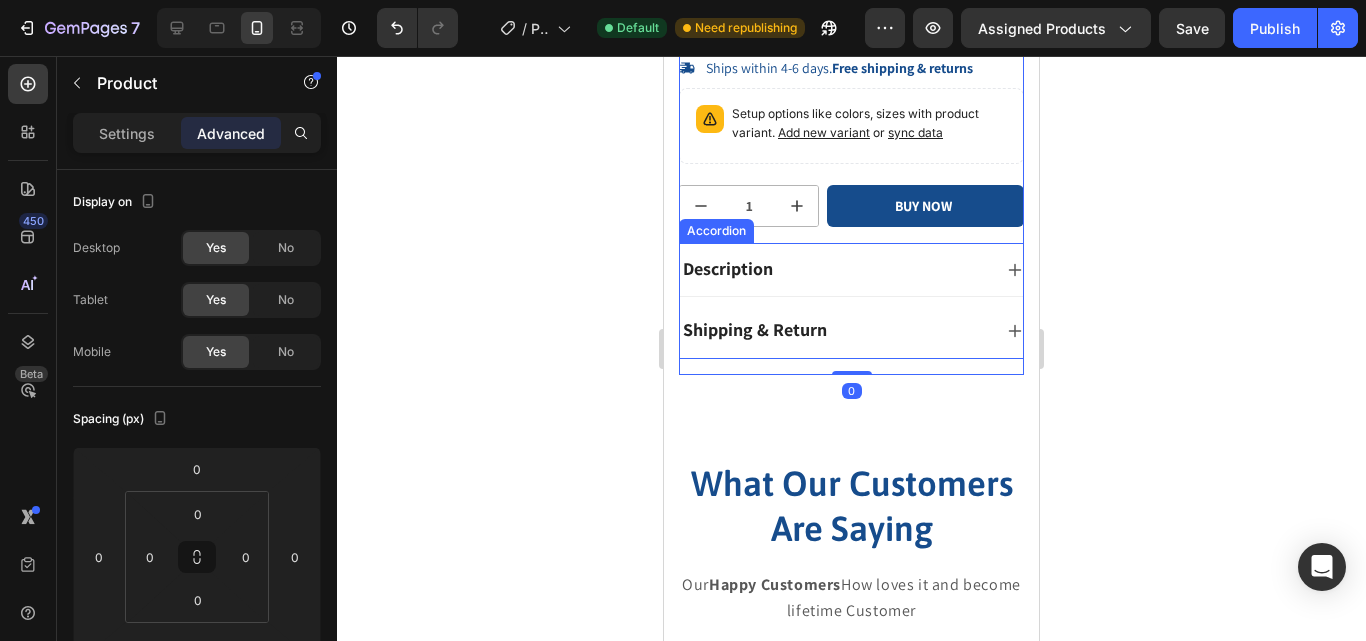 click on "Shipping & Return" at bounding box center [835, 330] 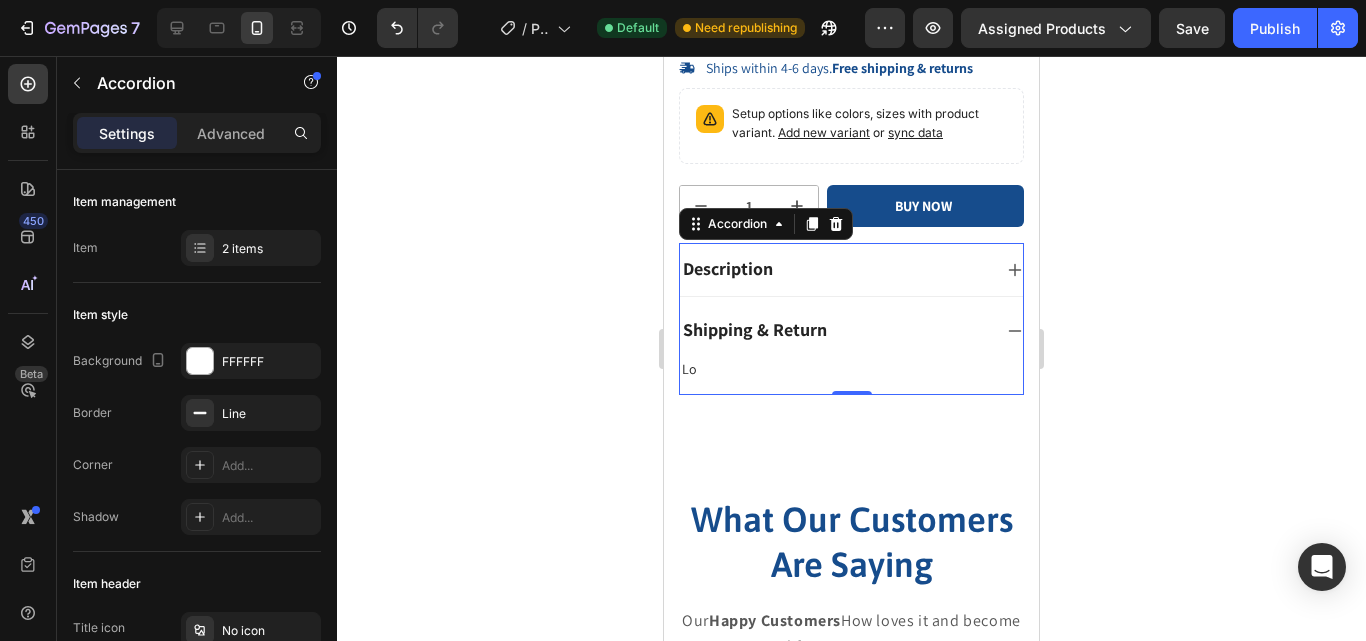 click 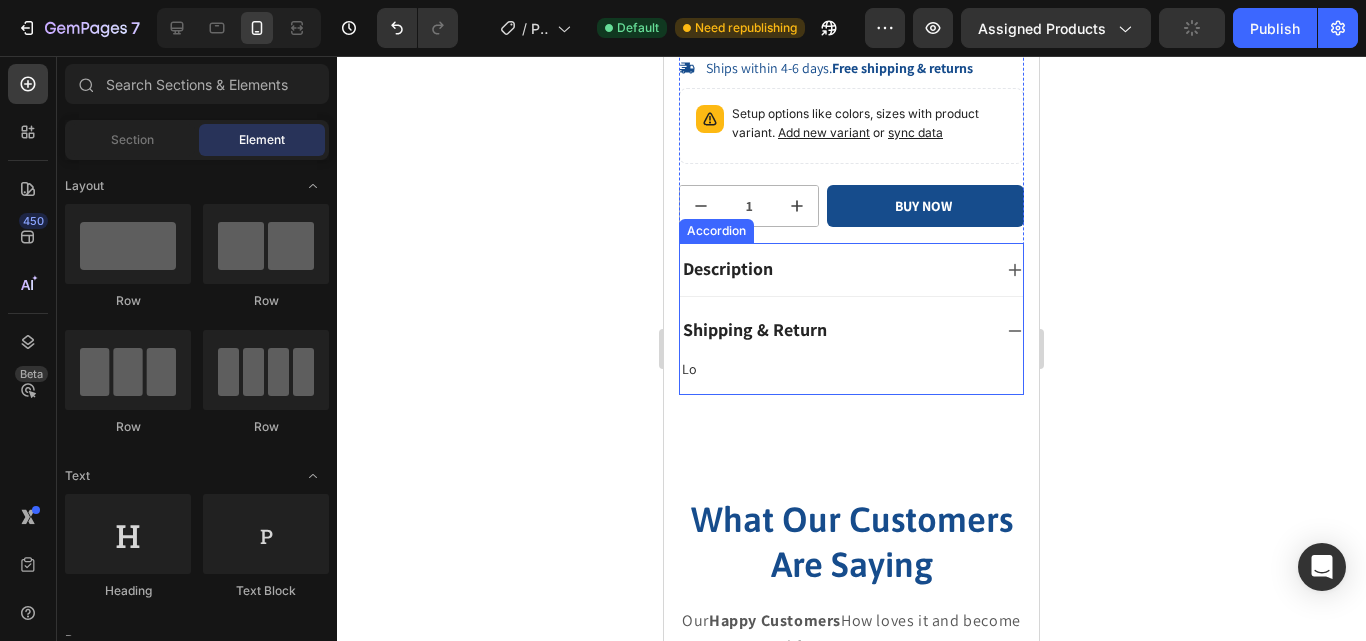 click 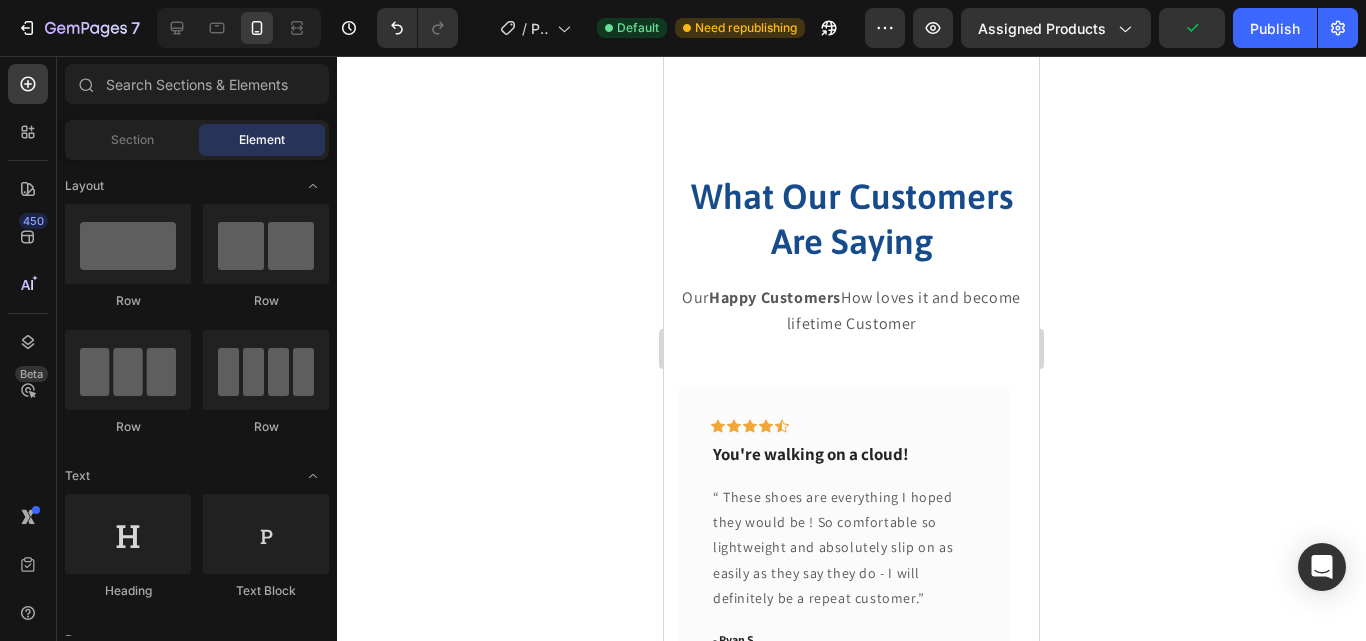 scroll, scrollTop: 983, scrollLeft: 0, axis: vertical 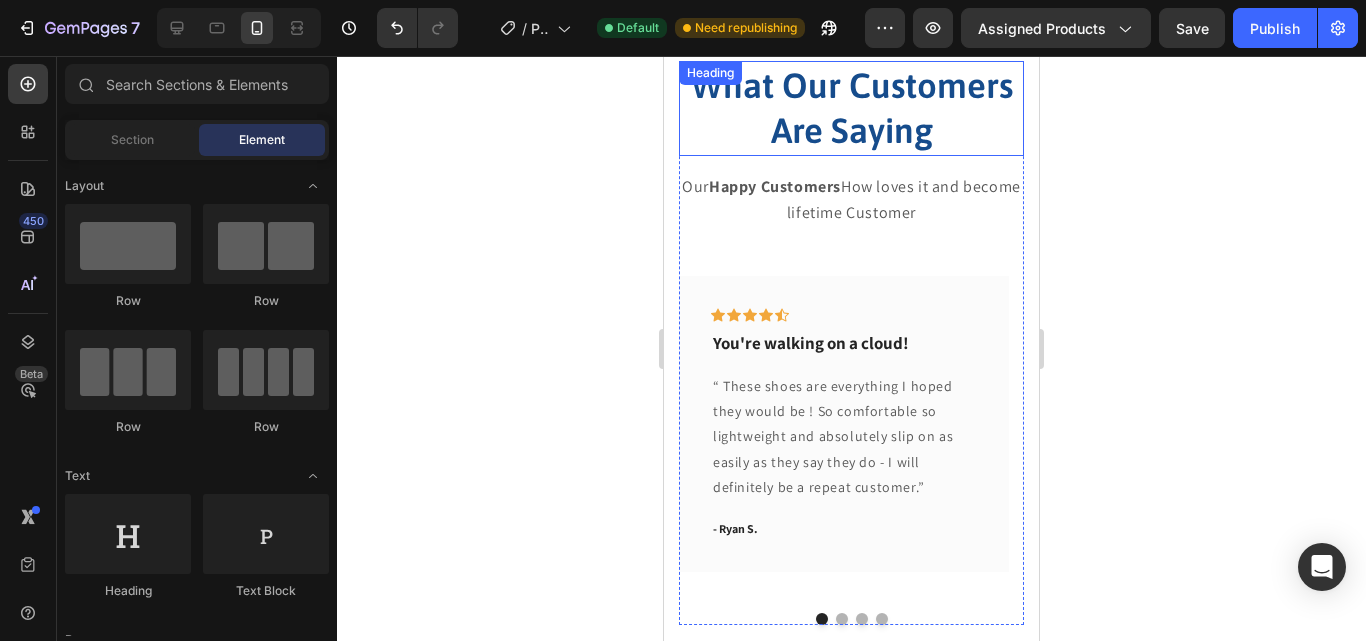 click on "What Our Customers Are Saying" at bounding box center [851, 108] 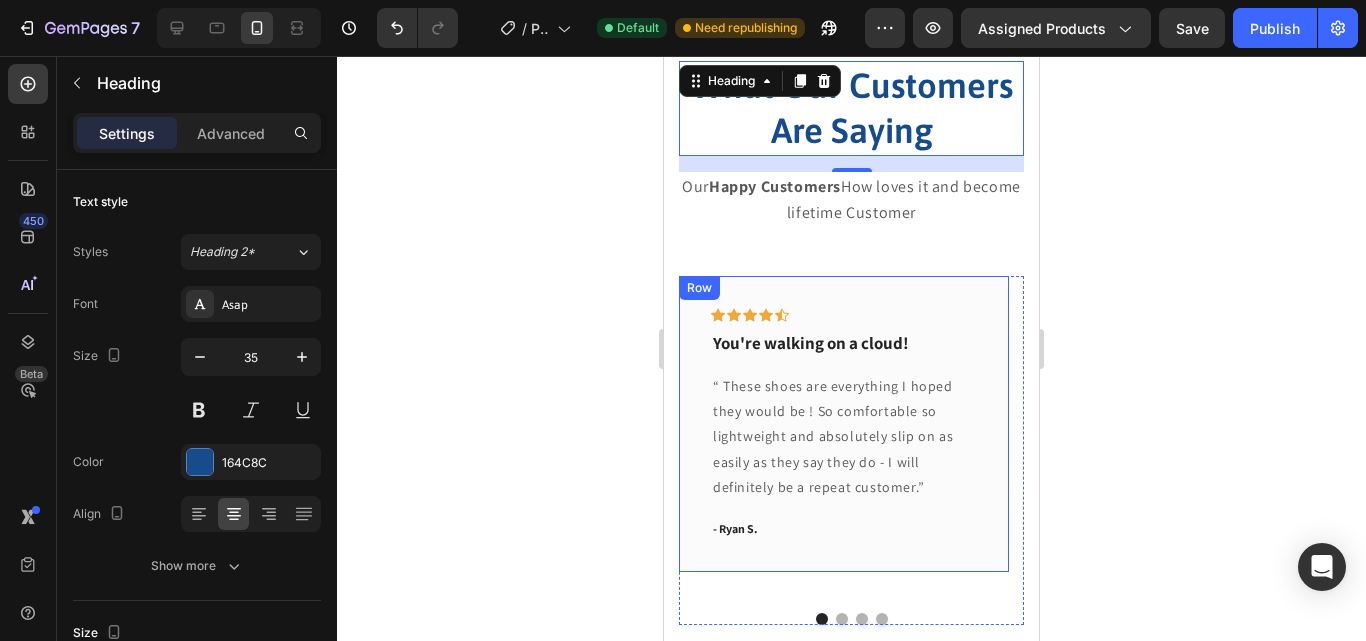 click on "Icon
Icon
Icon
Icon
Icon Row You're walking on a cloud! Text block “ These shoes are everything I hoped they would be ! So comfortable so lightweight and absolutely slip on as easily as they say they do - I will definitely be a repeat customer.” Text block - Ryan S. Text block Row" at bounding box center [844, 424] 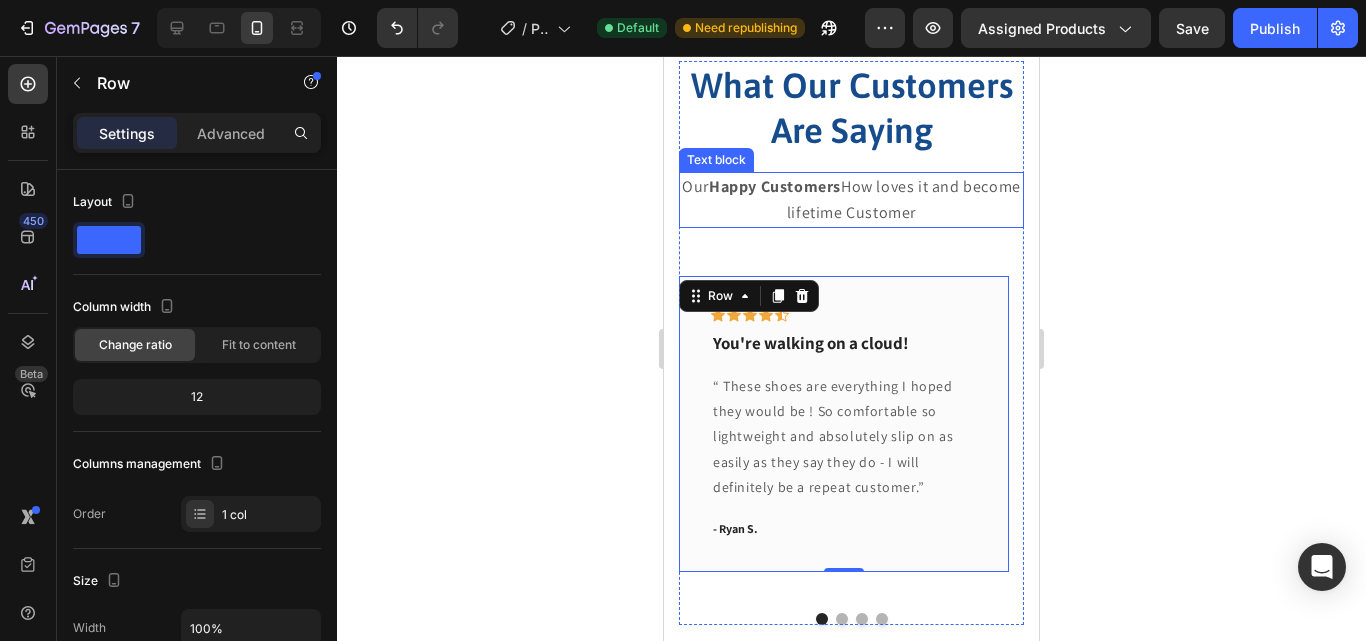 click on "Our  Happy Customers  How loves it and become lifetime Customer" at bounding box center [851, 199] 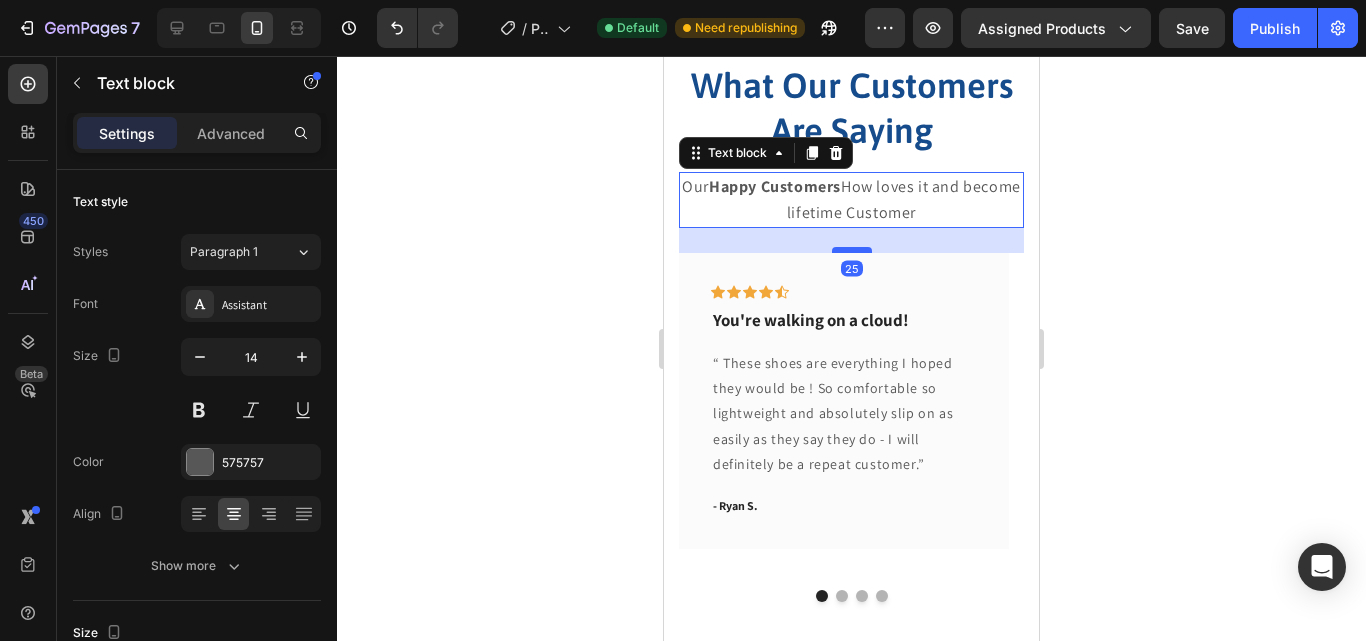 drag, startPoint x: 848, startPoint y: 272, endPoint x: 846, endPoint y: 249, distance: 23.086792 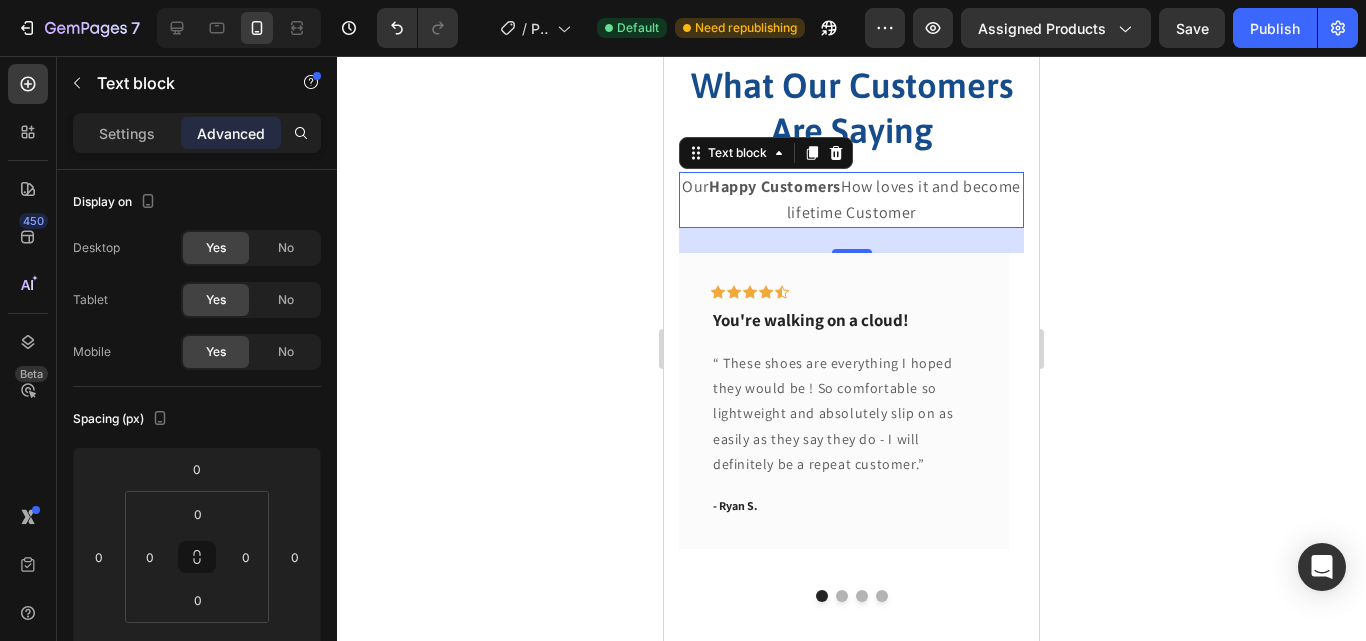 click 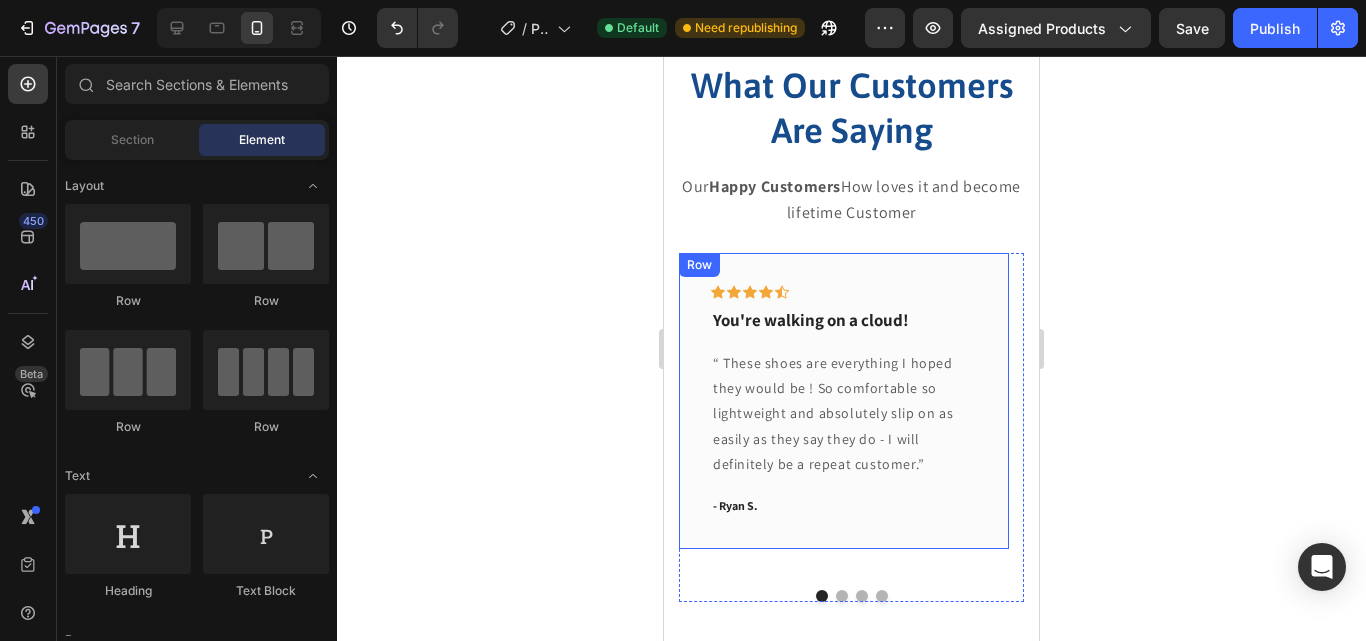click on "Icon
Icon
Icon
Icon
Icon Row You're walking on a cloud! Text block “ These shoes are everything I hoped they would be ! So comfortable so lightweight and absolutely slip on as easily as they say they do - I will definitely be a repeat customer.” Text block - Ryan S. Text block Row" at bounding box center [844, 401] 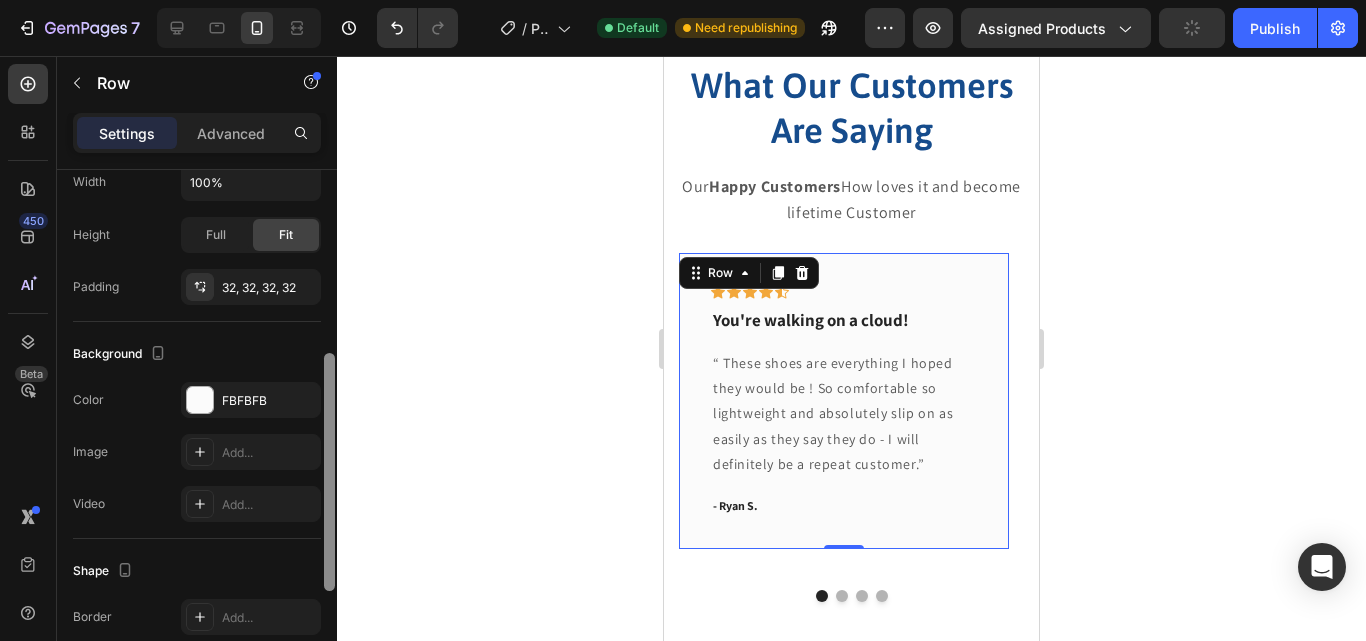 scroll, scrollTop: 477, scrollLeft: 0, axis: vertical 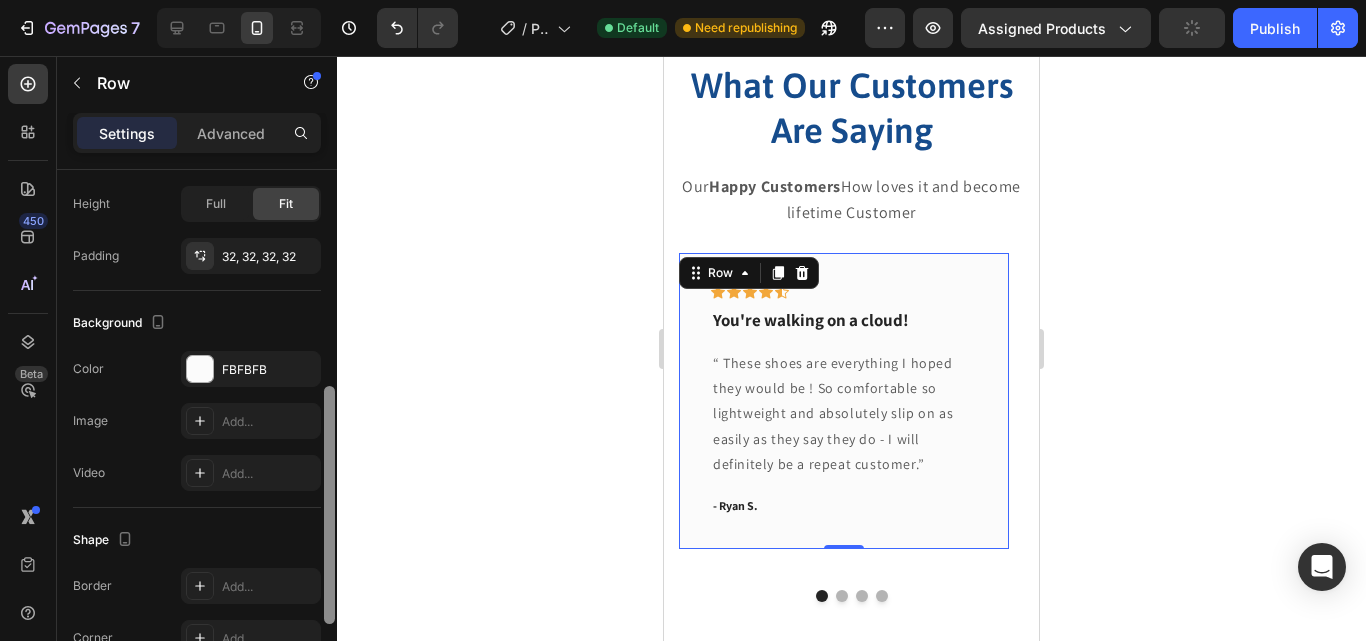 drag, startPoint x: 329, startPoint y: 213, endPoint x: 330, endPoint y: 429, distance: 216.00232 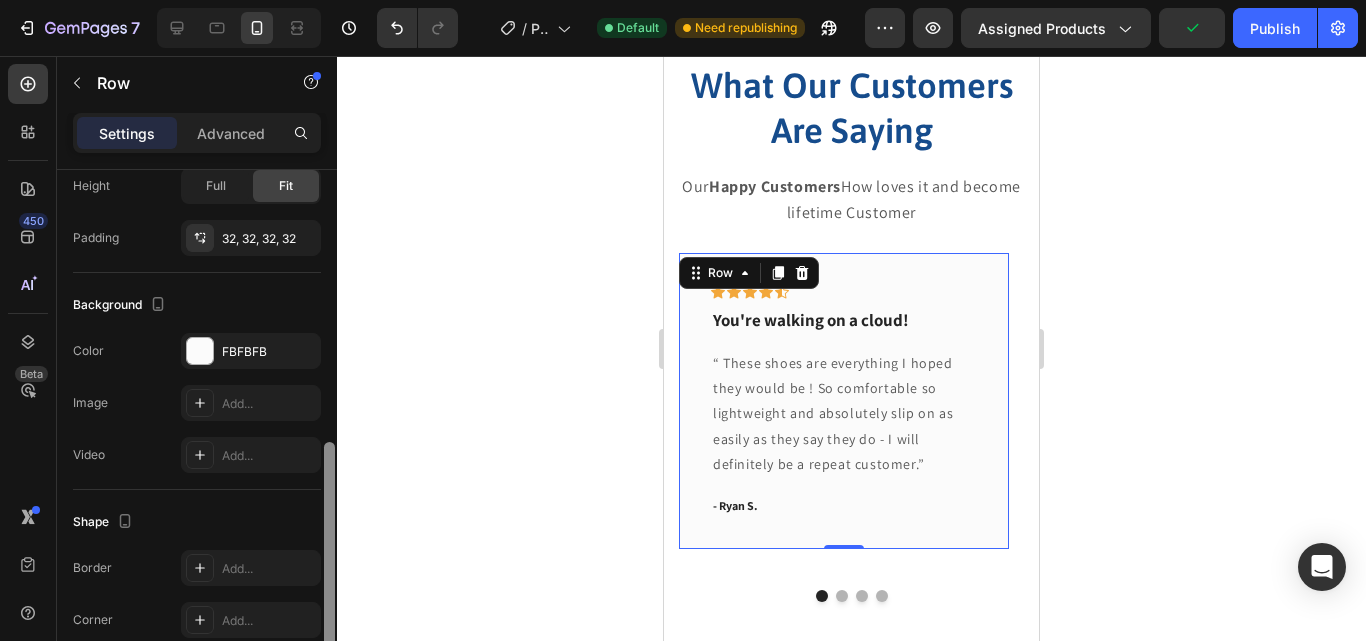 scroll, scrollTop: 541, scrollLeft: 0, axis: vertical 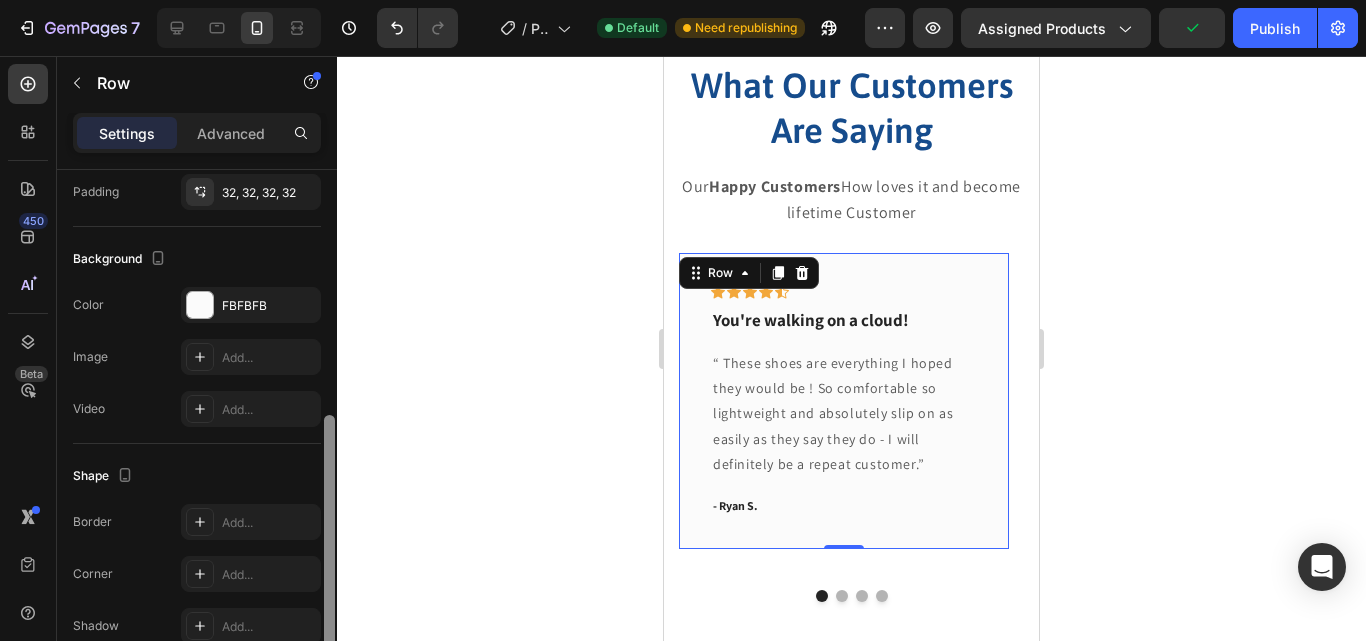 drag, startPoint x: 330, startPoint y: 429, endPoint x: 258, endPoint y: 458, distance: 77.62087 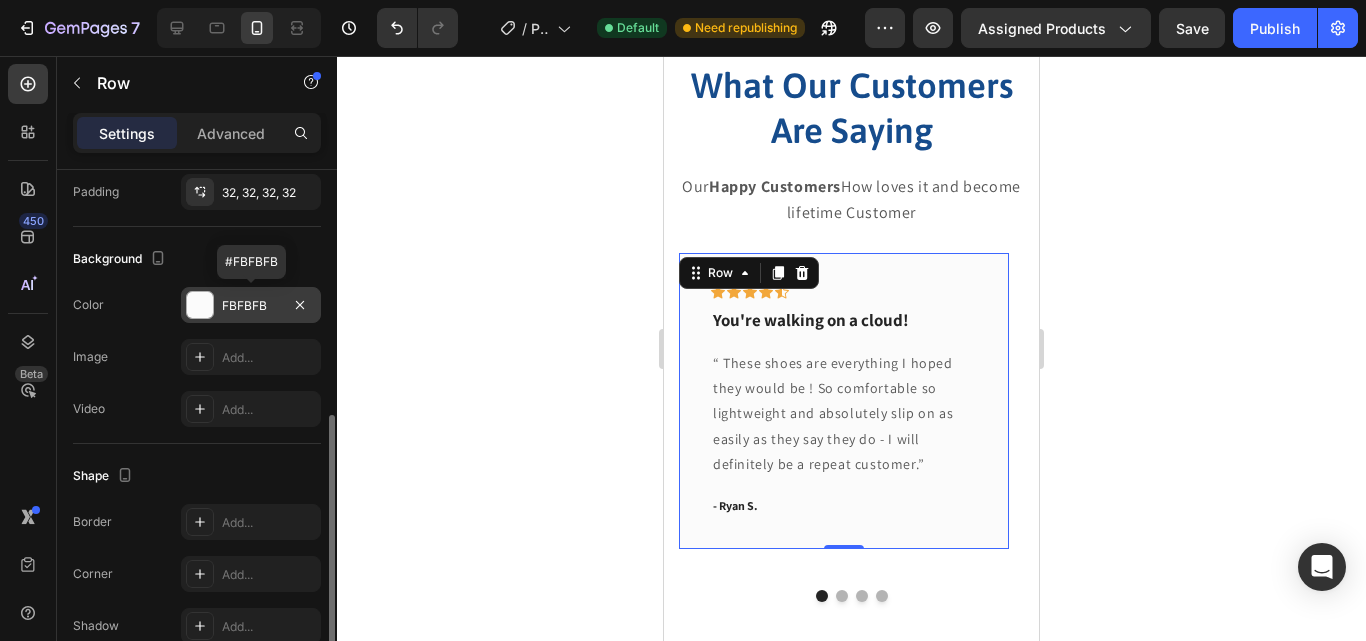 click on "FBFBFB" at bounding box center [251, 306] 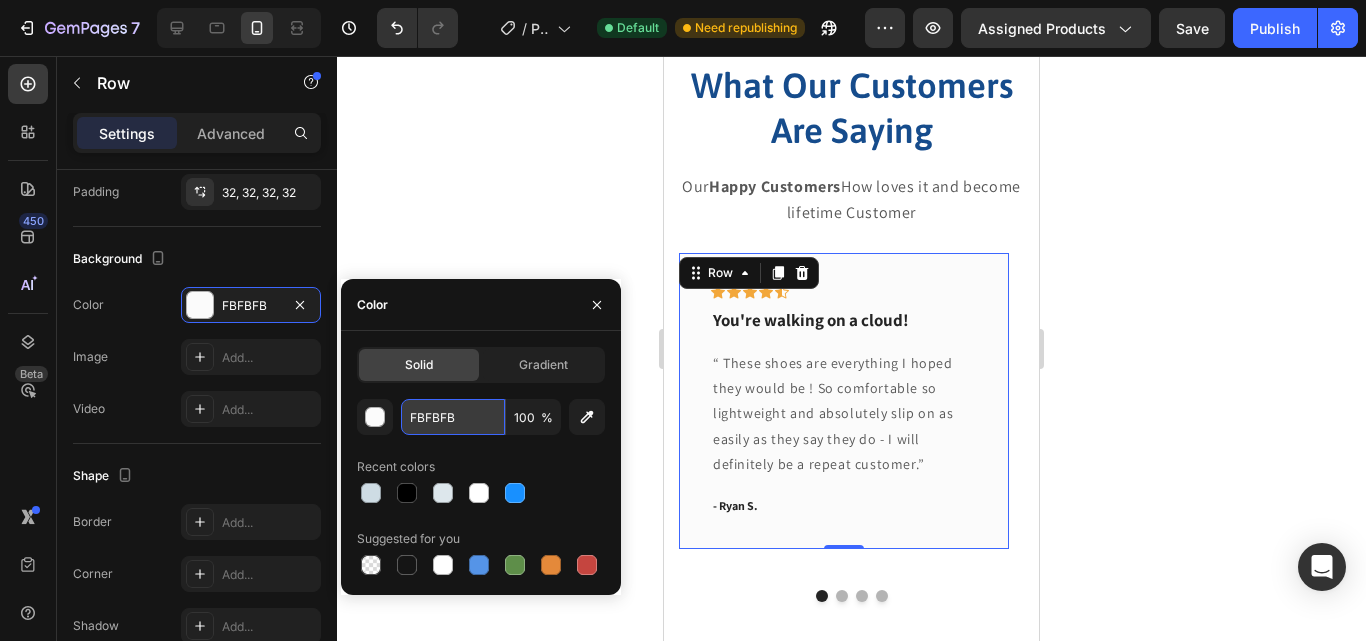 click on "FBFBFB" at bounding box center (453, 417) 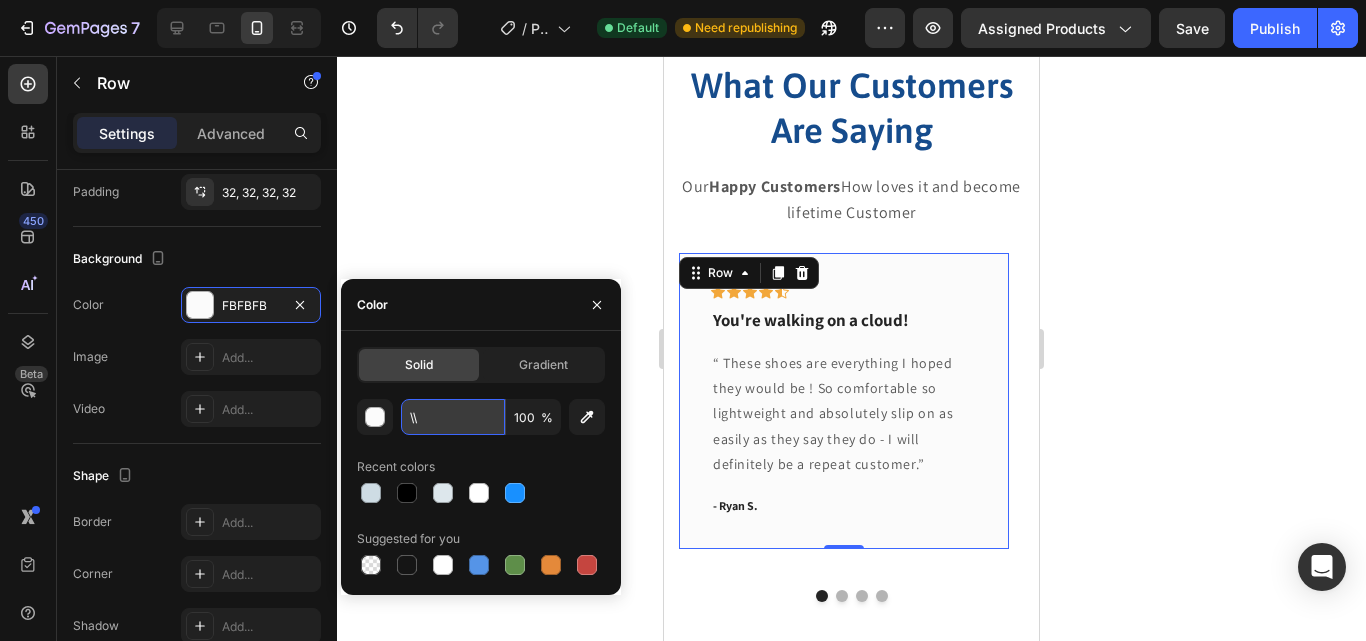 type on "\" 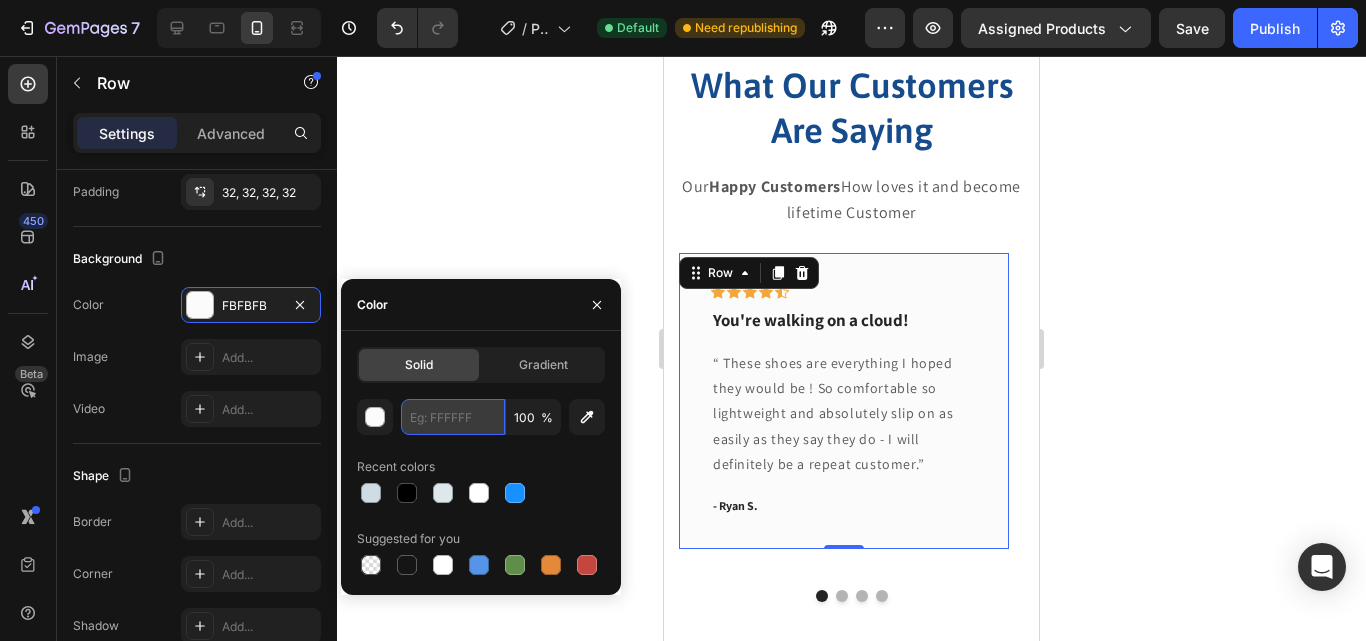paste on "F4F4F4" 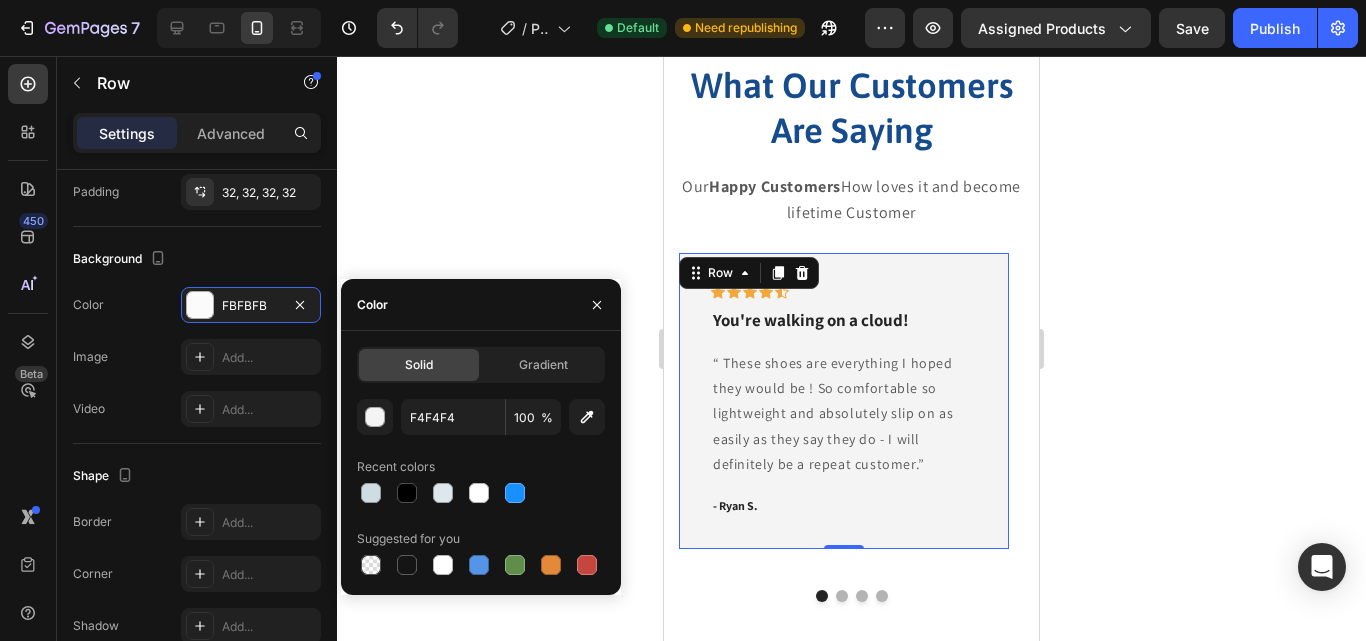 click 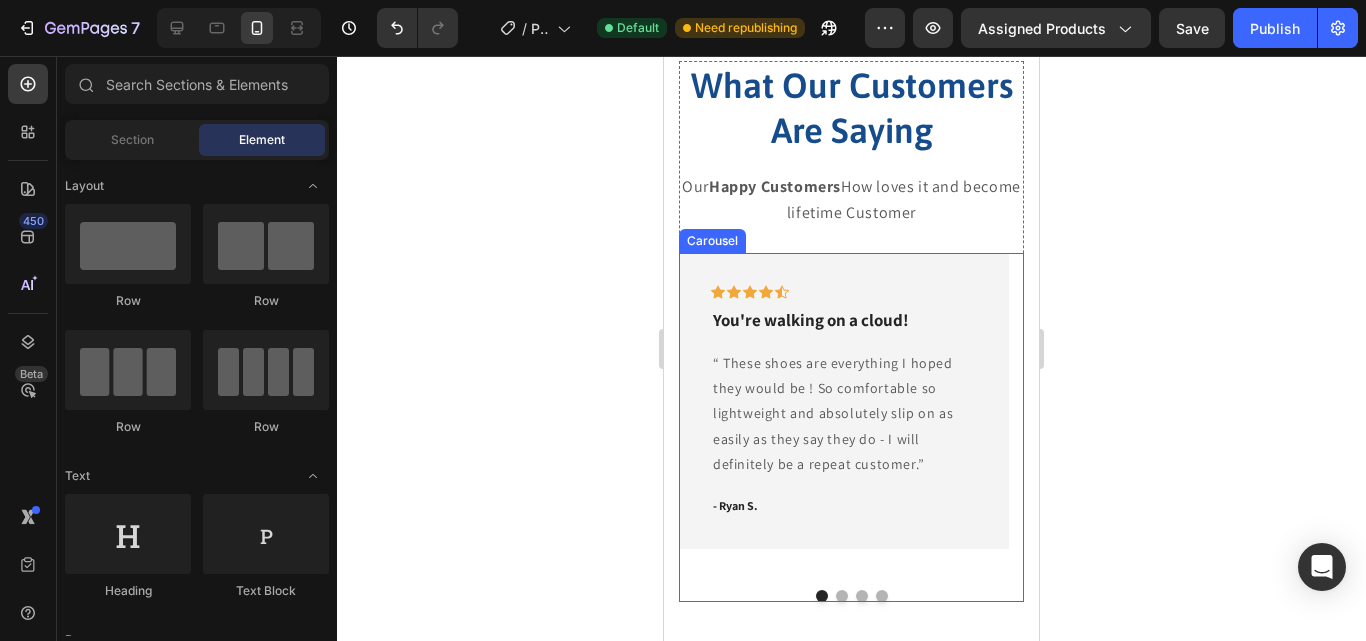 click at bounding box center (842, 596) 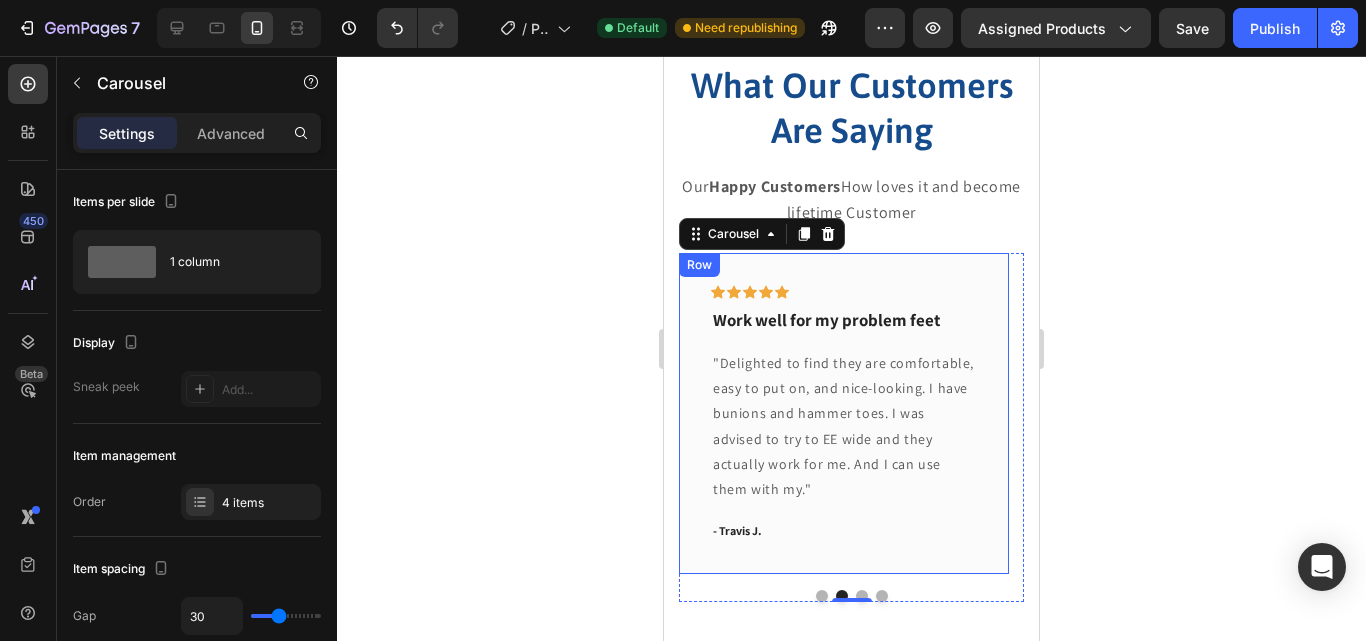 click on "Icon
Icon
Icon
Icon
Icon Row Work well for my problem feet Text block "Delighted to find they are comfortable, easy to put on, and nice-looking. I have bunions and hammer toes. I was advised to try to EE wide and they actually work for me. And I can use them with my." Text block - Travis J. Text block" at bounding box center (844, 413) 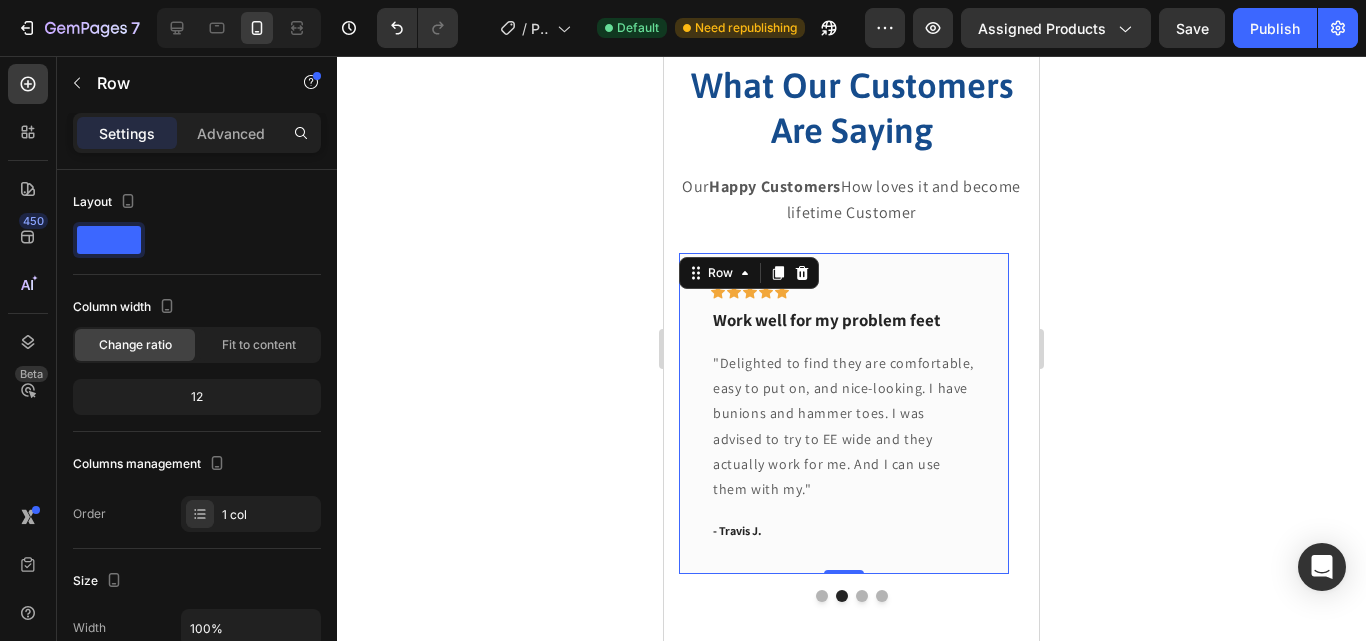 scroll, scrollTop: 640, scrollLeft: 0, axis: vertical 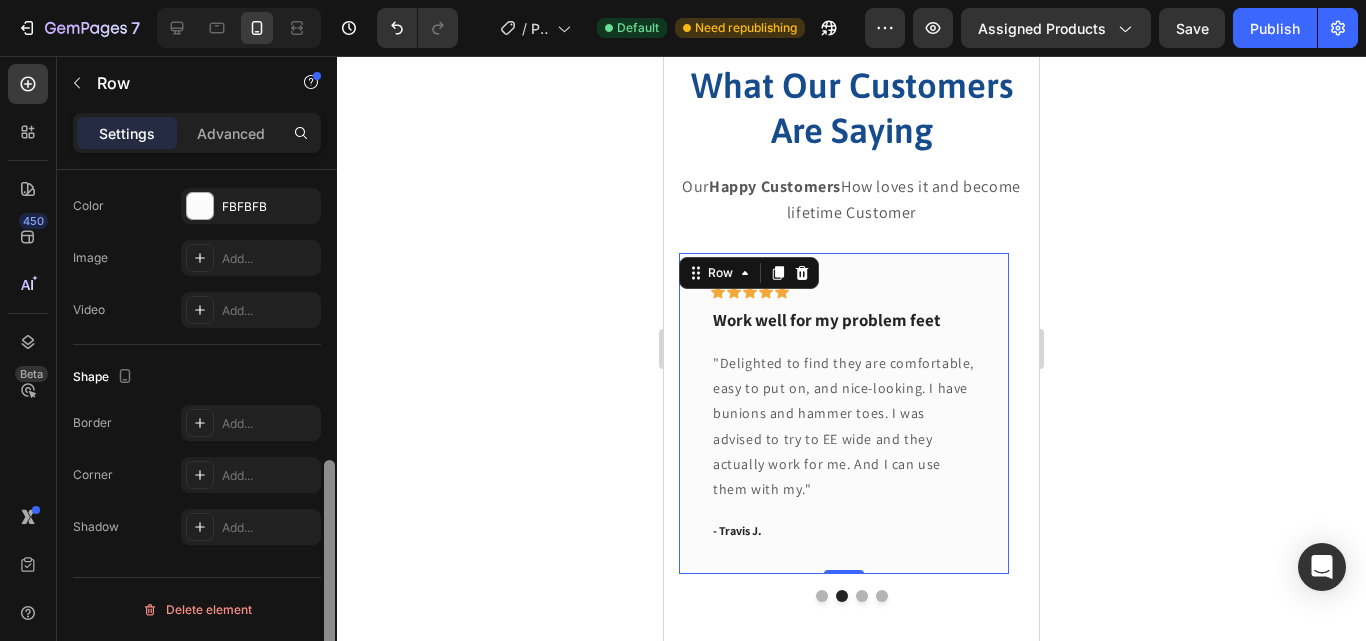 drag, startPoint x: 329, startPoint y: 283, endPoint x: 316, endPoint y: 665, distance: 382.22113 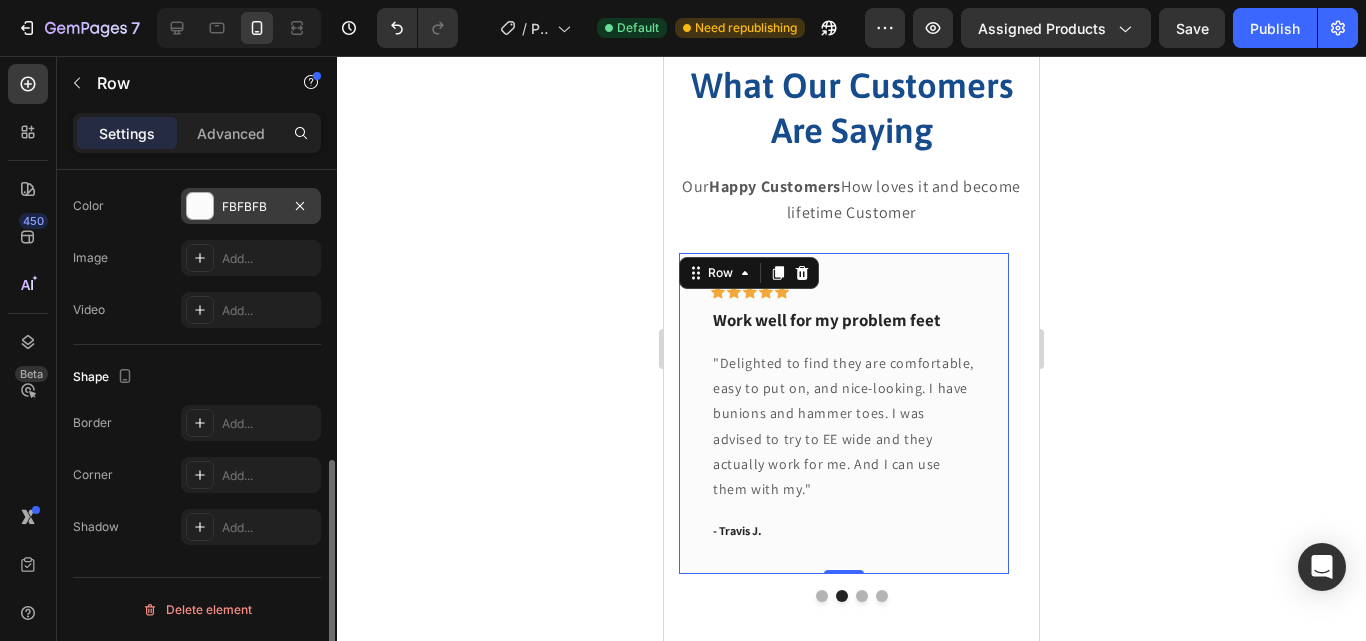 click at bounding box center [200, 206] 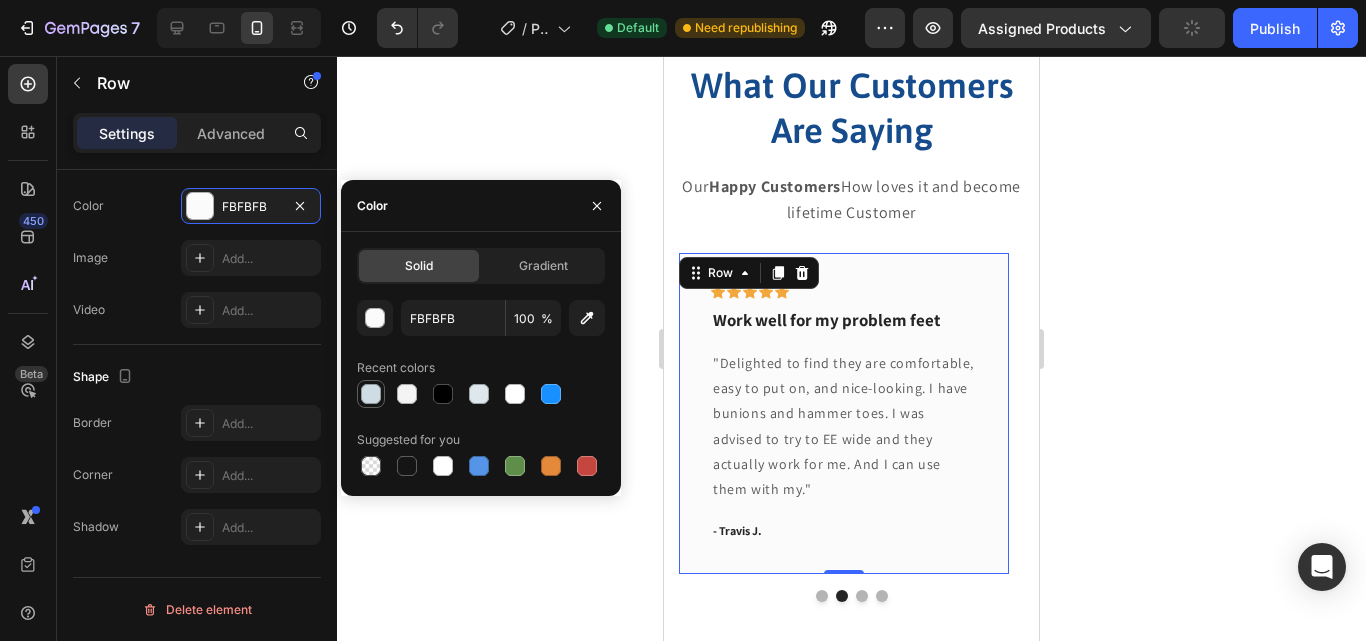 click at bounding box center (371, 394) 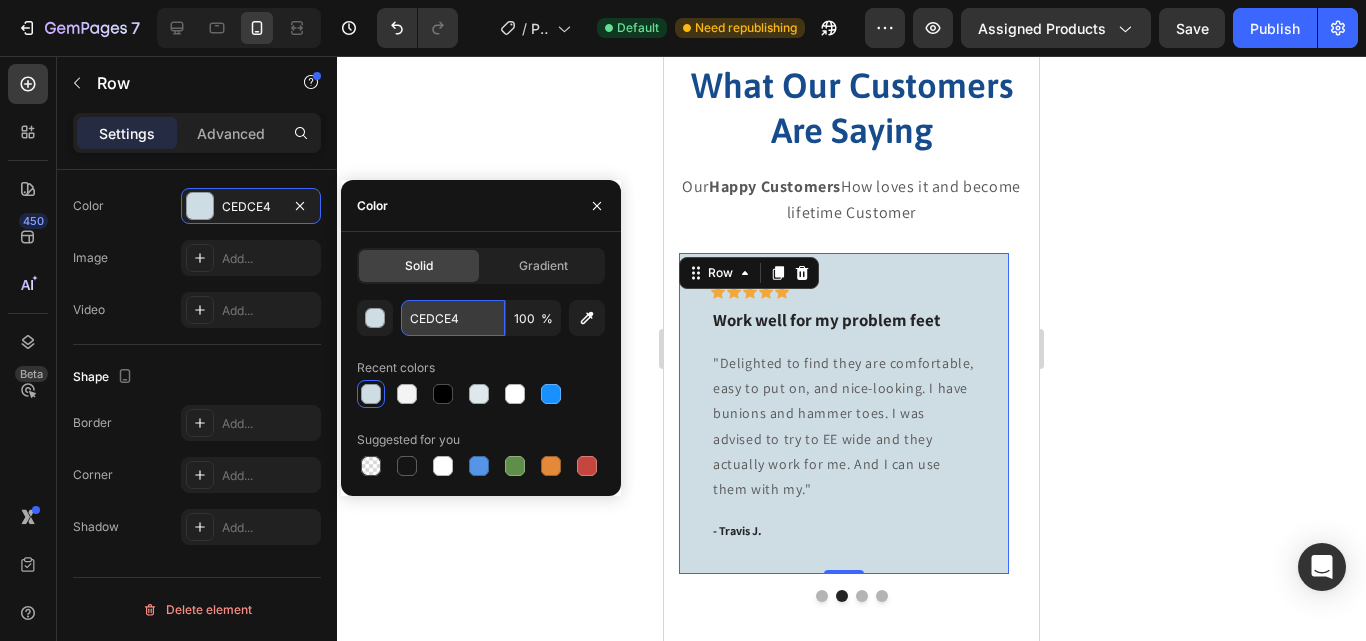 click on "CEDCE4" at bounding box center [453, 318] 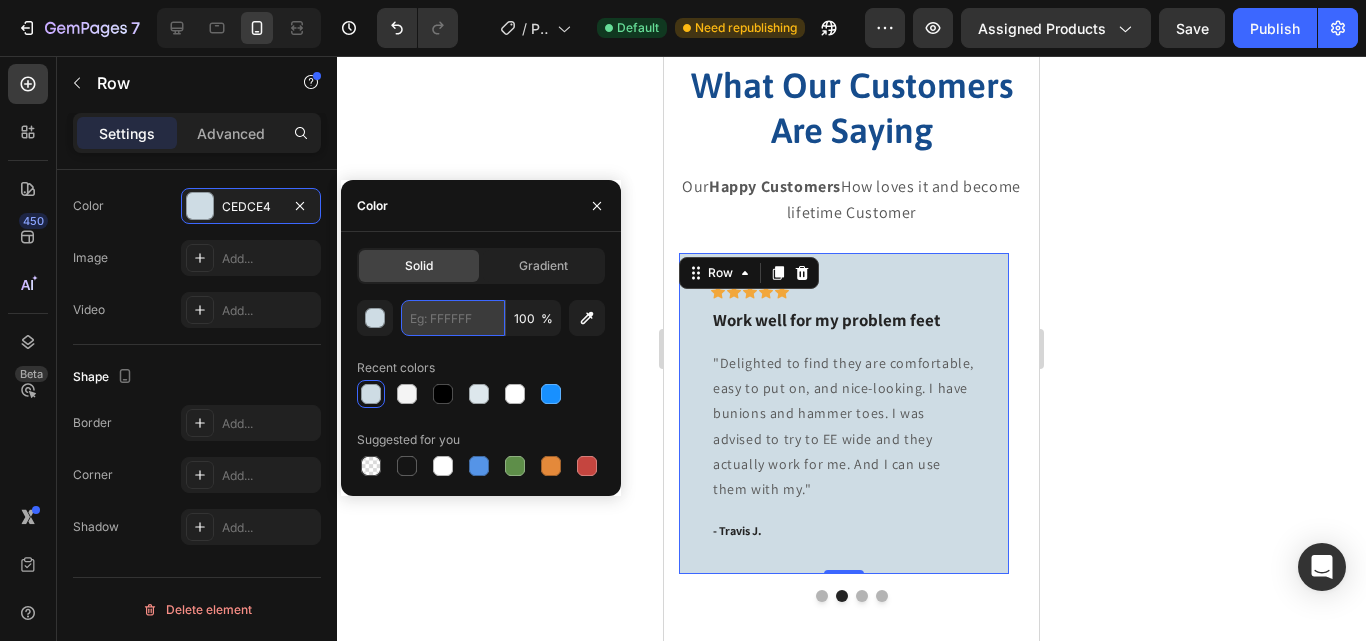 paste on "F4F4F4" 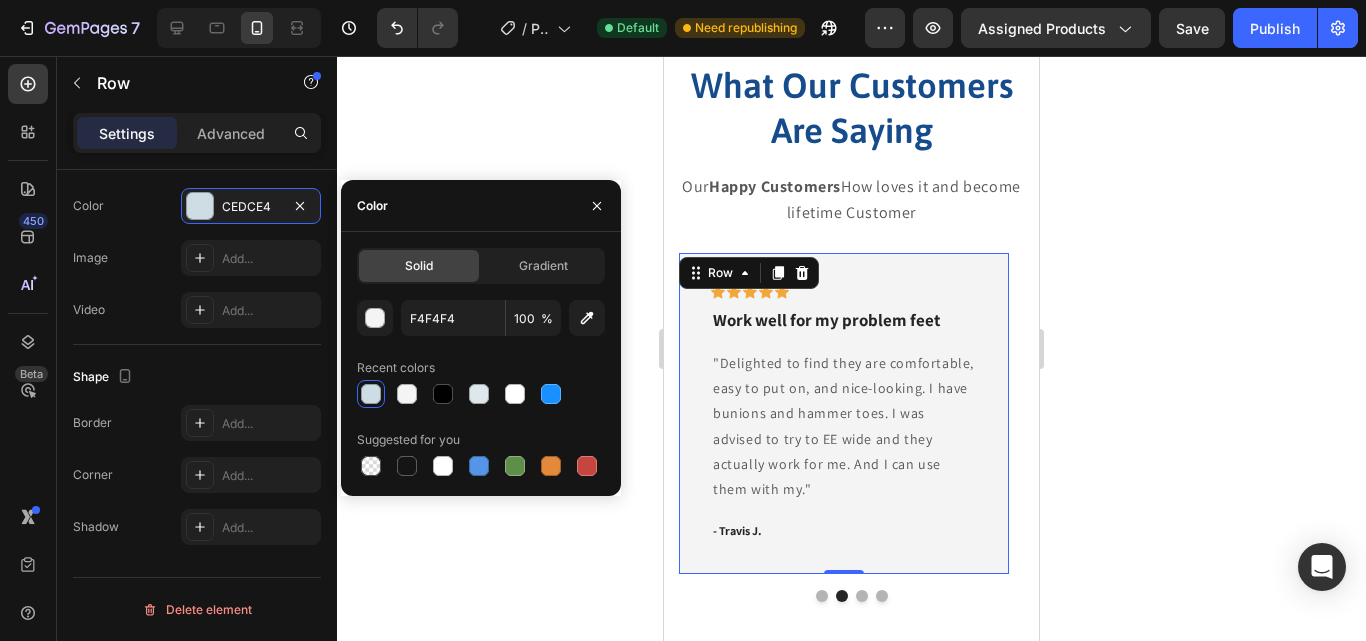 click 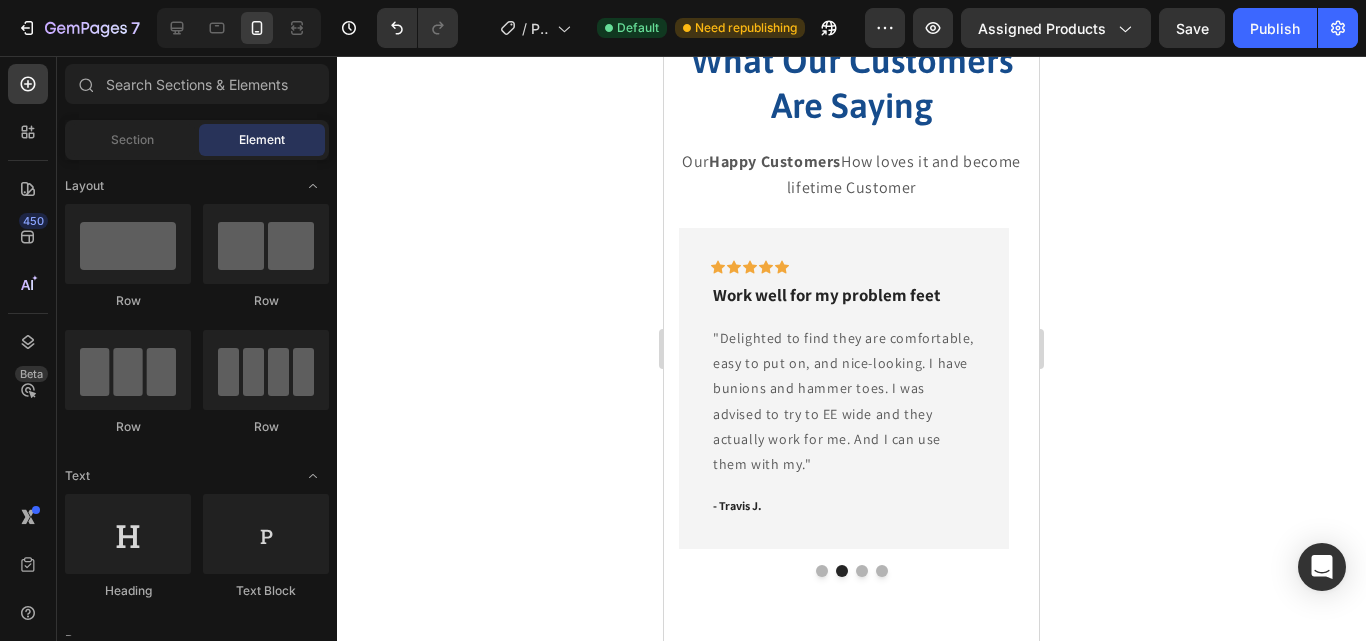 scroll, scrollTop: 1033, scrollLeft: 0, axis: vertical 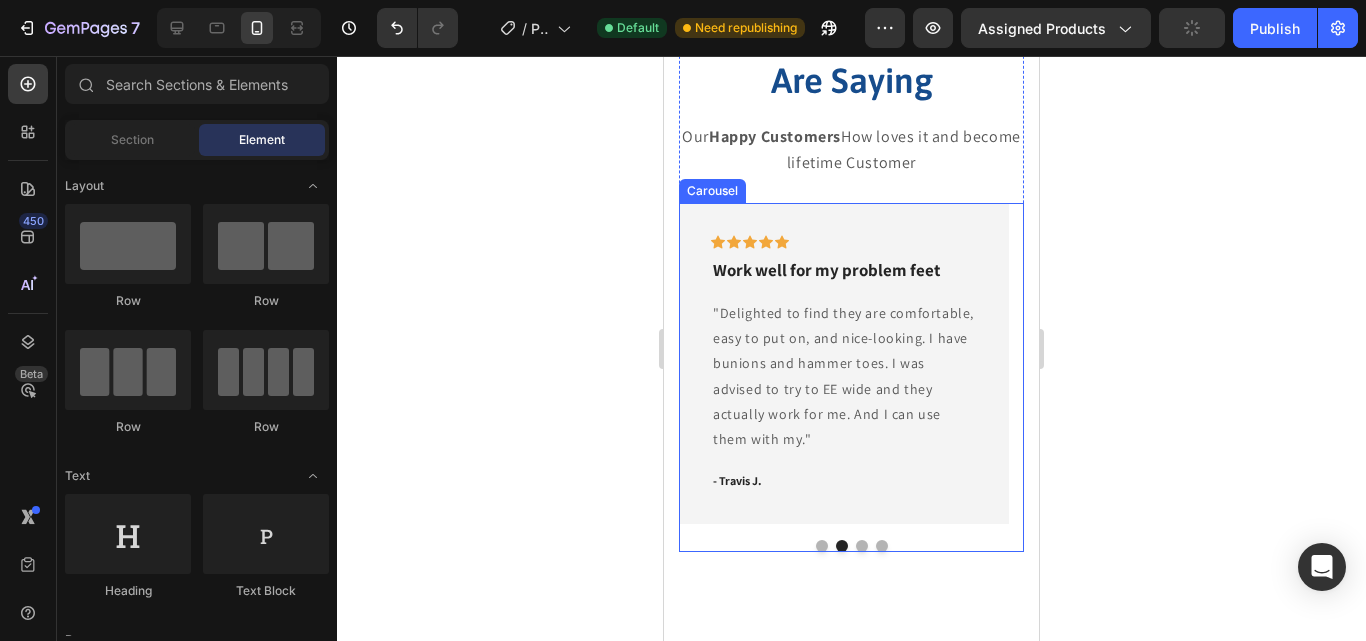 click at bounding box center [862, 546] 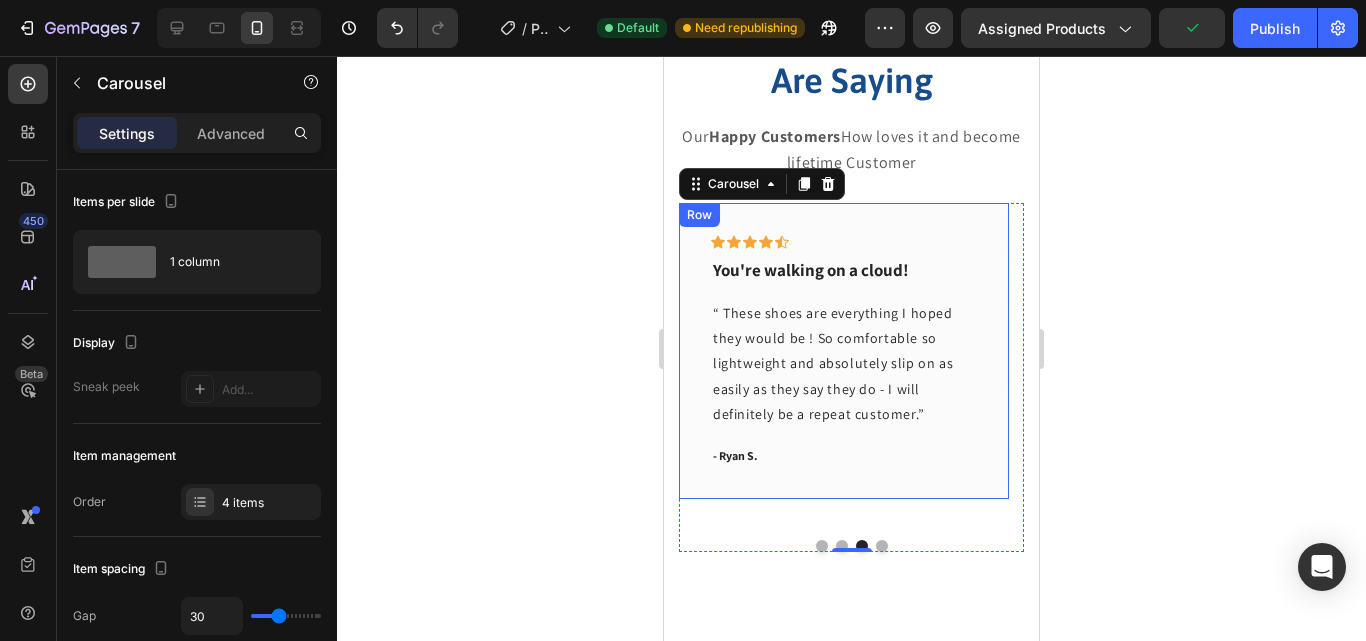 click on "Icon
Icon
Icon
Icon
Icon Row You're walking on a cloud! Text block “ These shoes are everything I hoped they would be ! So comfortable so lightweight and absolutely slip on as easily as they say they do - I will definitely be a repeat customer.” Text block - Ryan S. Text block" at bounding box center [844, 351] 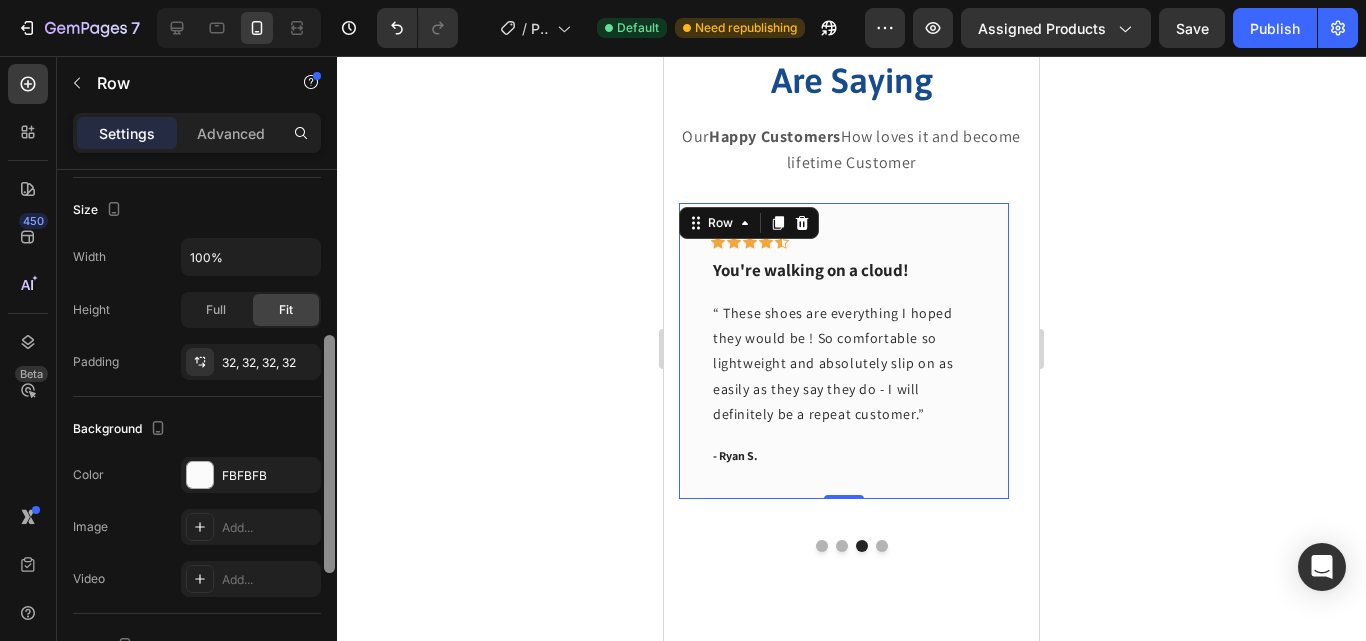 scroll, scrollTop: 375, scrollLeft: 0, axis: vertical 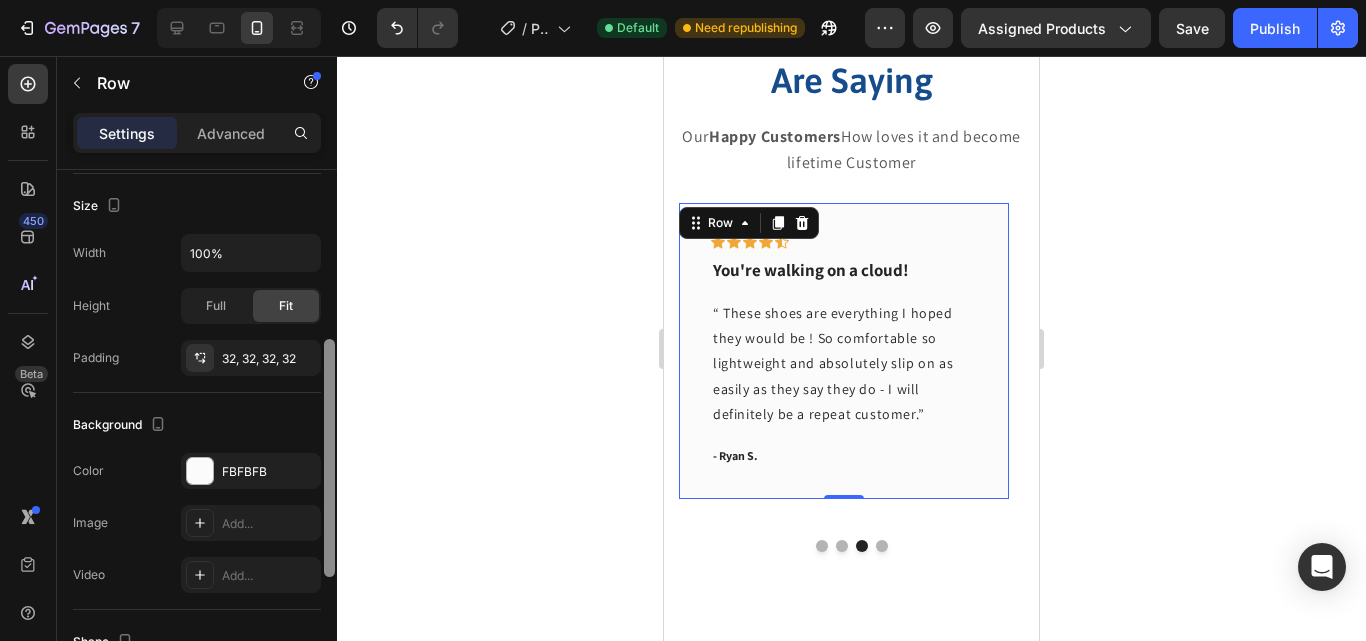 drag, startPoint x: 328, startPoint y: 378, endPoint x: 334, endPoint y: 548, distance: 170.10585 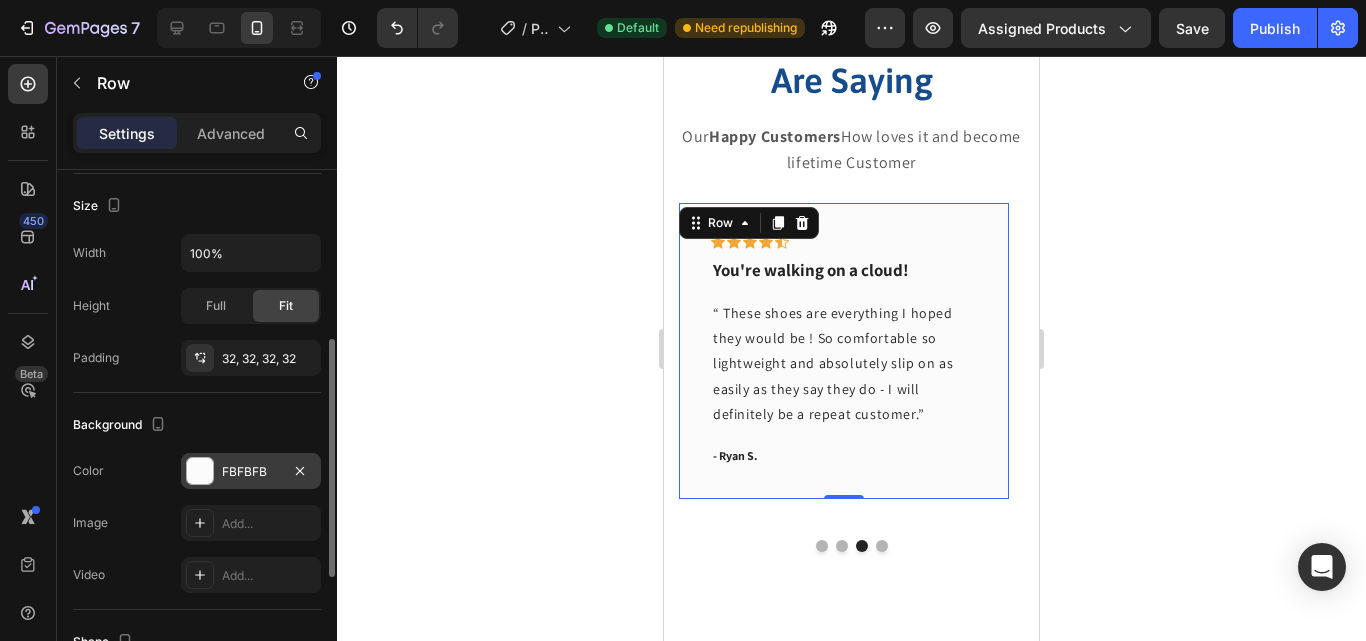 click on "FBFBFB" at bounding box center (251, 471) 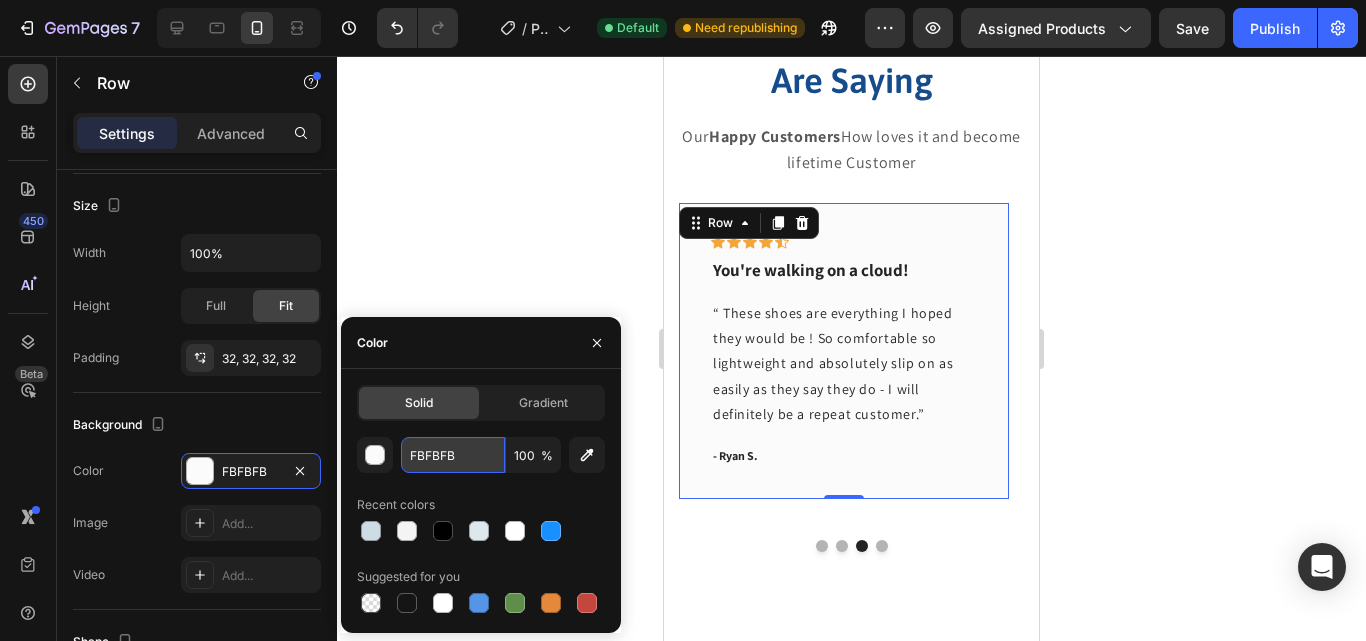click on "FBFBFB" at bounding box center [453, 455] 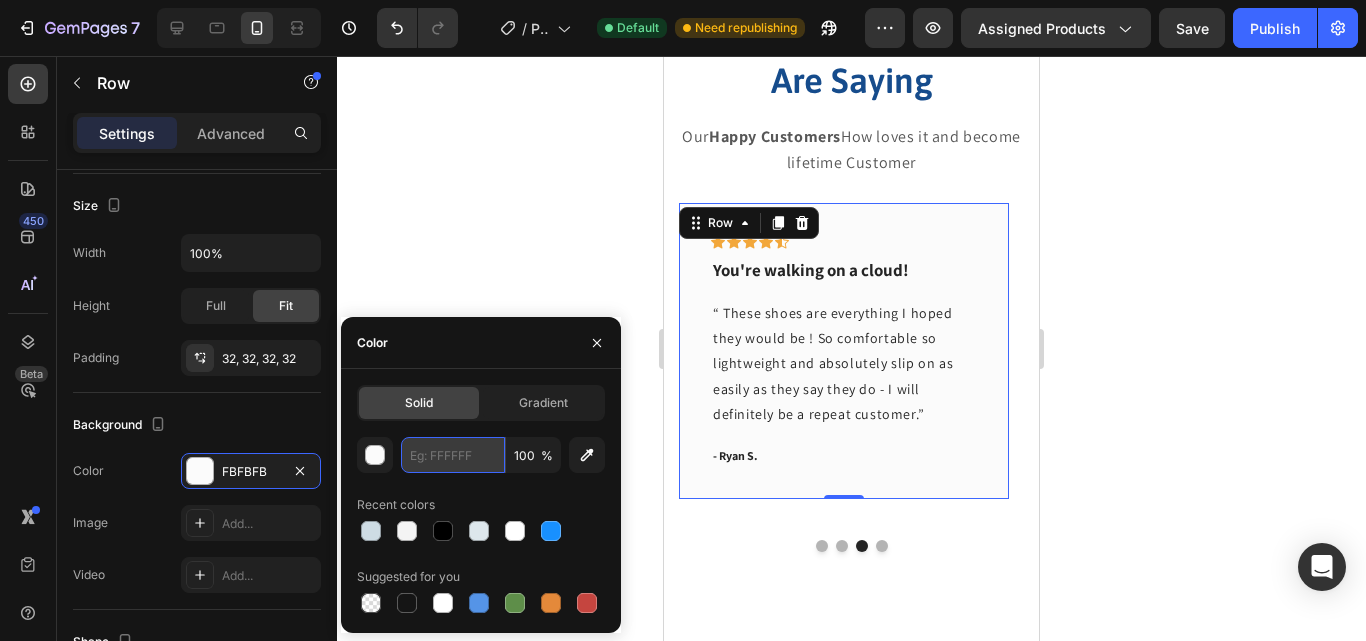 paste on "F4F4F4" 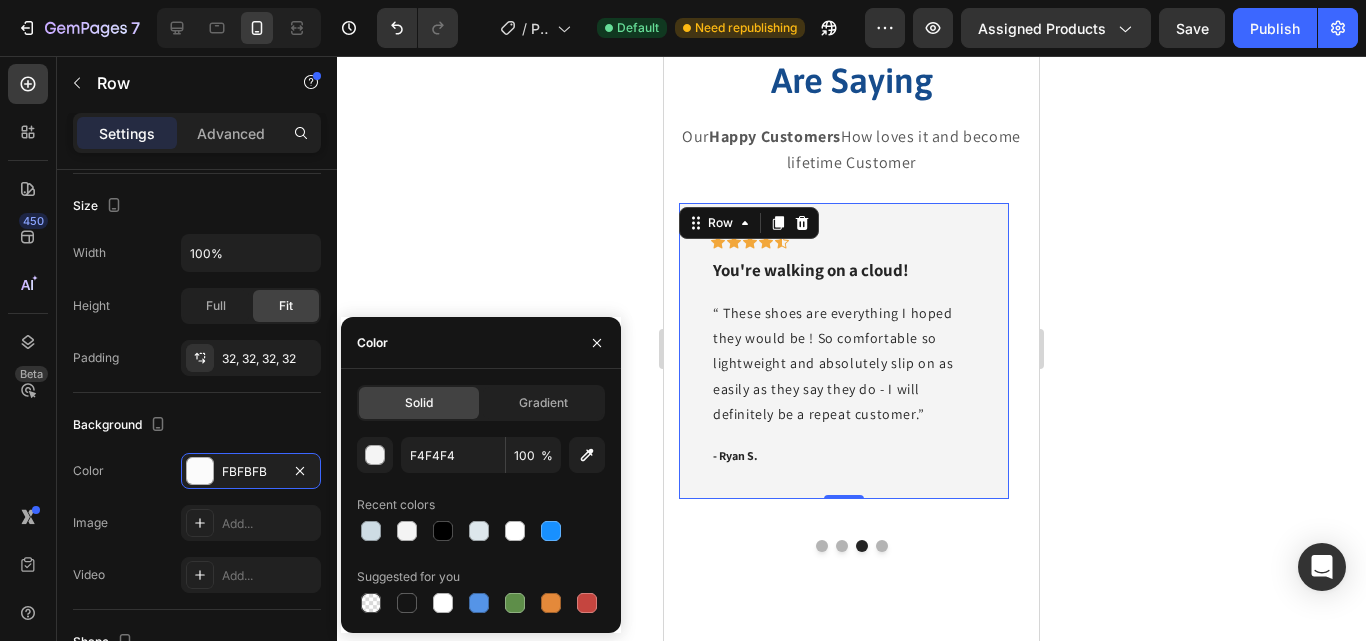 click 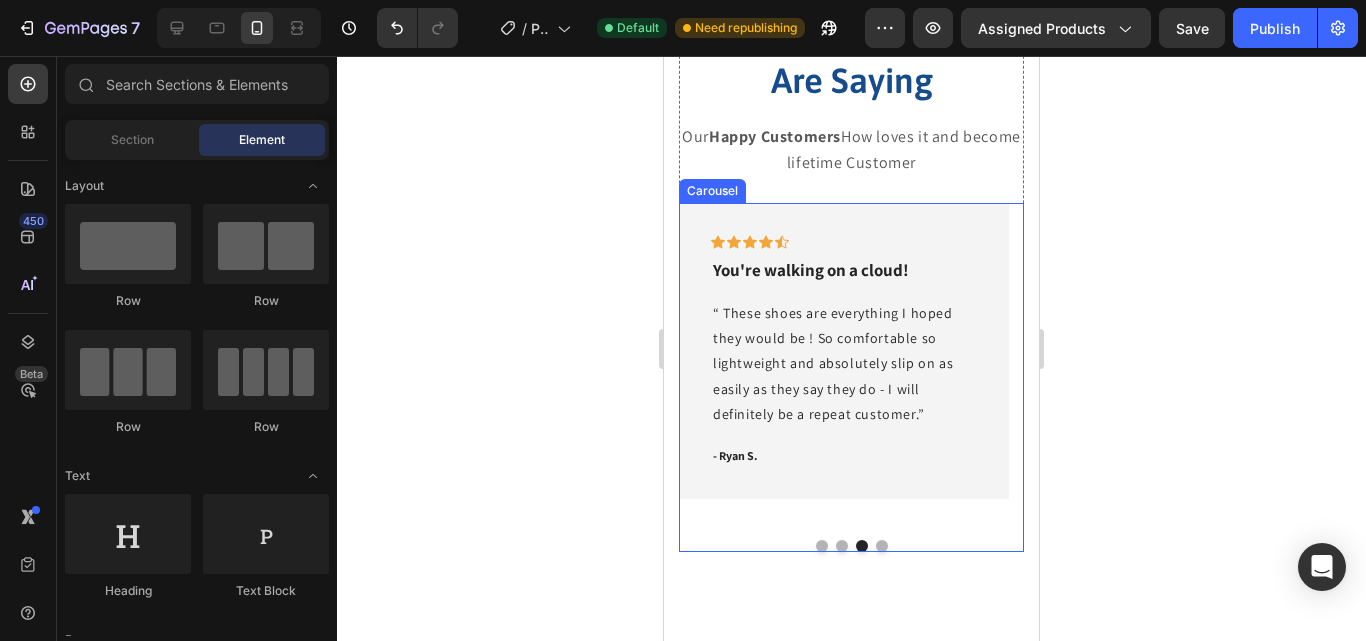 click at bounding box center (882, 546) 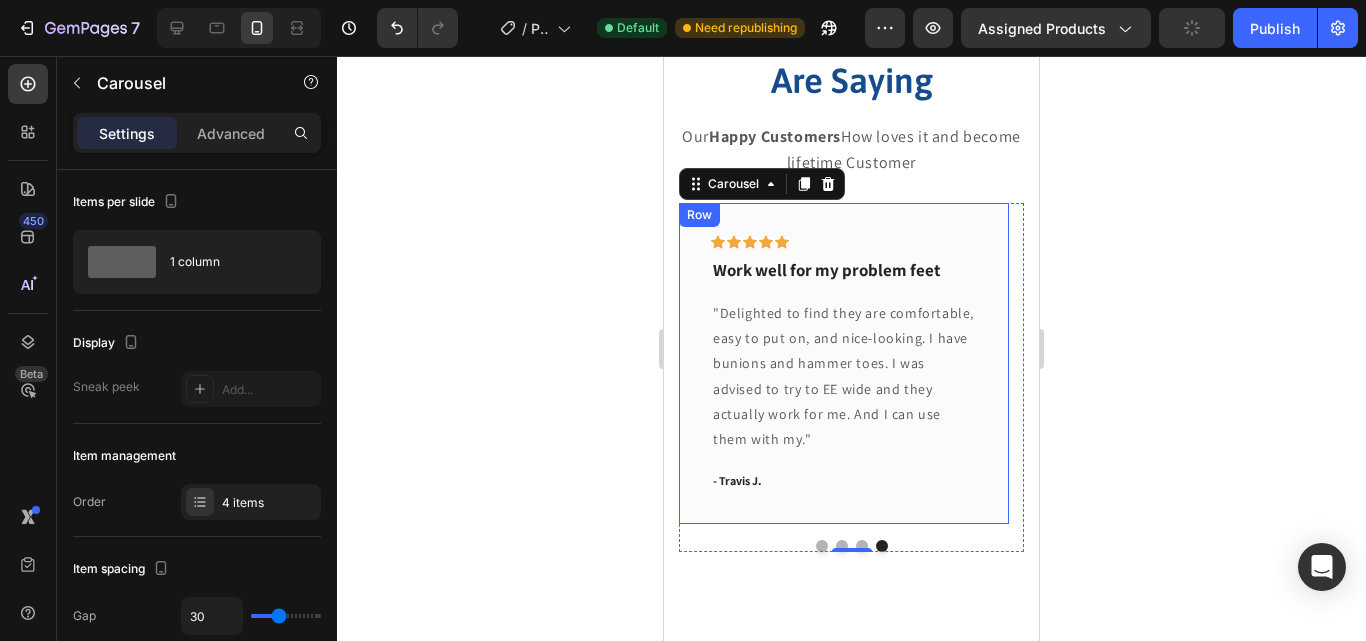 click on "Icon
Icon
Icon
Icon
Icon Row Work well for my problem feet Text block "Delighted to find they are comfortable, easy to put on, and nice-looking. I have bunions and hammer toes. I was advised to try to EE wide and they actually work for me. And I can use them with my." Text block - Travis J. Text block Row" at bounding box center (844, 363) 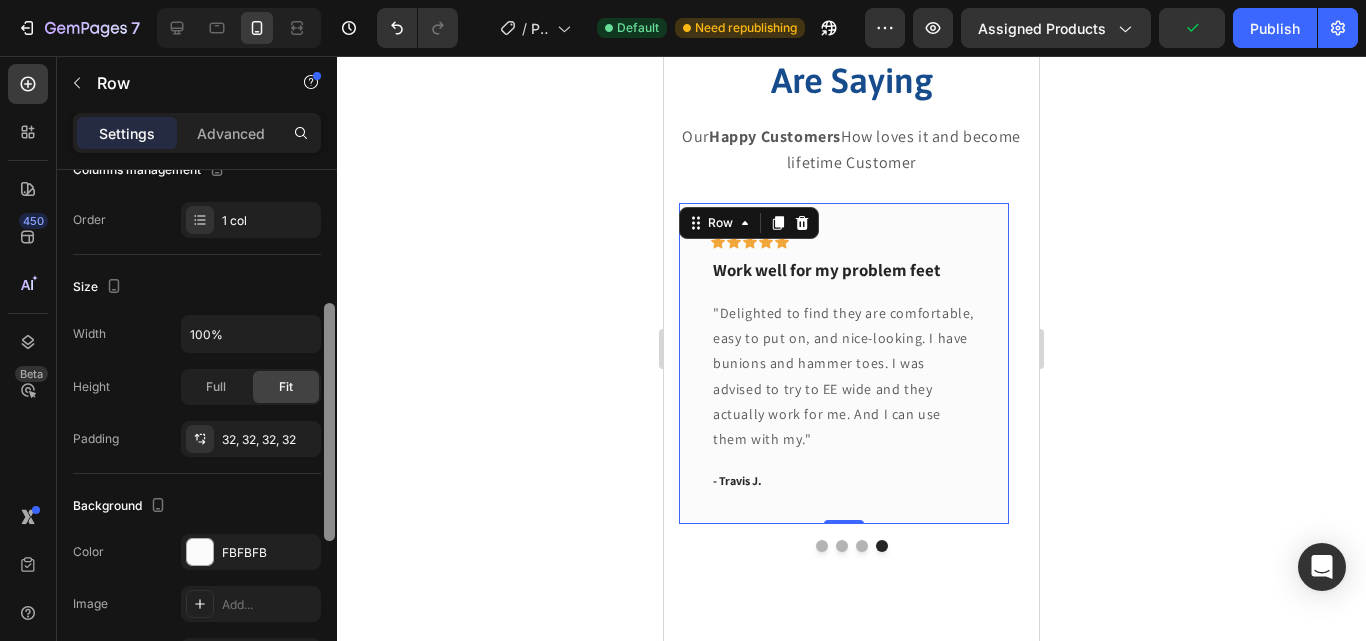 scroll, scrollTop: 640, scrollLeft: 0, axis: vertical 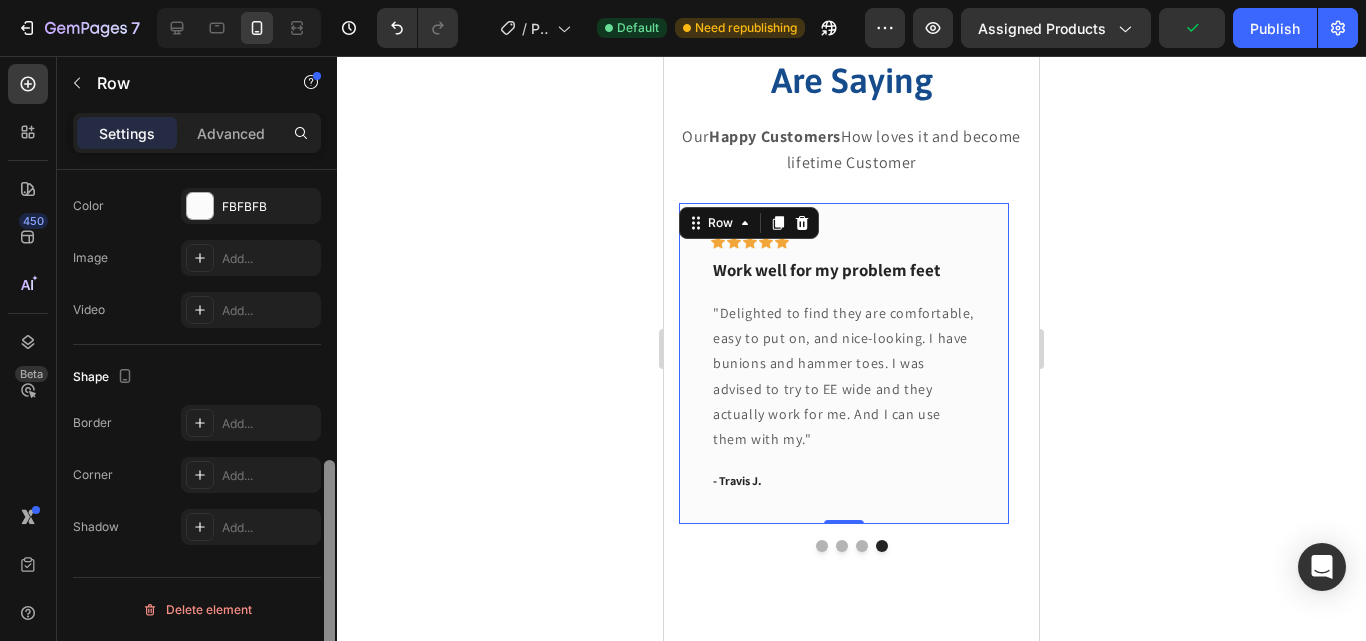 drag, startPoint x: 334, startPoint y: 338, endPoint x: 321, endPoint y: 680, distance: 342.24698 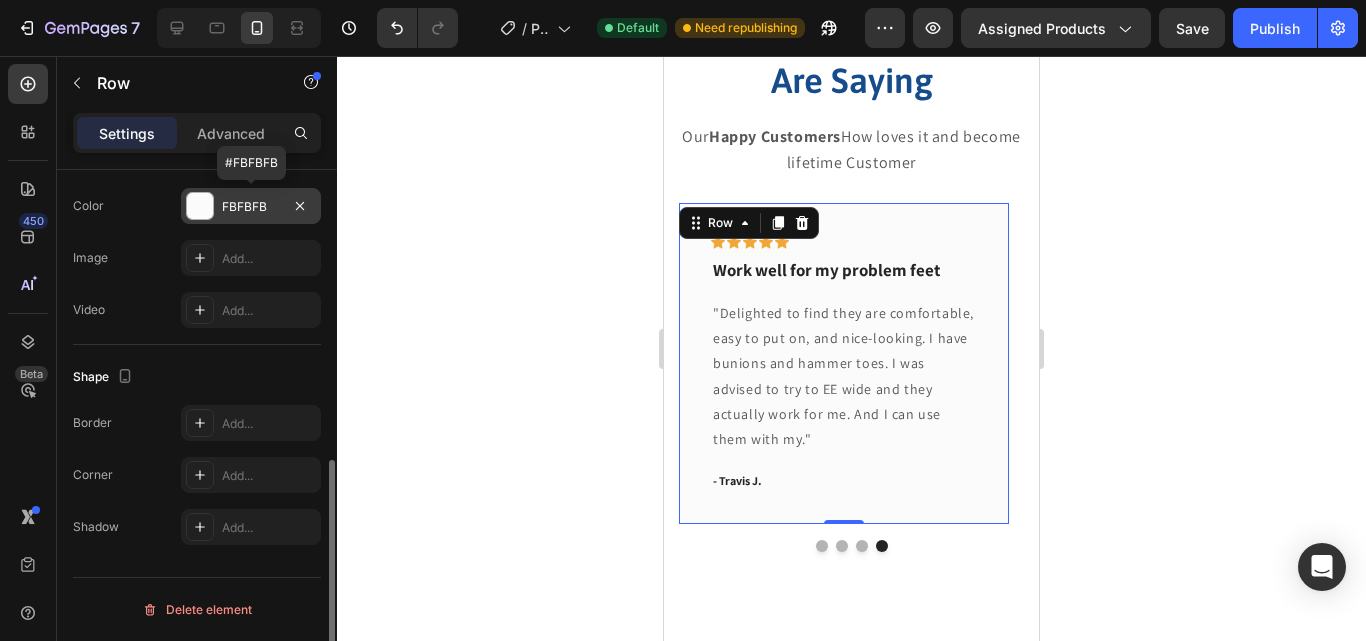 click at bounding box center [200, 206] 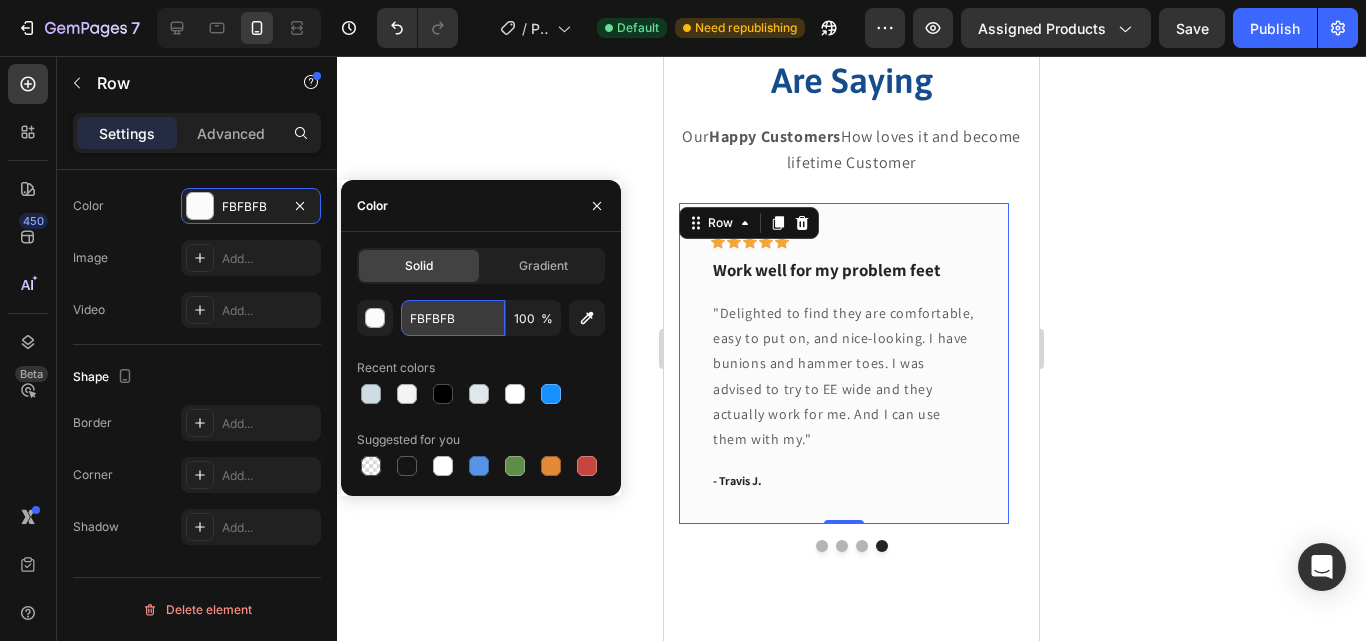 click on "FBFBFB" at bounding box center [453, 318] 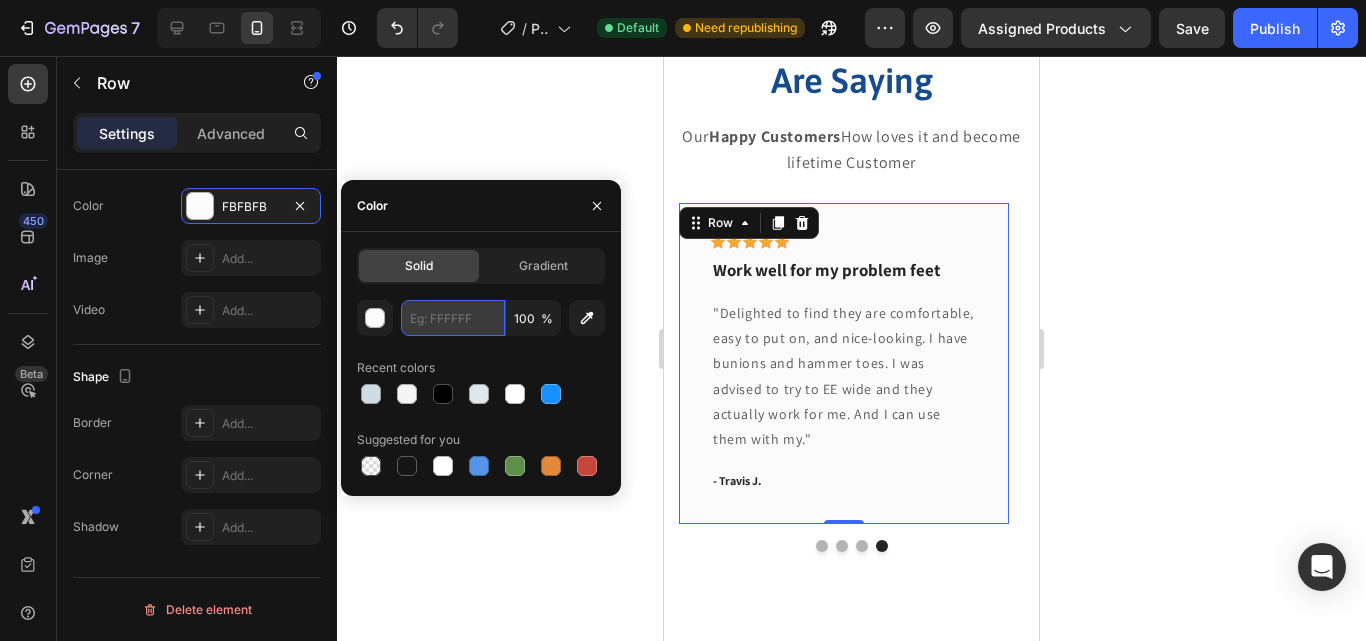 paste on "F4F4F4" 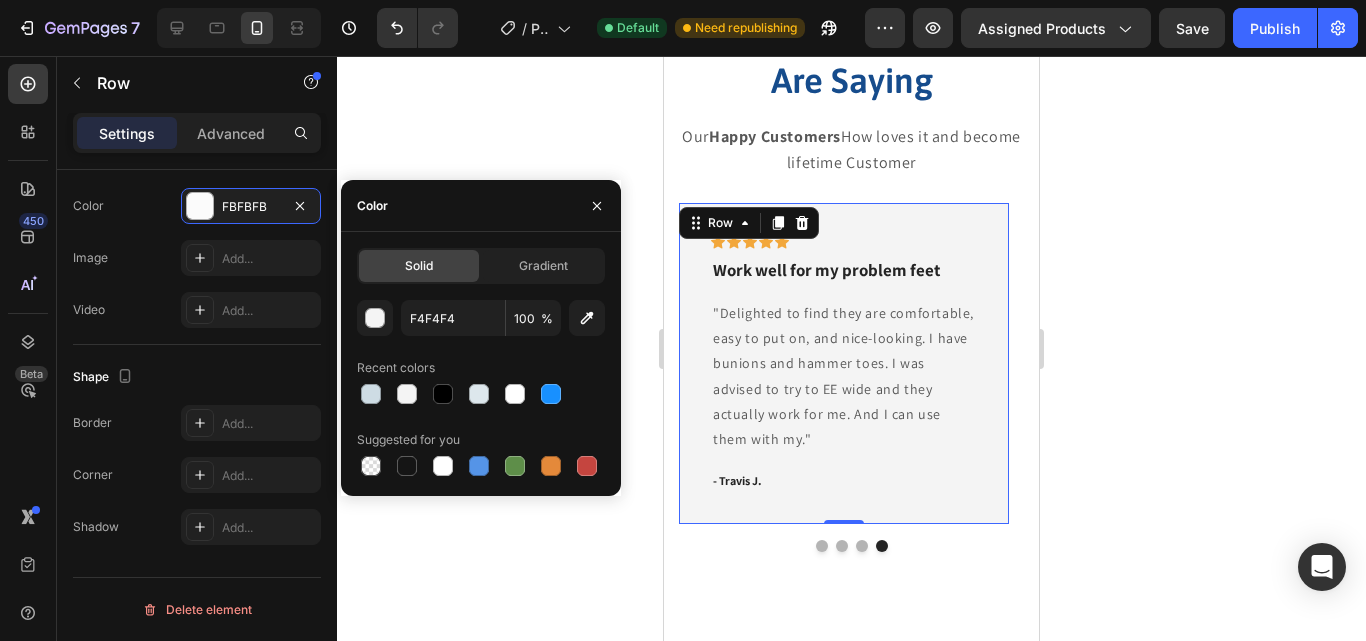 click 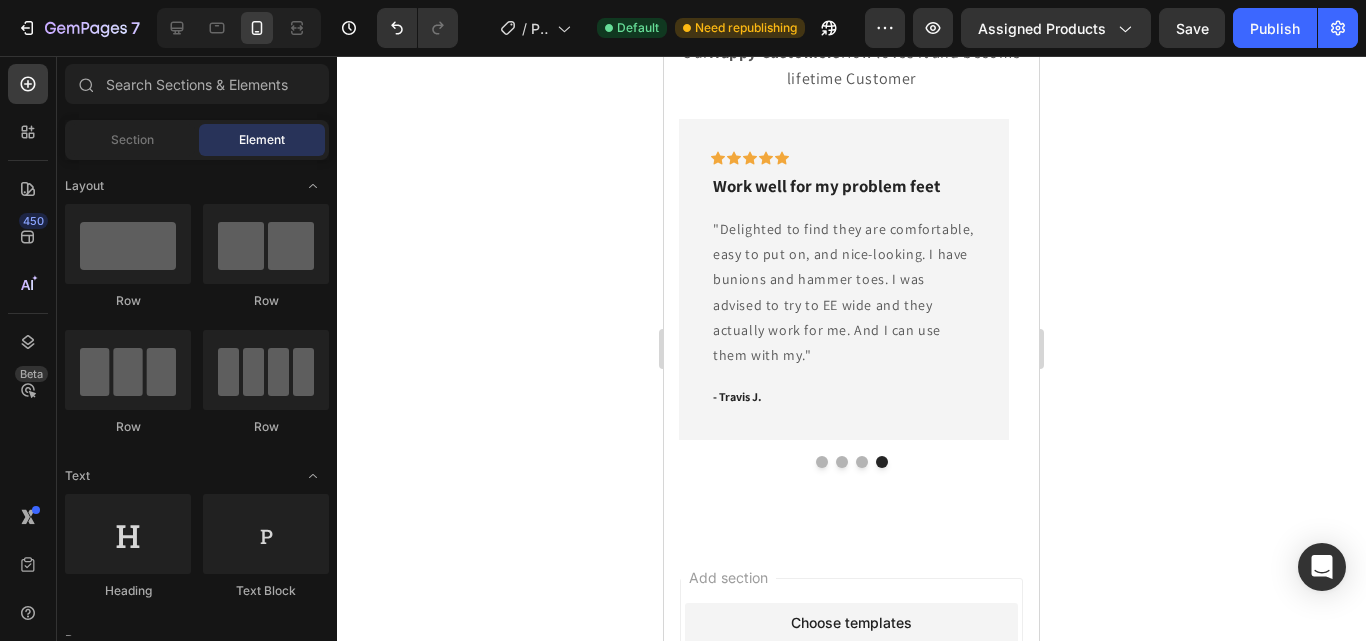 scroll, scrollTop: 957, scrollLeft: 0, axis: vertical 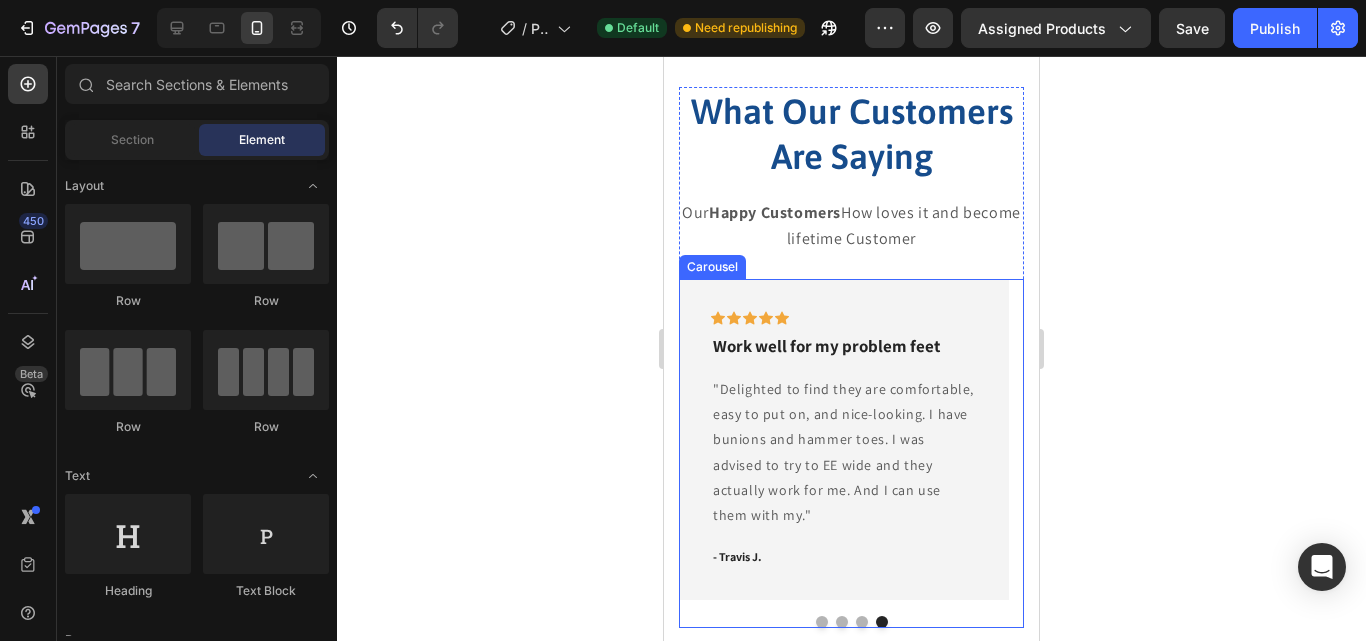 click at bounding box center [822, 622] 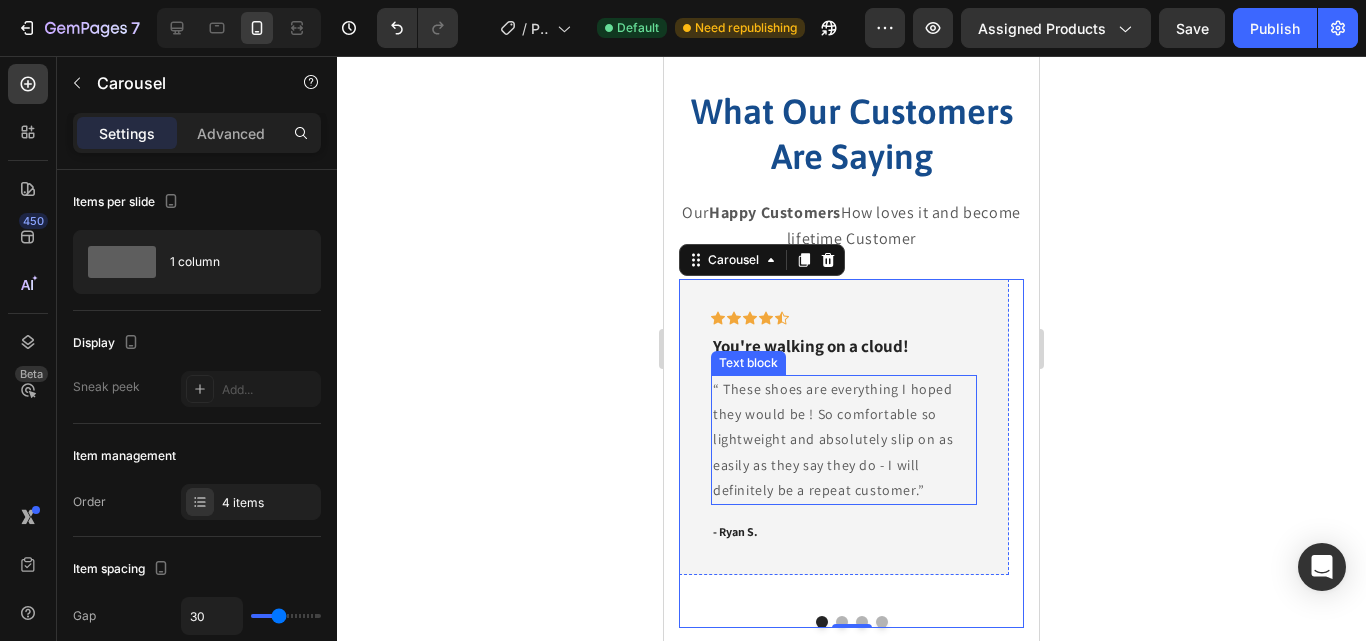 click on "“ These shoes are everything I hoped they would be ! So comfortable so lightweight and absolutely slip on as easily as they say they do - I will definitely be a repeat customer.”" at bounding box center (844, 440) 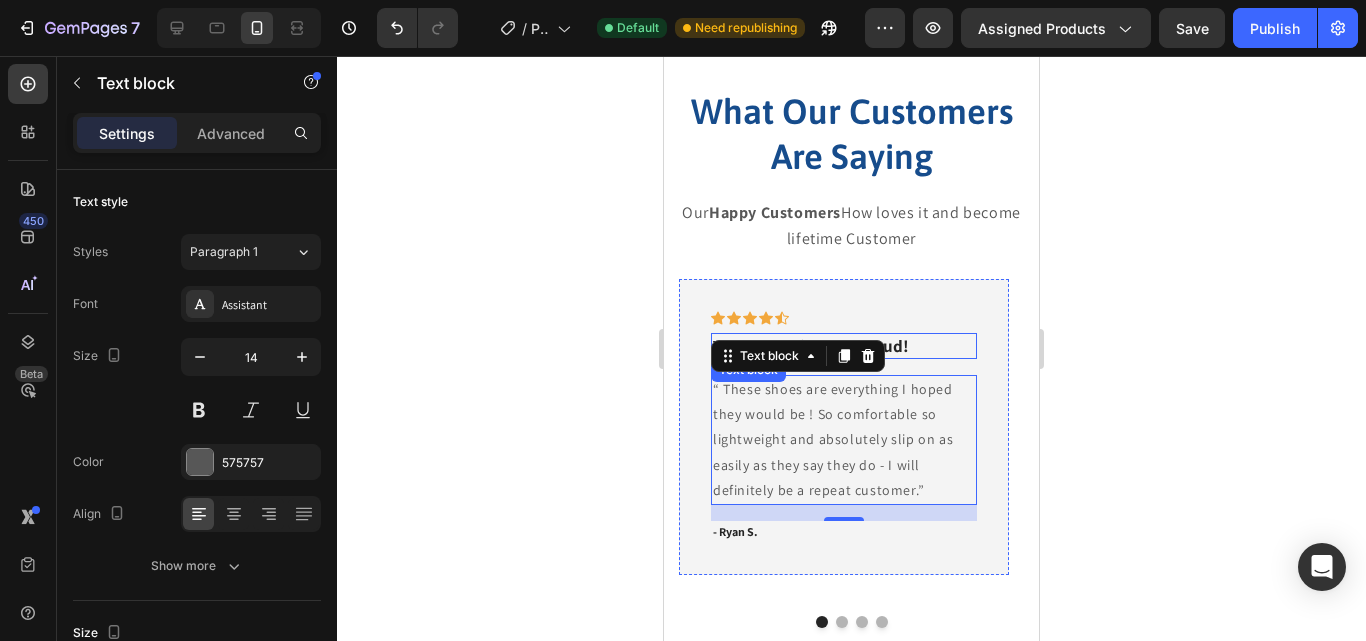 click on "You're walking on a cloud!" at bounding box center [844, 346] 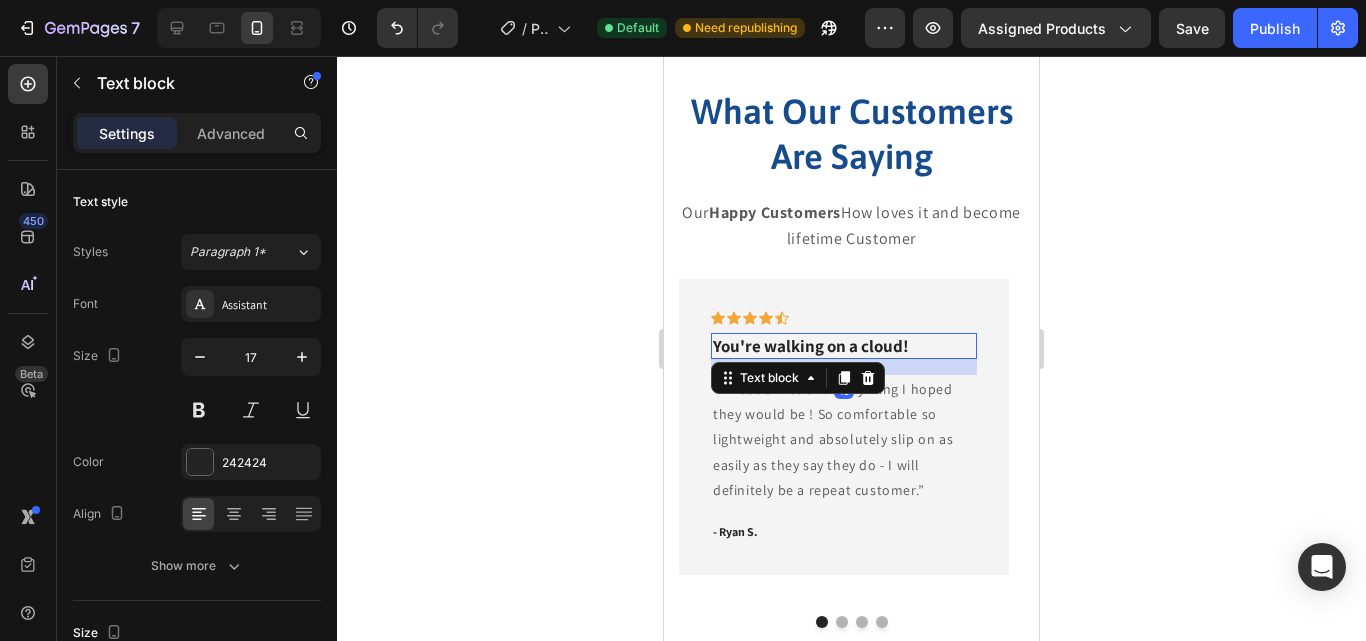 scroll, scrollTop: 640, scrollLeft: 0, axis: vertical 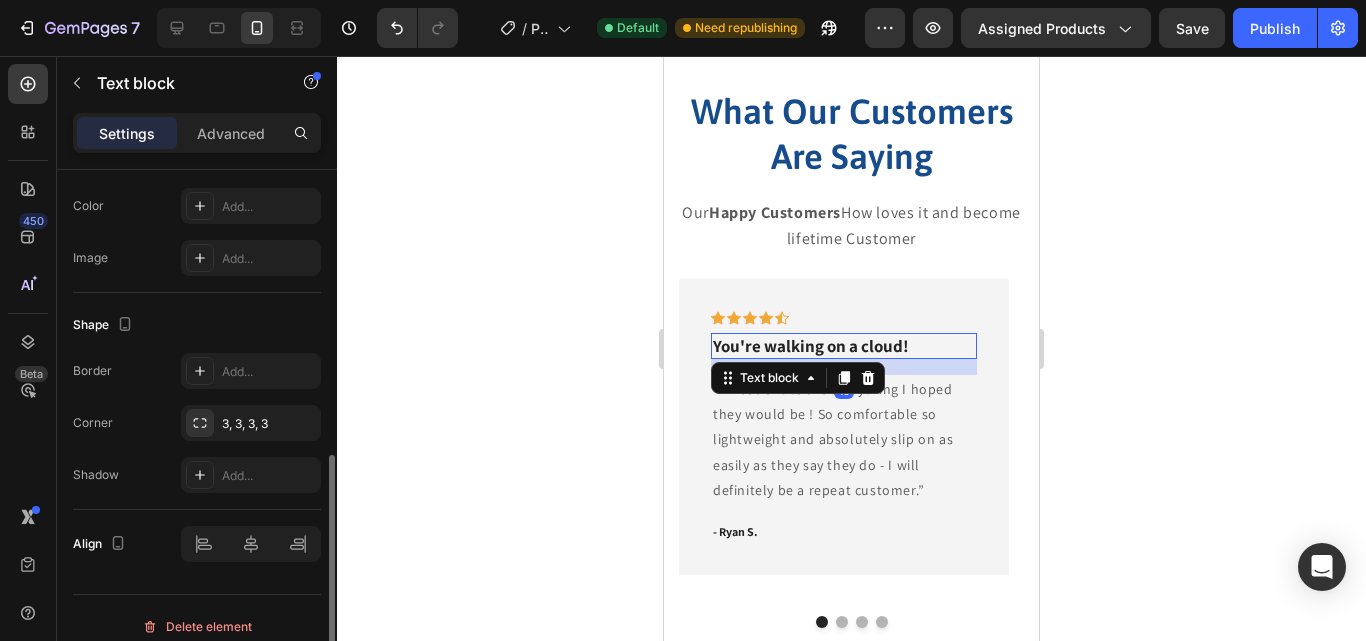 click on "You're walking on a cloud!" at bounding box center (844, 346) 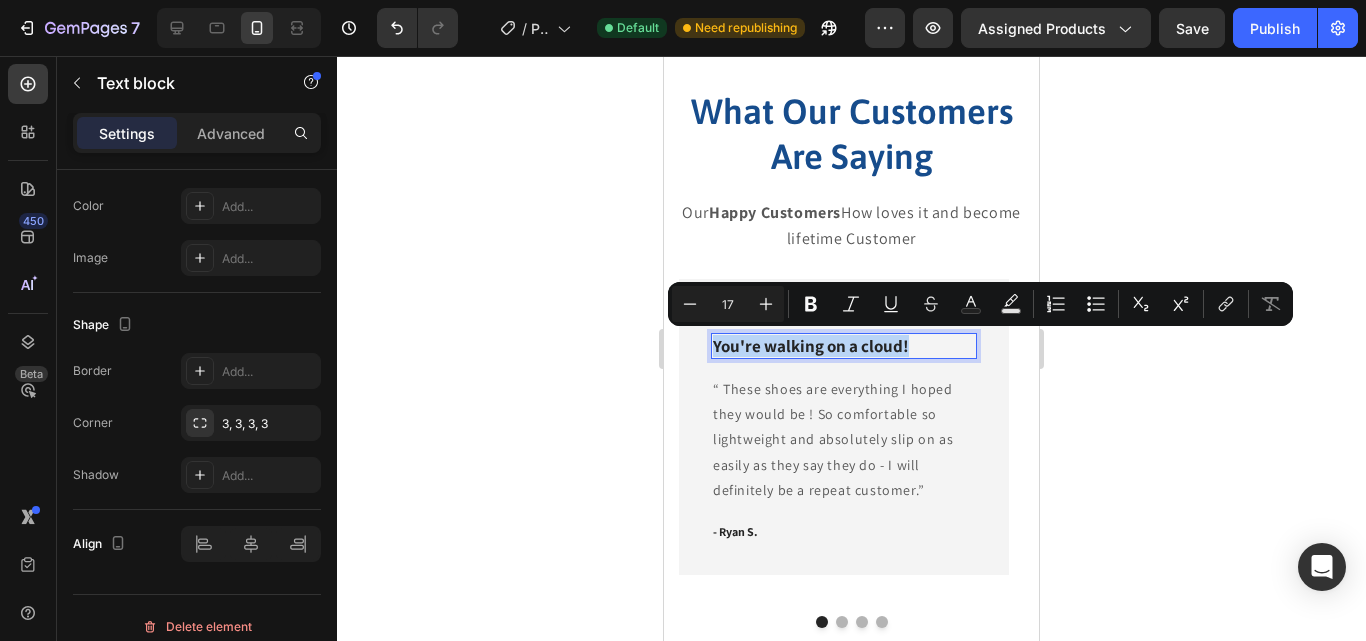 drag, startPoint x: 914, startPoint y: 344, endPoint x: 656, endPoint y: 354, distance: 258.19373 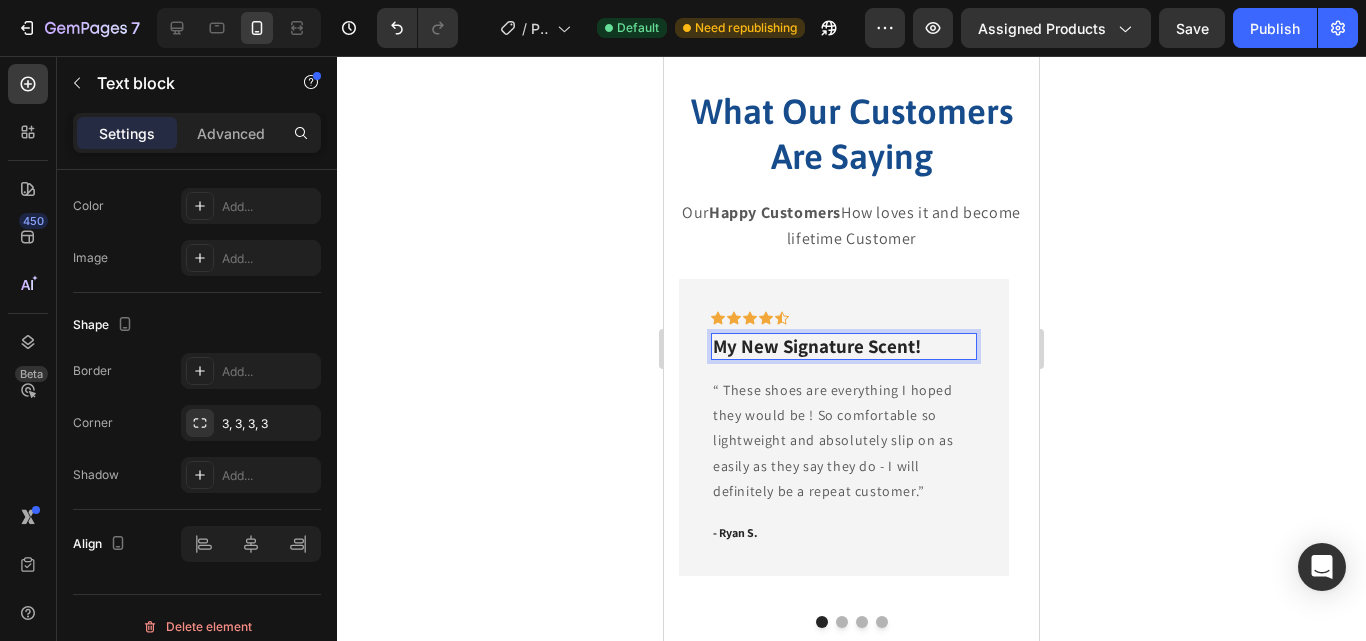 click on "My New Signature Scent!" at bounding box center [844, 346] 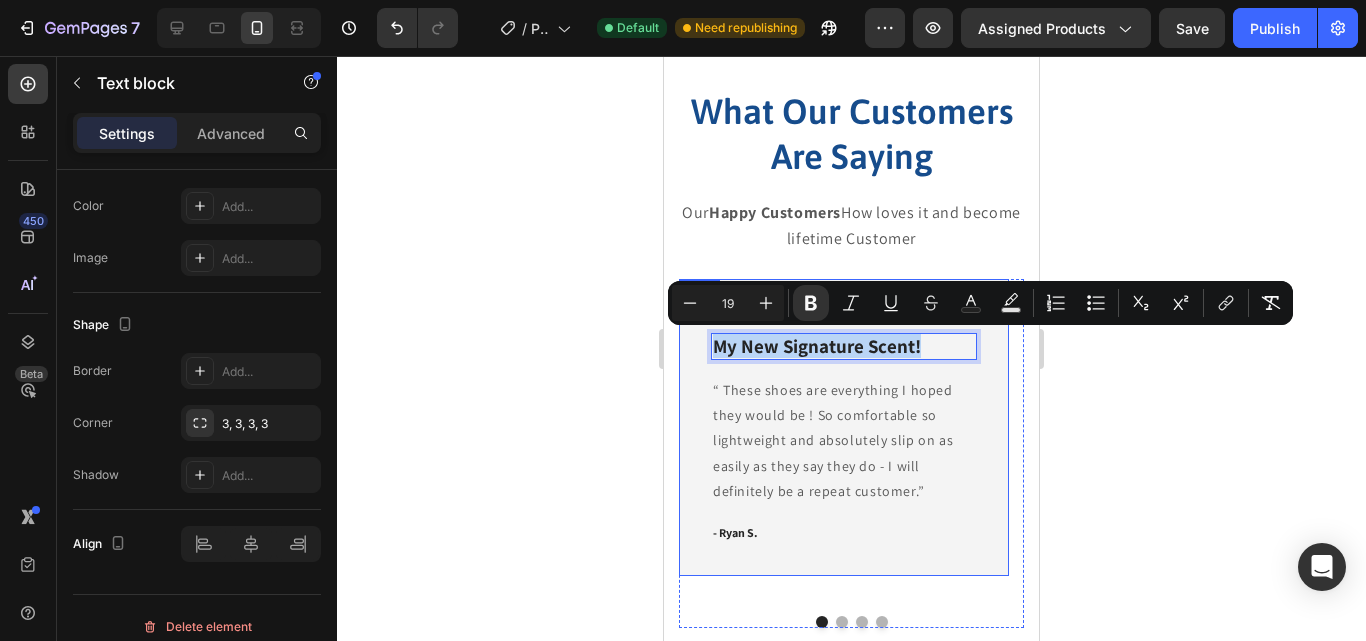 drag, startPoint x: 943, startPoint y: 348, endPoint x: 693, endPoint y: 340, distance: 250.12796 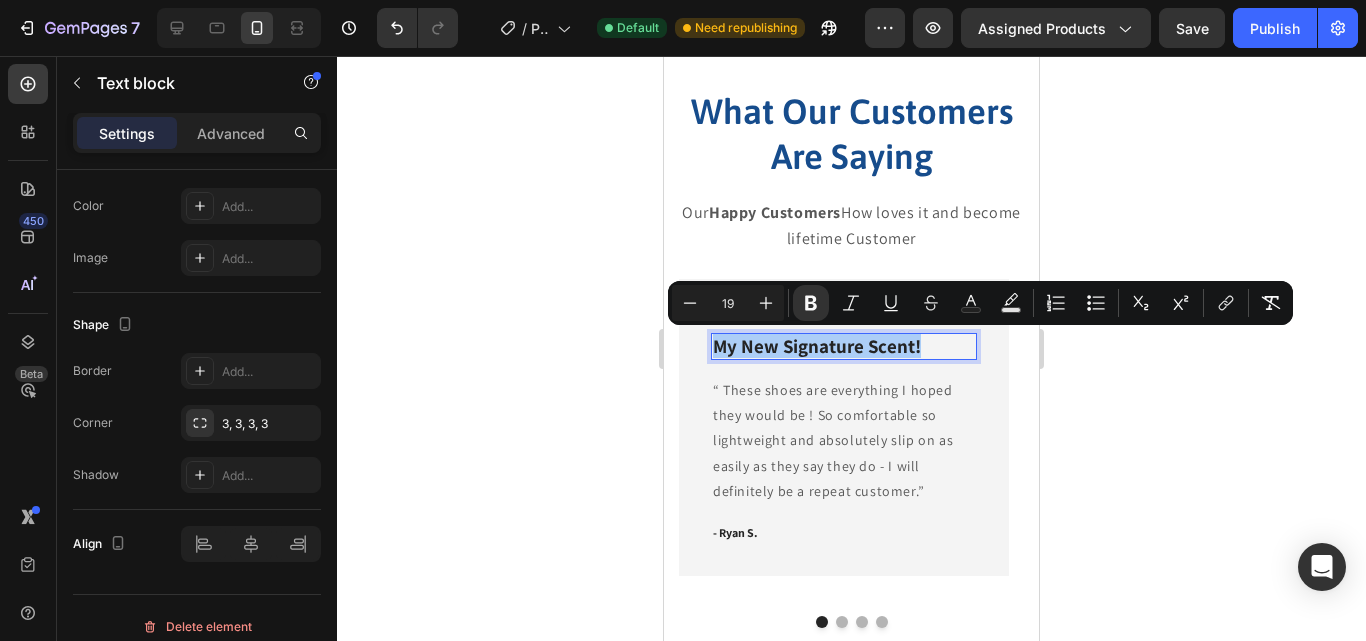 click 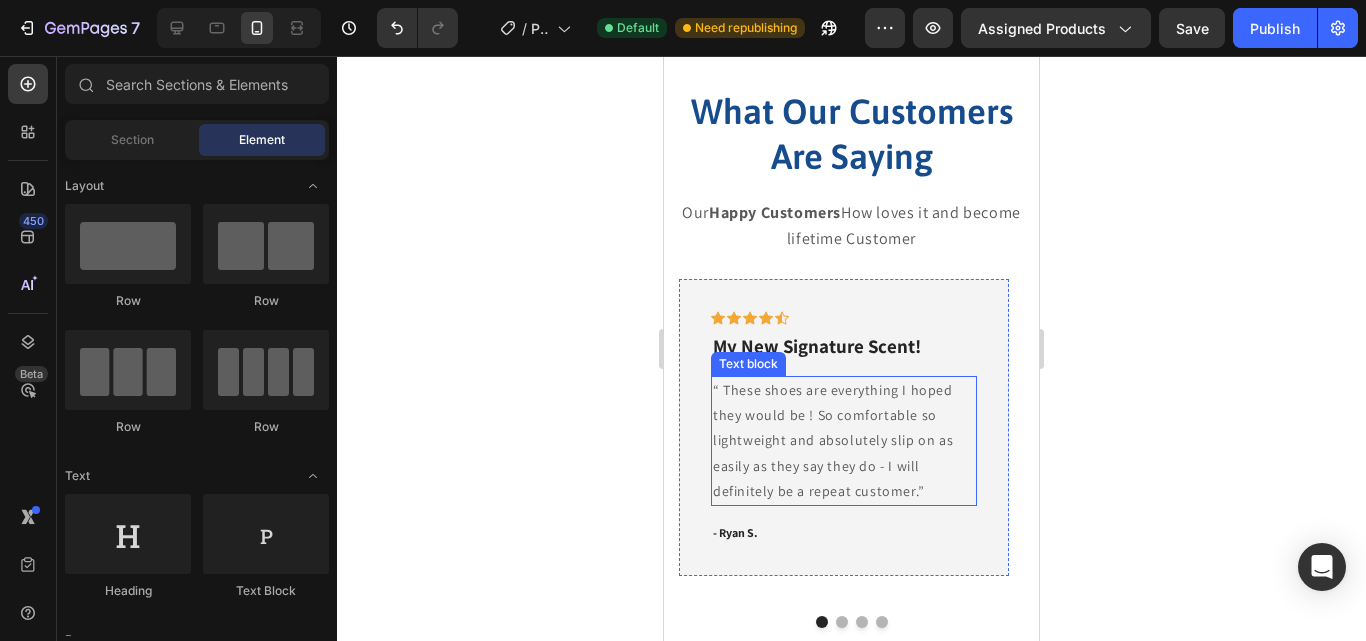 click on "“ These shoes are everything I hoped they would be ! So comfortable so lightweight and absolutely slip on as easily as they say they do - I will definitely be a repeat customer.”" at bounding box center (844, 441) 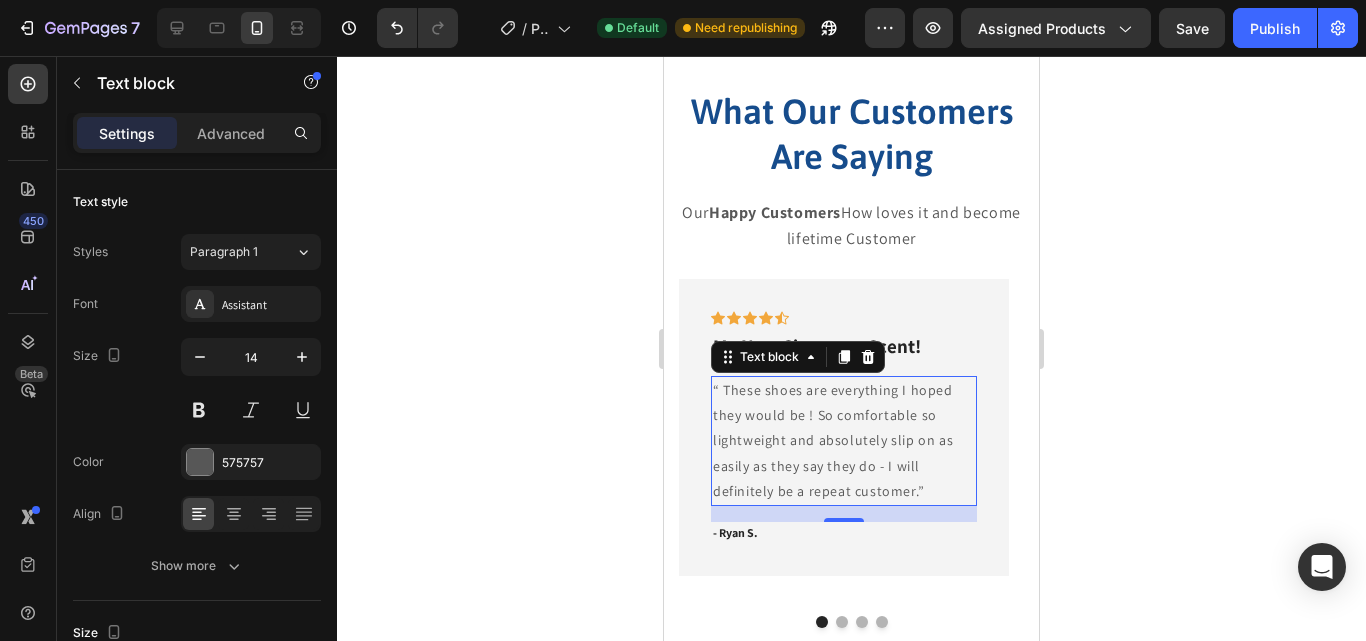 click on "“ These shoes are everything I hoped they would be ! So comfortable so lightweight and absolutely slip on as easily as they say they do - I will definitely be a repeat customer.”" at bounding box center [844, 441] 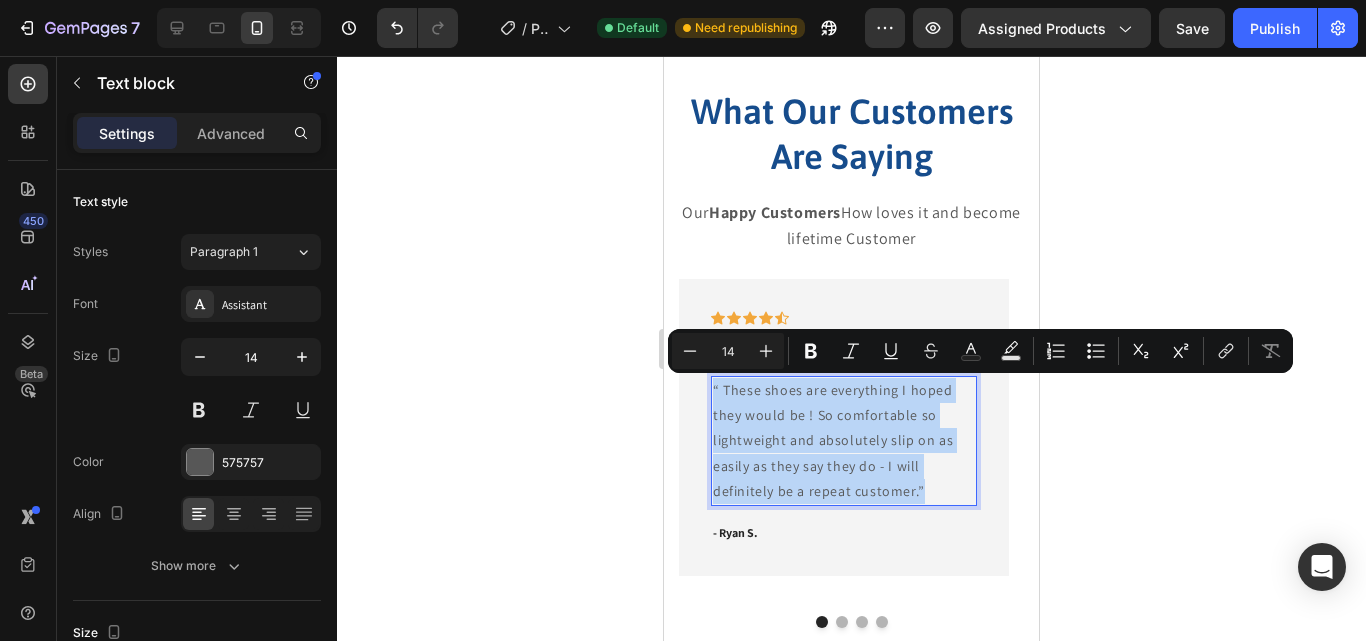 drag, startPoint x: 936, startPoint y: 483, endPoint x: 711, endPoint y: 385, distance: 245.41597 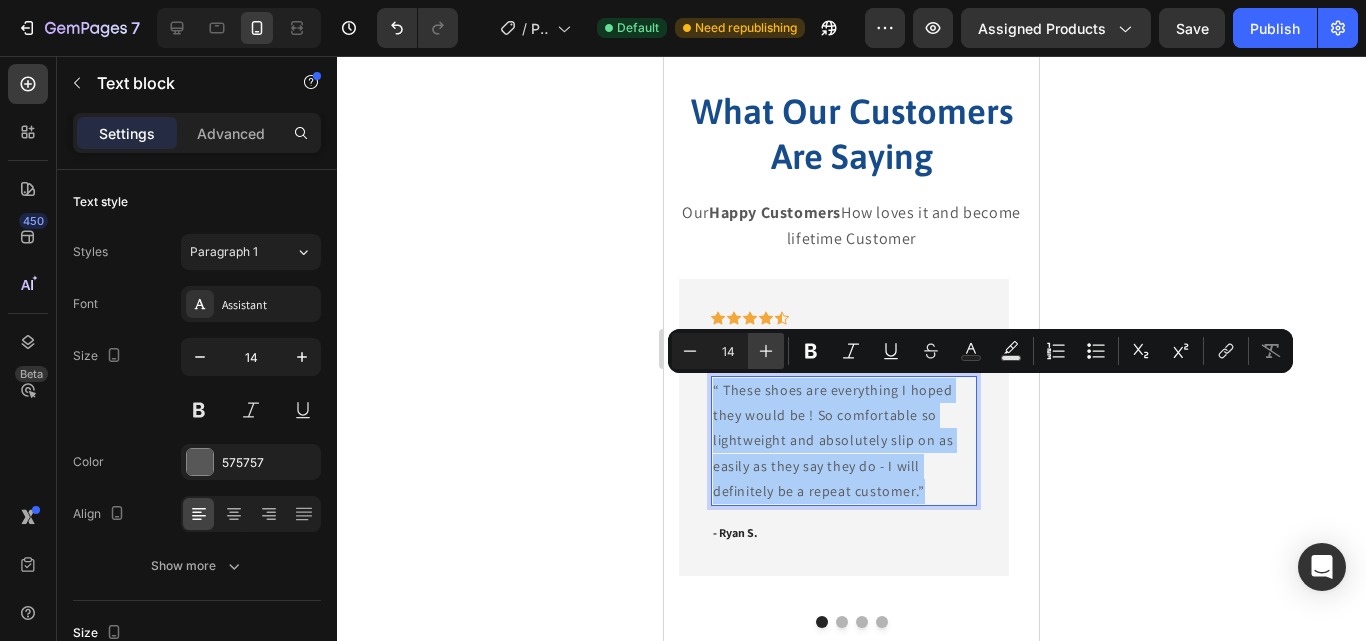 click on "Plus" at bounding box center (766, 351) 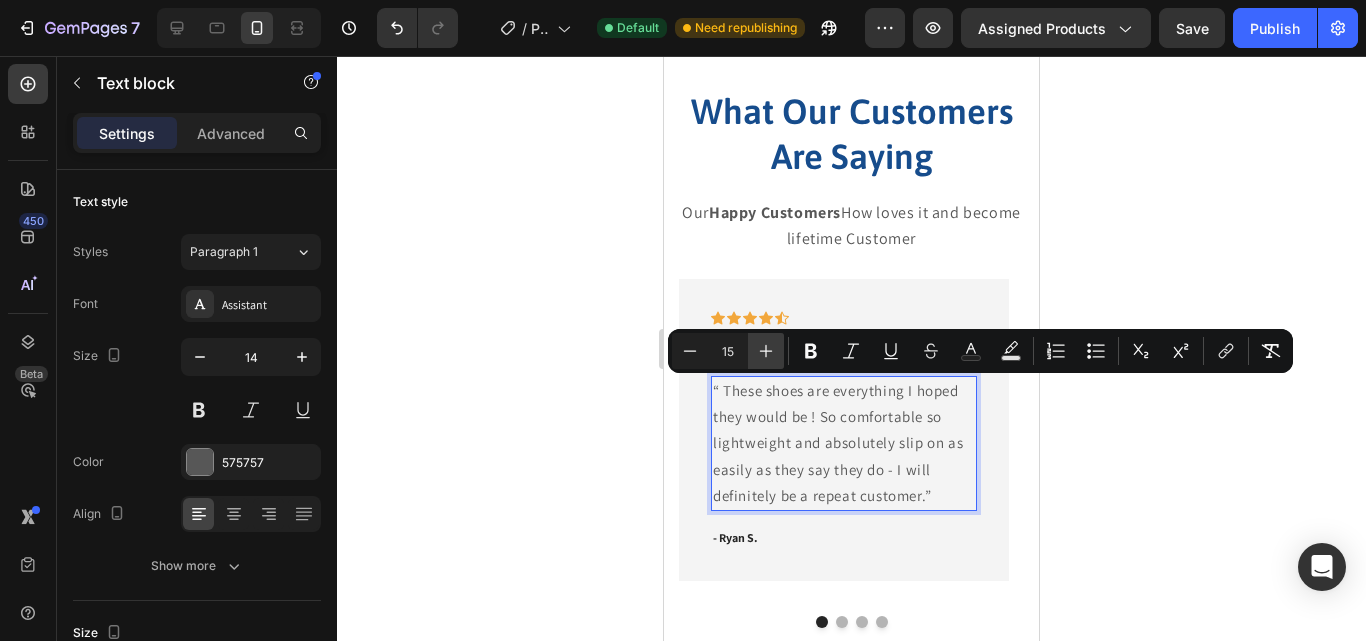 click on "Plus" at bounding box center [766, 351] 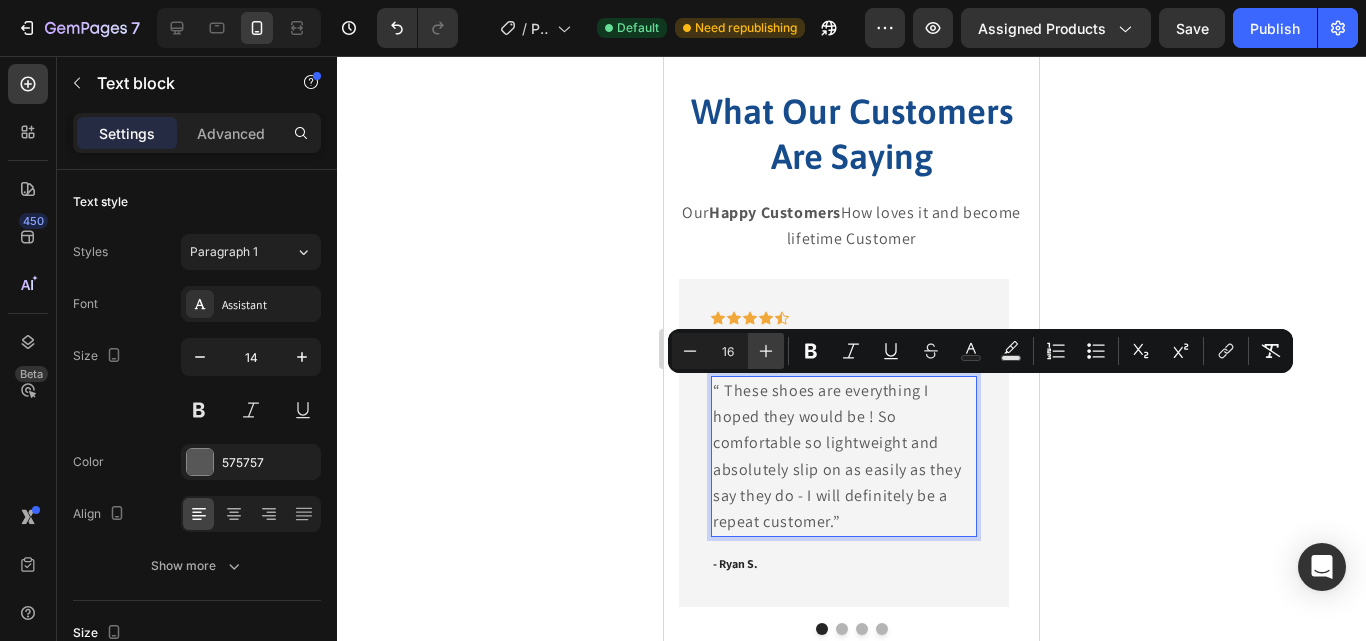 click on "Plus" at bounding box center (766, 351) 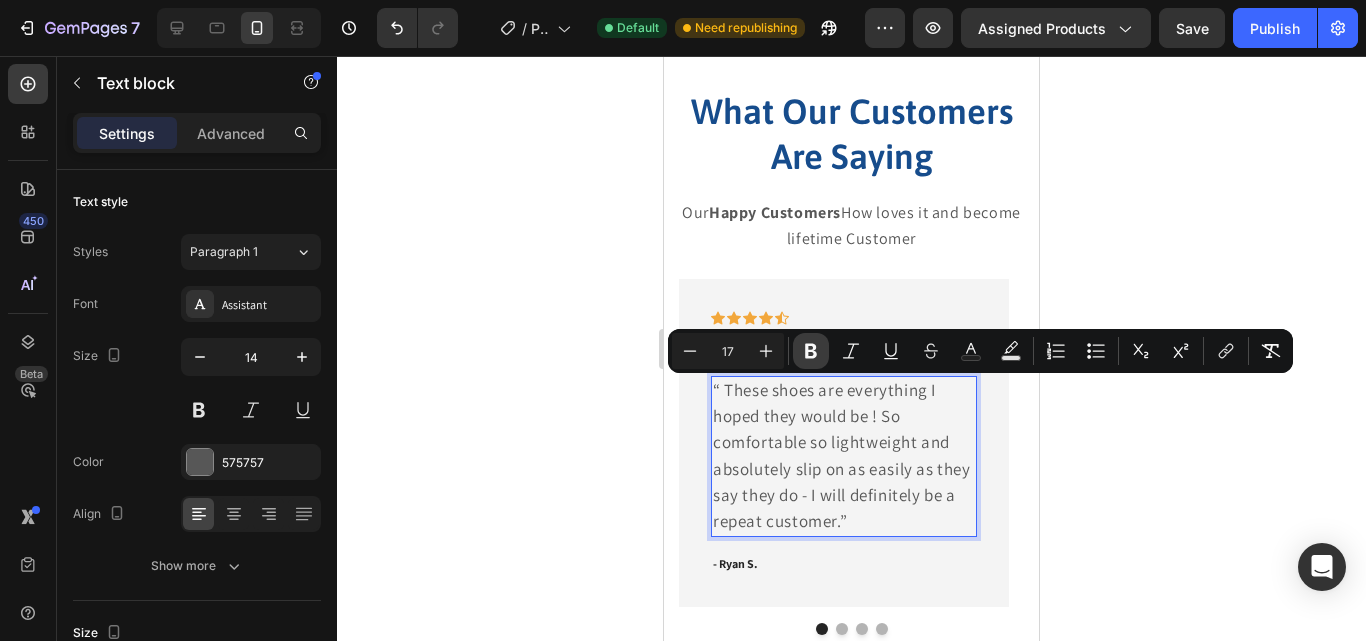 click 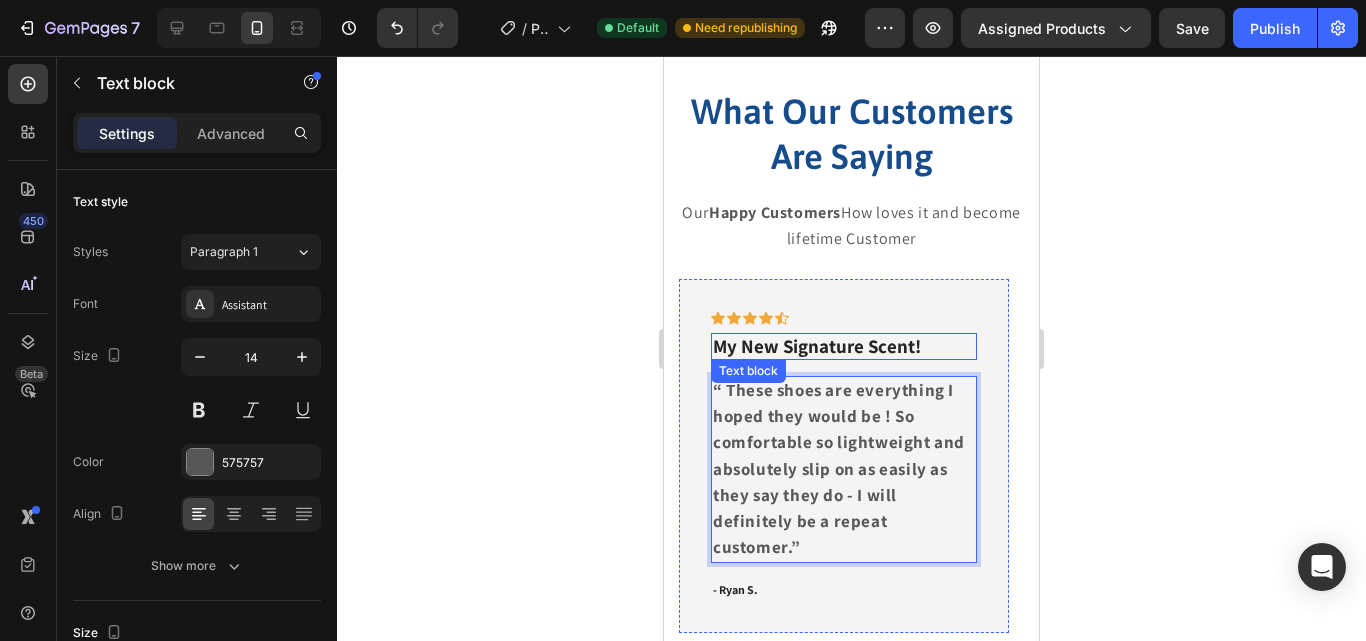 click on "My New Signature Scent!" at bounding box center [817, 346] 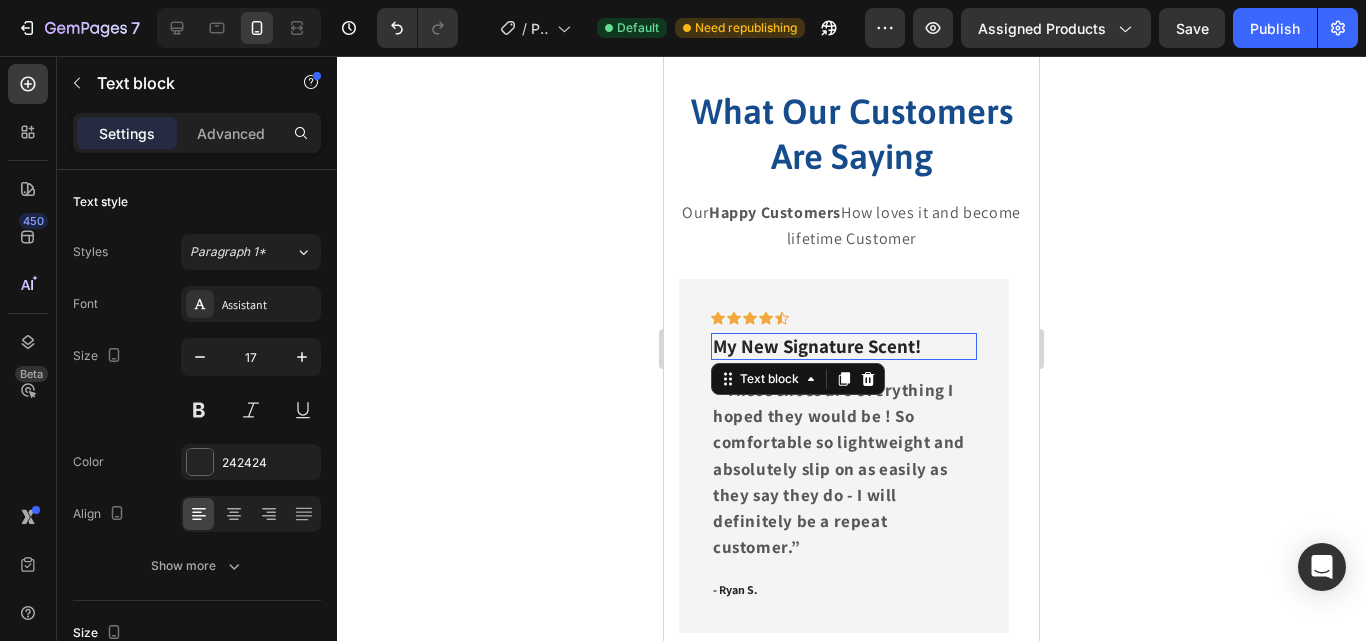 scroll, scrollTop: 640, scrollLeft: 0, axis: vertical 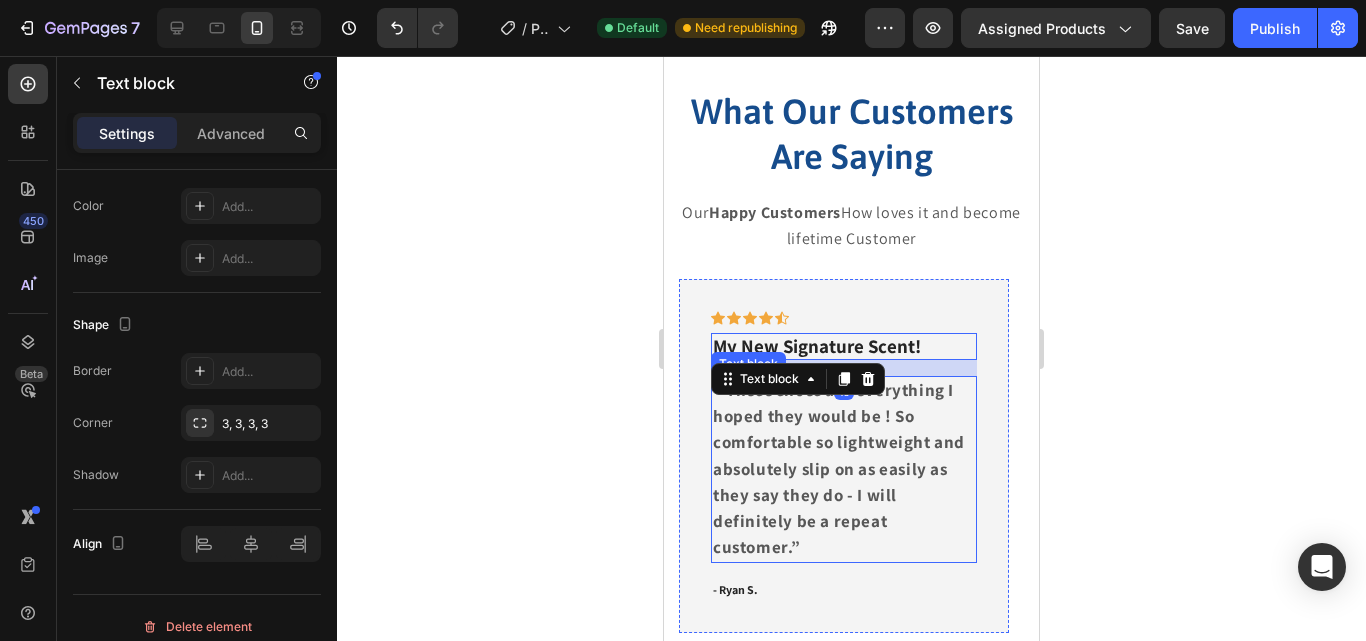 click on "“ These shoes are everything I hoped they would be ! So comfortable so lightweight and absolutely slip on as easily as they say they do - I will definitely be a repeat customer.”" at bounding box center (839, 468) 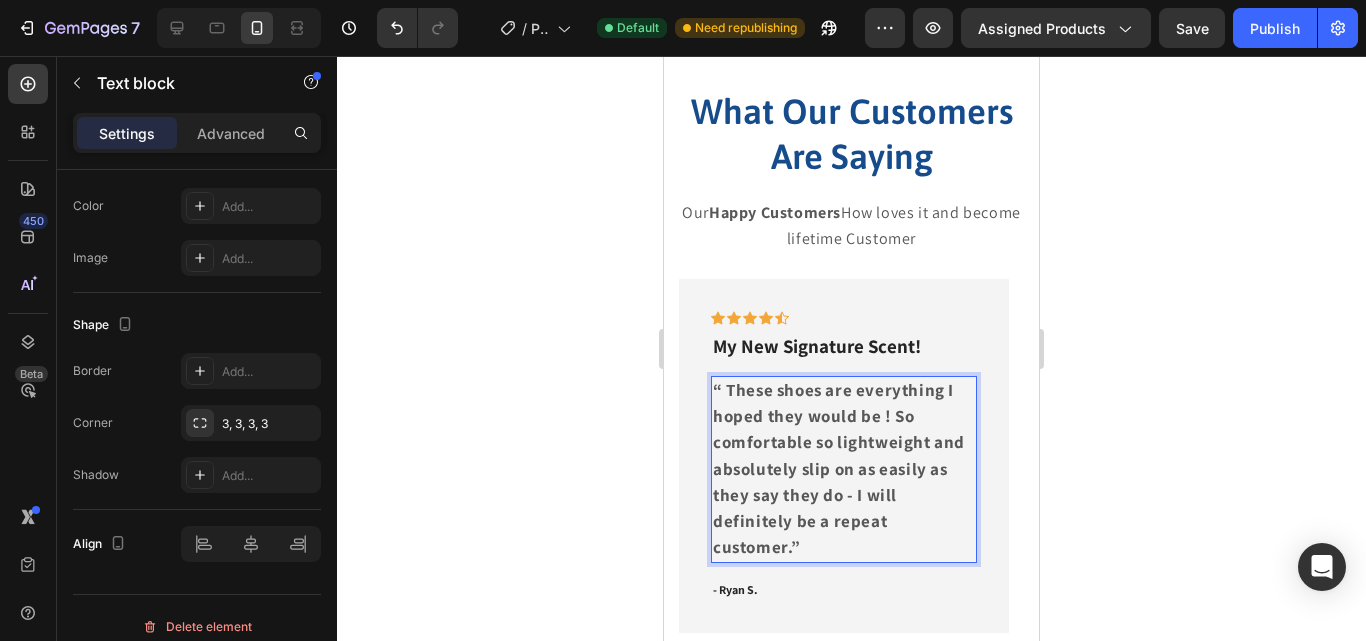 click on "“ These shoes are everything I hoped they would be ! So comfortable so lightweight and absolutely slip on as easily as they say they do - I will definitely be a repeat customer.”" at bounding box center [839, 468] 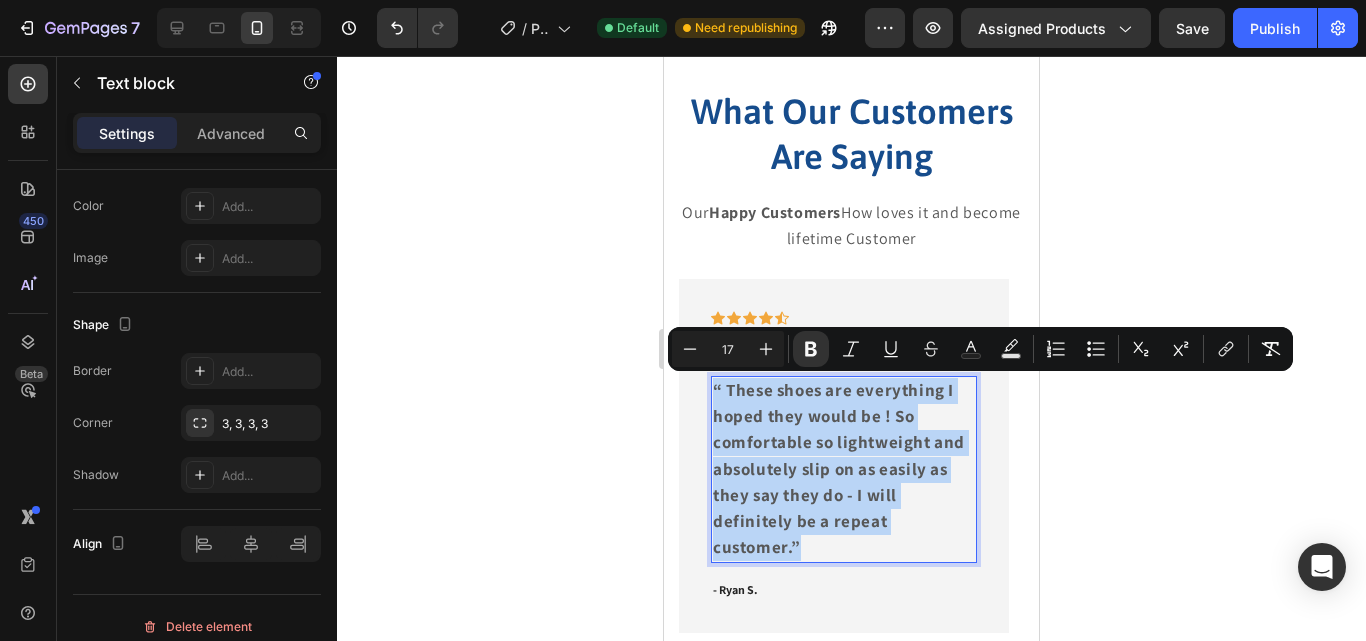 drag, startPoint x: 972, startPoint y: 523, endPoint x: 1319, endPoint y: 367, distance: 380.45367 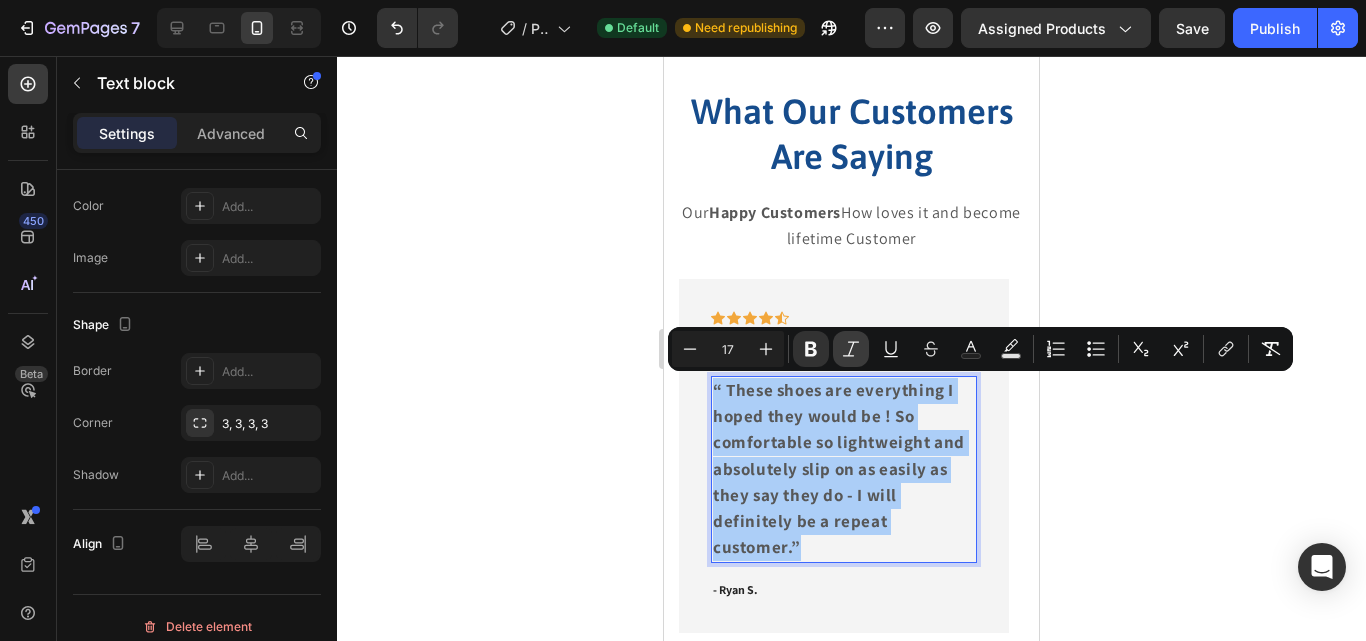 click 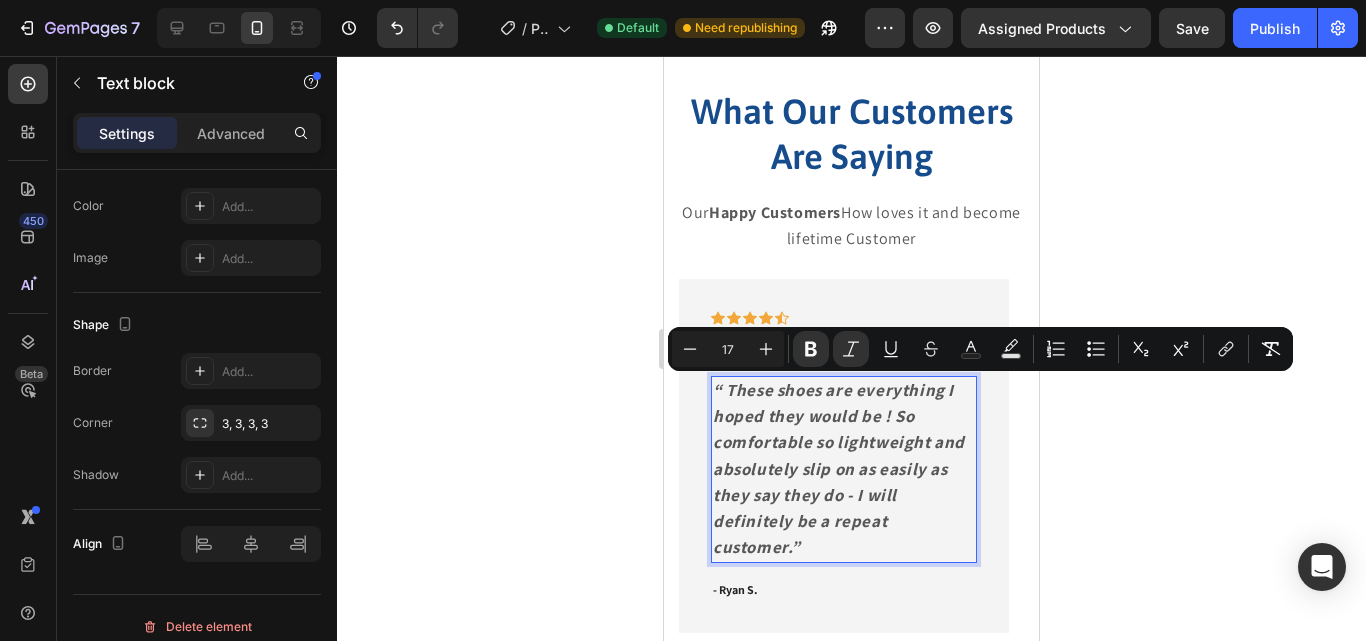 click 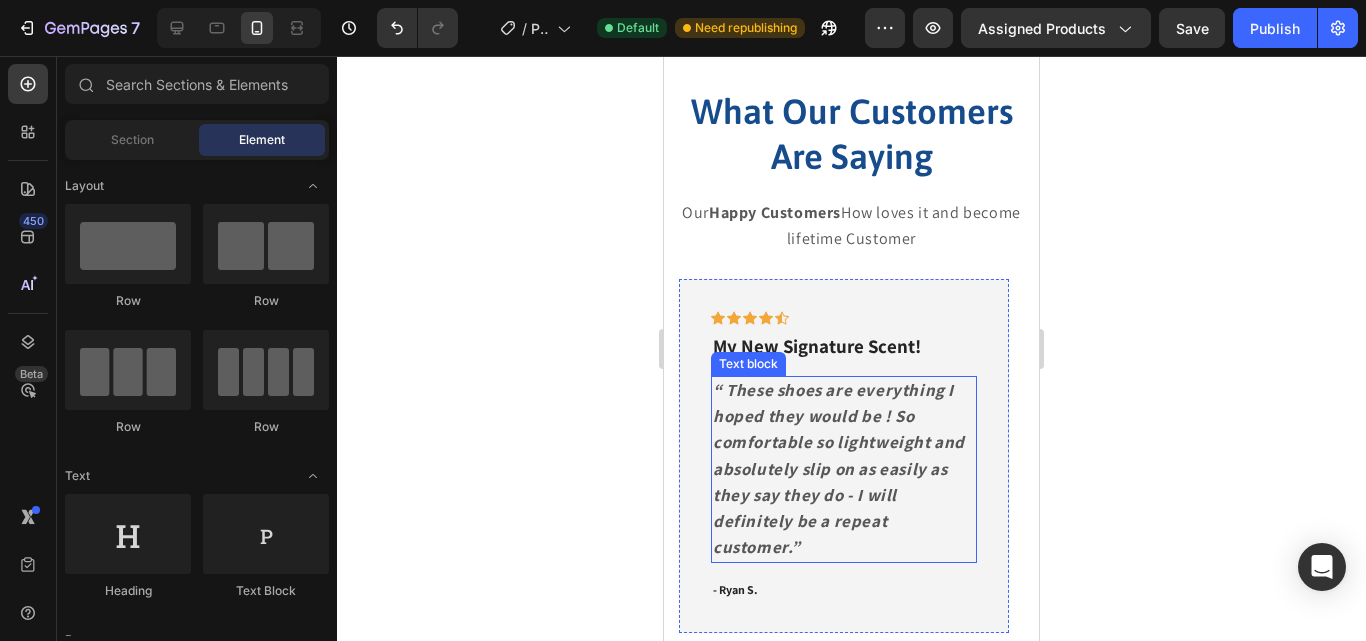 click on "“ These shoes are everything I hoped they would be ! So comfortable so lightweight and absolutely slip on as easily as they say they do - I will definitely be a repeat customer.”" at bounding box center [844, 469] 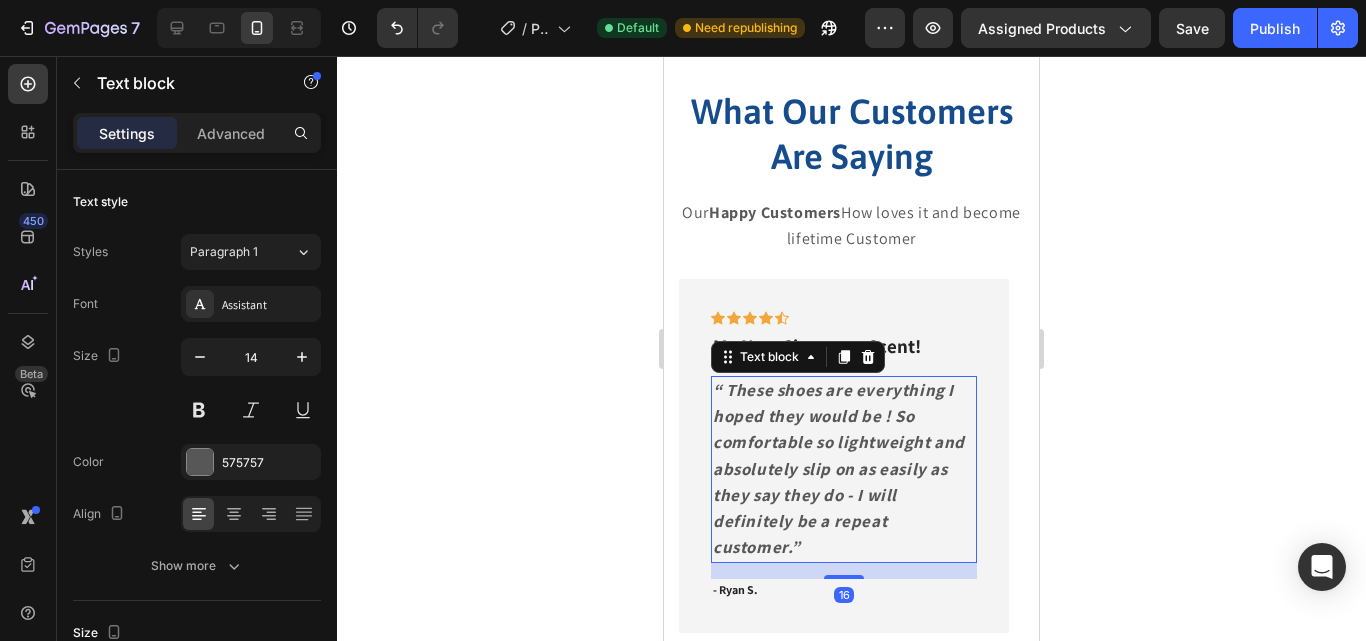 click on "“ These shoes are everything I hoped they would be ! So comfortable so lightweight and absolutely slip on as easily as they say they do - I will definitely be a repeat customer.”" at bounding box center [844, 469] 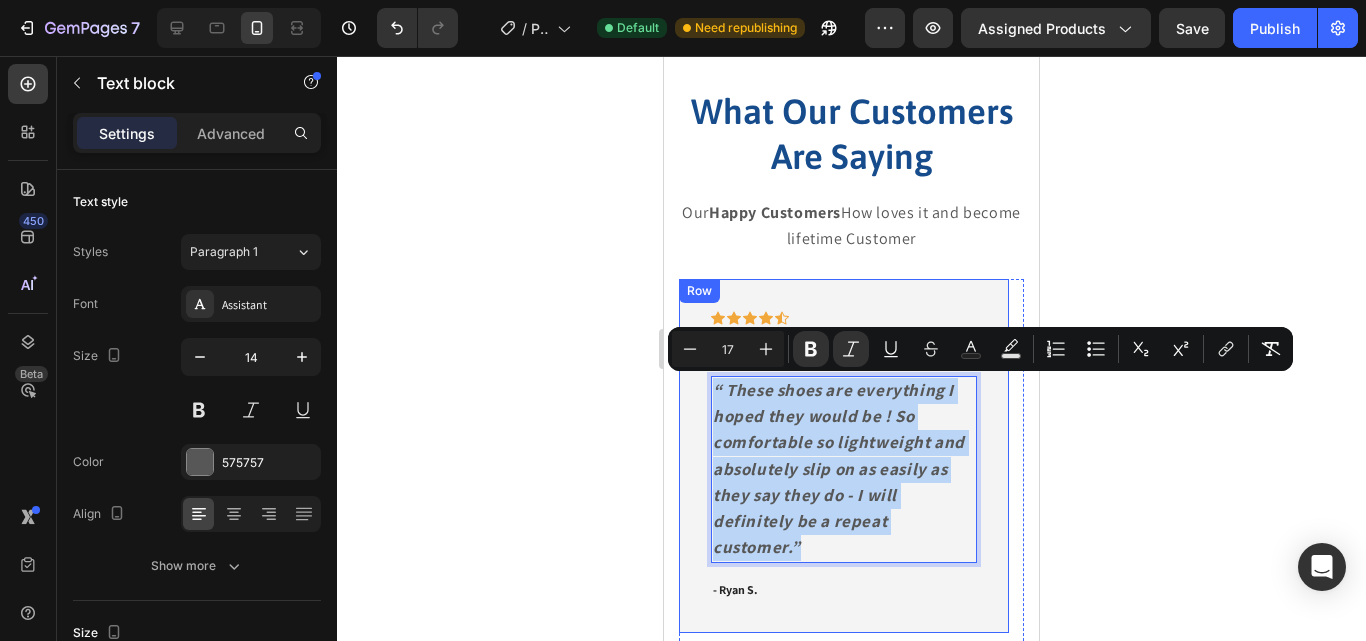 drag, startPoint x: 975, startPoint y: 523, endPoint x: 693, endPoint y: 392, distance: 310.9421 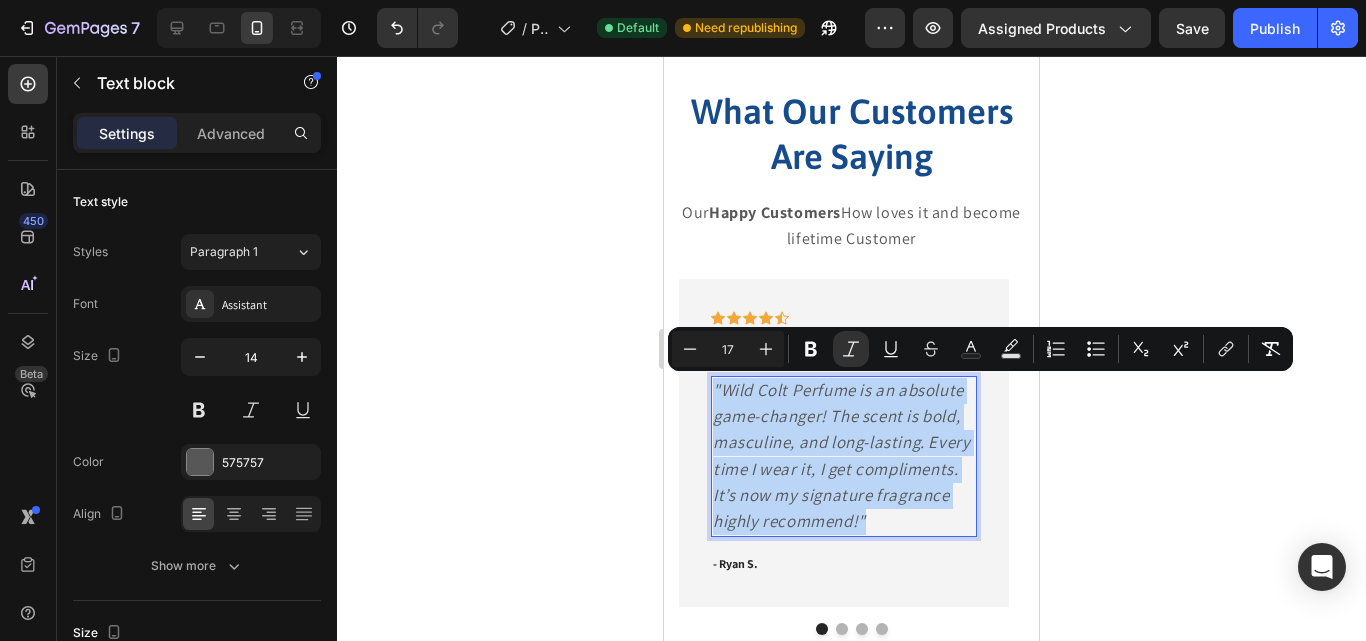 drag, startPoint x: 882, startPoint y: 526, endPoint x: 603, endPoint y: 363, distance: 323.12537 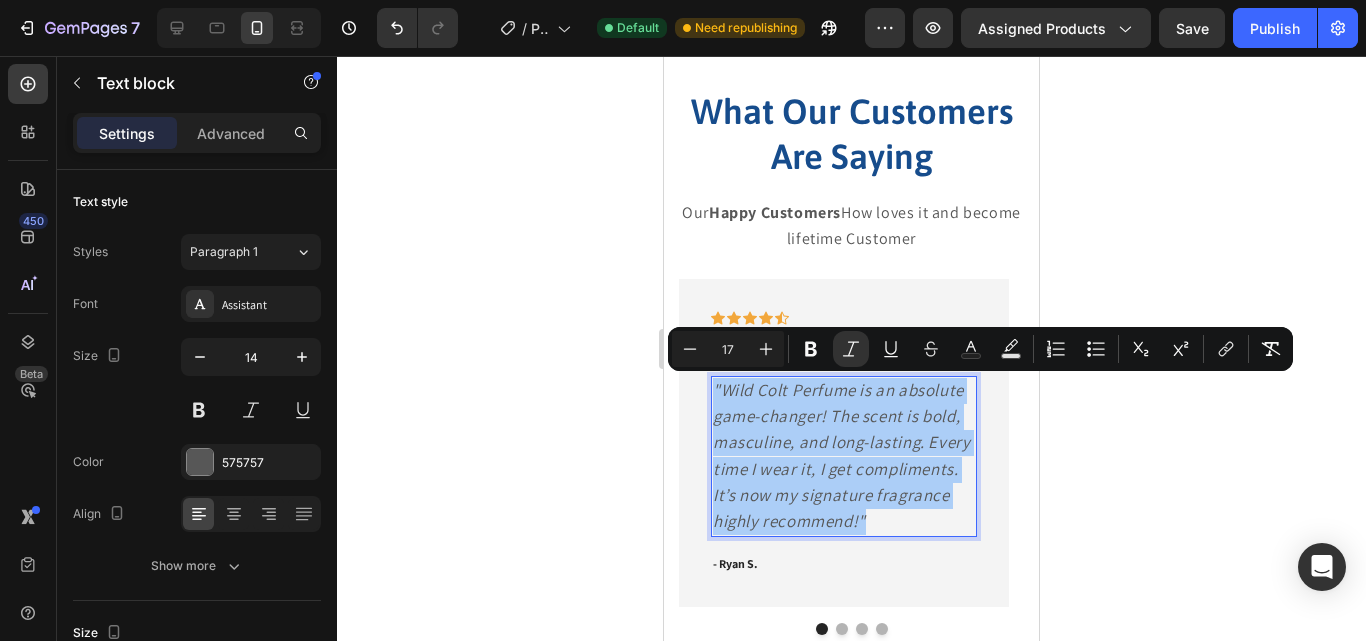 click 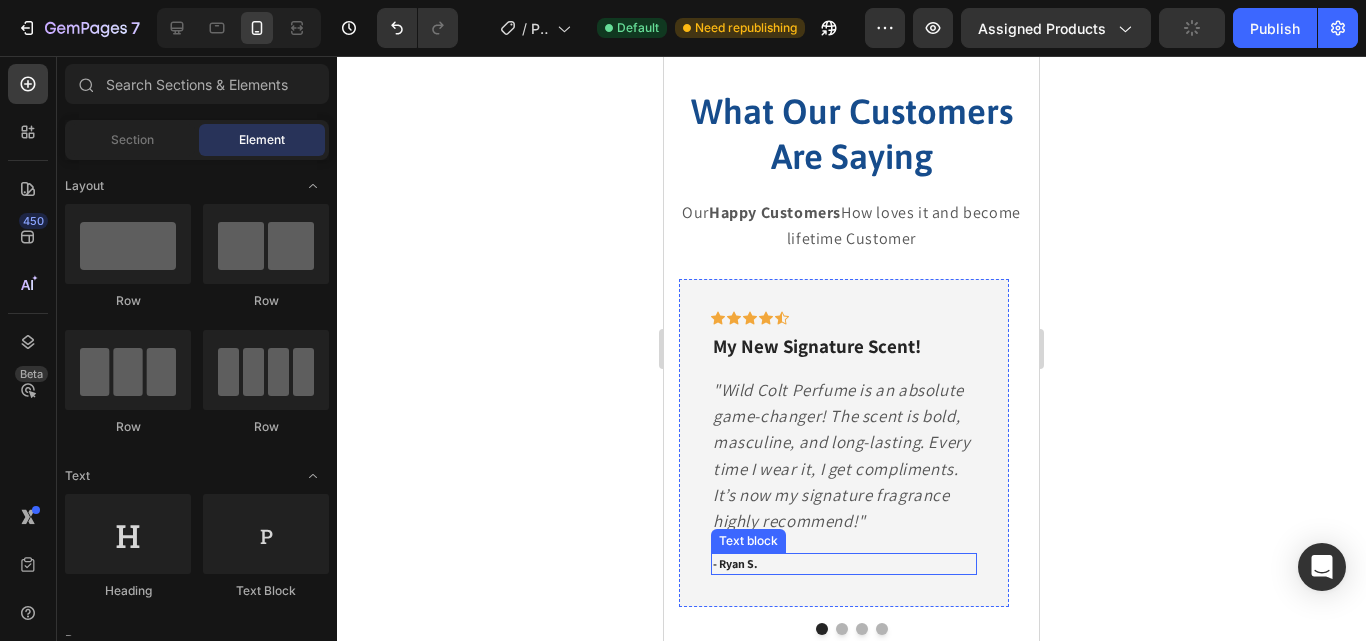 click on "- Ryan S." at bounding box center (844, 564) 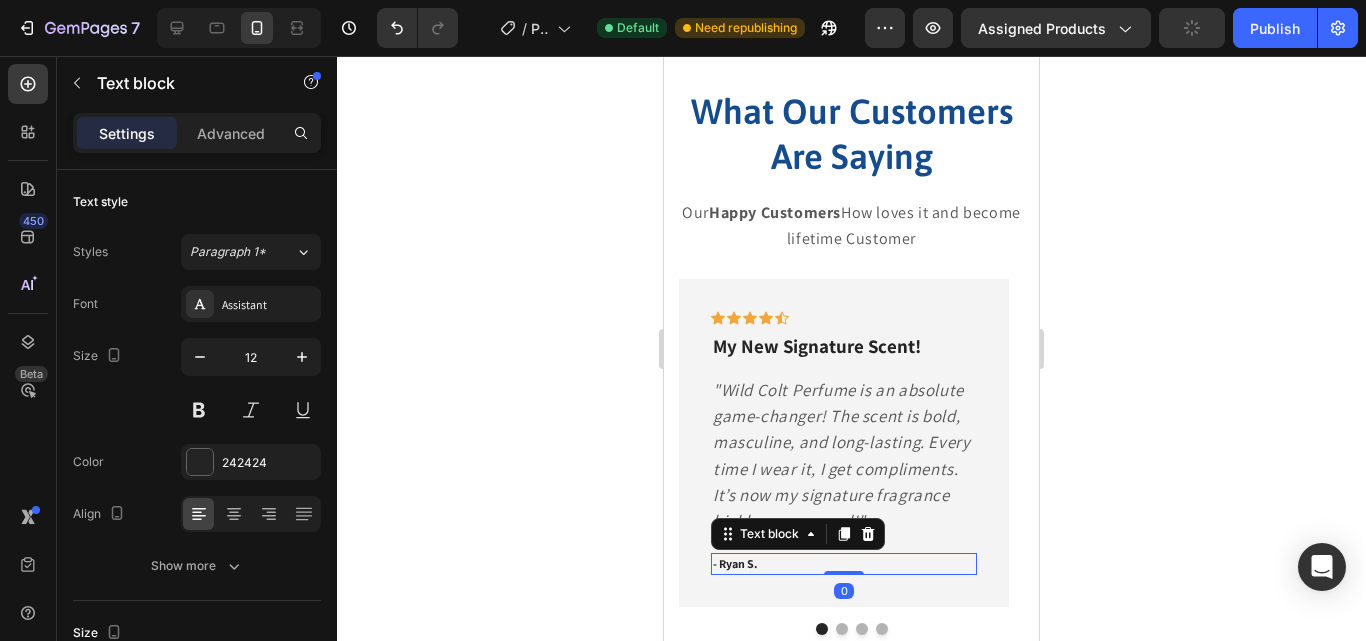 click on "- Ryan S." at bounding box center (844, 564) 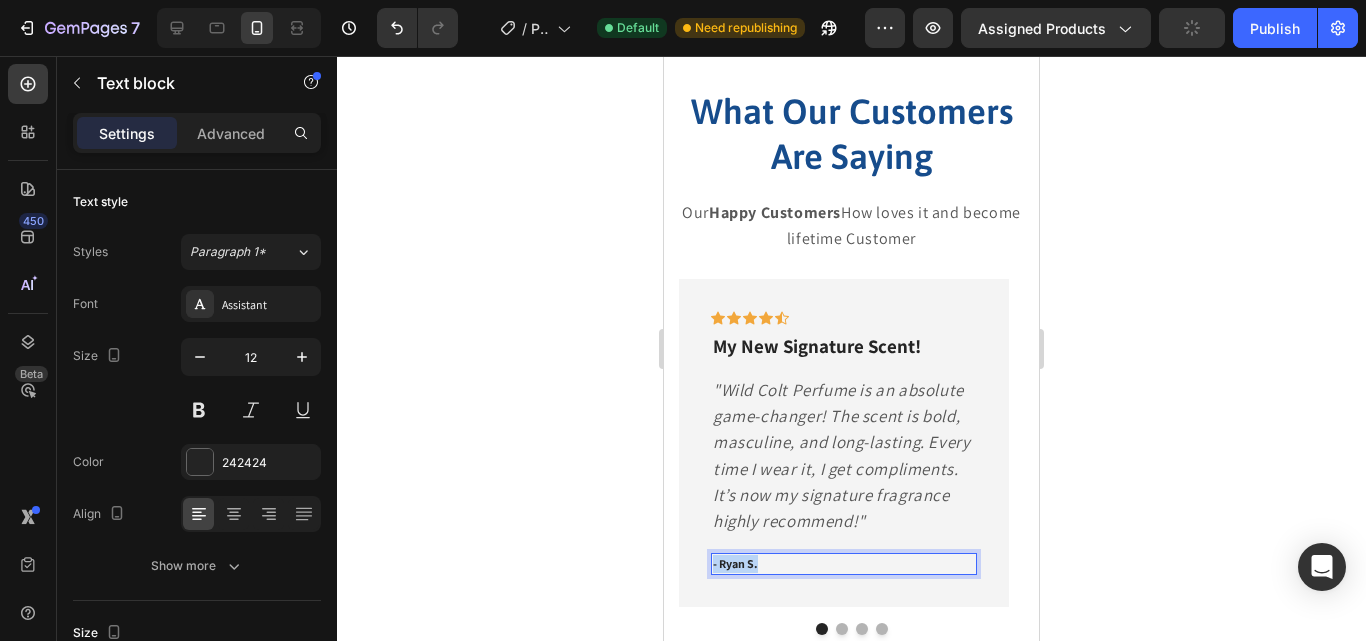 drag, startPoint x: 775, startPoint y: 565, endPoint x: 714, endPoint y: 566, distance: 61.008198 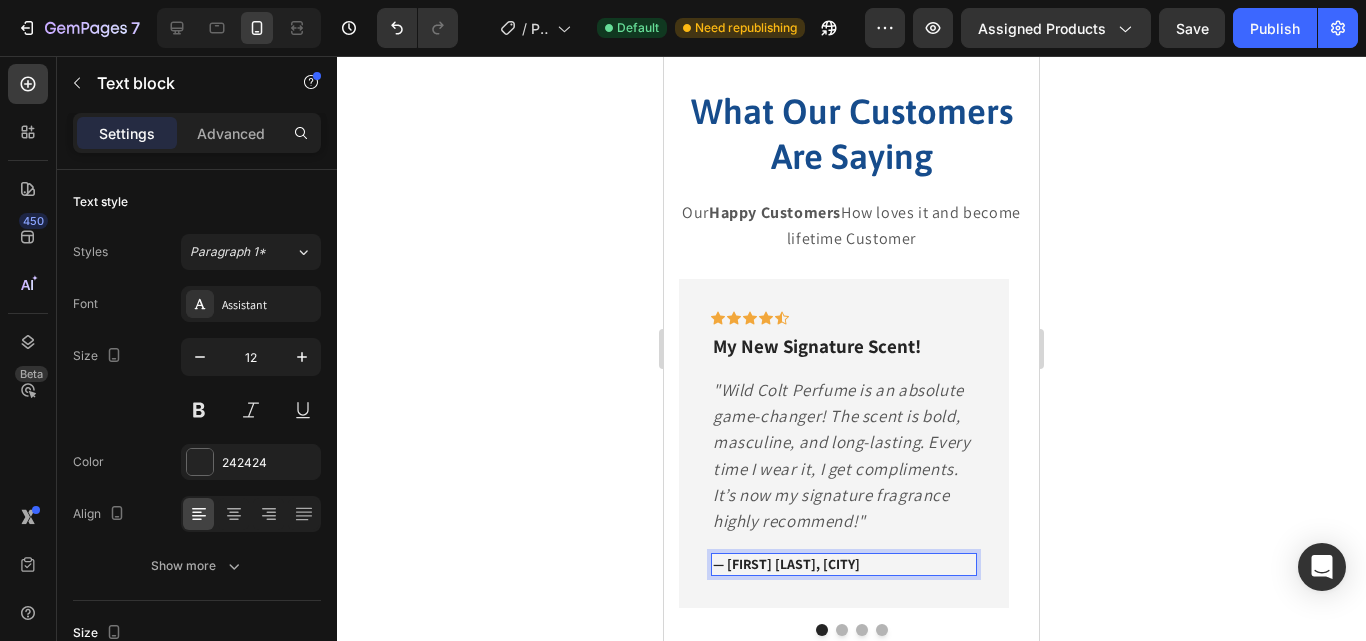 click on "— [FIRST] [LAST], [CITY]" at bounding box center (844, 564) 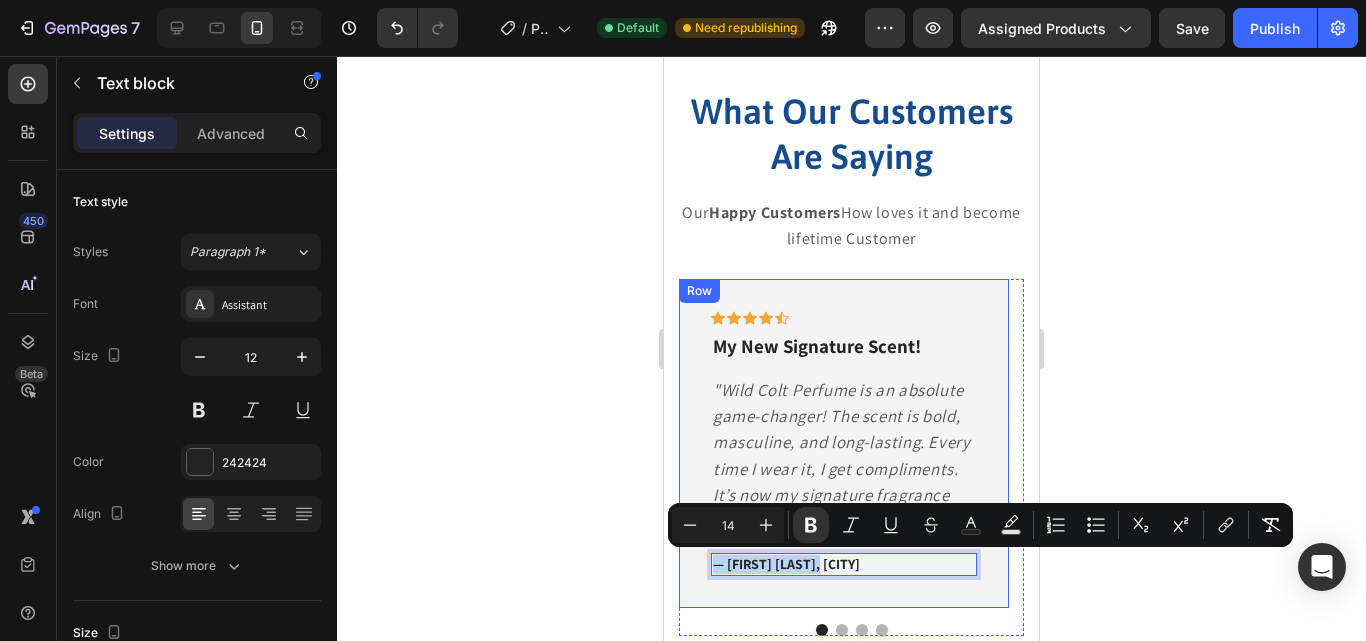 drag, startPoint x: 860, startPoint y: 569, endPoint x: 683, endPoint y: 560, distance: 177.22867 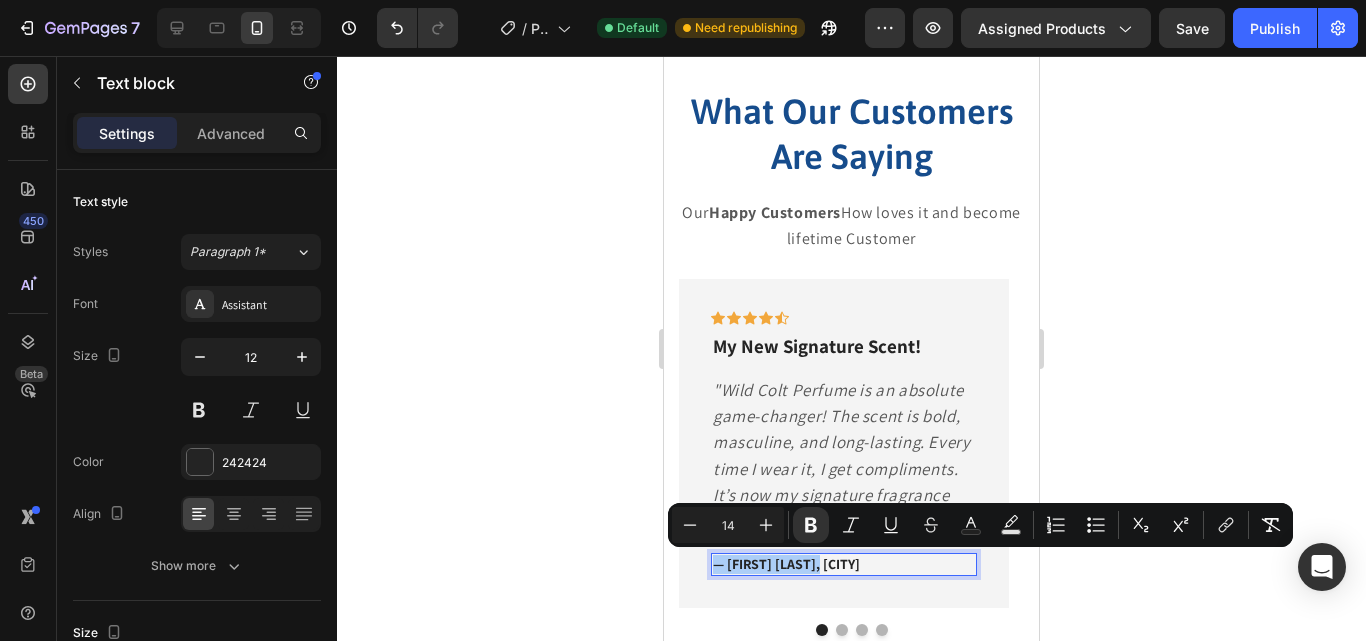 click 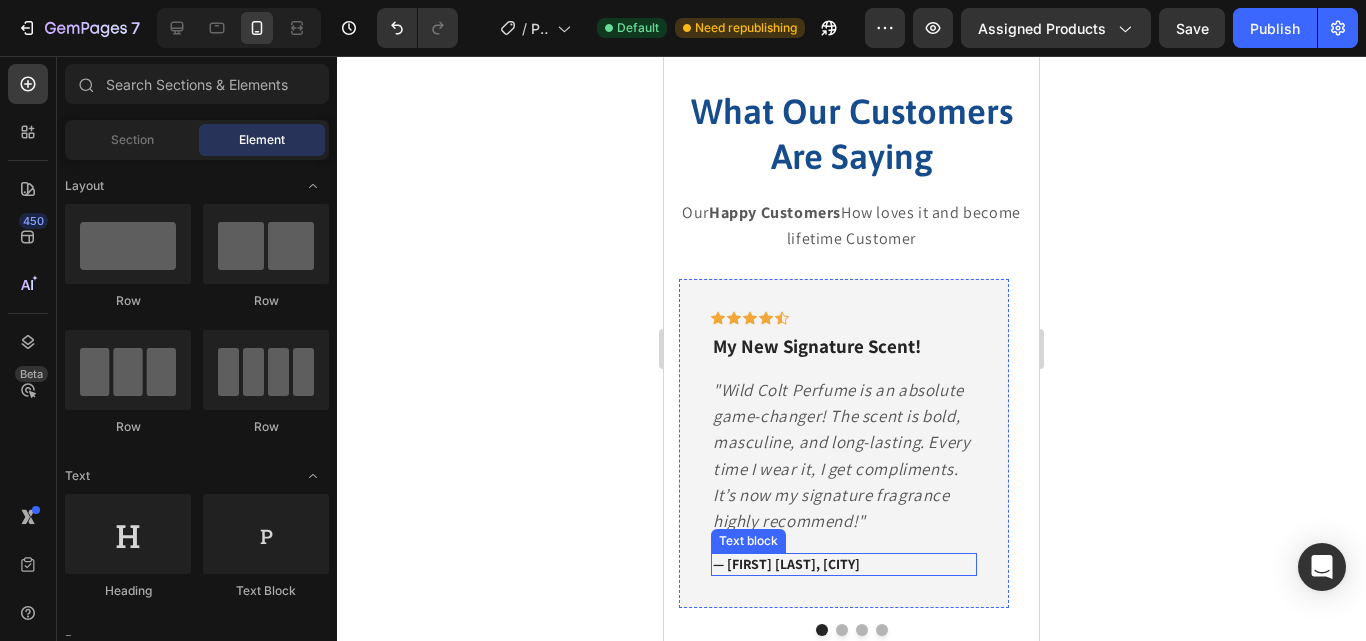 click on "— [FIRST] [LAST], [CITY]" at bounding box center [786, 564] 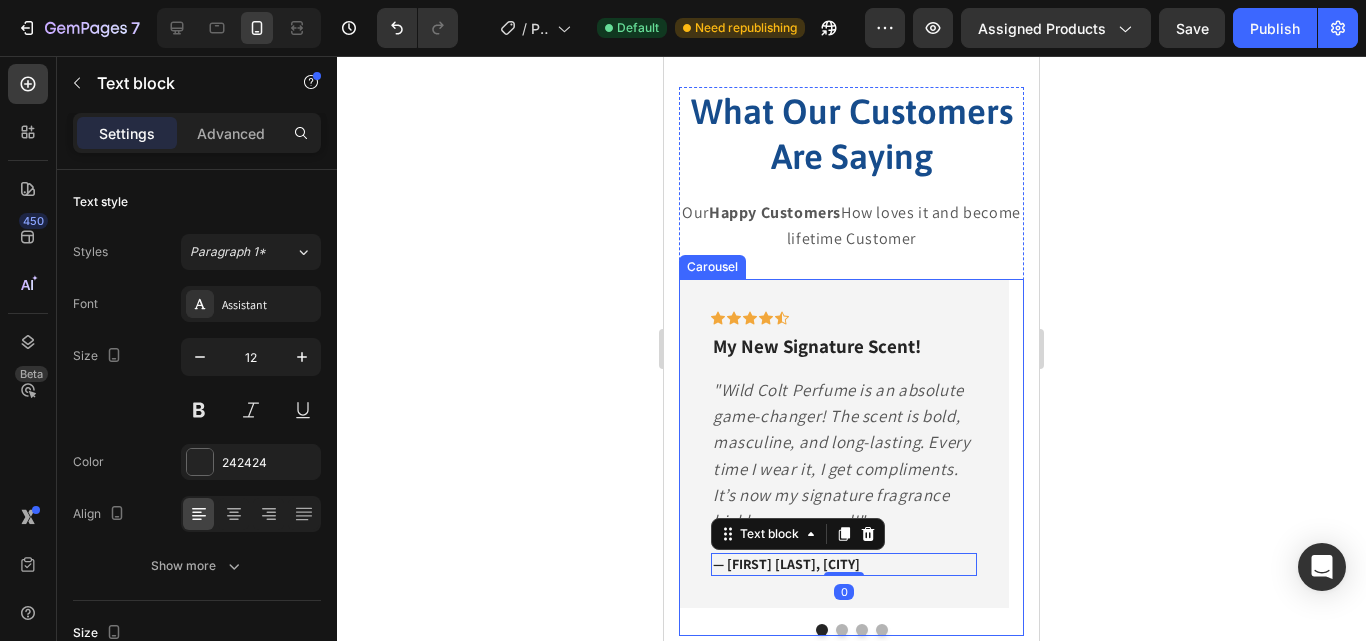 click at bounding box center (842, 630) 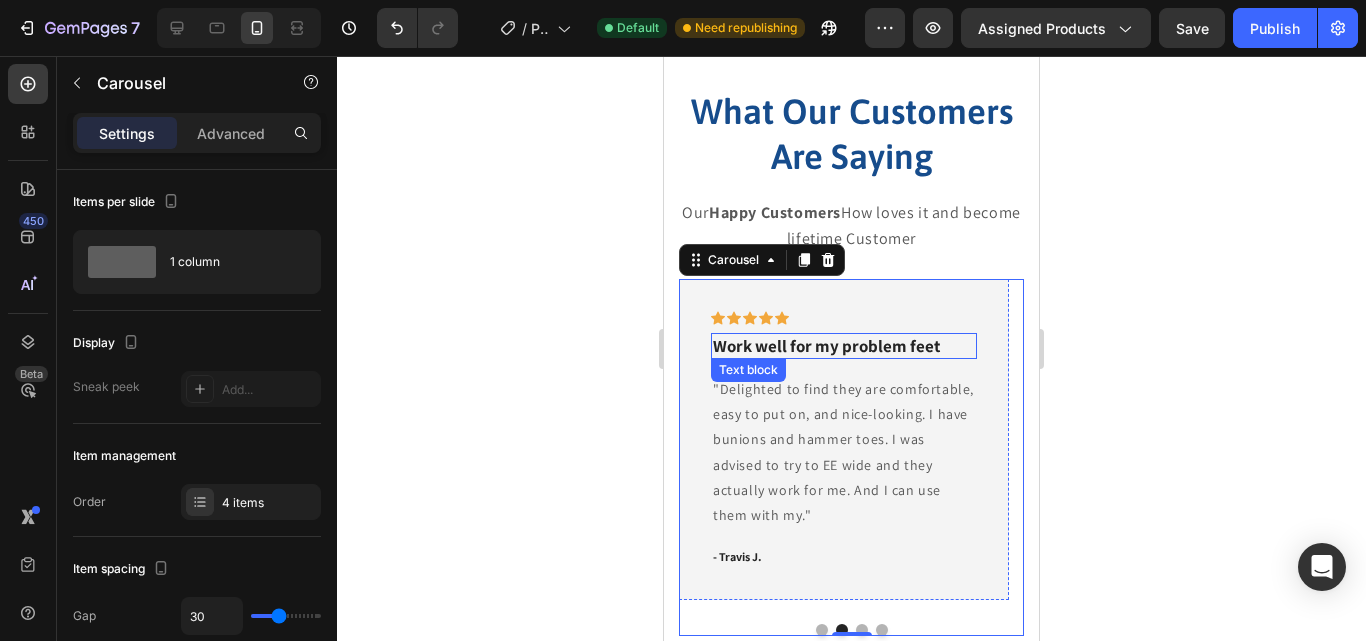 click on "Work well for my problem feet" at bounding box center [844, 346] 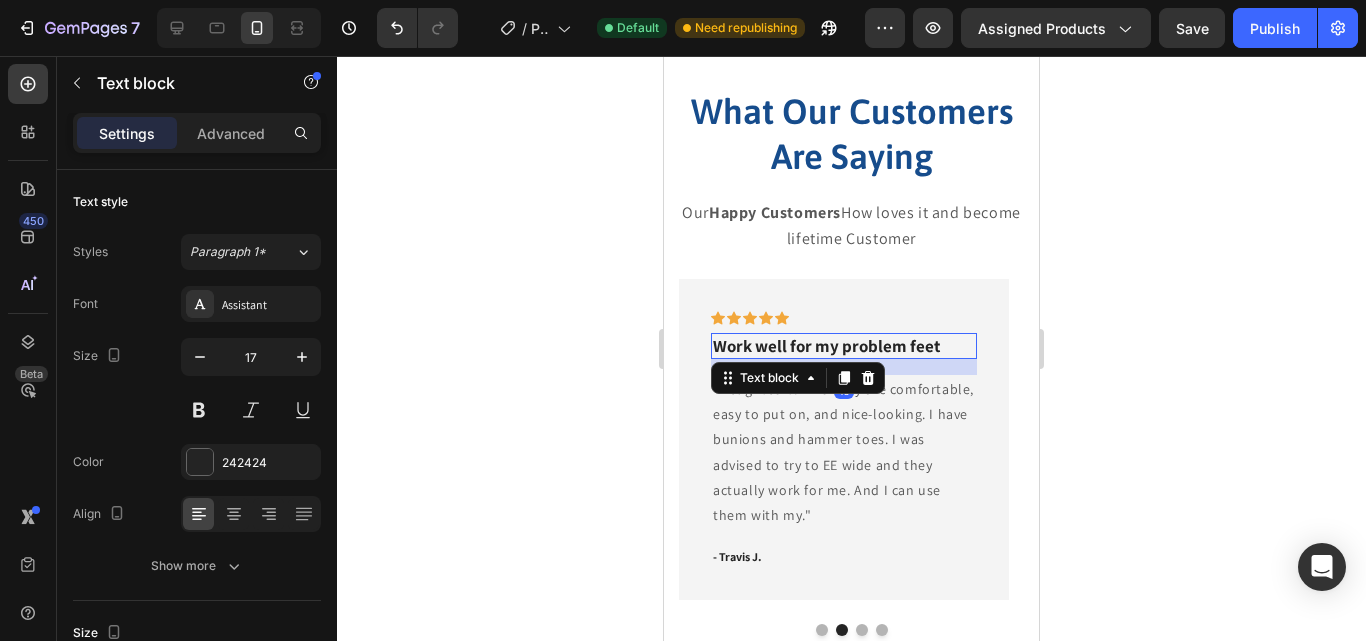 click on "Work well for my problem feet" at bounding box center (844, 346) 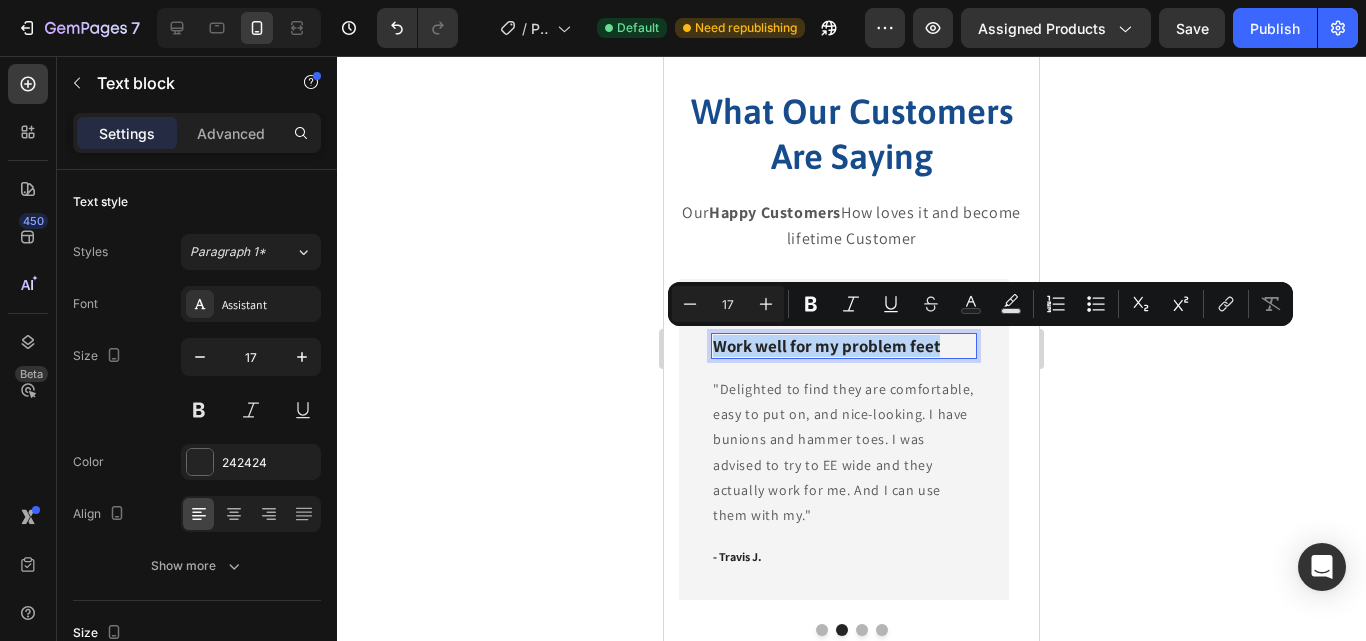 drag, startPoint x: 943, startPoint y: 345, endPoint x: 649, endPoint y: 347, distance: 294.0068 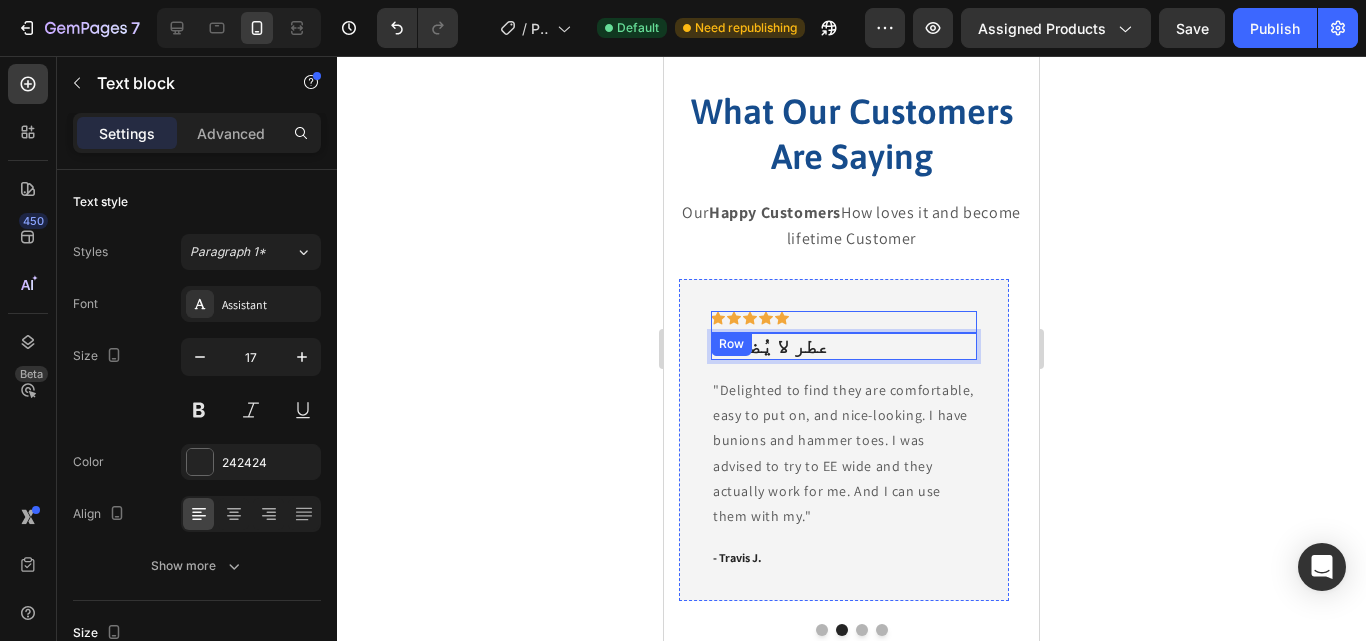 click on "Icon
Icon
Icon
Icon
Icon Row" at bounding box center (844, 322) 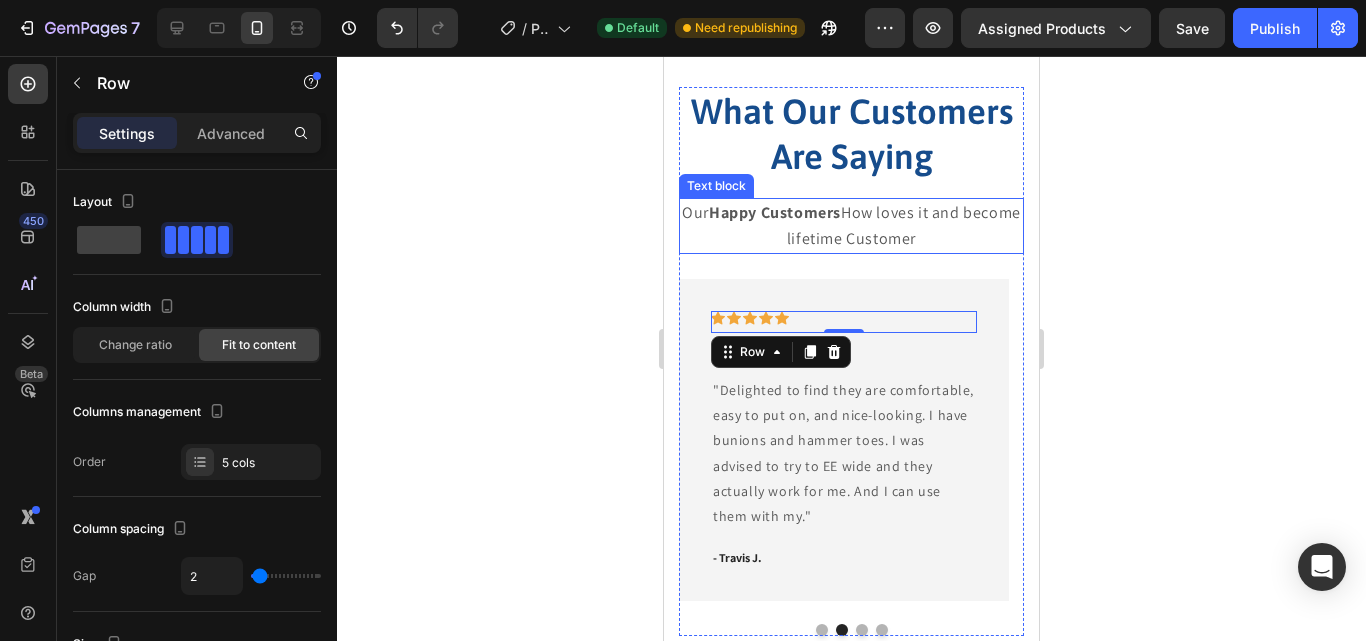 click on "Our  Happy Customers  How loves it and become lifetime Customer" at bounding box center (851, 226) 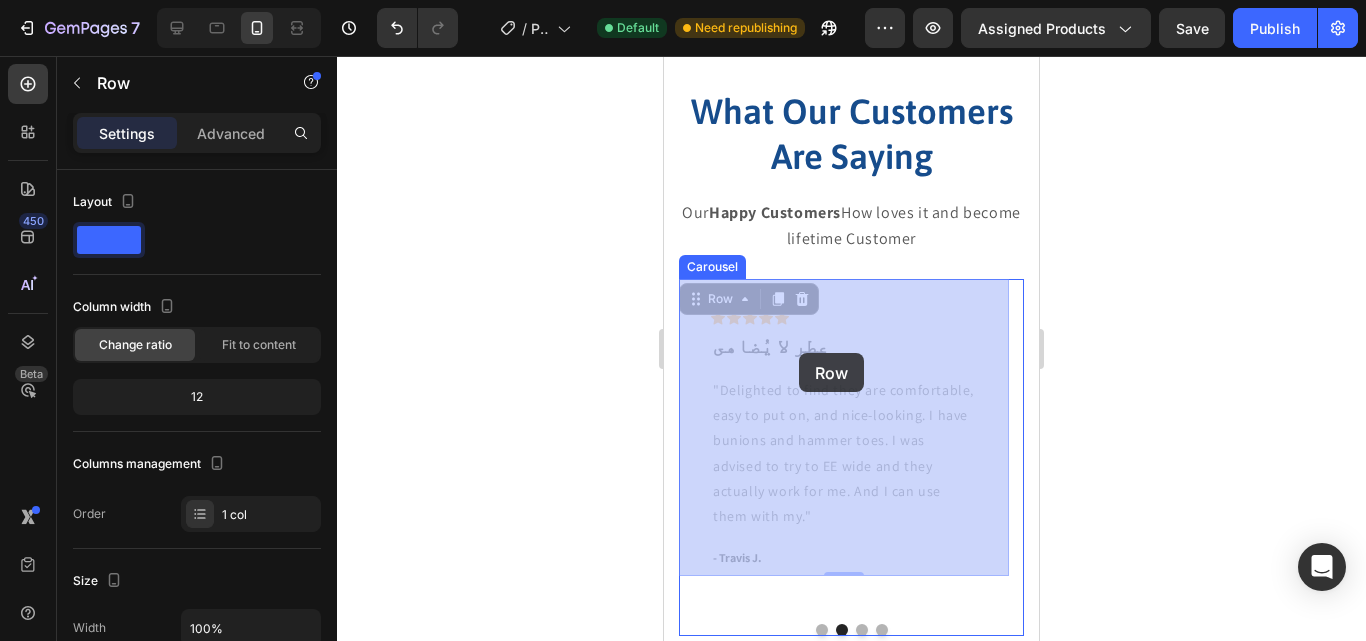 drag, startPoint x: 861, startPoint y: 361, endPoint x: 832, endPoint y: 341, distance: 35.22783 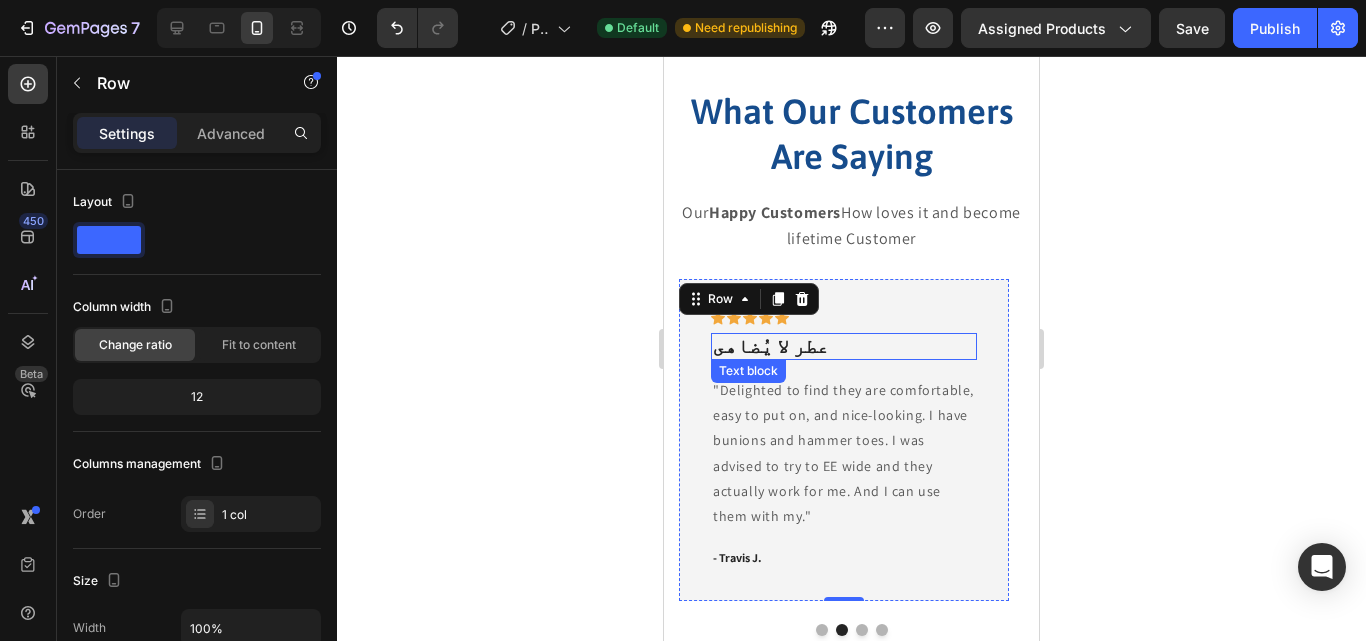 click on "عطر لا يُضاهى" at bounding box center (844, 346) 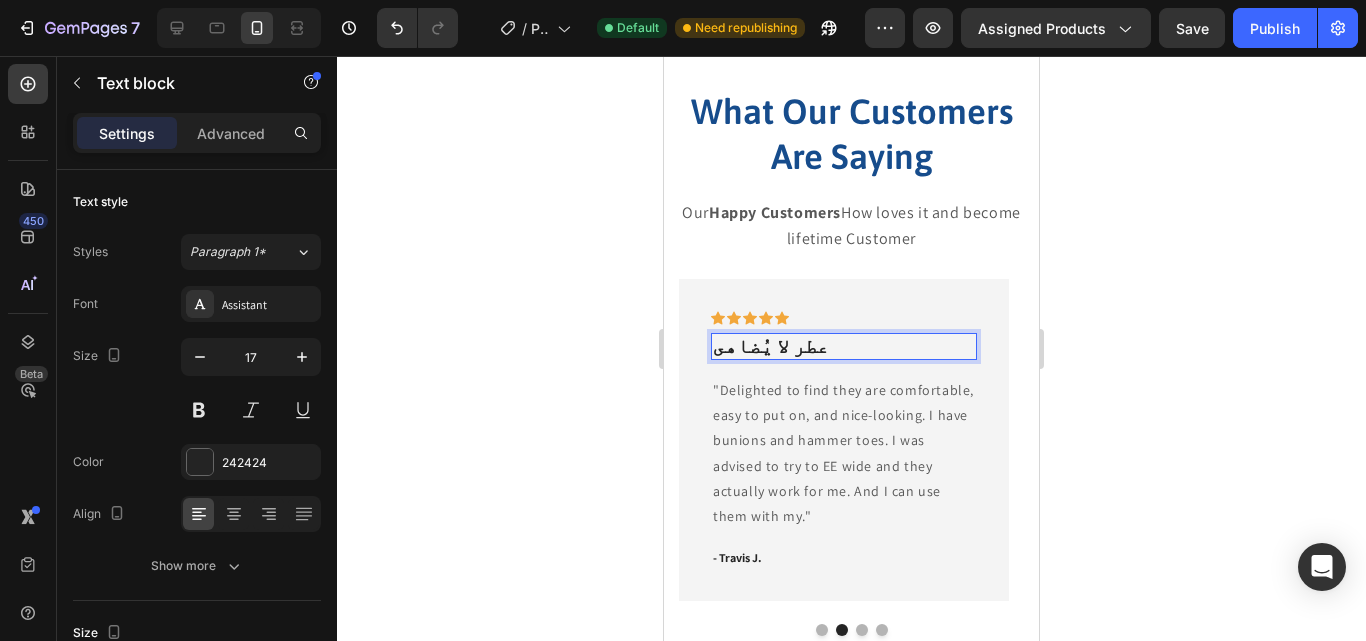 click on "عطر لا يُضاهى" at bounding box center [844, 346] 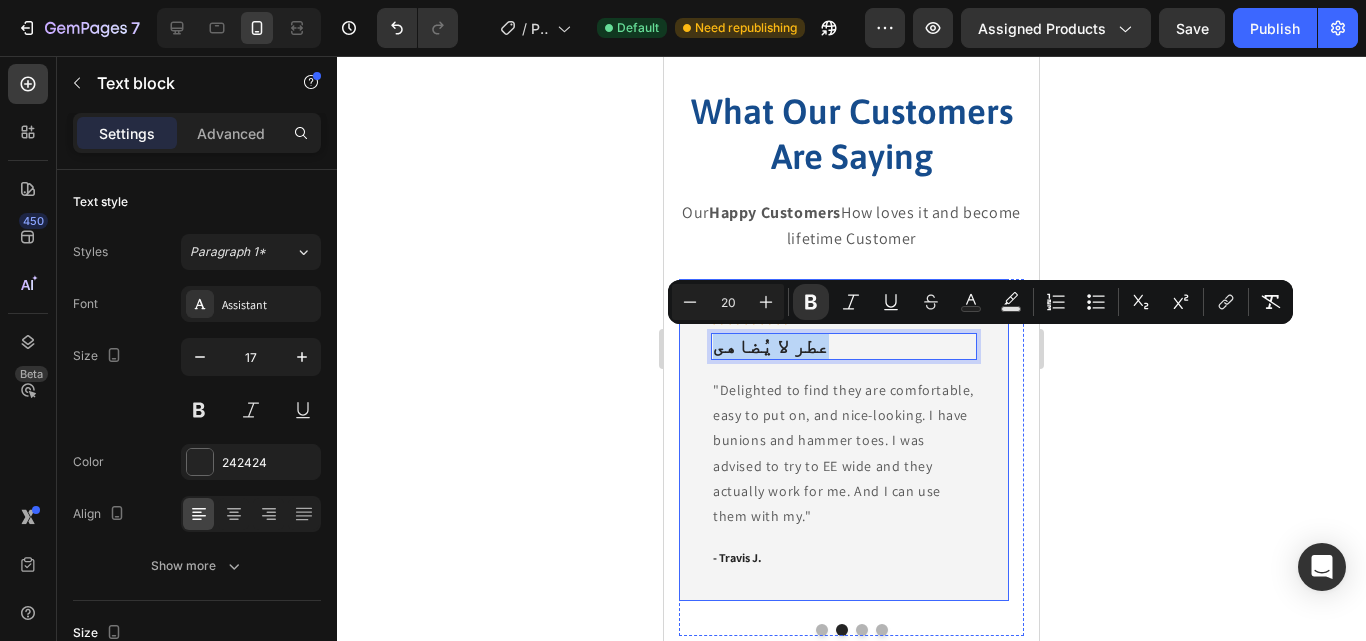 drag, startPoint x: 888, startPoint y: 351, endPoint x: 702, endPoint y: 342, distance: 186.21762 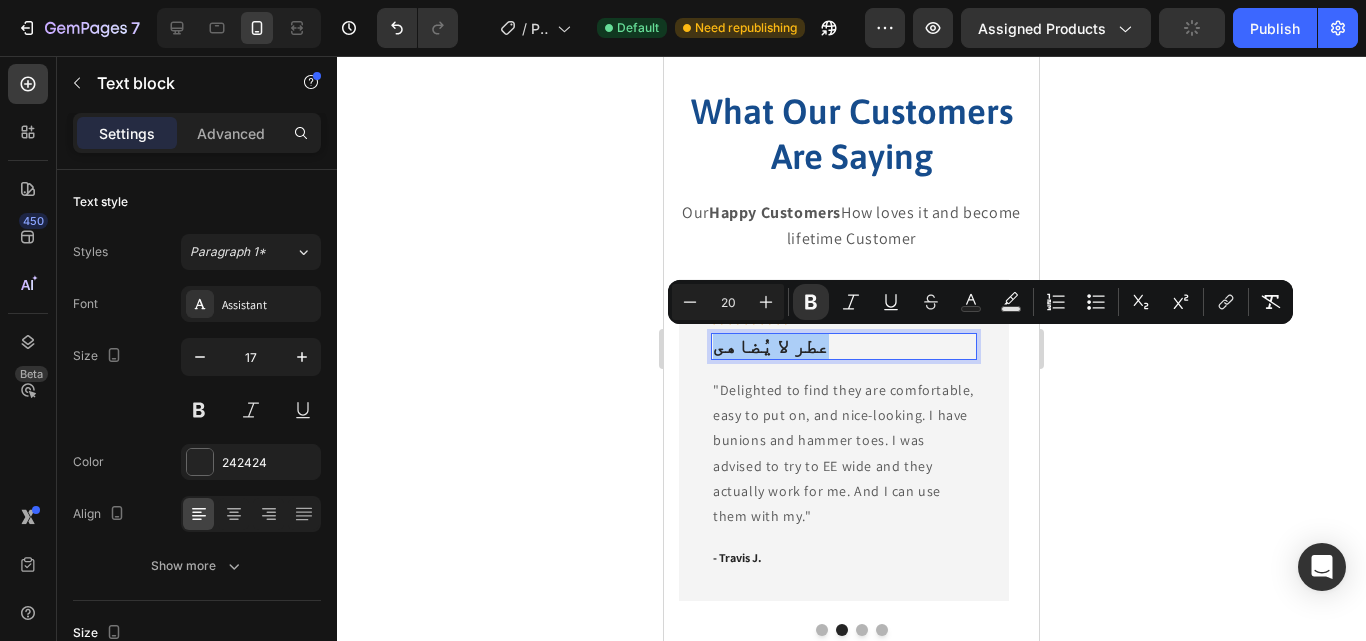 click 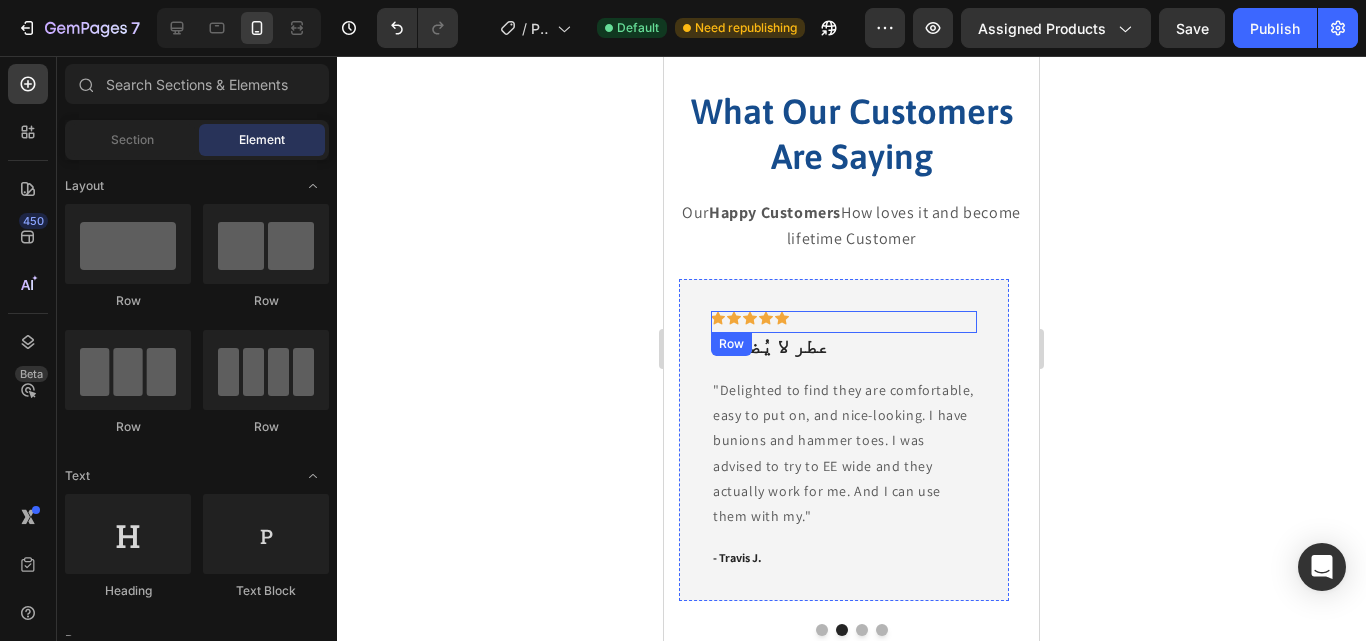 click on "Icon
Icon
Icon
Icon
Icon Row" at bounding box center [844, 322] 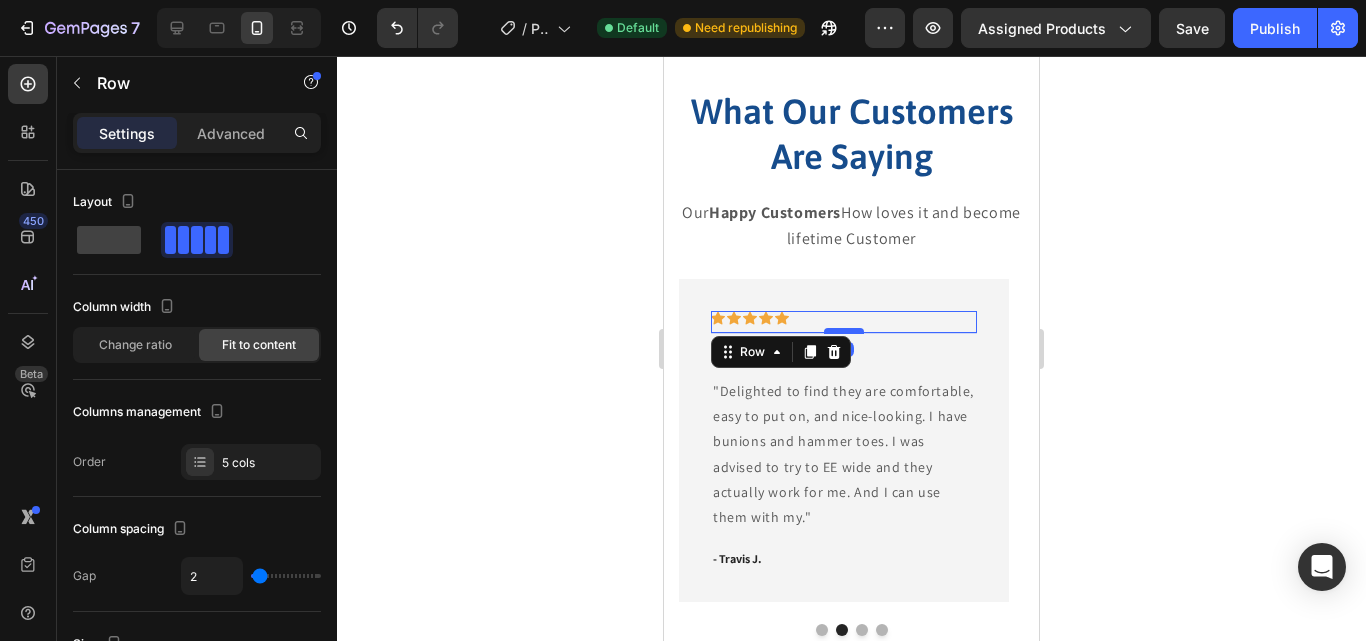 click at bounding box center [844, 331] 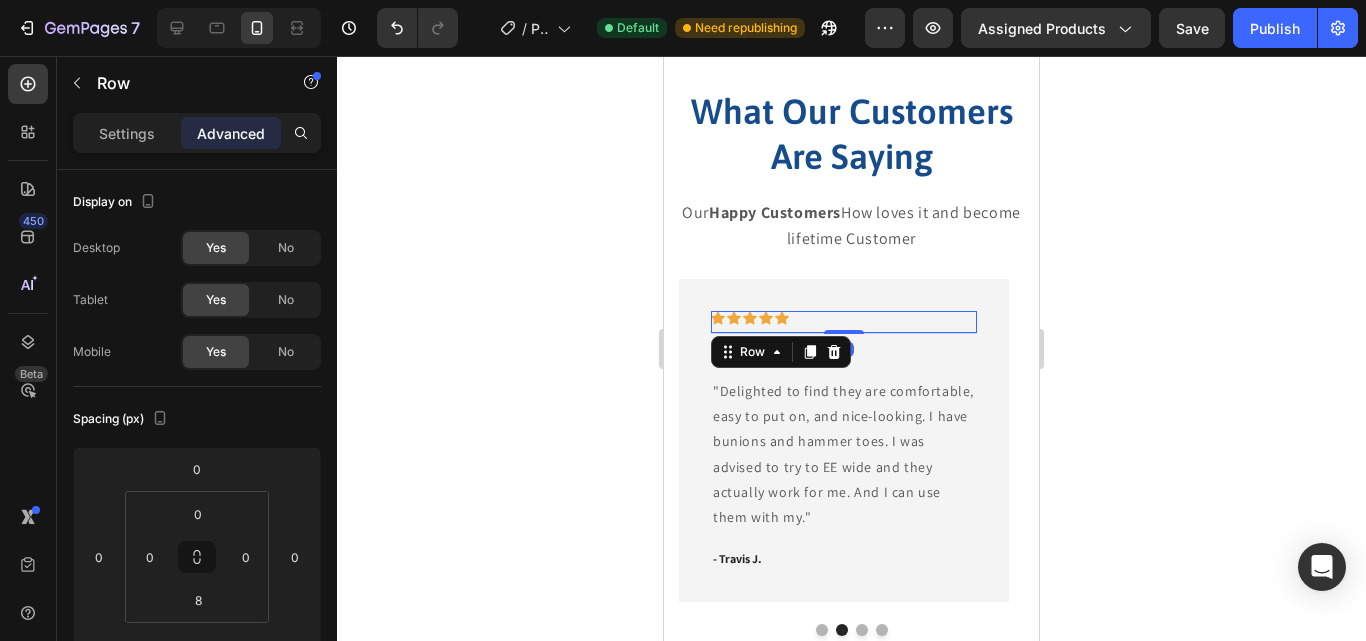 click 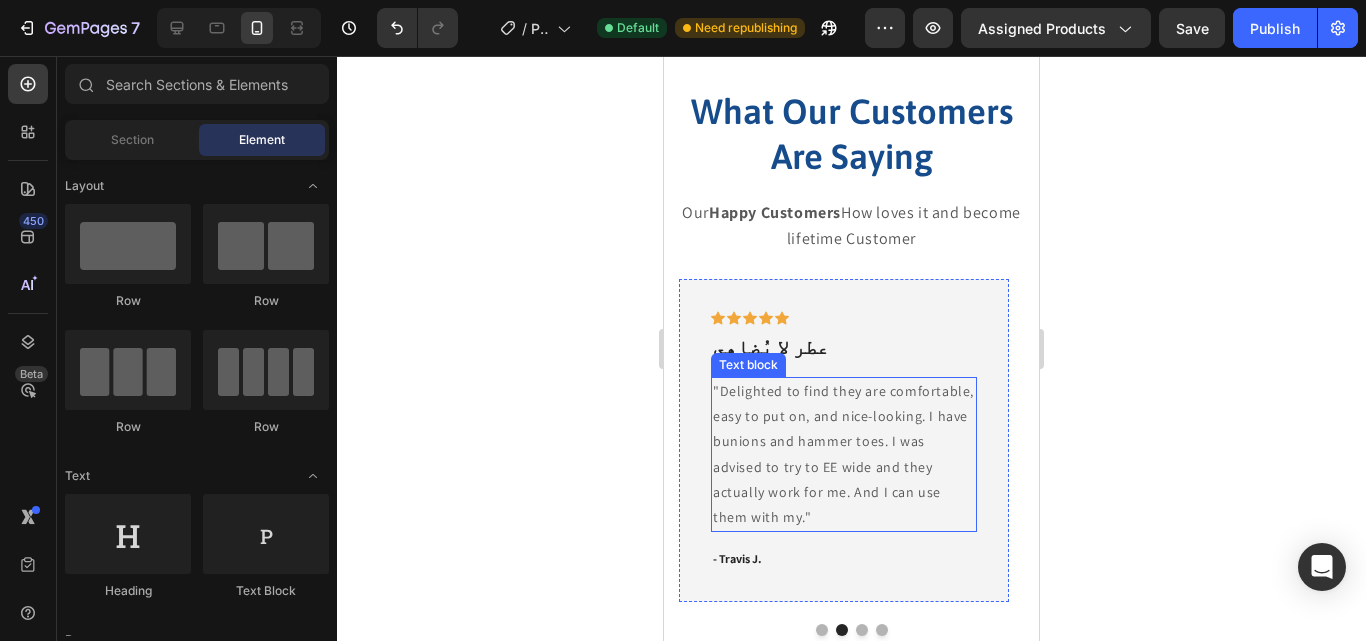 click on ""Delighted to find they are comfortable, easy to put on, and nice-looking. I have bunions and hammer toes. I was advised to try to EE wide and they actually work for me. And I can use them with my."" at bounding box center [844, 454] 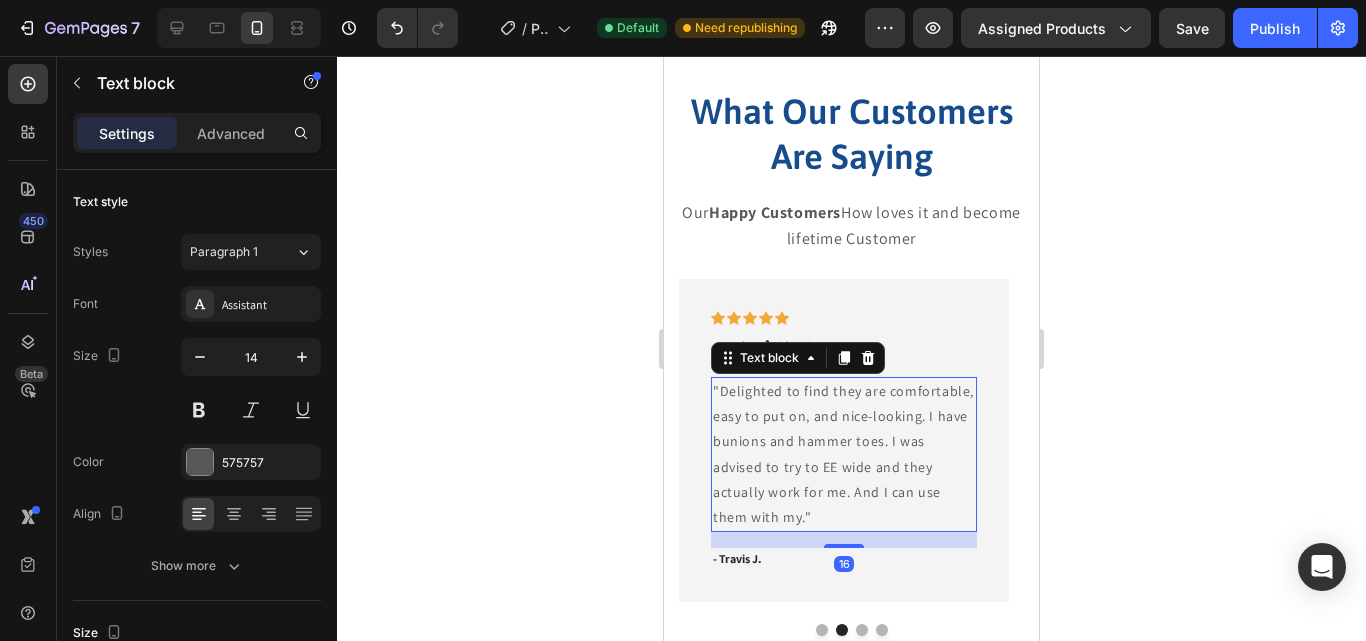 click on ""Delighted to find they are comfortable, easy to put on, and nice-looking. I have bunions and hammer toes. I was advised to try to EE wide and they actually work for me. And I can use them with my."" at bounding box center (844, 454) 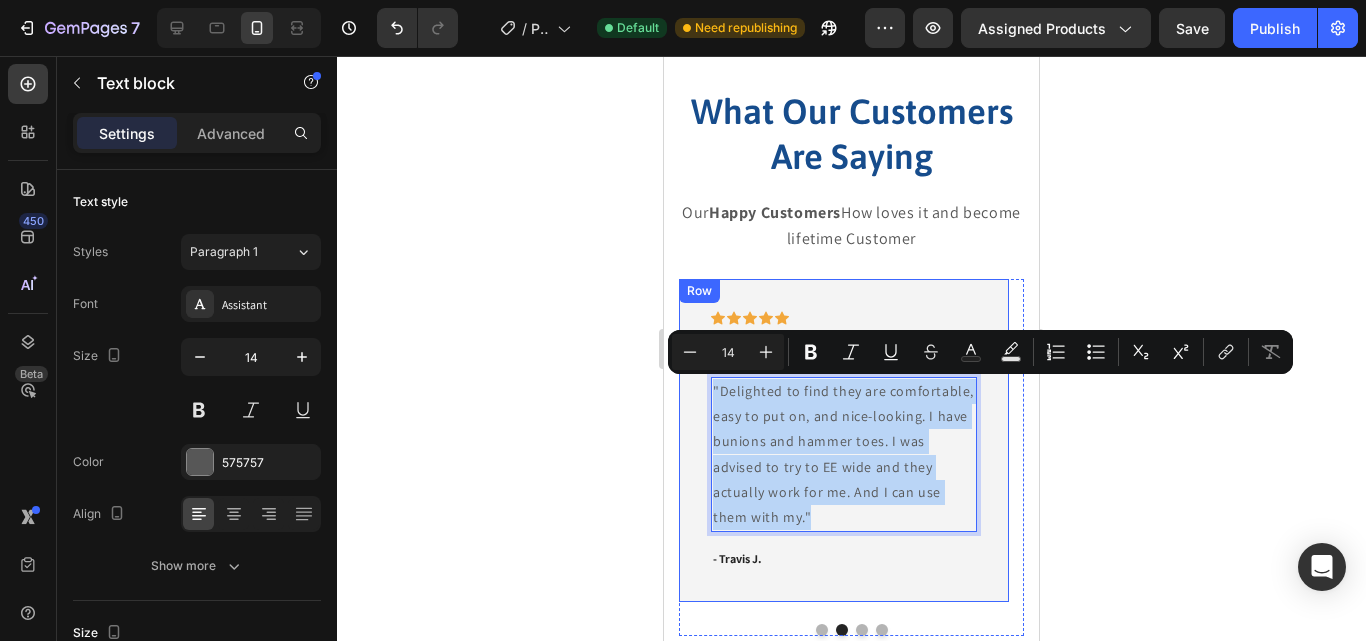 drag, startPoint x: 951, startPoint y: 500, endPoint x: 694, endPoint y: 355, distance: 295.08304 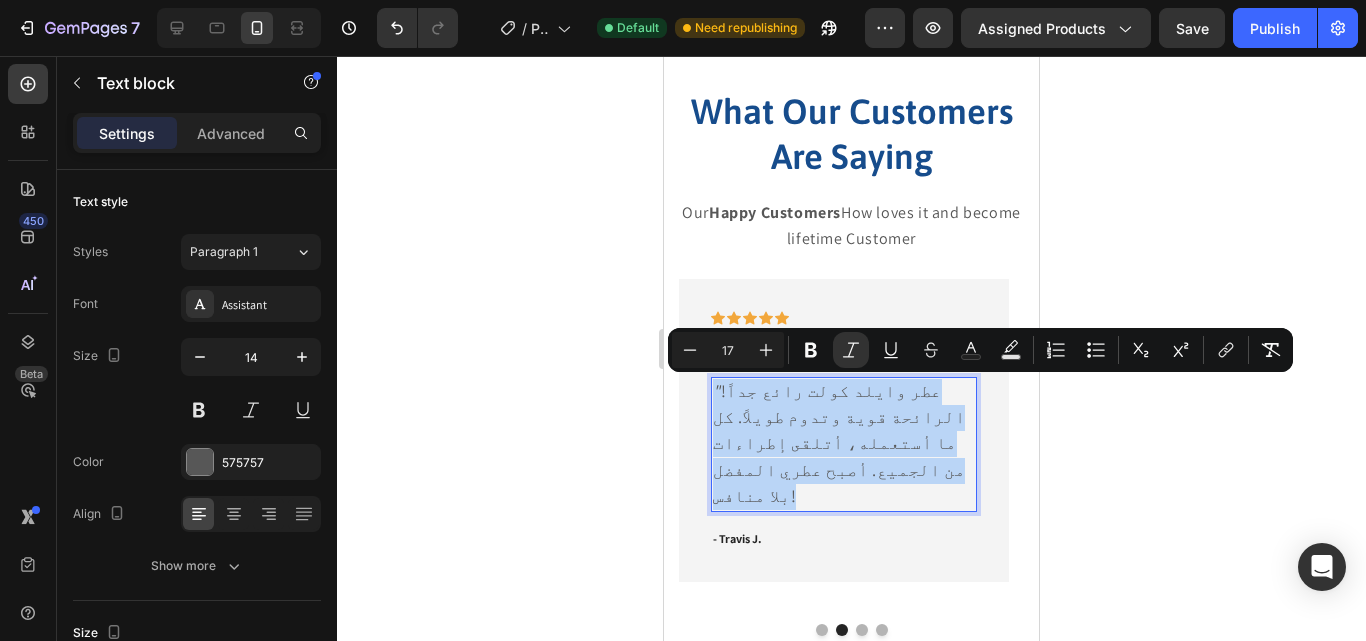 drag, startPoint x: 905, startPoint y: 449, endPoint x: 1284, endPoint y: 417, distance: 380.3485 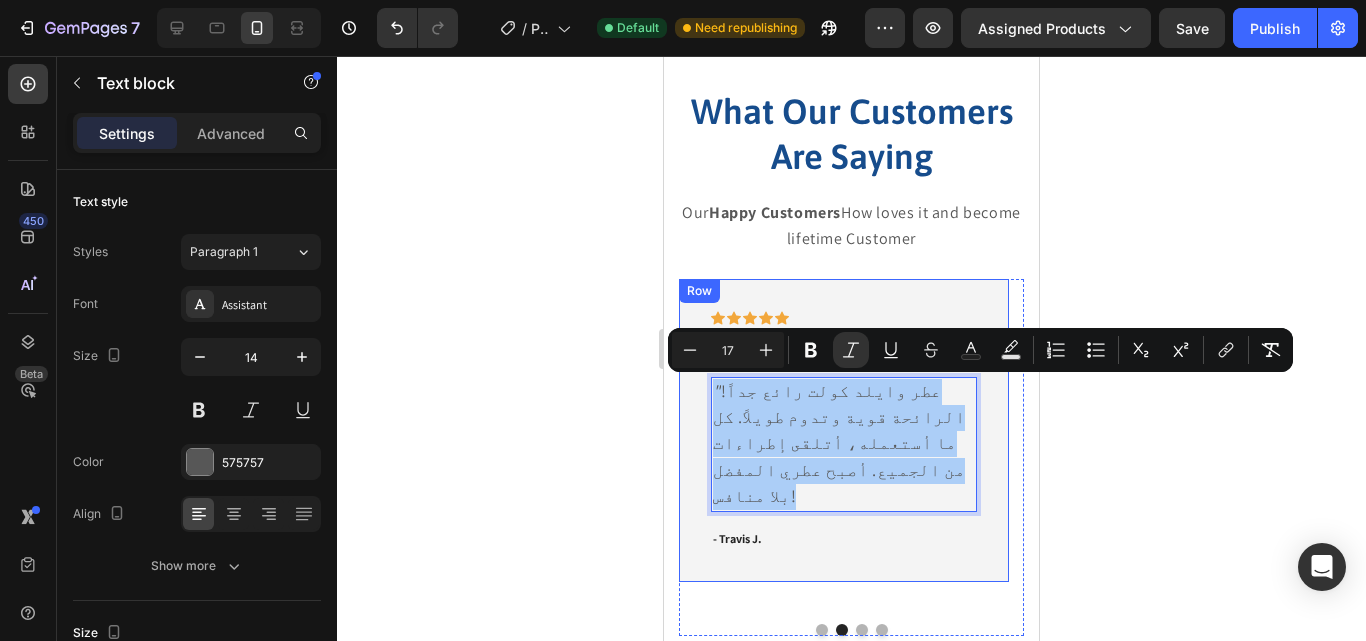 click 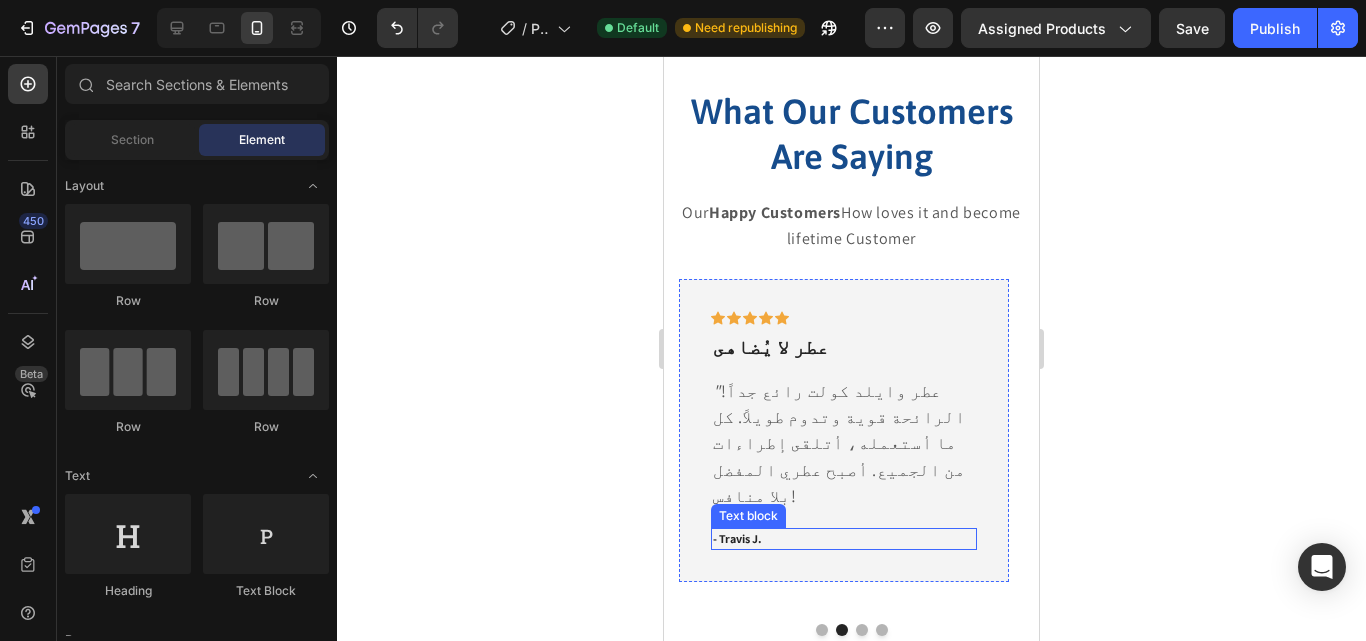 click on "- Travis J." at bounding box center (844, 539) 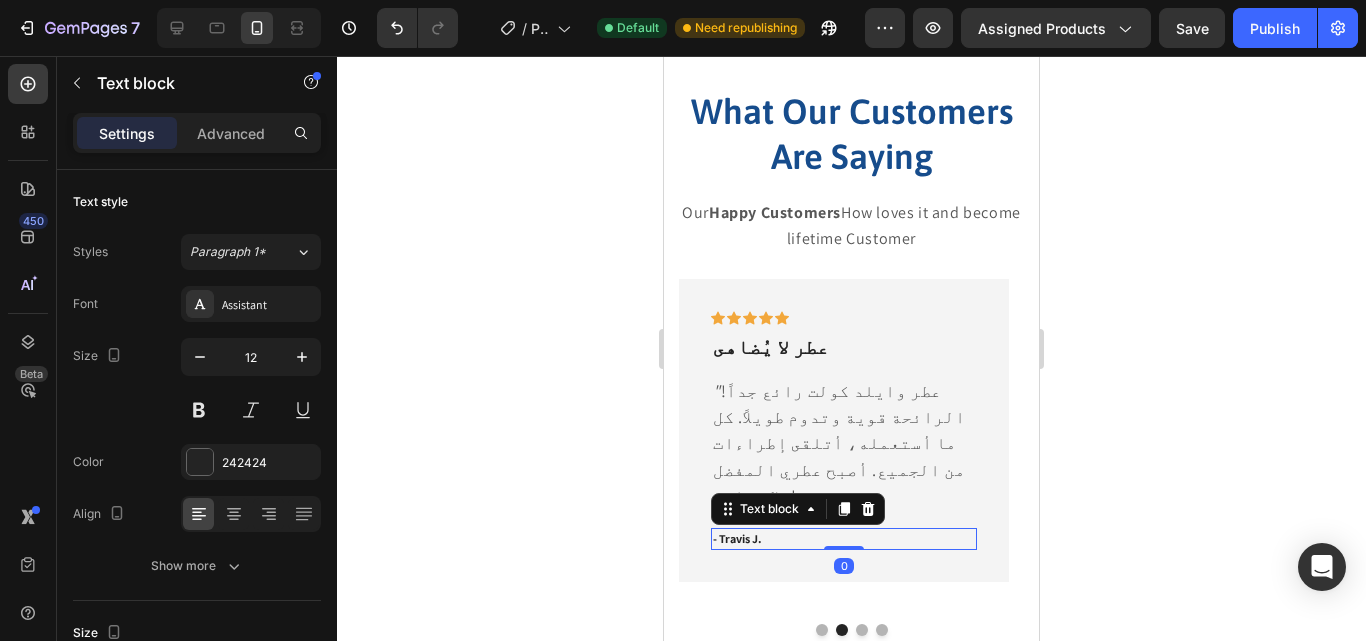 click on "- Travis J." at bounding box center [844, 539] 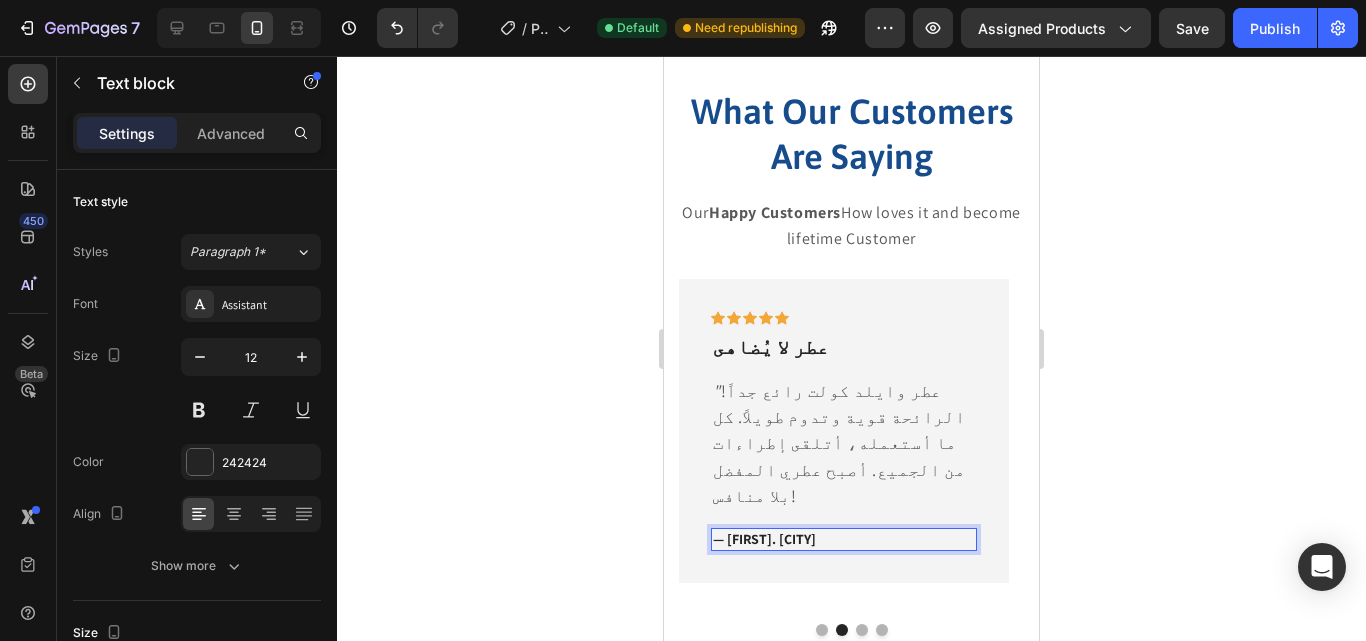 click on "— [NAME]، [CITY]" at bounding box center (844, 539) 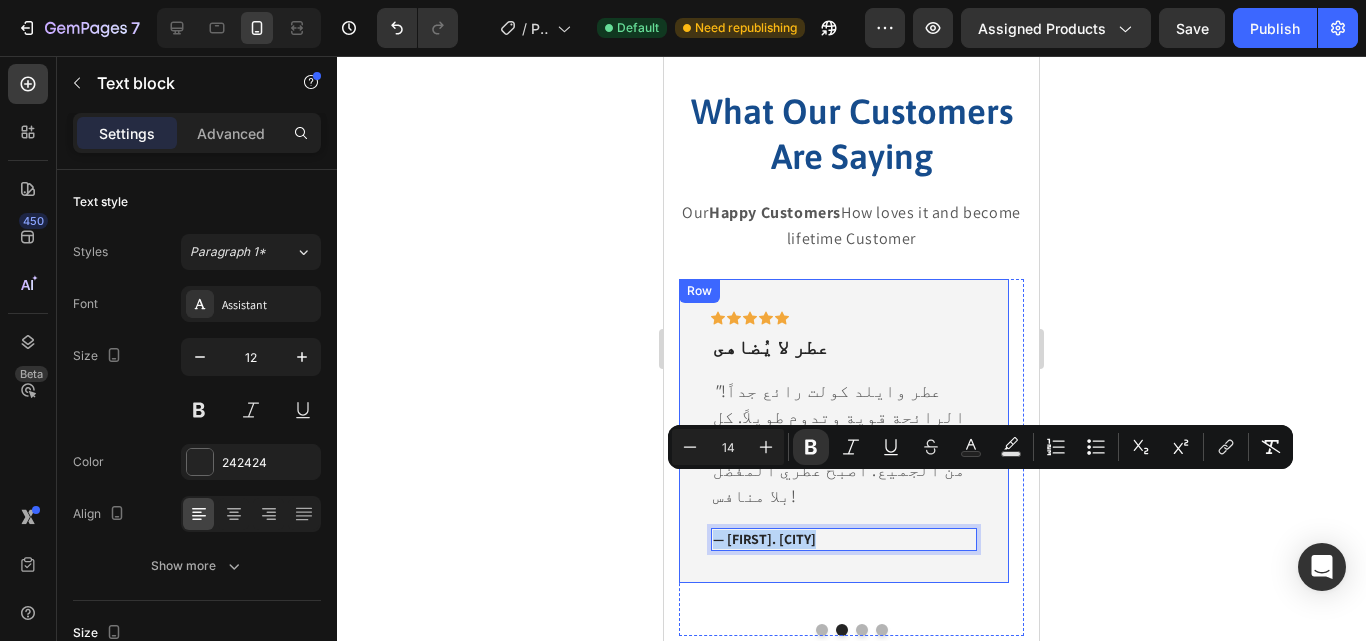 drag, startPoint x: 799, startPoint y: 486, endPoint x: 688, endPoint y: 481, distance: 111.11256 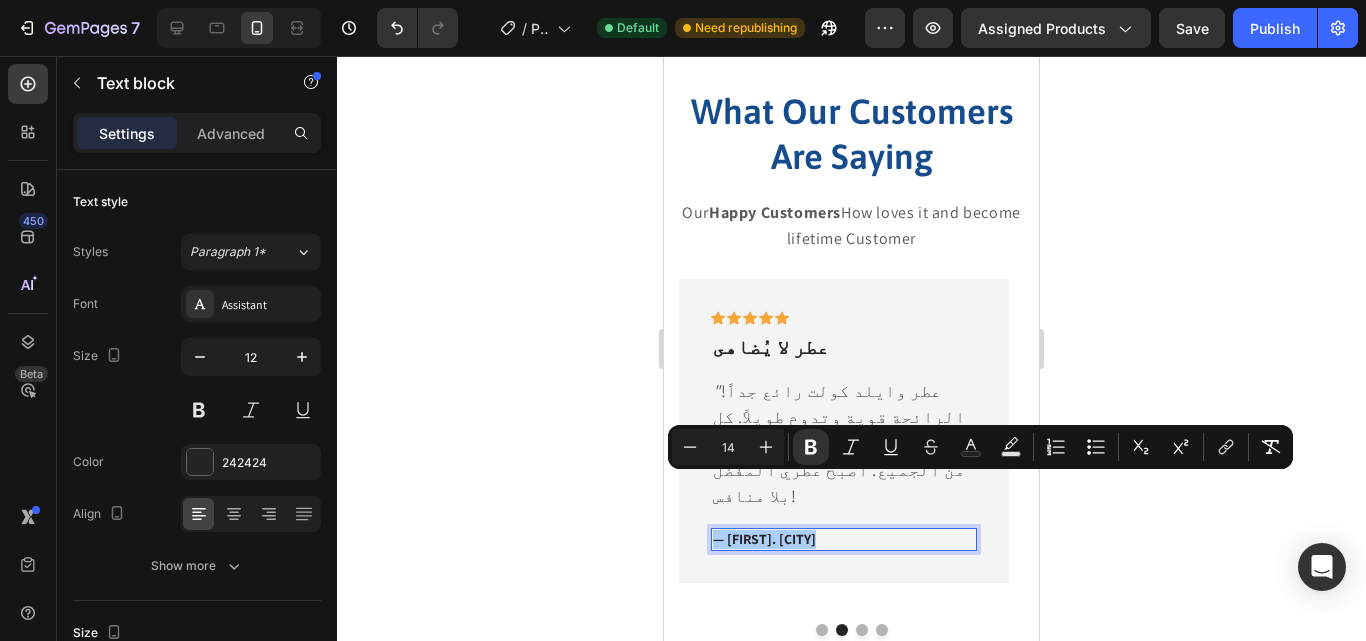 click 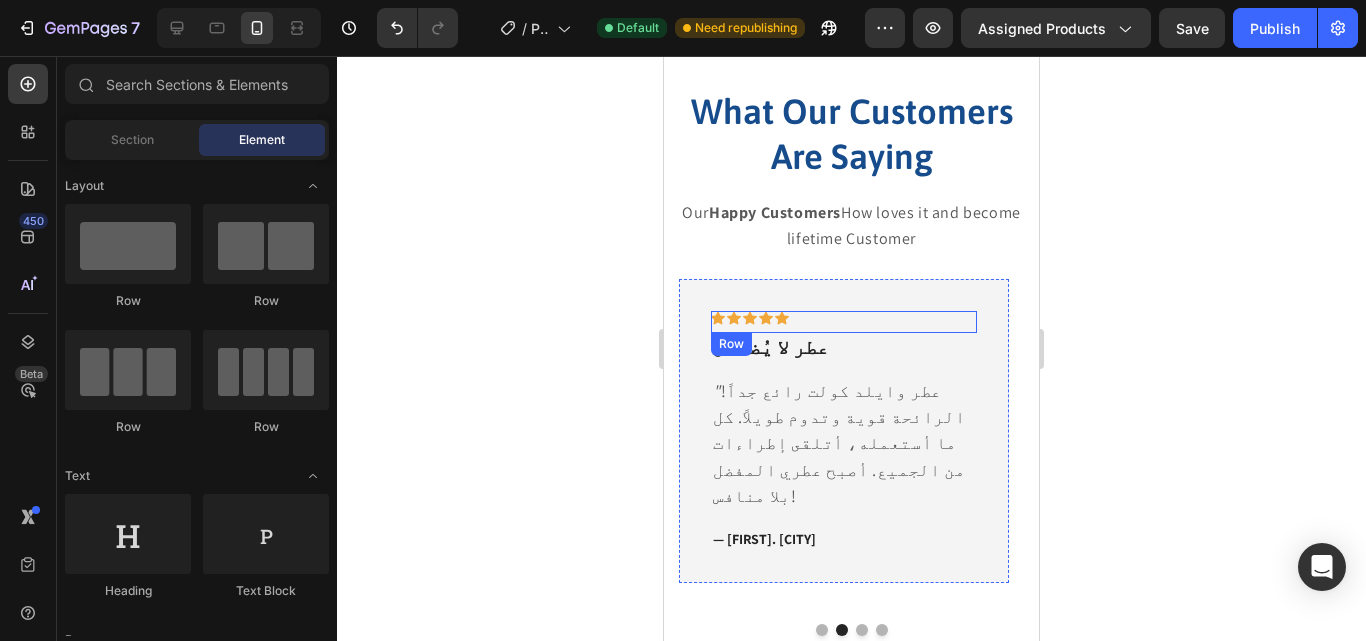 click on "Icon
Icon
Icon
Icon
Icon Row" at bounding box center [844, 322] 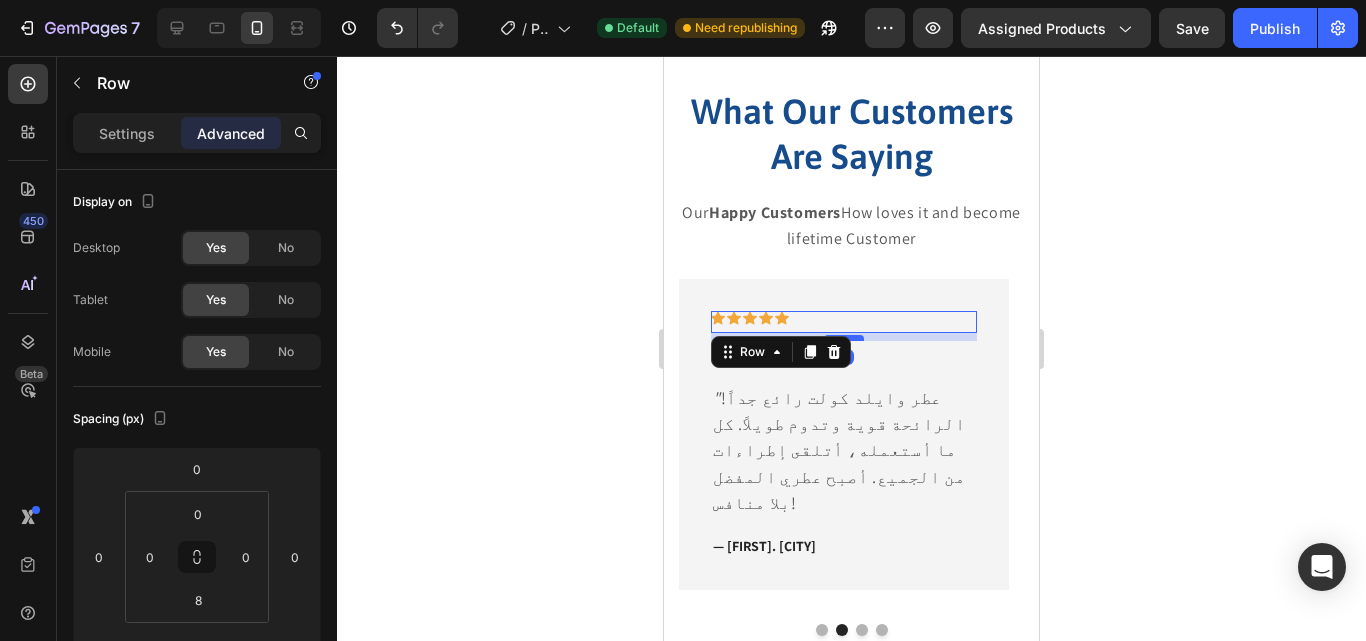 click at bounding box center (844, 338) 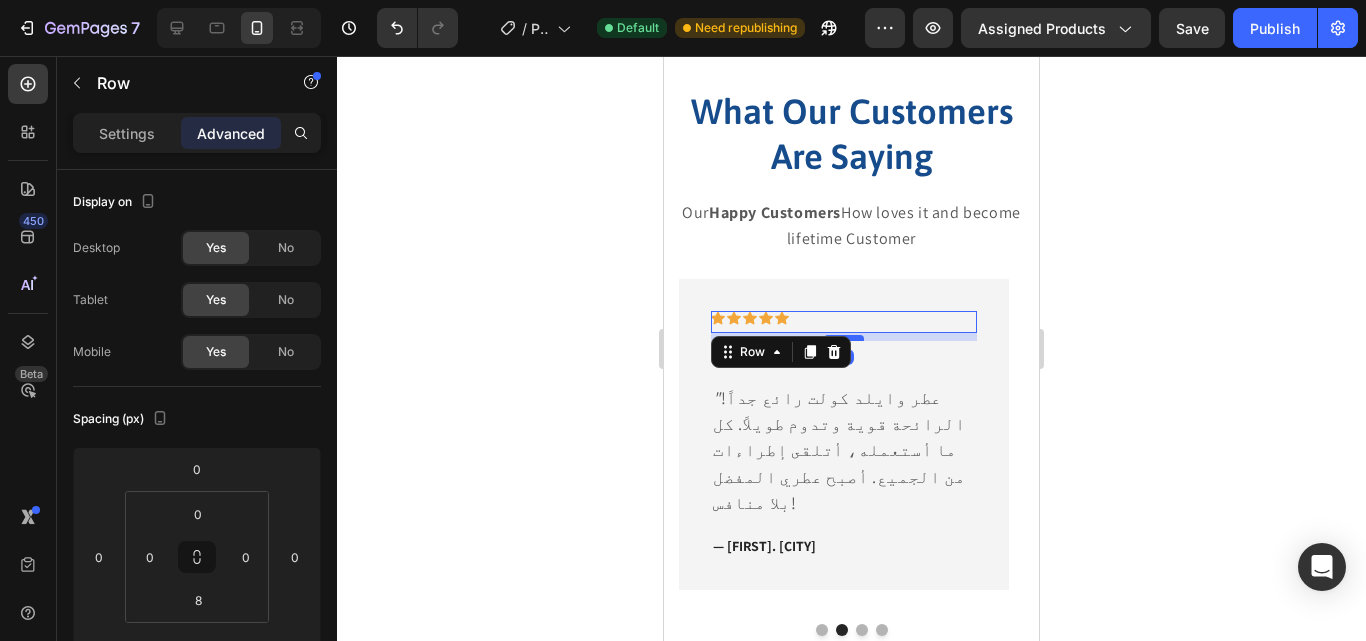 type on "8" 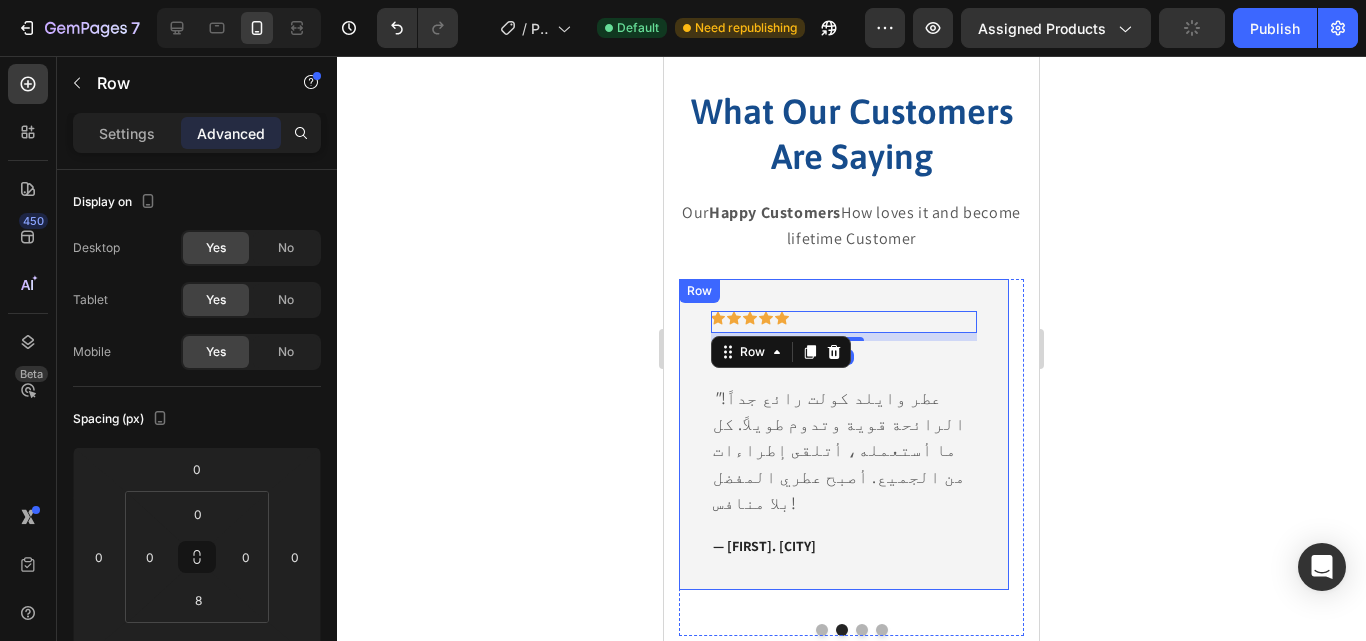 click 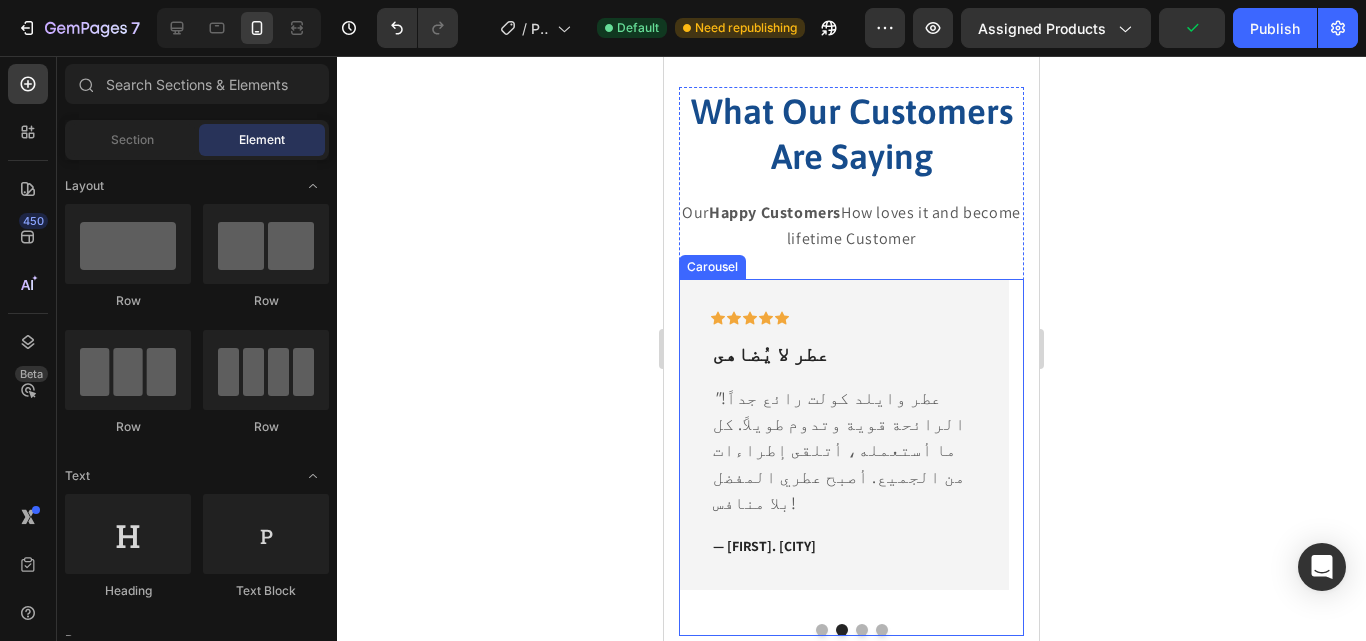 click at bounding box center [822, 630] 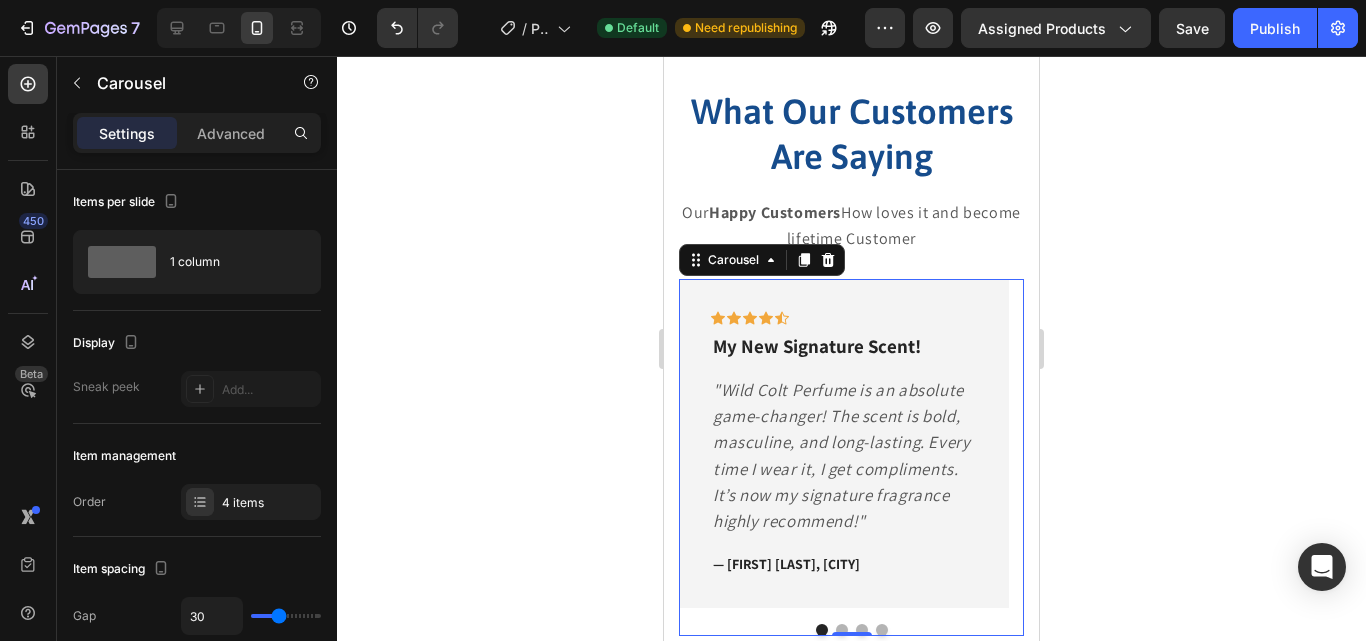 click at bounding box center [862, 630] 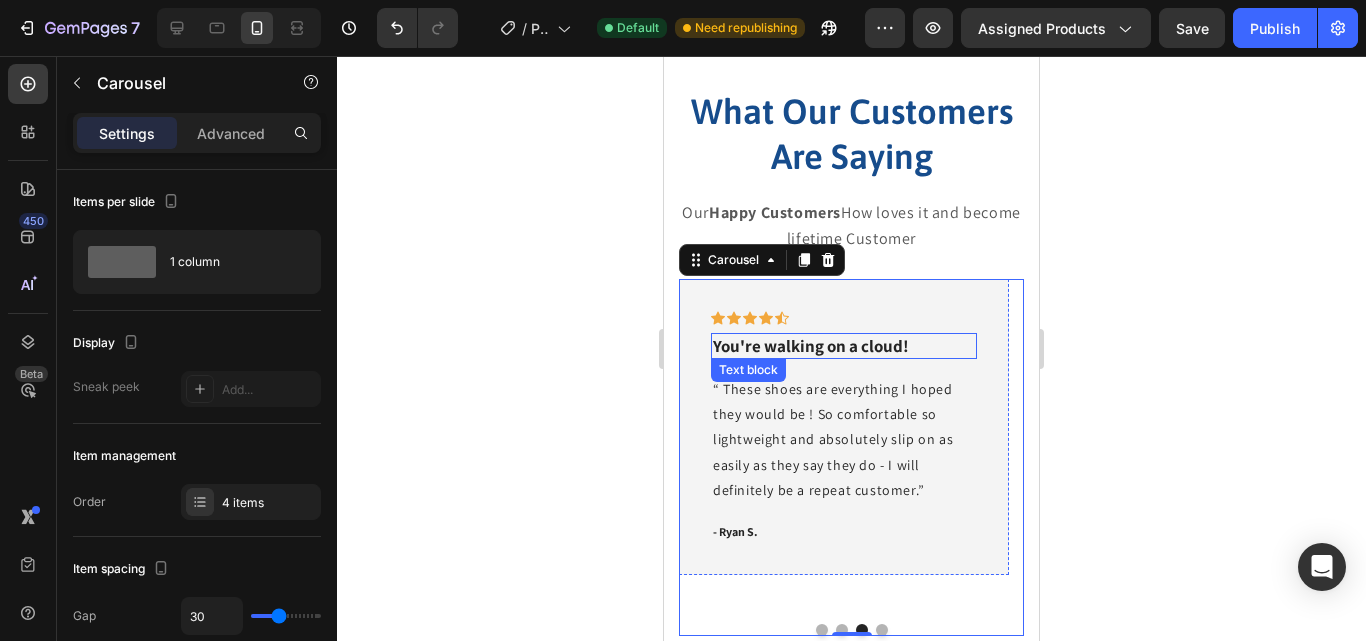 click on "You're walking on a cloud!" at bounding box center [844, 346] 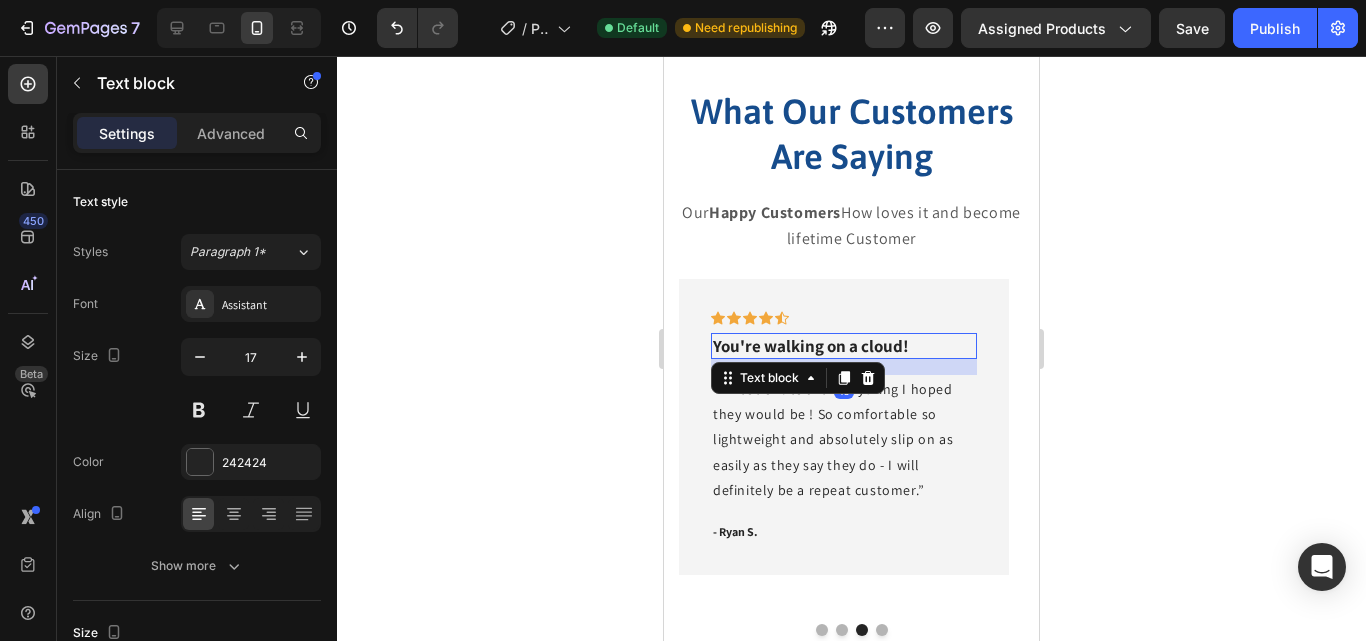 click on "You're walking on a cloud!" at bounding box center [844, 346] 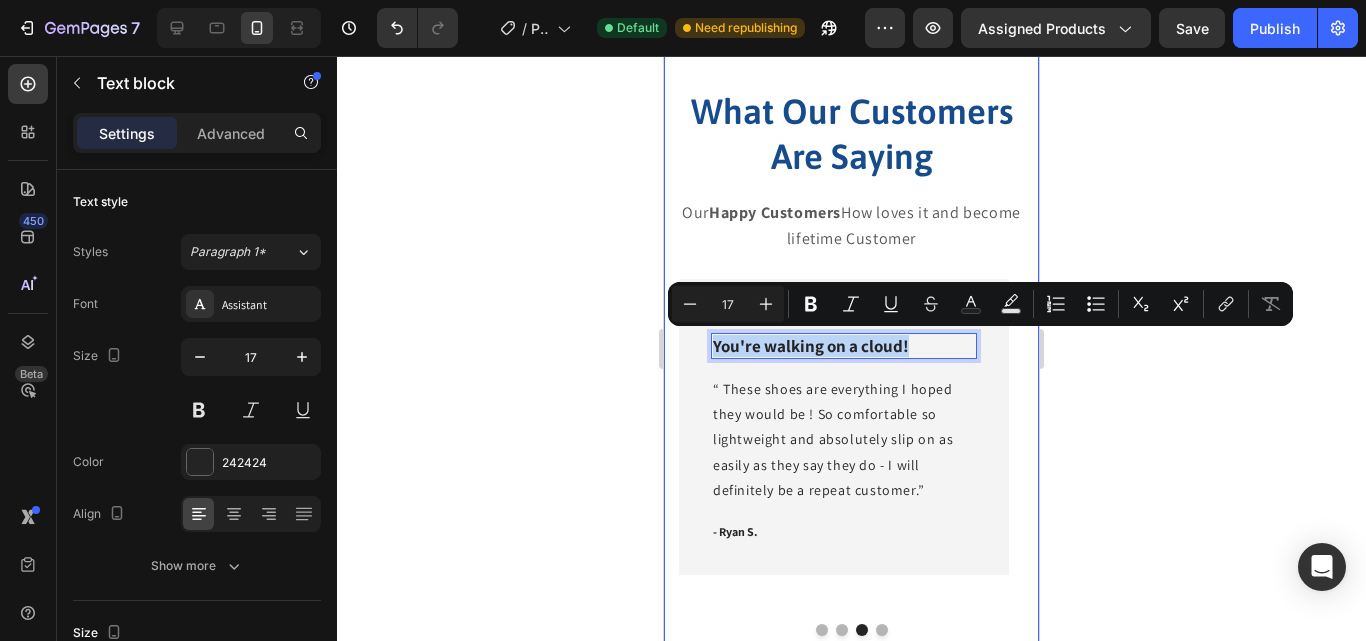 drag, startPoint x: 913, startPoint y: 340, endPoint x: 667, endPoint y: 325, distance: 246.4569 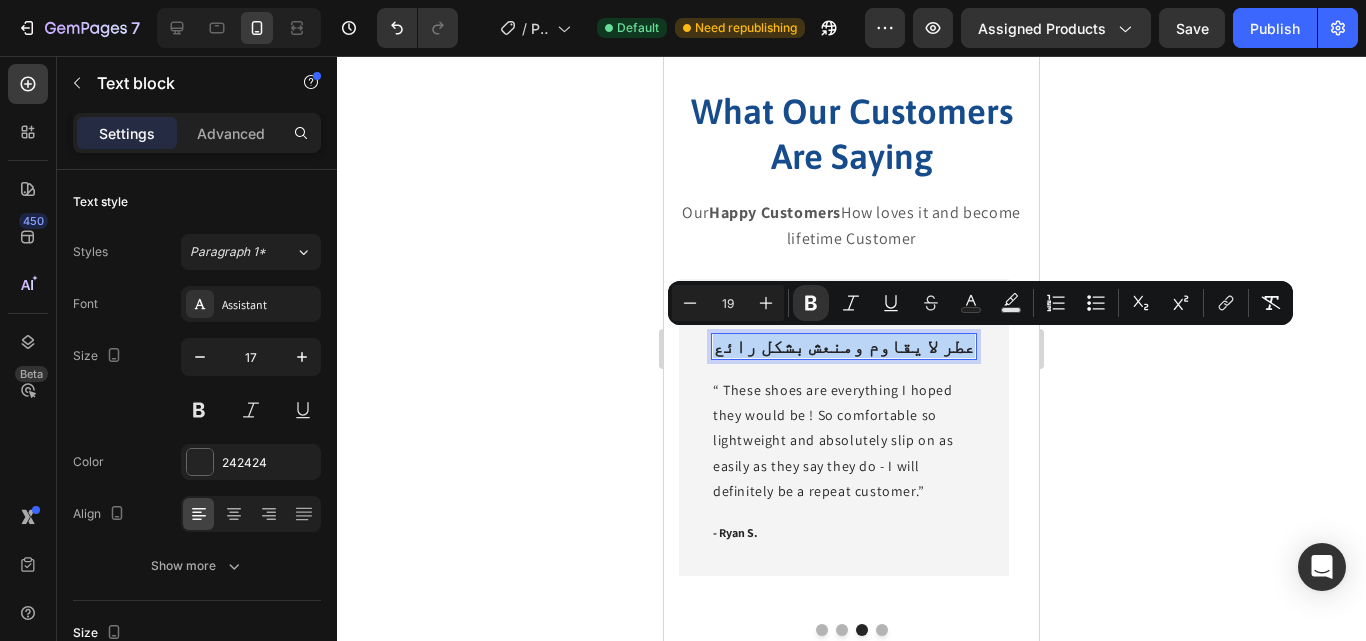 drag, startPoint x: 915, startPoint y: 344, endPoint x: 647, endPoint y: 352, distance: 268.1194 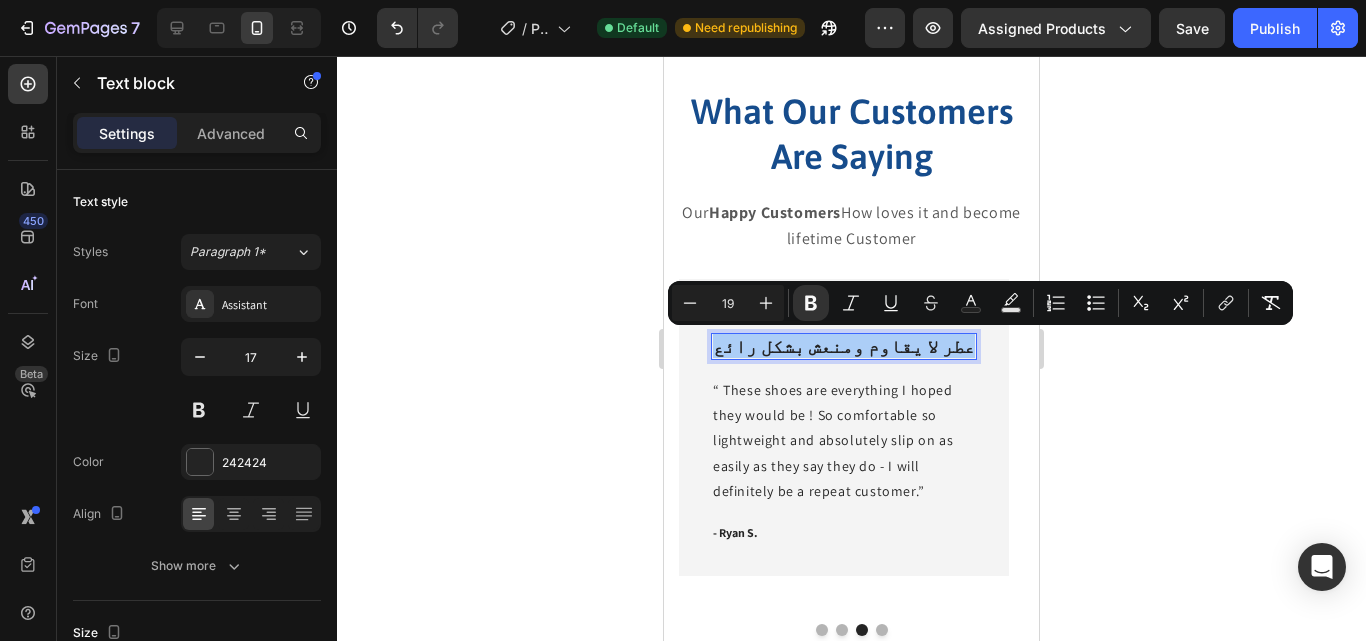 click 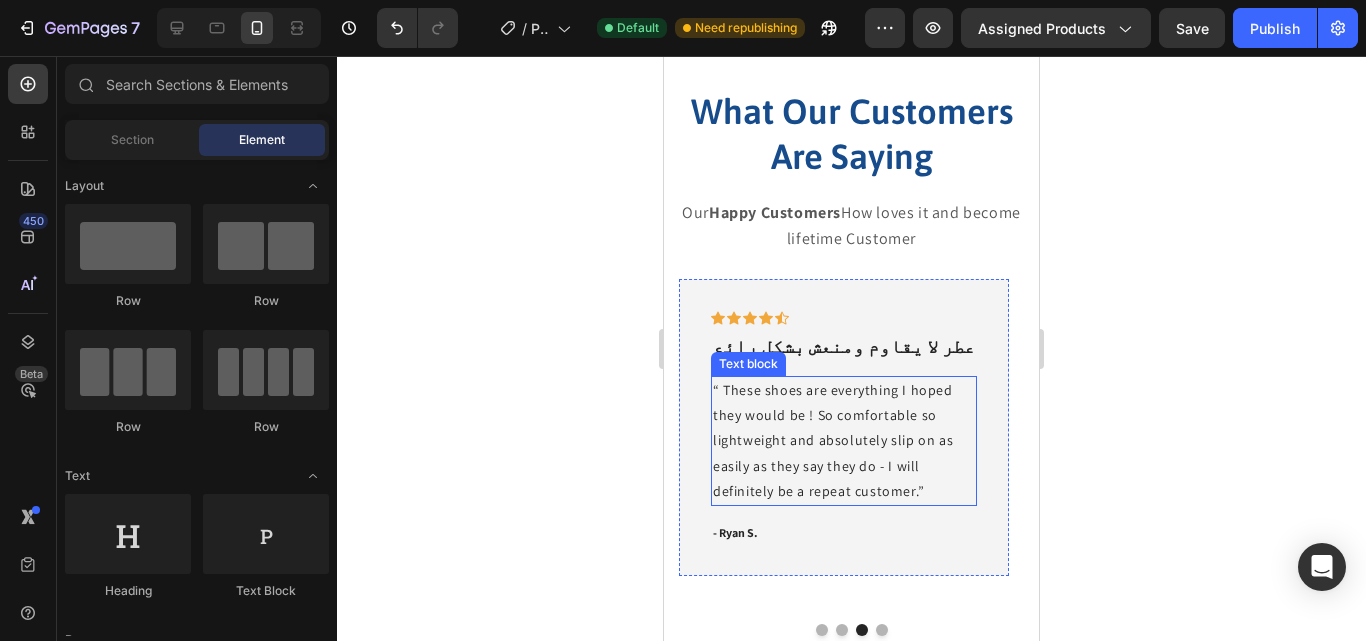 click on "“ These shoes are everything I hoped they would be ! So comfortable so lightweight and absolutely slip on as easily as they say they do - I will definitely be a repeat customer.”" at bounding box center (844, 441) 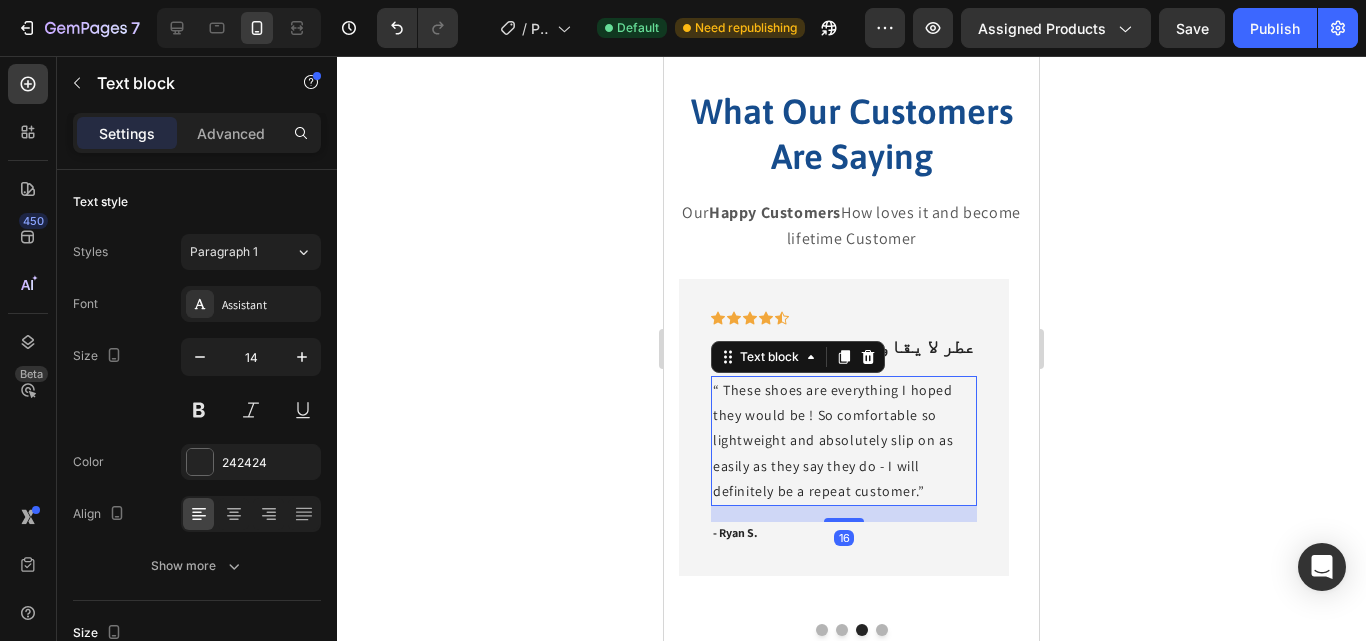 click on "“ These shoes are everything I hoped they would be ! So comfortable so lightweight and absolutely slip on as easily as they say they do - I will definitely be a repeat customer.”" at bounding box center [844, 441] 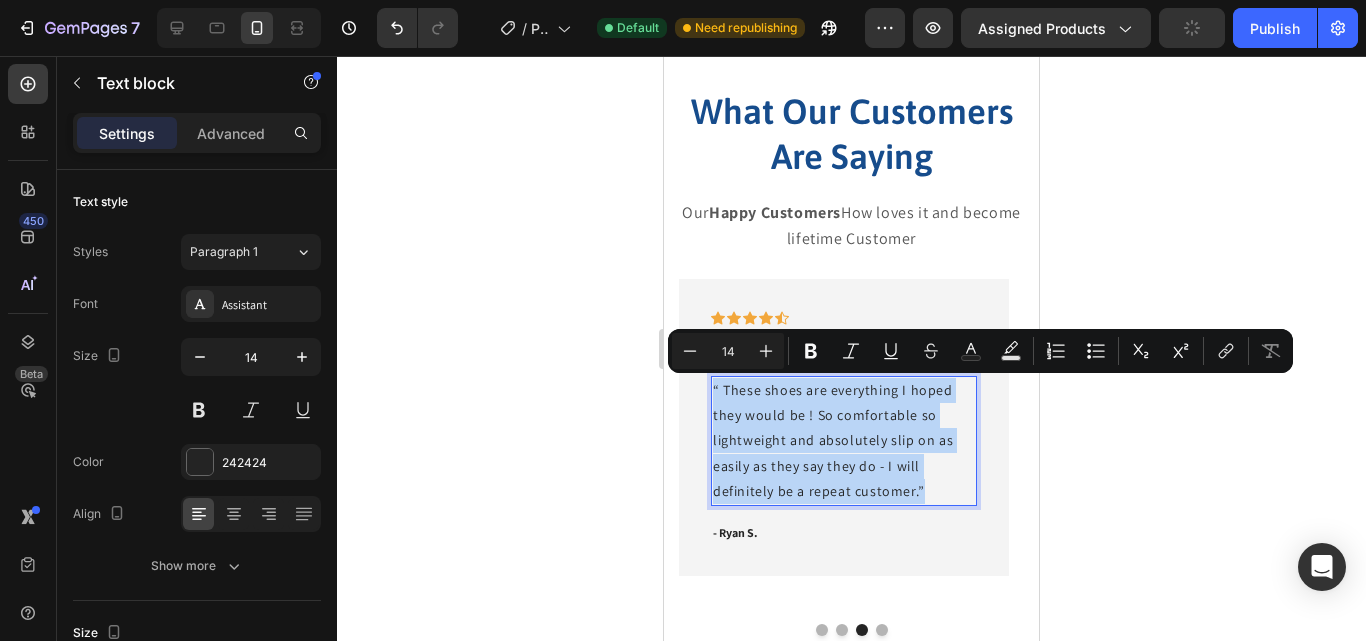 drag, startPoint x: 919, startPoint y: 495, endPoint x: 656, endPoint y: 390, distance: 283.18546 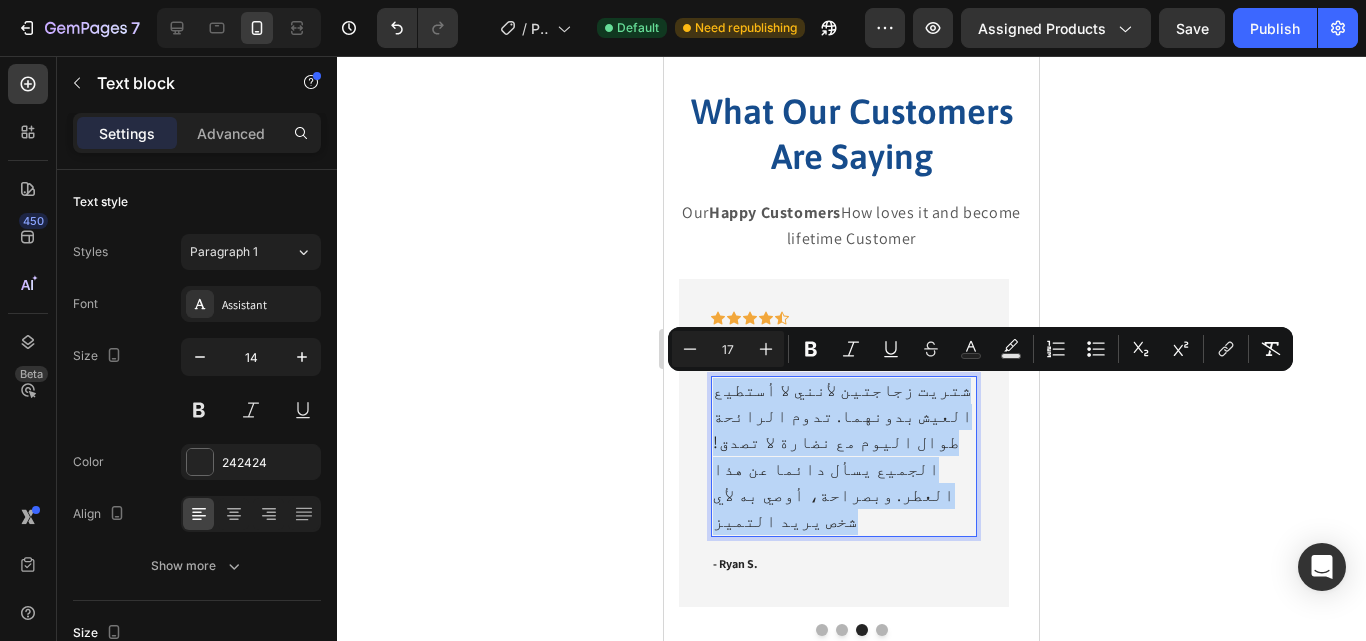 drag, startPoint x: 903, startPoint y: 471, endPoint x: 639, endPoint y: 353, distance: 289.17123 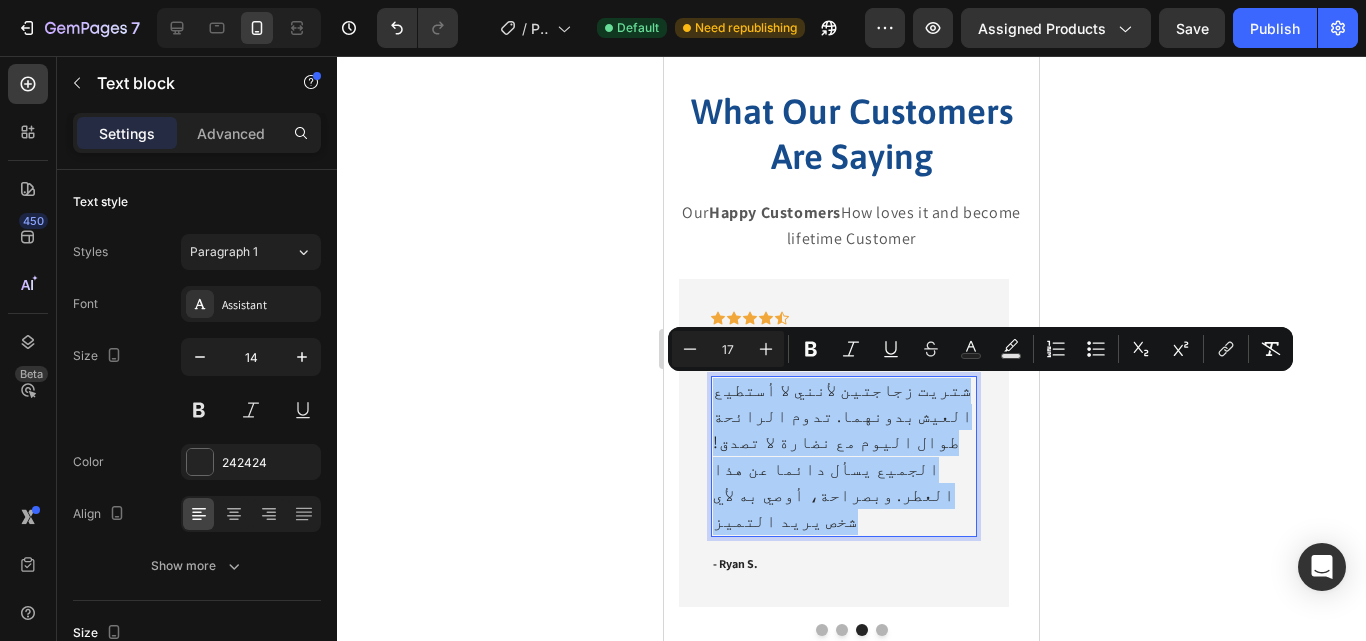 click 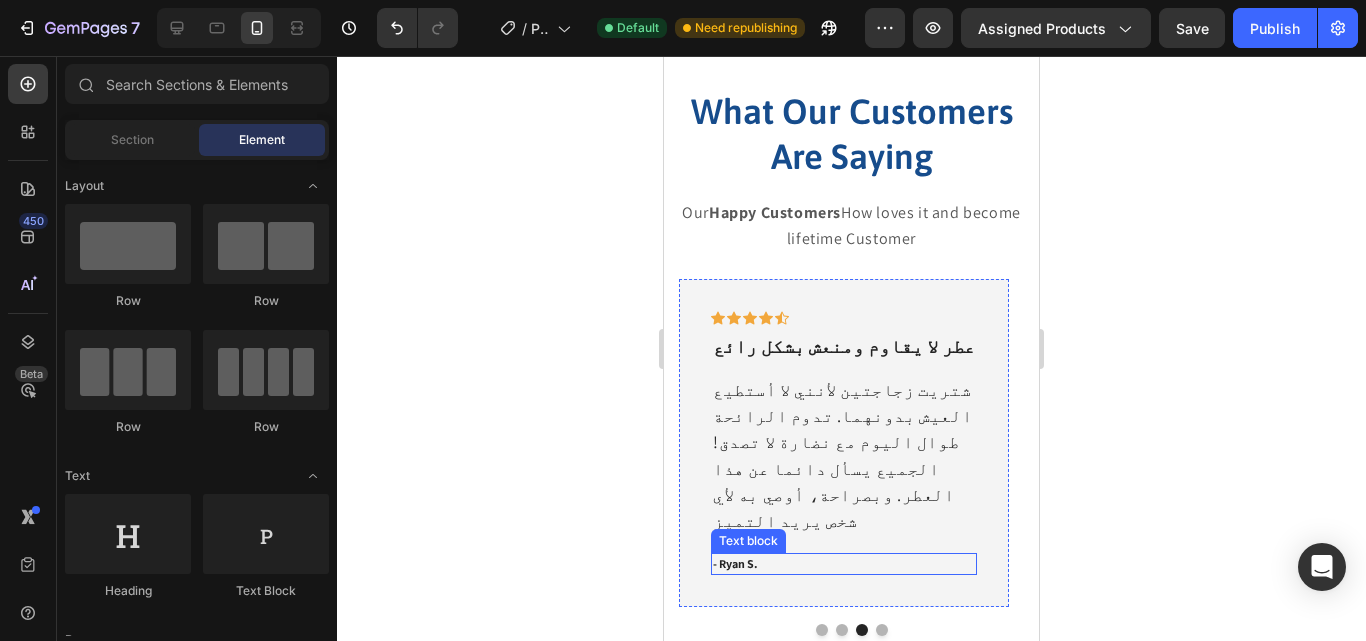 click on "- Ryan S." at bounding box center [844, 564] 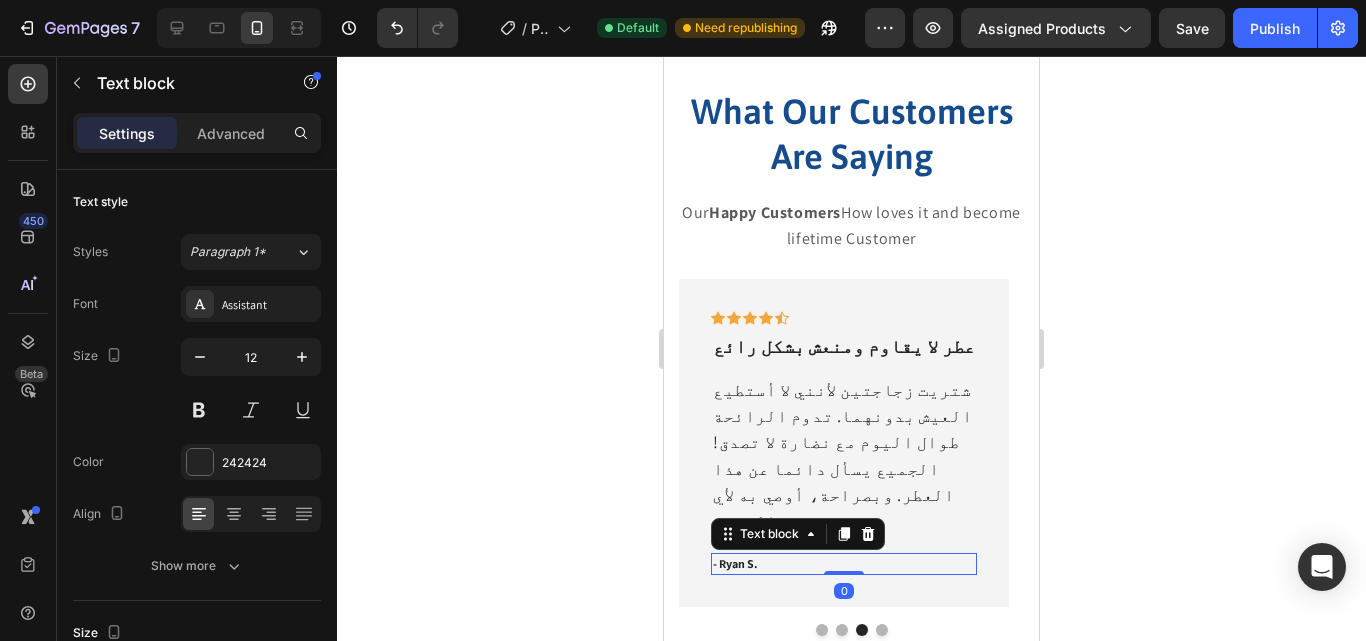 click on "- Ryan S." at bounding box center [844, 564] 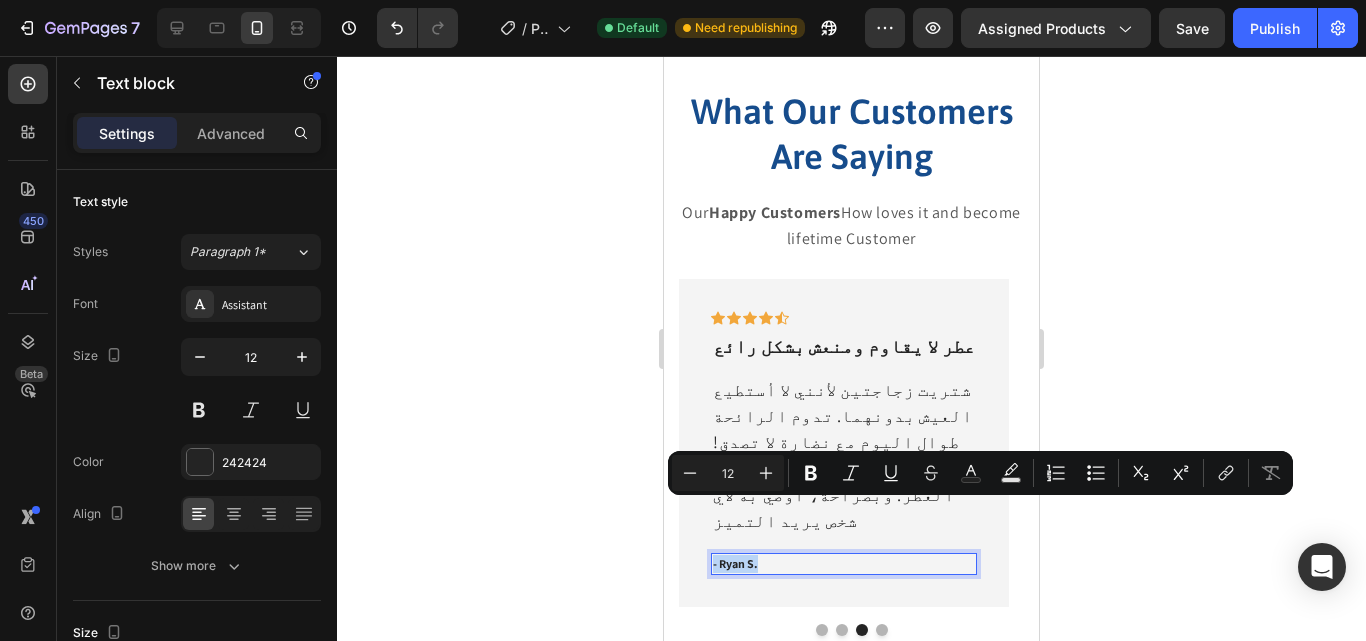 drag, startPoint x: 767, startPoint y: 517, endPoint x: 1266, endPoint y: 564, distance: 501.20853 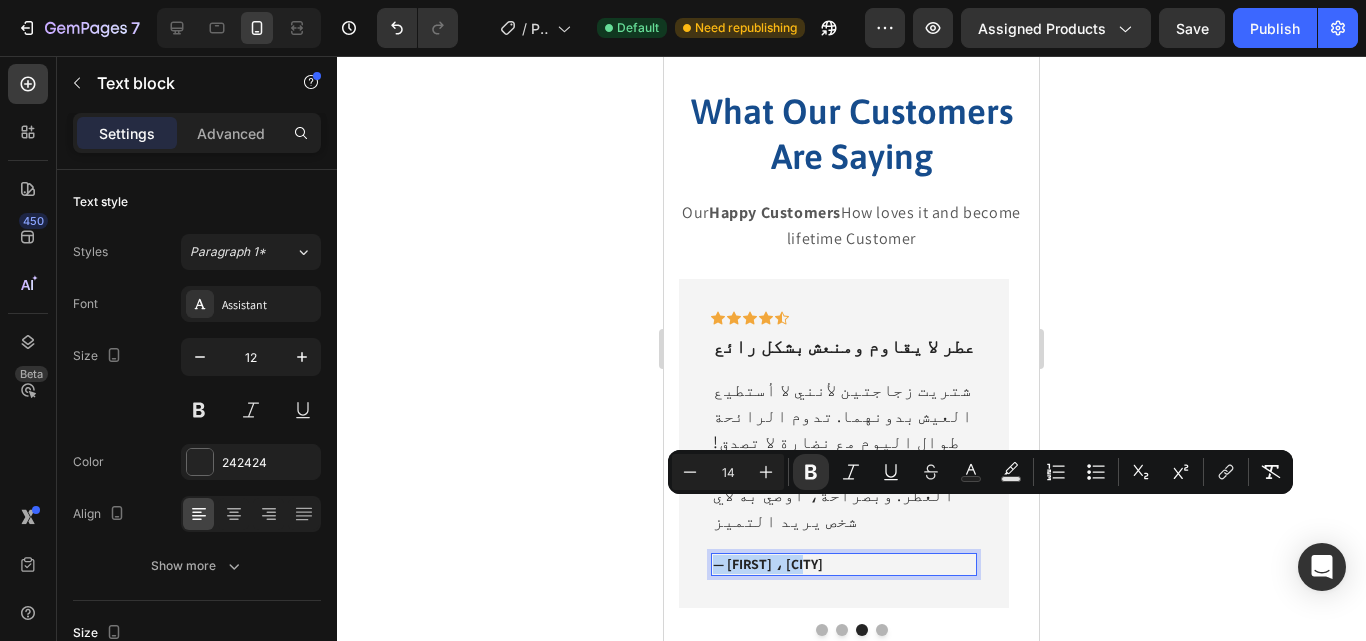 drag, startPoint x: 823, startPoint y: 514, endPoint x: 1251, endPoint y: 562, distance: 430.68317 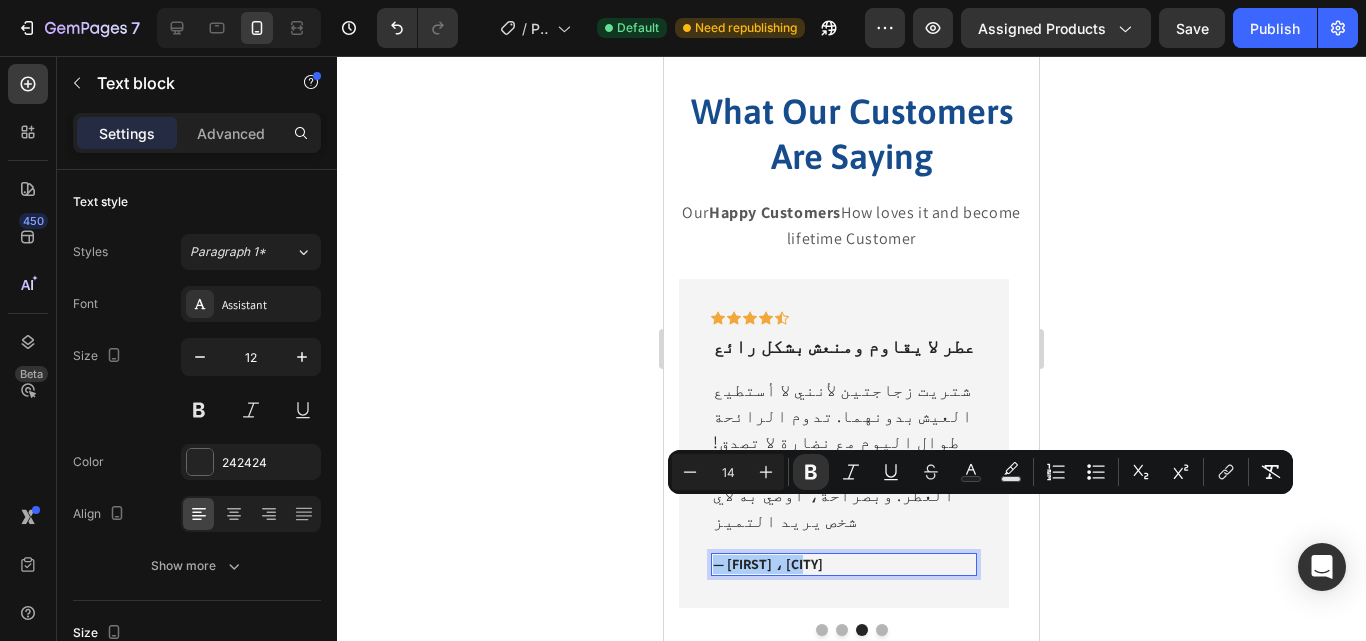 click 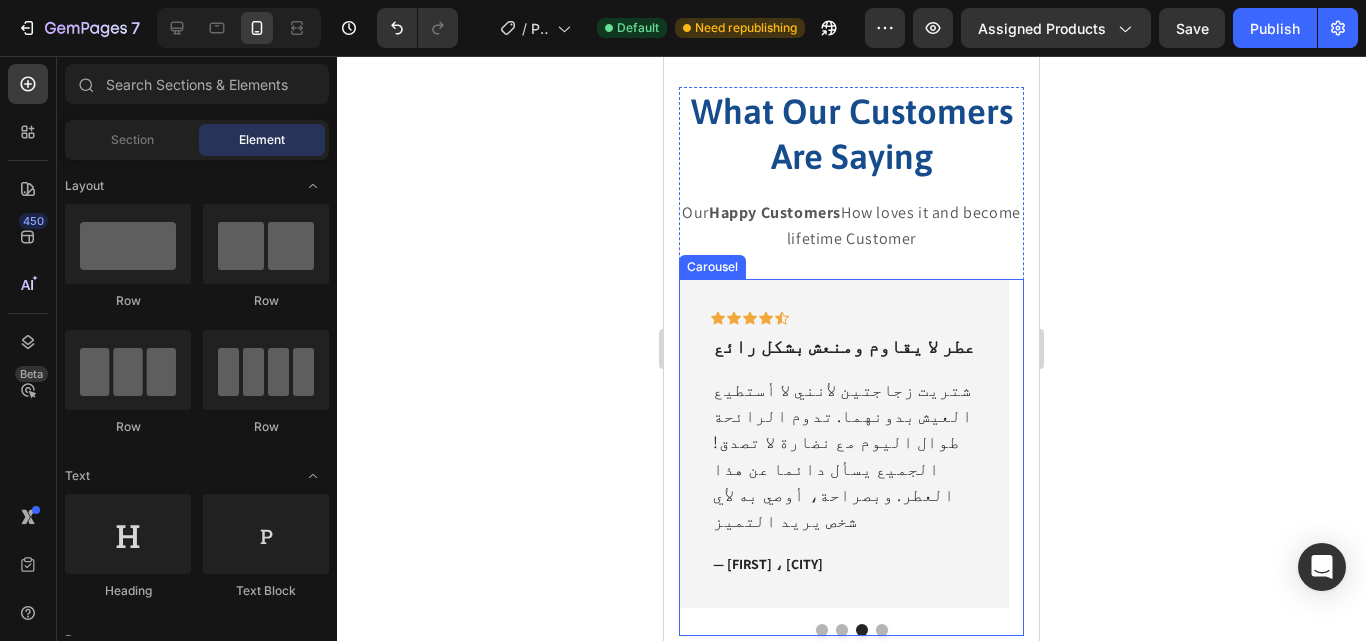 click at bounding box center [882, 630] 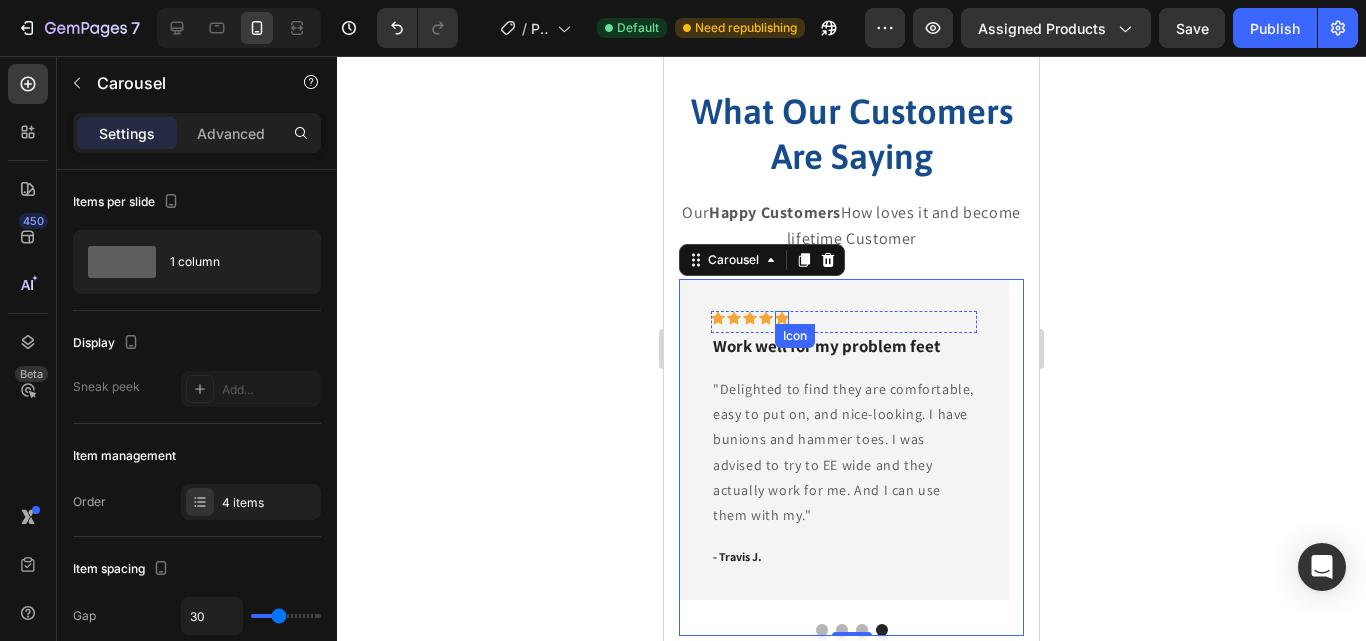 click 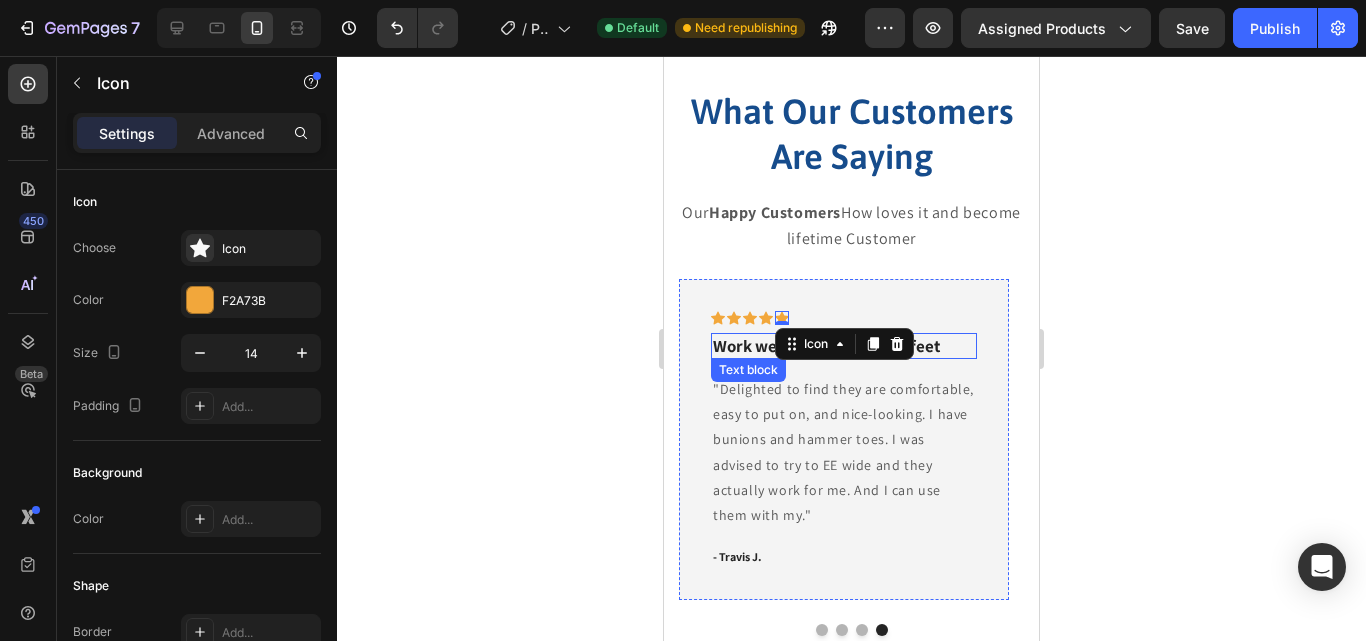 click on "Work well for my problem feet" at bounding box center [844, 346] 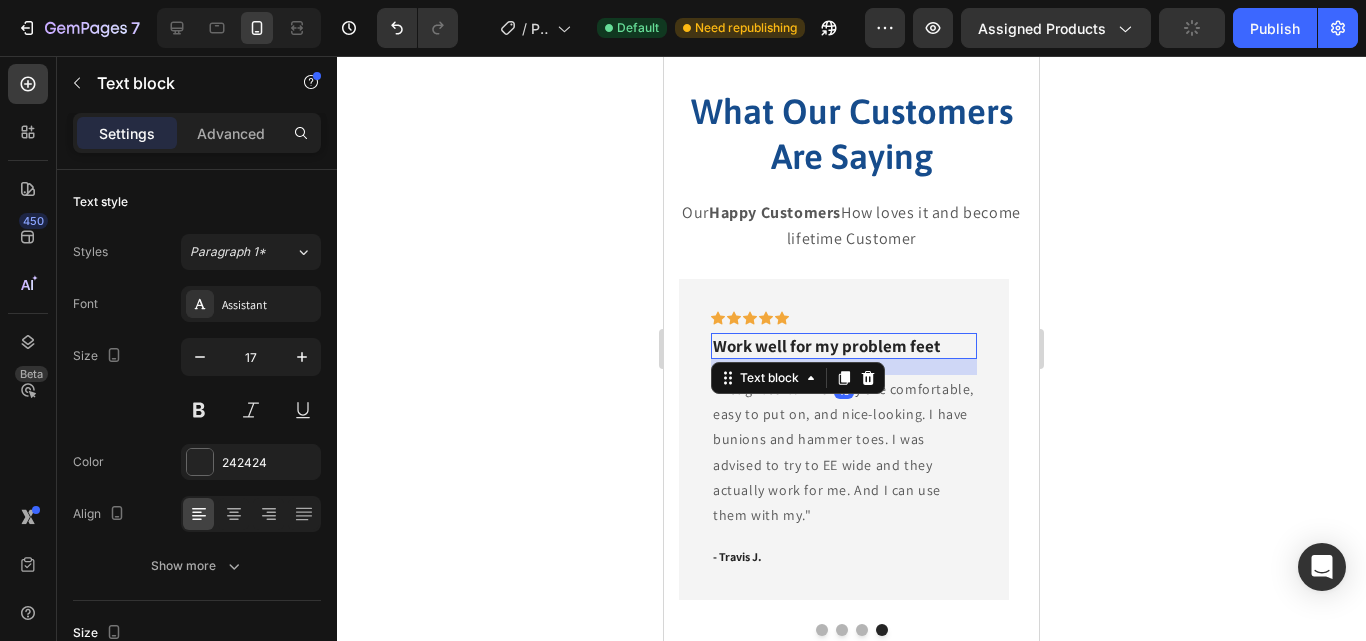 click on "Work well for my problem feet" at bounding box center (844, 346) 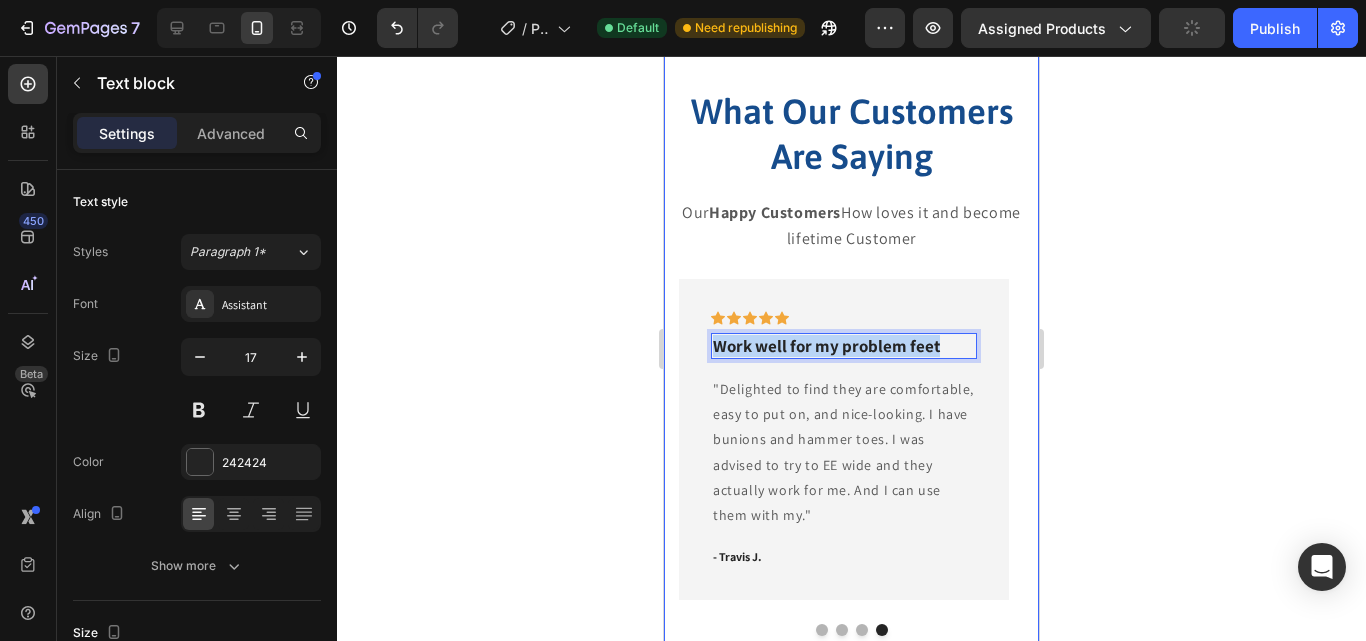 drag, startPoint x: 941, startPoint y: 341, endPoint x: 672, endPoint y: 357, distance: 269.4754 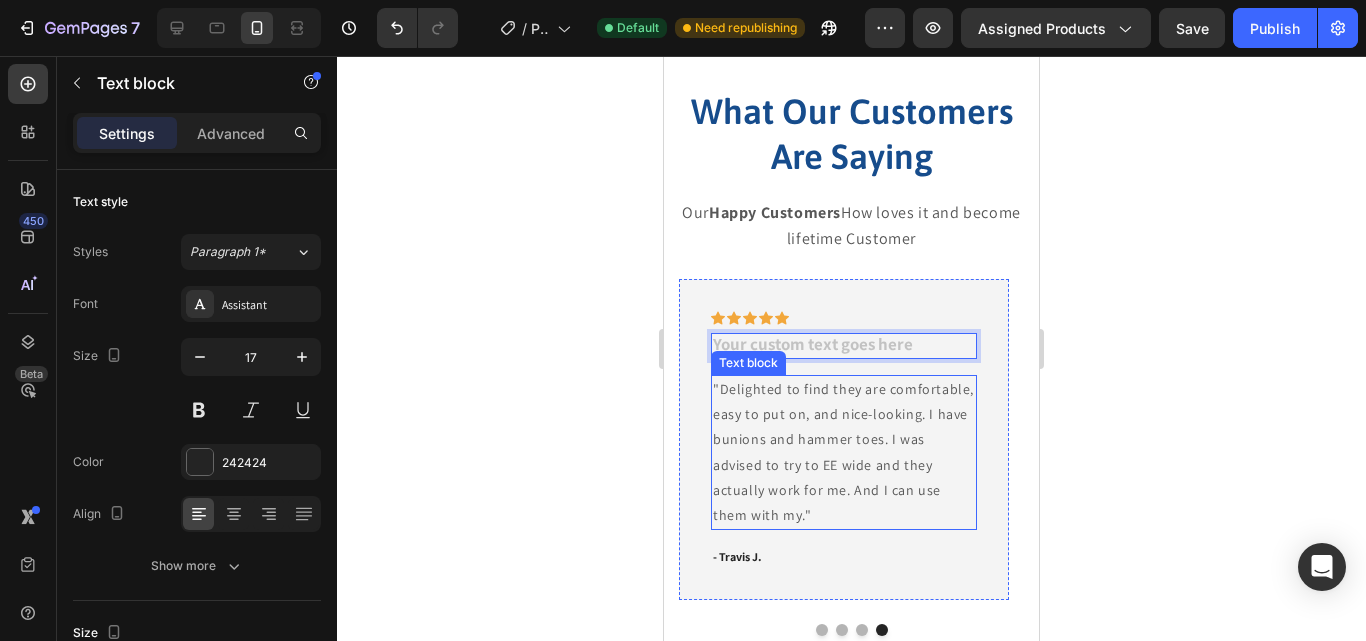 click on ""Delighted to find they are comfortable, easy to put on, and nice-looking. I have bunions and hammer toes. I was advised to try to EE wide and they actually work for me. And I can use them with my."" at bounding box center (844, 452) 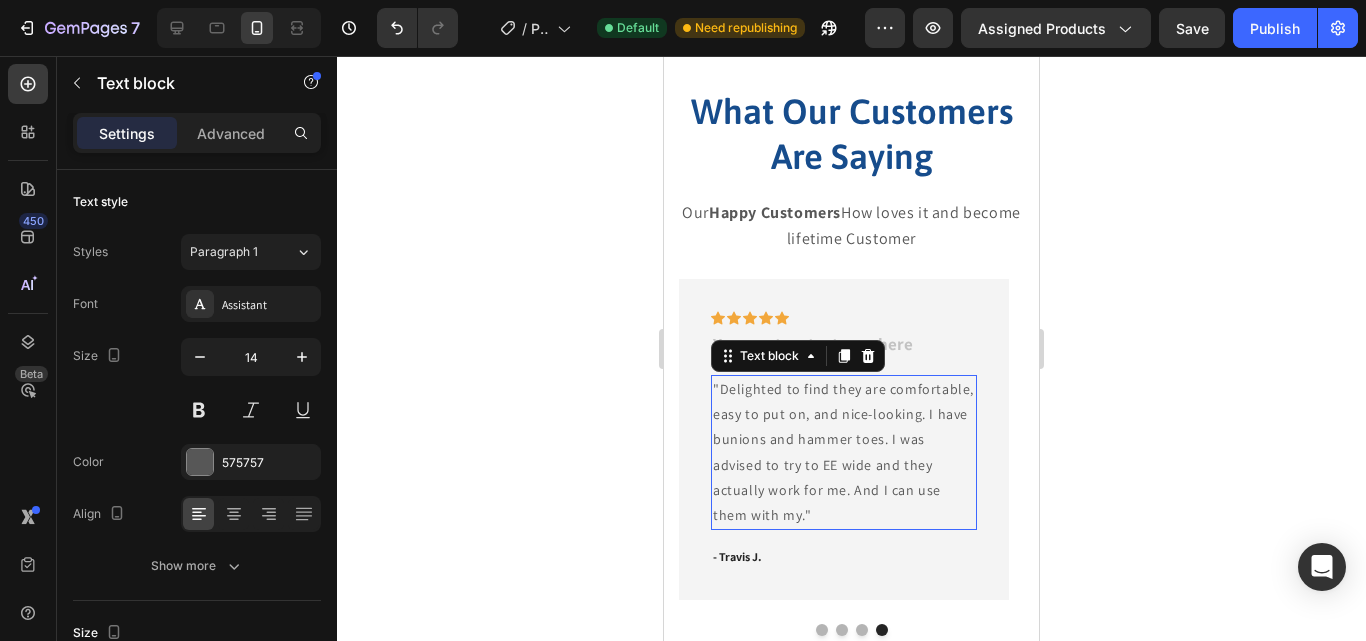 click on ""Delighted to find they are comfortable, easy to put on, and nice-looking. I have bunions and hammer toes. I was advised to try to EE wide and they actually work for me. And I can use them with my."" at bounding box center (844, 452) 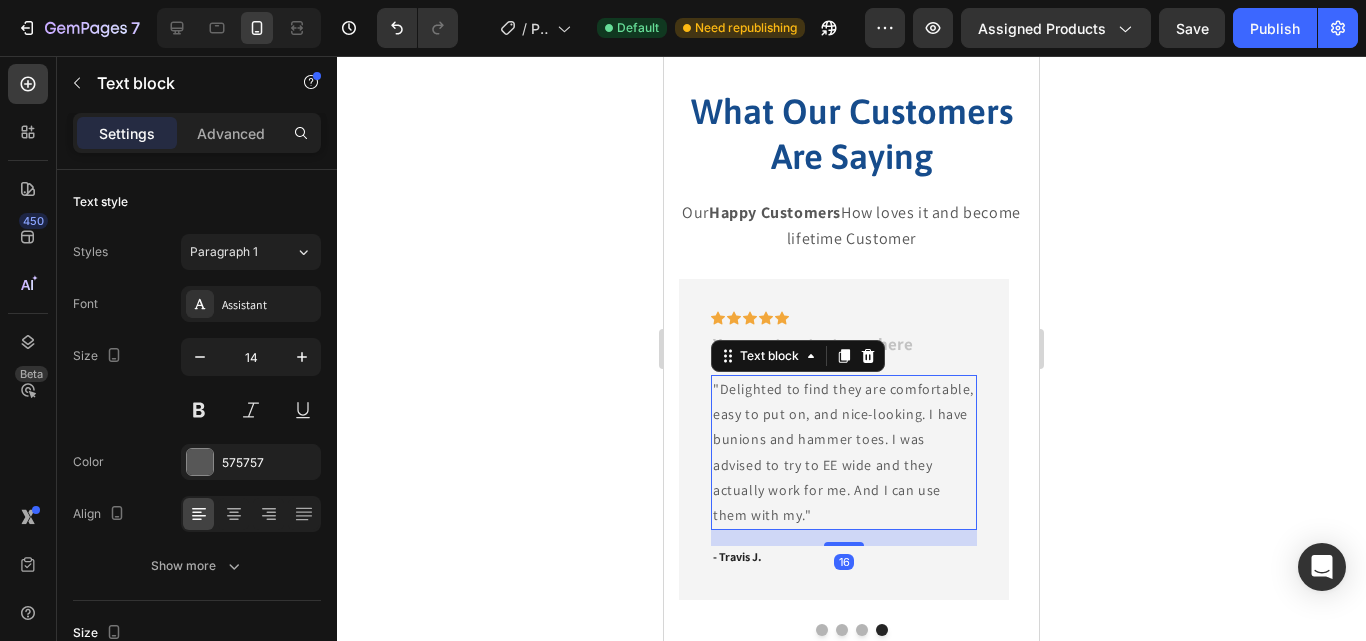 scroll, scrollTop: 640, scrollLeft: 0, axis: vertical 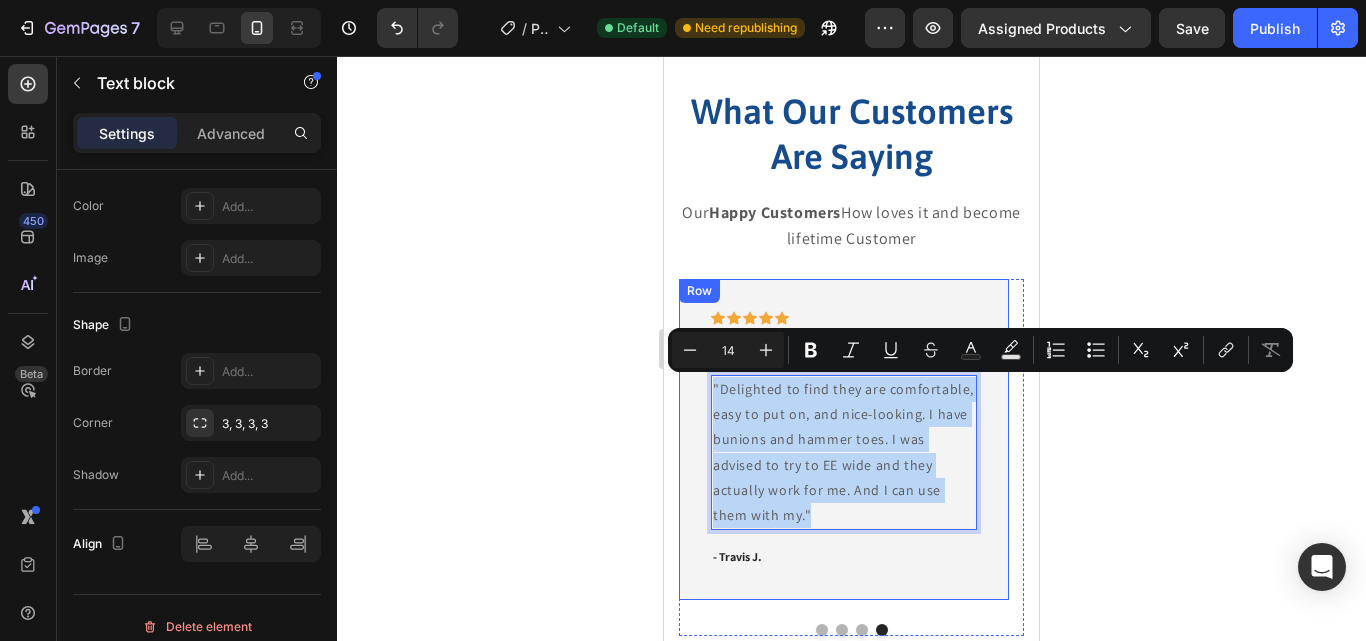 drag, startPoint x: 950, startPoint y: 490, endPoint x: 703, endPoint y: 383, distance: 269.18024 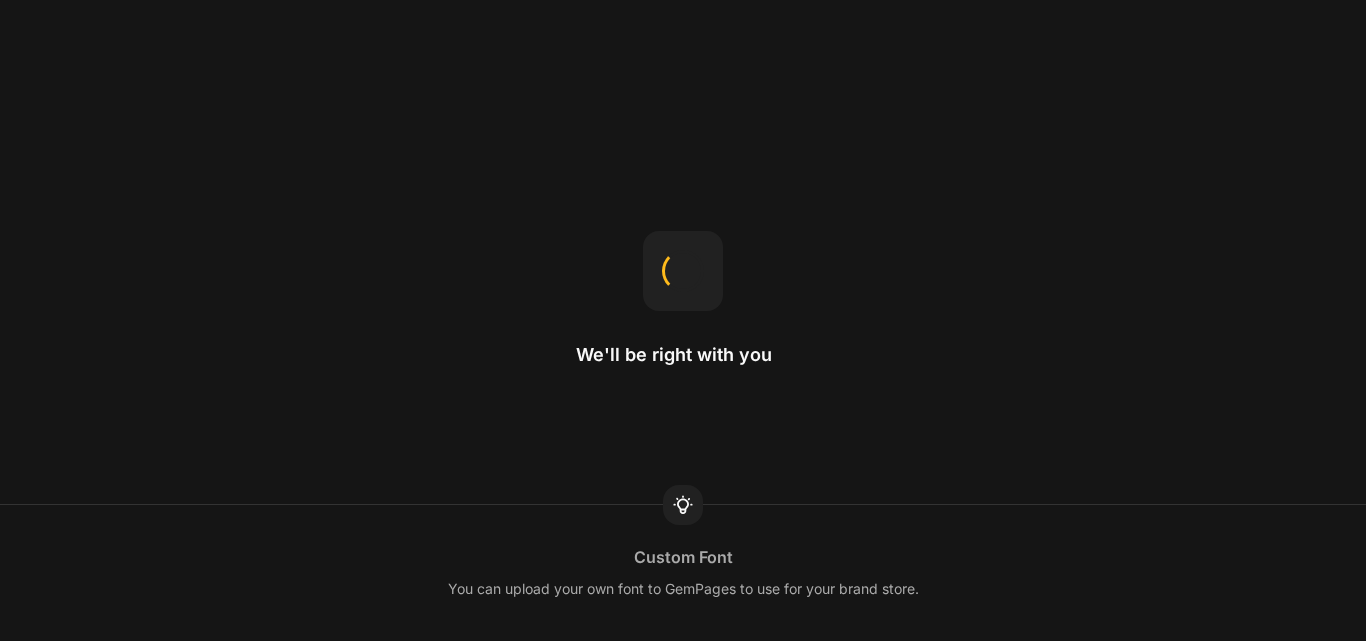 scroll, scrollTop: 0, scrollLeft: 0, axis: both 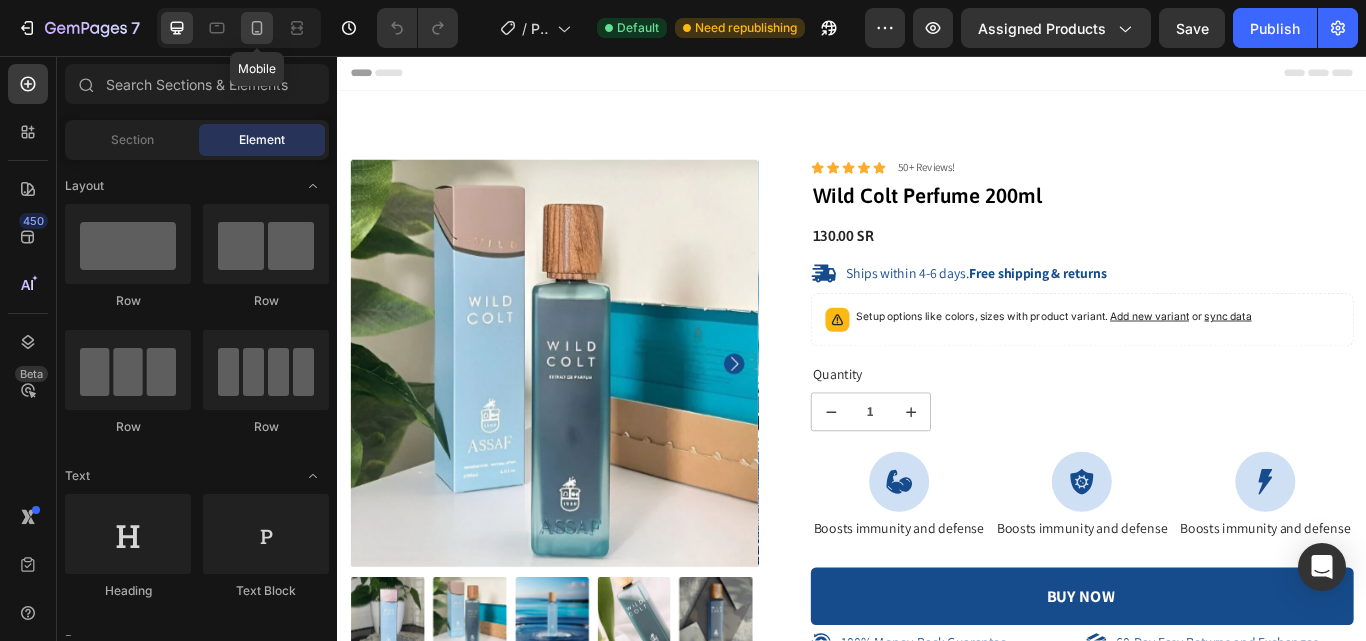 click 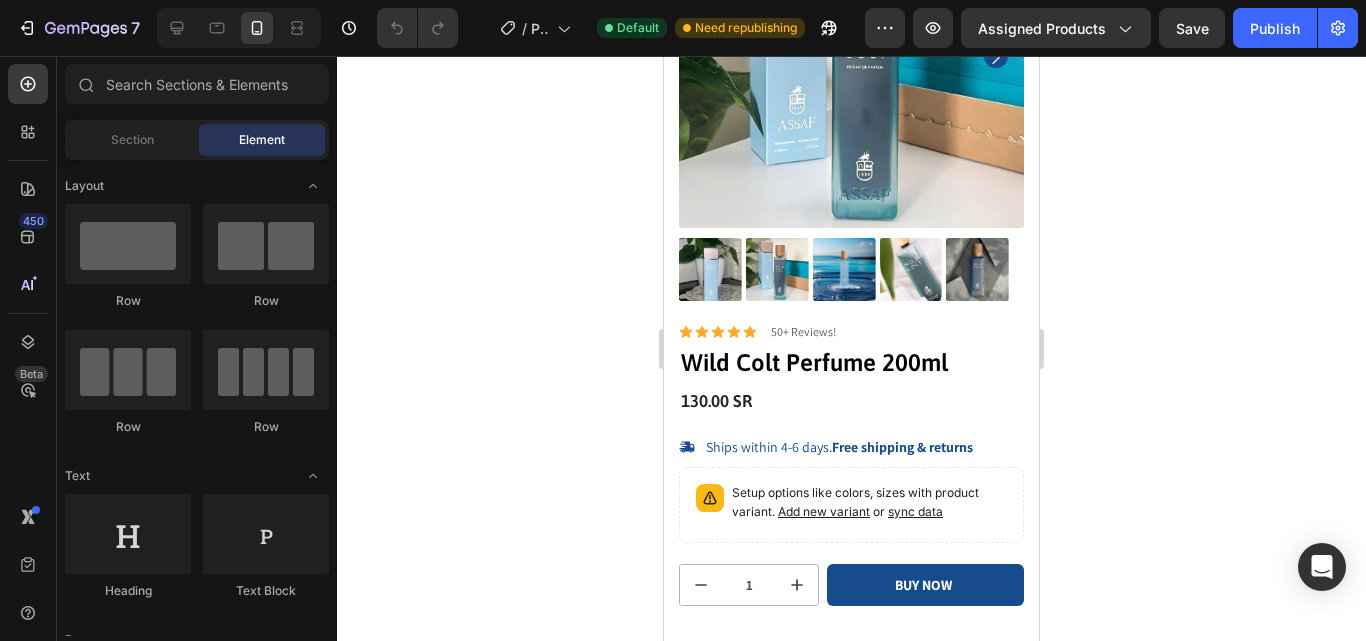 scroll, scrollTop: 224, scrollLeft: 0, axis: vertical 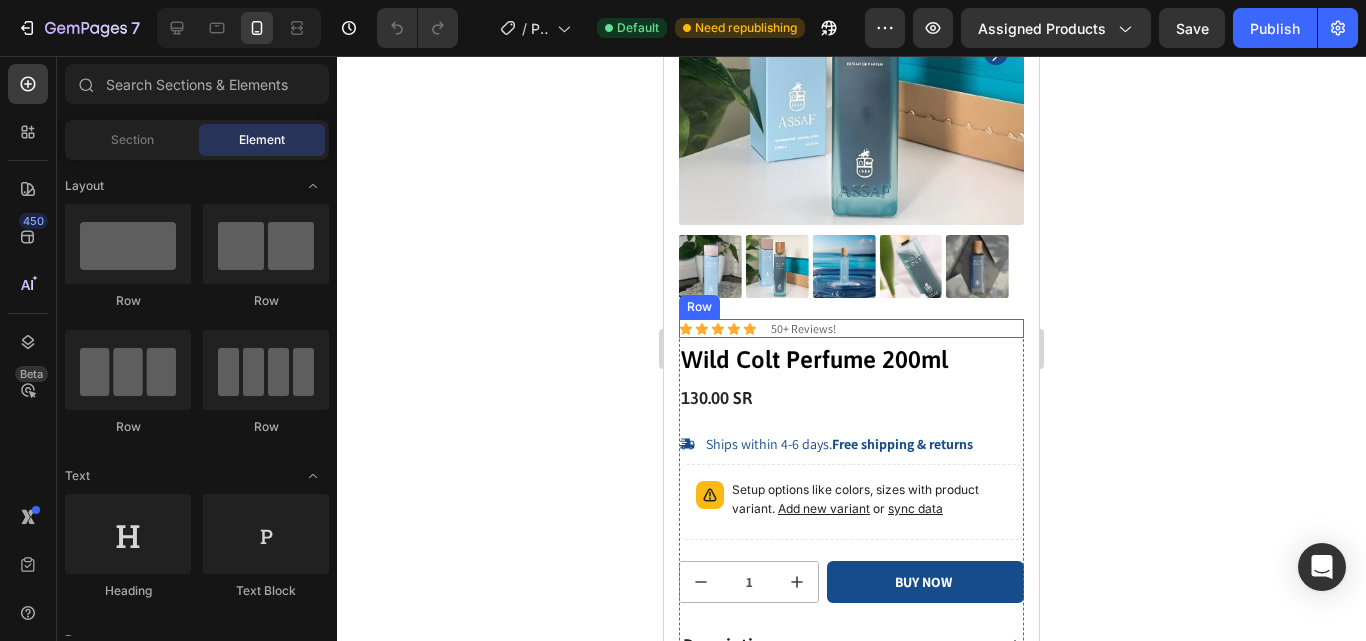 click on "Icon Icon Icon Icon Icon Icon List 50+ Reviews! Text Block Row" at bounding box center (851, 329) 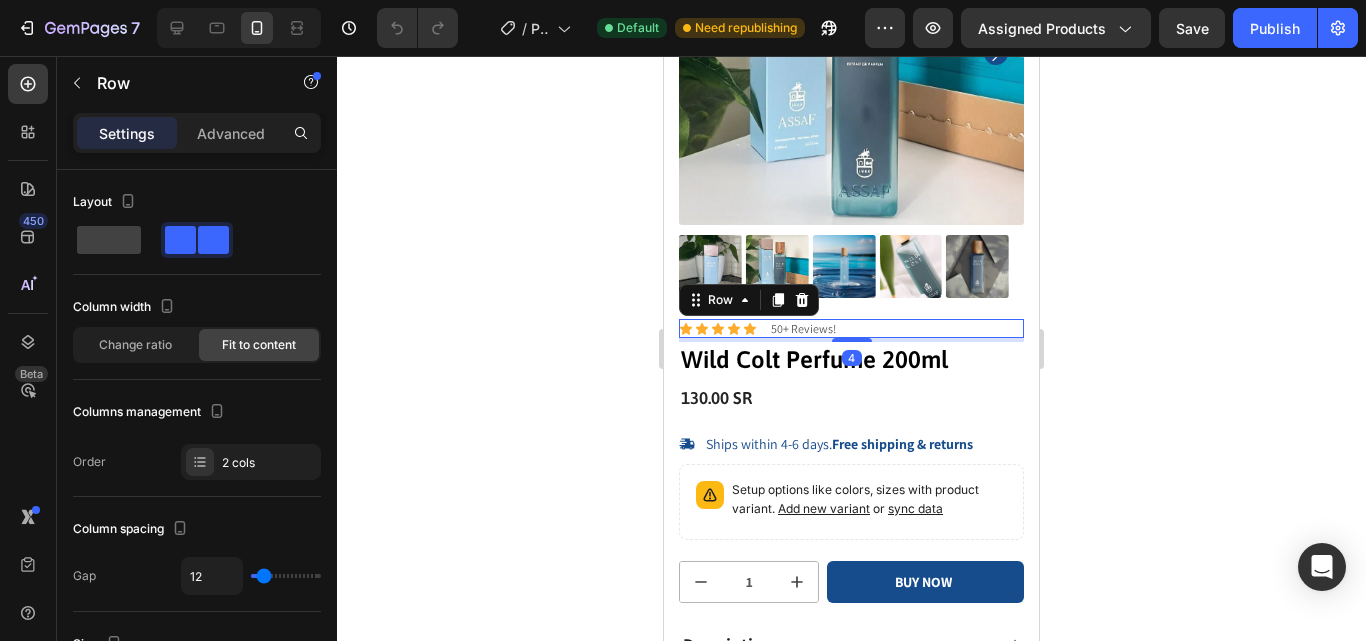click on "Icon Icon Icon Icon Icon Icon List 50+ Reviews! Text Block Row   4" at bounding box center [851, 329] 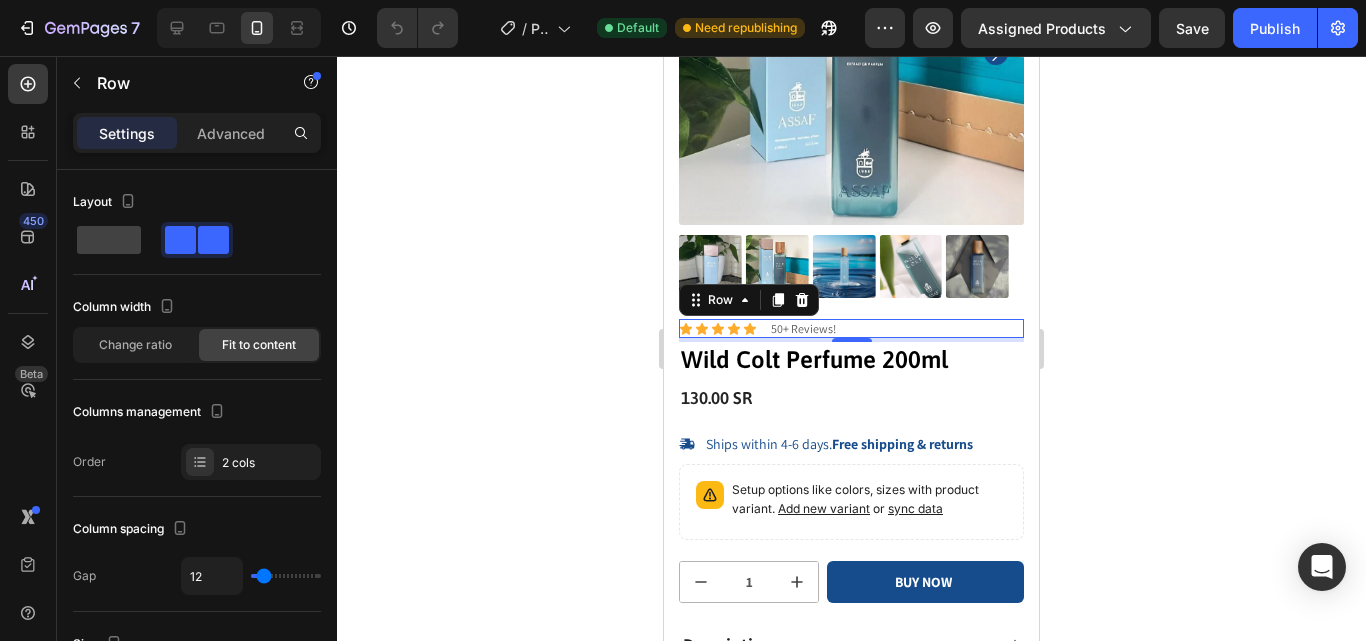 click on "Icon Icon Icon Icon Icon Icon List 50+ Reviews! Text Block Row   4" at bounding box center [851, 329] 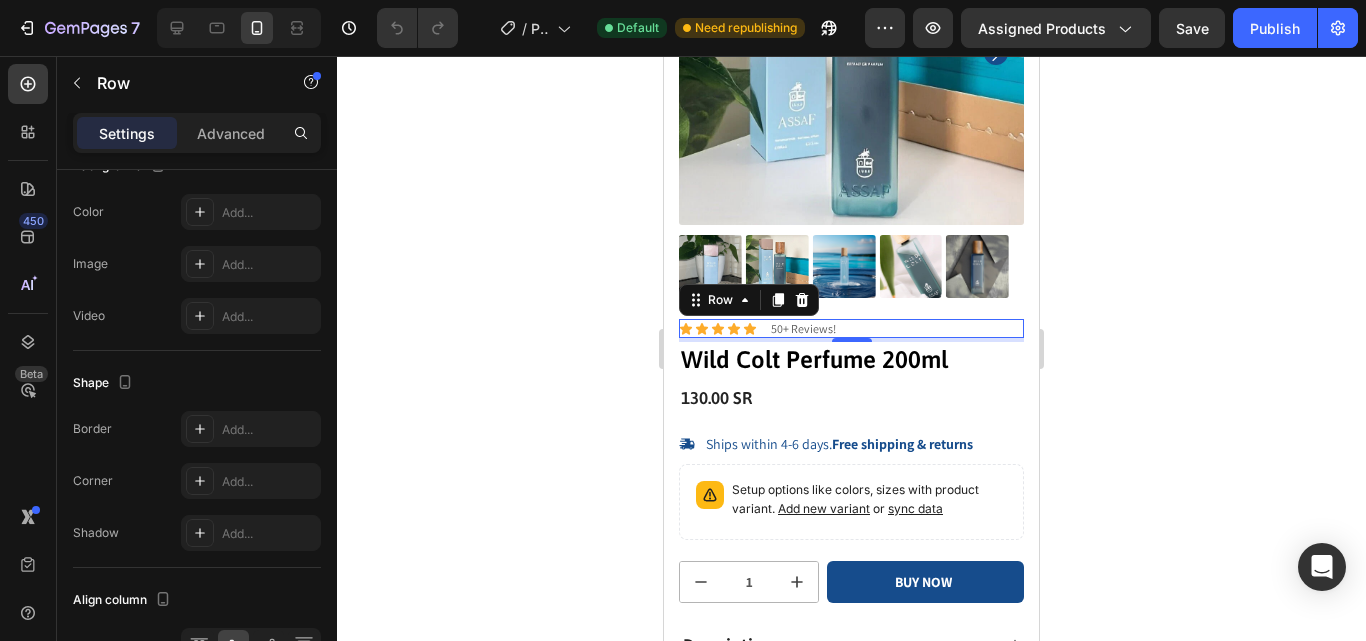 scroll, scrollTop: 0, scrollLeft: 0, axis: both 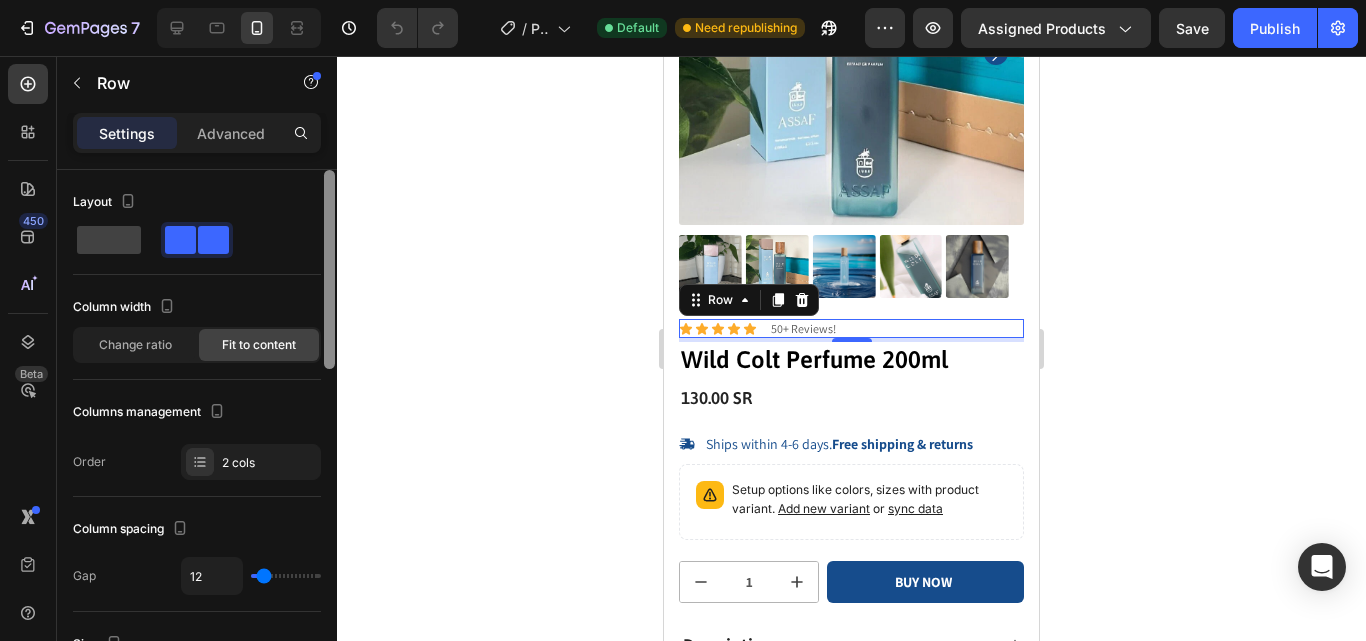 drag, startPoint x: 329, startPoint y: 241, endPoint x: 290, endPoint y: 44, distance: 200.8233 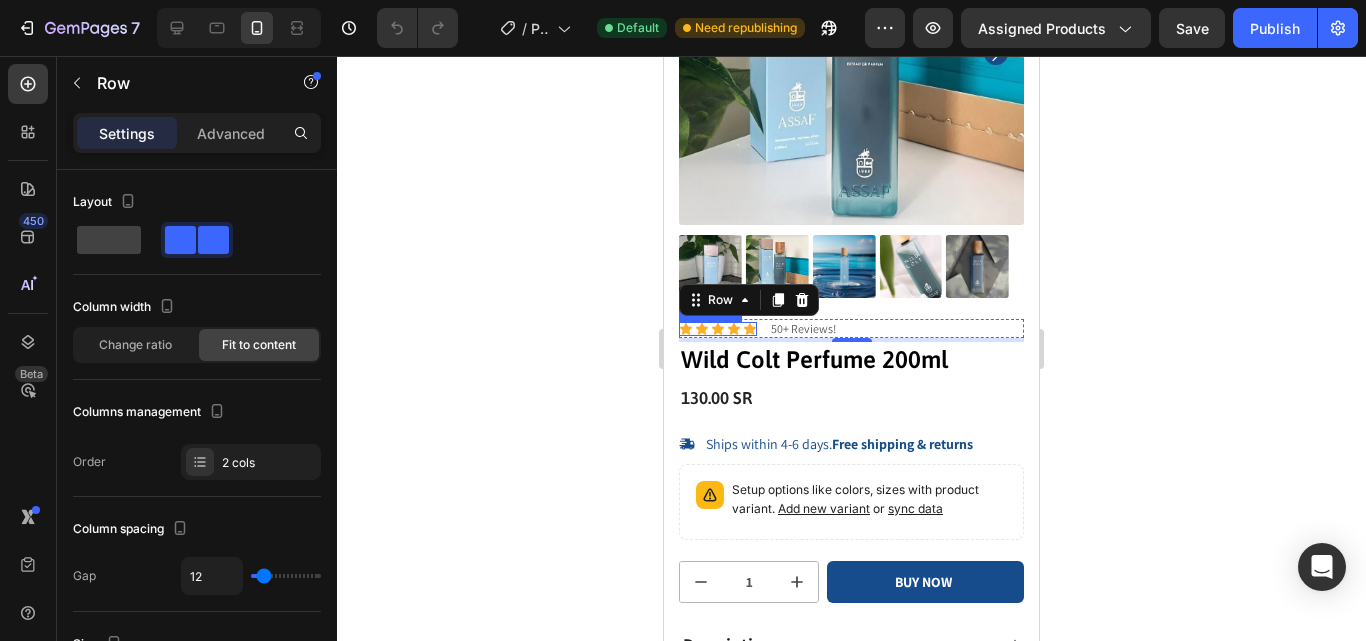 click on "Icon Icon Icon Icon Icon" at bounding box center (718, 329) 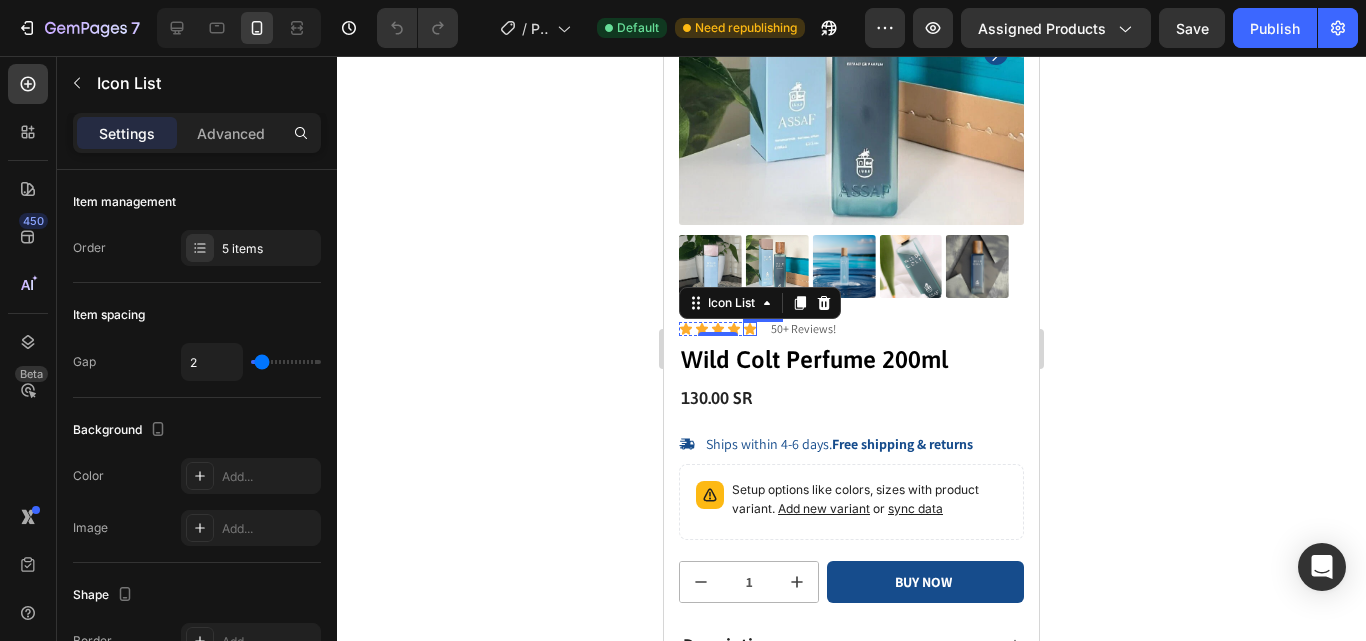click 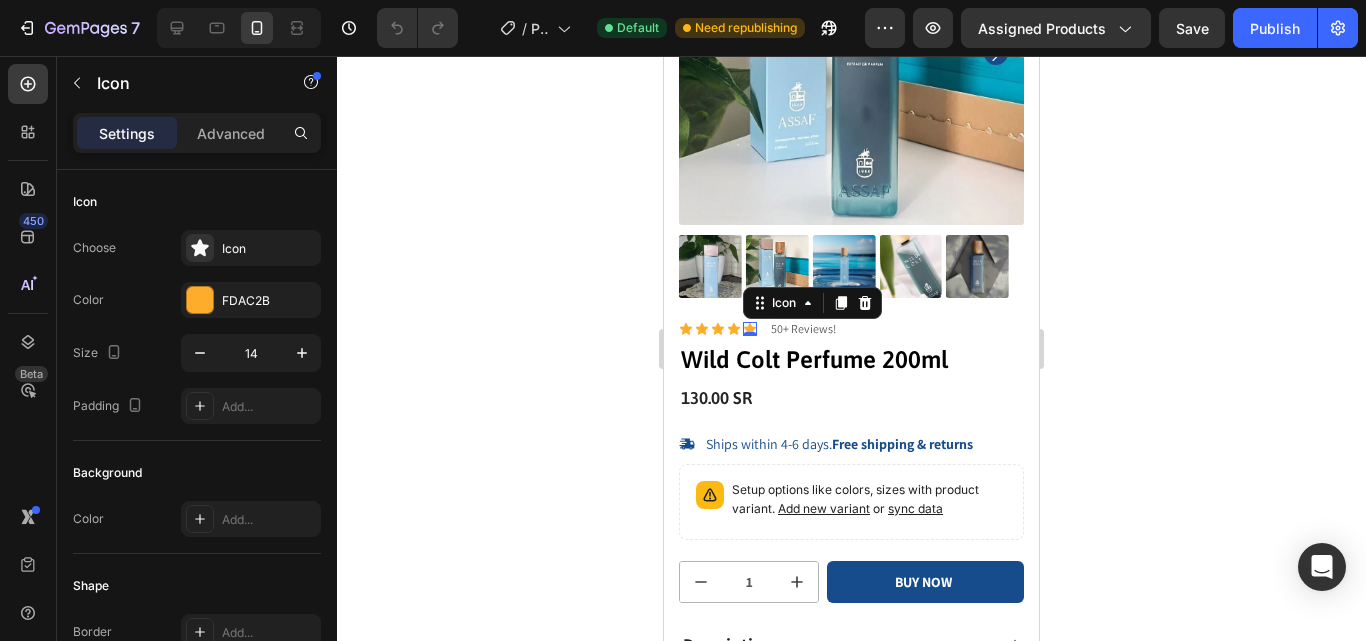 click at bounding box center [750, 334] 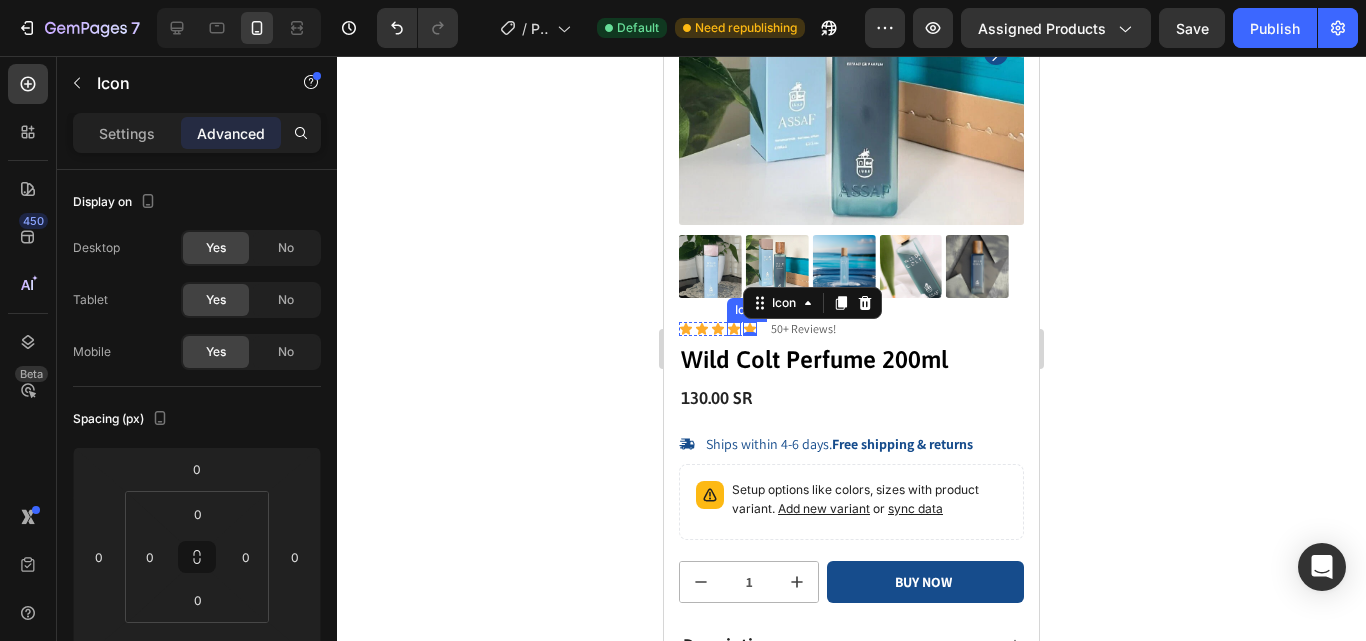 click 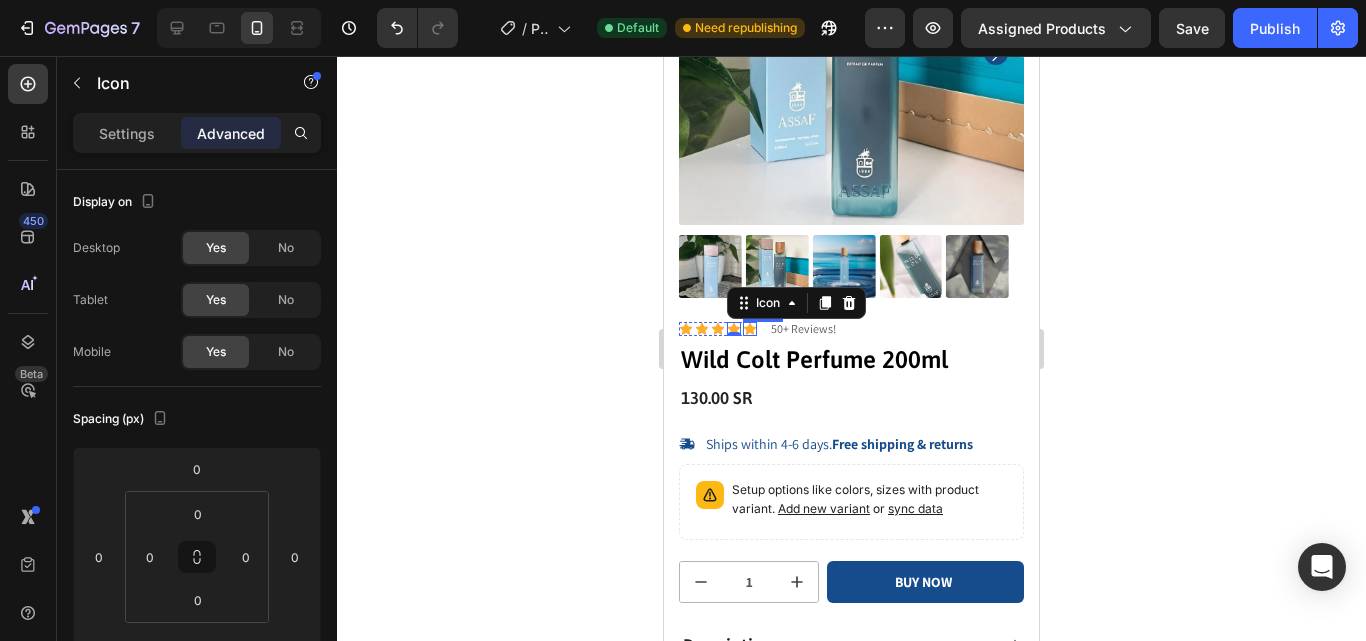 click 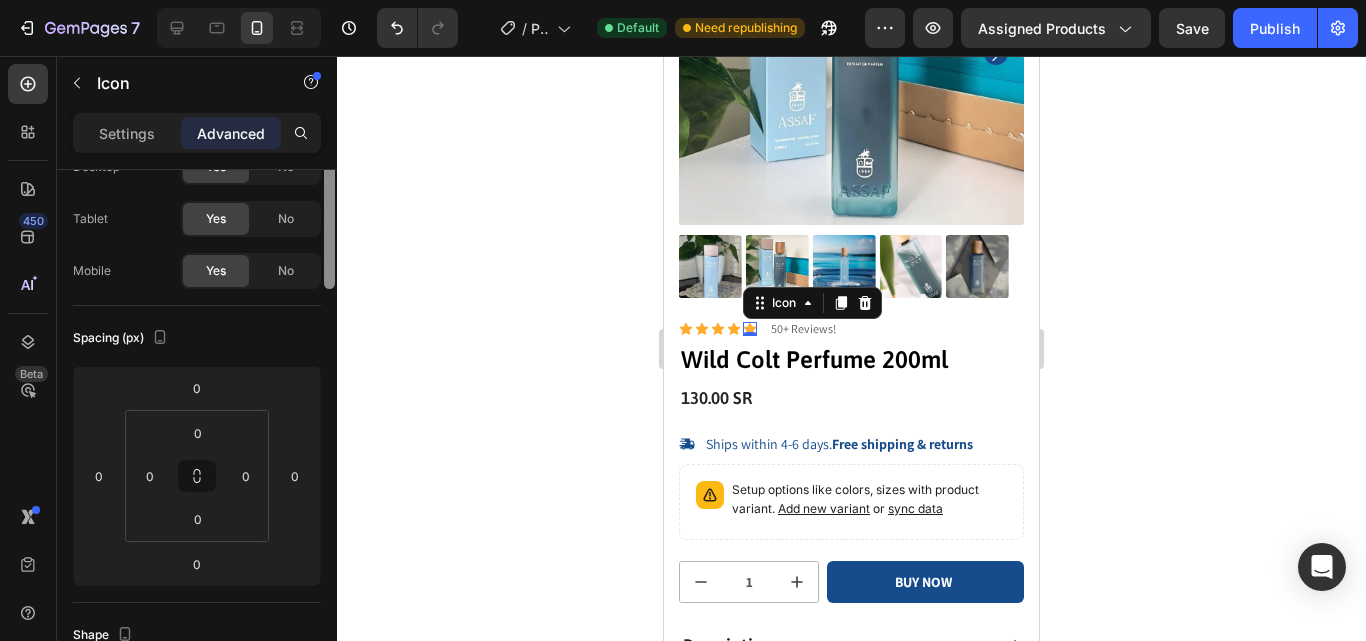 scroll, scrollTop: 0, scrollLeft: 0, axis: both 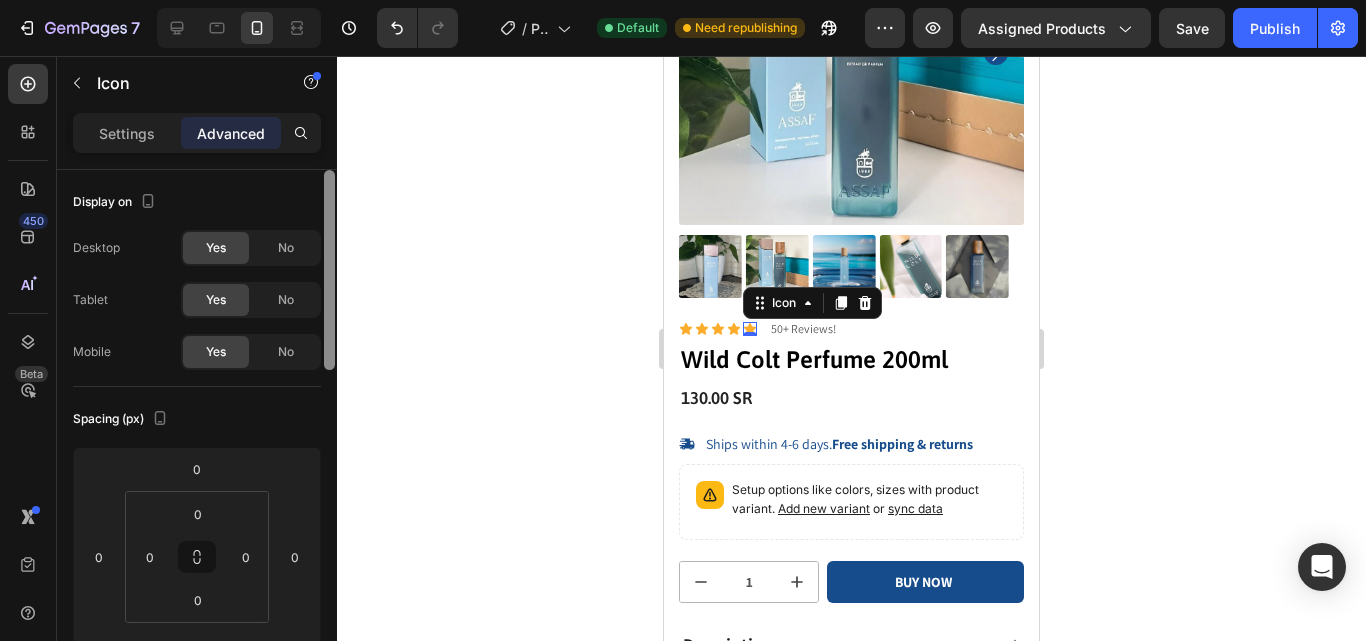drag, startPoint x: 327, startPoint y: 214, endPoint x: 322, endPoint y: 173, distance: 41.303753 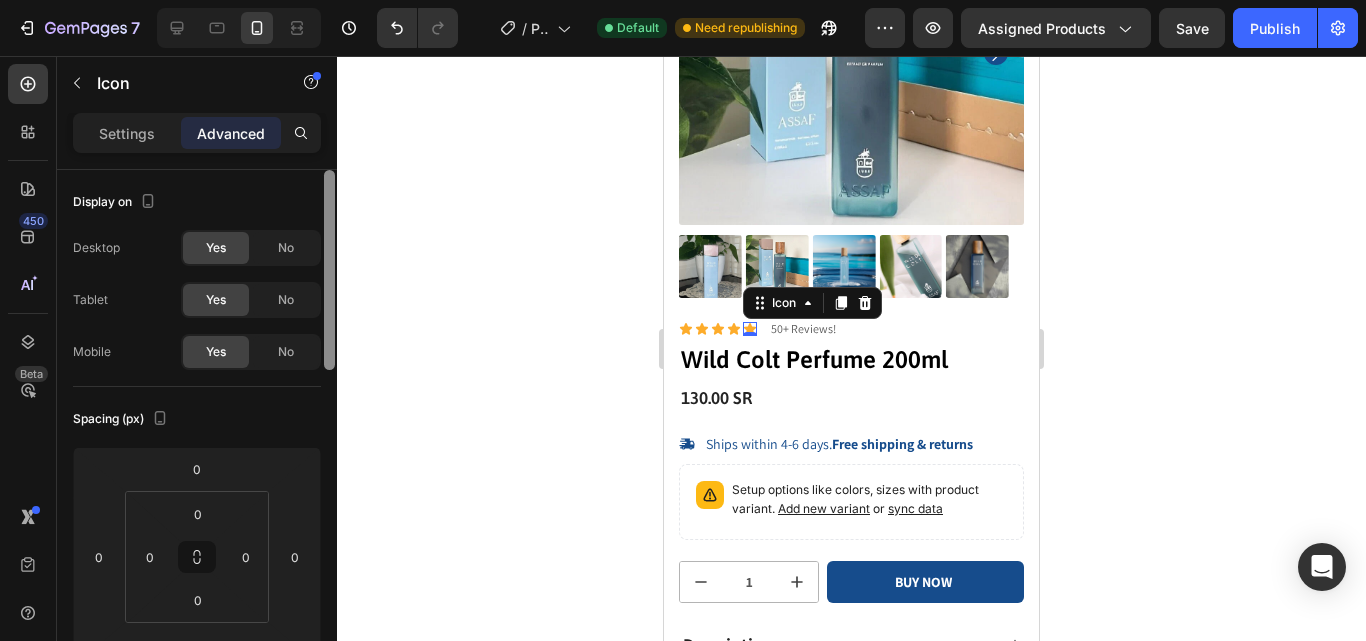 click at bounding box center [329, 434] 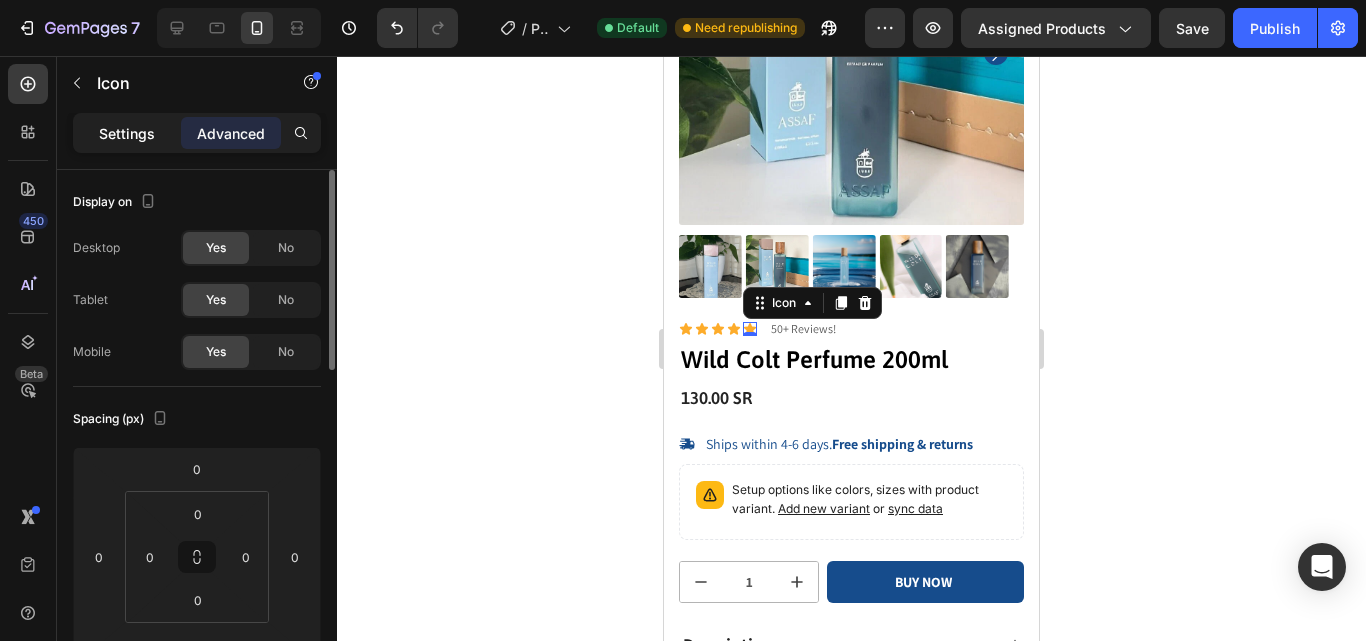 click on "Settings" at bounding box center (127, 133) 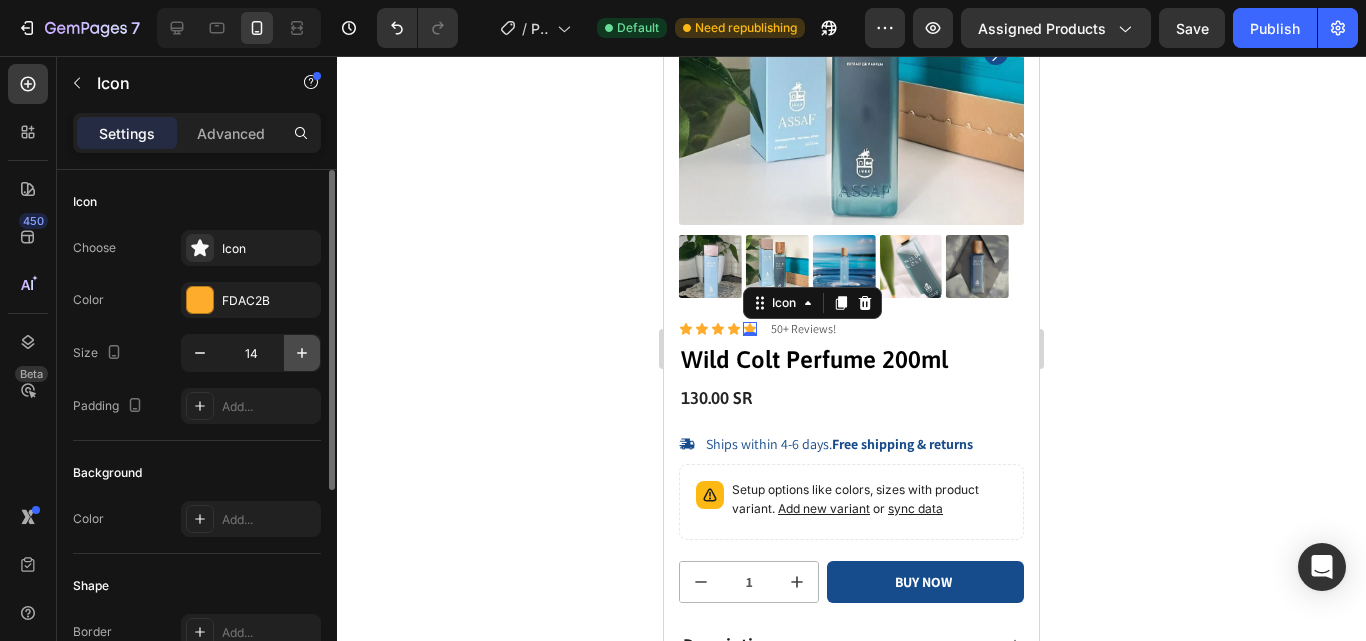 click 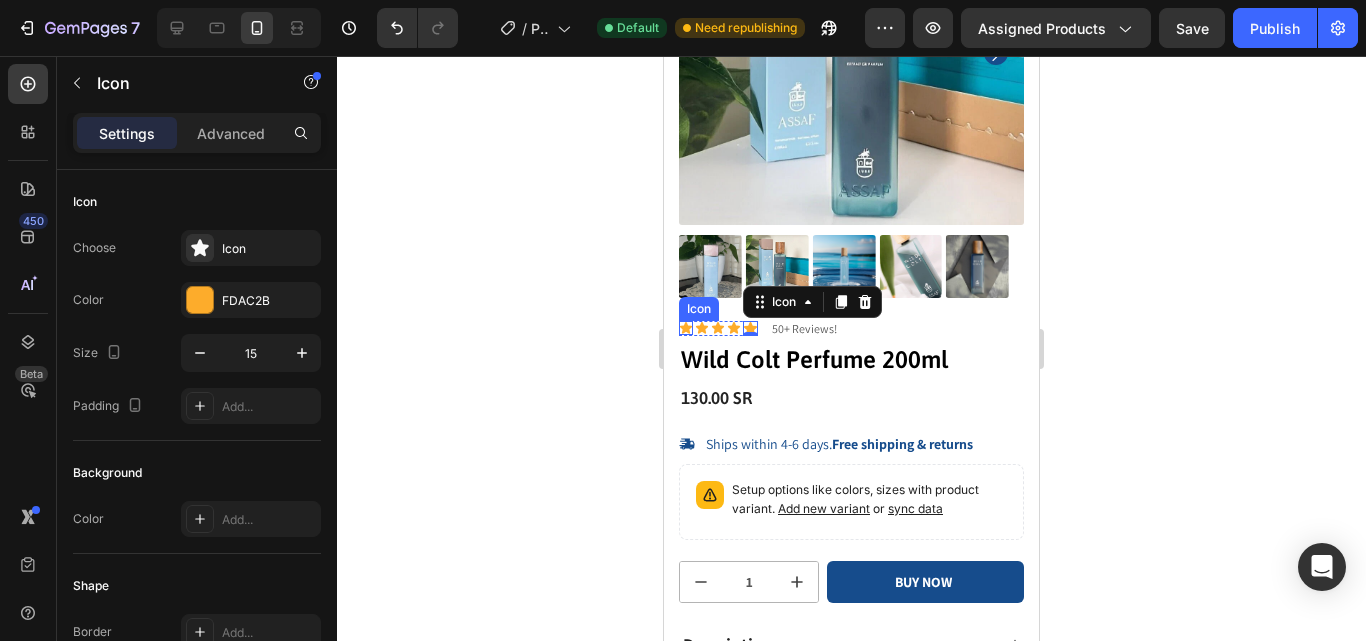 click 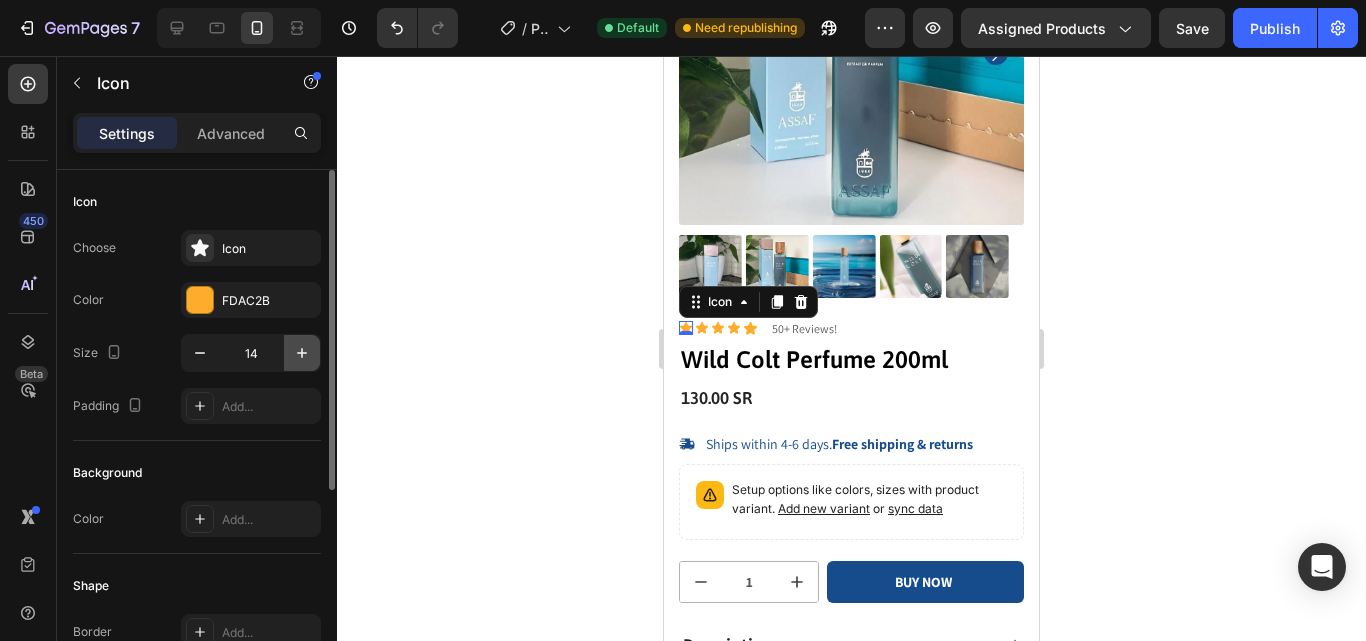 click 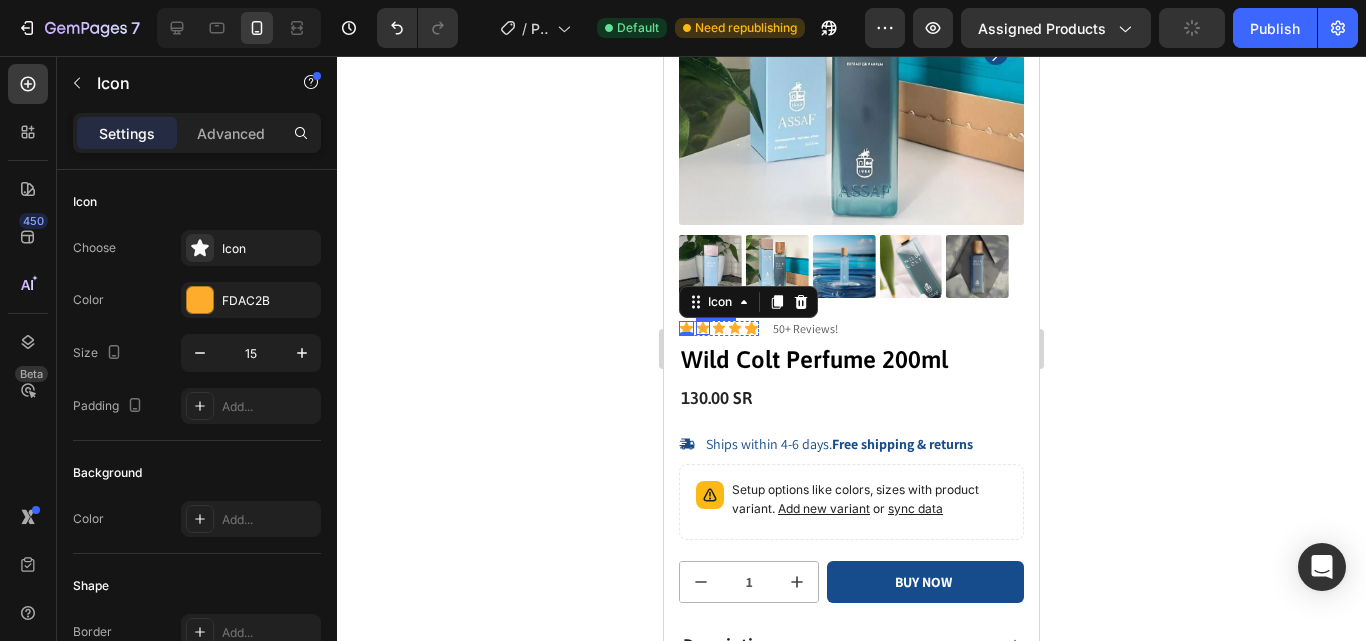 click 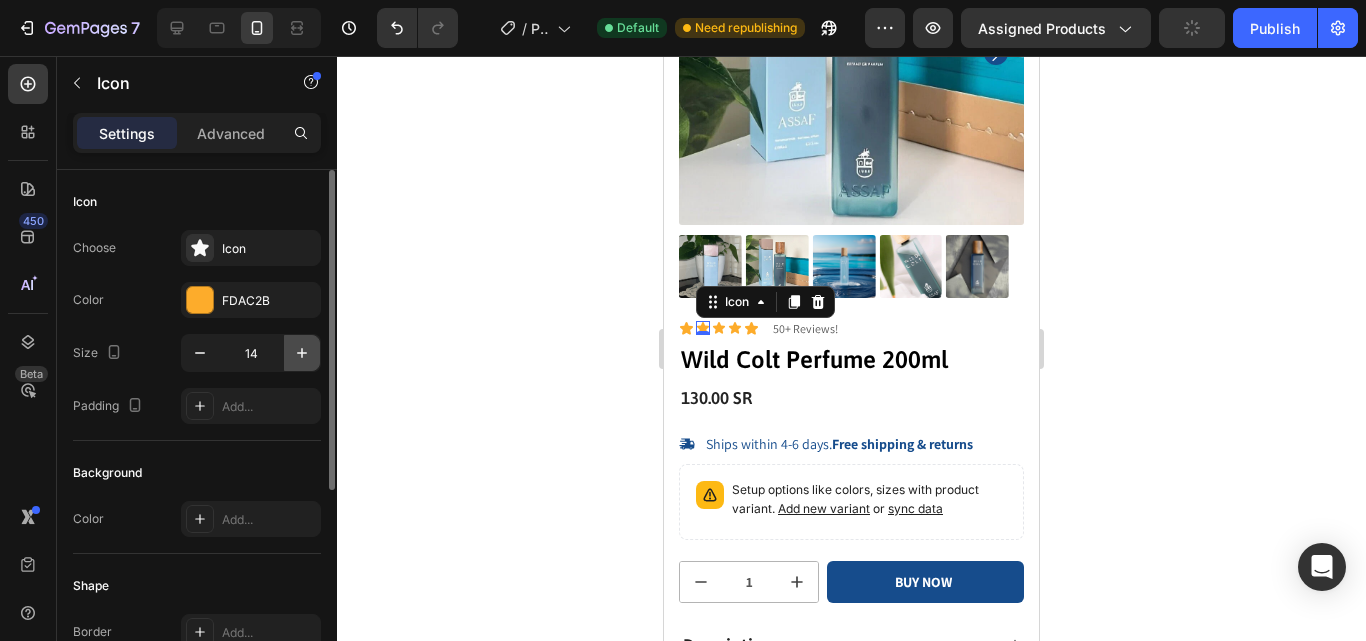 click 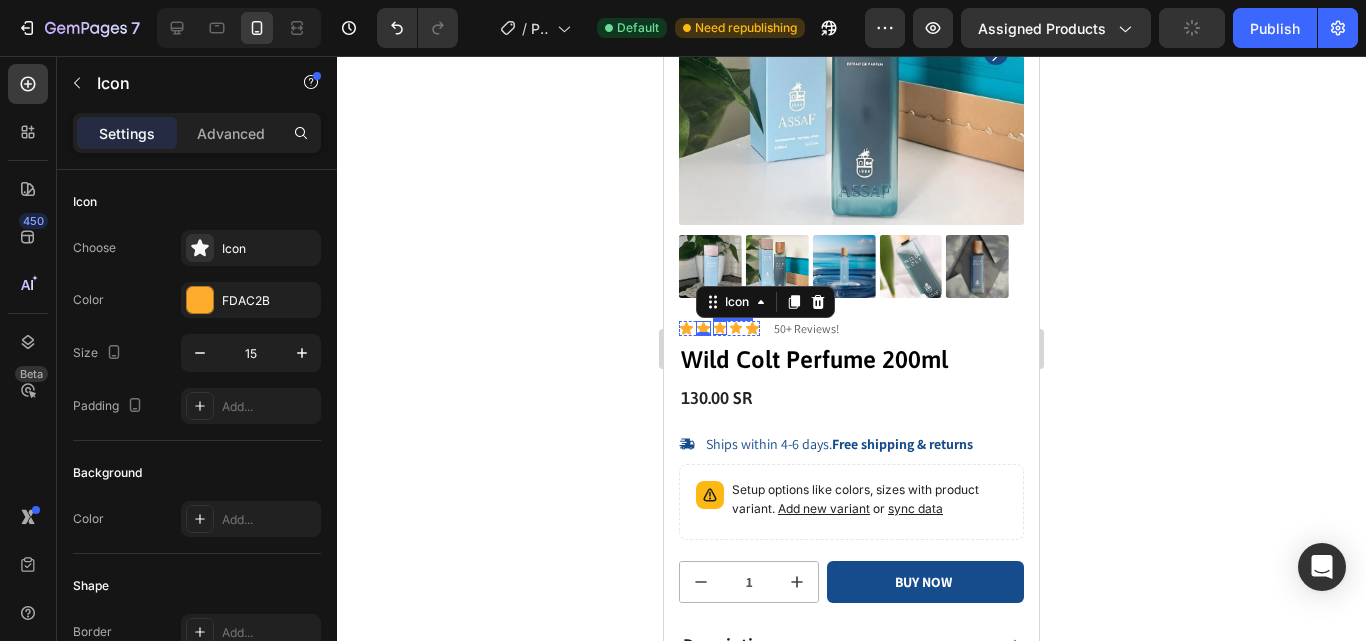 click 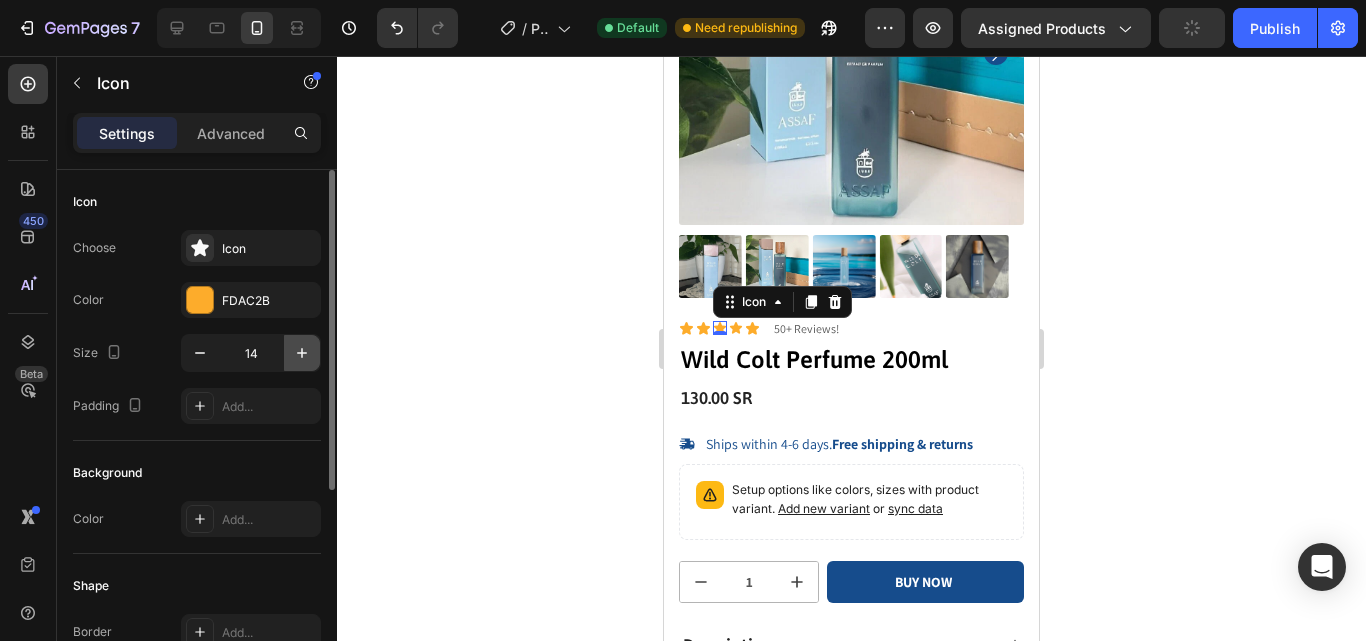 click 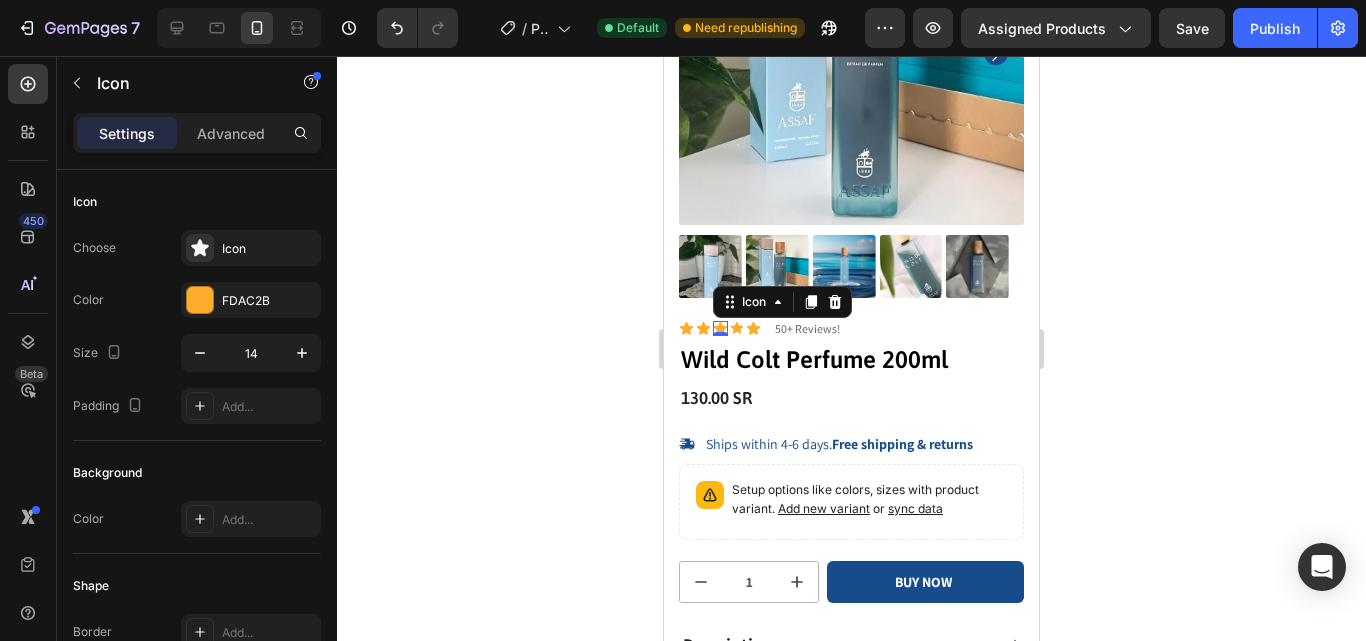 type on "15" 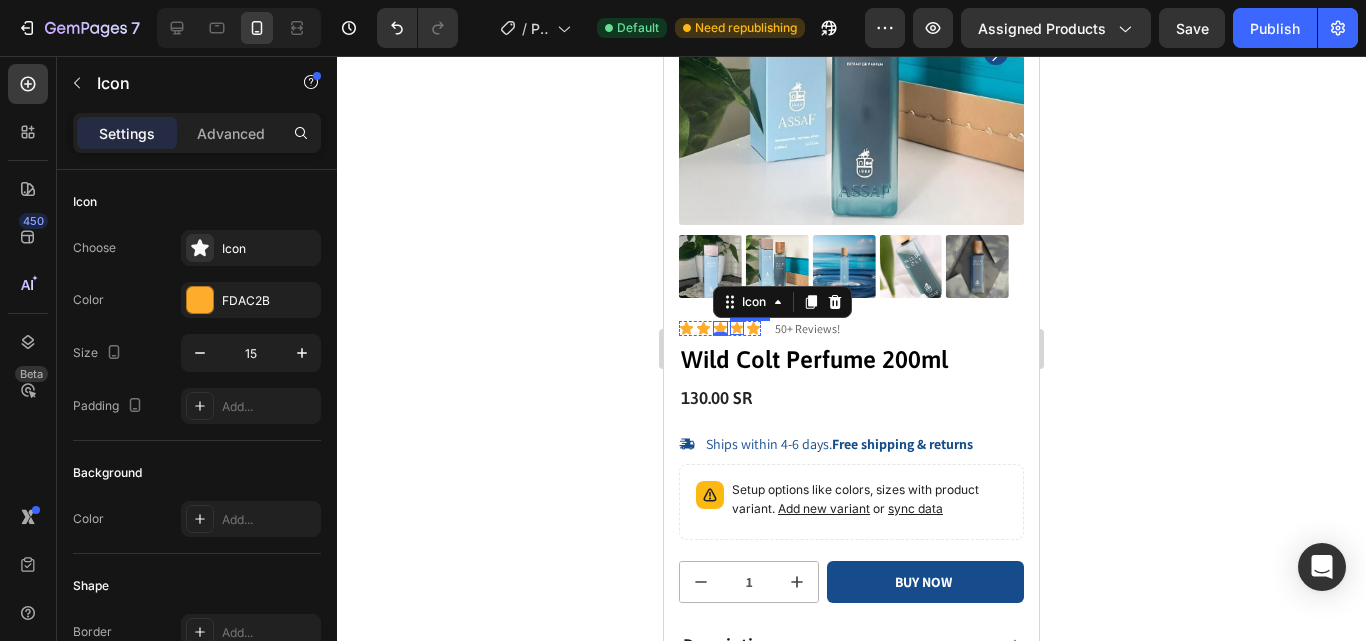click 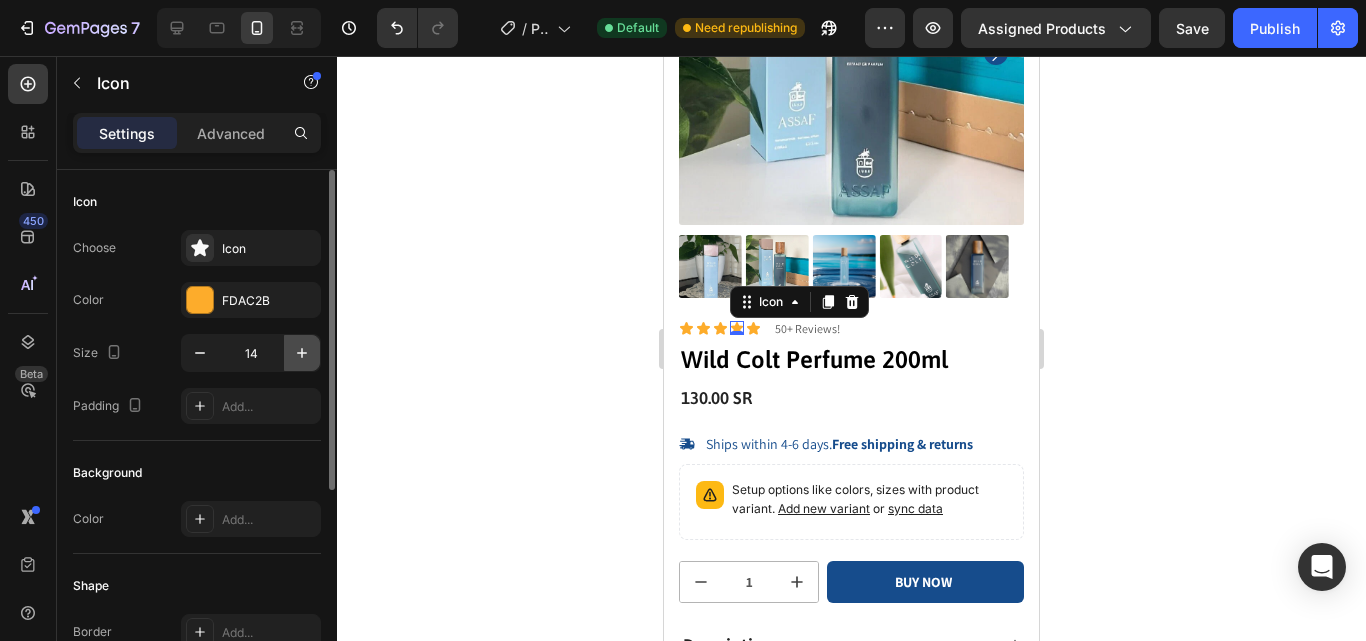click at bounding box center (302, 353) 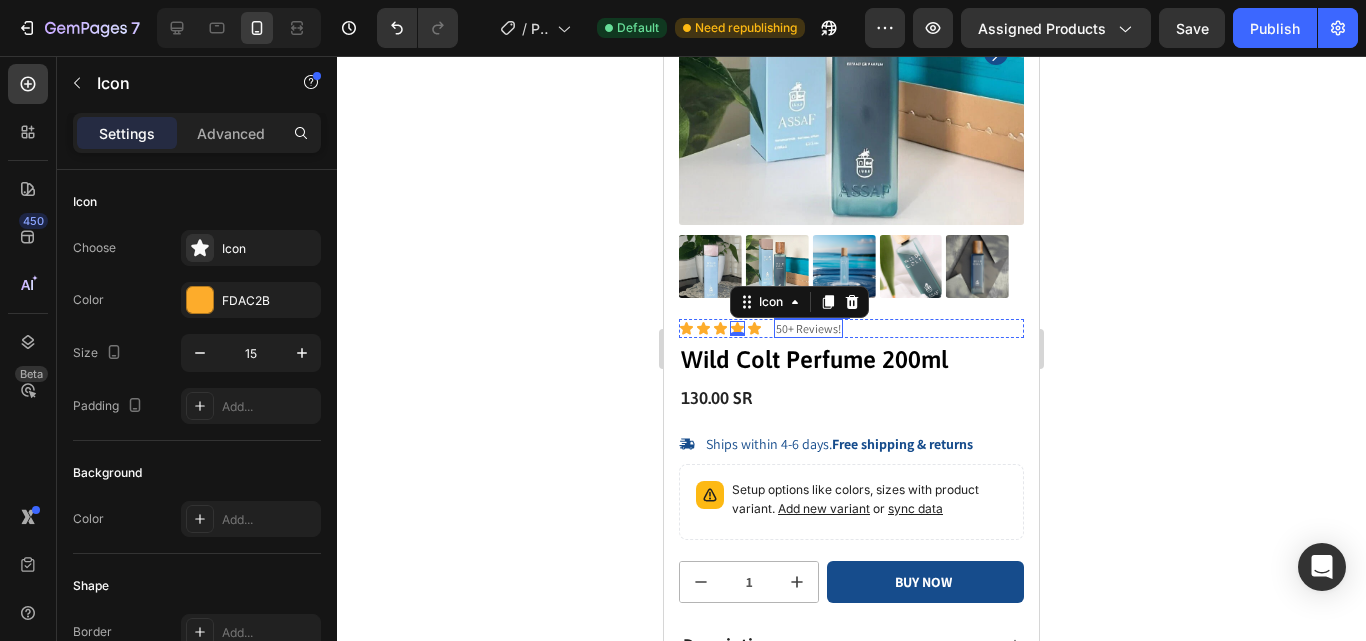 click on "50+ Reviews!" at bounding box center (808, 329) 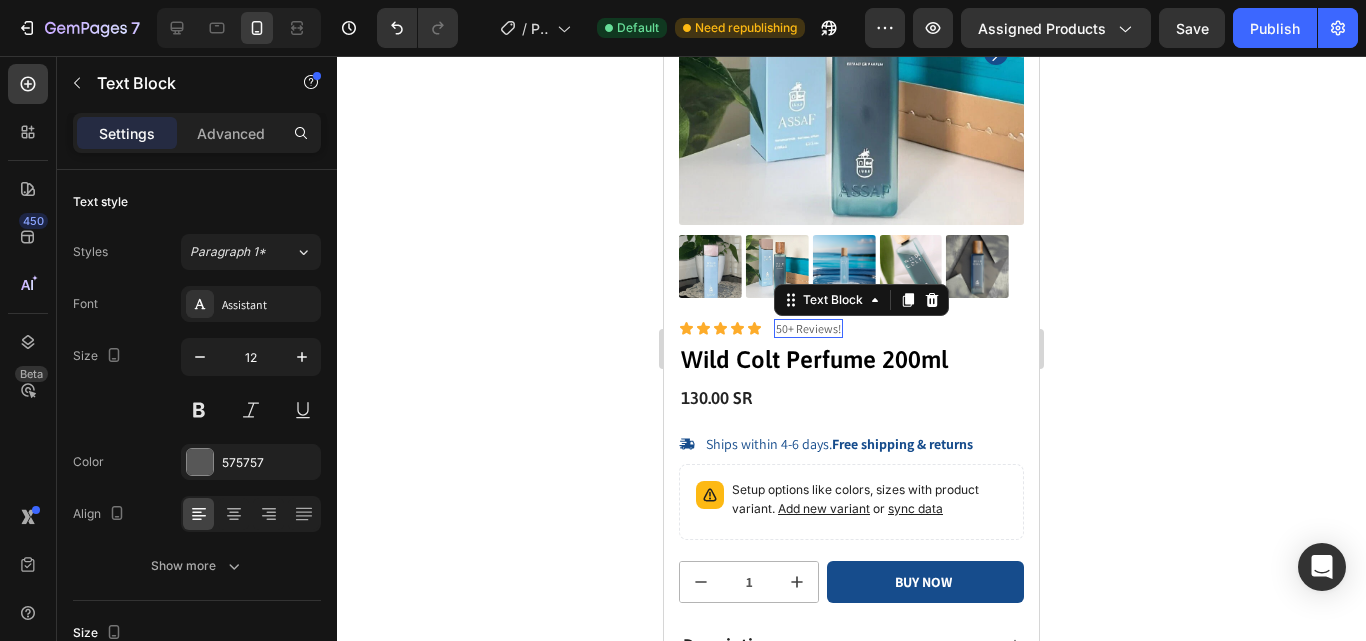 click on "50+ Reviews!" at bounding box center (808, 329) 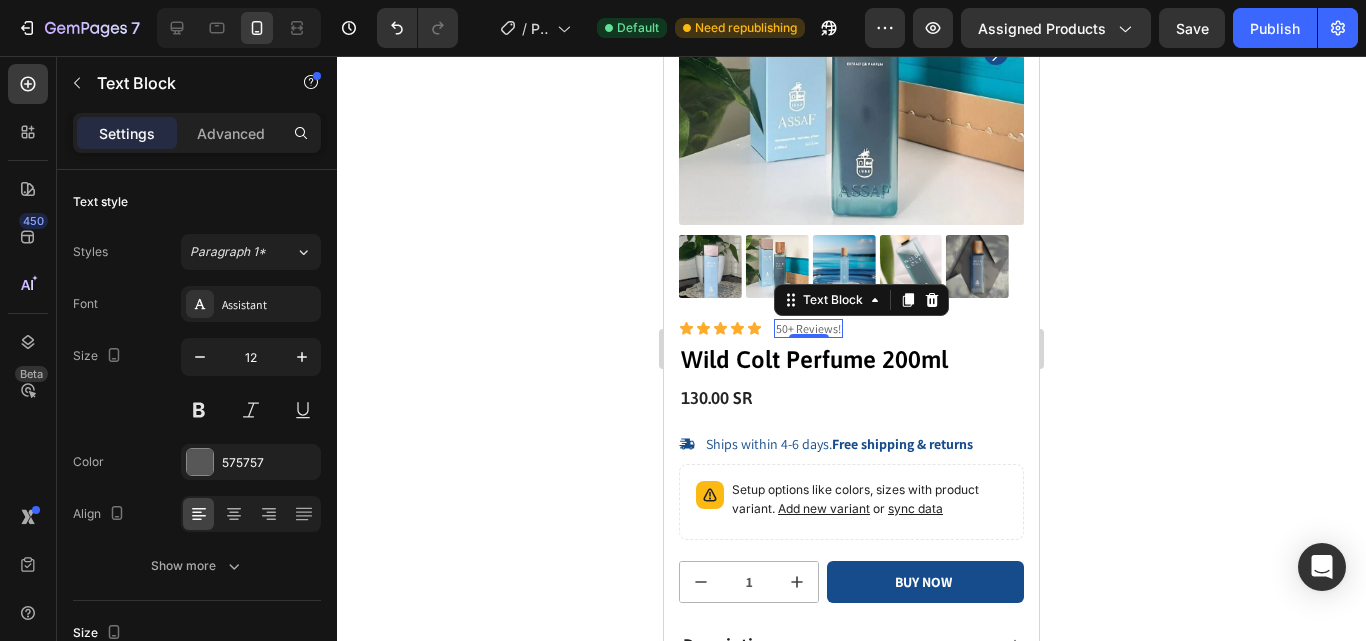 click on "50+ Reviews!" at bounding box center [808, 329] 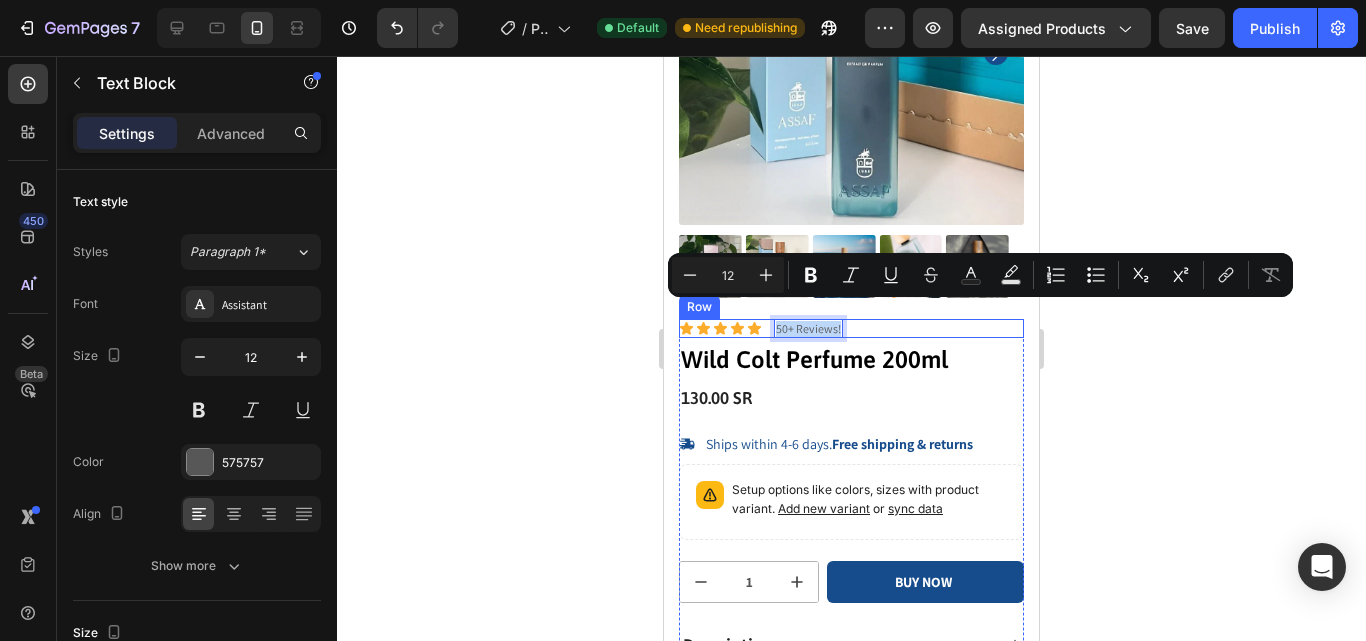 drag, startPoint x: 840, startPoint y: 319, endPoint x: 769, endPoint y: 315, distance: 71.11259 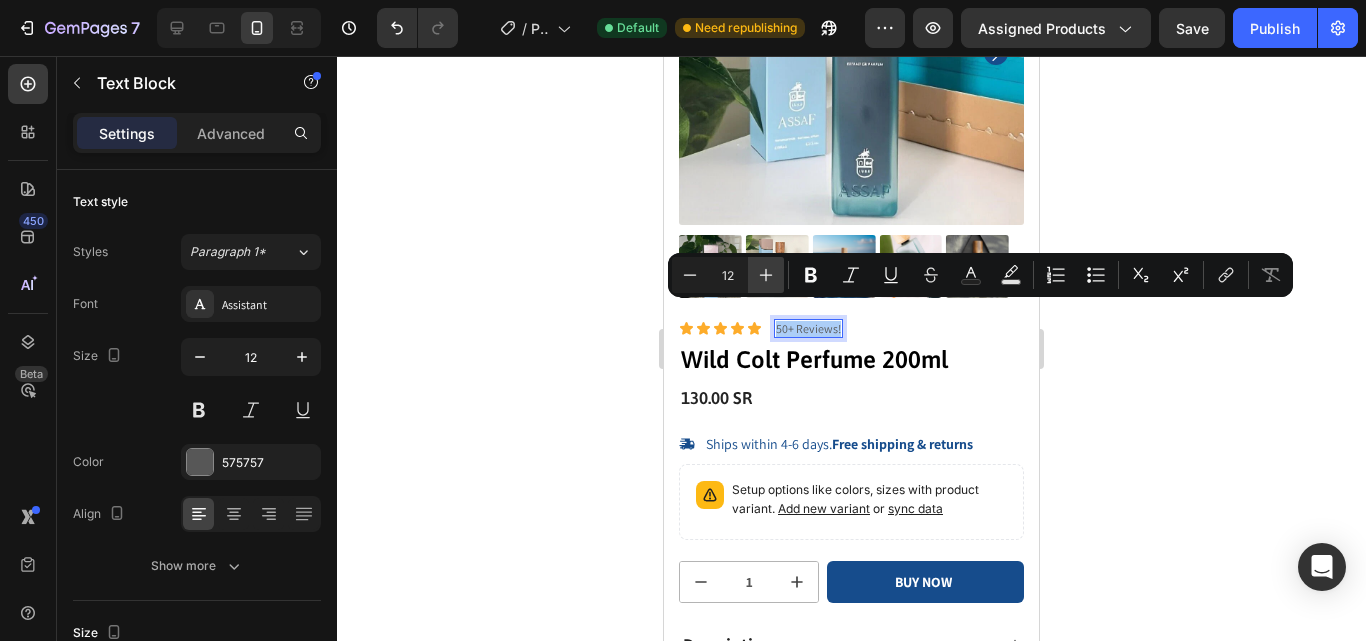 click 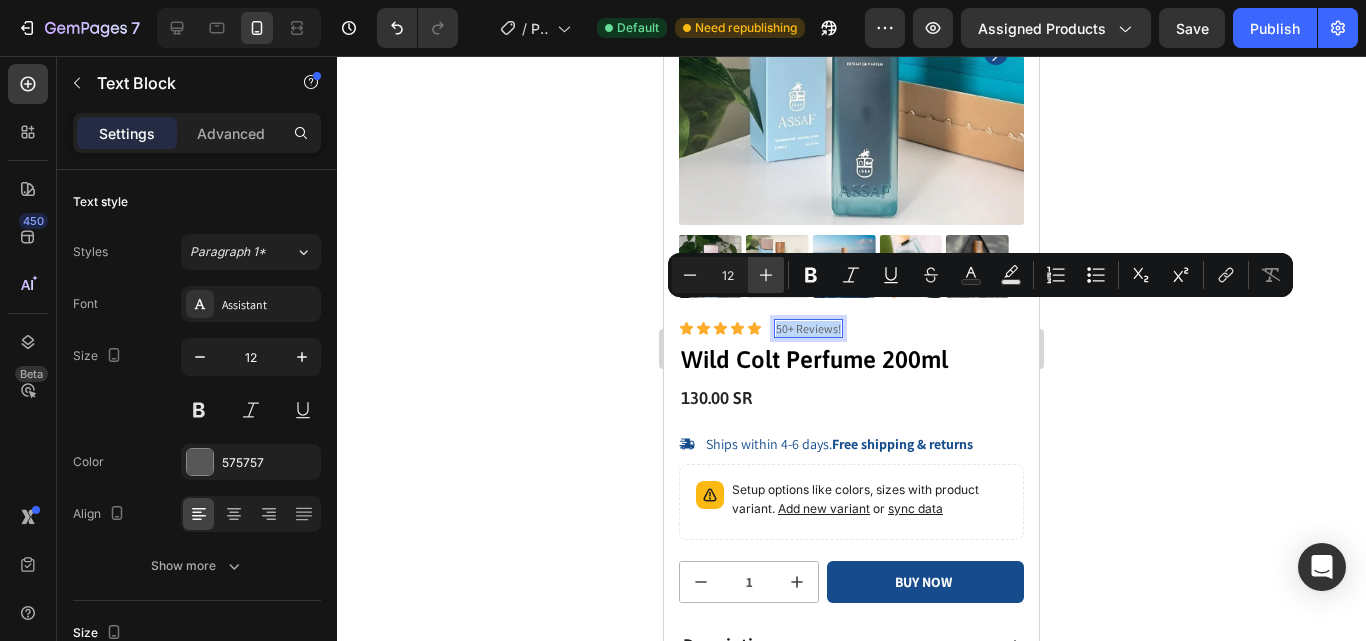 type on "13" 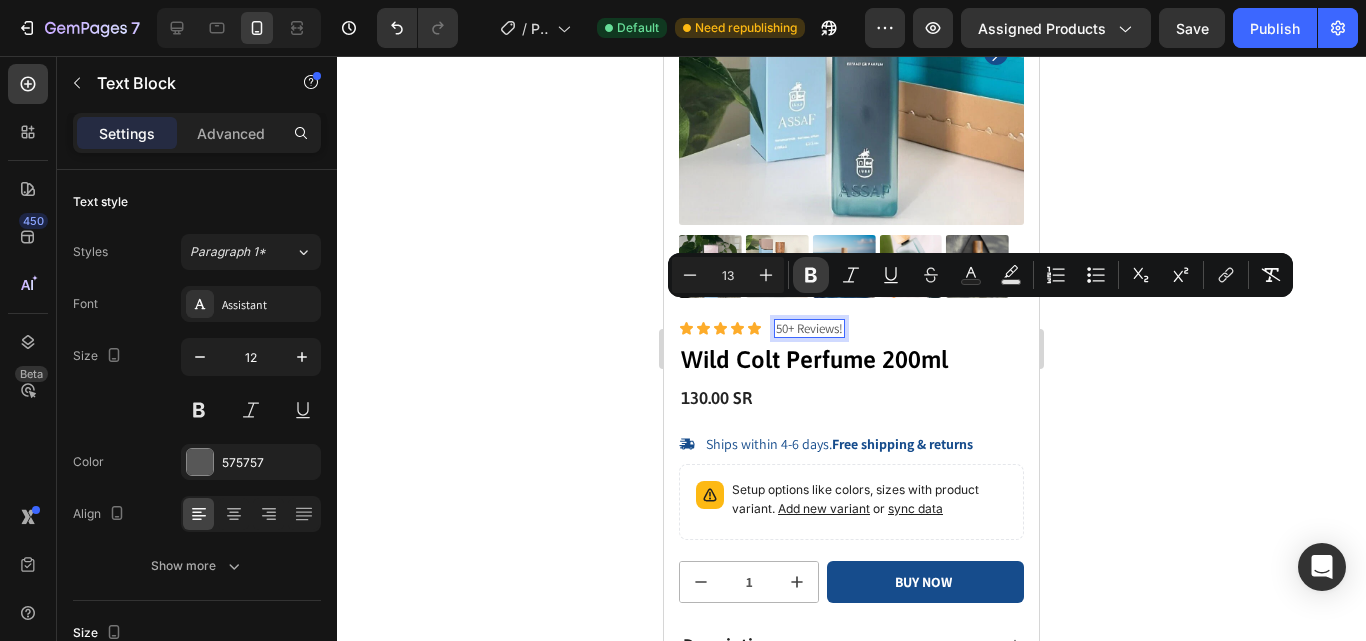 click 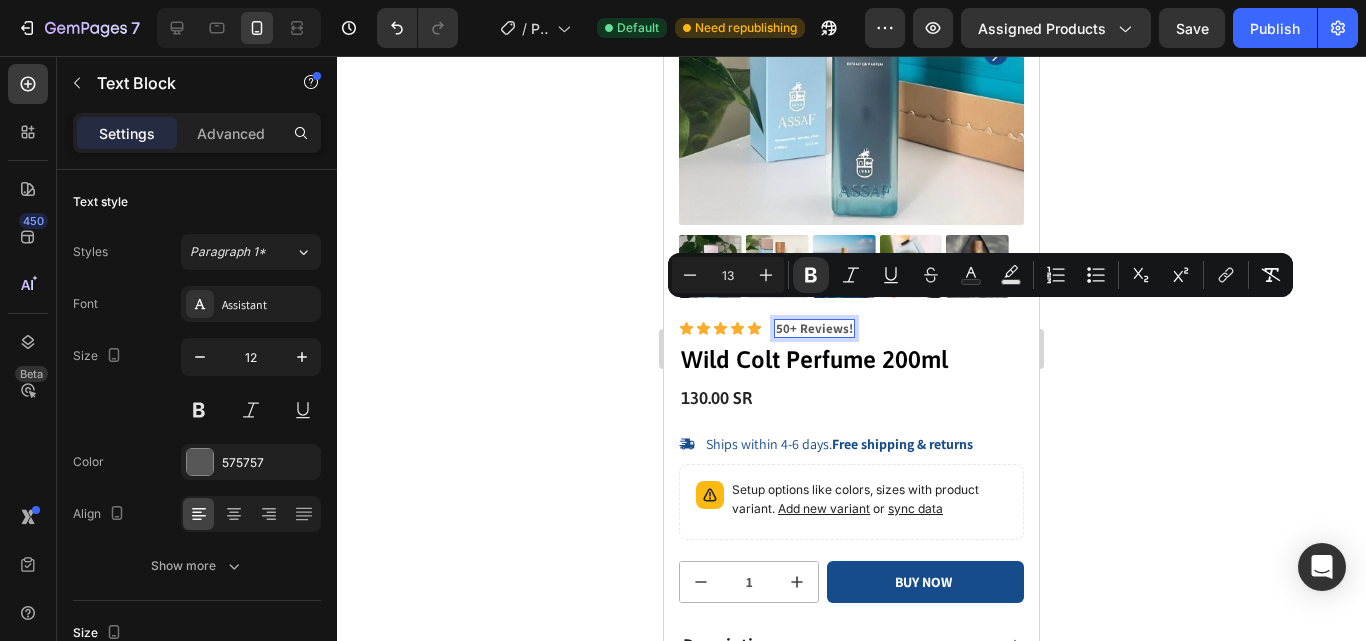click 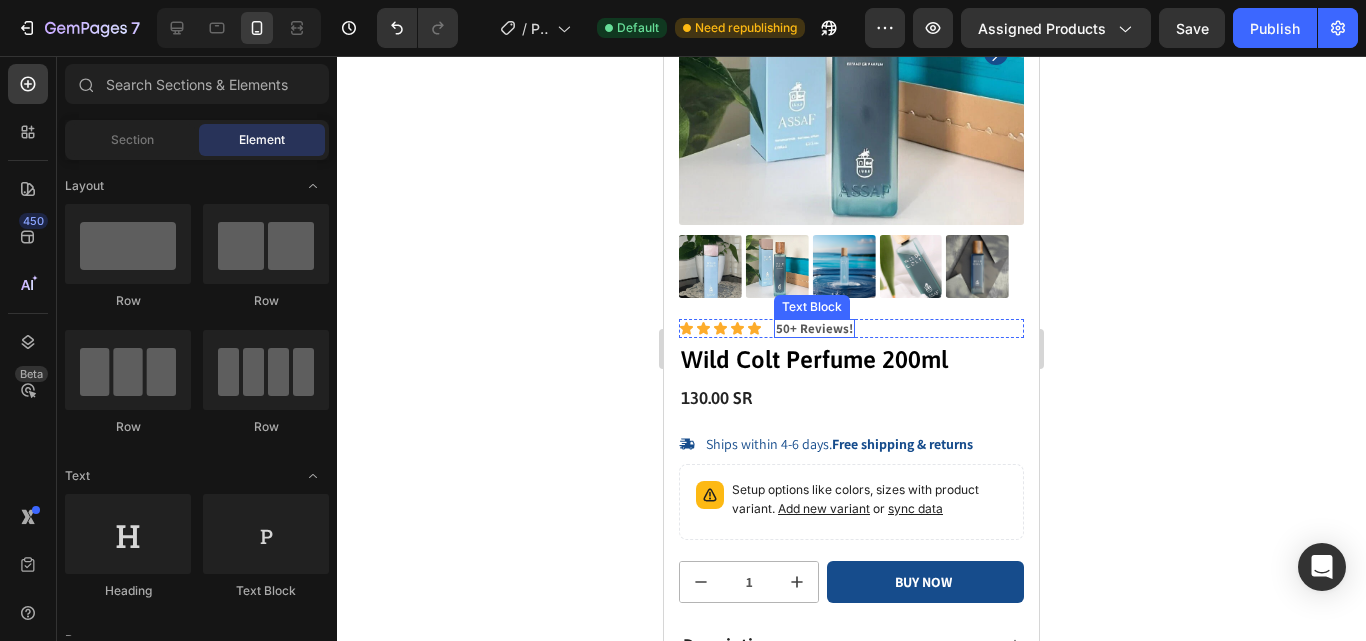 click on "50+ Reviews!" at bounding box center [814, 328] 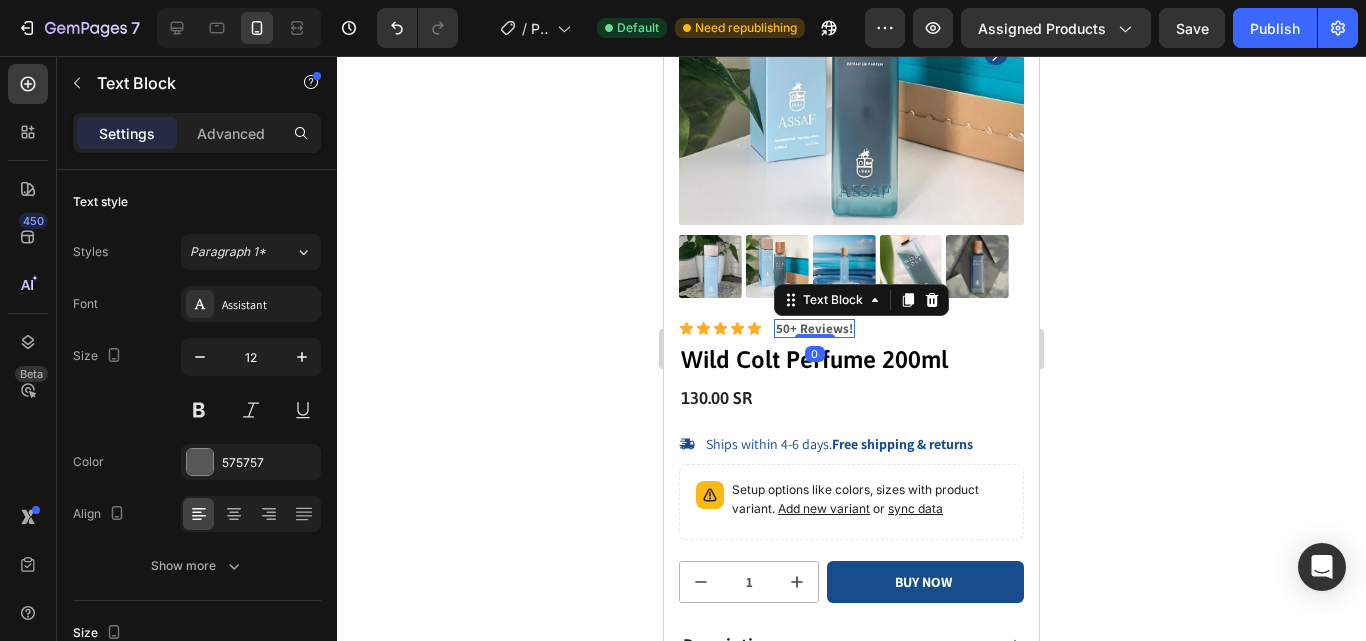 click on "50+ Reviews!" at bounding box center (814, 328) 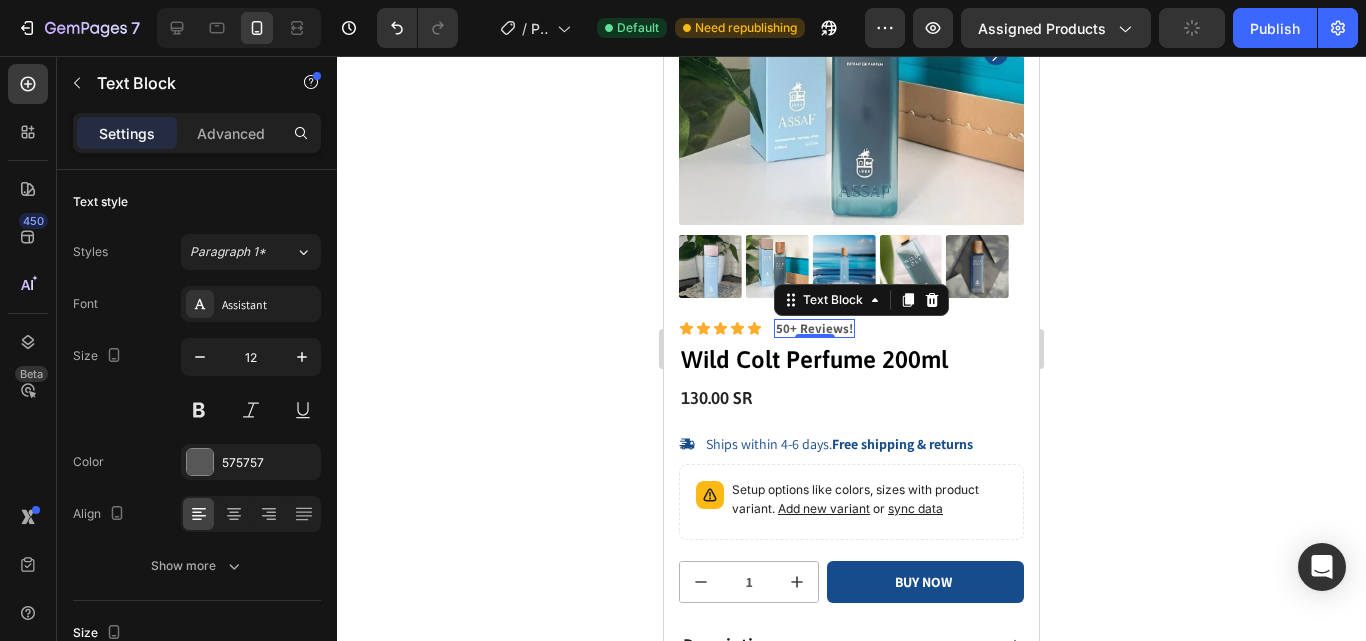 click on "50+ Reviews!" at bounding box center (814, 328) 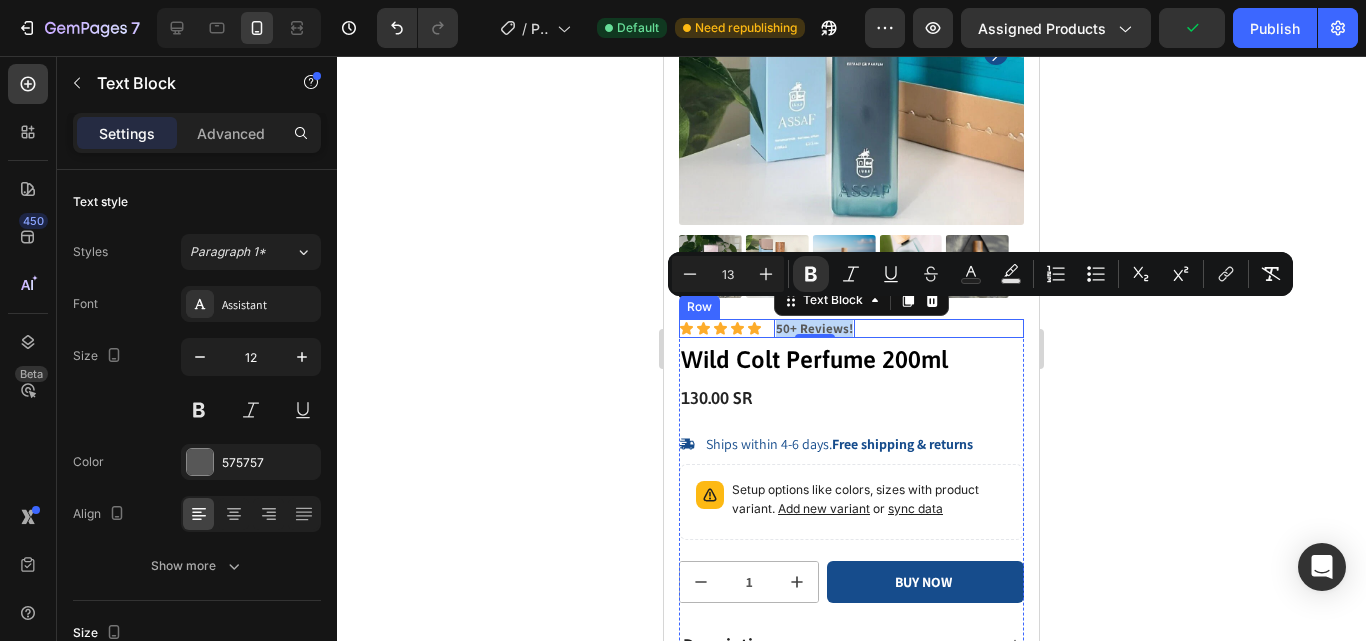 drag, startPoint x: 850, startPoint y: 315, endPoint x: 763, endPoint y: 313, distance: 87.02299 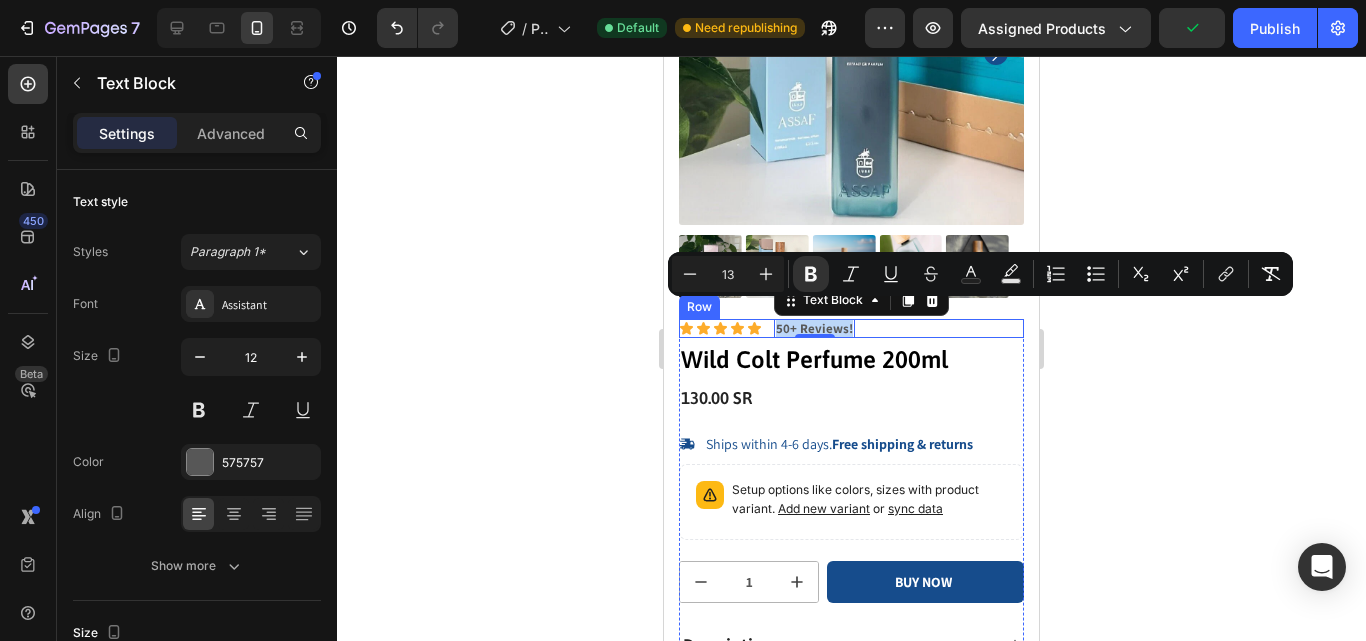 click on "Icon Icon Icon Icon Icon Icon List 50+ Reviews! Text Block   0 Row" at bounding box center (851, 329) 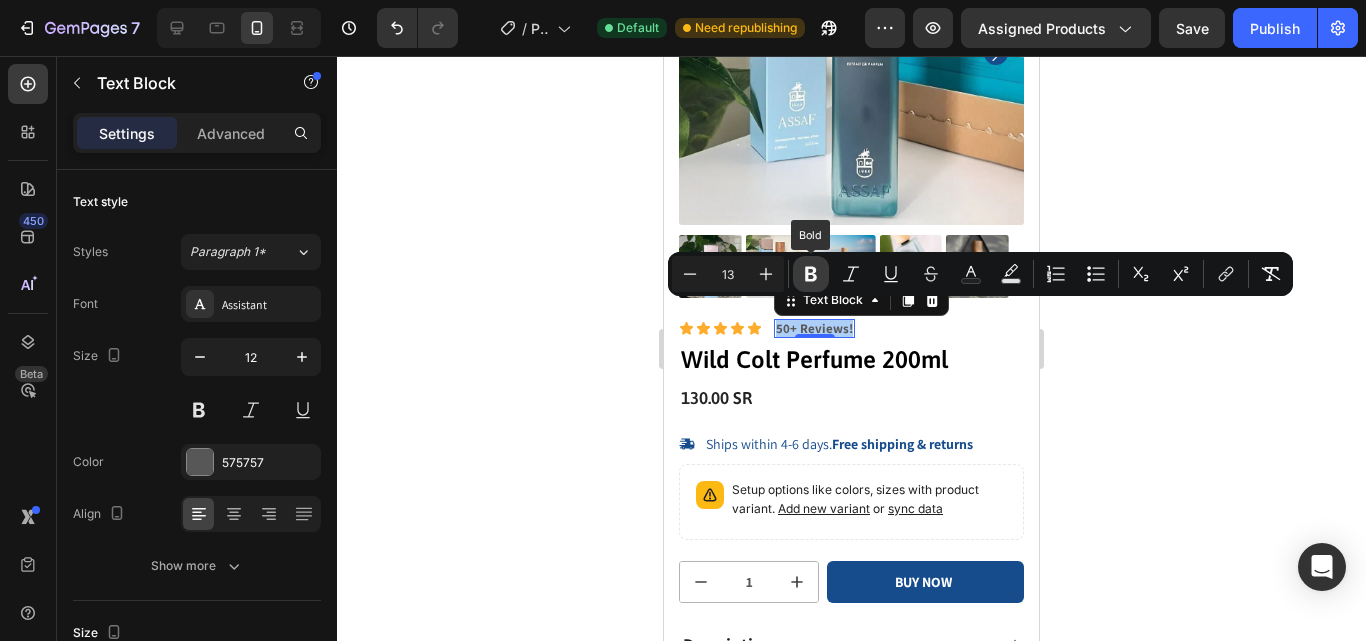click 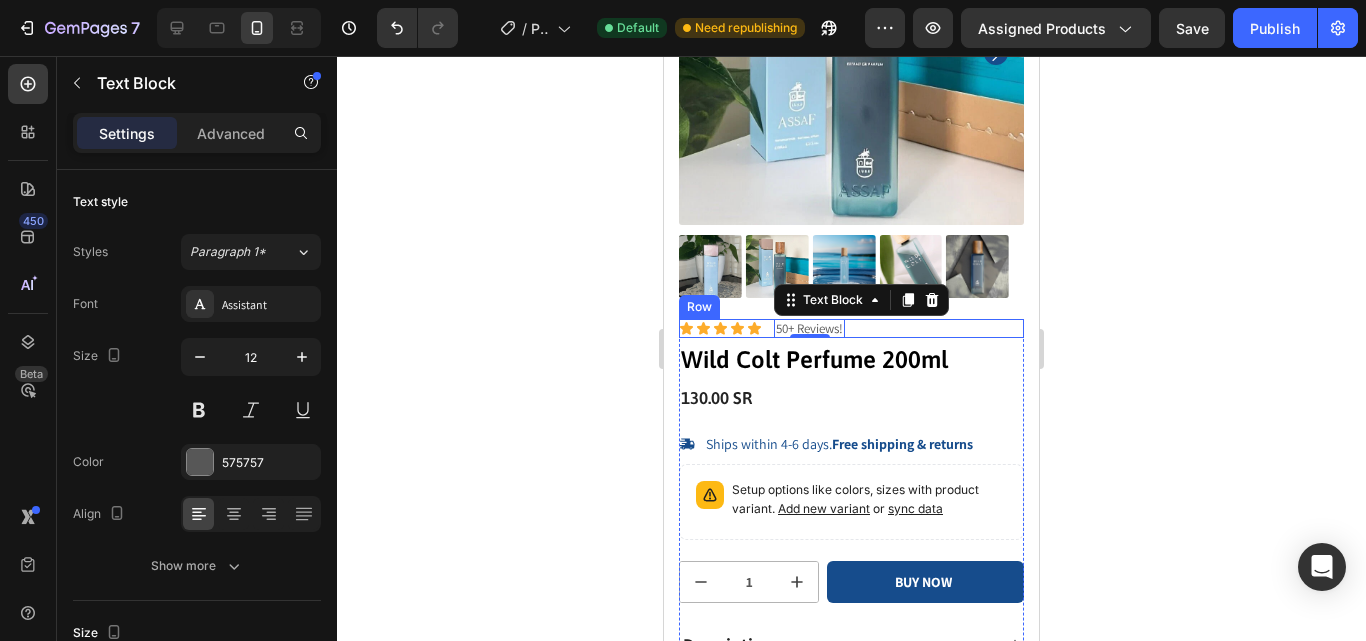 click 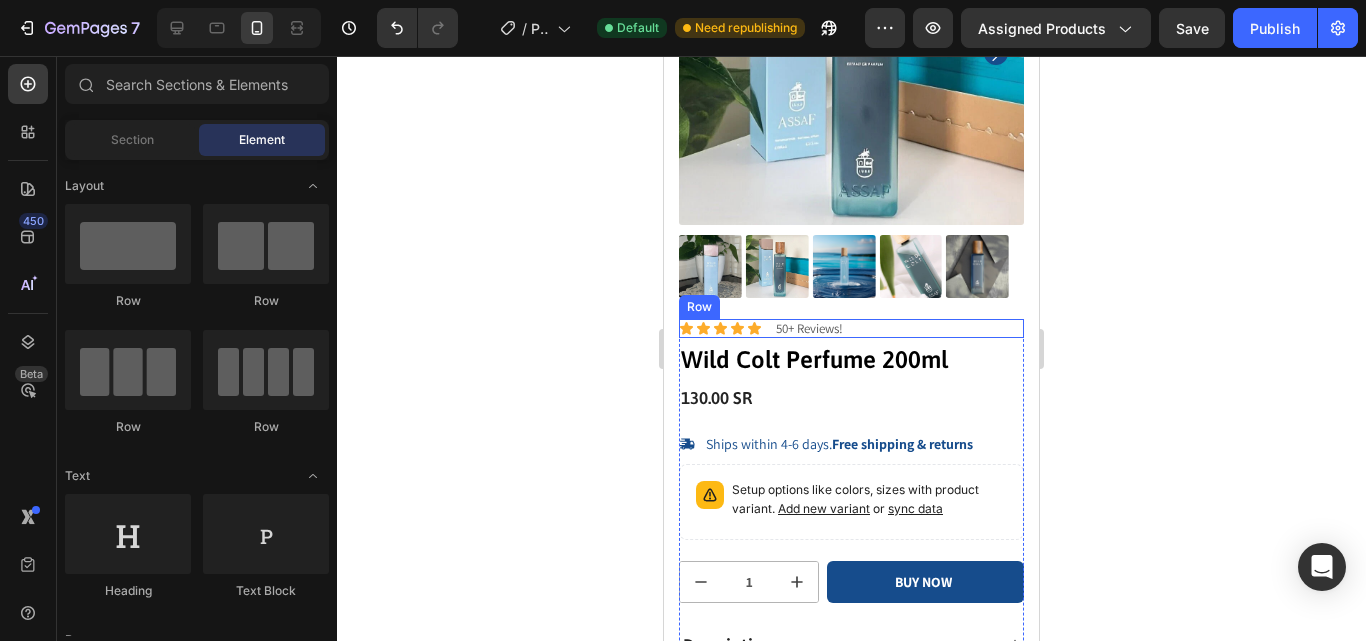 click 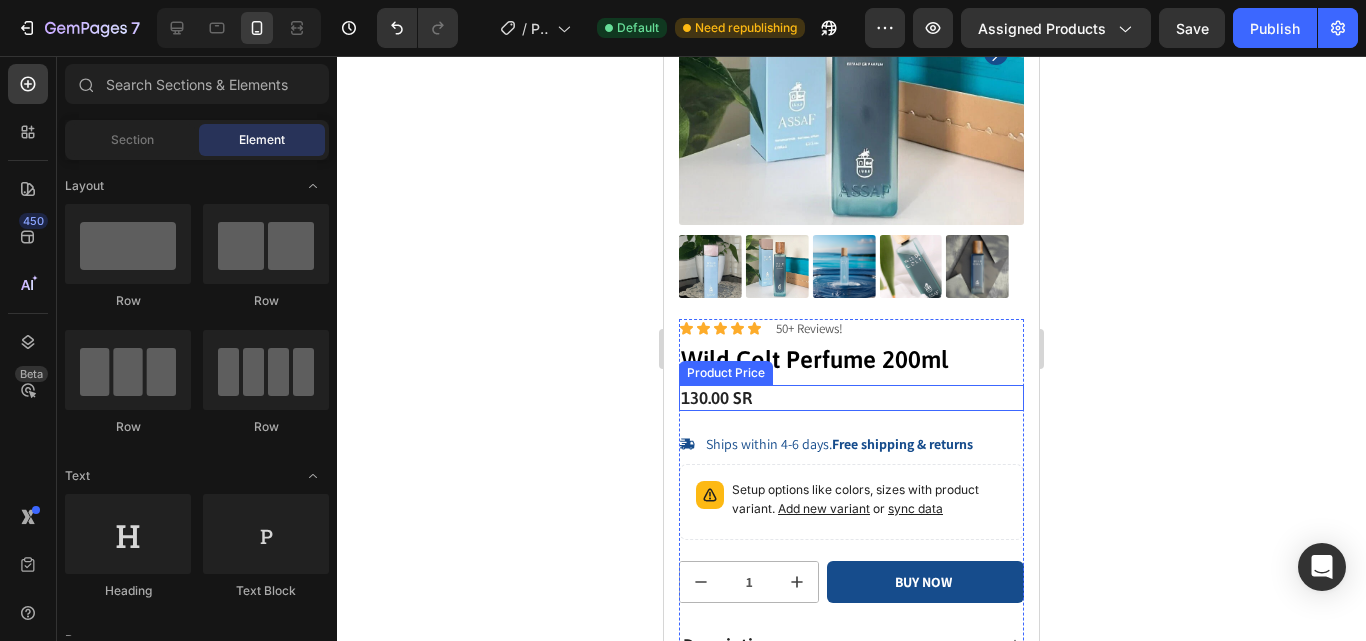 click on "130.00 SR" at bounding box center [851, 398] 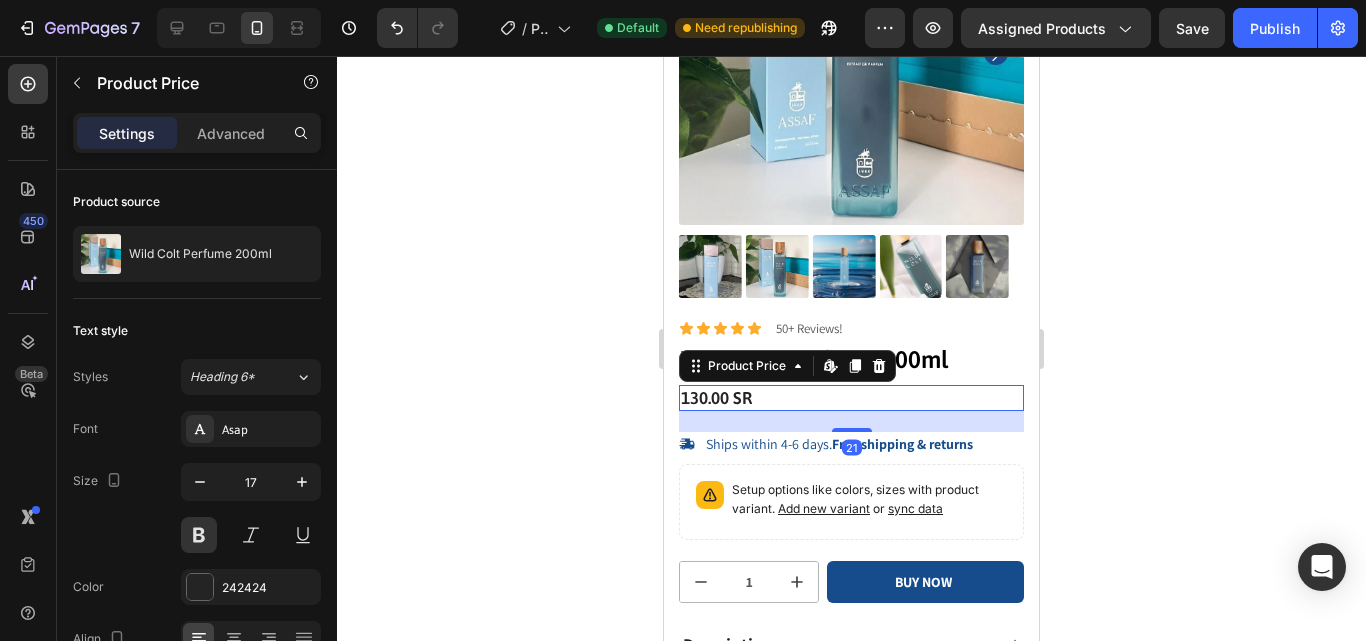 click 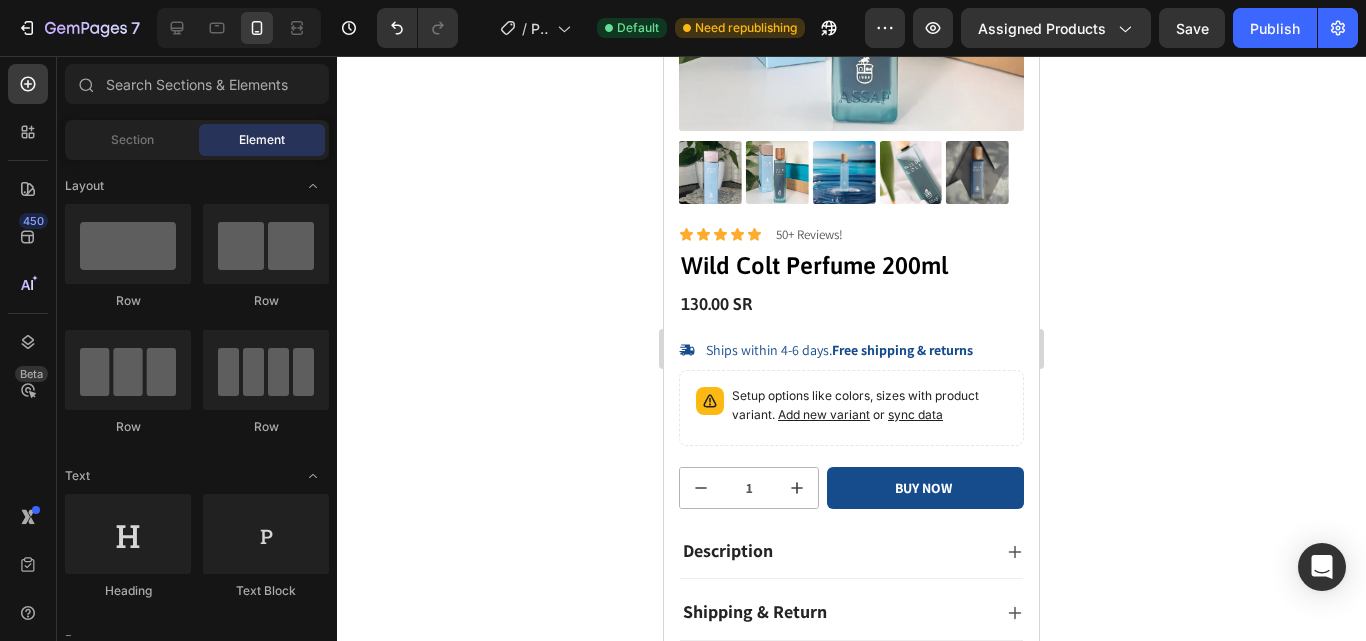 scroll, scrollTop: 328, scrollLeft: 0, axis: vertical 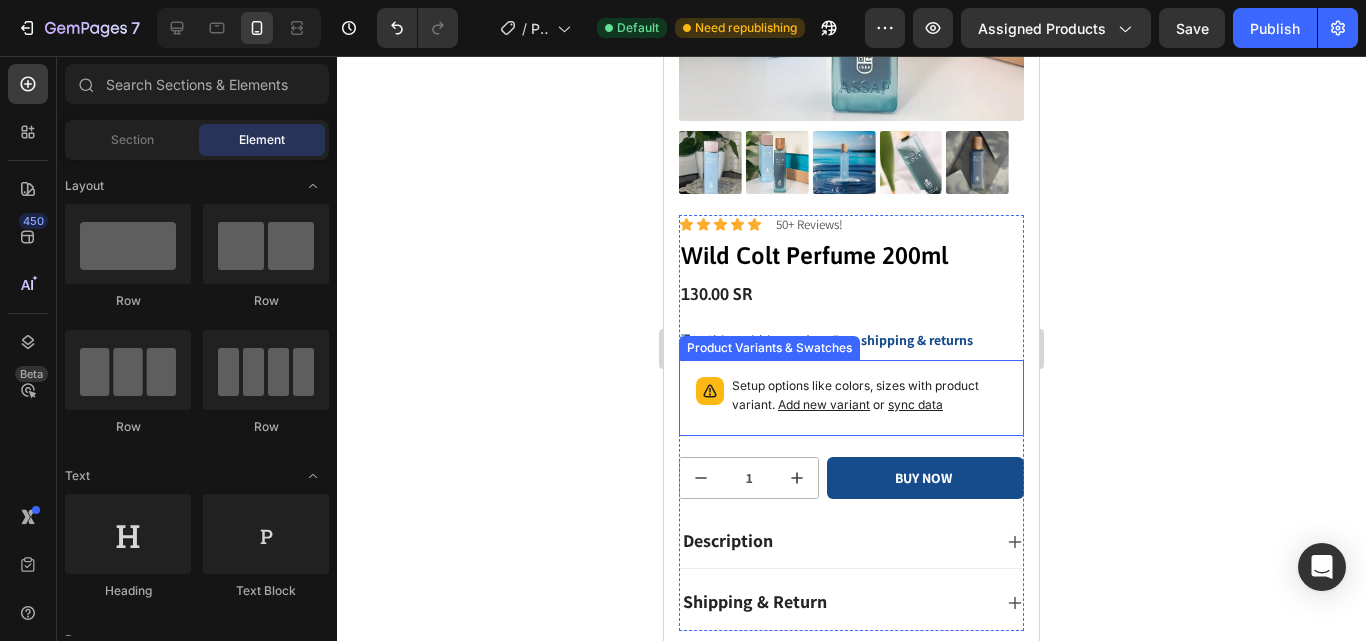 click on "Setup options like colors, sizes with product variant.       Add new variant   or   sync data" at bounding box center [869, 396] 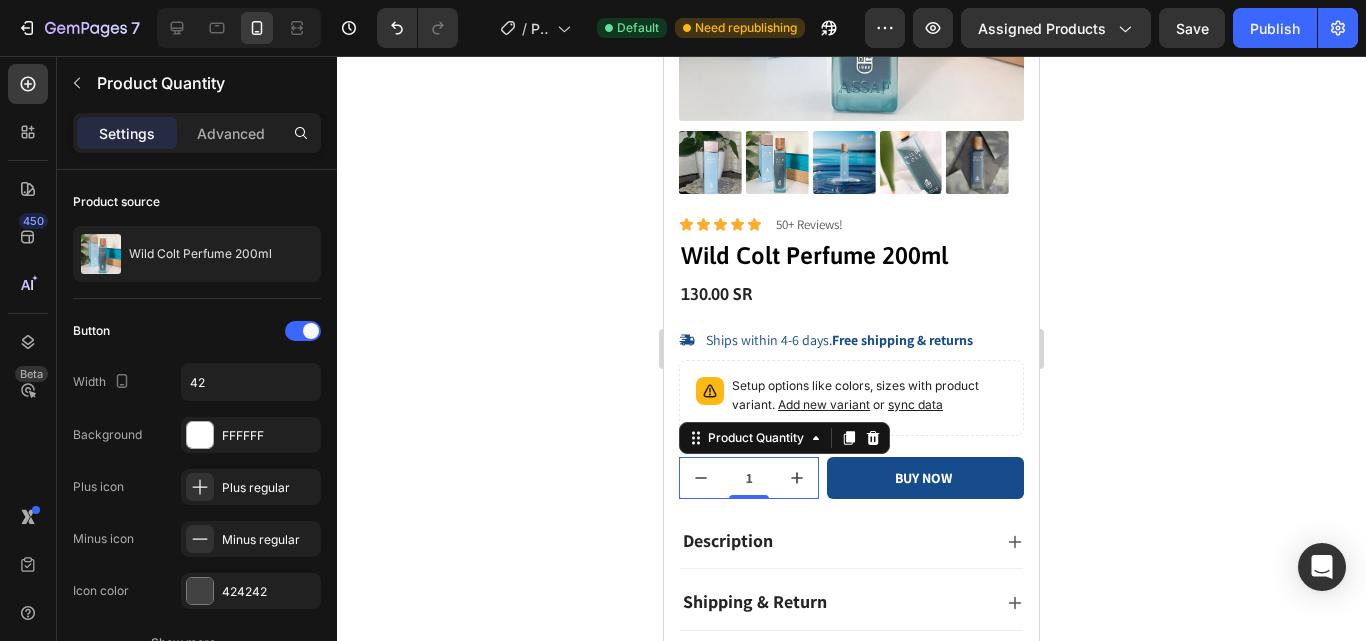 scroll, scrollTop: 431, scrollLeft: 0, axis: vertical 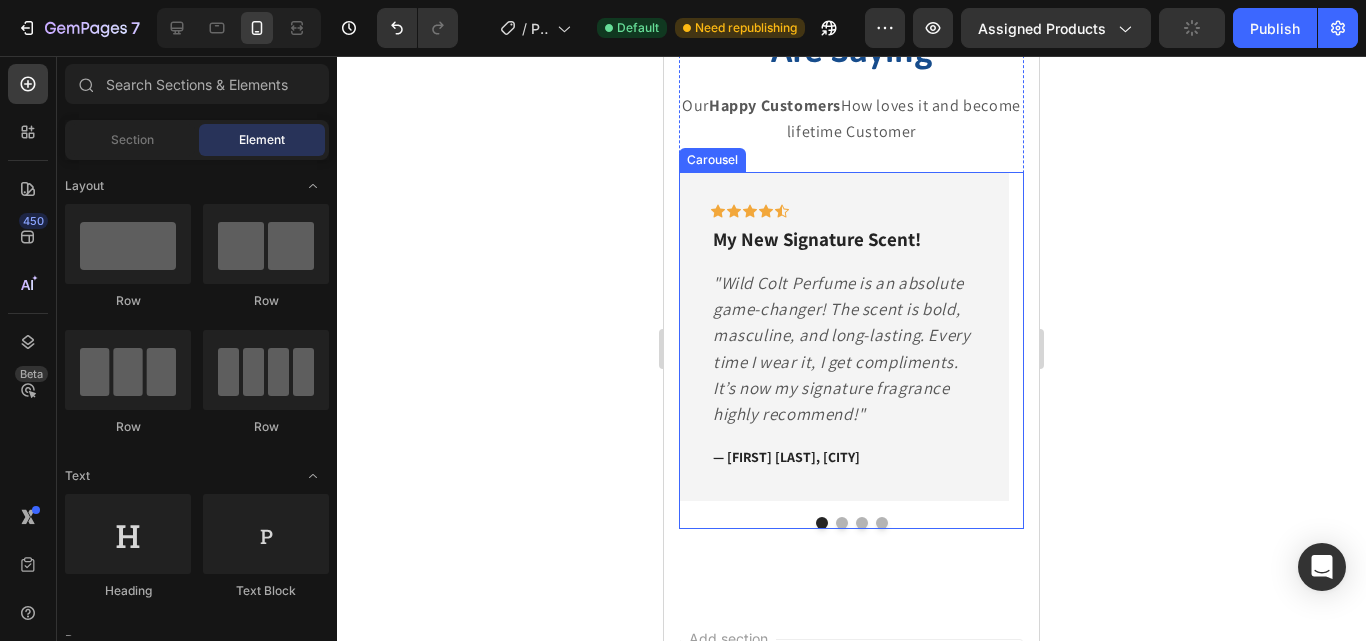 click at bounding box center (882, 523) 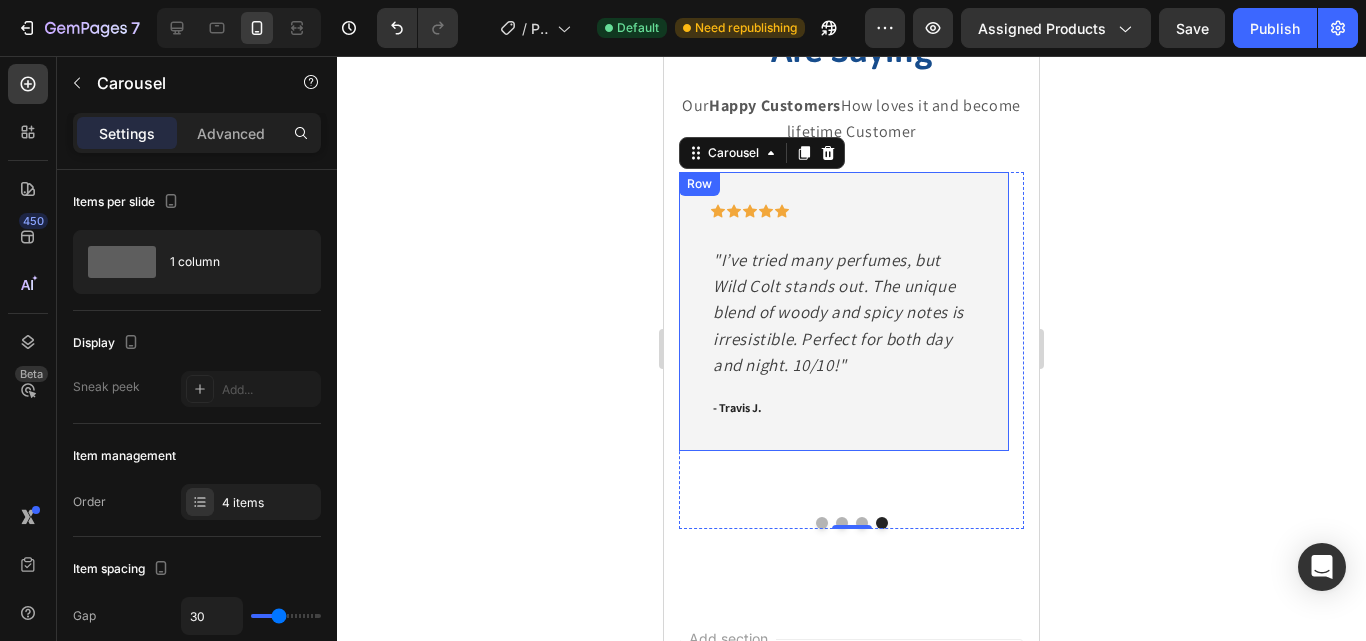 click on "Icon
Icon
Icon
Icon
Icon Row Text block "I’ve tried many perfumes, but Wild Colt stands out. The unique blend of woody and spicy notes is irresistible. Perfect for both day and night. 10/10!" Text block - [FIRST] [LAST]. Text block" at bounding box center [844, 311] 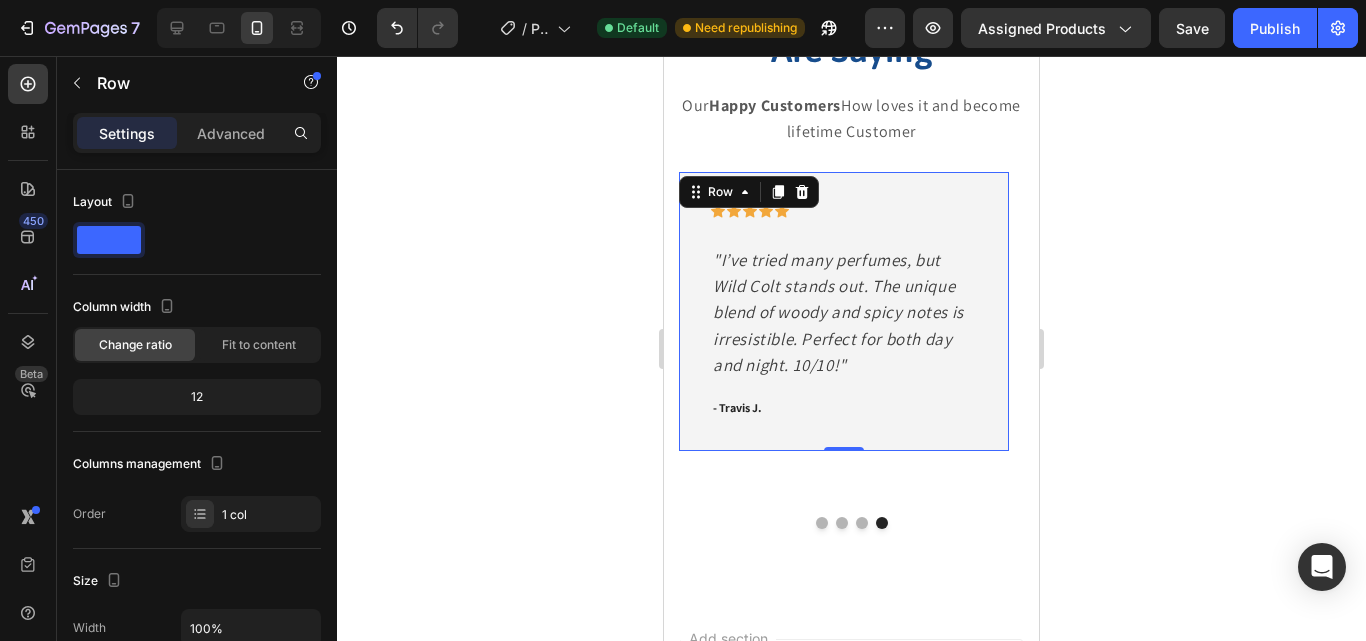 click on "Icon
Icon
Icon
Icon
Icon Row Text block "I’ve tried many perfumes, but Wild Colt stands out. The unique blend of woody and spicy notes is irresistible. Perfect for both day and night. 10/10!" Text block - [FIRST] [LAST]. Text block" at bounding box center [844, 311] 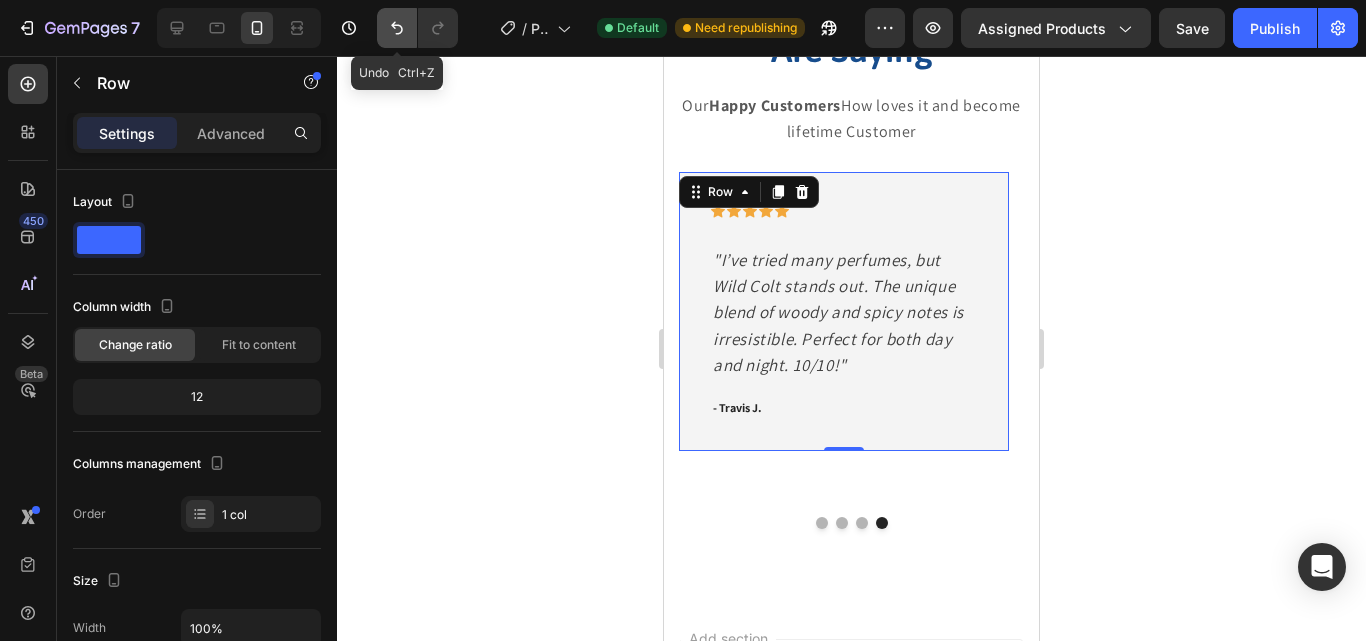 click 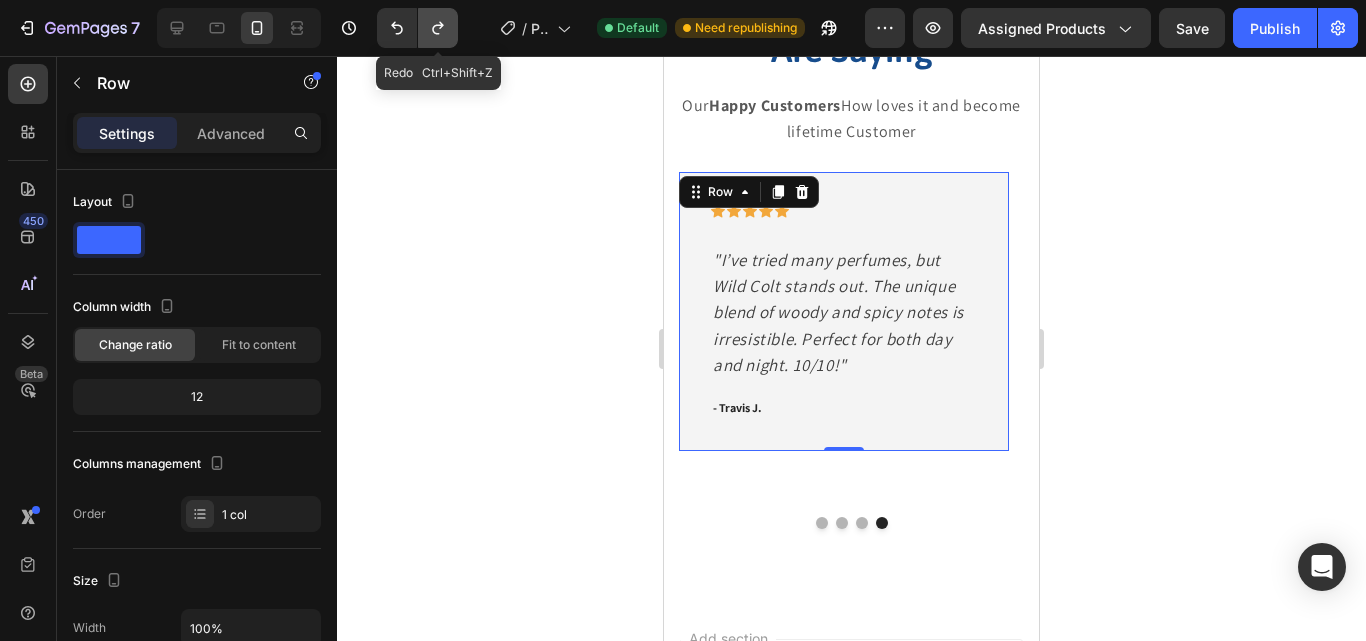 click 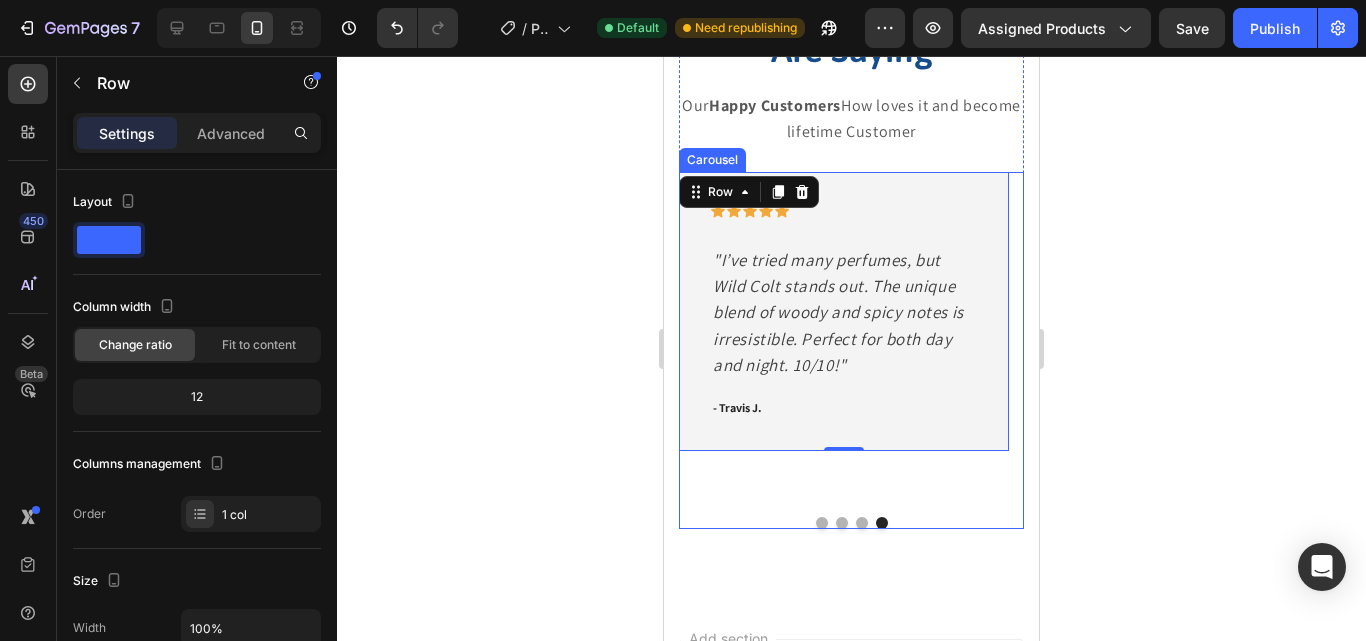 click at bounding box center (851, 523) 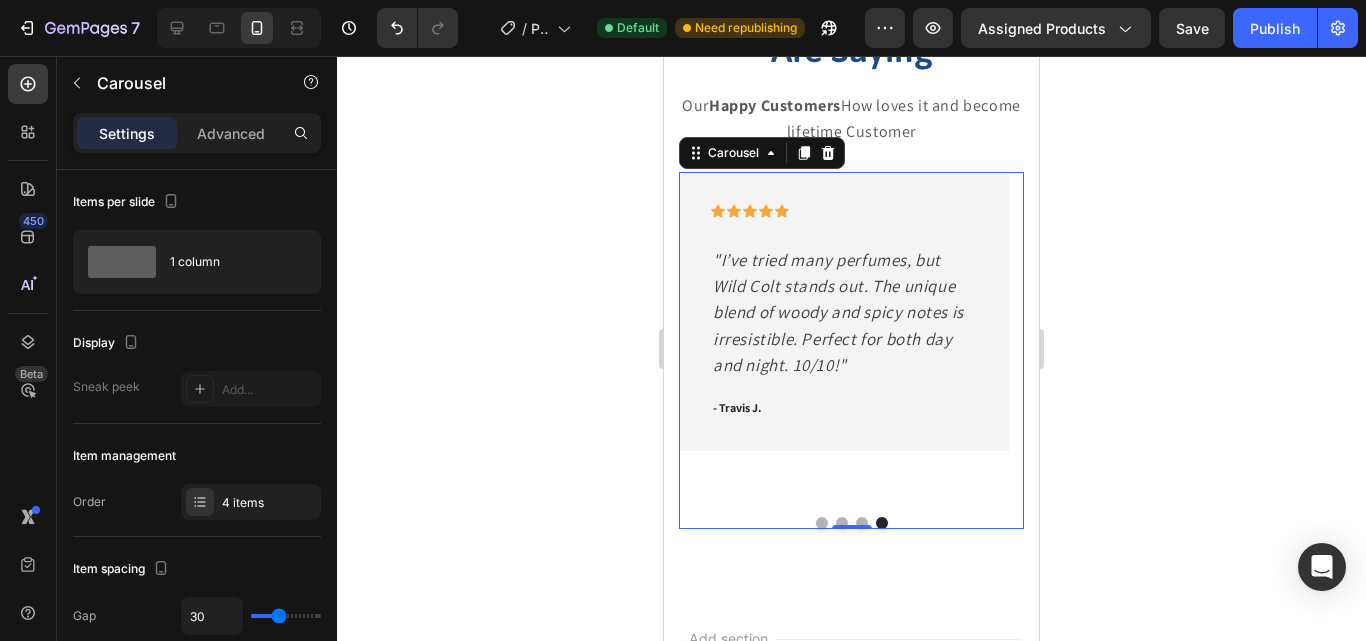 click at bounding box center (862, 523) 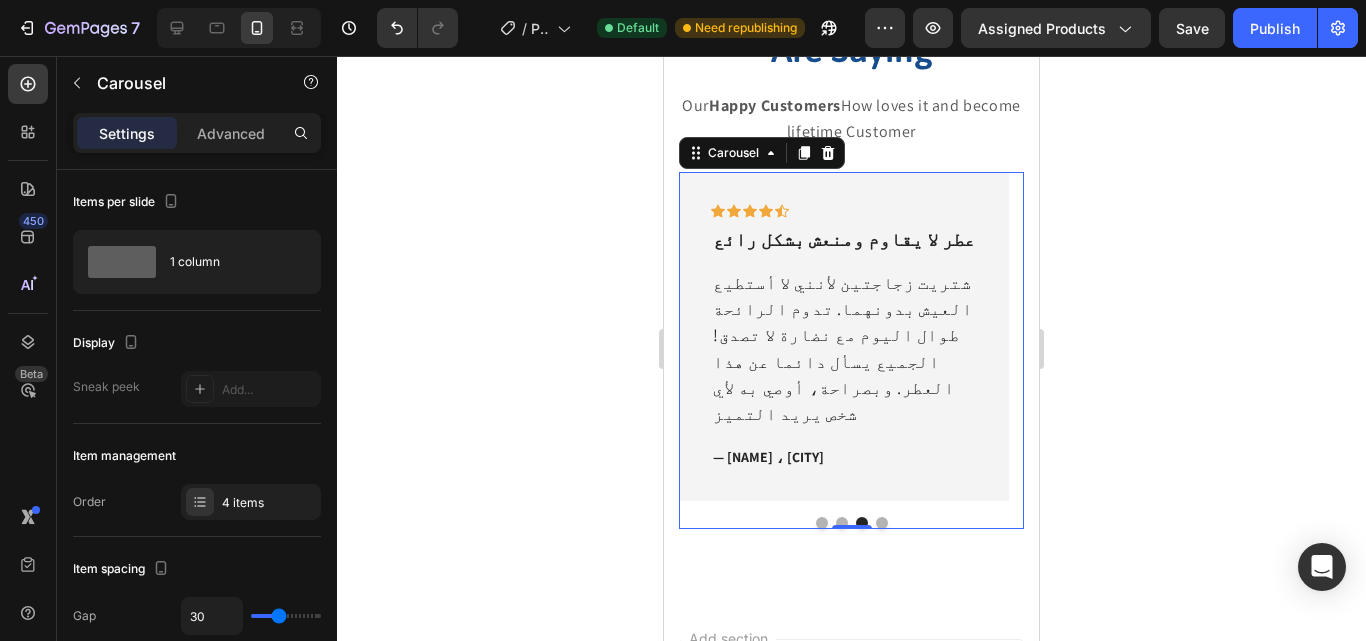 click at bounding box center (822, 523) 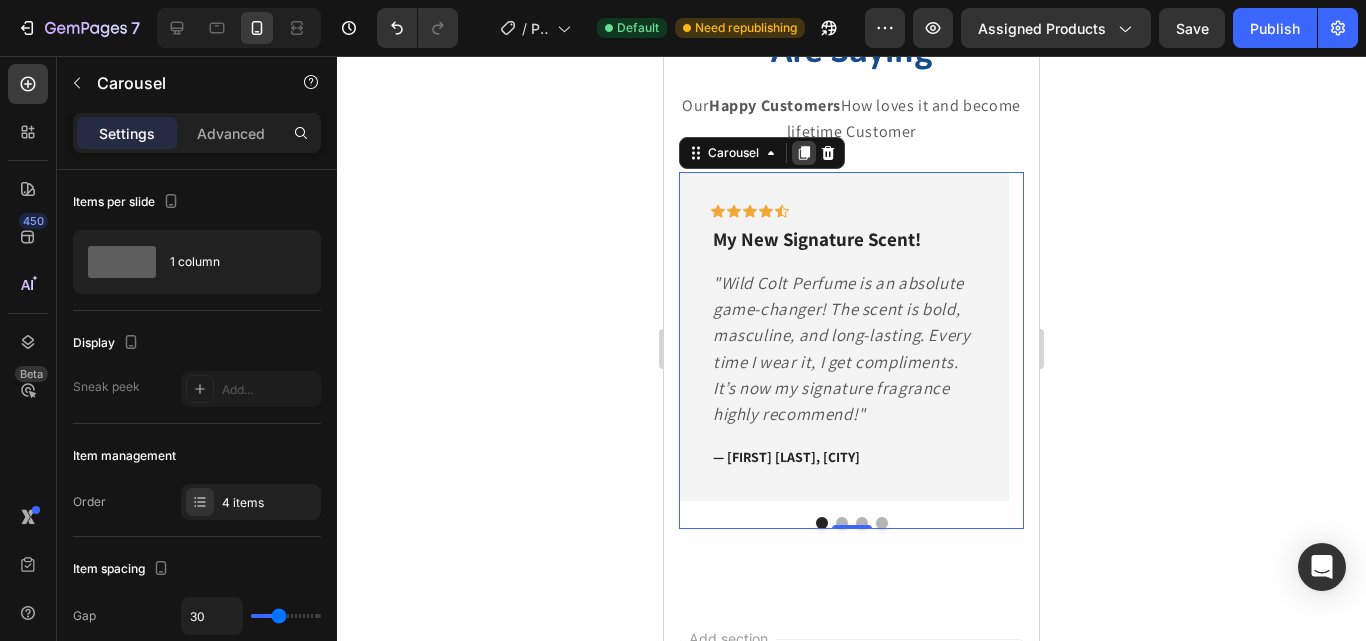 click 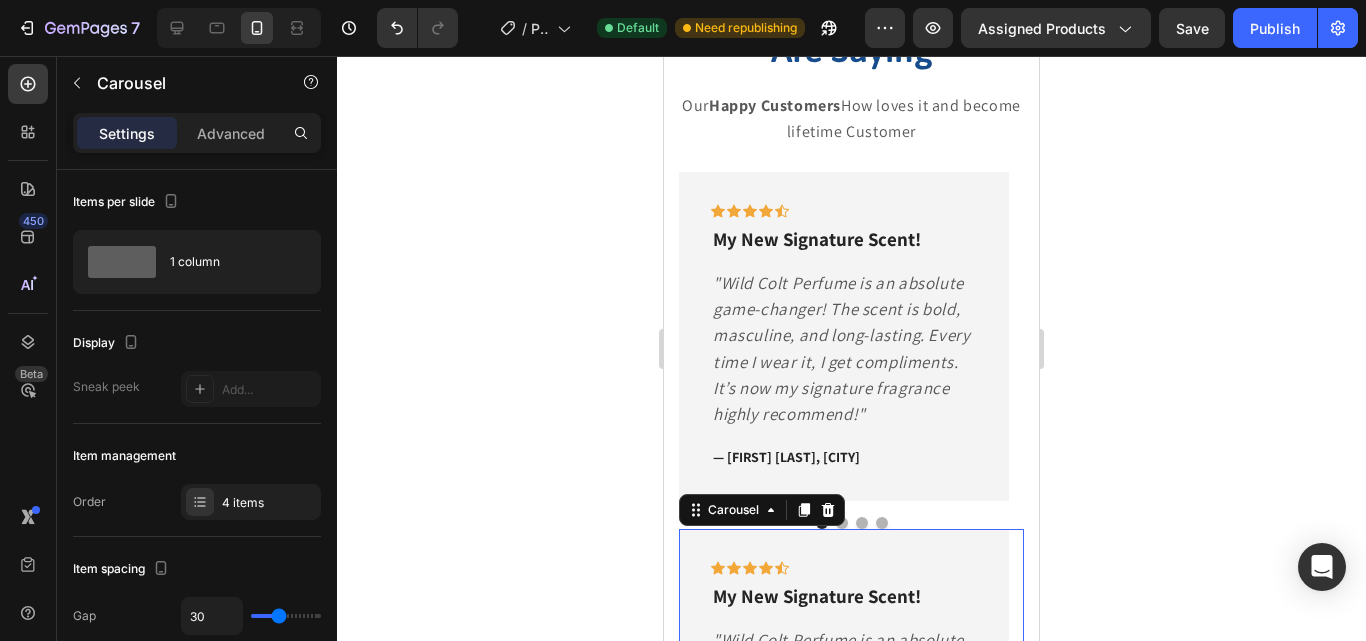 scroll, scrollTop: 1467, scrollLeft: 0, axis: vertical 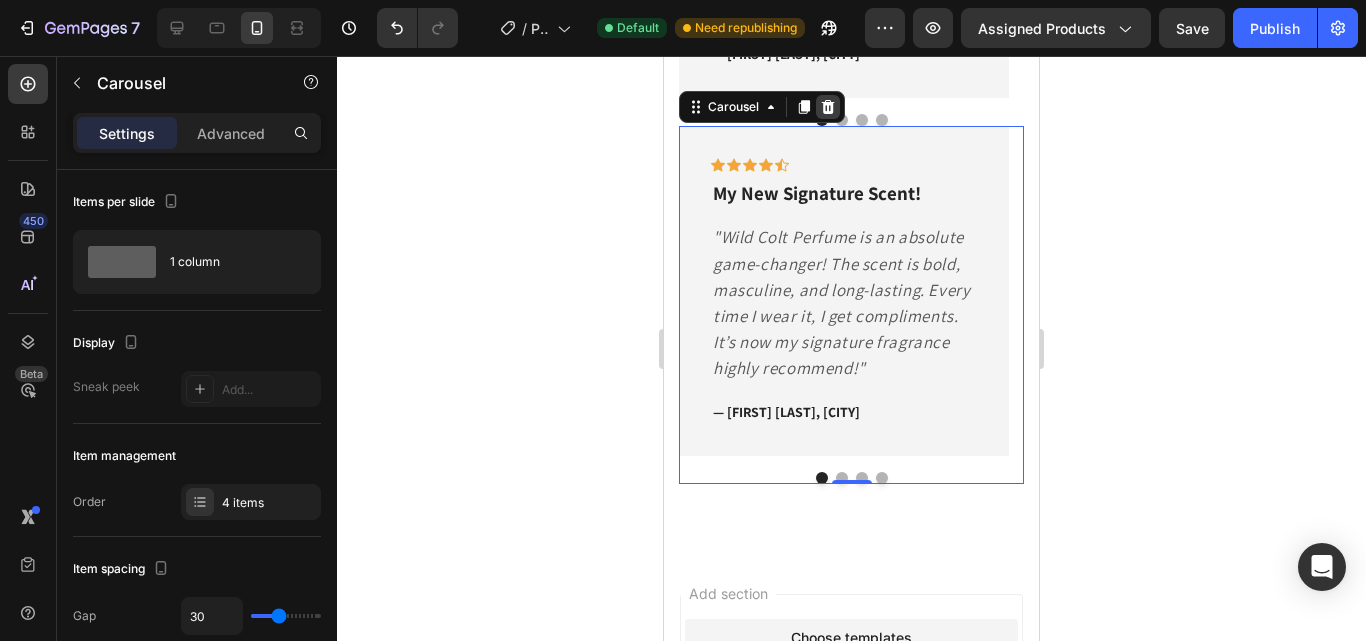 click 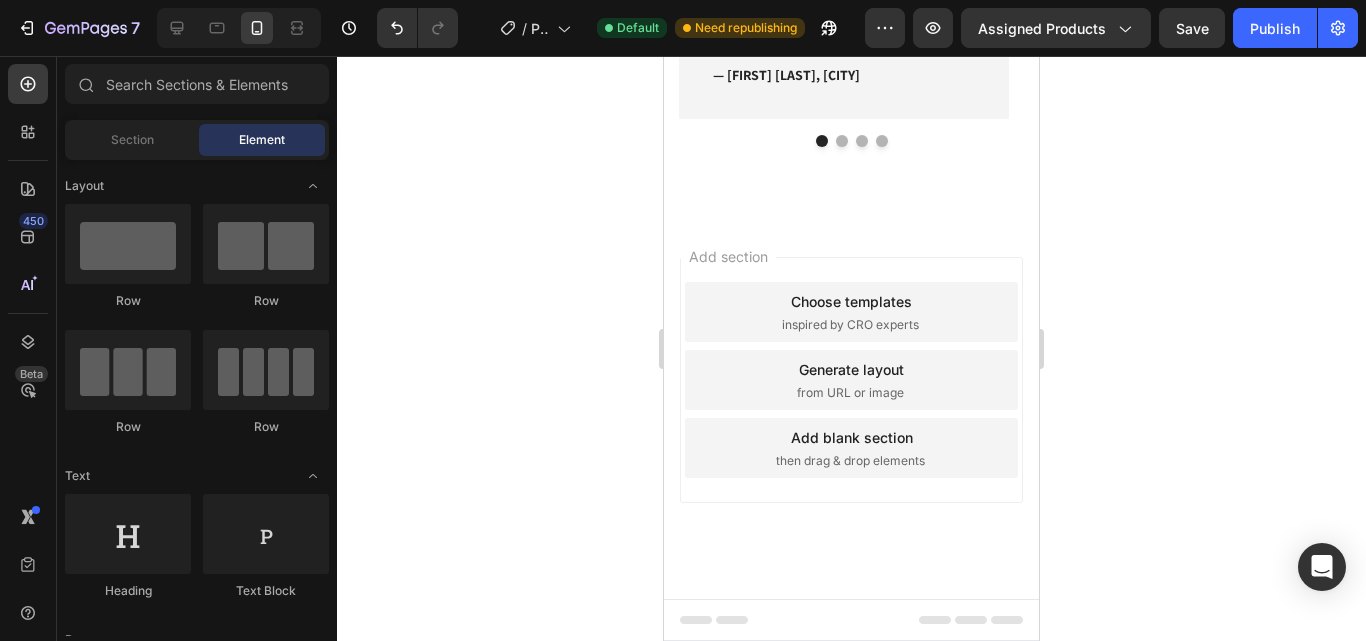 scroll, scrollTop: 1446, scrollLeft: 0, axis: vertical 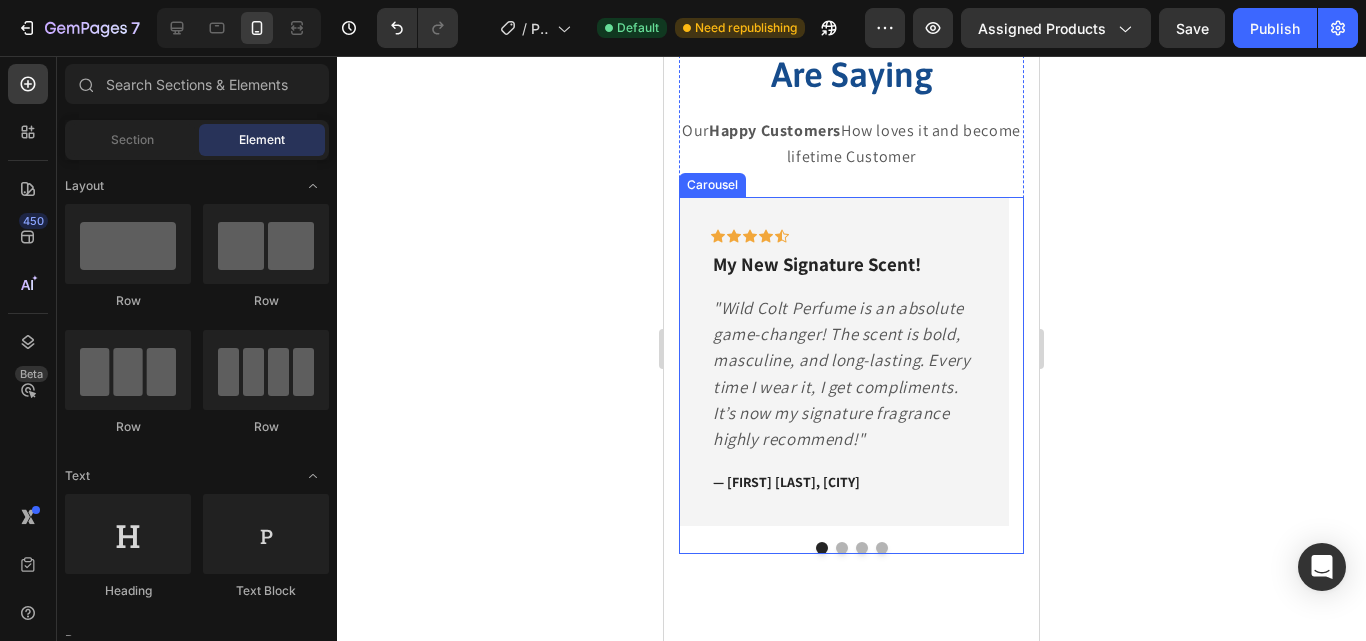 click at bounding box center (882, 548) 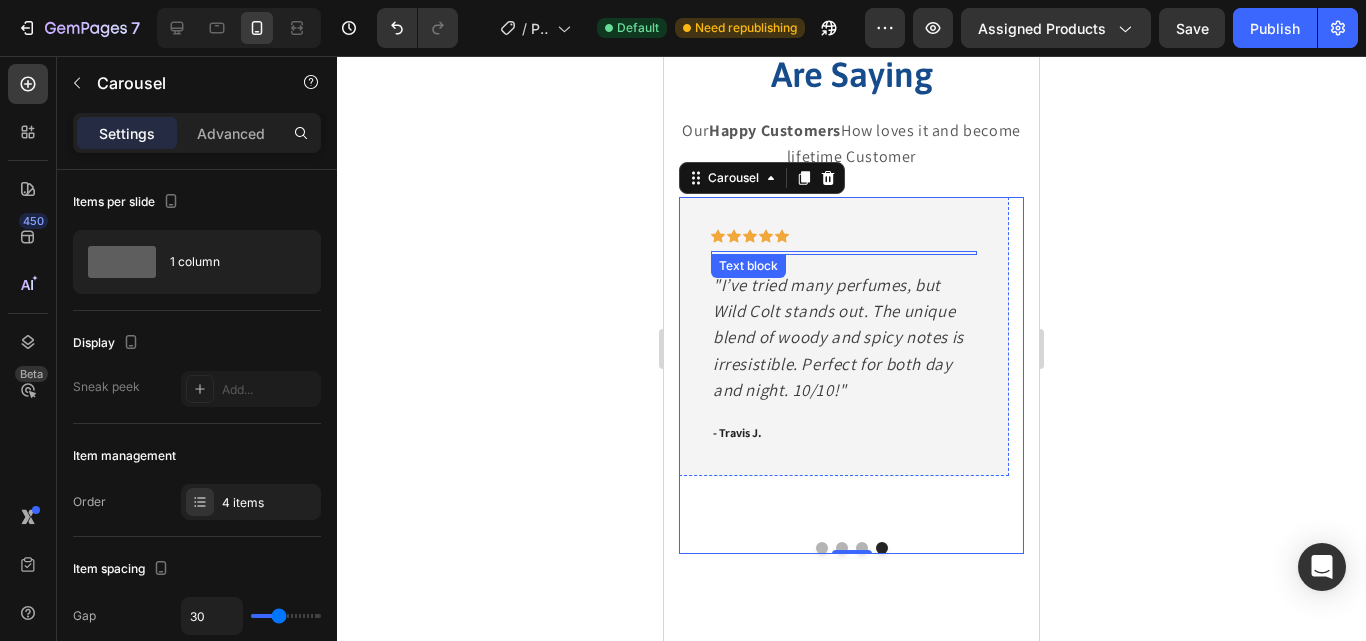 click at bounding box center [844, 253] 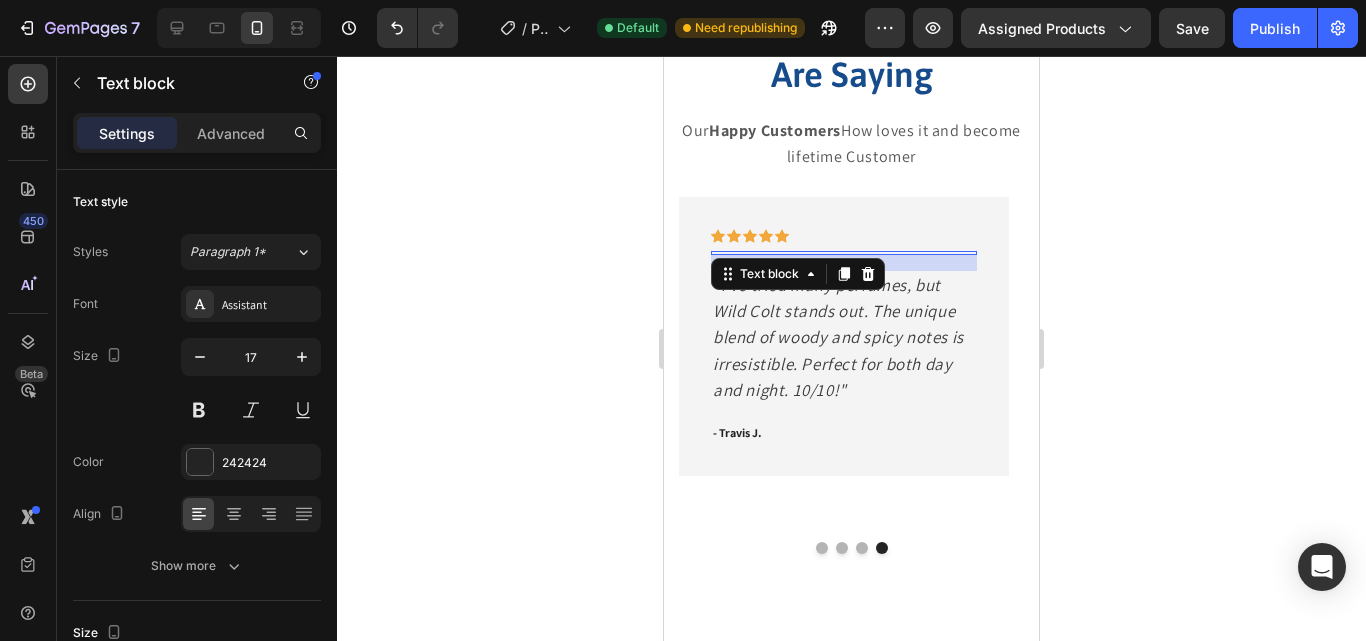 click at bounding box center (844, 253) 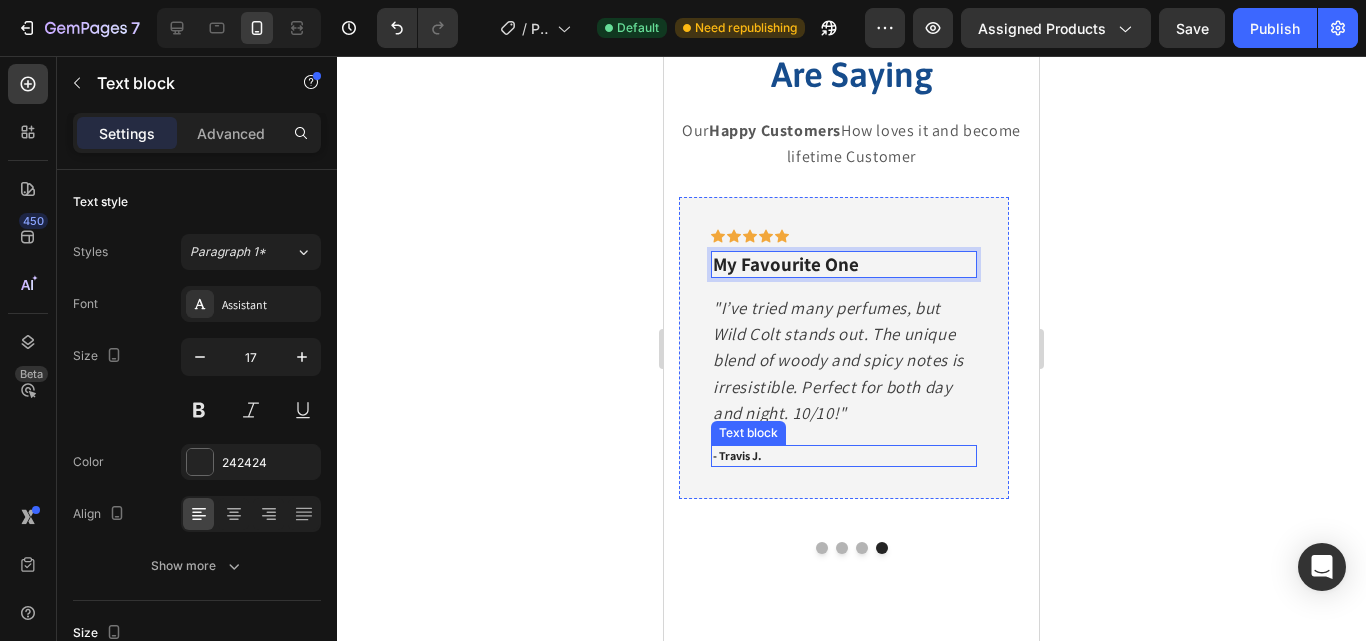 click on "- Travis J." at bounding box center [844, 456] 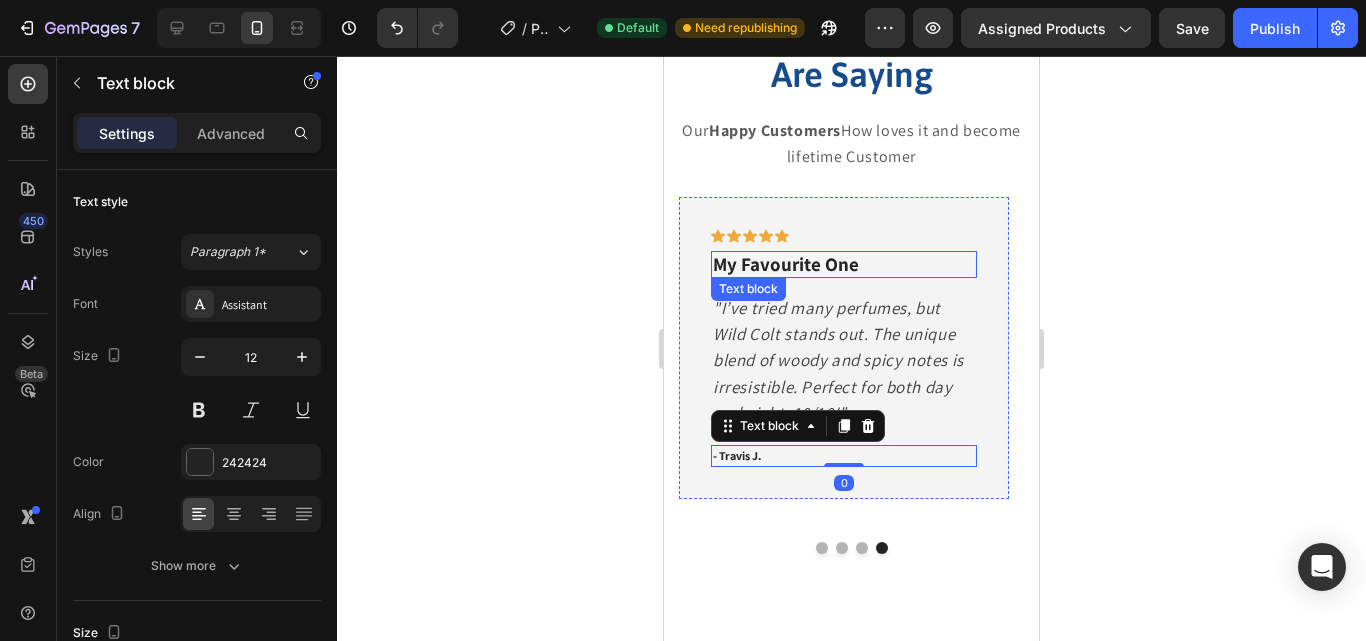 click on "My Favourite One" at bounding box center [786, 264] 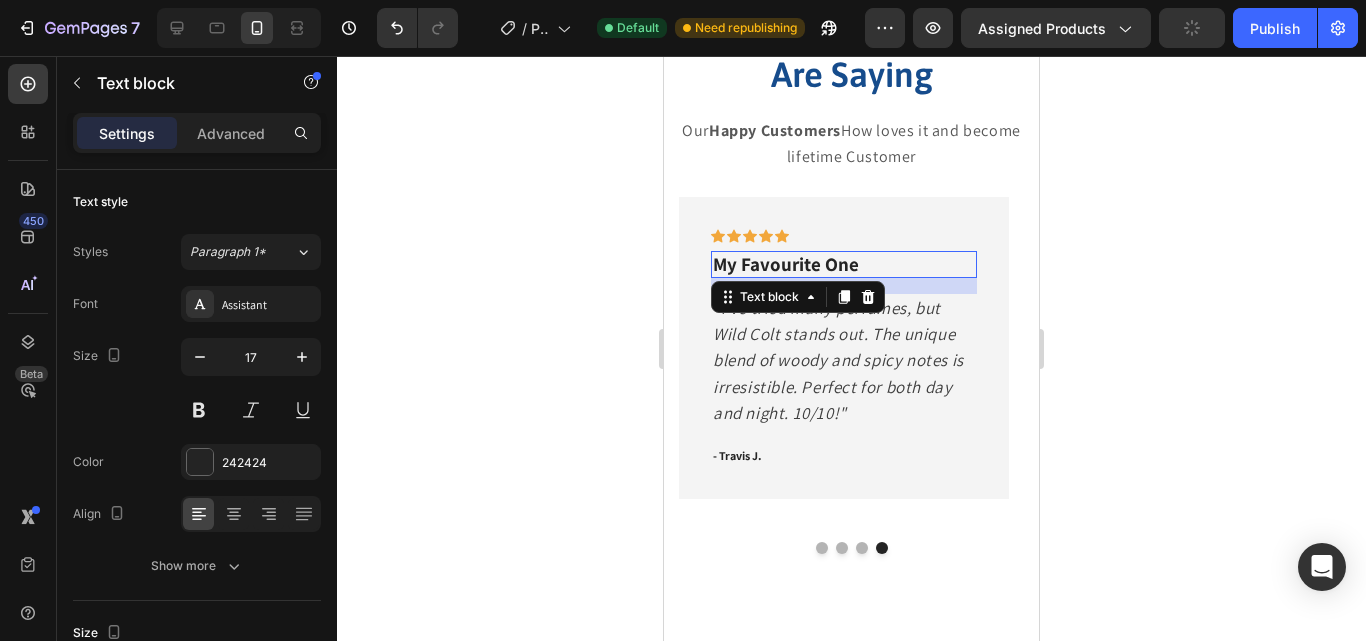 click on "My Favourite One" at bounding box center (844, 264) 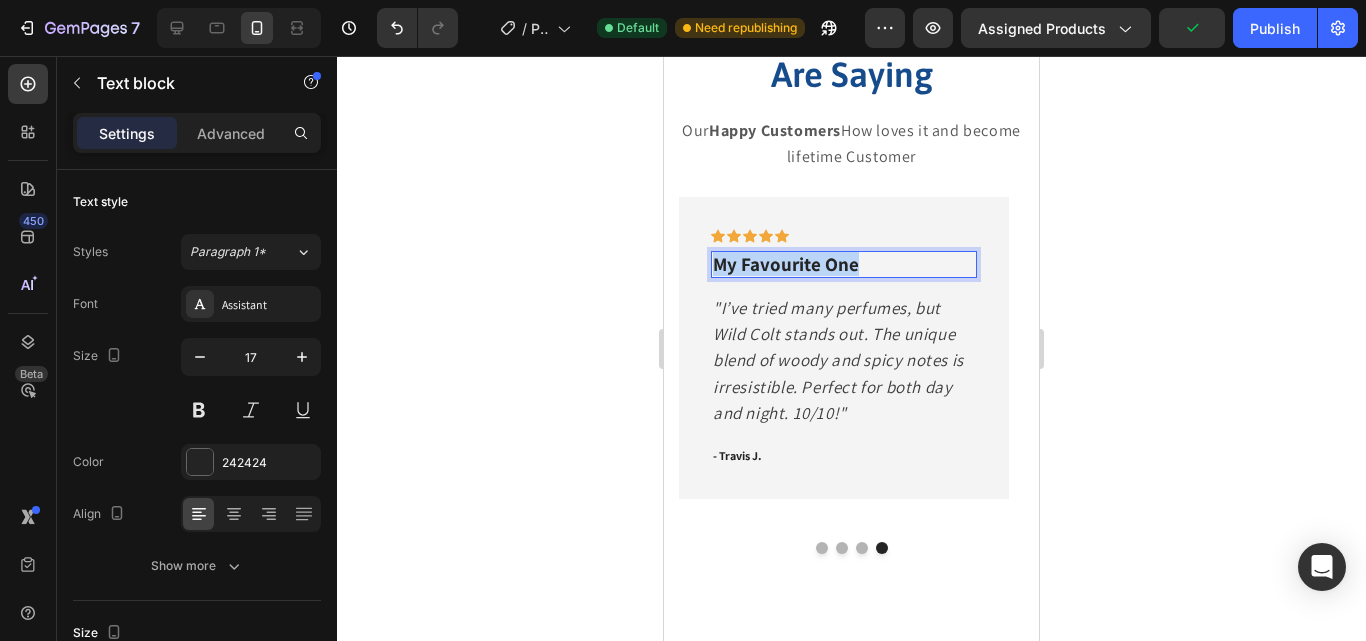 drag, startPoint x: 890, startPoint y: 267, endPoint x: 639, endPoint y: 271, distance: 251.03188 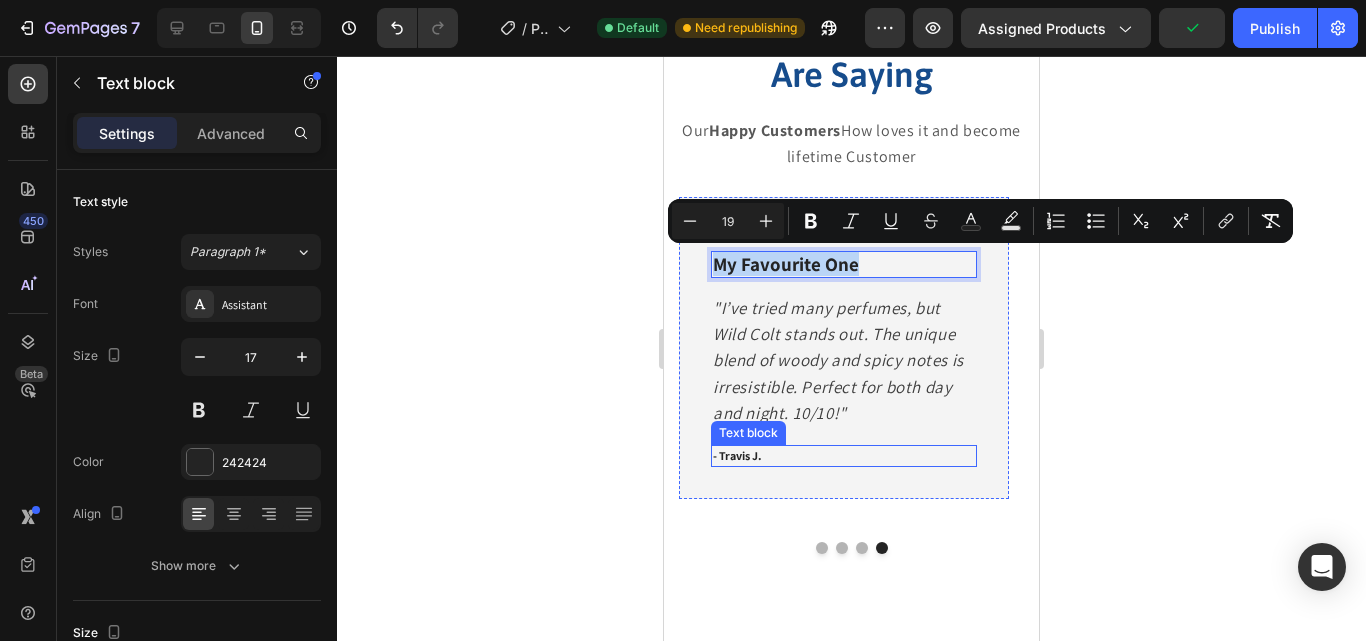 click on "- Travis J." at bounding box center [844, 456] 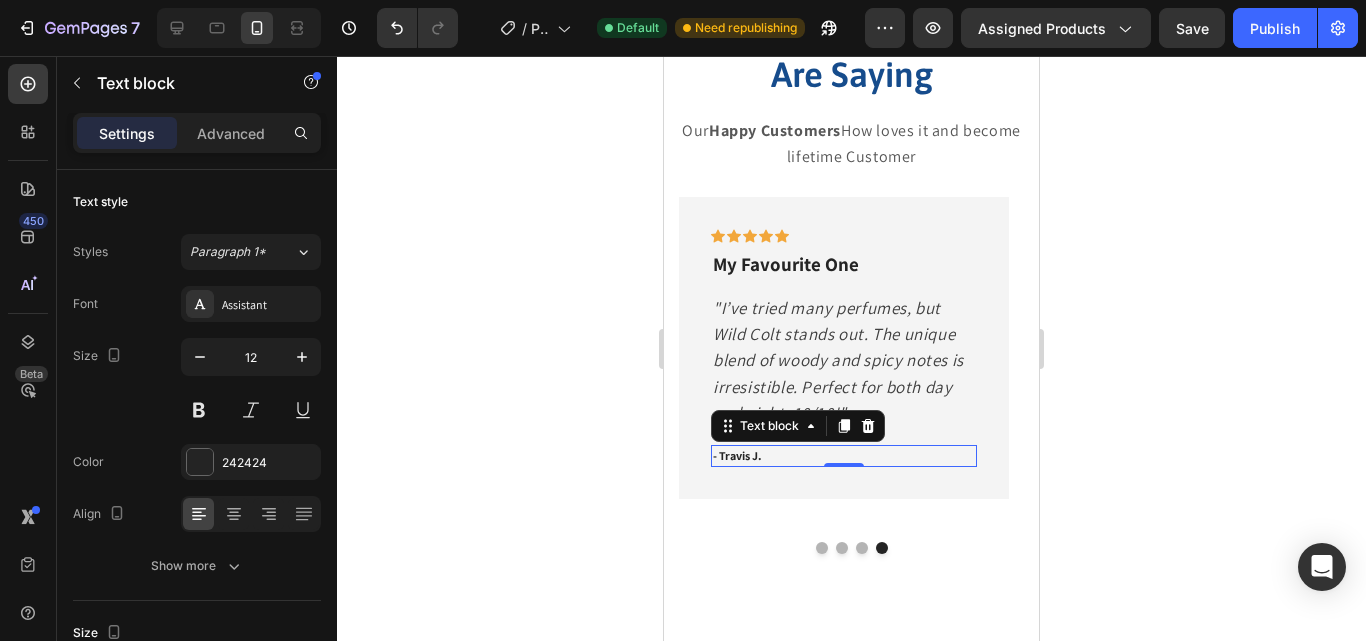 click on "- Travis J." at bounding box center (844, 456) 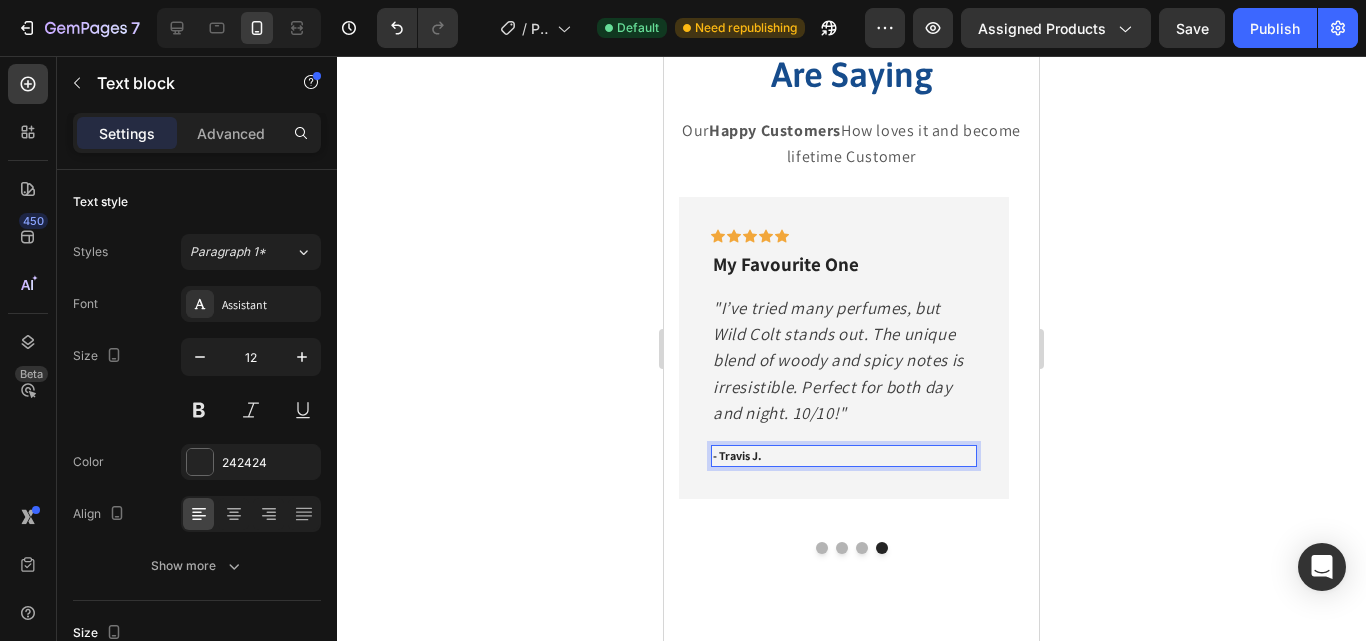click on "- Travis J." at bounding box center [844, 456] 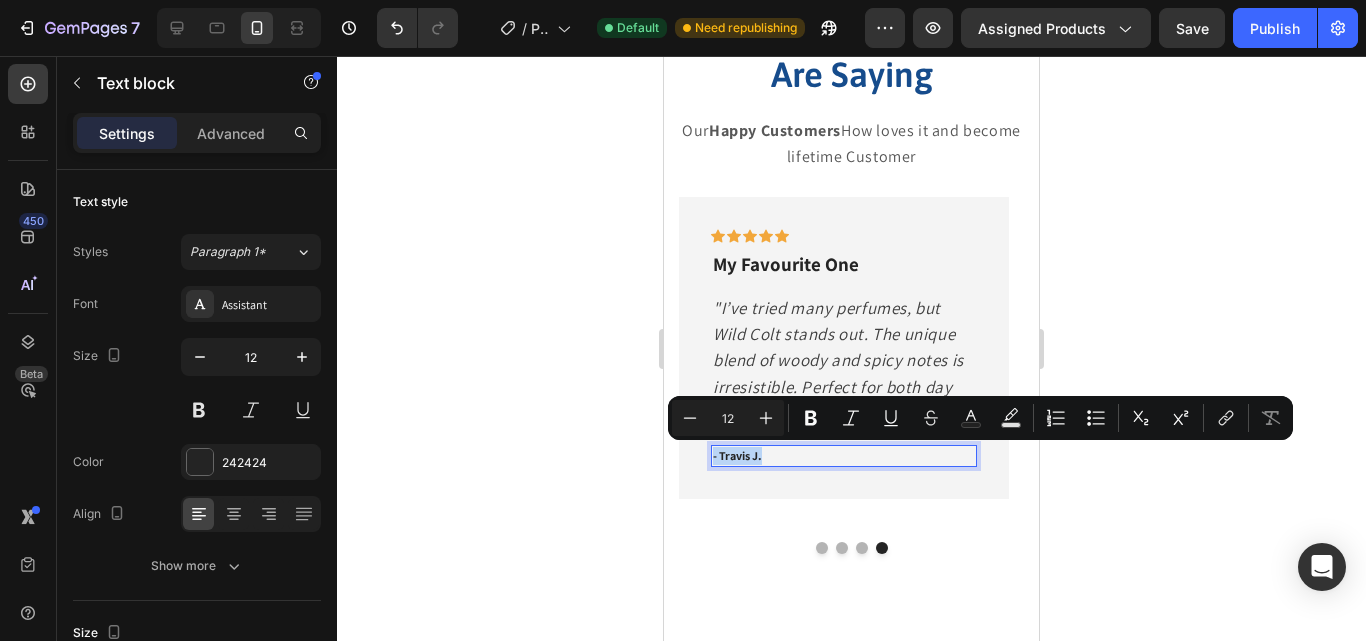 drag, startPoint x: 771, startPoint y: 458, endPoint x: 727, endPoint y: 458, distance: 44 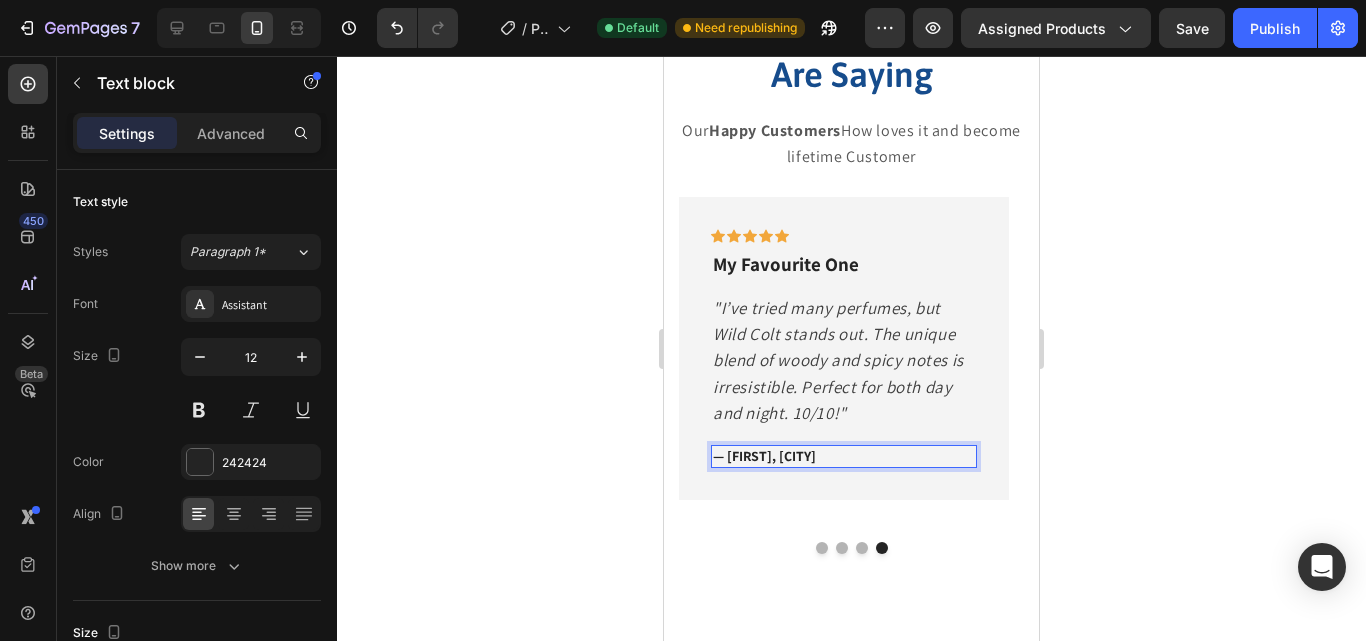 click on "— [FIRST], [CITY]" at bounding box center [844, 456] 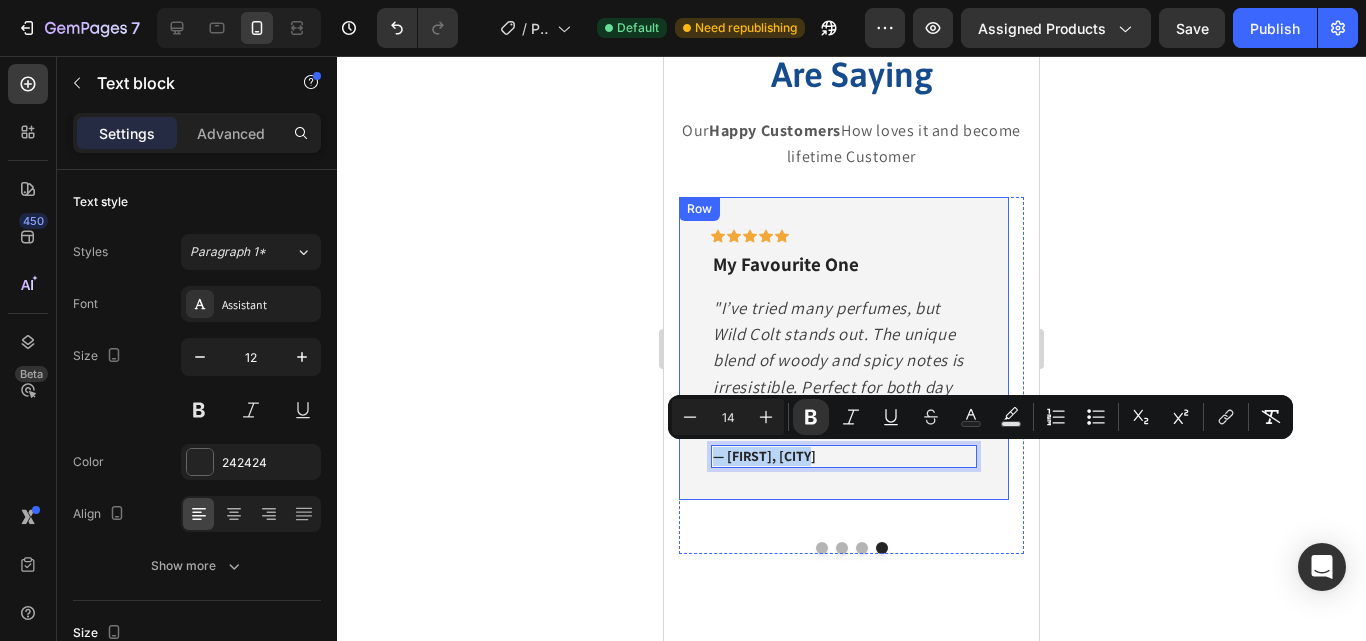 drag, startPoint x: 858, startPoint y: 452, endPoint x: 691, endPoint y: 450, distance: 167.01198 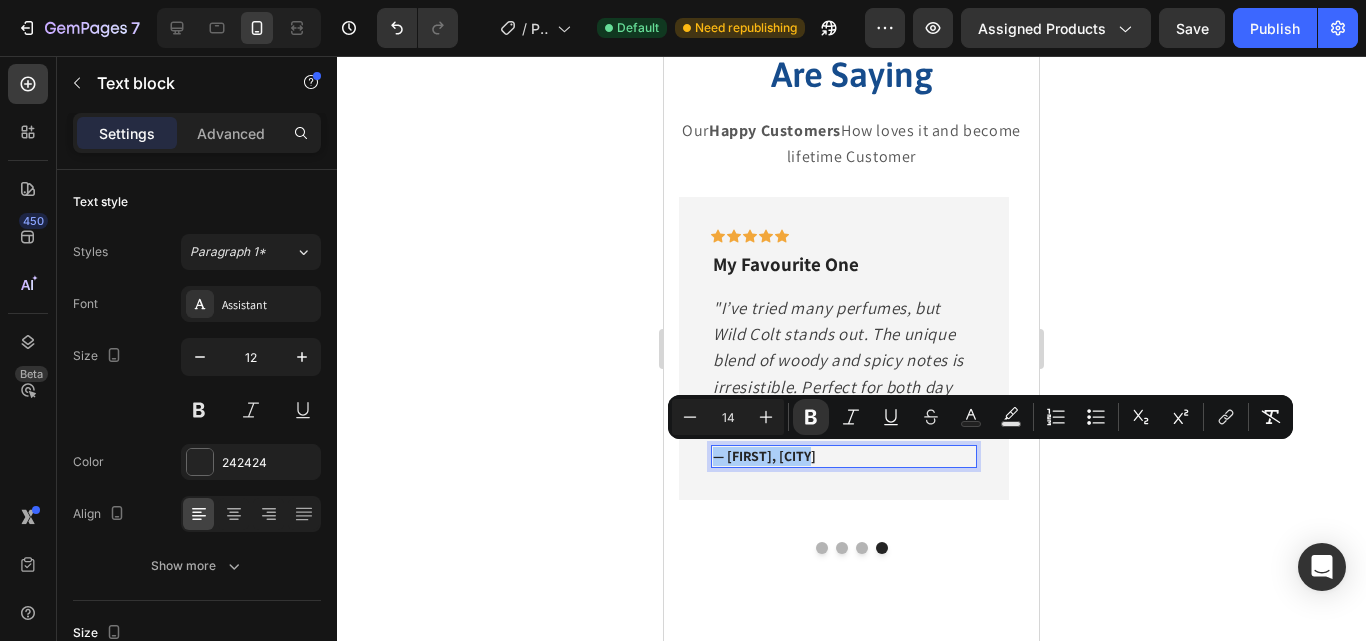 click 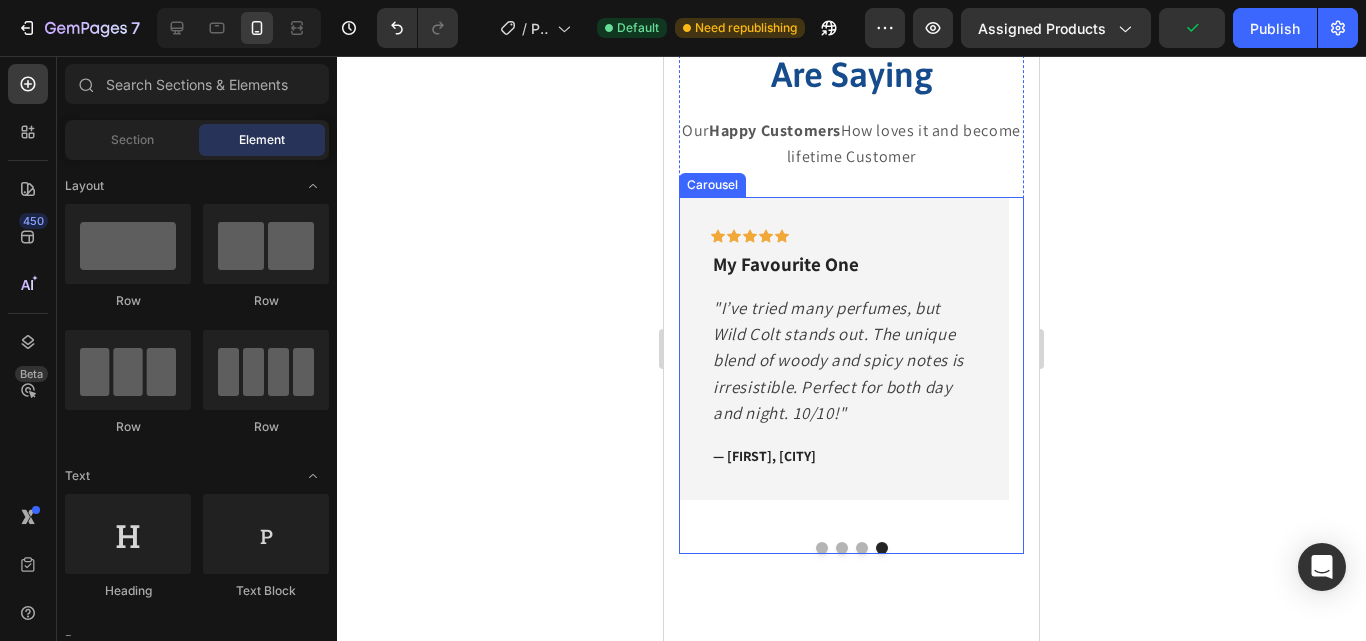 click on "Icon
Icon
Icon
Icon
Icon Row My New Signature Scent! Text block "Wild Colt Perfume is an absolute game-changer! The scent is bold, masculine, and long-lasting. Every time I wear it, I get compliments. It’s now my signature fragrance highly recommend!" Text block — [FIRST] [LAST], [CITY] Text block Row
Icon
Icon
Icon
Icon
Icon Row عطر لا يُضاهى Text block " عطر وايلد كولت رائع جداً! الرائحة قوية وتدوم طويلاً. كل ما أستعمله، أتلقى إطراءات من الجميع. أصبح عطري المفضل بلا منافس! Text block — [FIRST] [LAST], [CITY] Text block Row
Icon
Icon
Icon
Icon
Icon Row عطر لا يقاوم ومنعش بشكل رائع Text block Text block — [FIRST], [CITY] Text block" at bounding box center [851, 375] 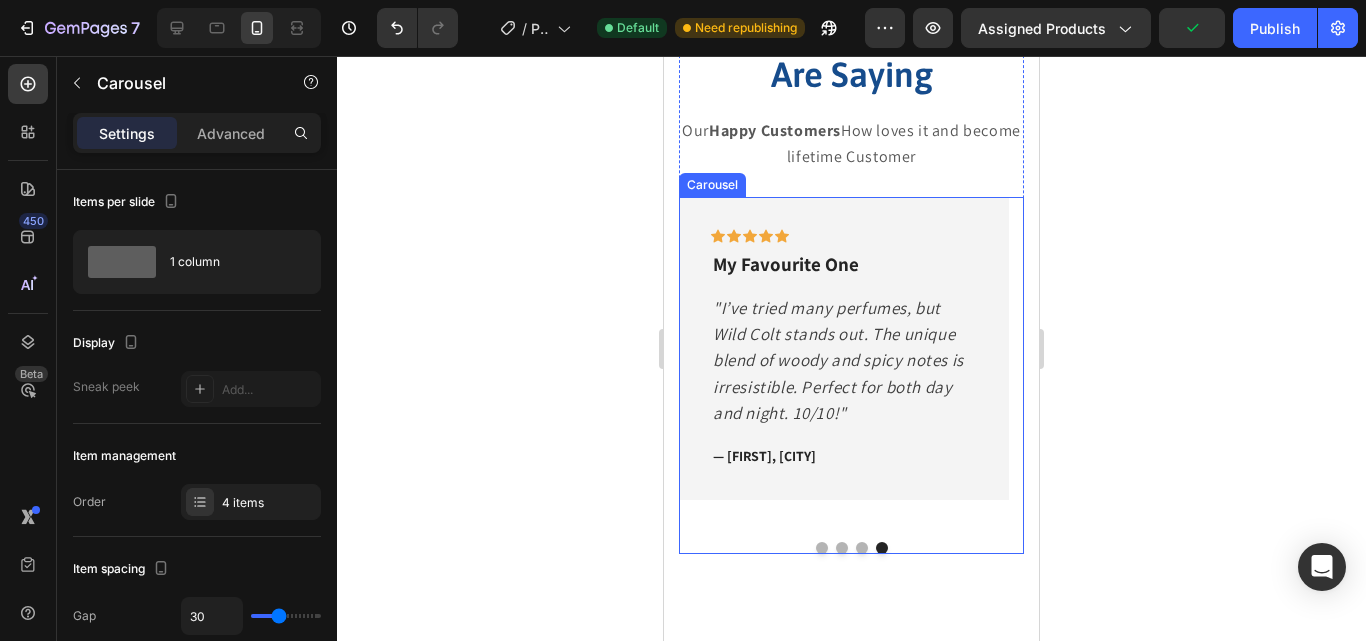 click on "Icon
Icon
Icon
Icon
Icon Row My New Signature Scent! Text block "Wild Colt Perfume is an absolute game-changer! The scent is bold, masculine, and long-lasting. Every time I wear it, I get compliments. It’s now my signature fragrance highly recommend!" Text block — [FIRST] [LAST], [CITY] Text block Row
Icon
Icon
Icon
Icon
Icon Row عطر لا يُضاهى Text block " عطر وايلد كولت رائع جداً! الرائحة قوية وتدوم طويلاً. كل ما أستعمله، أتلقى إطراءات من الجميع. أصبح عطري المفضل بلا منافس! Text block — [FIRST] [LAST], [CITY] Text block Row
Icon
Icon
Icon
Icon
Icon Row عطر لا يقاوم ومنعش بشكل رائع Text block Text block — [FIRST], [CITY] Text block" at bounding box center (851, 375) 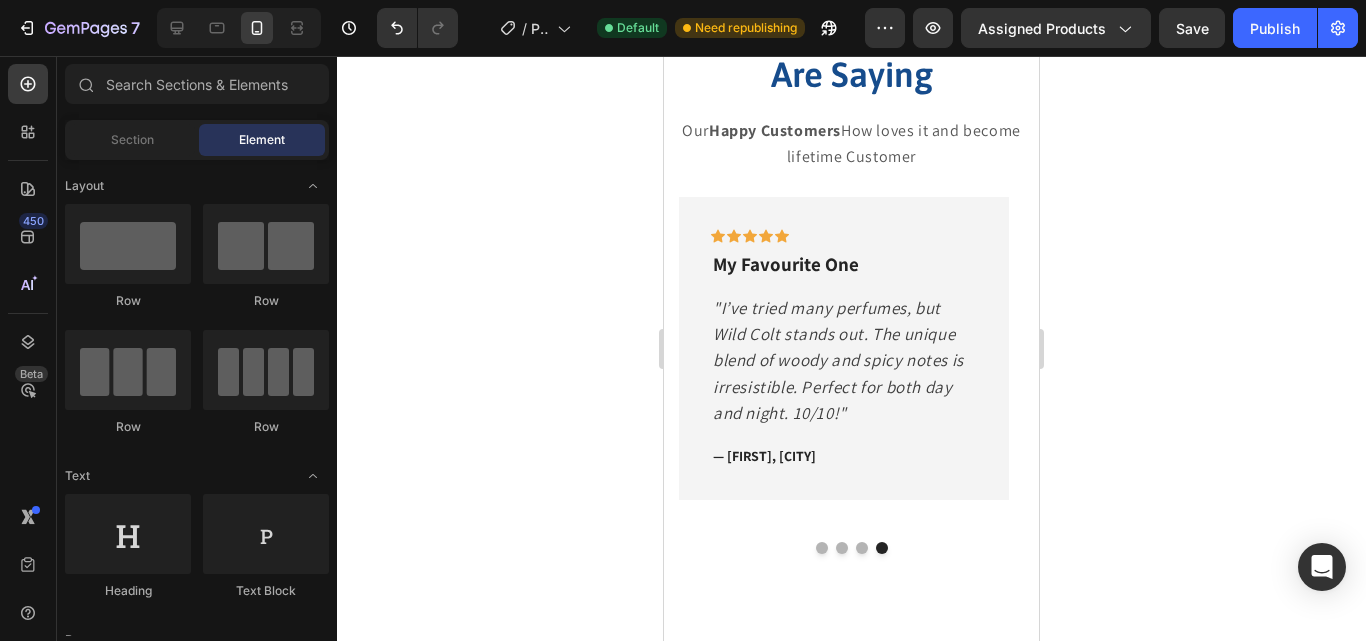 scroll, scrollTop: 1220, scrollLeft: 0, axis: vertical 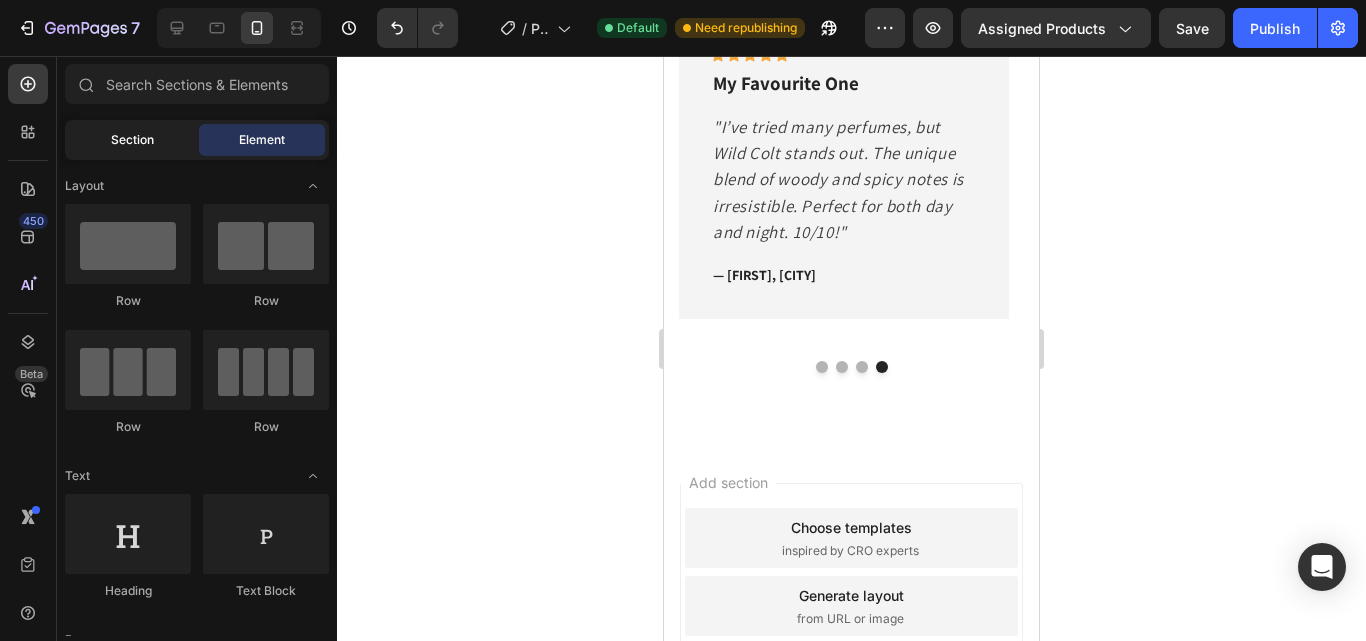 click on "Section" at bounding box center (132, 140) 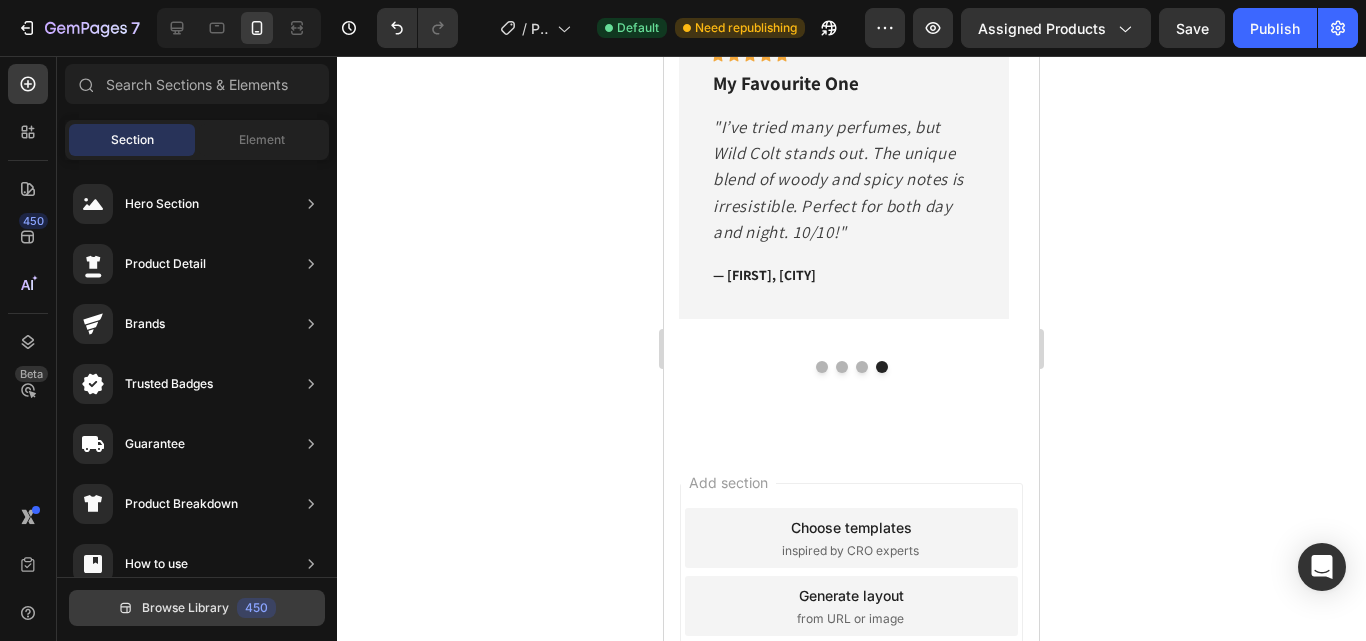 click on "Browse Library" at bounding box center (185, 608) 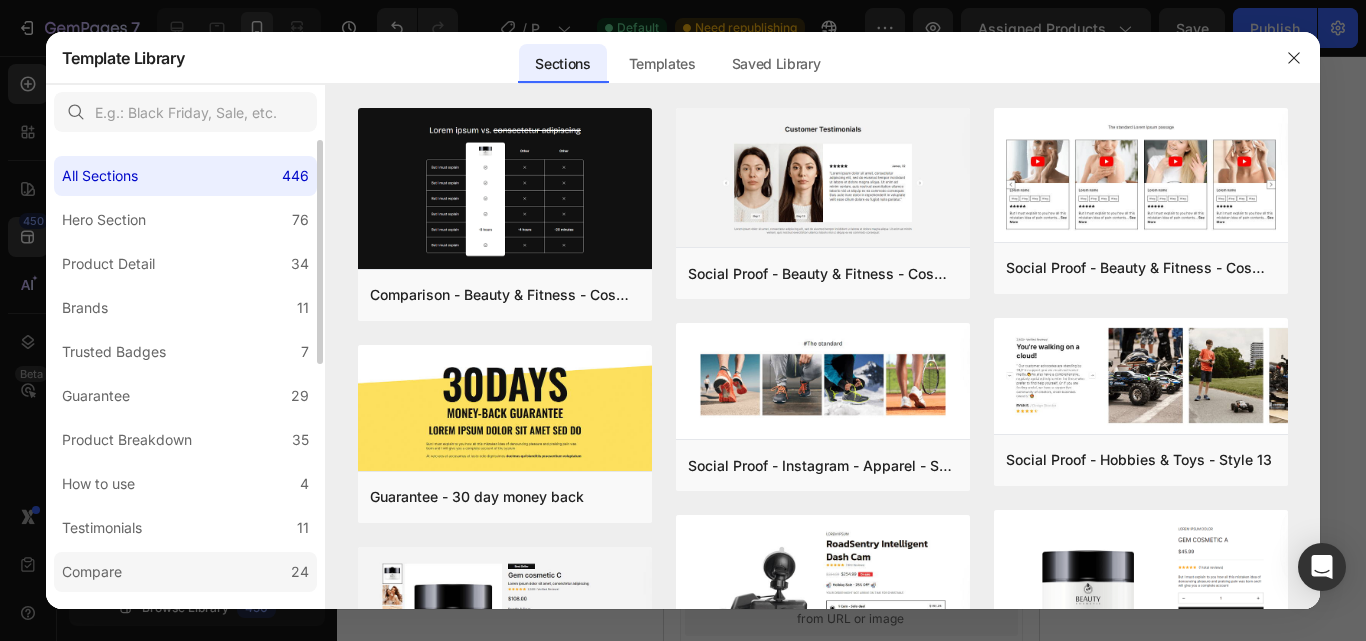 click on "Compare 24" 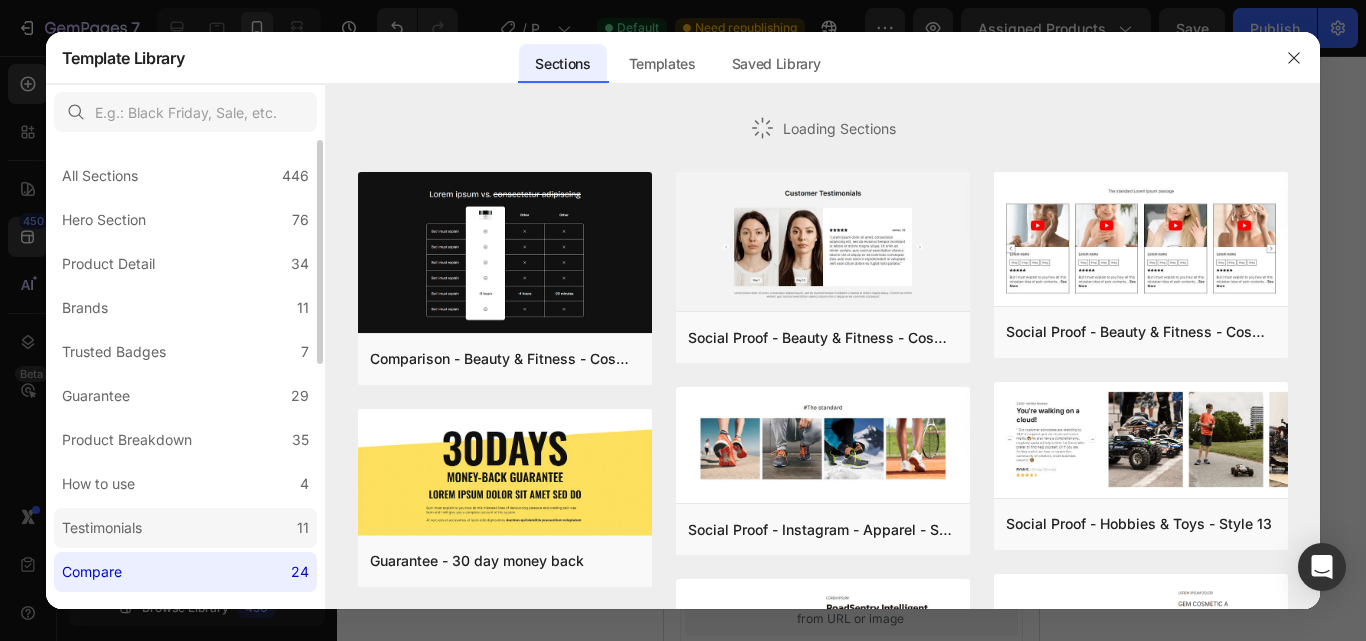 click on "Testimonials" at bounding box center [102, 528] 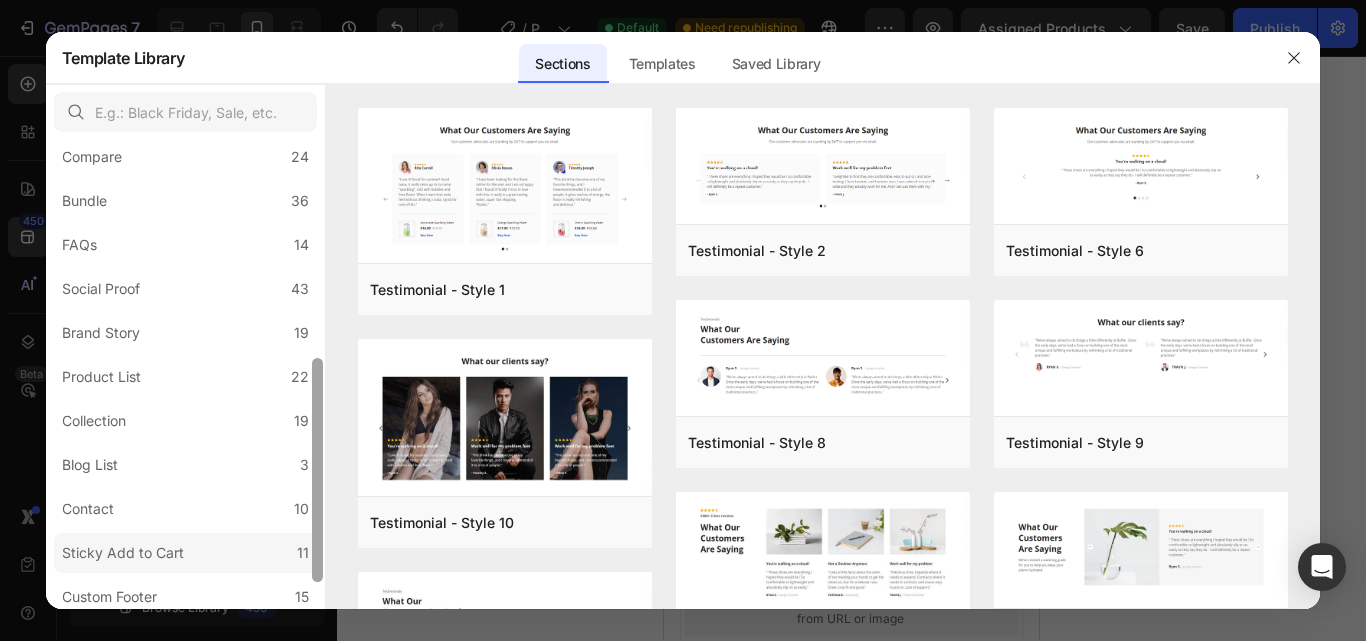 scroll, scrollTop: 428, scrollLeft: 0, axis: vertical 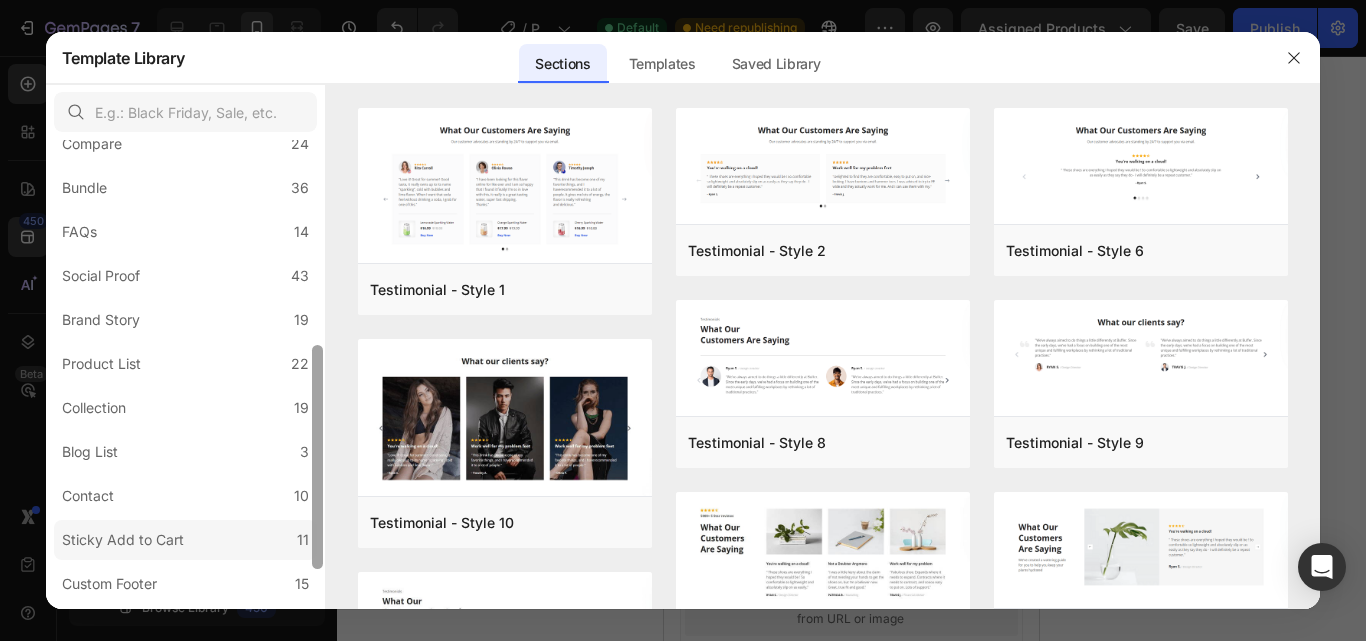 drag, startPoint x: 322, startPoint y: 346, endPoint x: 304, endPoint y: 551, distance: 205.78873 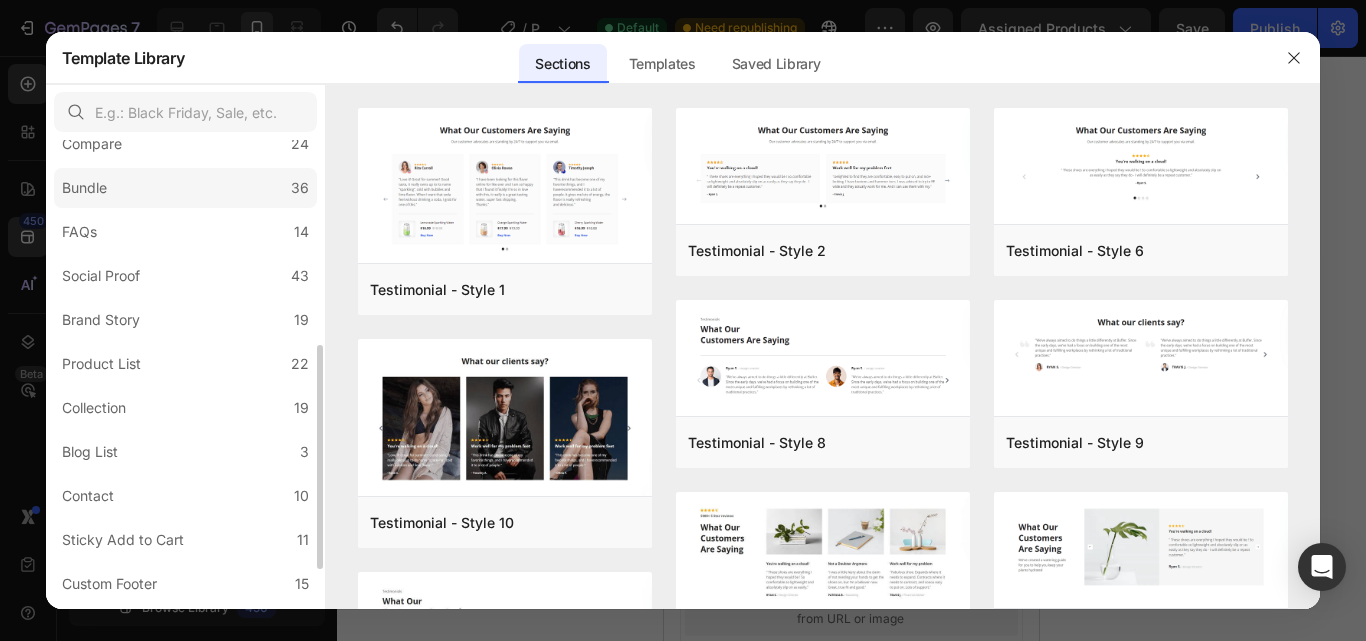 click on "Bundle" at bounding box center [84, 188] 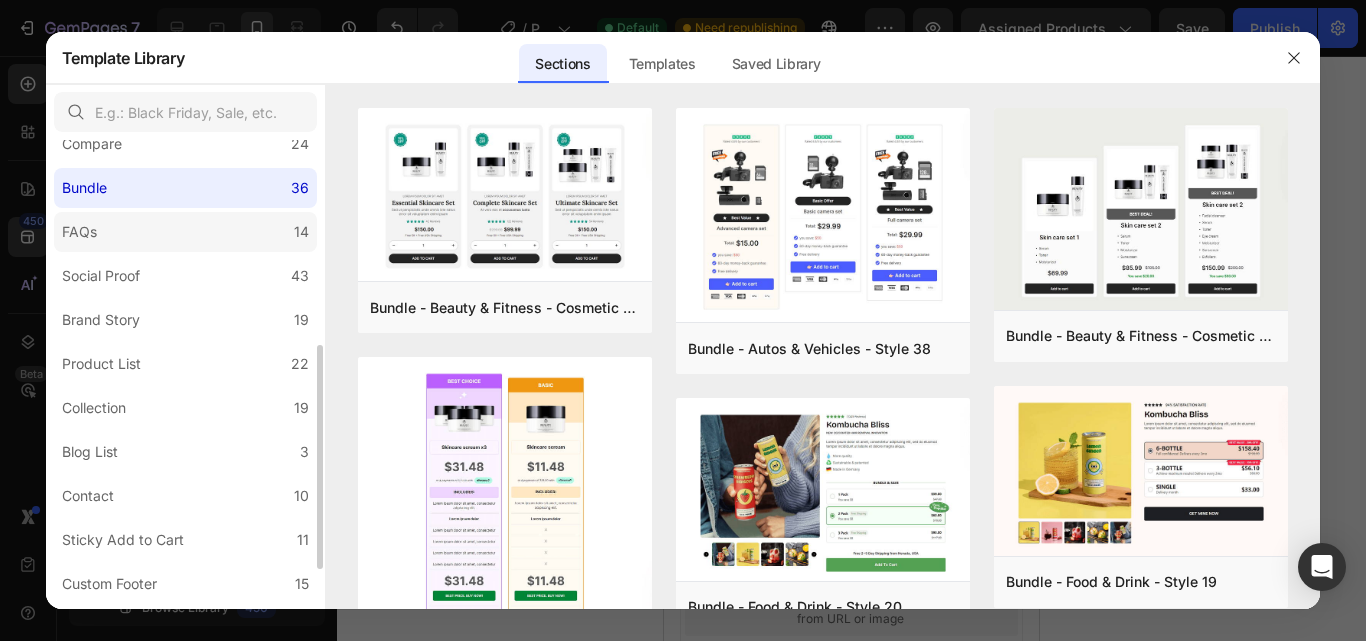 click on "FAQs 14" 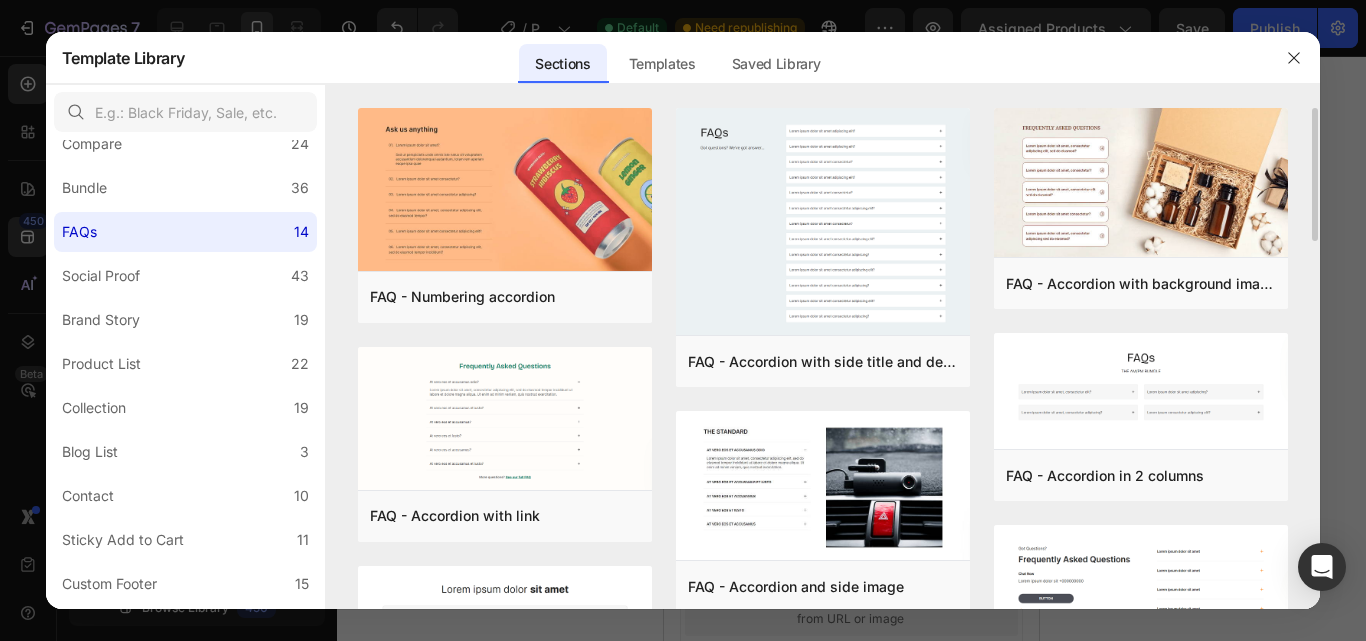 drag, startPoint x: 1314, startPoint y: 231, endPoint x: 1315, endPoint y: 220, distance: 11.045361 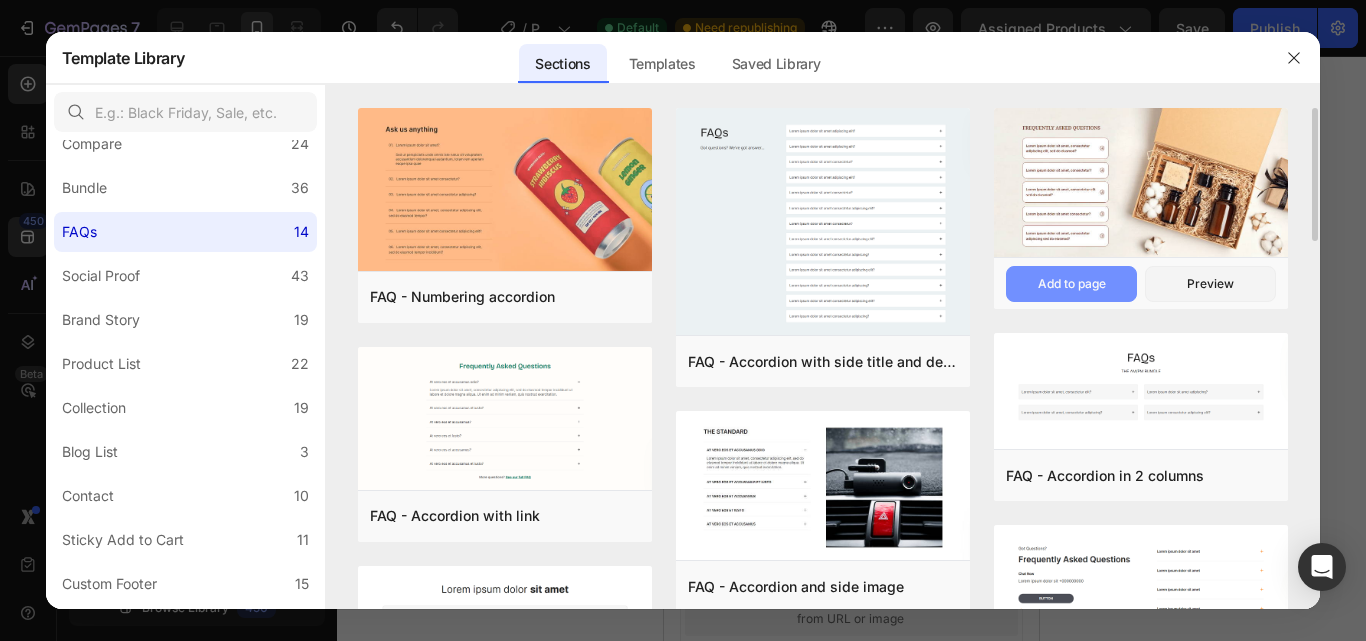 click on "Add to page" at bounding box center [1072, 284] 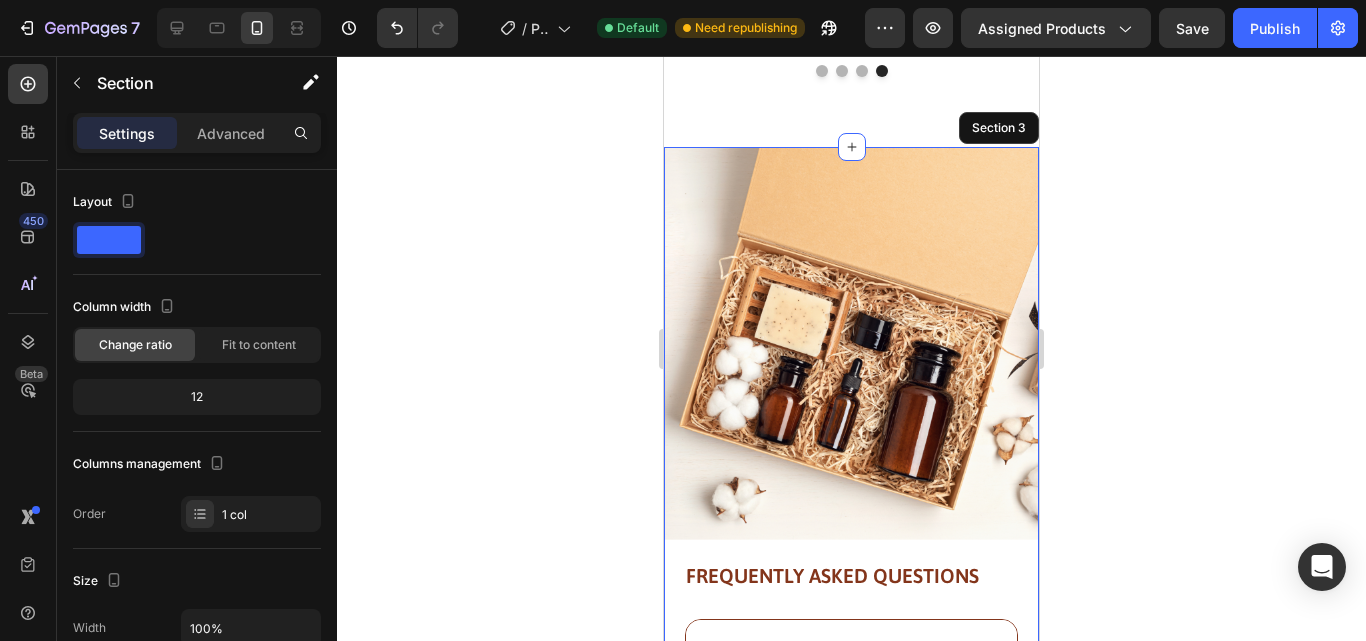scroll, scrollTop: 1607, scrollLeft: 0, axis: vertical 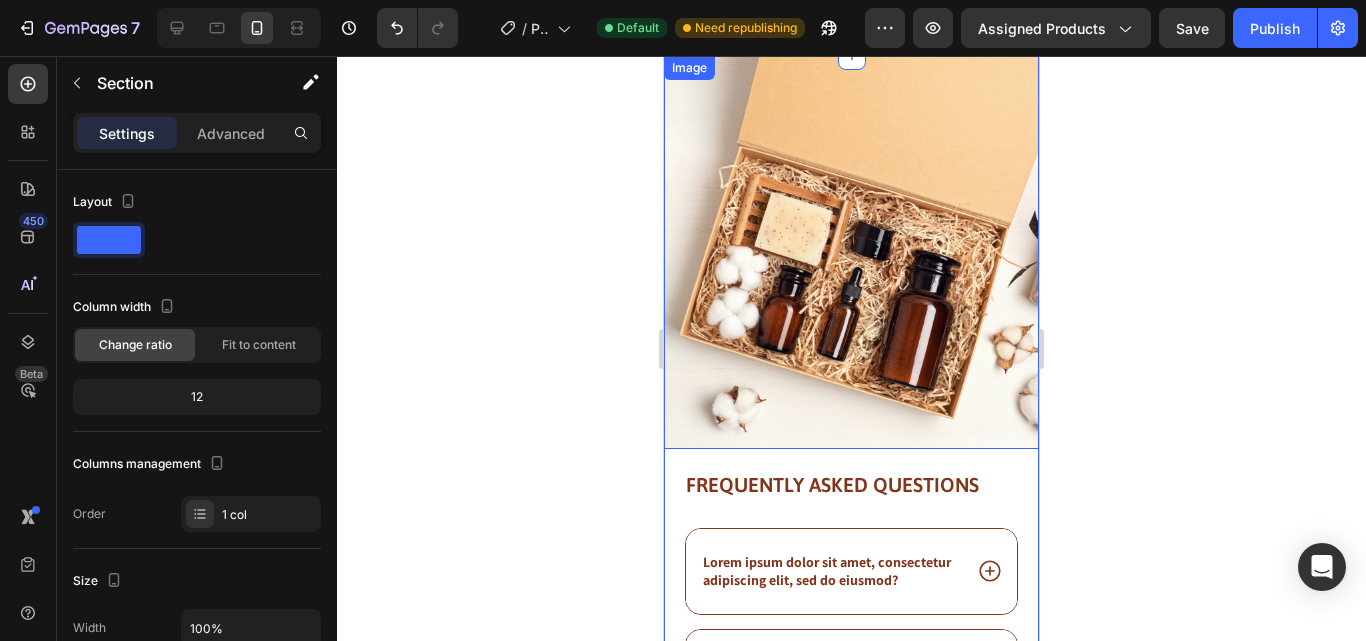 click at bounding box center (851, 252) 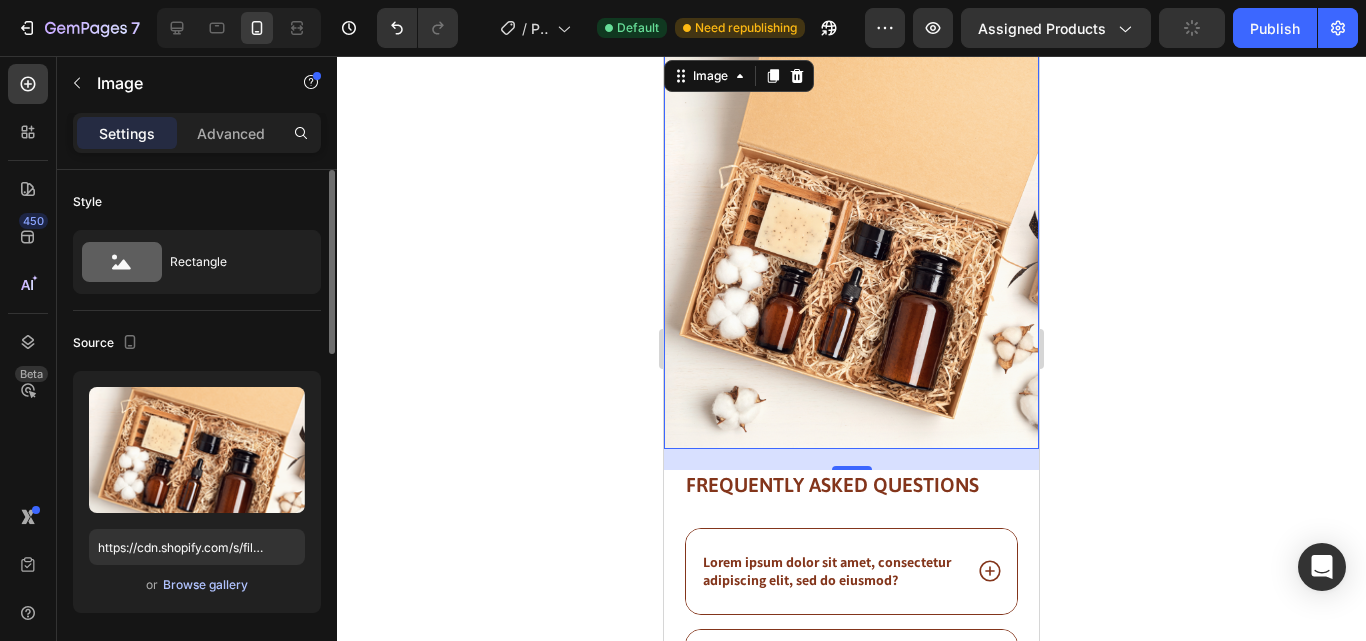 click on "Browse gallery" at bounding box center [205, 585] 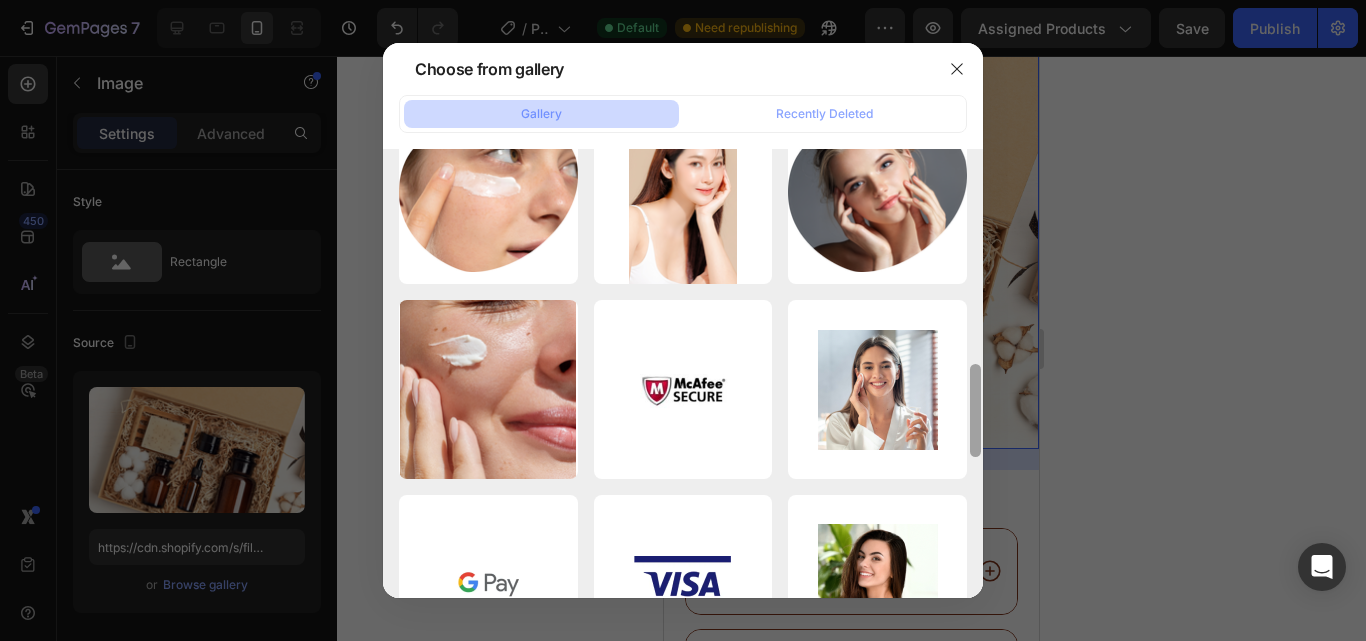 scroll, scrollTop: 1043, scrollLeft: 0, axis: vertical 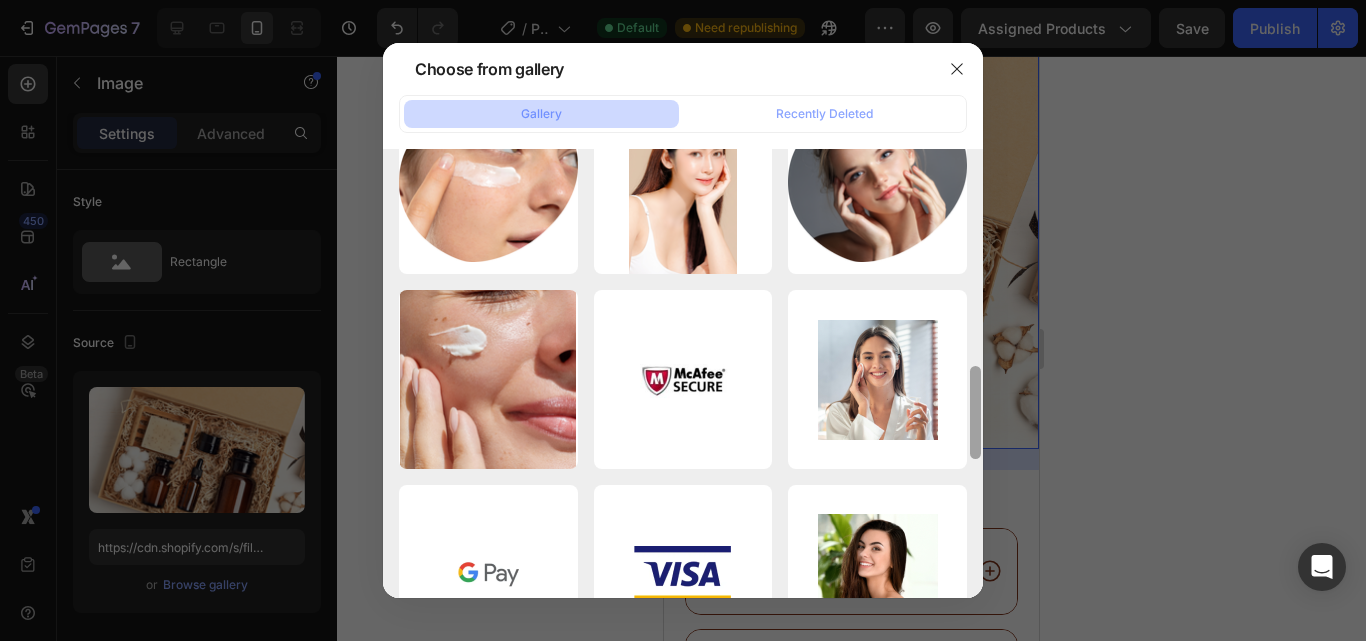 drag, startPoint x: 978, startPoint y: 284, endPoint x: 983, endPoint y: 680, distance: 396.03156 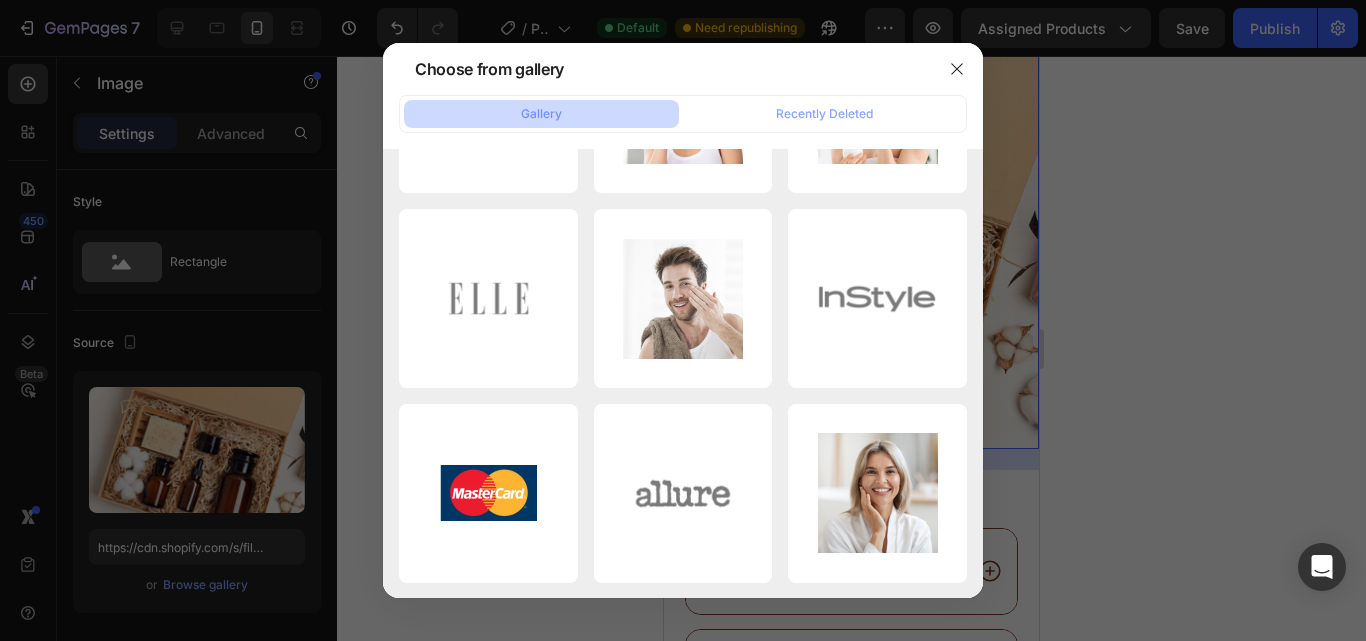 scroll, scrollTop: 1903, scrollLeft: 0, axis: vertical 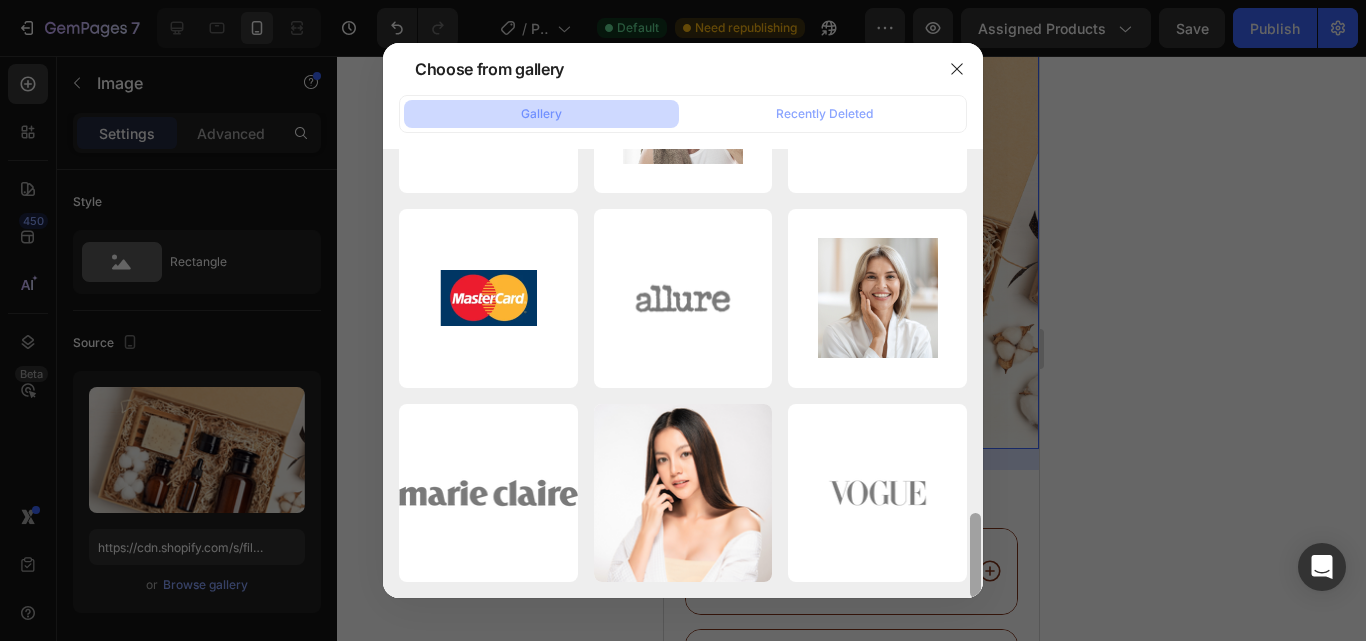 drag, startPoint x: 972, startPoint y: 407, endPoint x: 975, endPoint y: 625, distance: 218.02065 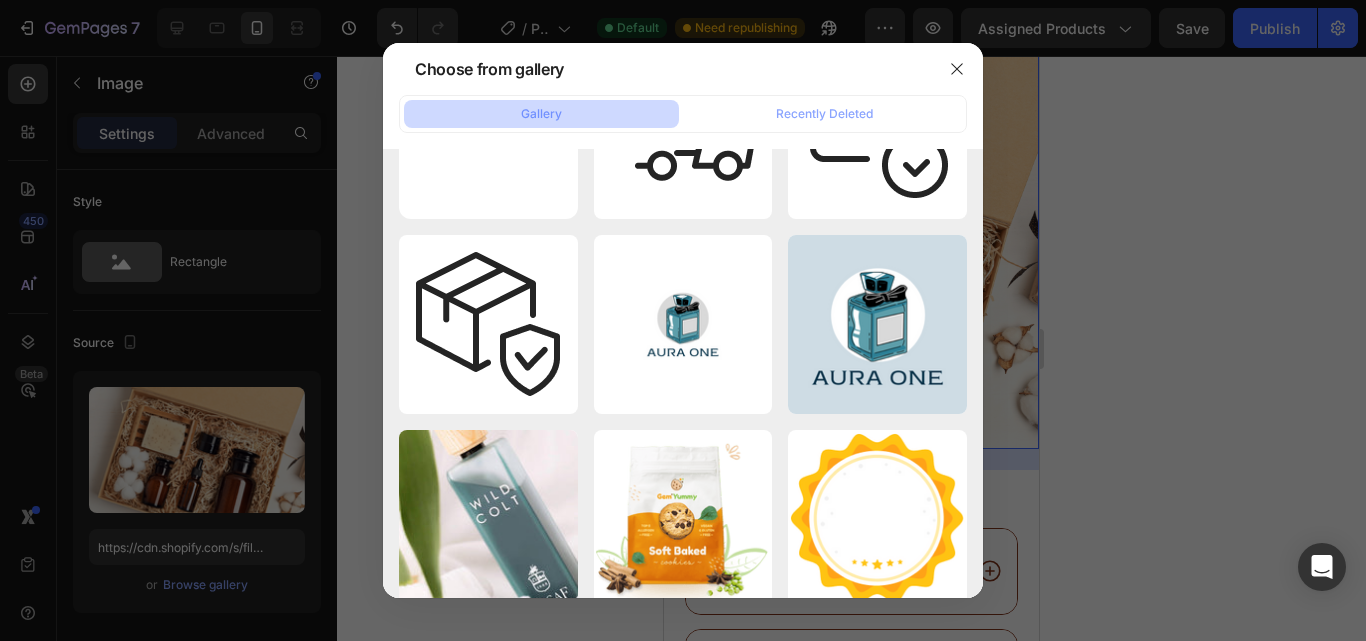 scroll, scrollTop: 0, scrollLeft: 0, axis: both 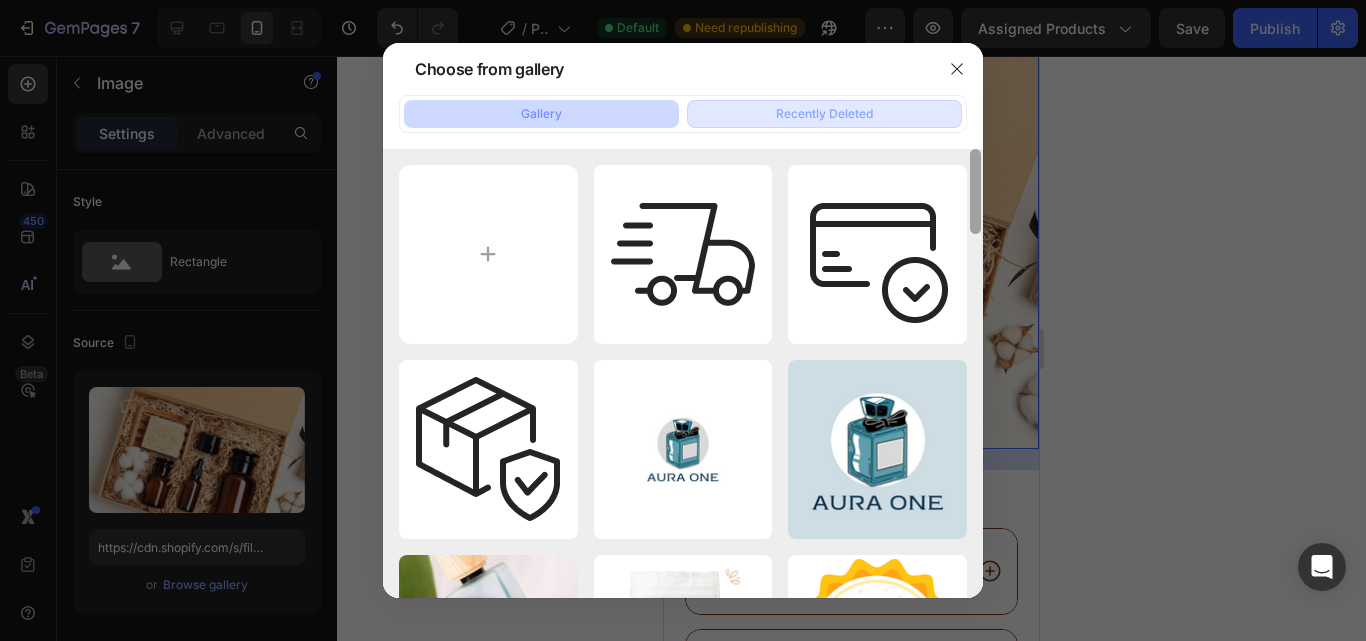 drag, startPoint x: 986, startPoint y: 413, endPoint x: 889, endPoint y: 100, distance: 327.68582 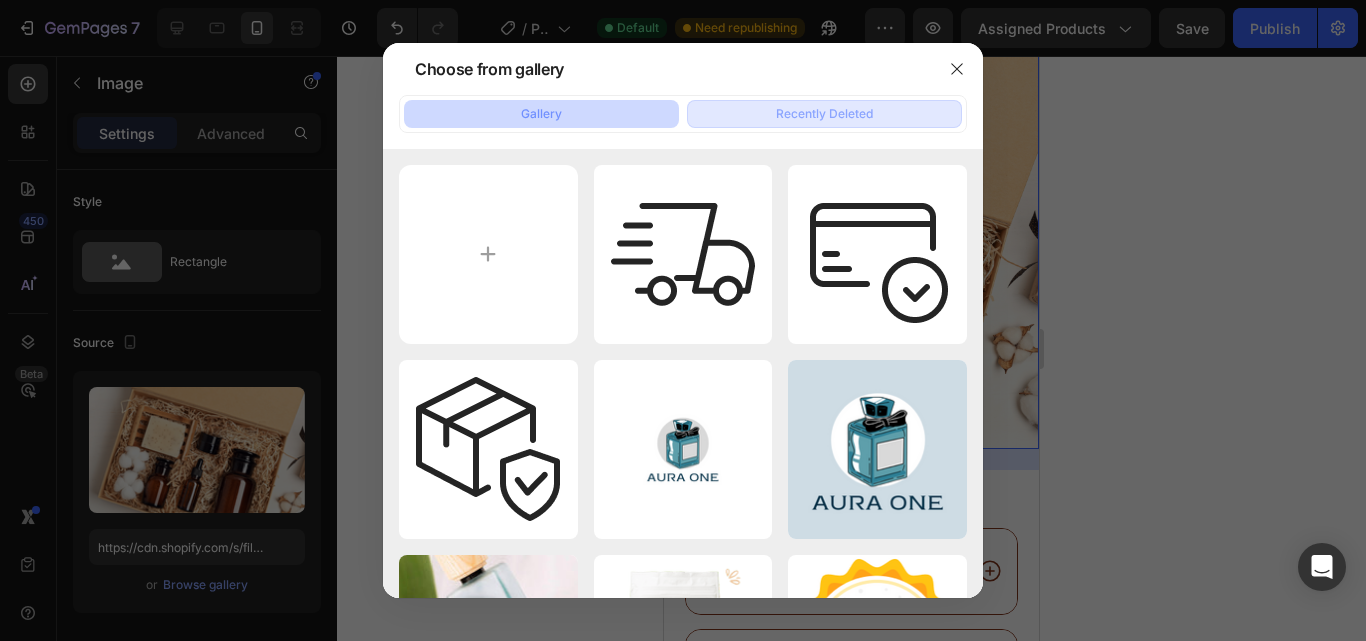 click on "Recently Deleted" 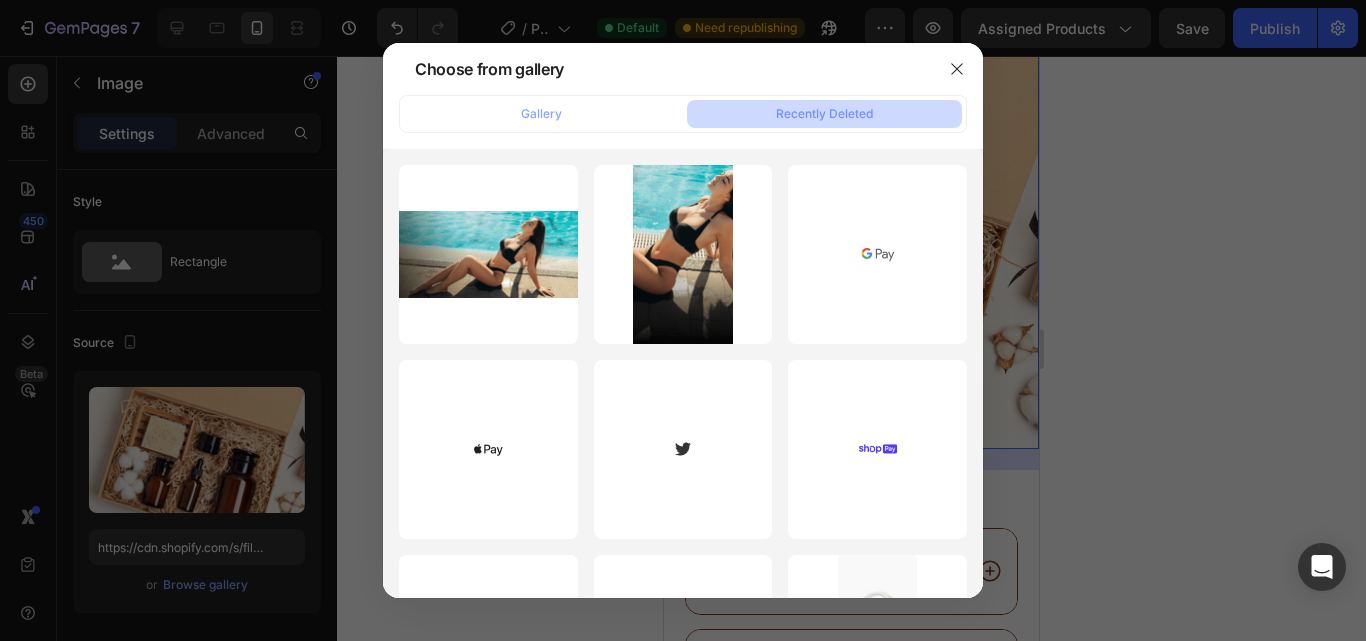 click on "Gallery Recently Deleted" 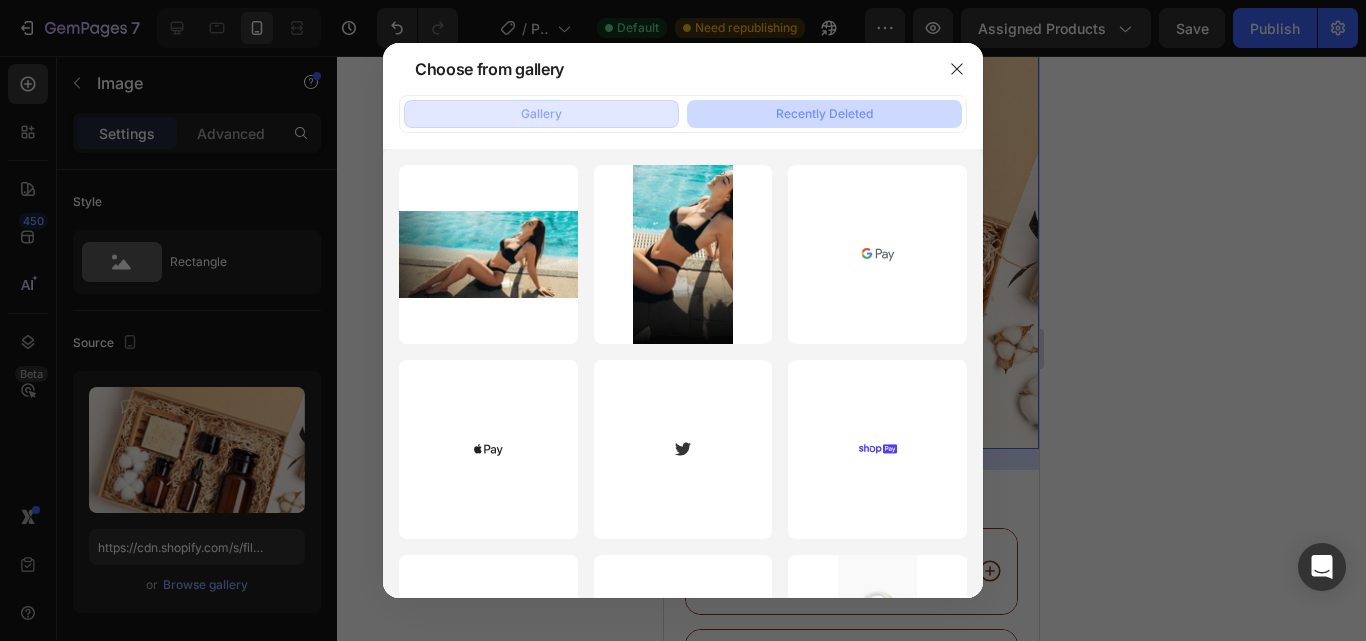 click on "Gallery" 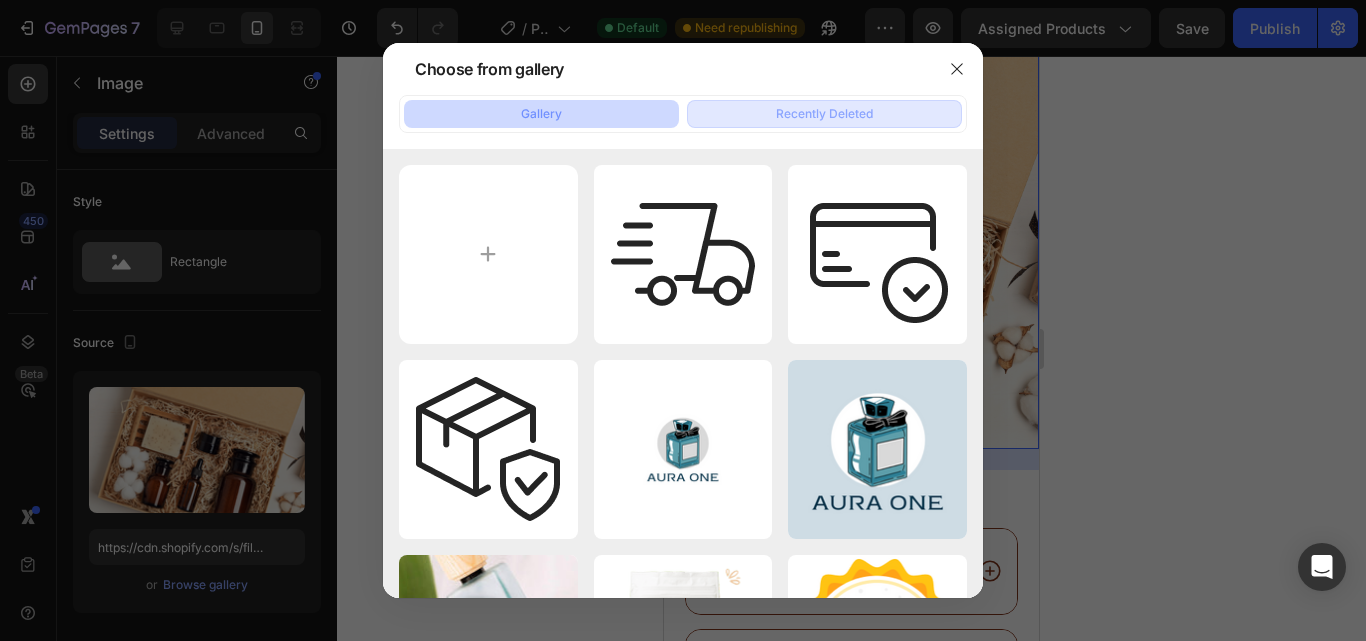 click on "Recently Deleted" 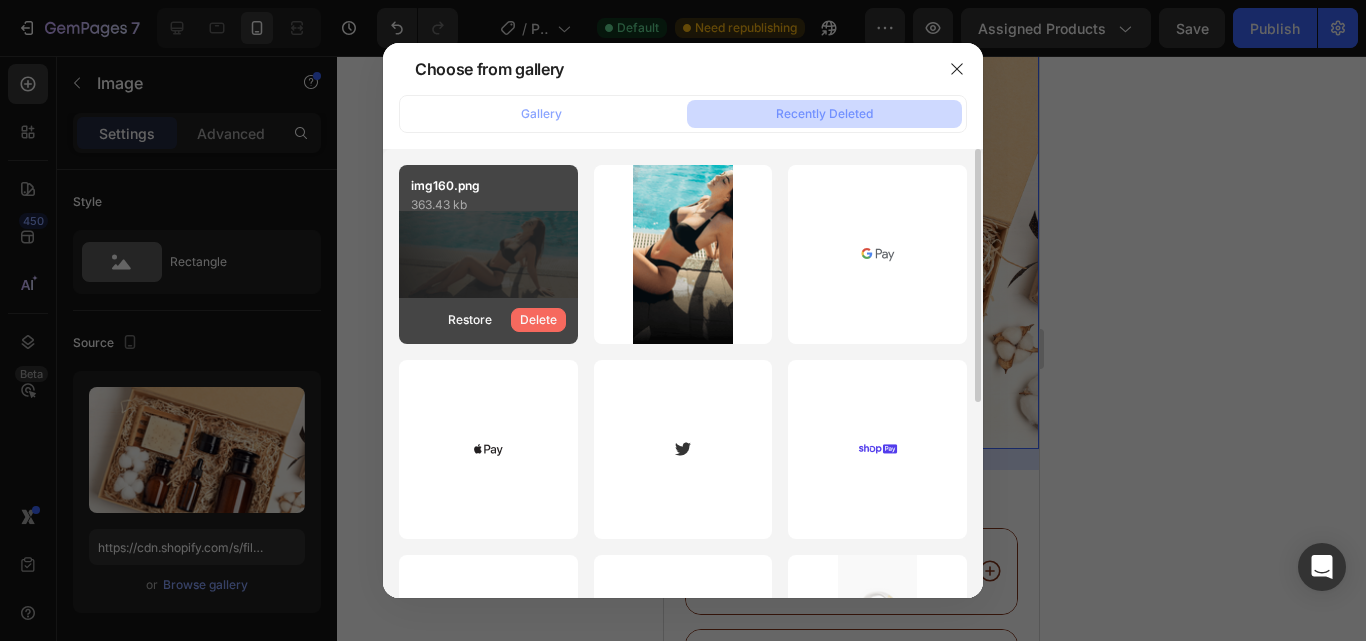 click on "Delete" at bounding box center (538, 320) 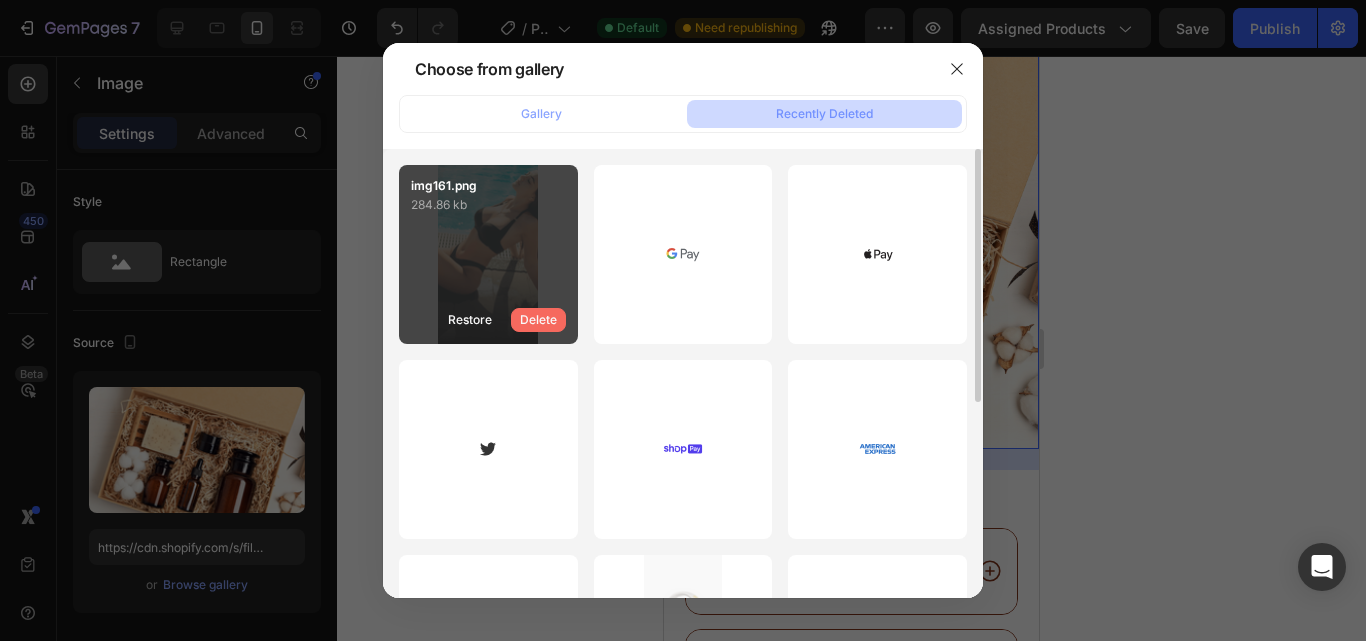 click on "Delete" at bounding box center (538, 320) 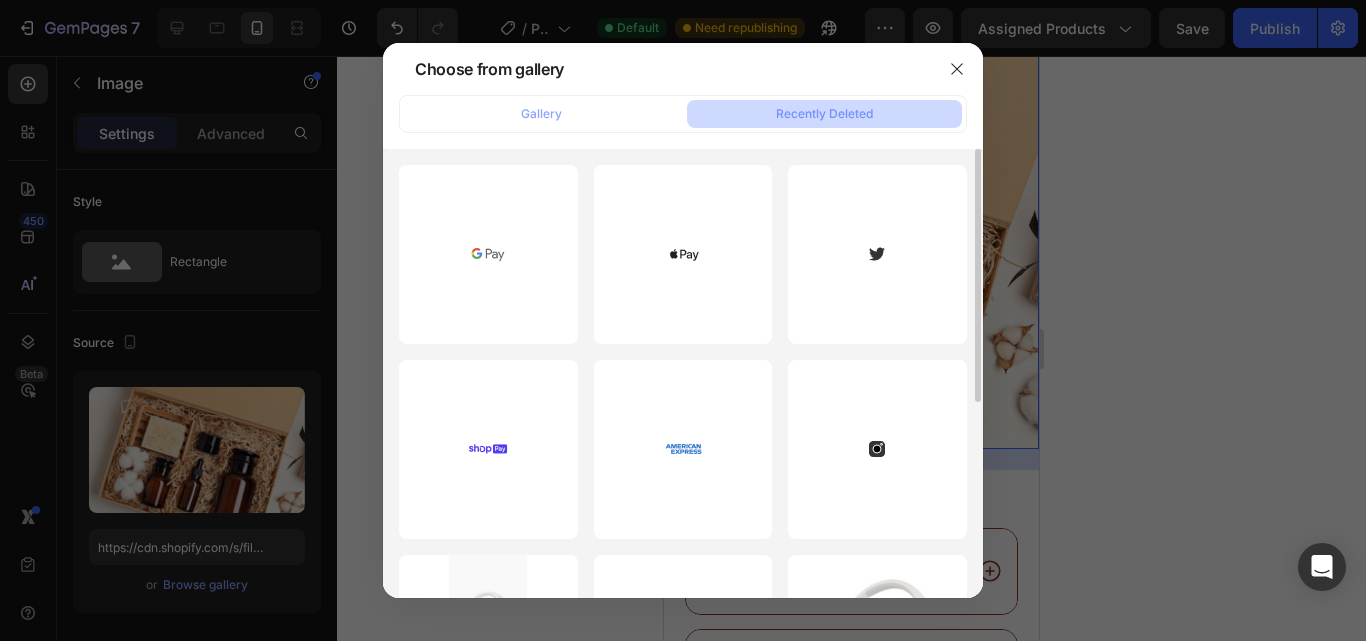 click on "Delete" at bounding box center (0, 0) 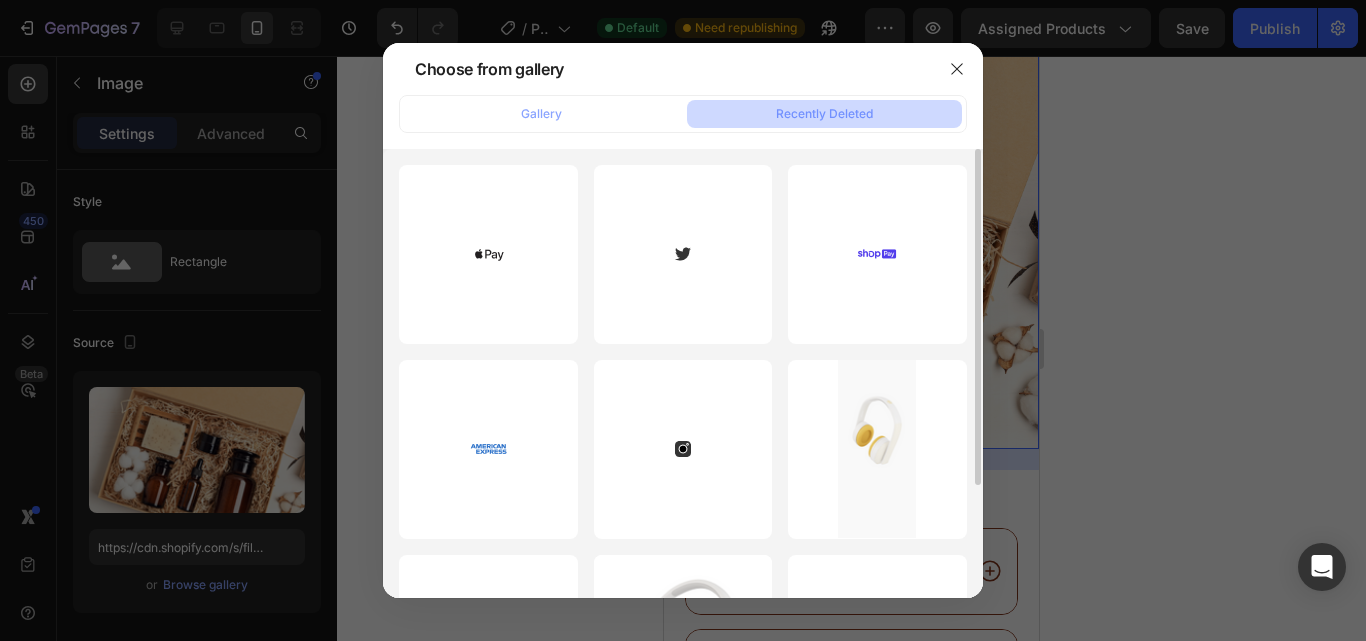 click on "Delete" at bounding box center (0, 0) 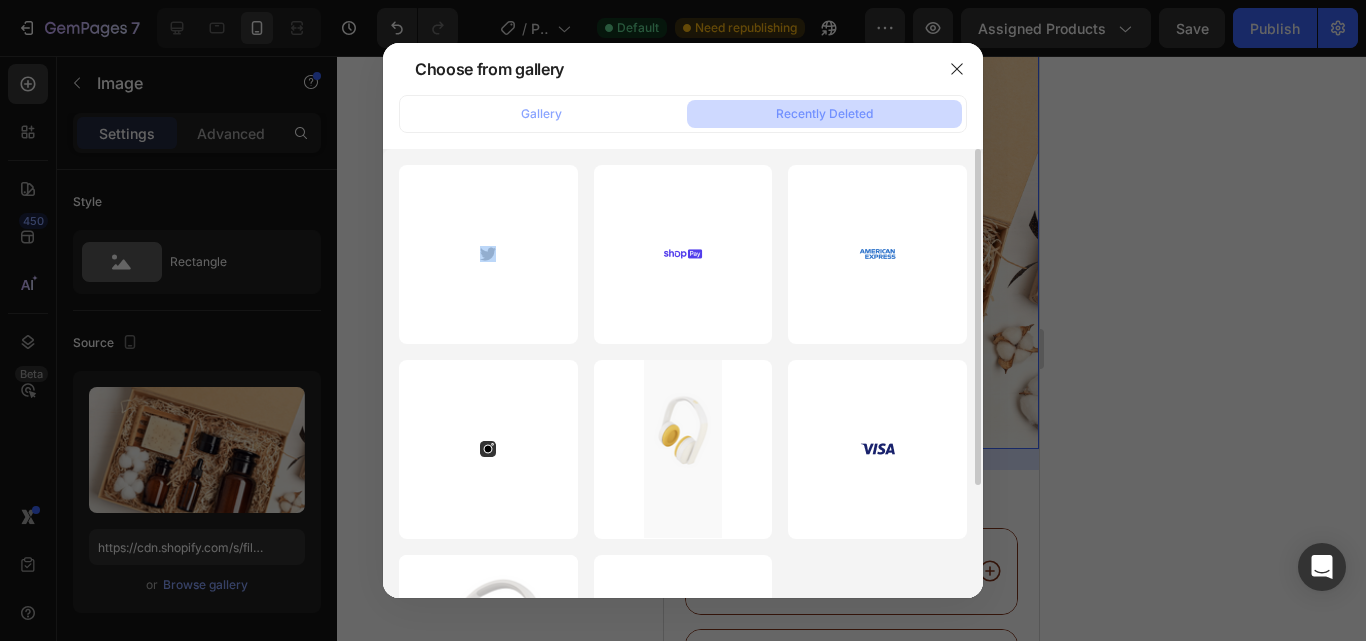 click on "Delete" at bounding box center (0, 0) 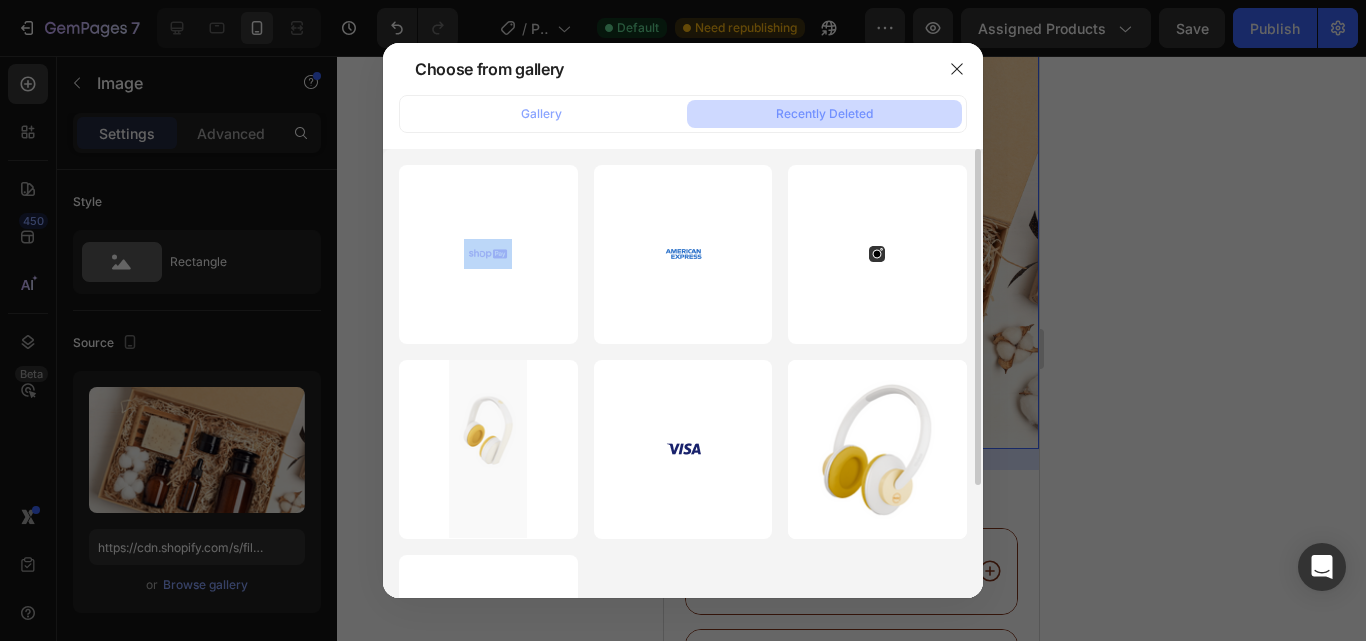 click on "Delete" at bounding box center (0, 0) 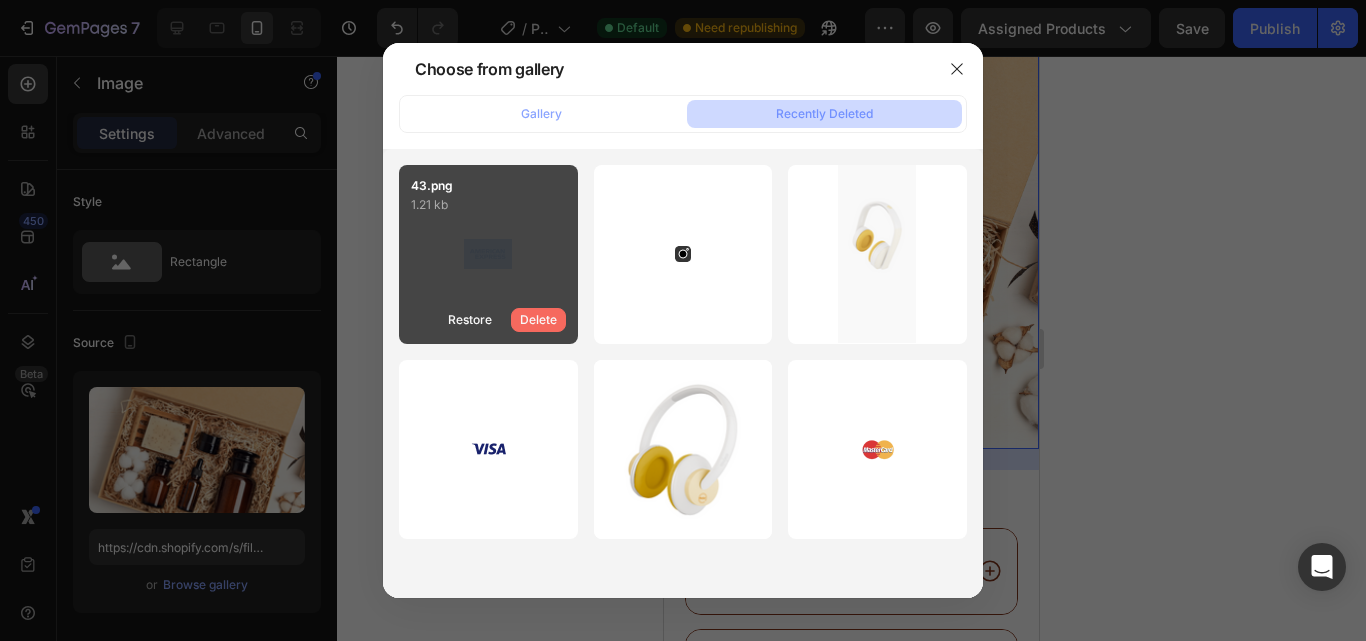 click on "Delete" at bounding box center [538, 320] 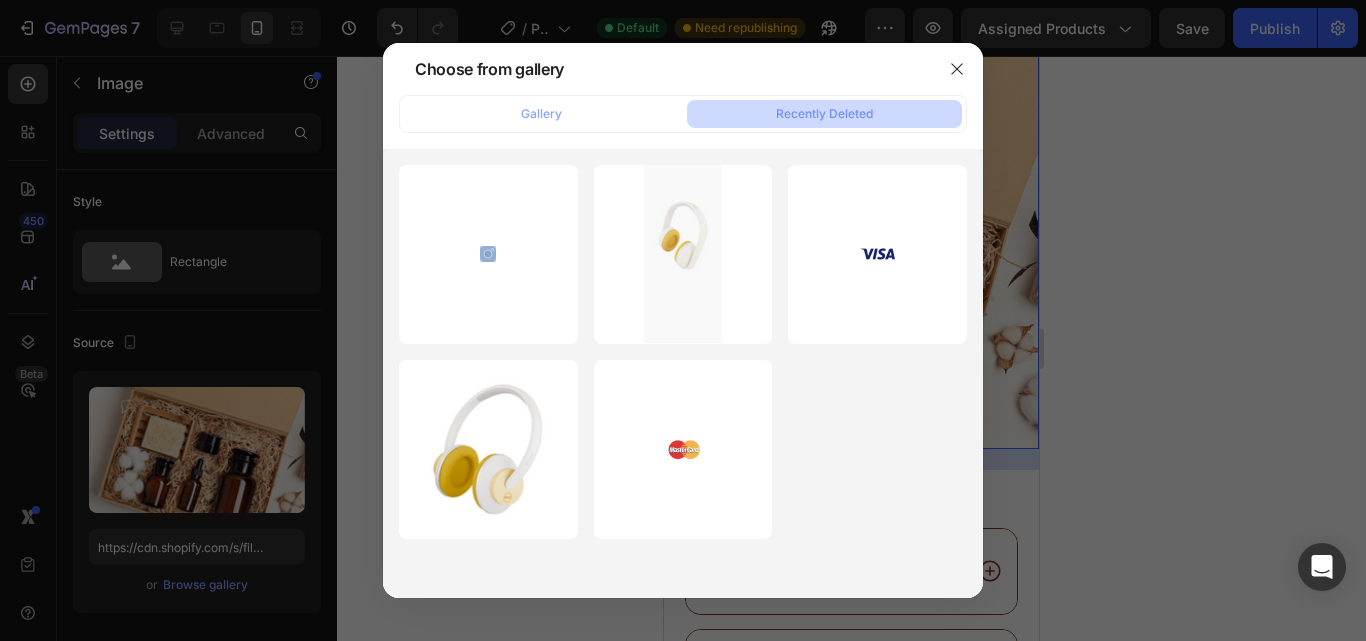 click on "Delete" at bounding box center [0, 0] 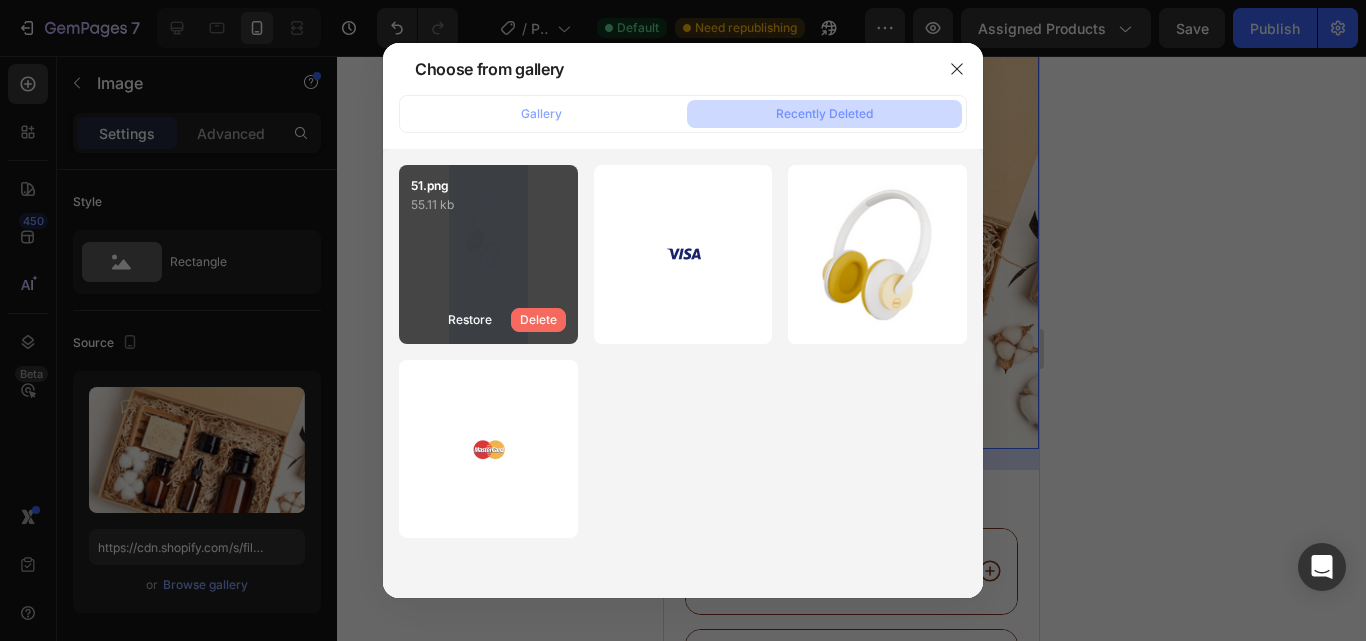 click on "Delete" at bounding box center [538, 320] 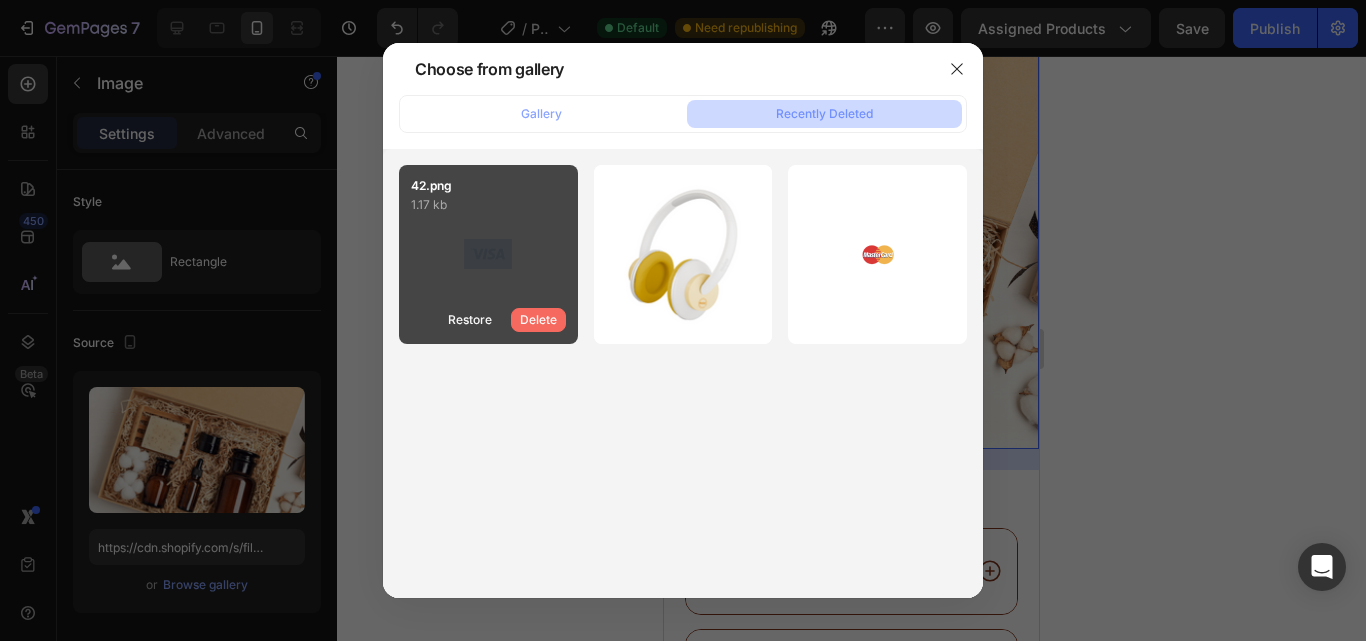 click on "Delete" at bounding box center (538, 320) 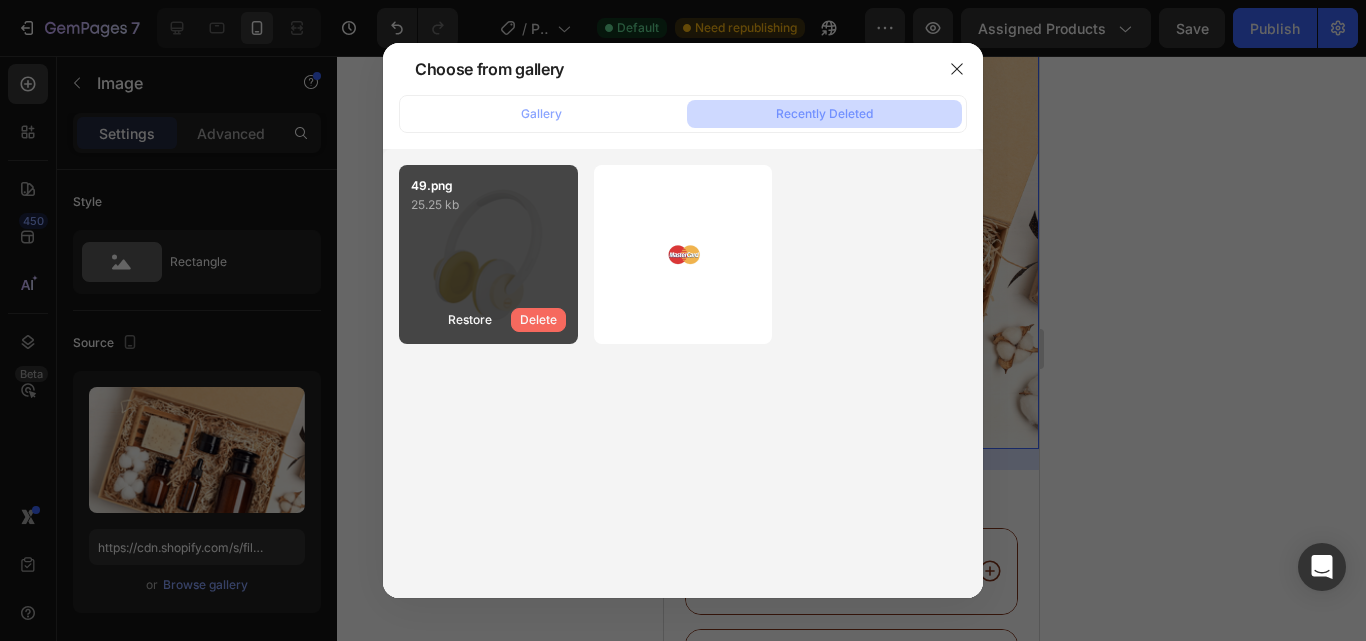 click on "Delete" at bounding box center [538, 320] 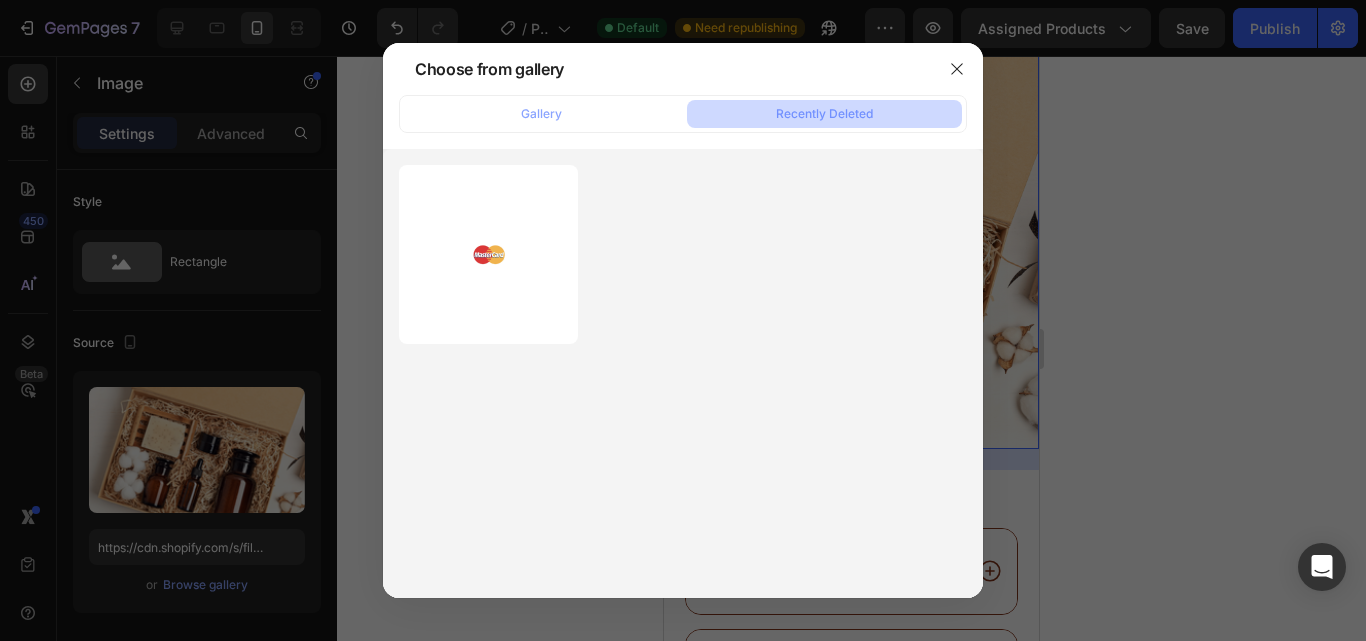 click on "Delete" at bounding box center [0, 0] 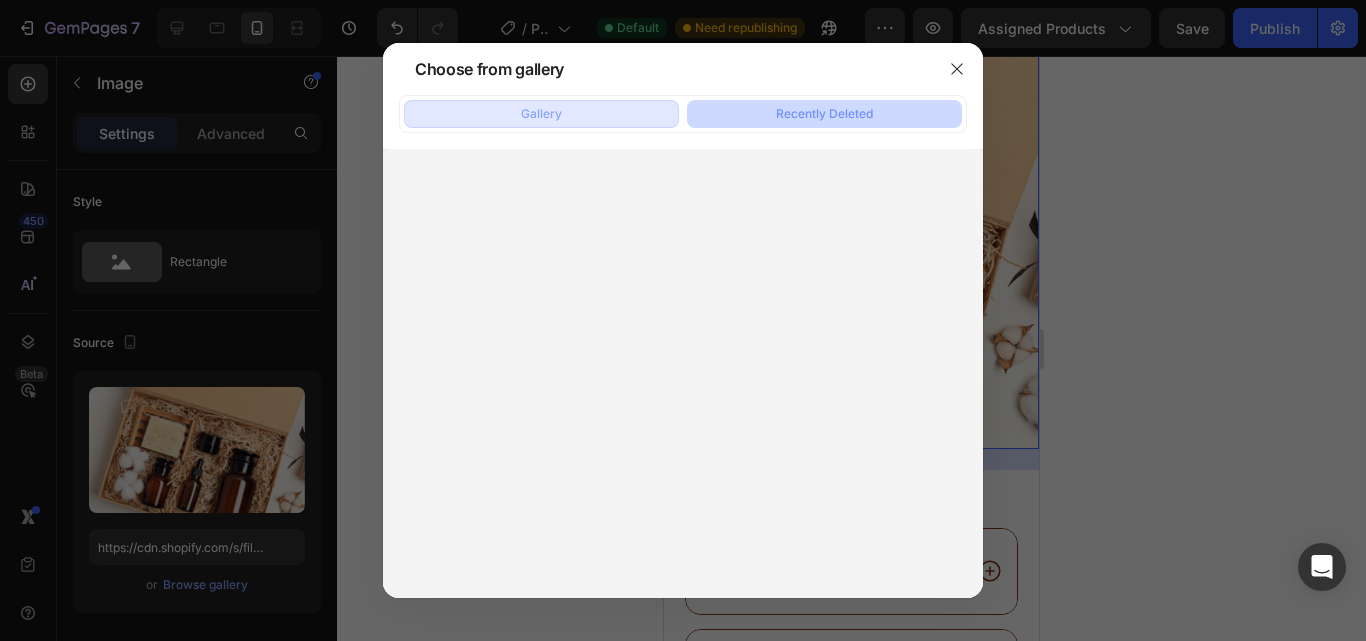 click on "Gallery" at bounding box center [541, 114] 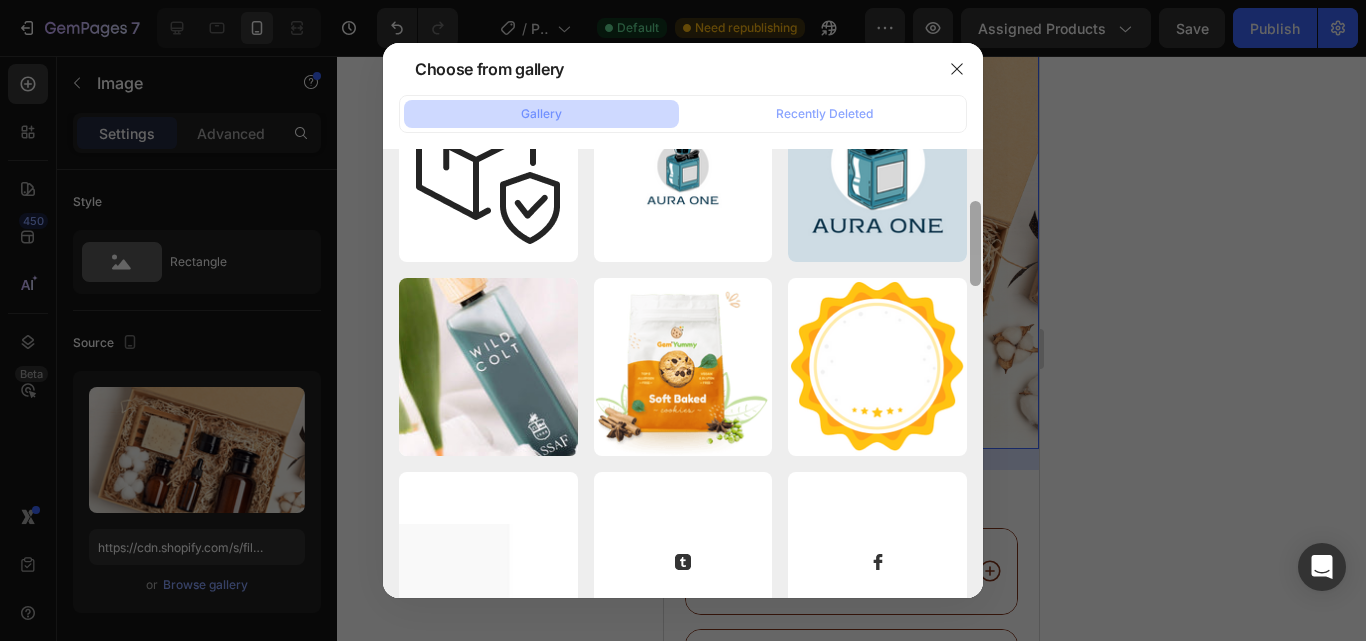 scroll, scrollTop: 293, scrollLeft: 0, axis: vertical 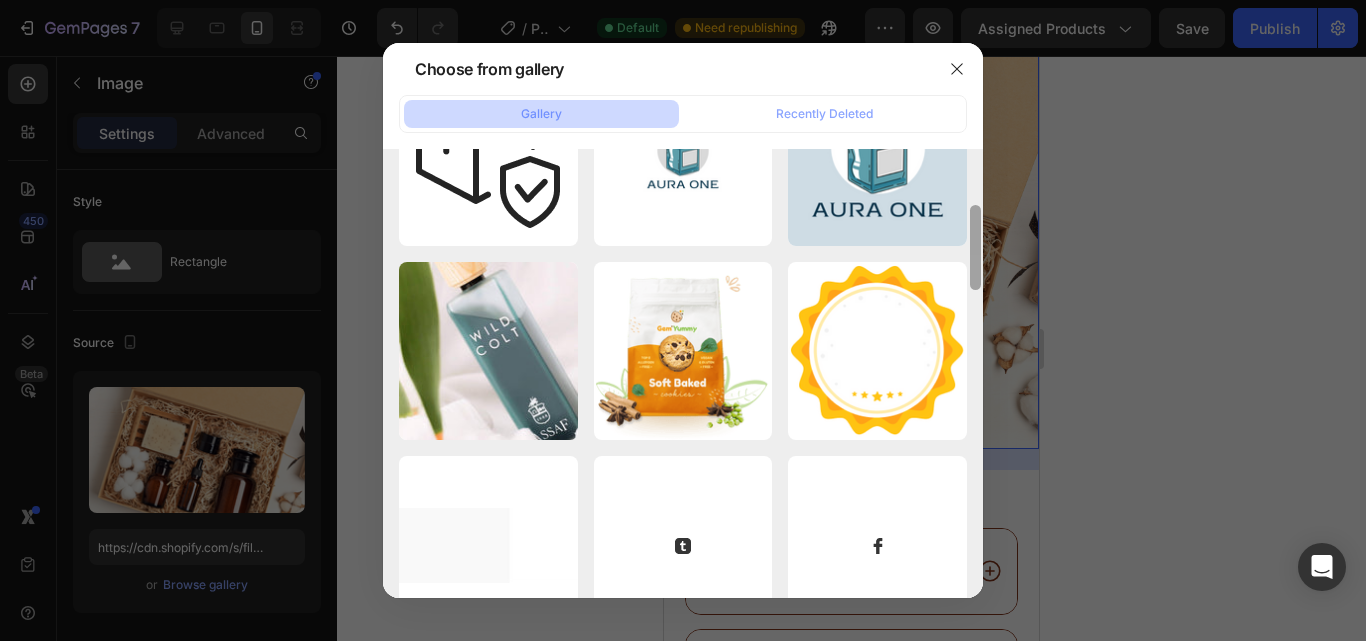 drag, startPoint x: 978, startPoint y: 206, endPoint x: 972, endPoint y: 262, distance: 56.32051 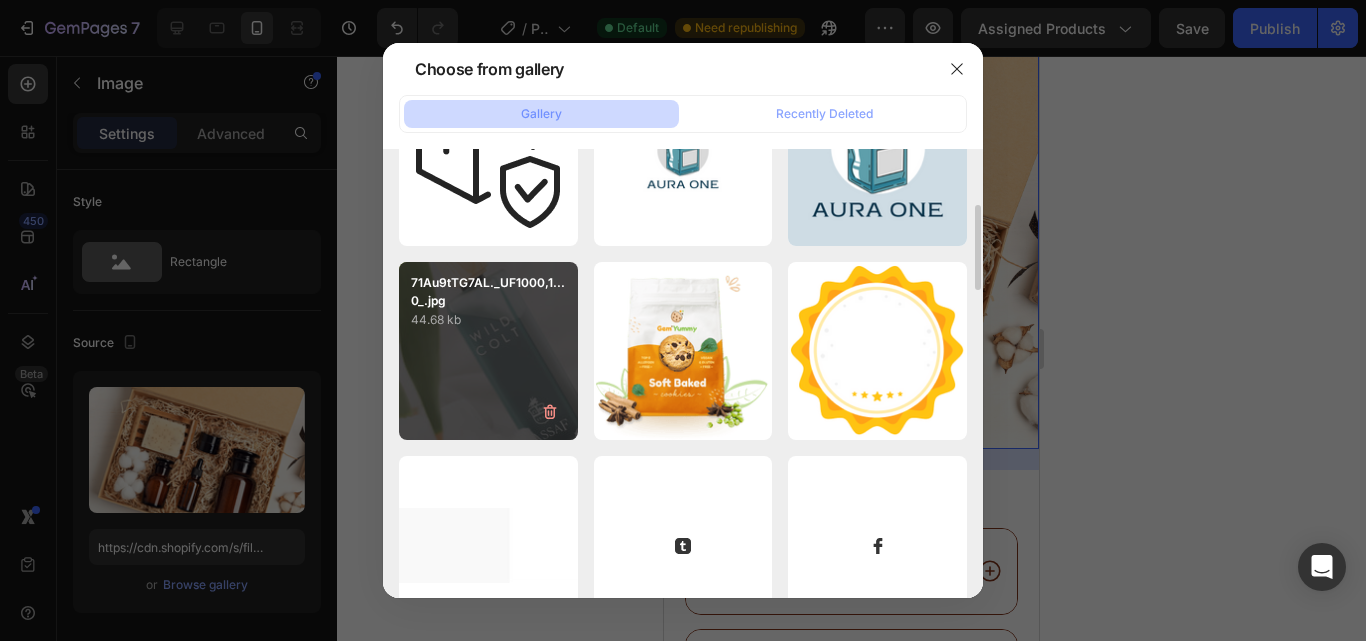 click on "71Au9tTG7AL._UF1000,1...0_.jpg 44.68 kb" 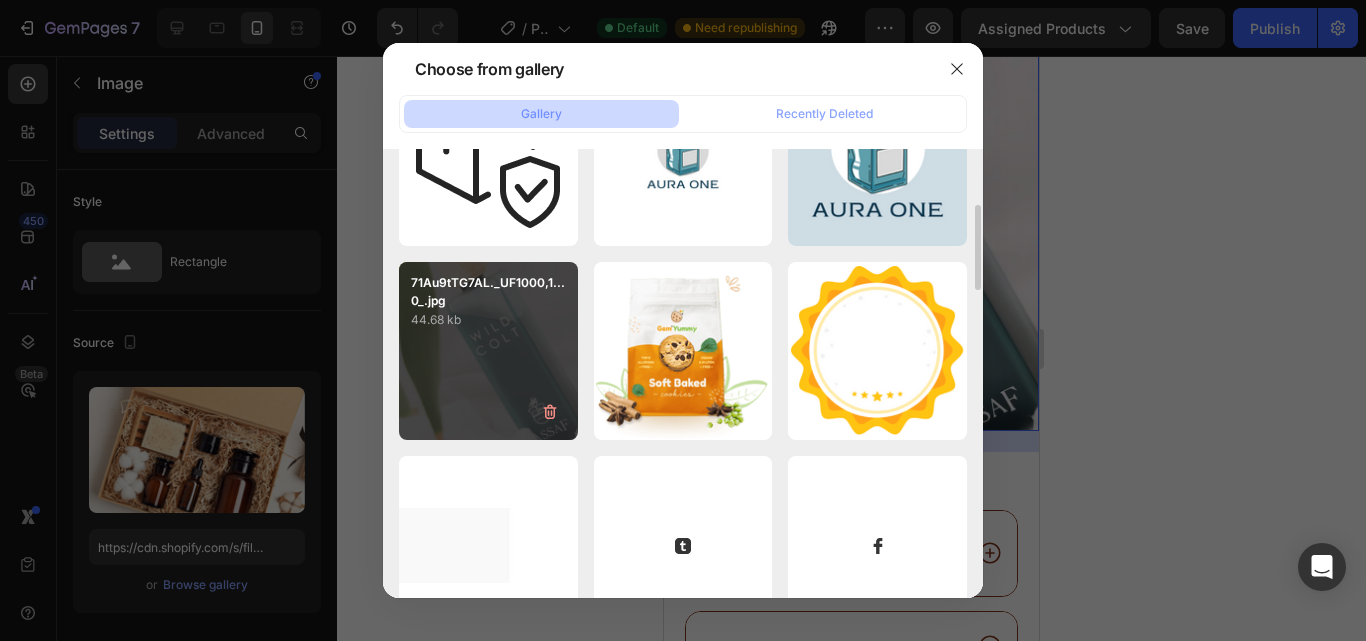 type on "https://cdn.shopify.com/s/files/1/0948/0080/6186/files/gempages_578028331060953788-0b163ff2-cbb6-40e7-9413-9dbccde696cd.jpg" 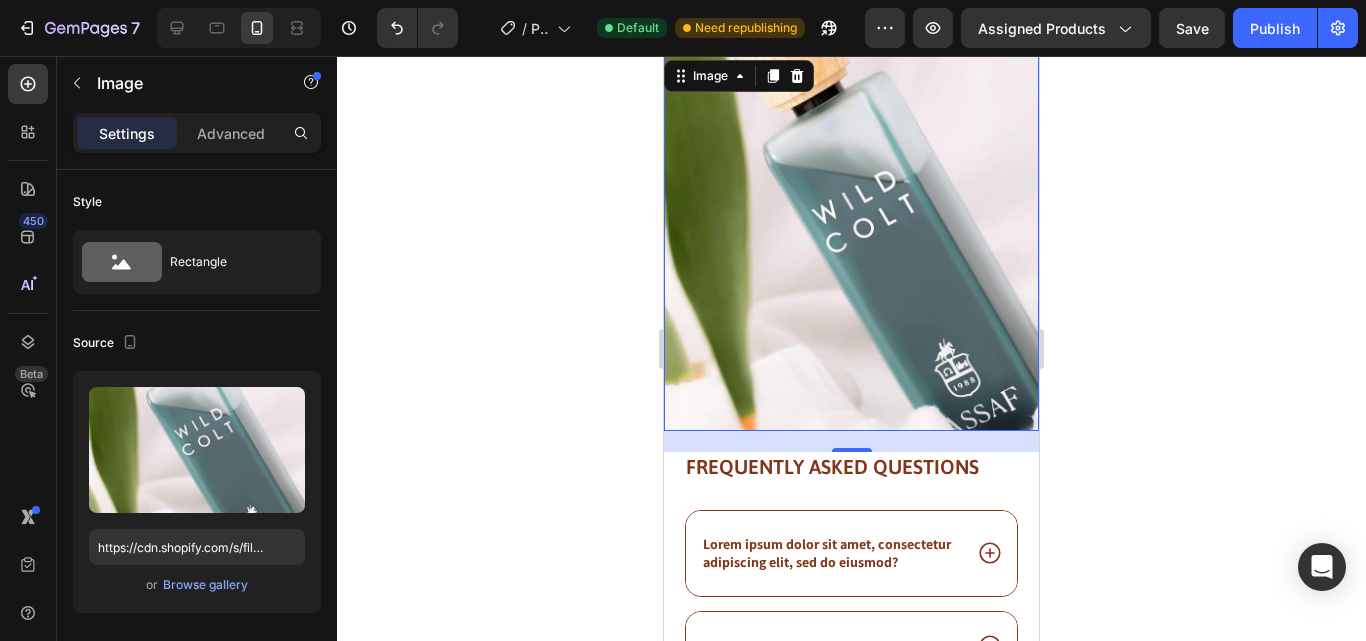 click 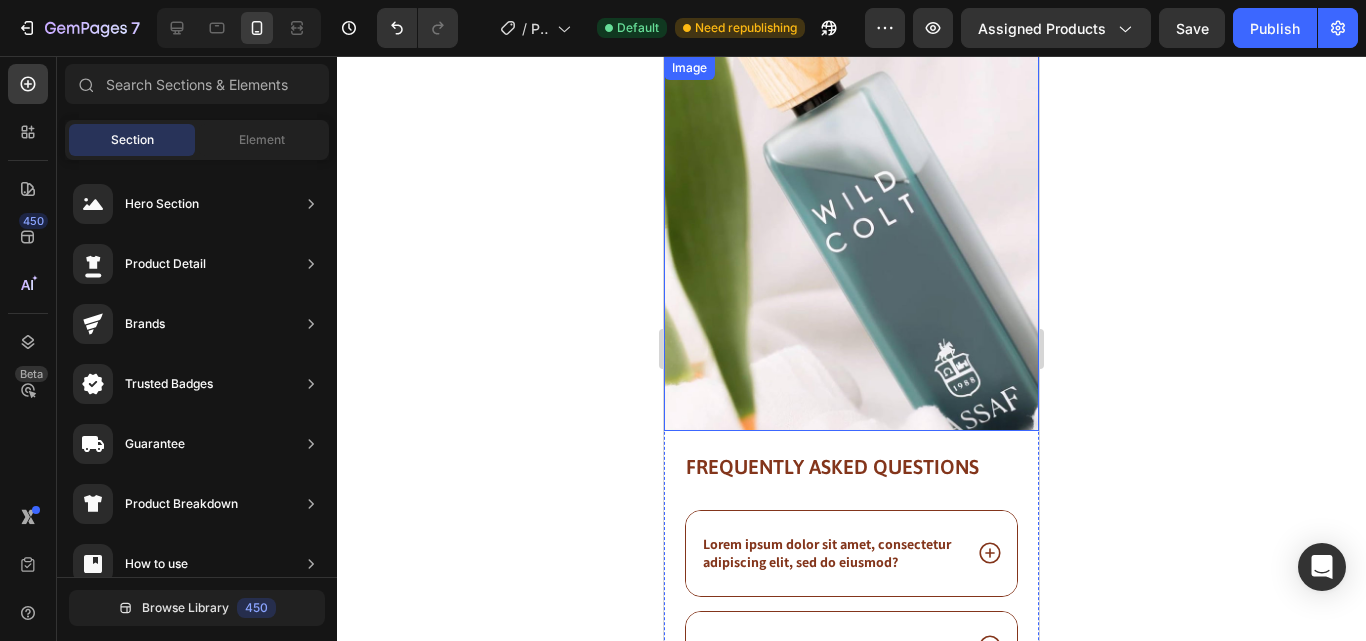 click at bounding box center [851, 243] 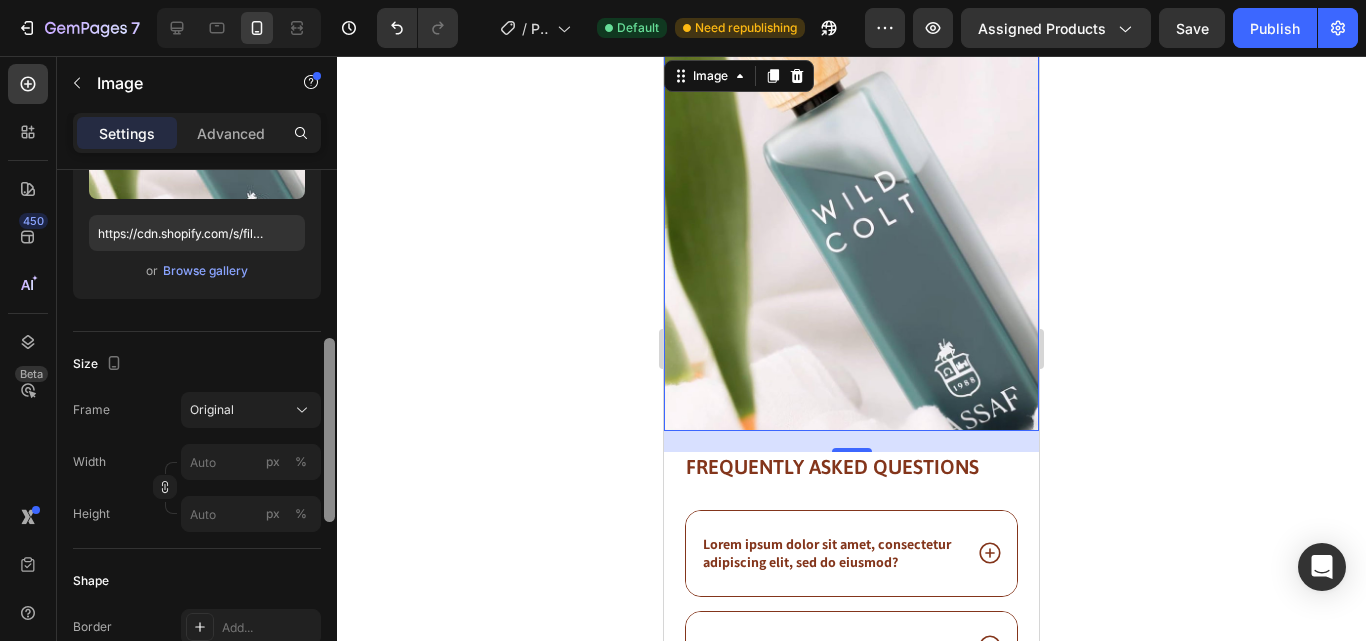 scroll, scrollTop: 357, scrollLeft: 0, axis: vertical 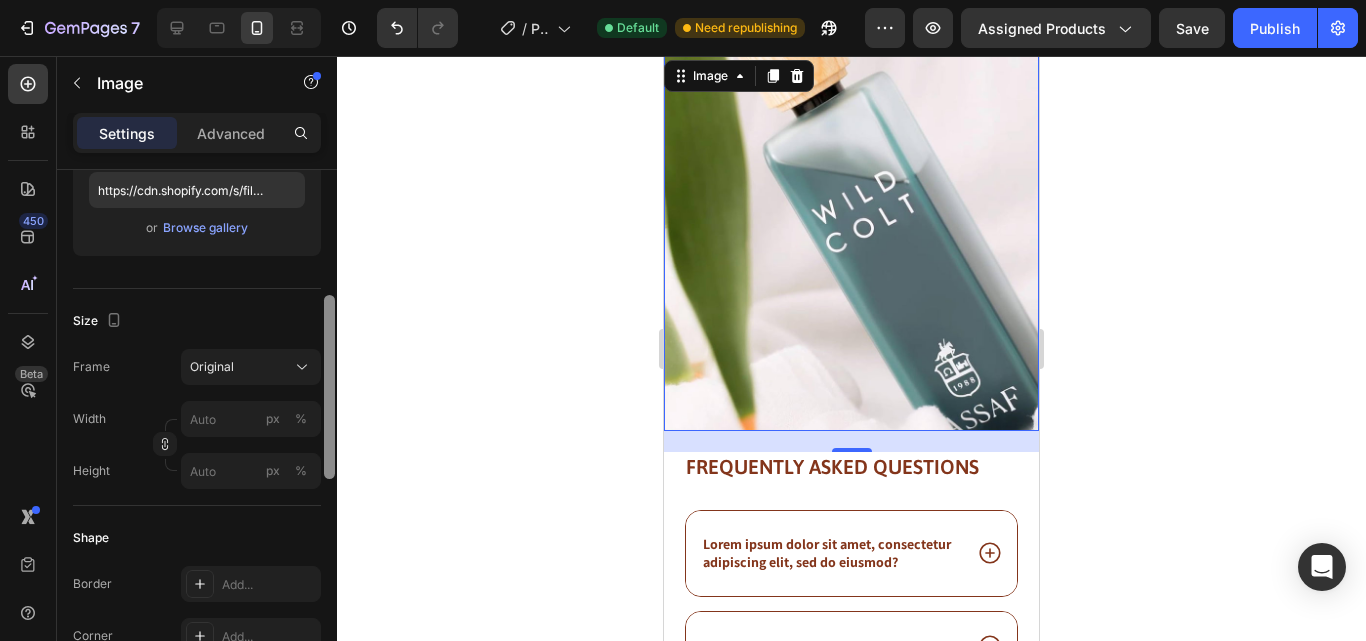 drag, startPoint x: 332, startPoint y: 184, endPoint x: 328, endPoint y: 309, distance: 125.06398 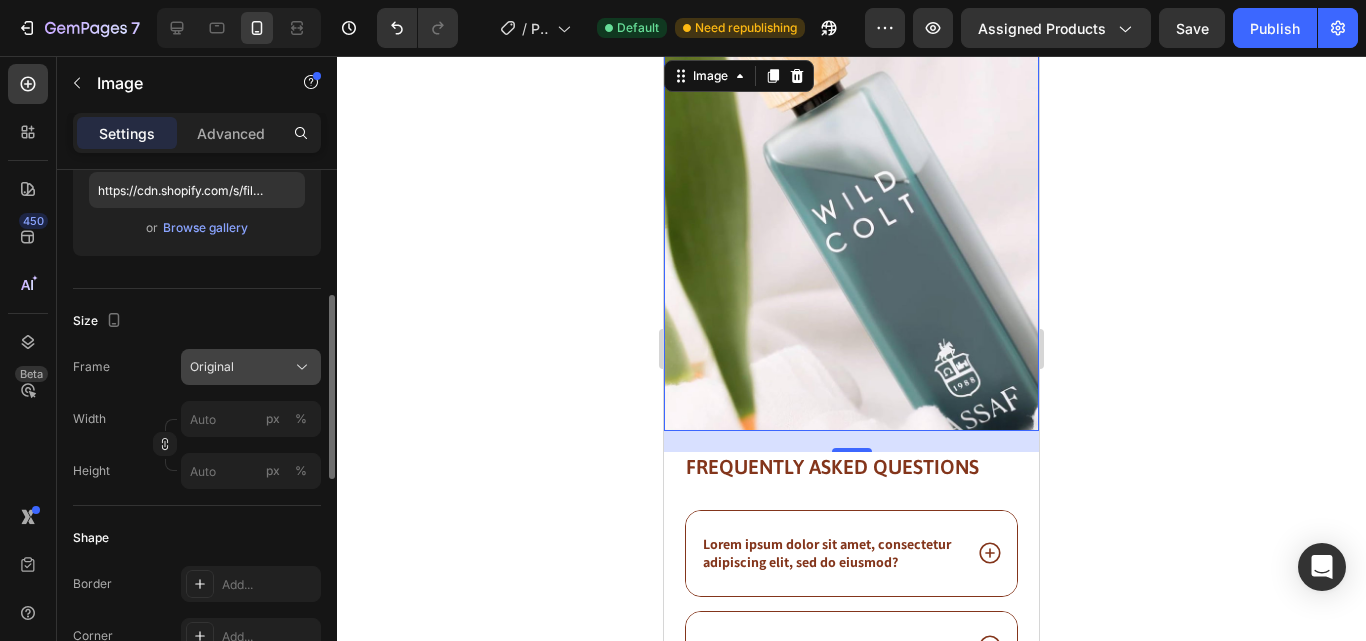 click on "Original" 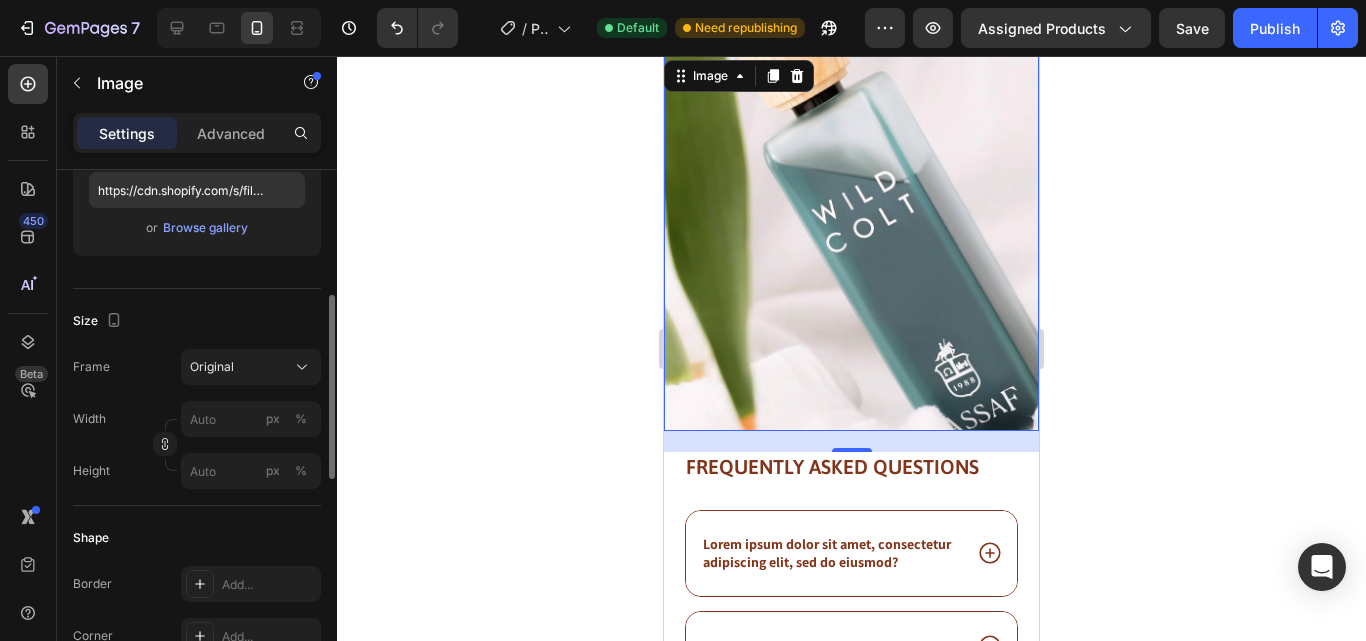 click on "Size Frame Original Width px % Height px %" 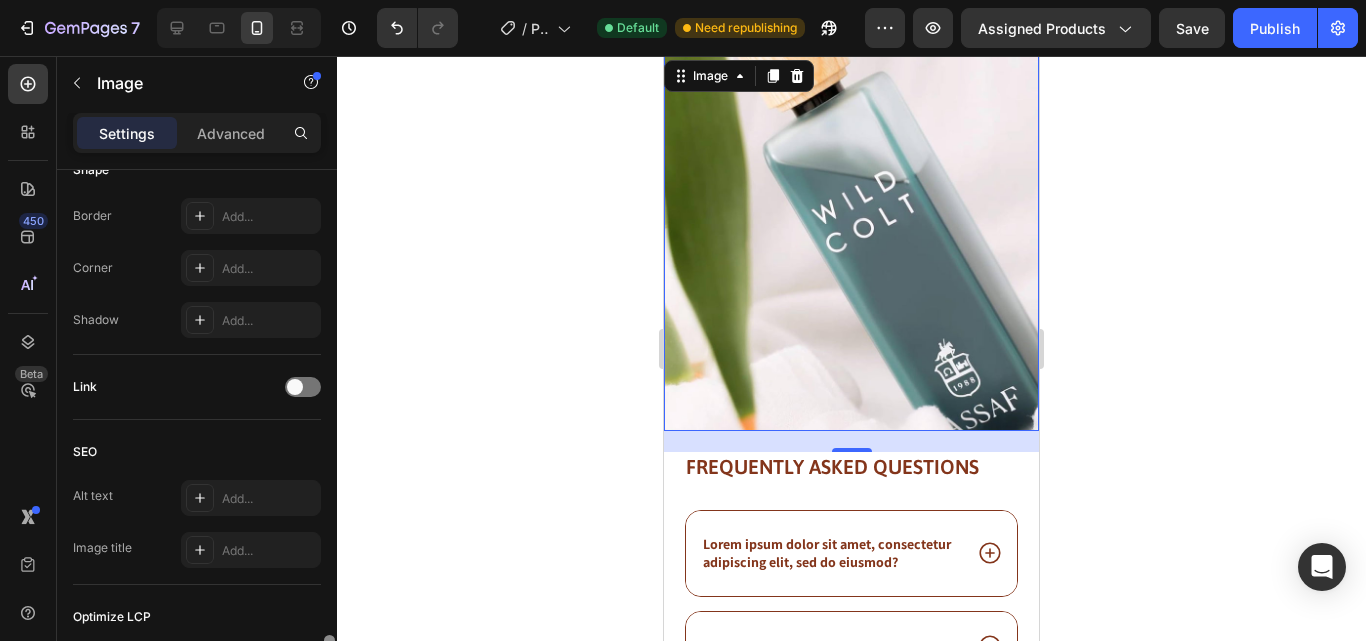 scroll, scrollTop: 982, scrollLeft: 0, axis: vertical 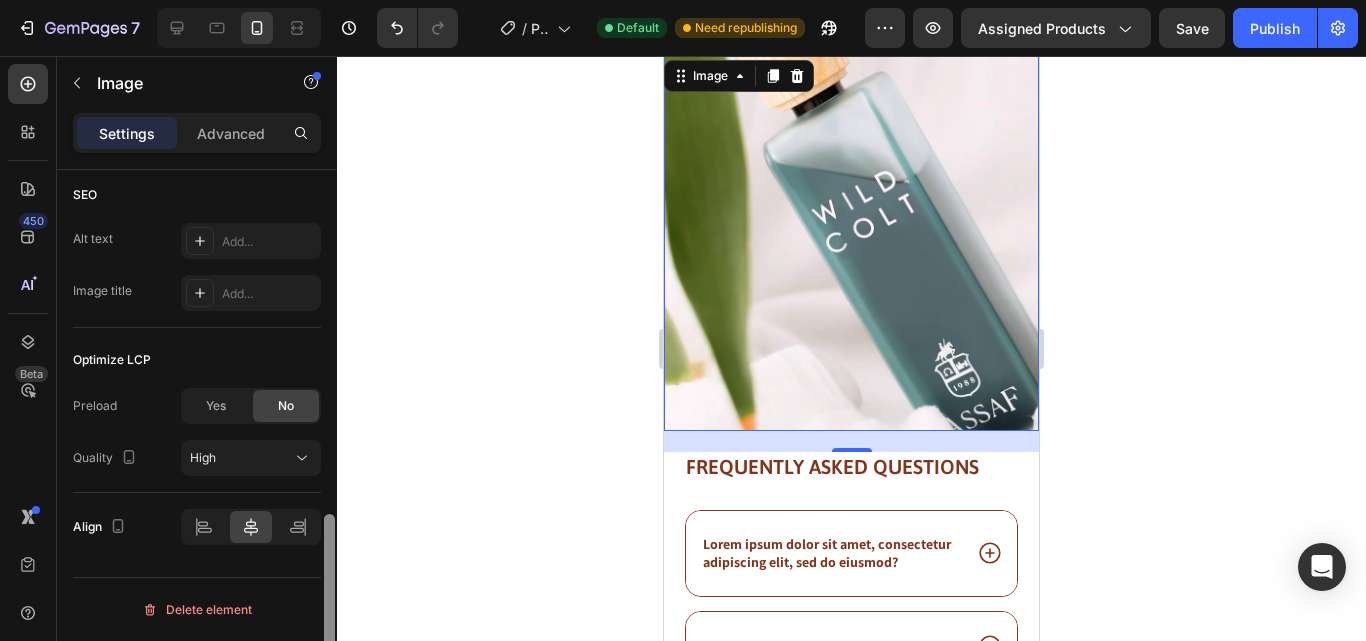 drag, startPoint x: 327, startPoint y: 307, endPoint x: 322, endPoint y: 560, distance: 253.04941 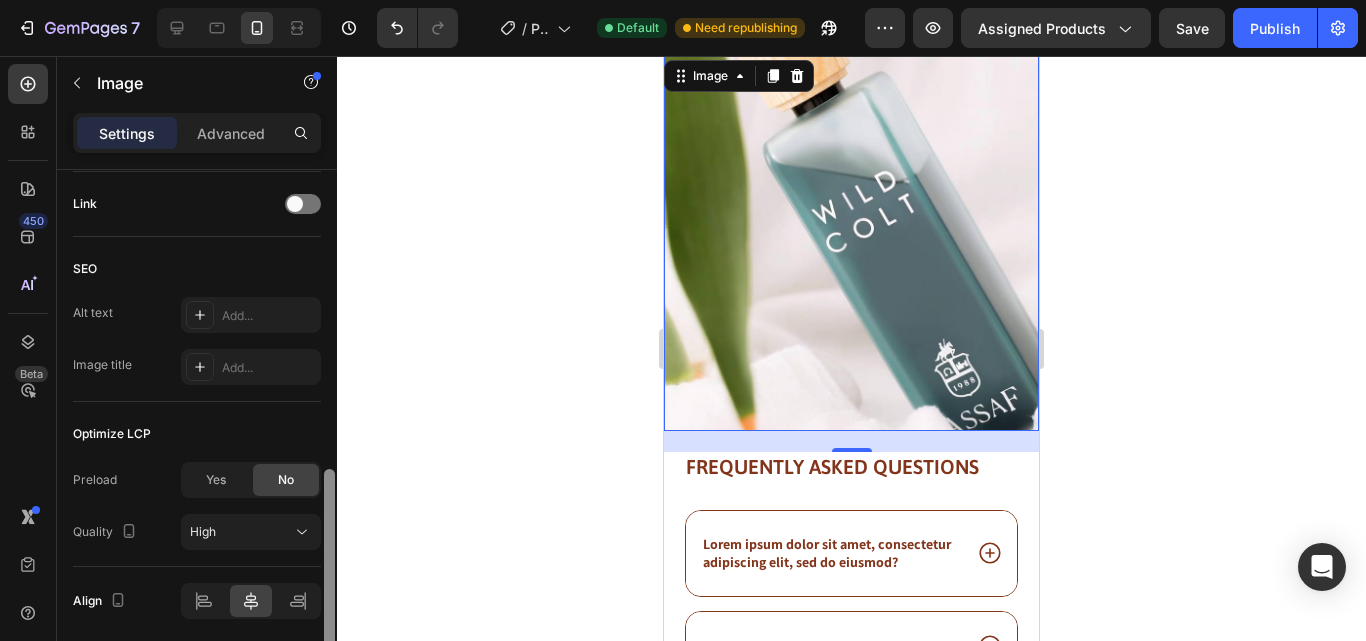 scroll, scrollTop: 894, scrollLeft: 0, axis: vertical 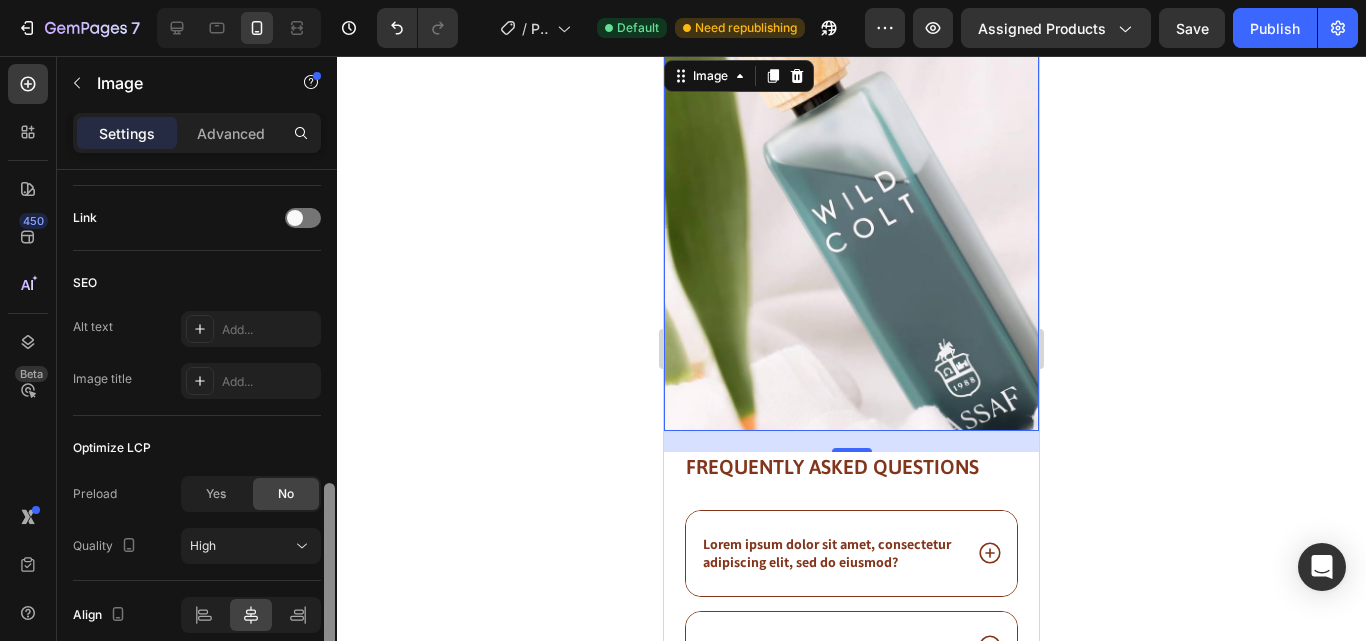 drag, startPoint x: 327, startPoint y: 555, endPoint x: 326, endPoint y: 524, distance: 31.016125 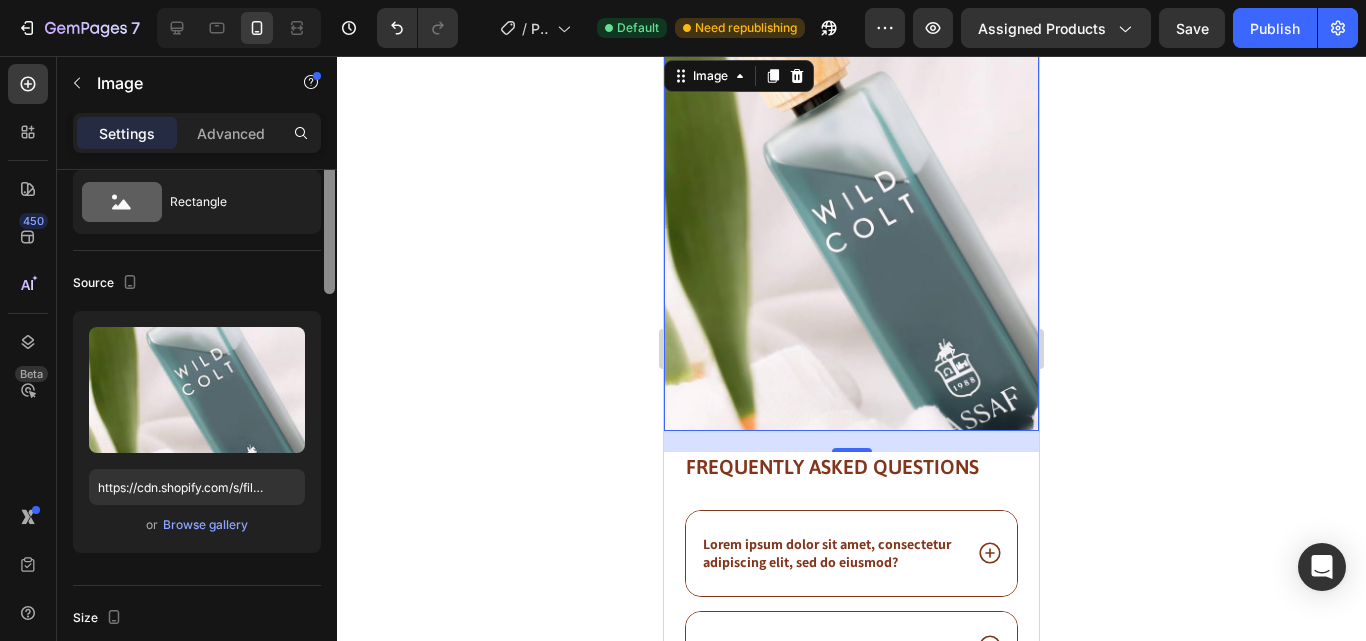 scroll, scrollTop: 0, scrollLeft: 0, axis: both 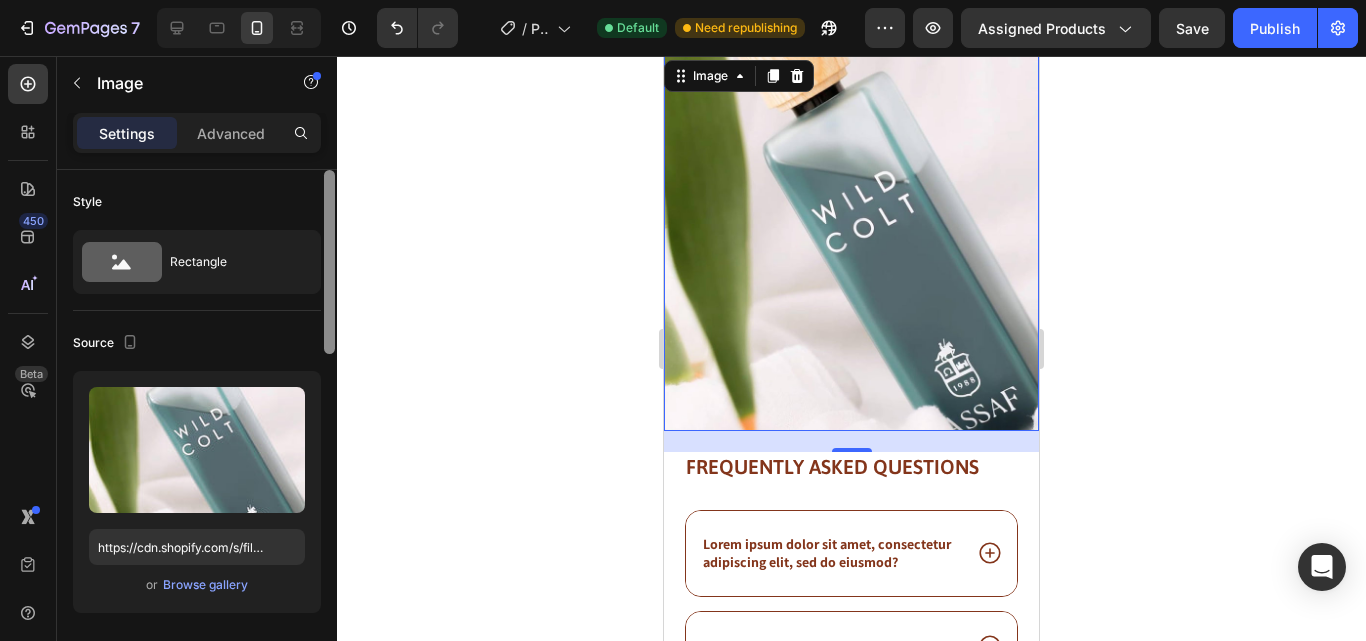 drag, startPoint x: 325, startPoint y: 525, endPoint x: 338, endPoint y: 146, distance: 379.2229 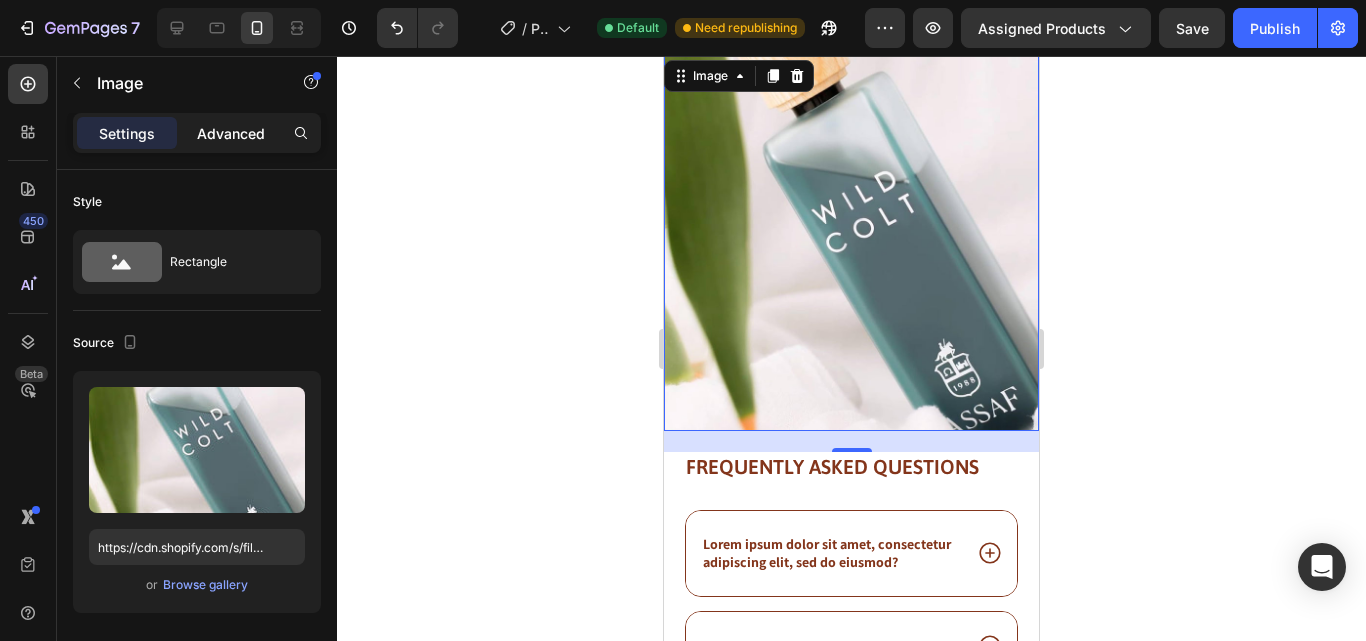 click on "Advanced" at bounding box center (231, 133) 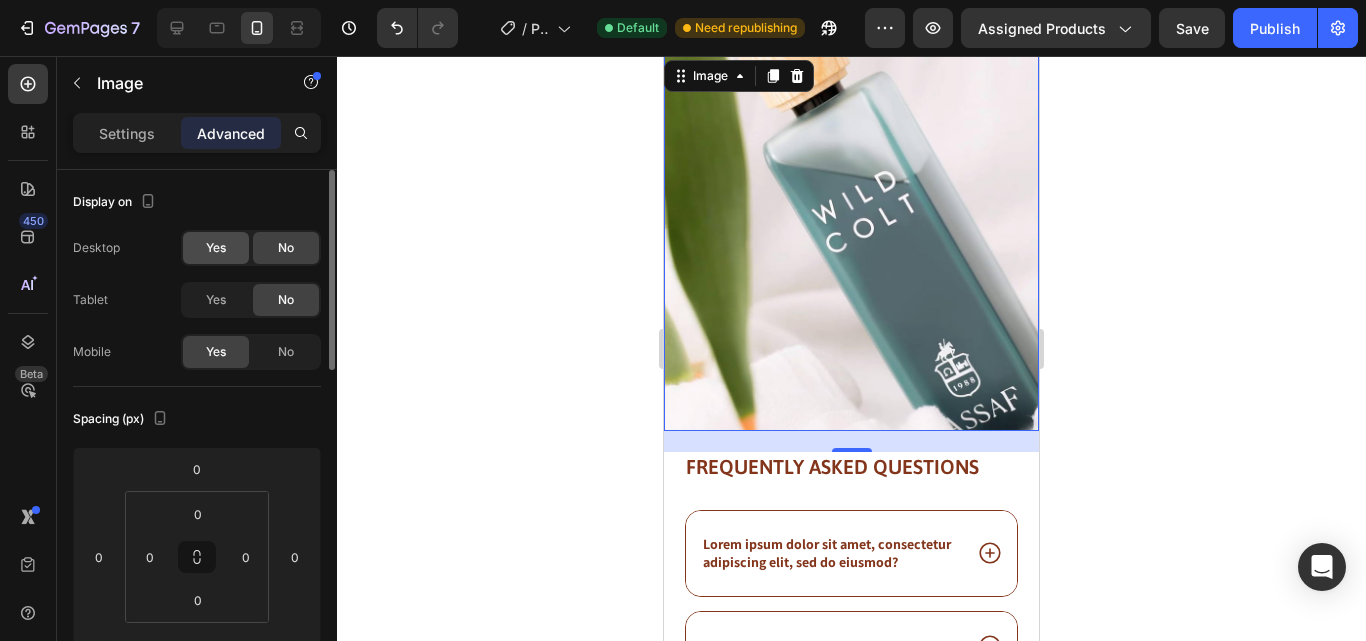click on "Yes" 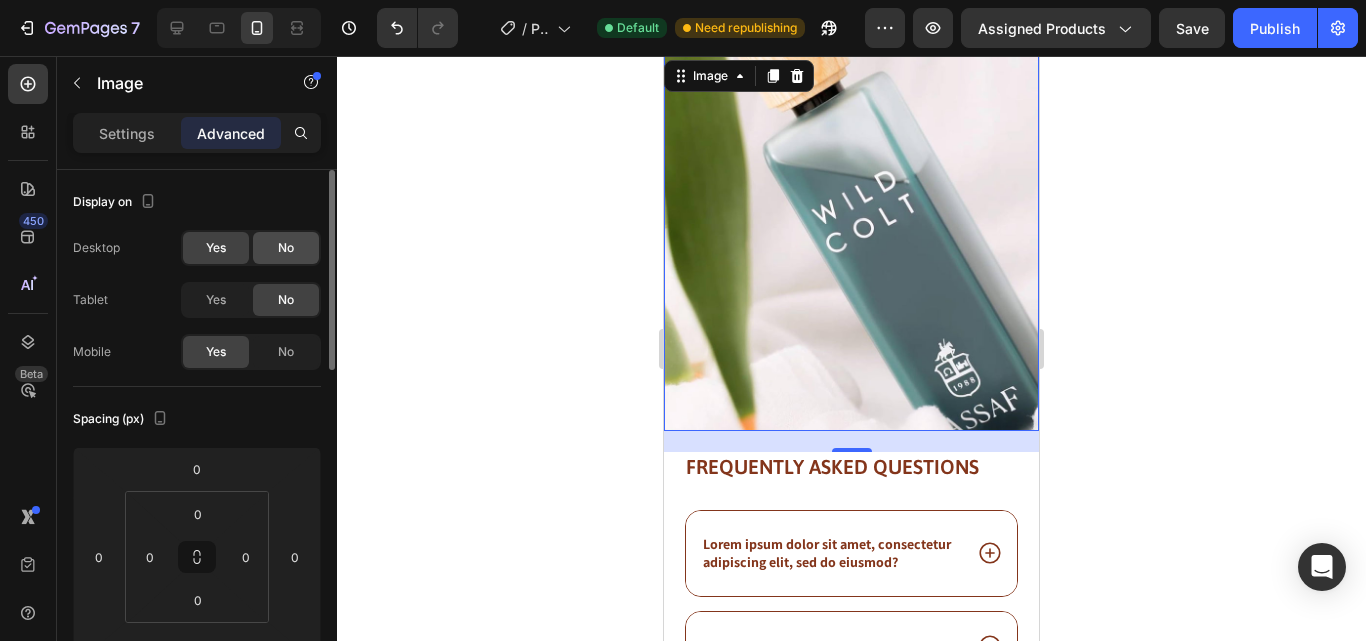 click on "No" 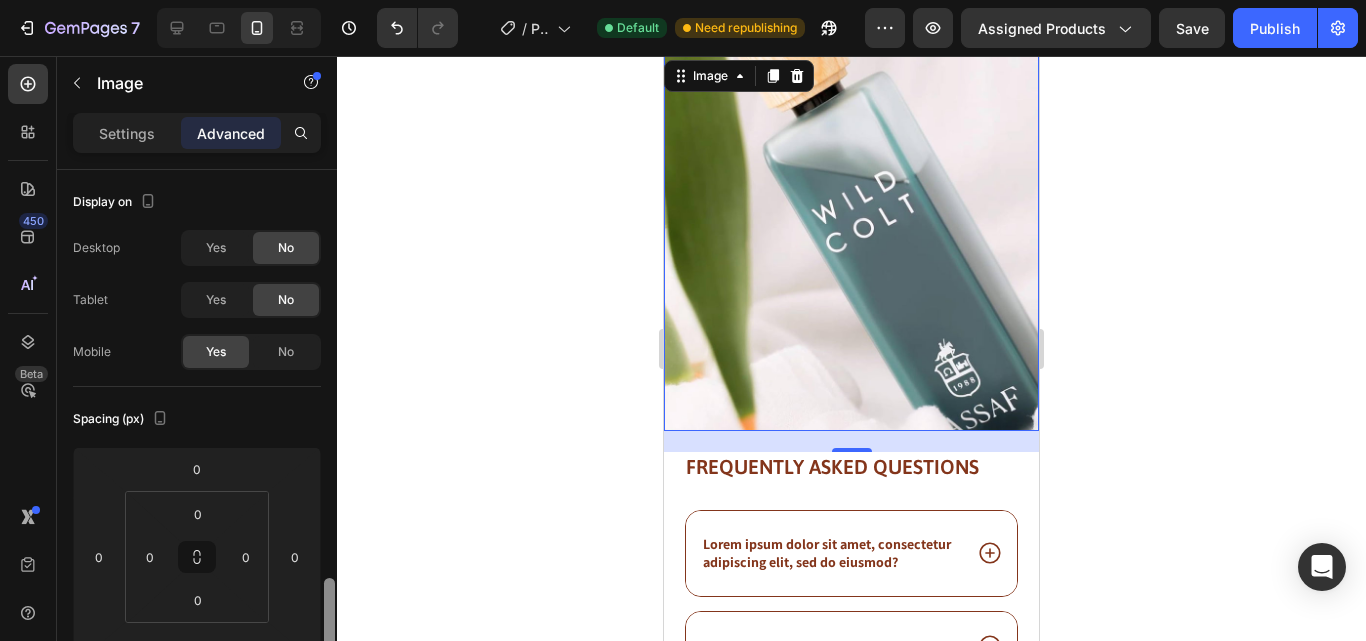 scroll, scrollTop: 296, scrollLeft: 0, axis: vertical 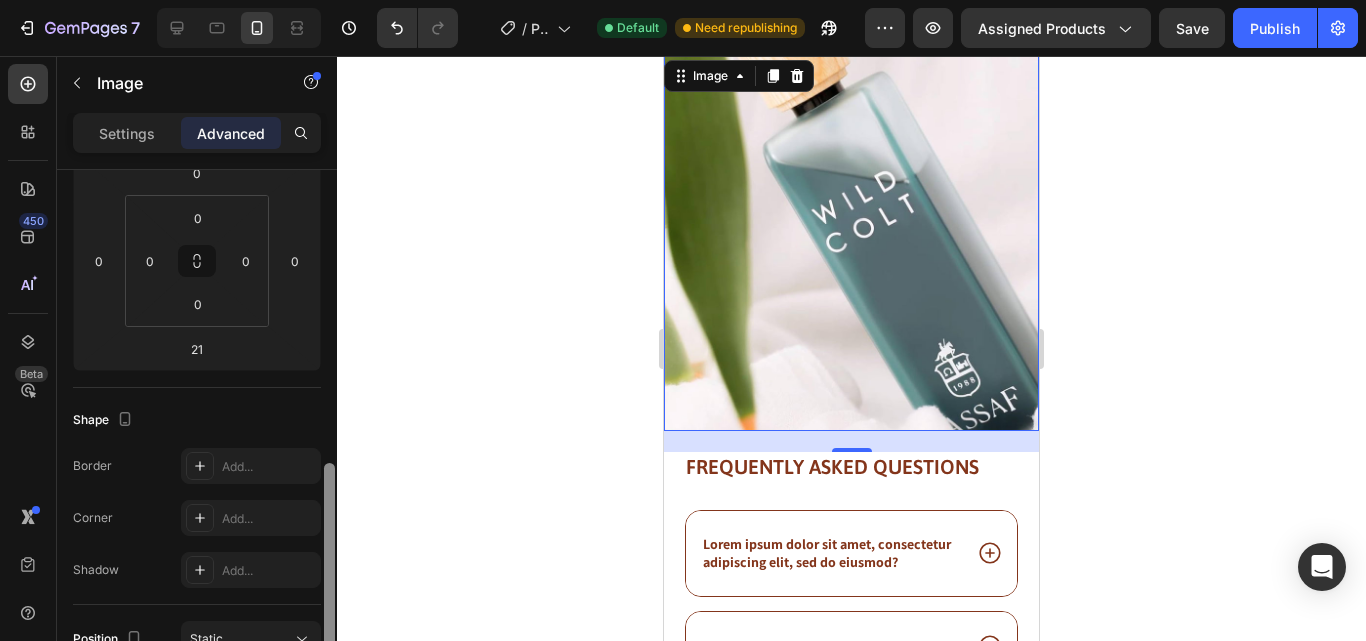 drag, startPoint x: 331, startPoint y: 350, endPoint x: 325, endPoint y: 513, distance: 163.1104 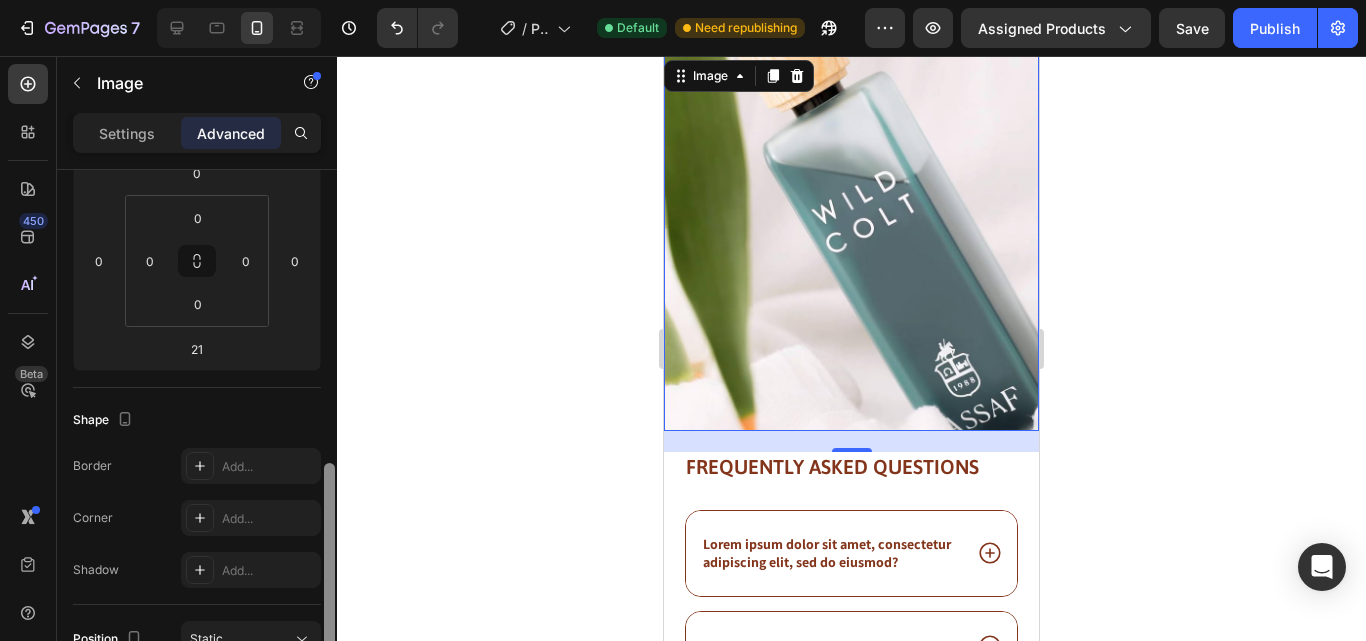 click at bounding box center [329, 563] 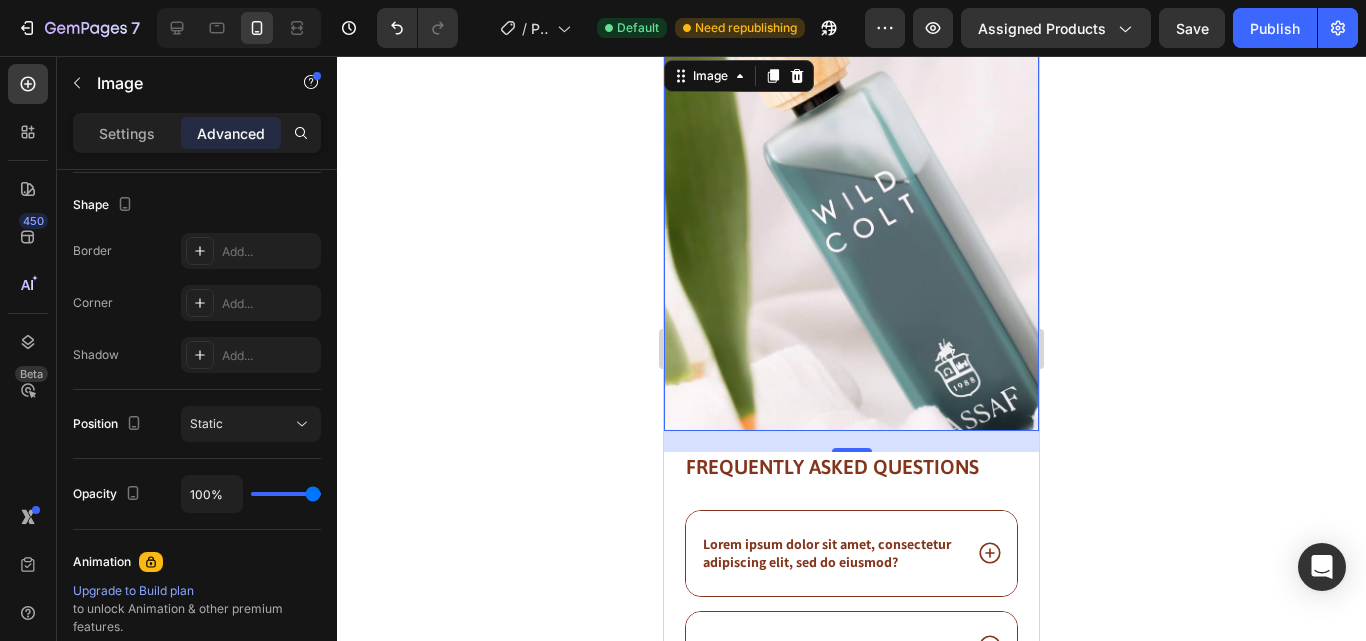 scroll, scrollTop: 0, scrollLeft: 0, axis: both 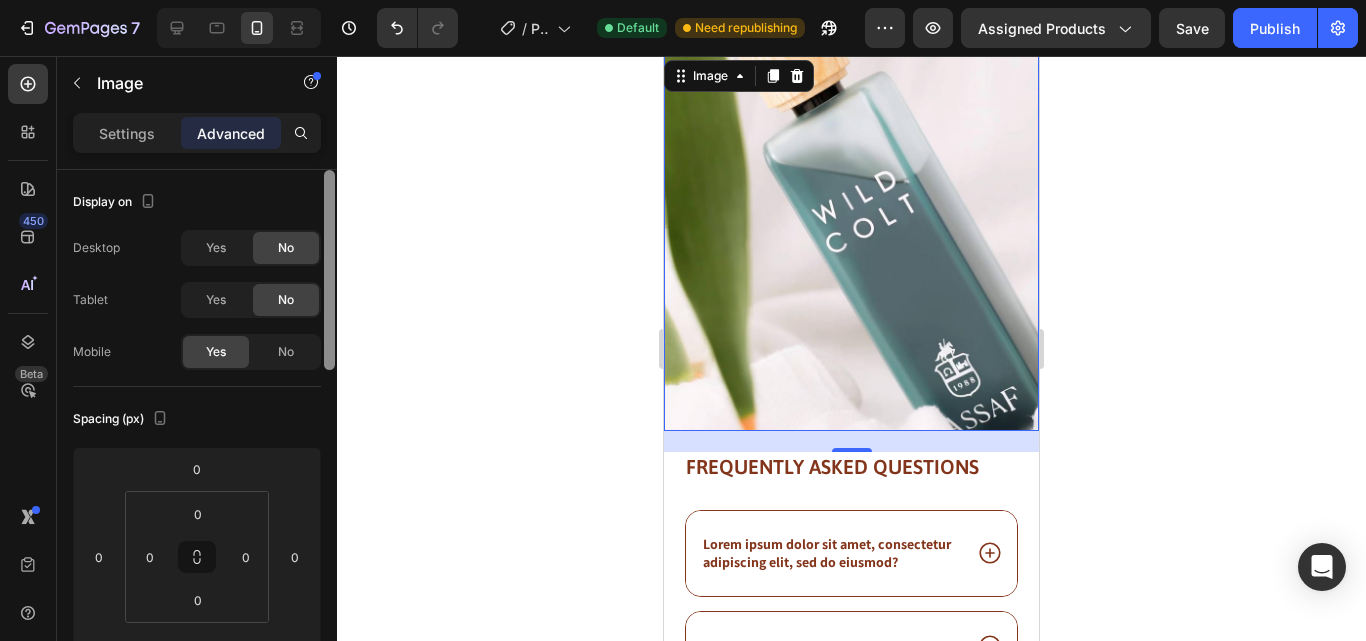 drag, startPoint x: 325, startPoint y: 503, endPoint x: 313, endPoint y: 273, distance: 230.31284 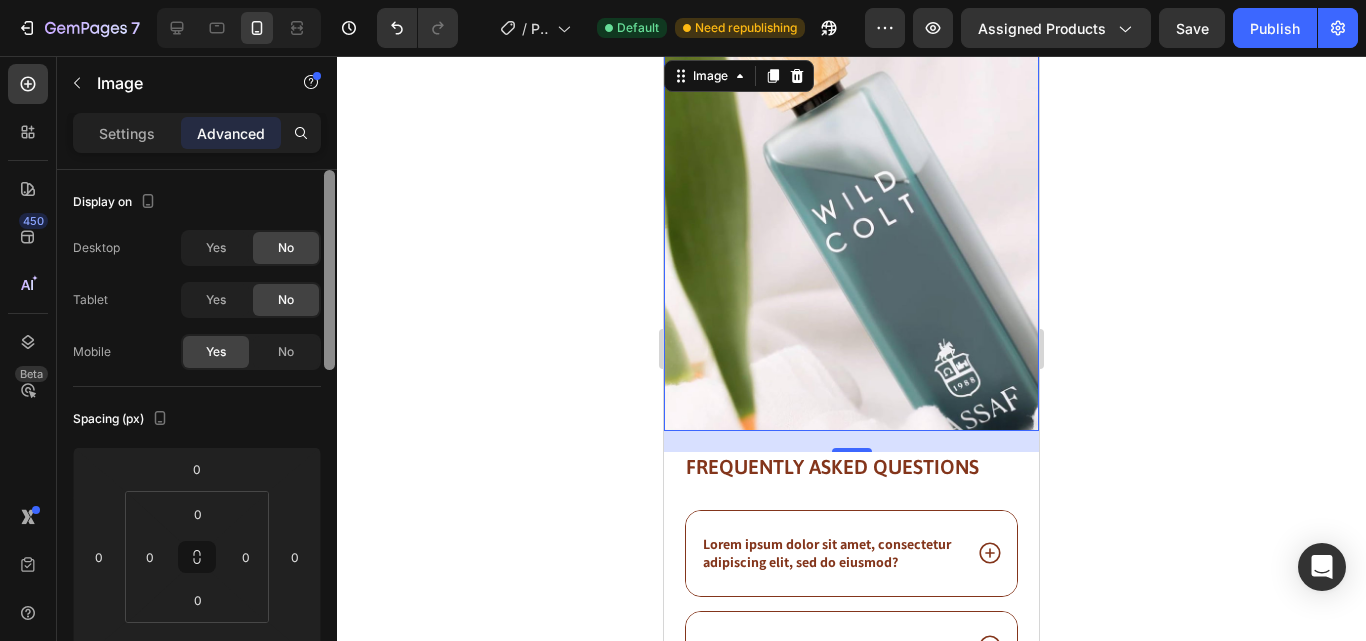 click on "Display on Desktop Yes No Tablet Yes No Mobile Yes No Spacing (px) 0 0 21 0 0 0 0 0 Shape Border Add... Corner Add... Shadow Add... Position Static Opacity 100% Animation Upgrade to Build plan  to unlock Animation & other premium features. Interaction Upgrade to Optimize plan  to unlock Interaction & other premium features. CSS class Delete element" at bounding box center (197, 434) 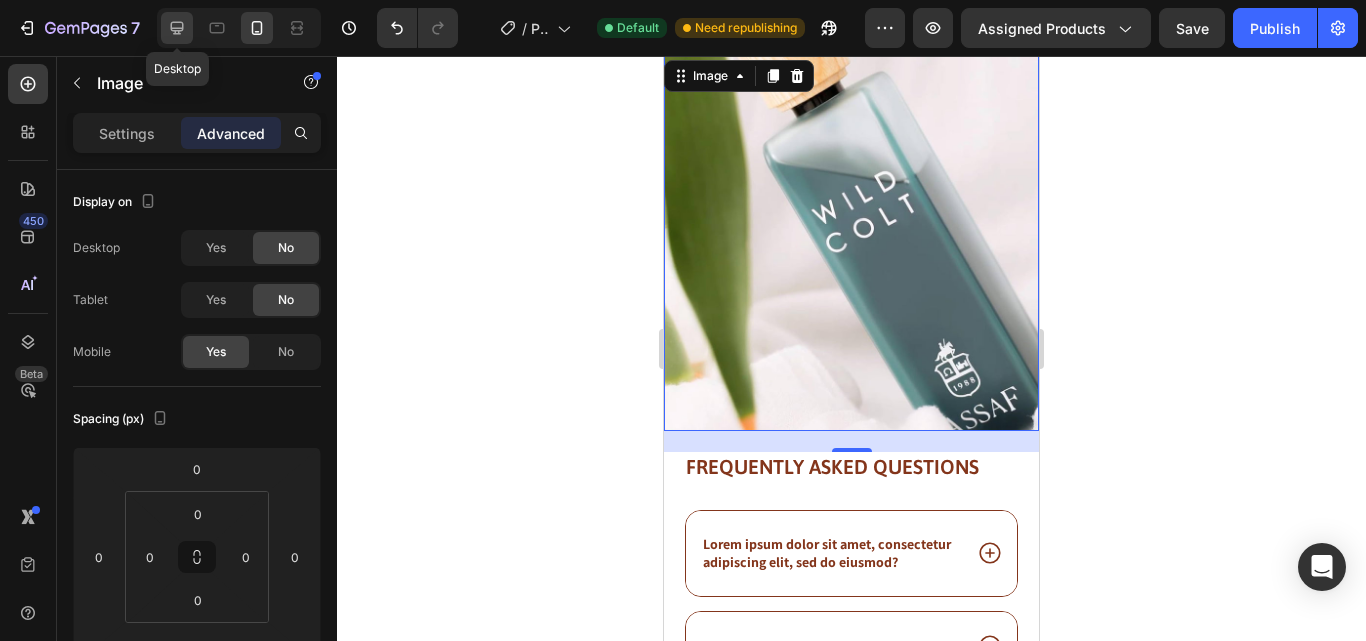 click 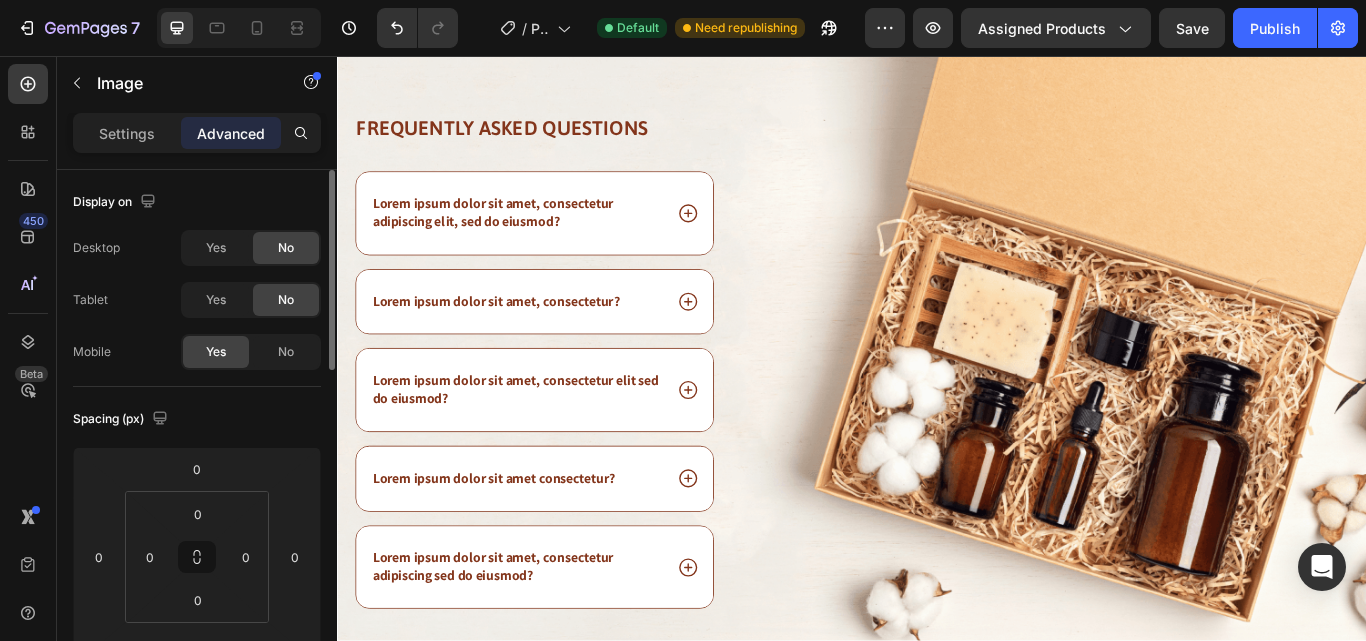 scroll, scrollTop: 1541, scrollLeft: 0, axis: vertical 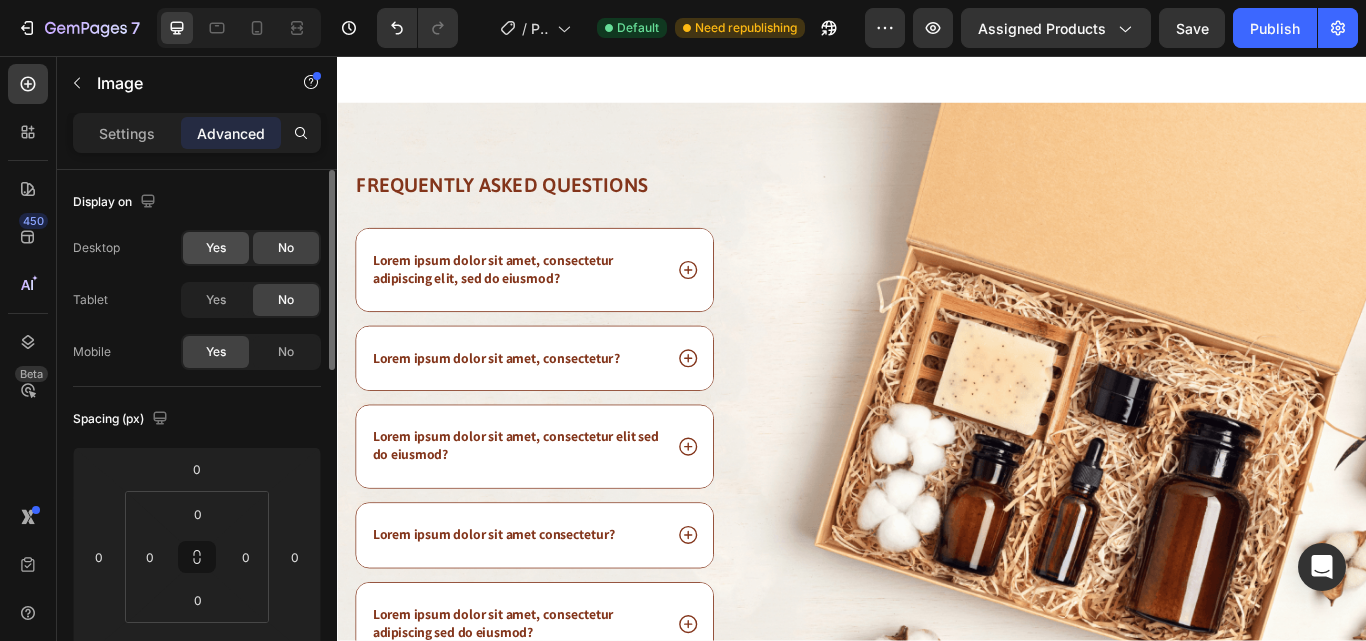 click on "Yes" 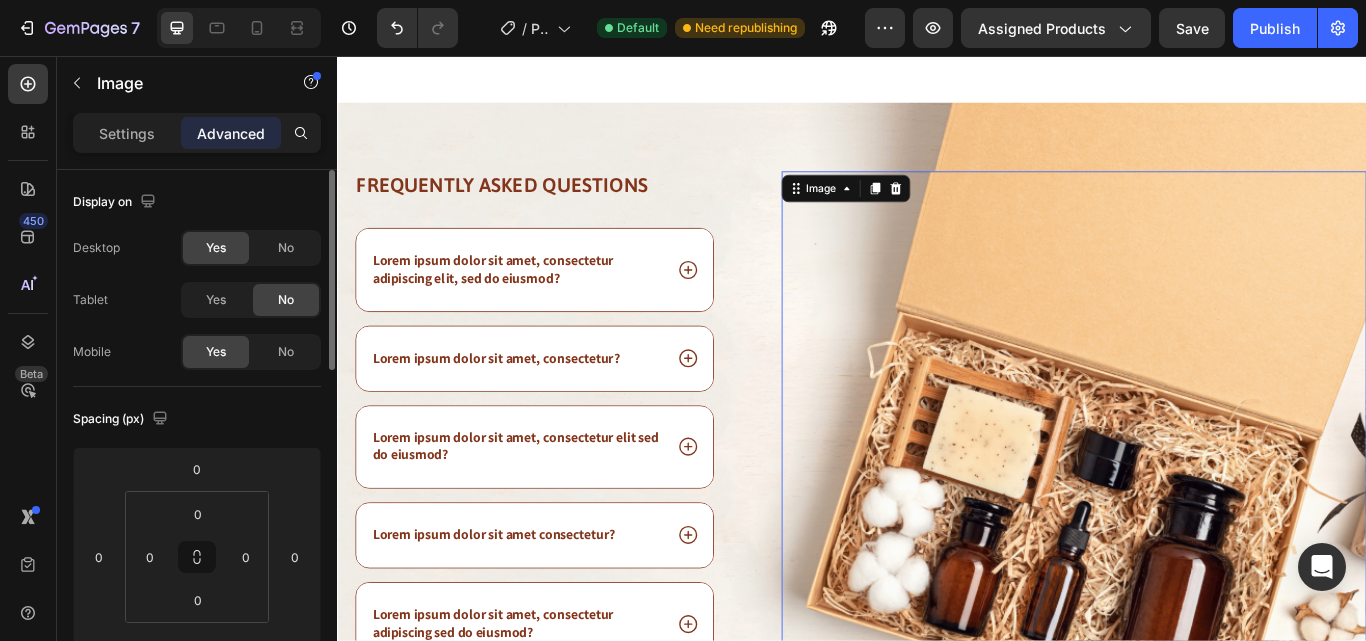 scroll, scrollTop: 1537, scrollLeft: 0, axis: vertical 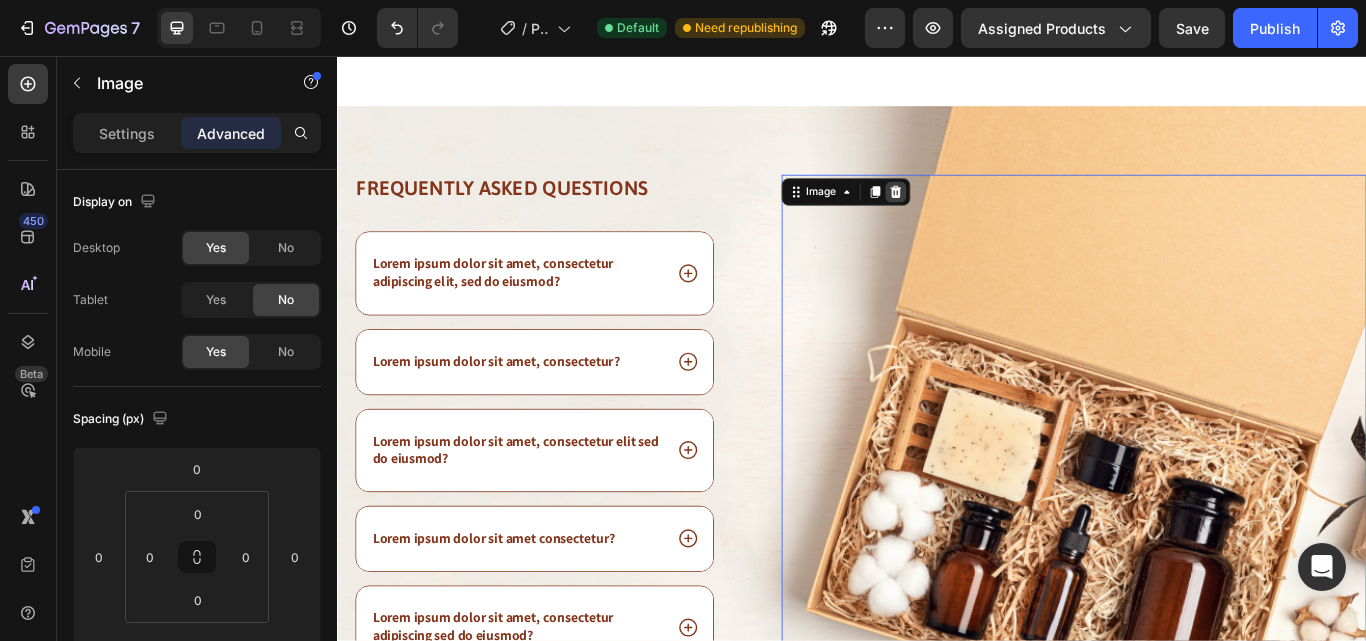 click 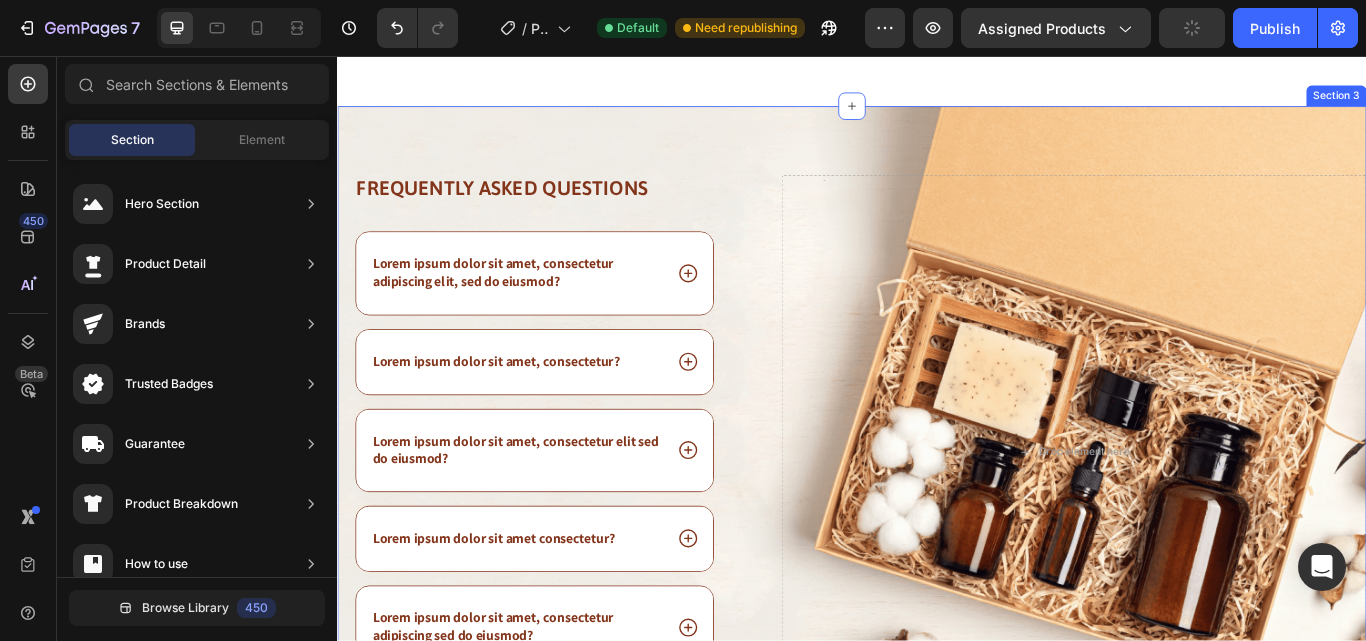 click on "Frequently asked questions Heading
Lorem ipsum dolor sit amet, consectetur adipiscing elit, sed do eiusmod?
Lorem ipsum dolor sit amet, consectetur?
Lorem ipsum dolor sit amet, consectetur elit sed do eiusmod?
Lorem ipsum dolor sit amet consectetur?
Lorem ipsum dolor sit amet, consectetur adipiscing sed do eiusmod? Accordion Row
Drop element here Row Section 3" at bounding box center [937, 478] 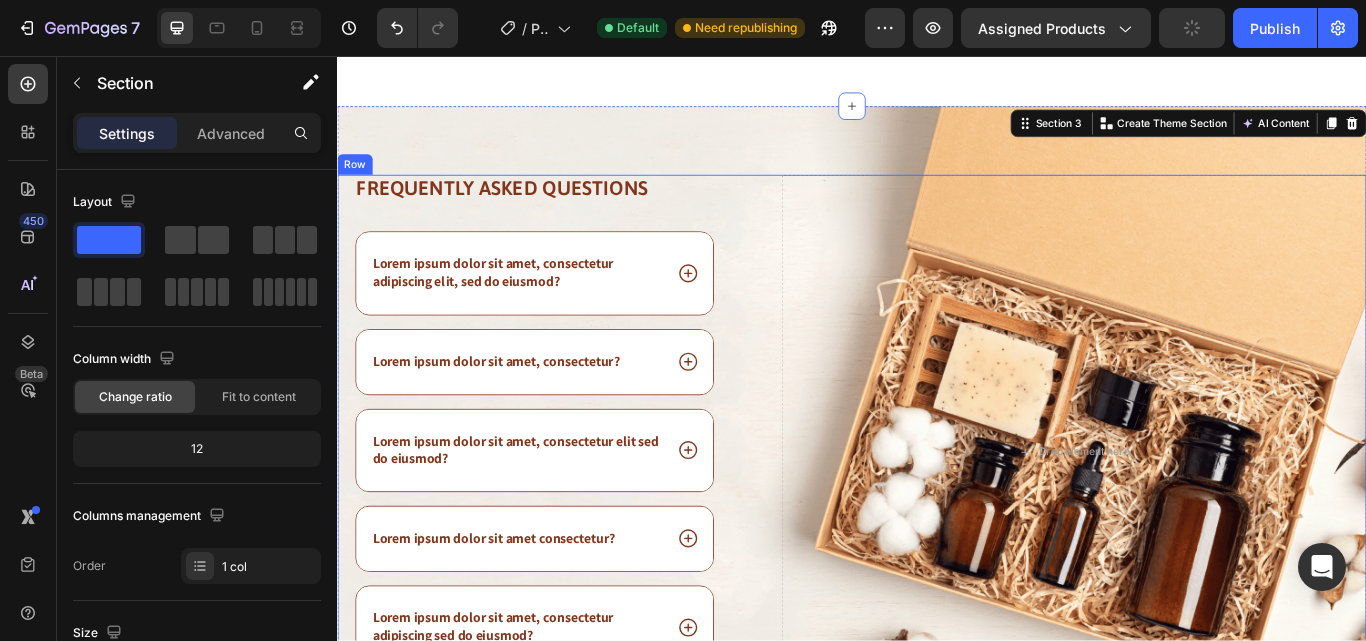 click on "Drop element here" at bounding box center [1196, 518] 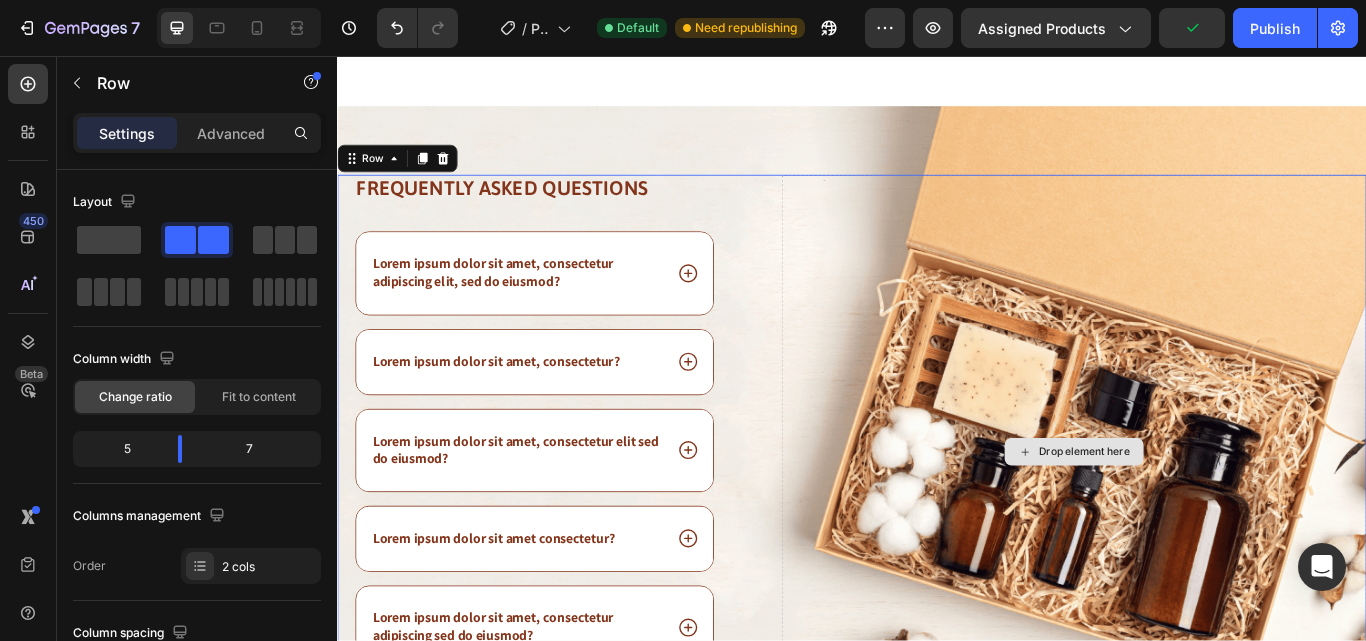 click on "Drop element here" at bounding box center [1208, 518] 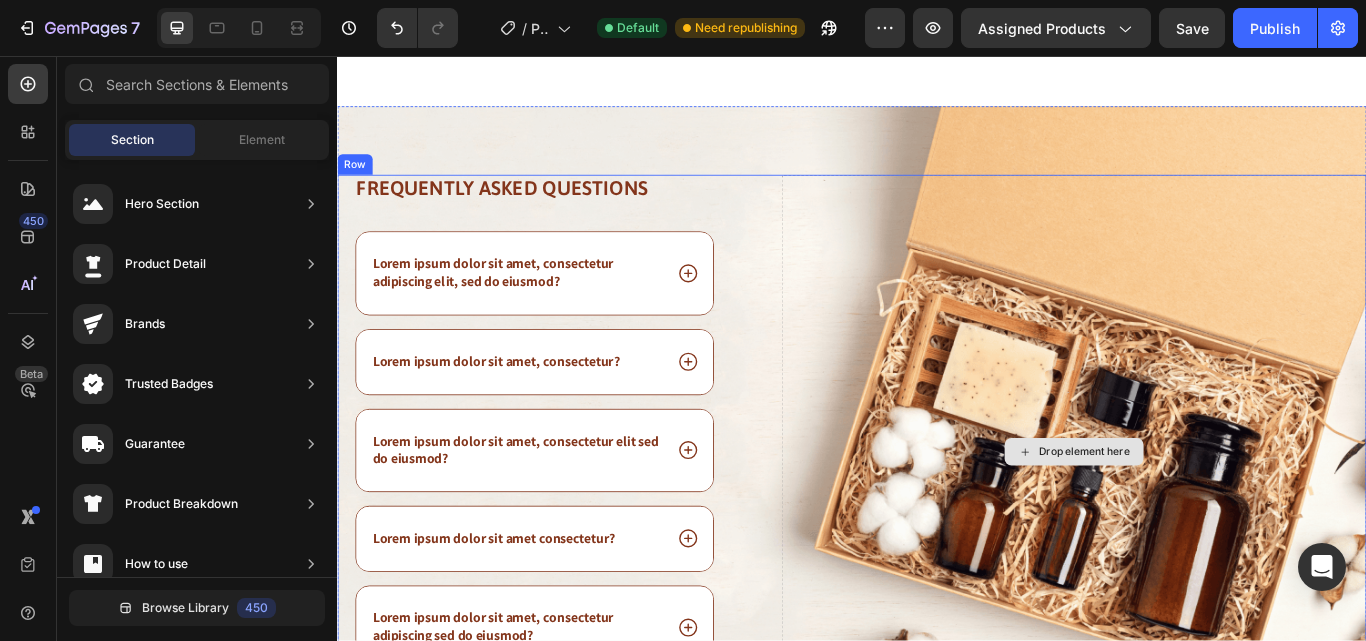 click on "Drop element here" at bounding box center [1208, 518] 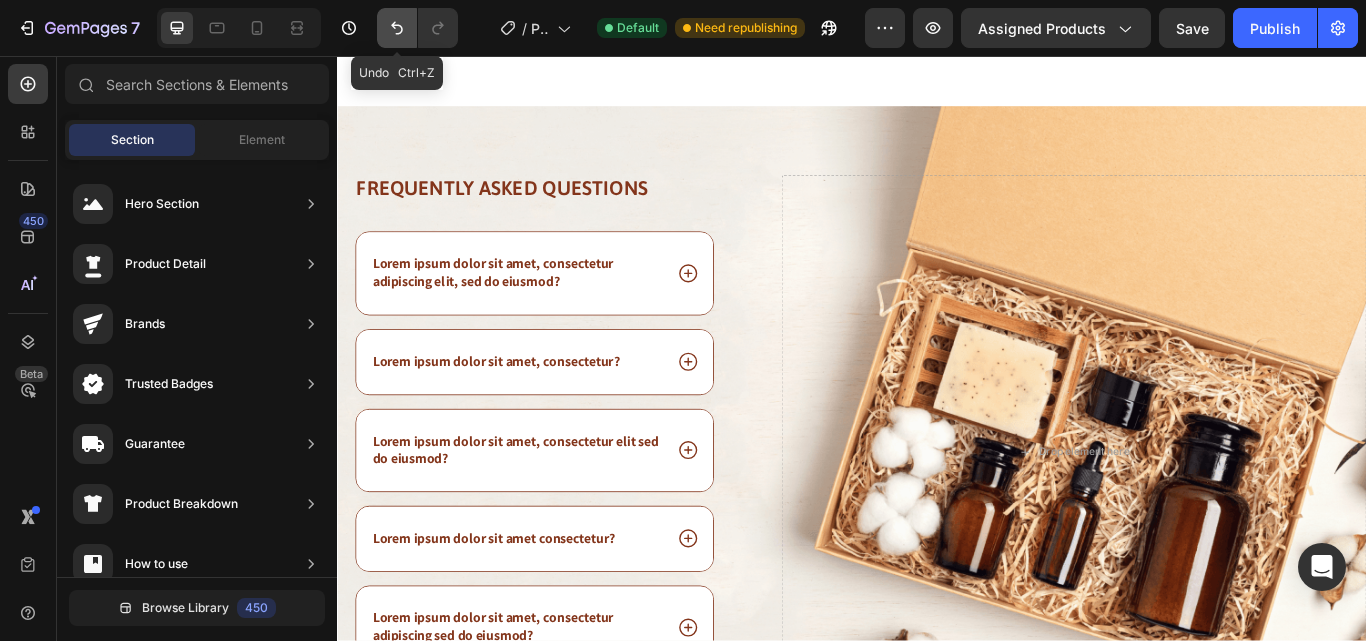 click 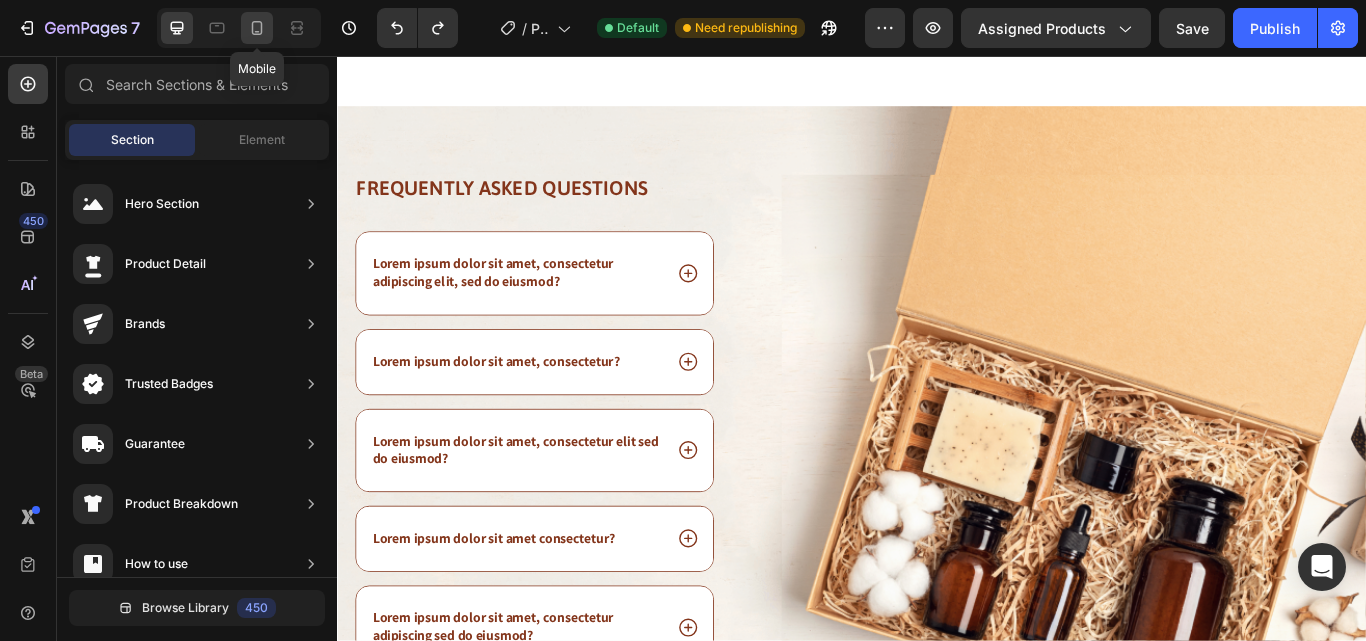 click 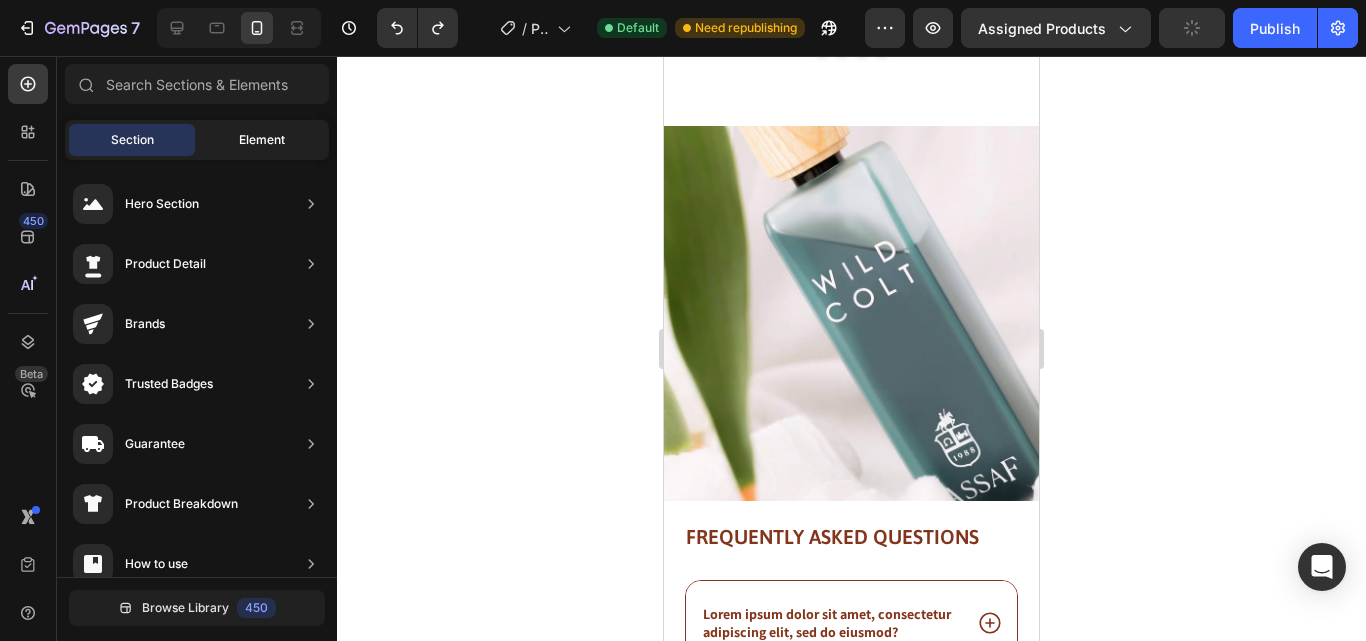 click on "Element" at bounding box center (262, 140) 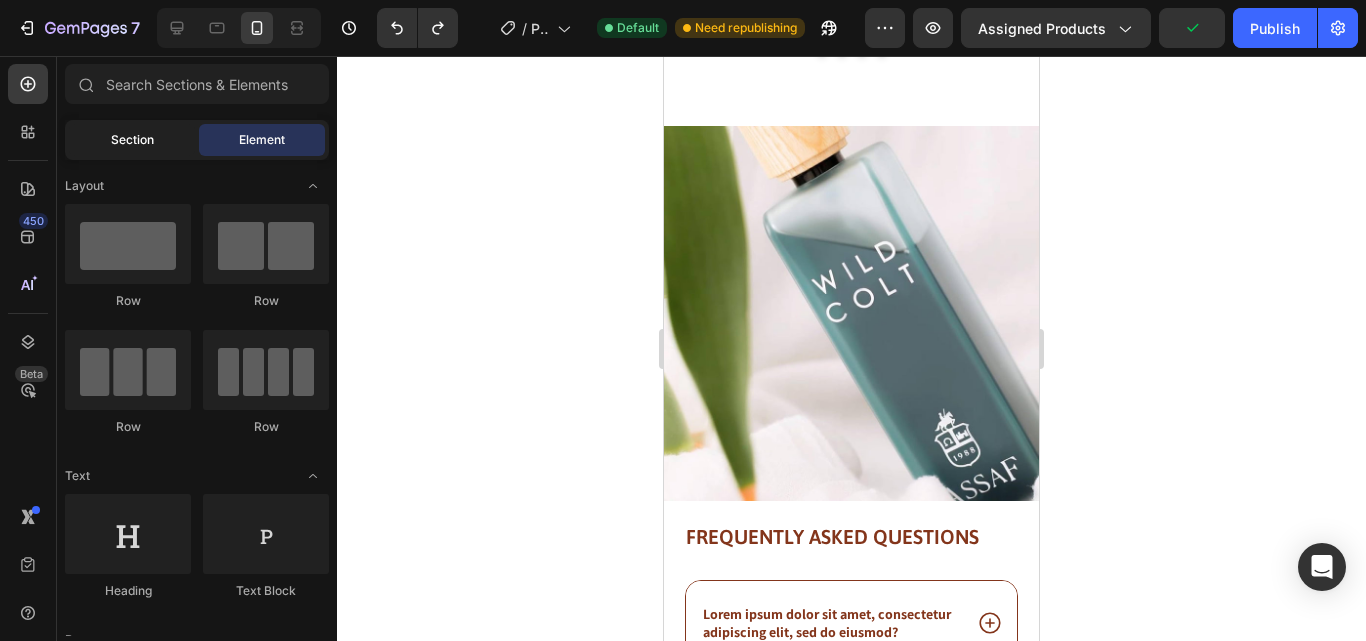 click on "Section" 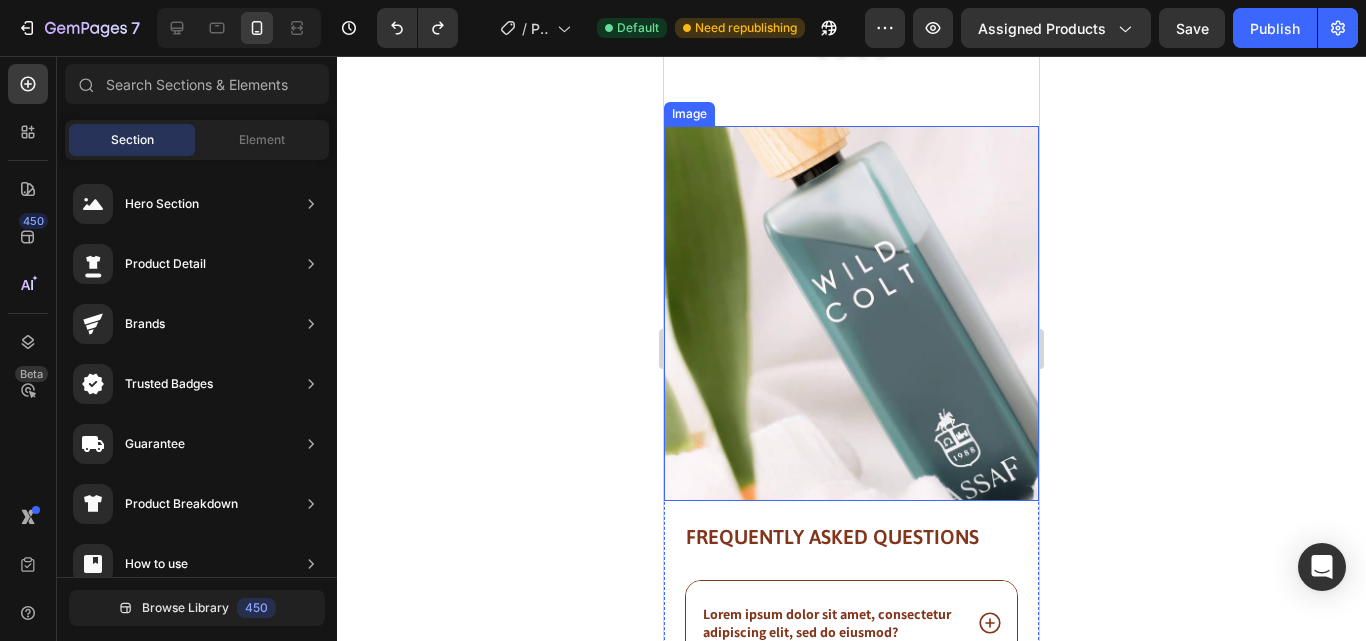 click at bounding box center (851, 313) 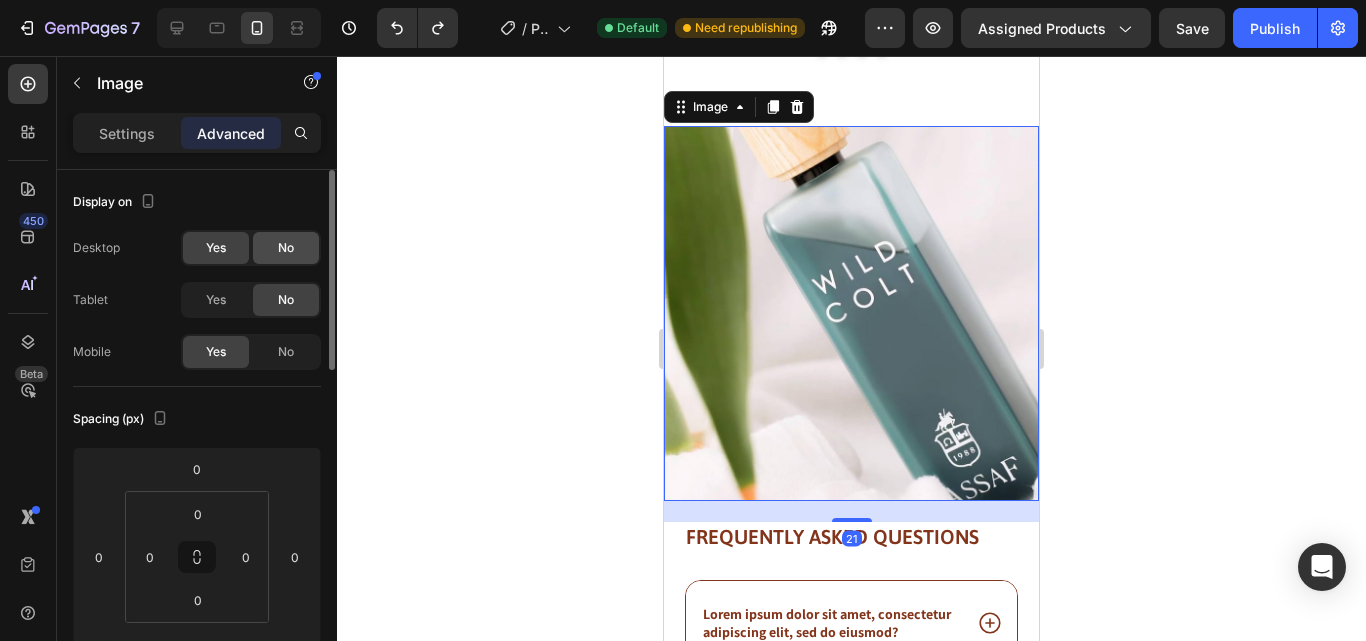 click on "No" 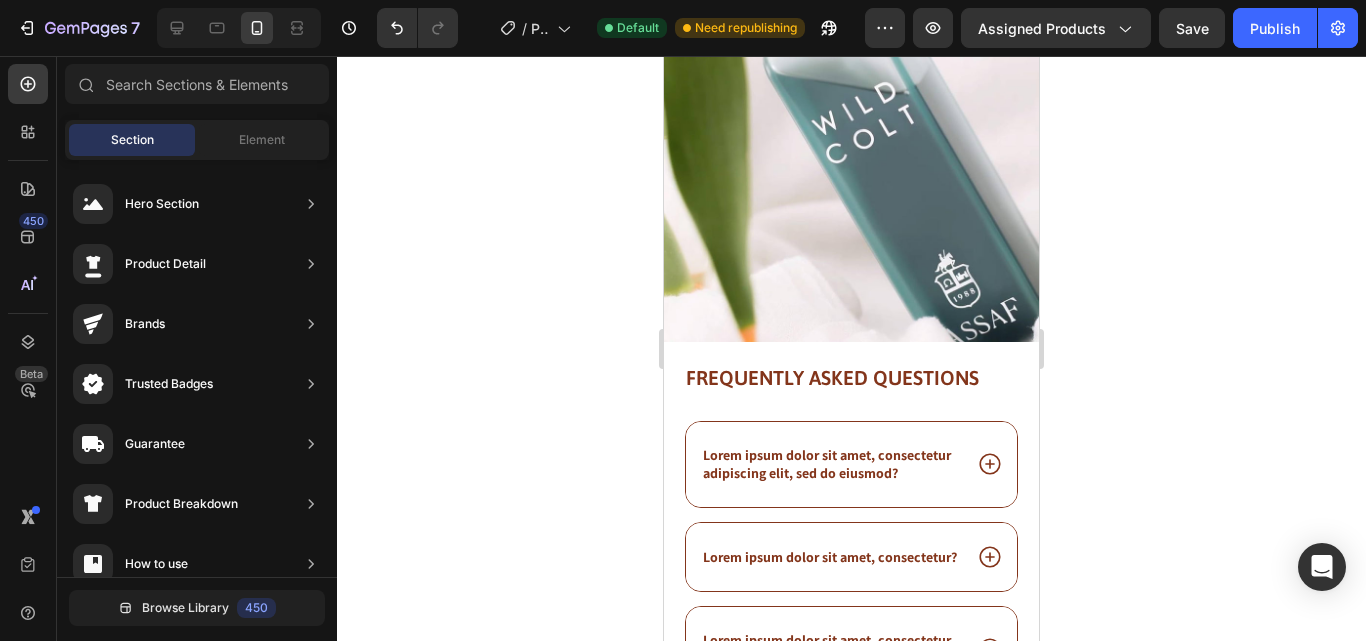 scroll, scrollTop: 1702, scrollLeft: 0, axis: vertical 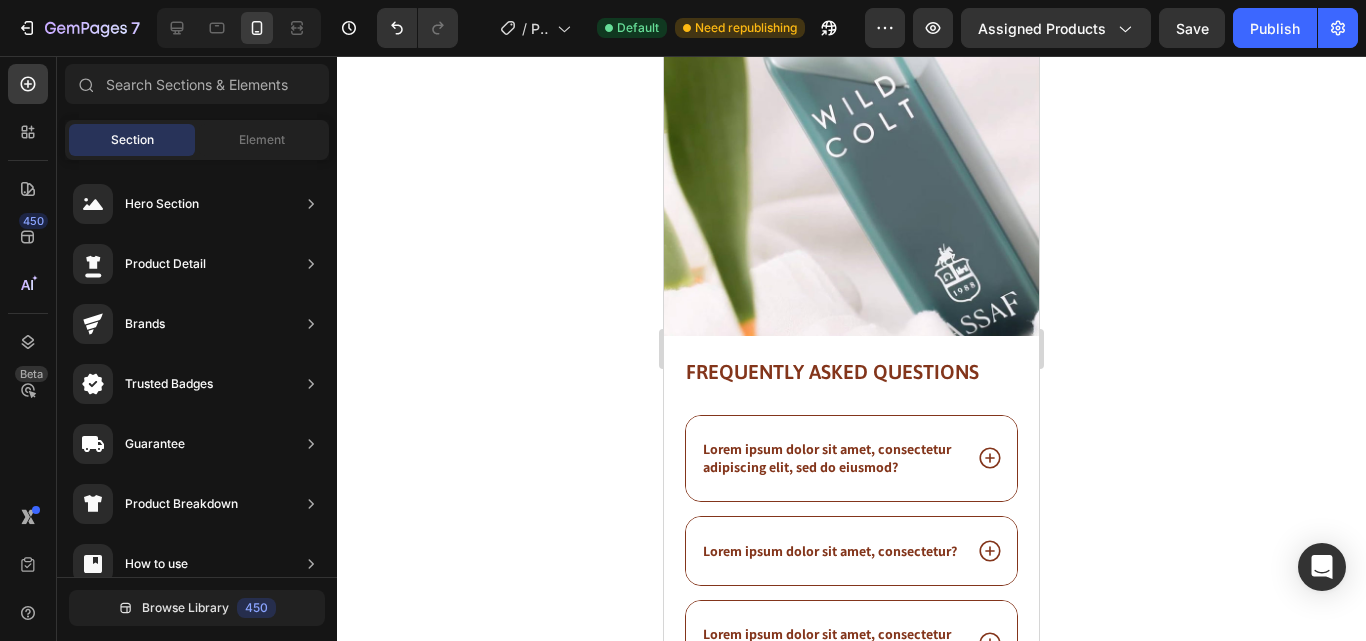 drag, startPoint x: 1030, startPoint y: 422, endPoint x: 847, endPoint y: 134, distance: 341.2228 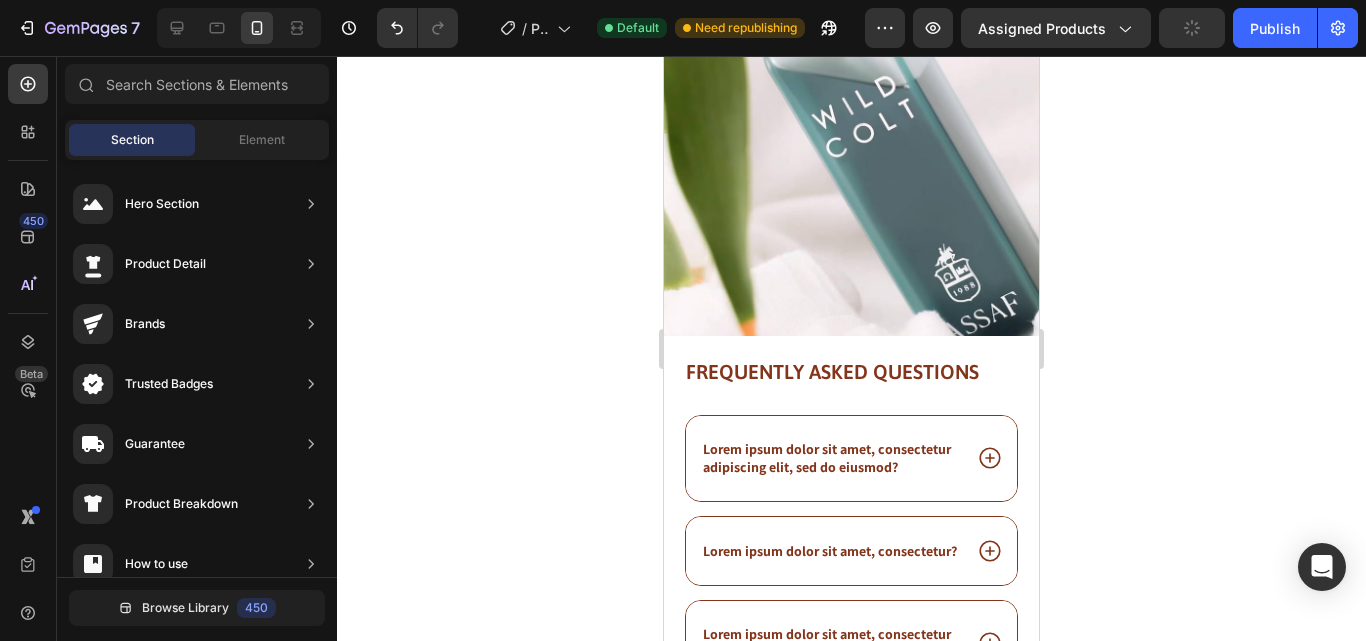 scroll, scrollTop: 1455, scrollLeft: 0, axis: vertical 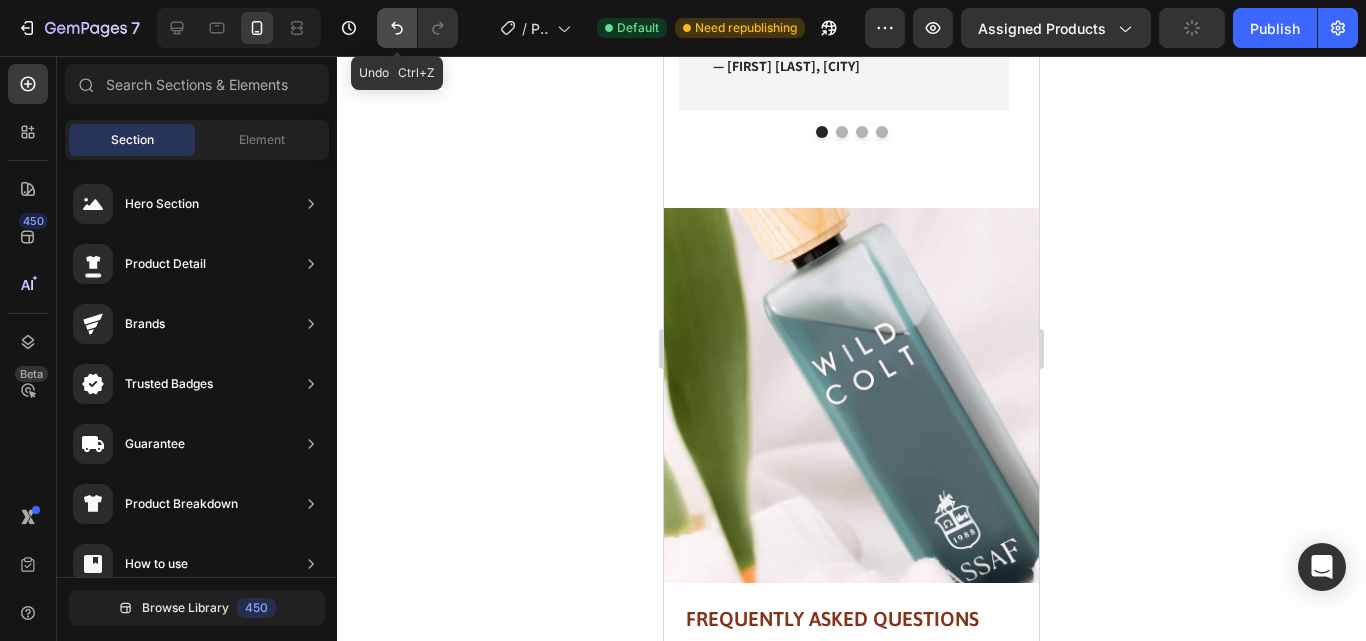 click 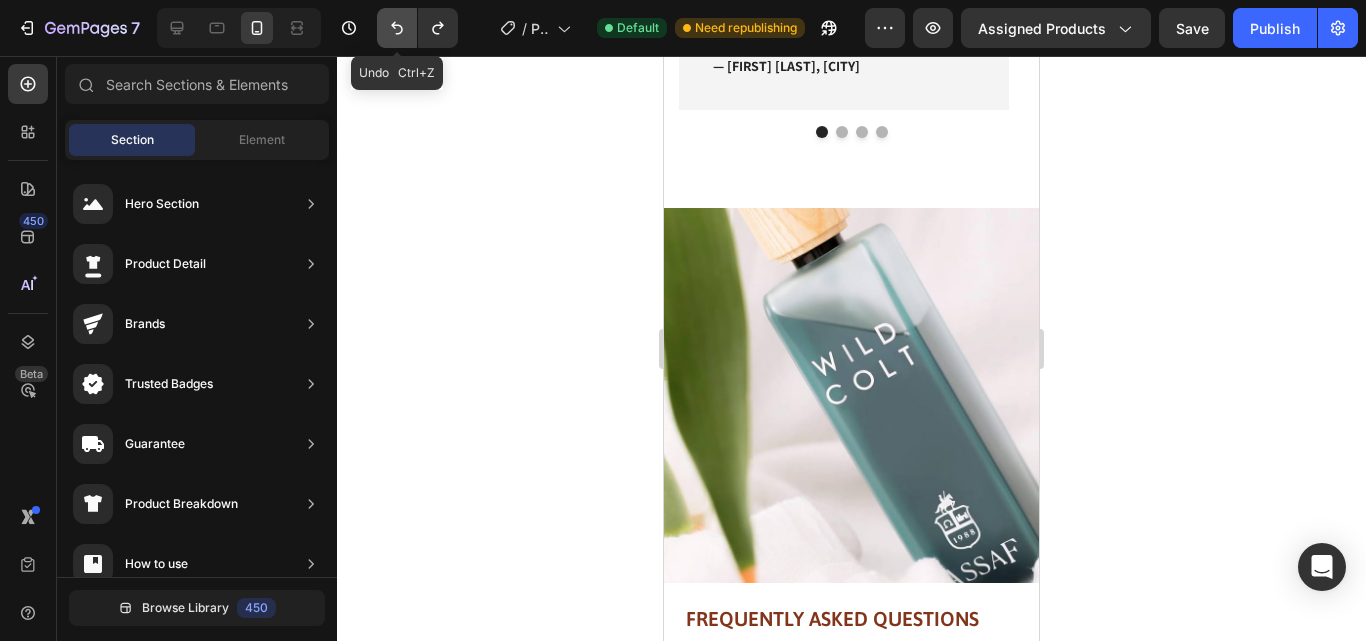 click 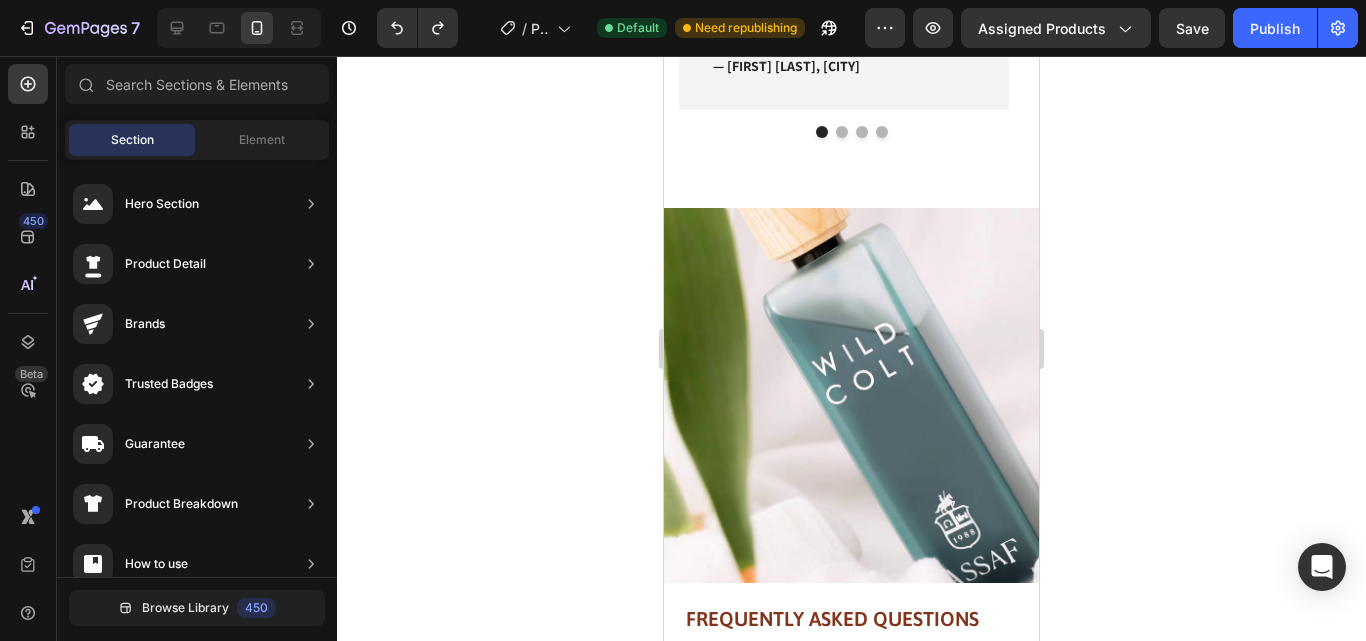 click 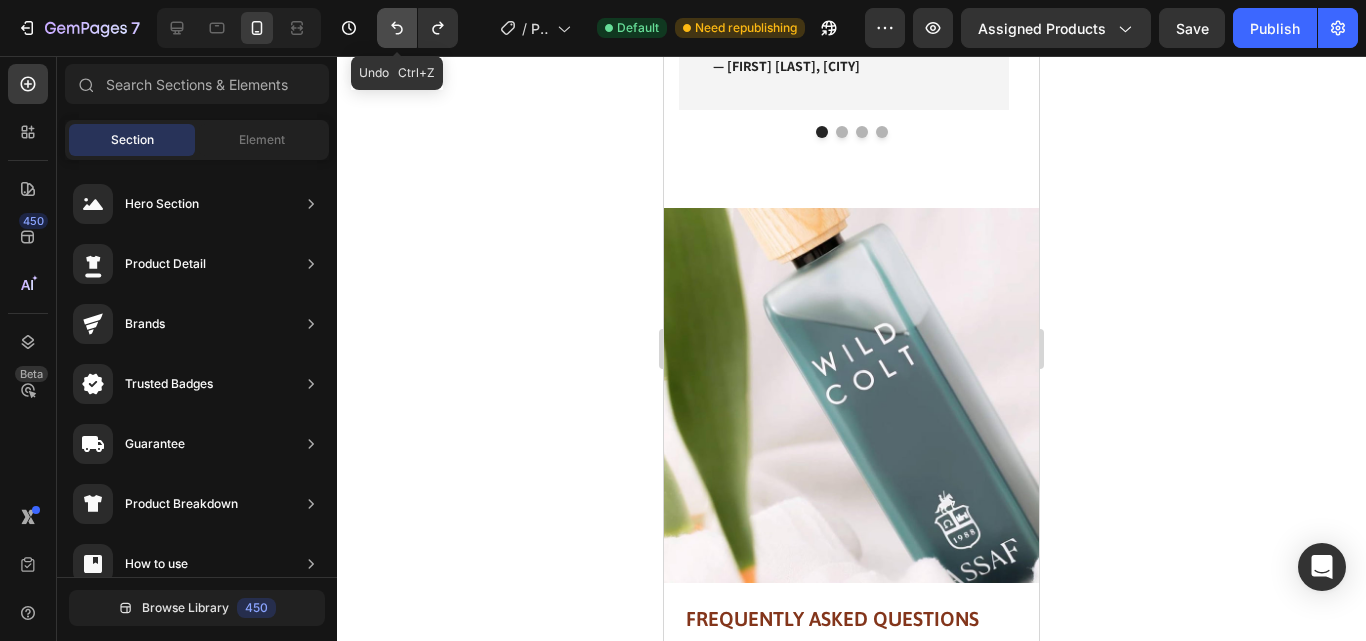 click 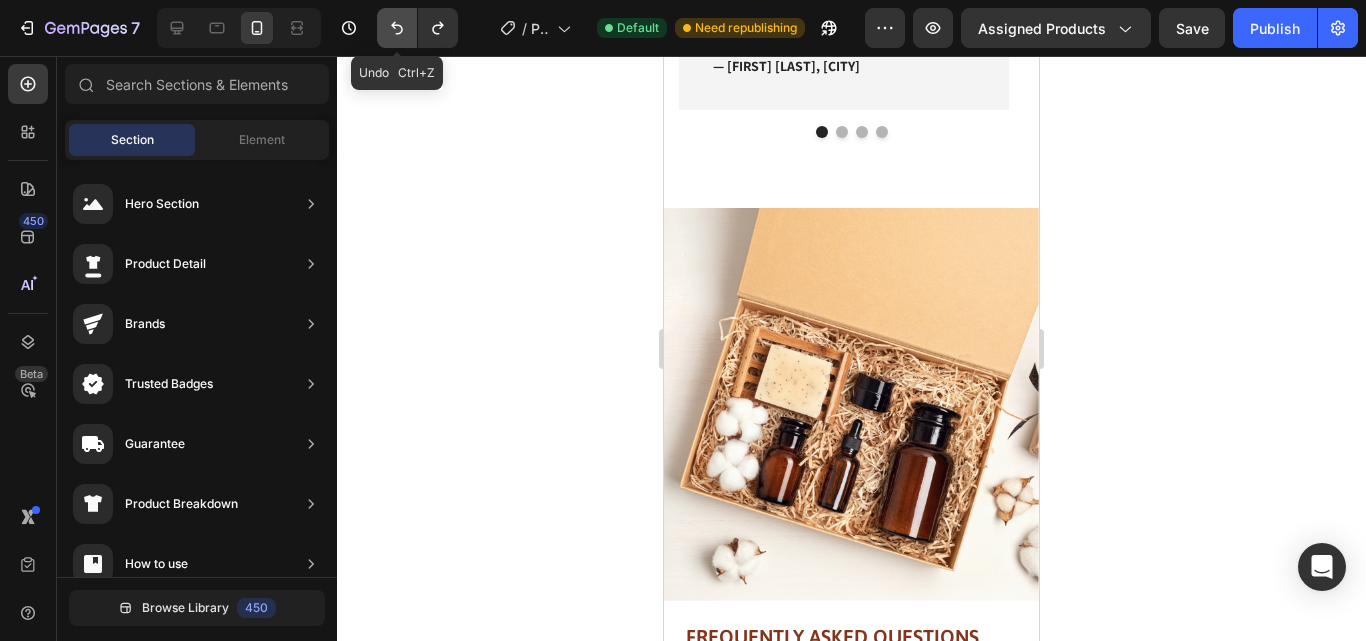 click 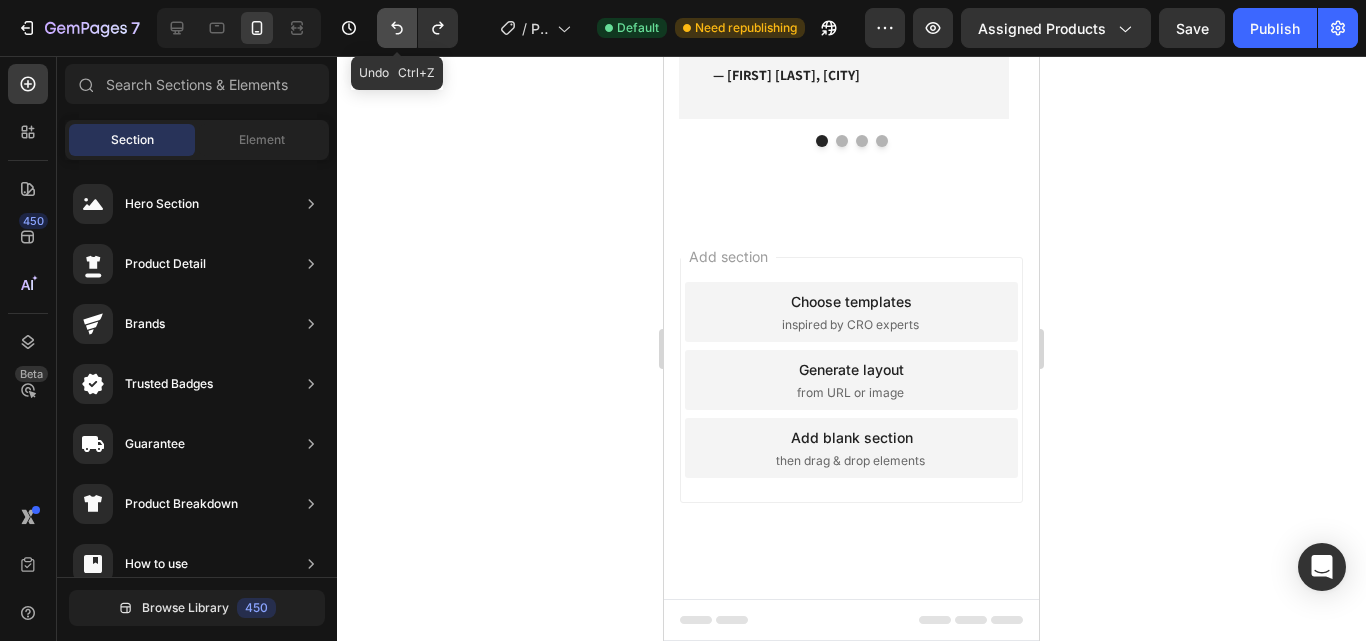 scroll, scrollTop: 1446, scrollLeft: 0, axis: vertical 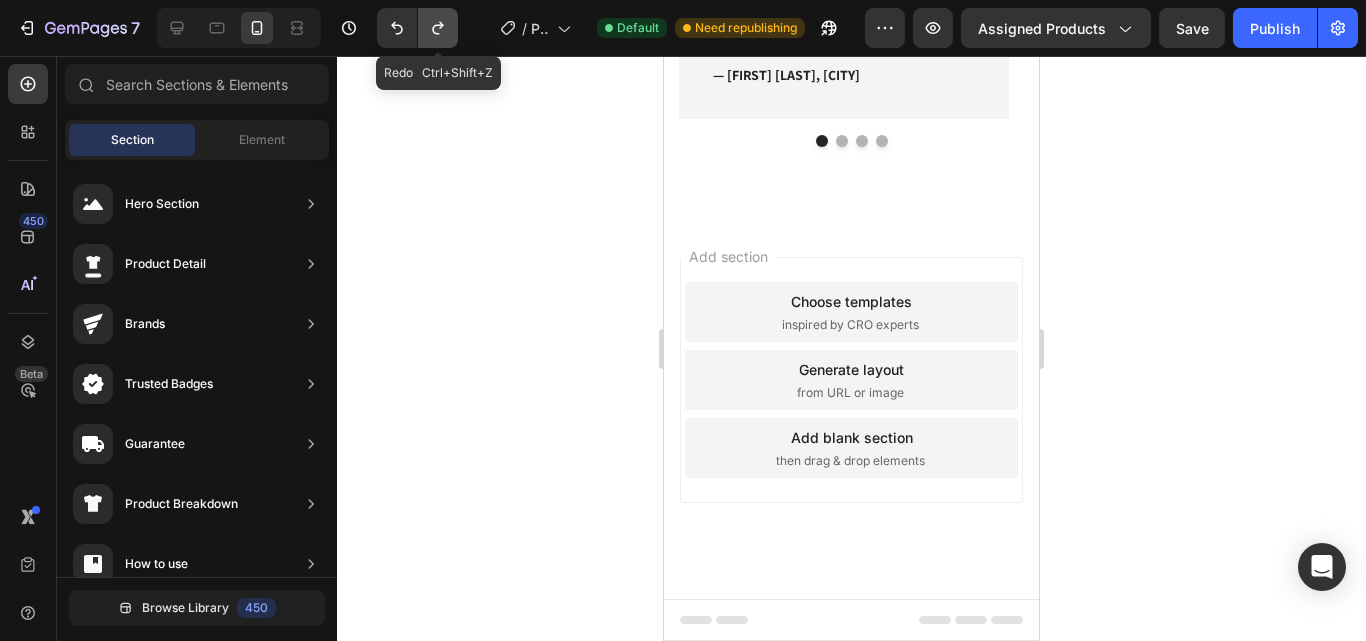 click 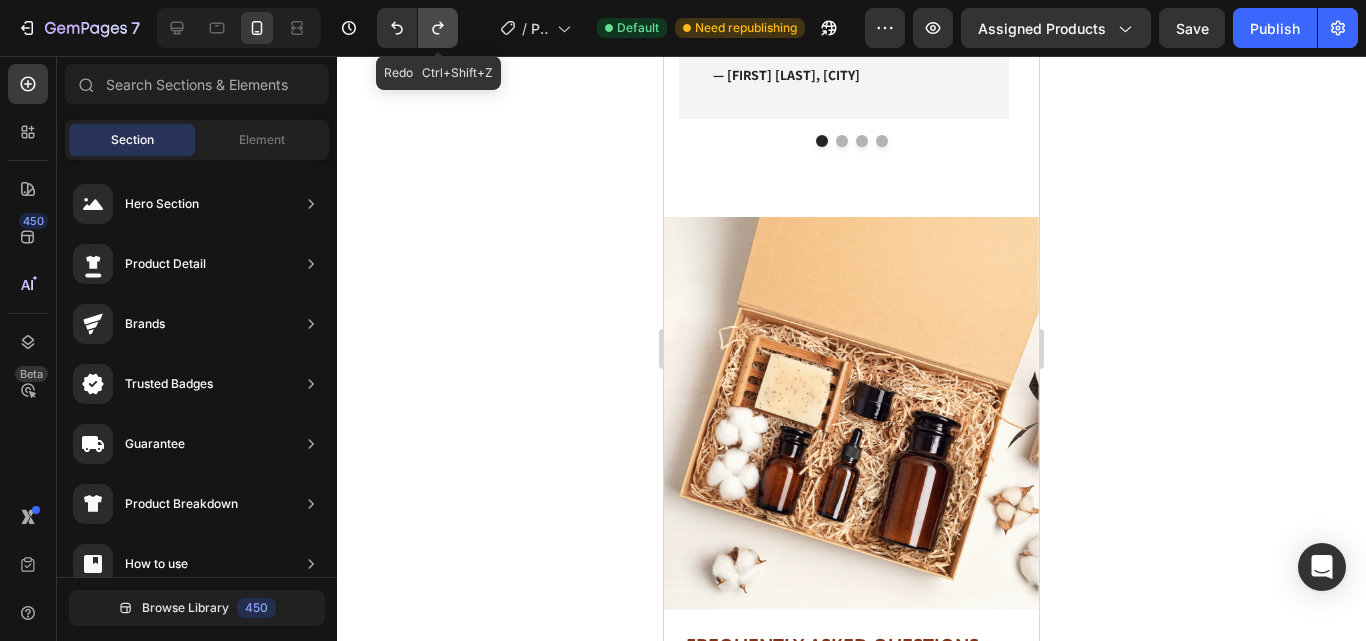 scroll, scrollTop: 1455, scrollLeft: 0, axis: vertical 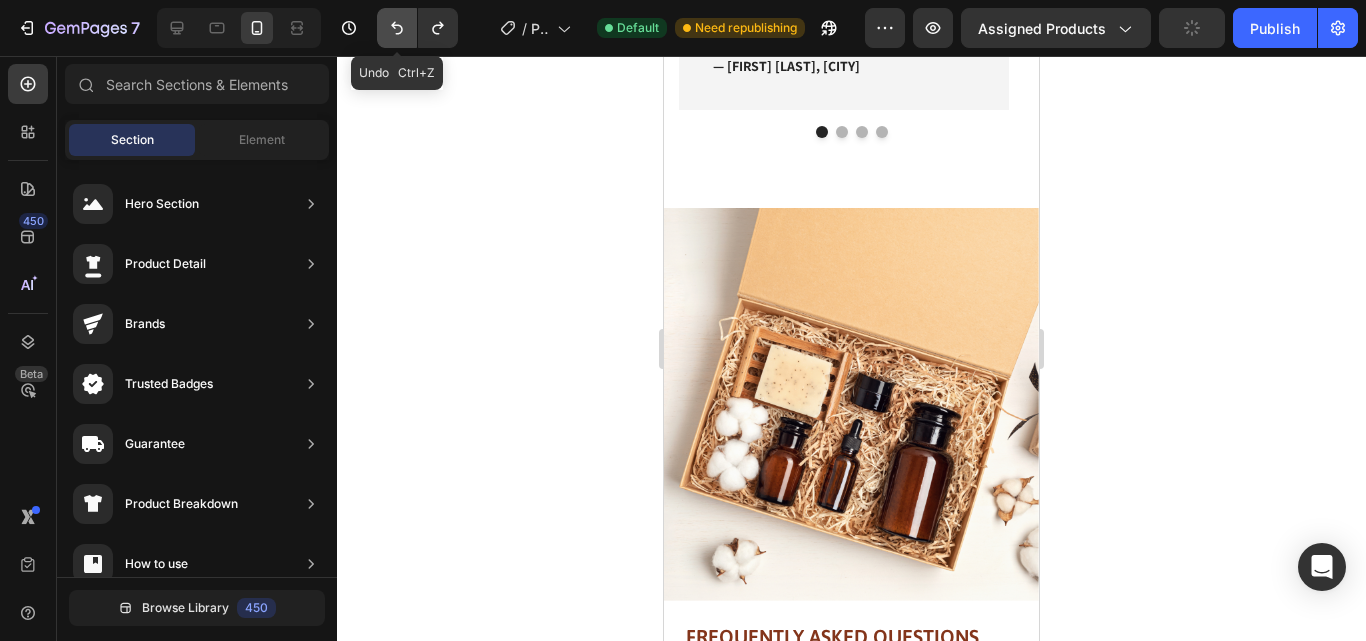 click 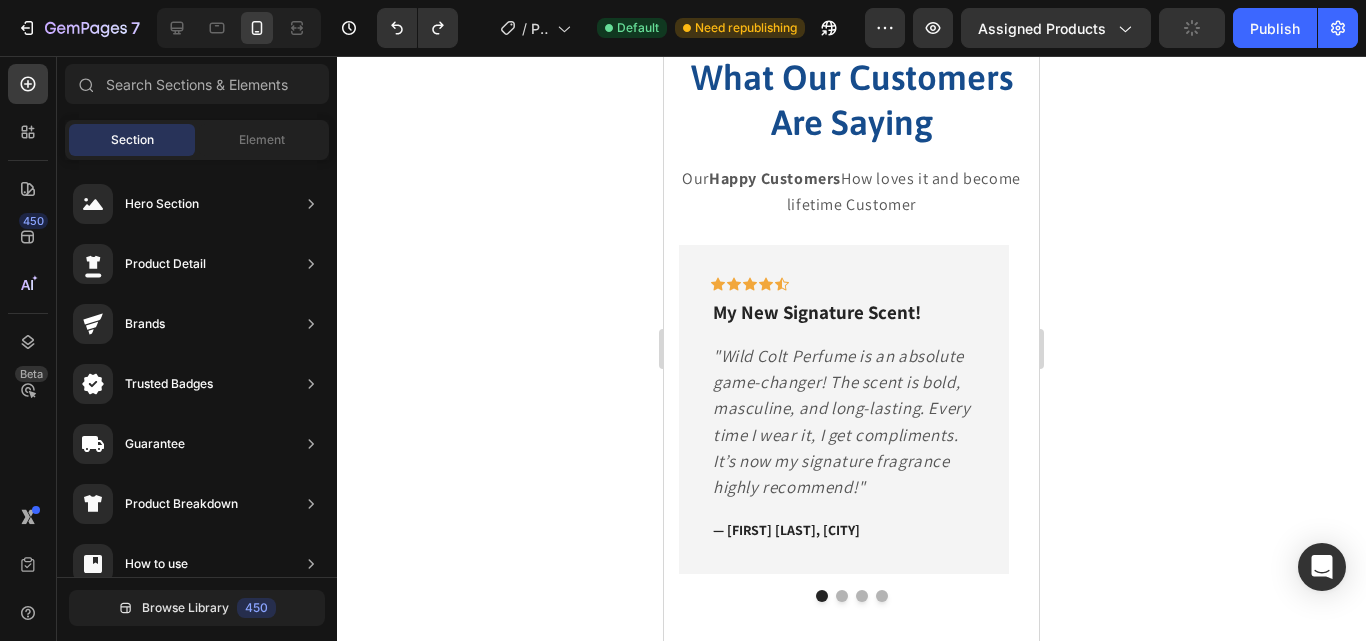 scroll, scrollTop: 984, scrollLeft: 0, axis: vertical 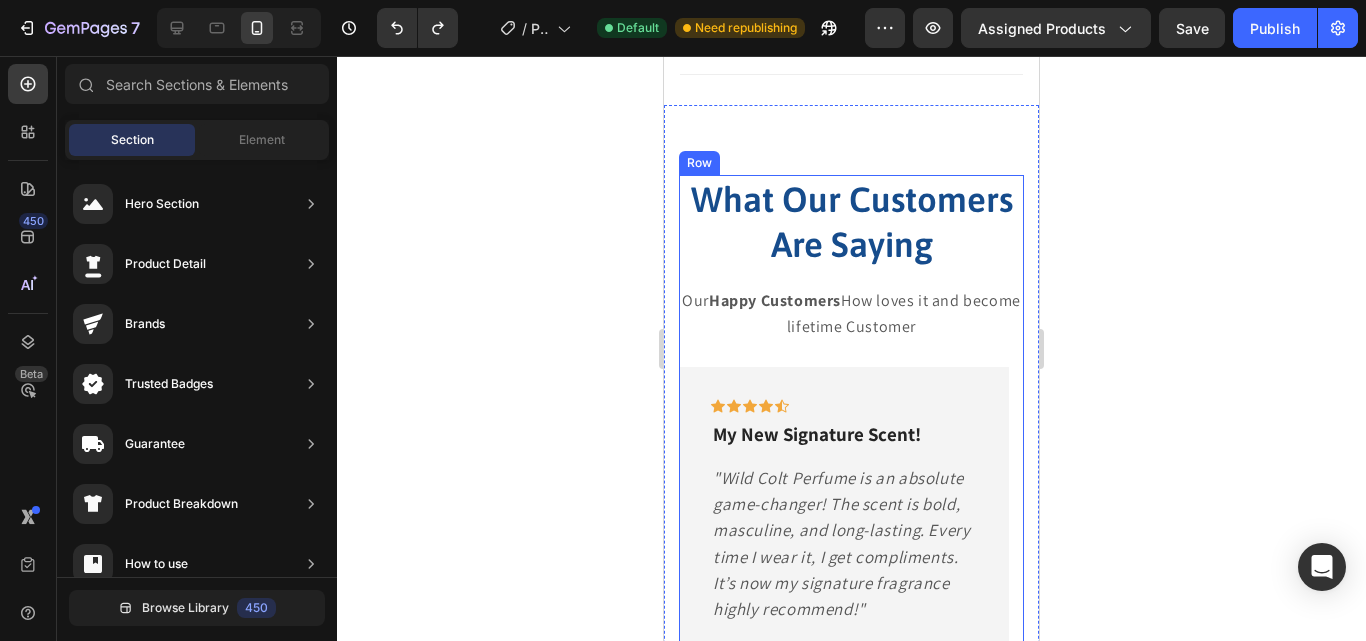 drag, startPoint x: 927, startPoint y: 261, endPoint x: 931, endPoint y: 236, distance: 25.317978 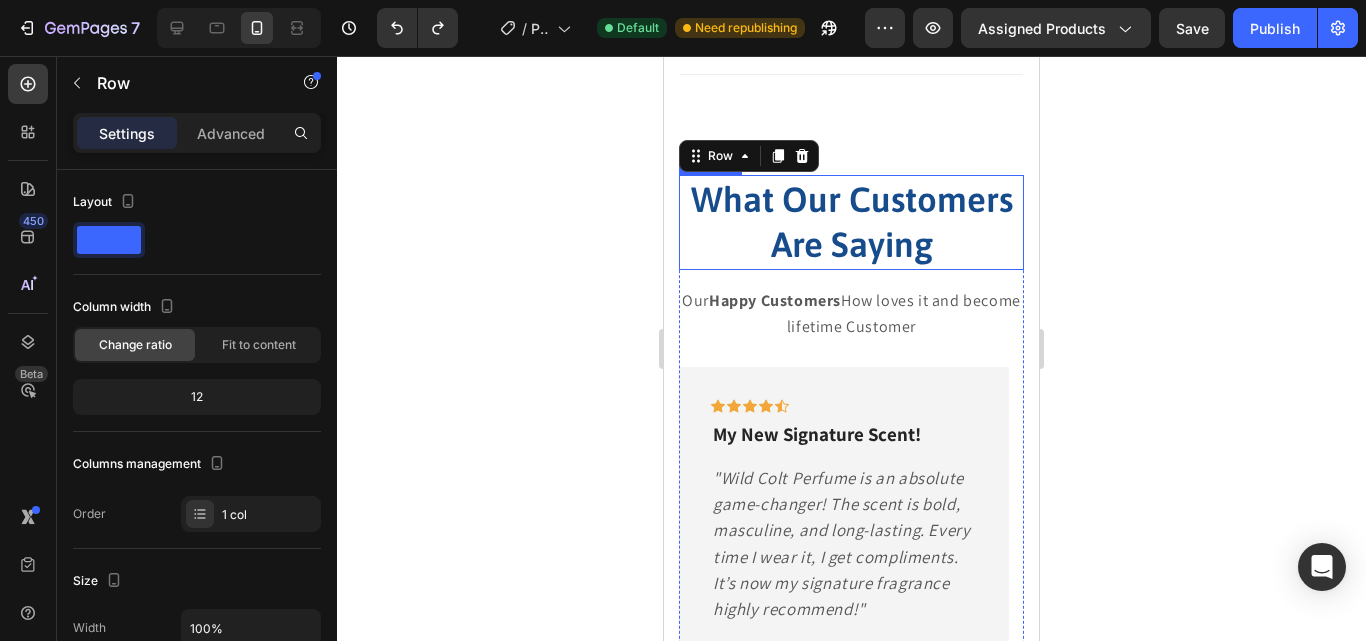 click on "What Our Customers Are Saying" at bounding box center [851, 222] 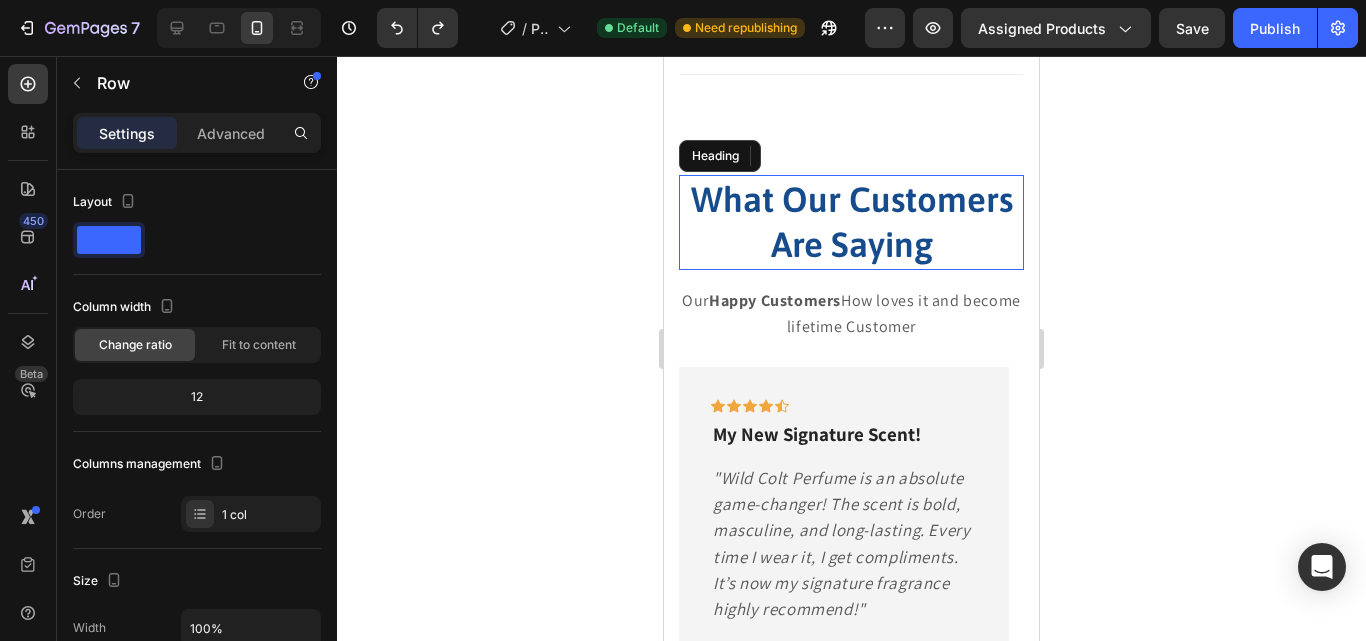 click on "What Our Customers Are Saying" at bounding box center (851, 222) 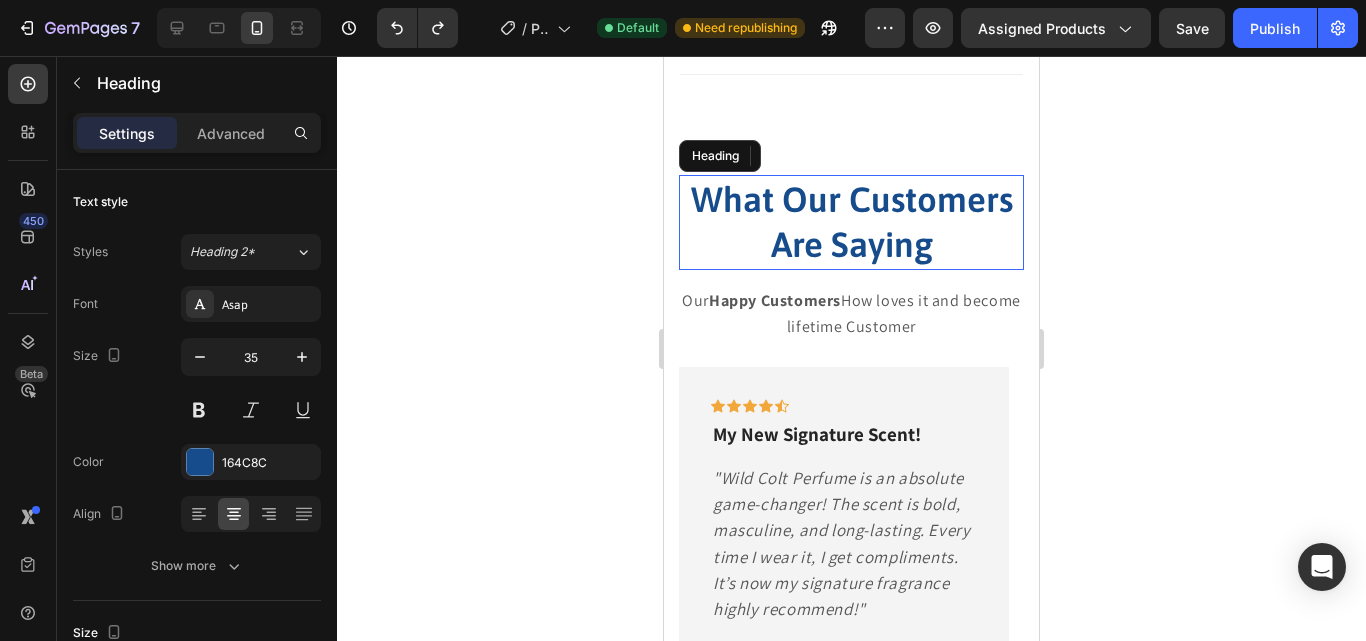 click on "What Our Customers Are Saying" at bounding box center (851, 222) 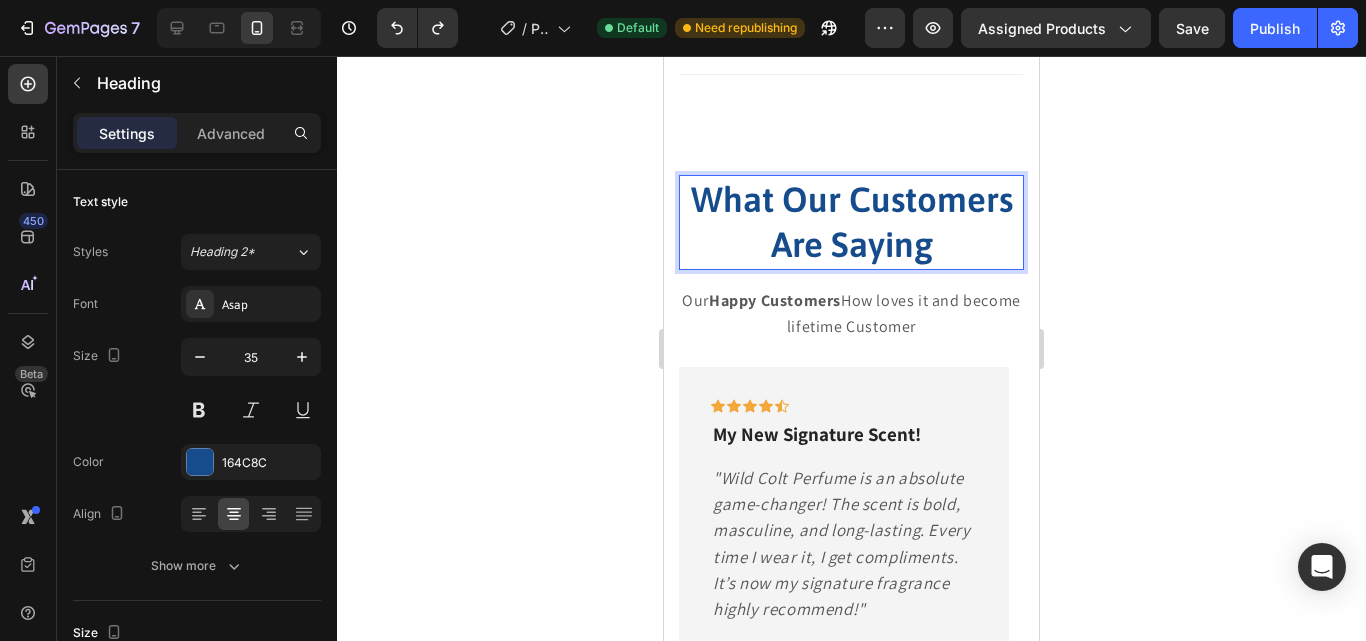 click on "What Our Customers Are Saying" at bounding box center (851, 222) 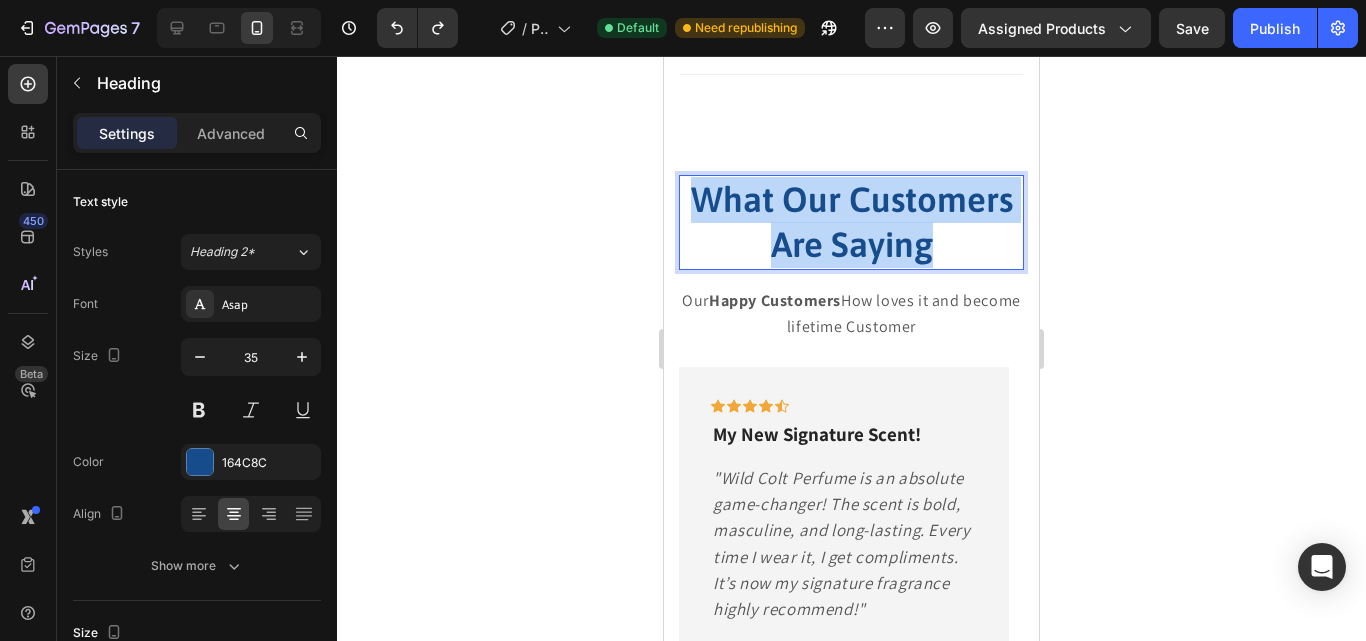 drag, startPoint x: 964, startPoint y: 243, endPoint x: 660, endPoint y: 157, distance: 315.93036 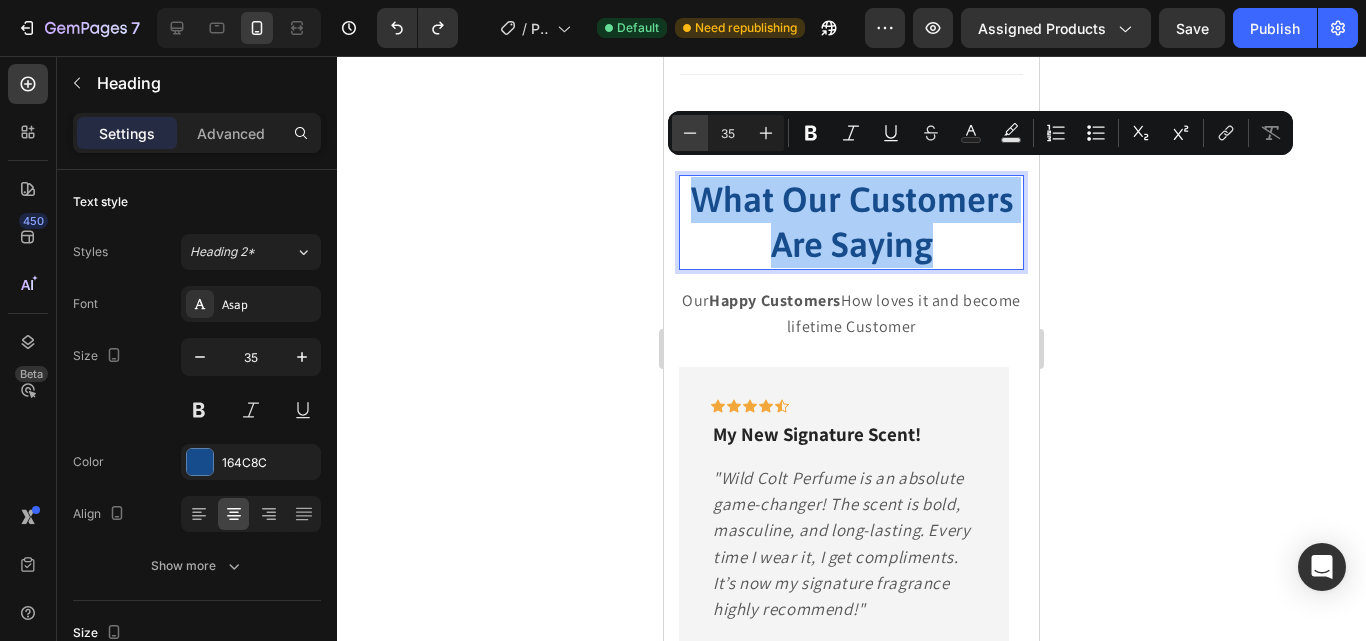 click 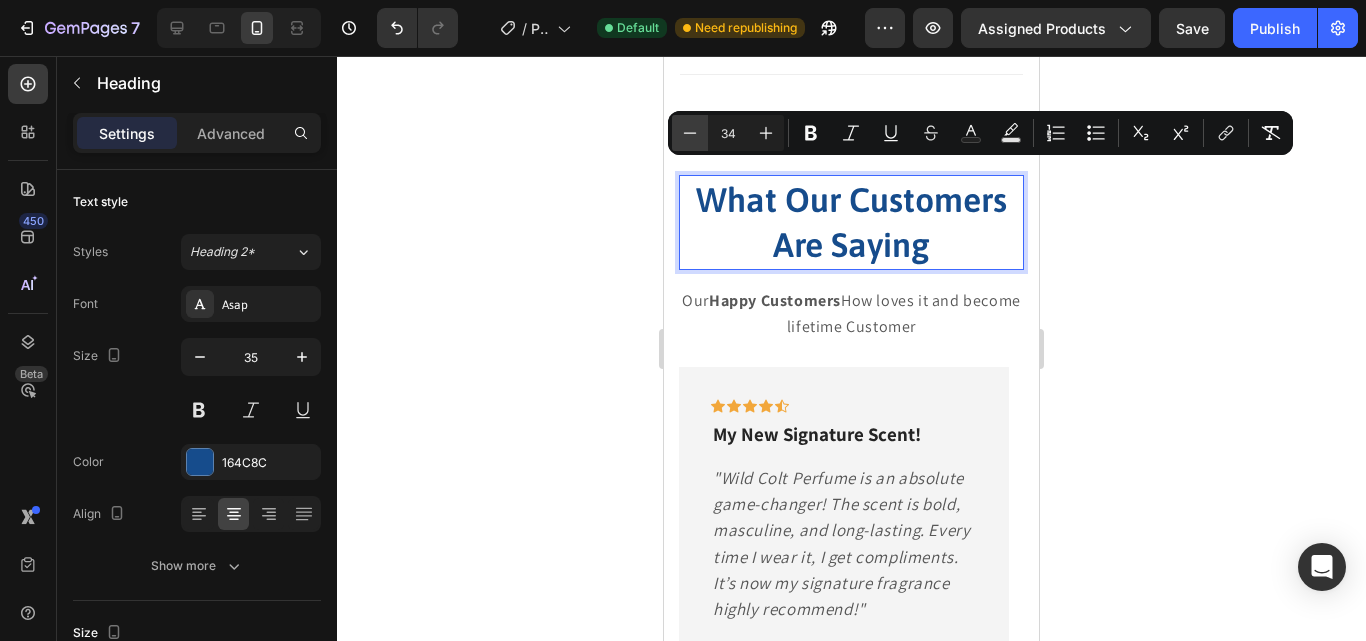click 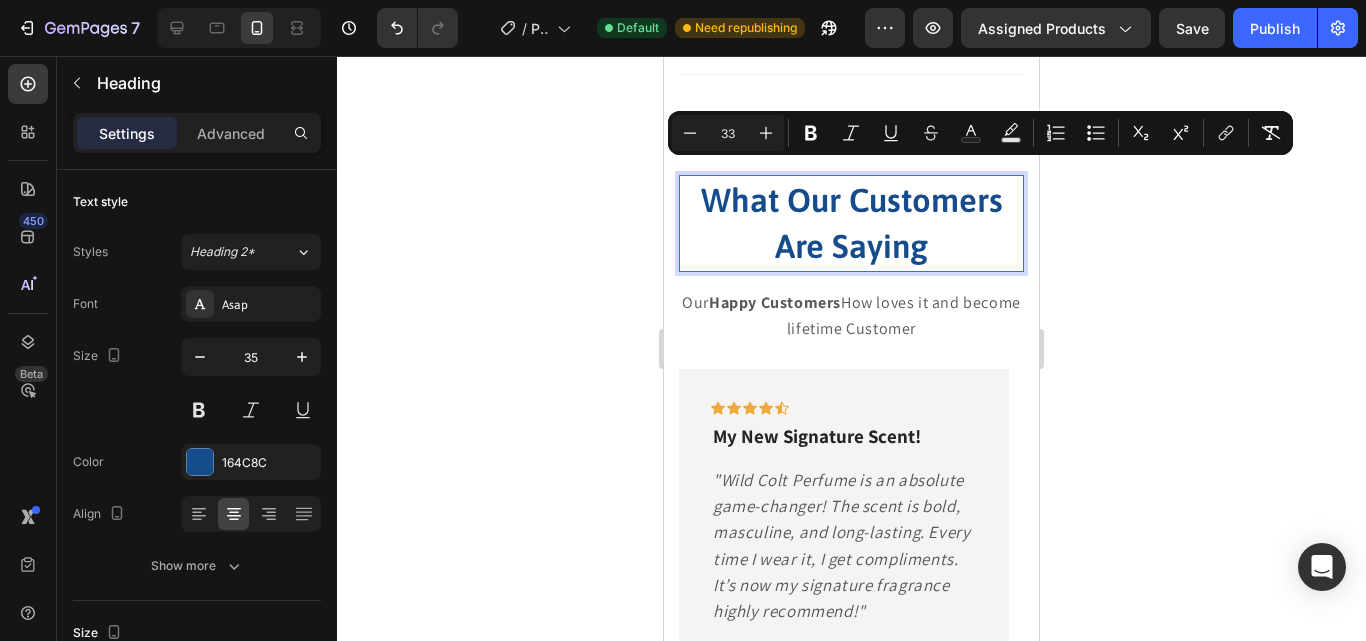 click 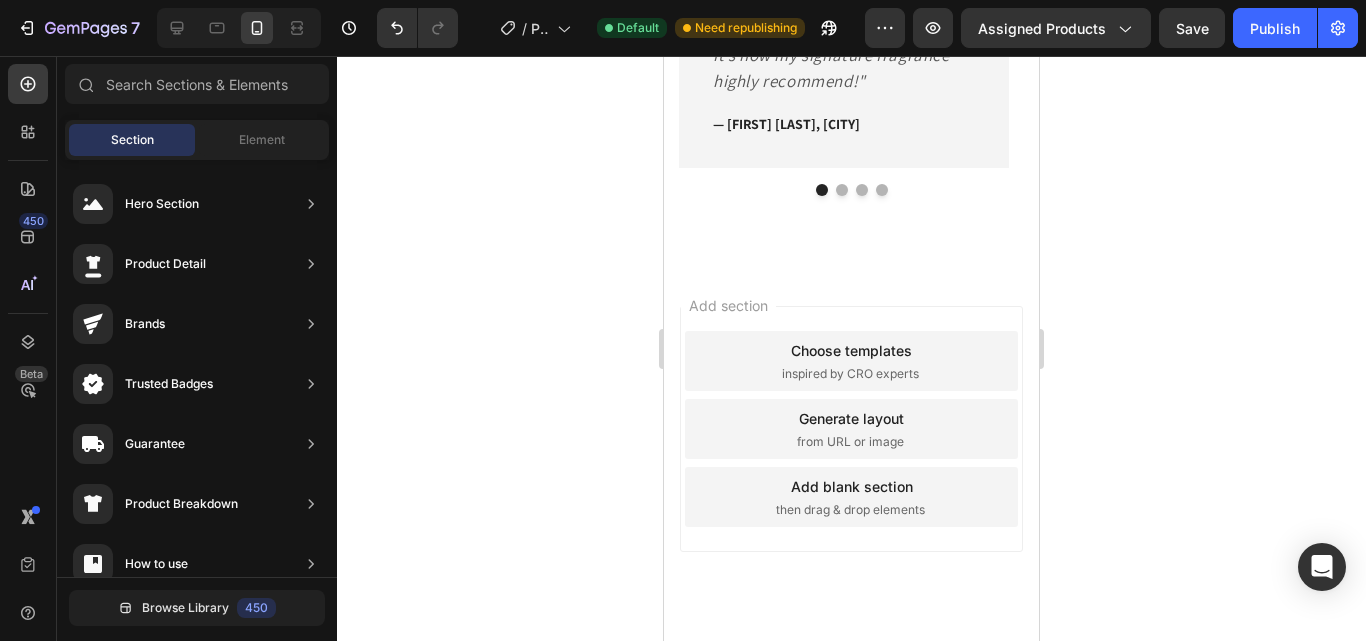 scroll, scrollTop: 1406, scrollLeft: 0, axis: vertical 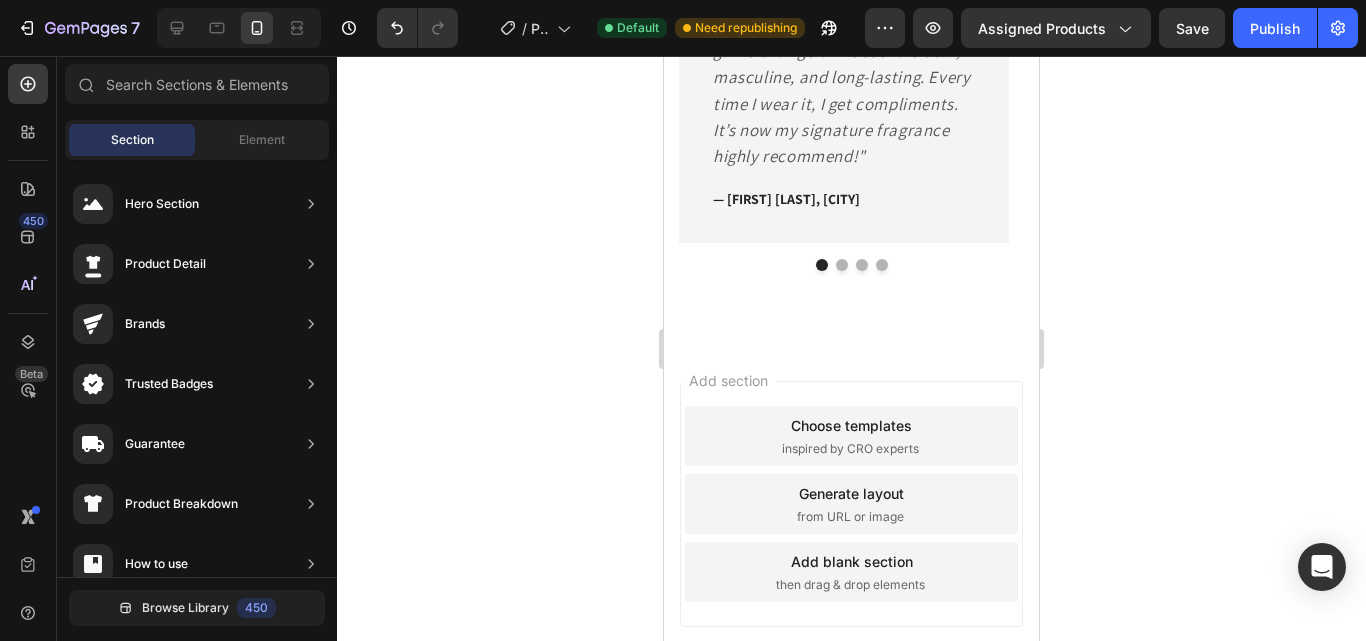 click on "Choose templates inspired by CRO experts" at bounding box center (851, 436) 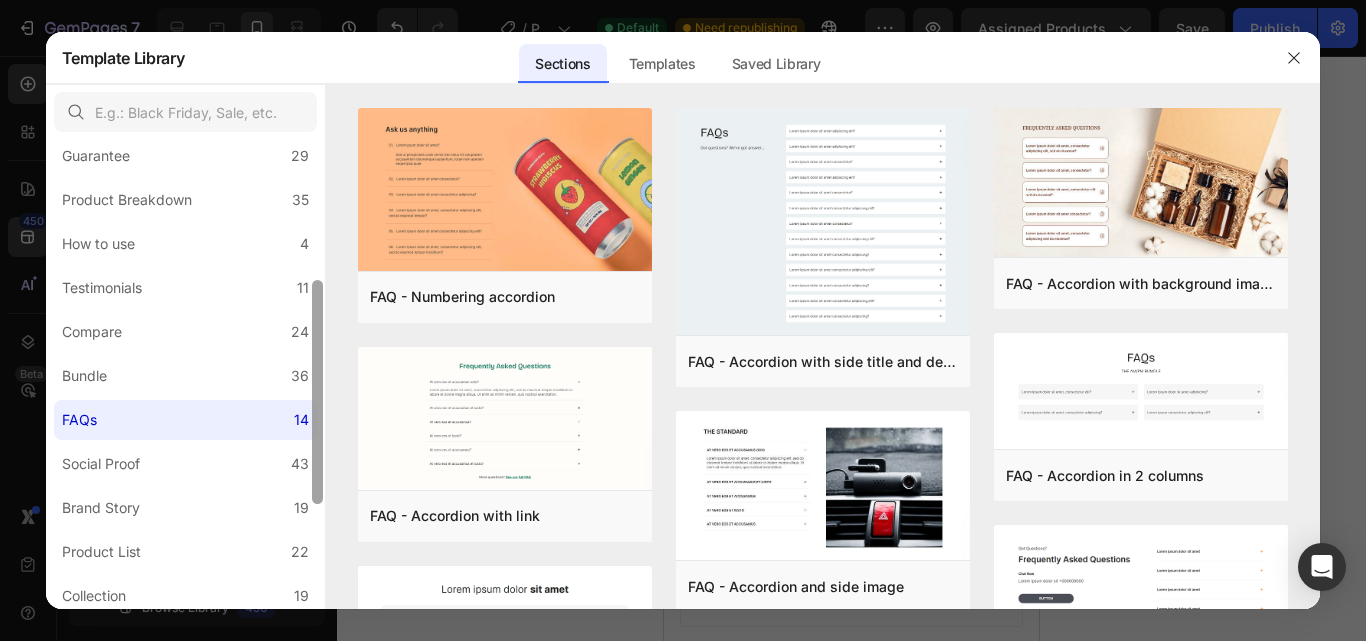 scroll, scrollTop: 257, scrollLeft: 0, axis: vertical 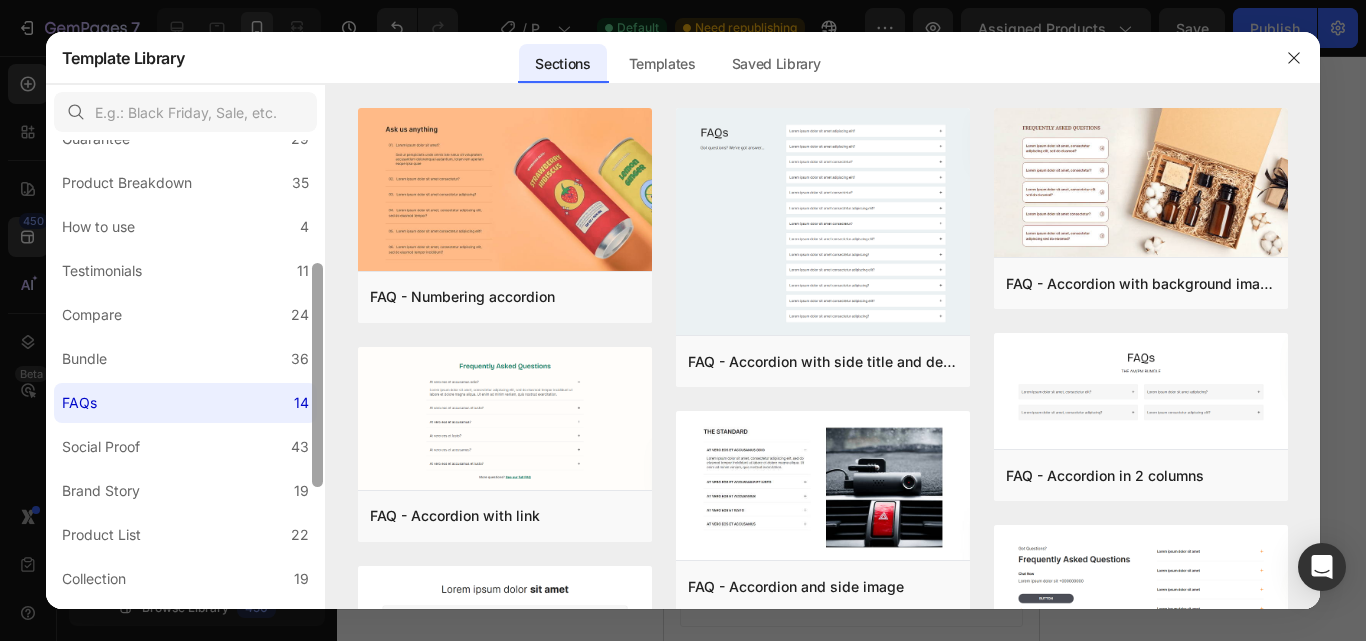 drag, startPoint x: 316, startPoint y: 349, endPoint x: 303, endPoint y: 472, distance: 123.68508 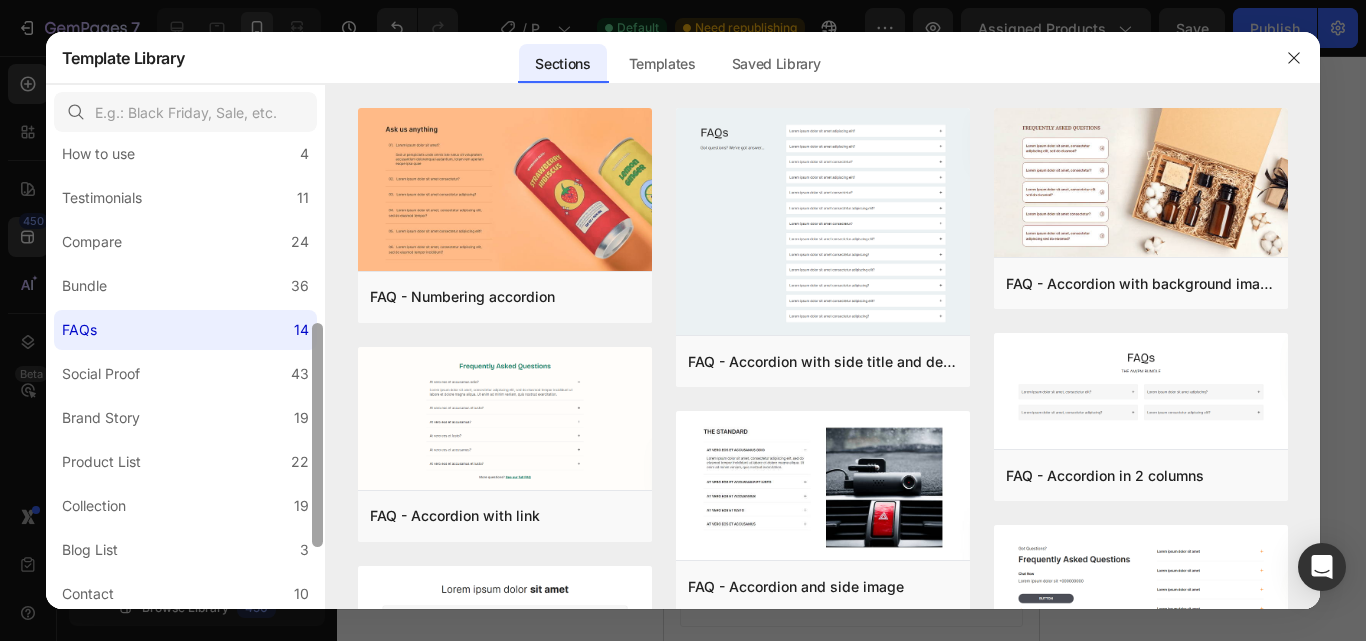 scroll, scrollTop: 422, scrollLeft: 0, axis: vertical 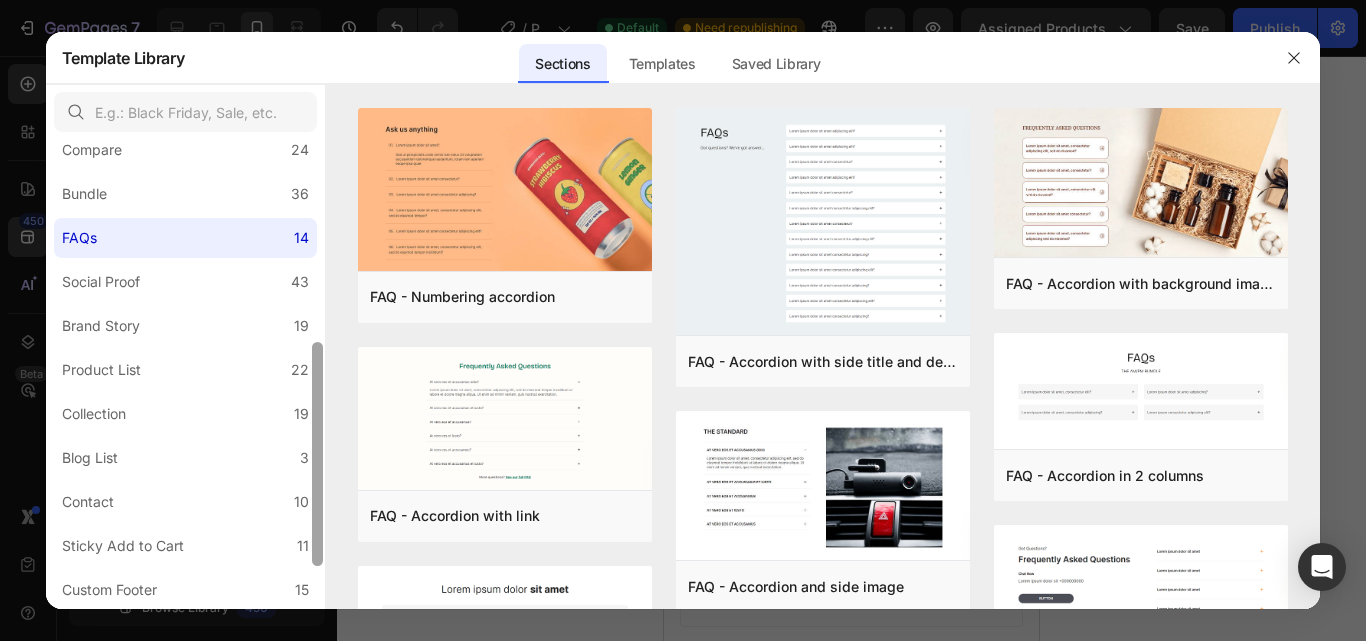 drag, startPoint x: 319, startPoint y: 438, endPoint x: 314, endPoint y: 517, distance: 79.15807 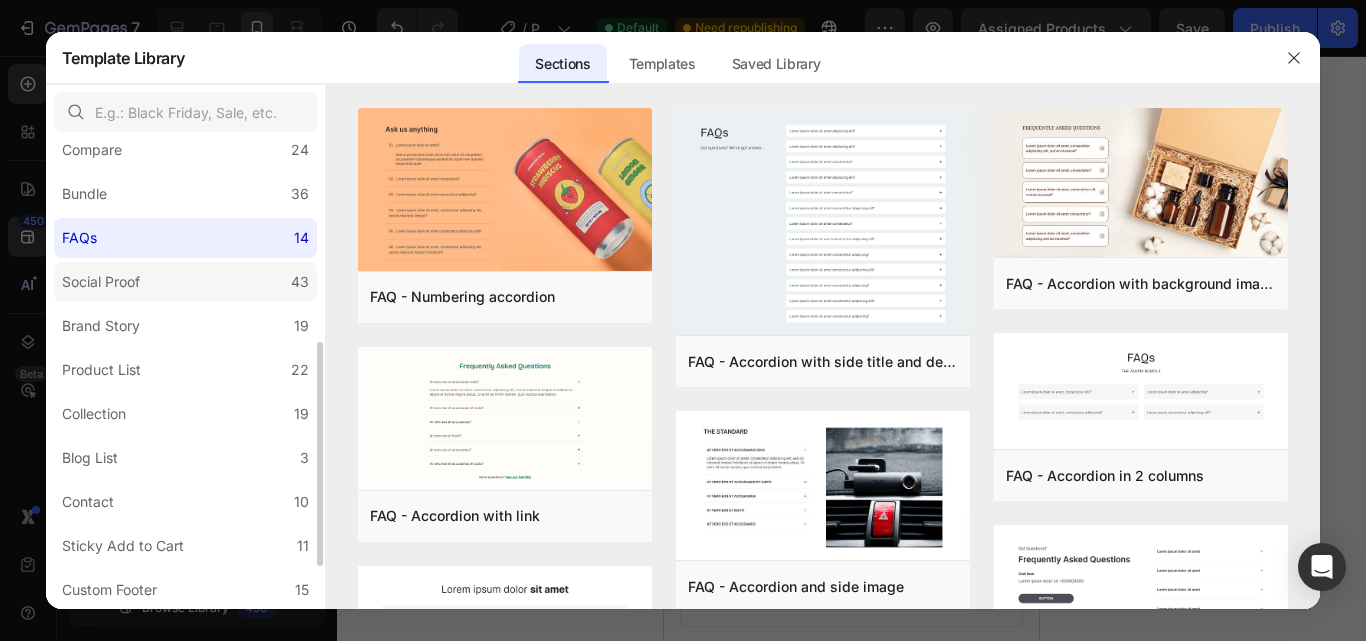 click on "Social Proof" at bounding box center [101, 282] 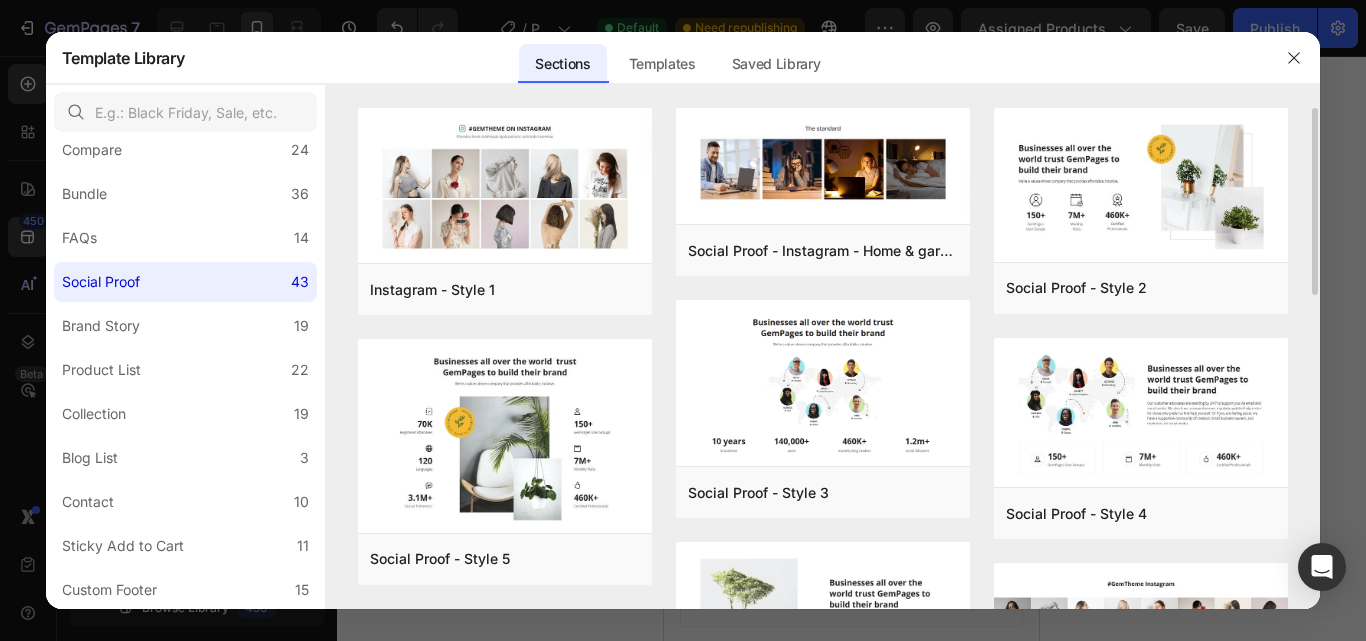drag, startPoint x: 1313, startPoint y: 220, endPoint x: 1317, endPoint y: 262, distance: 42.190044 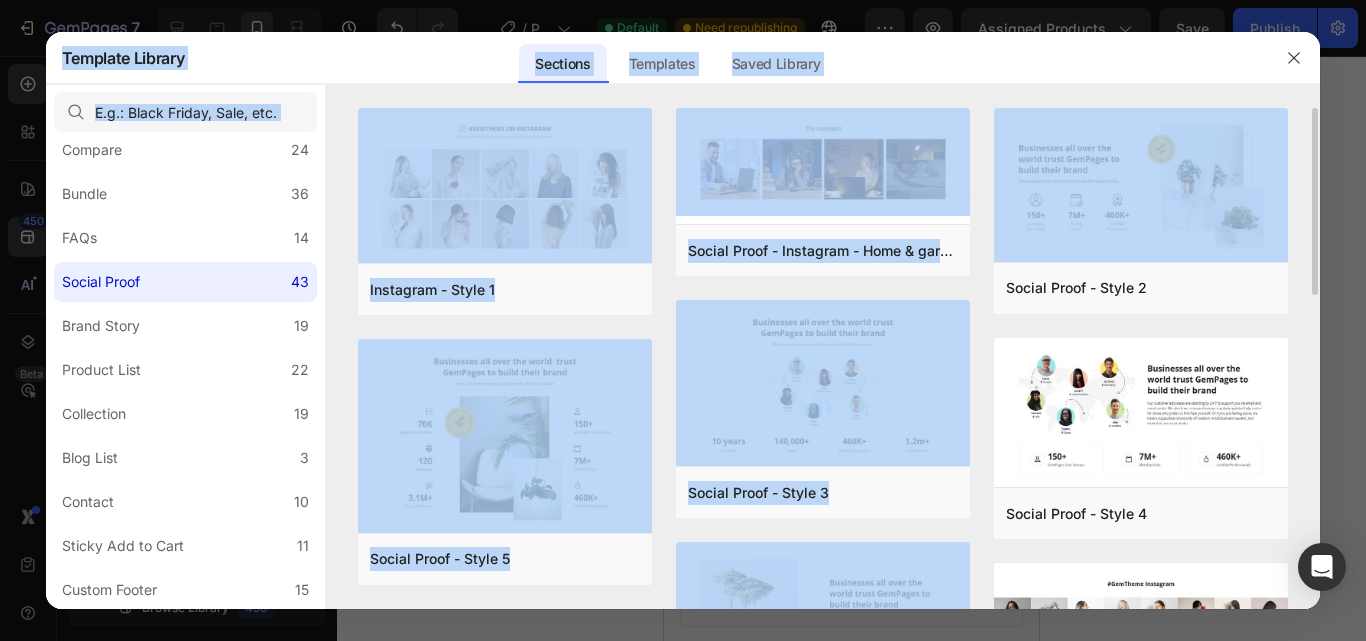 drag, startPoint x: 1314, startPoint y: 175, endPoint x: 1297, endPoint y: 295, distance: 121.19818 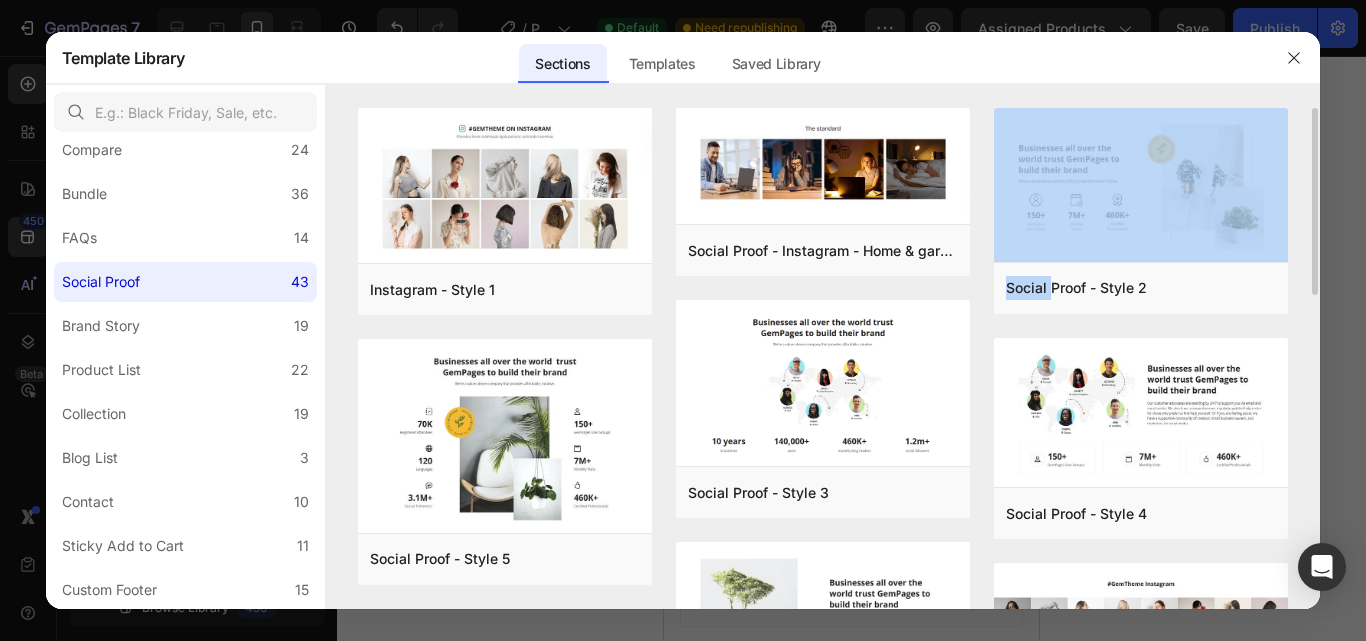 click on "Instagram - Style 1 Add to page  Preview  Social Proof - Style 5 Add to page  Preview  Instagram - Style 3 Add to page  Preview  Instagram - Style 6 Add to page  Preview  Social Proof - Sports - bicycle - Style 9 Add to page  Preview  Social Proof - Style 10 Add to page  Preview  Social Proof - Instagram - Home & garden - Lamp - Style 30 Add to page  Preview  Social Proof - Style 3 Add to page  Preview  Social Proof - Style 6 Add to page  Preview  Instagram - Style 5 Add to page  Preview  Social Proof - Beauty & Fitness - Cosmetic - Style 7 Add to page  Preview  Social Proof - Food & Drink - Style 19 Add to page  Preview  Social Proof - Style 2 Add to page  Preview  Social Proof - Style 4 Add to page  Preview  Instagram - Style 2 Add to page  Preview  Instagram - Style 4 Add to page  Preview  Instagram - Style 7 Add to page  Preview  Social Proof - Instagram - Sports - bicycle - Style 9 Add to page  Preview  Trustoo.io reviews Product reviews Photos/videos product reviews for social proof, SEO & UGC  Try now" at bounding box center (823, 358) 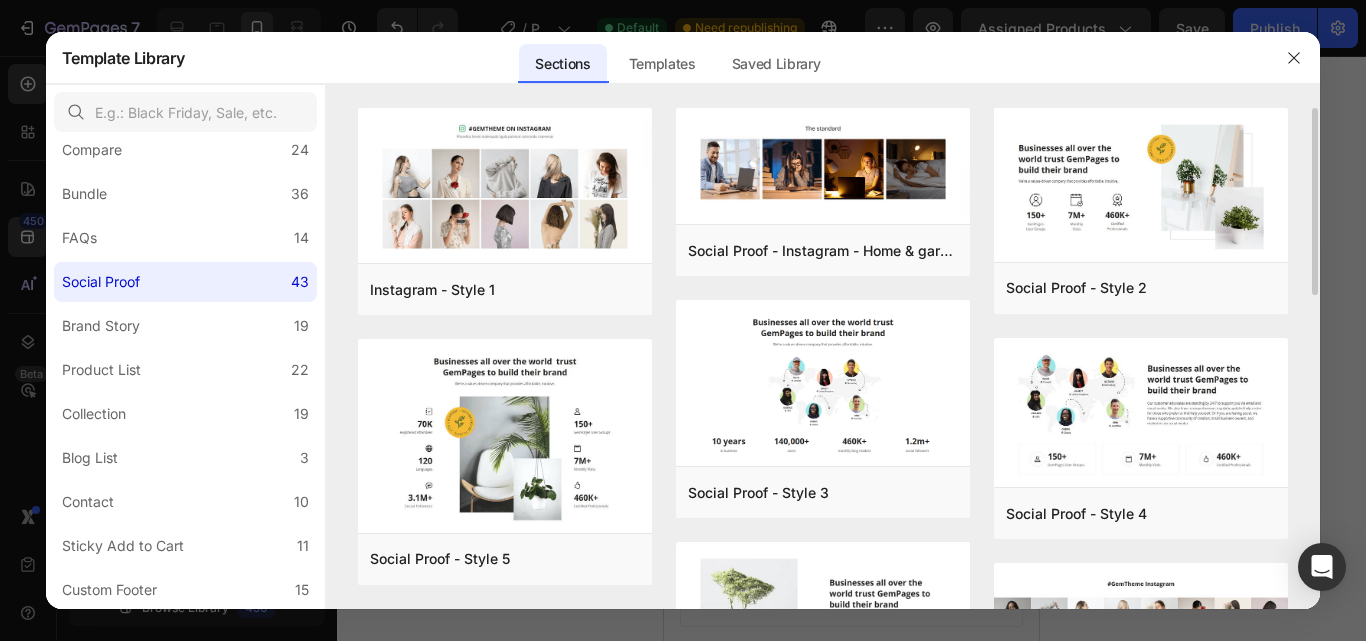 click on "Instagram - Style 1 Add to page  Preview  Social Proof - Style 5 Add to page  Preview  Instagram - Style 3 Add to page  Preview  Instagram - Style 6 Add to page  Preview  Social Proof - Sports - bicycle - Style 9 Add to page  Preview  Social Proof - Style 10 Add to page  Preview  Social Proof - Instagram - Home & garden - Lamp - Style 30 Add to page  Preview  Social Proof - Style 3 Add to page  Preview  Social Proof - Style 6 Add to page  Preview  Instagram - Style 5 Add to page  Preview  Social Proof - Beauty & Fitness - Cosmetic - Style 7 Add to page  Preview  Social Proof - Food & Drink - Style 19 Add to page  Preview  Social Proof - Style 2 Add to page  Preview  Social Proof - Style 4 Add to page  Preview  Instagram - Style 2 Add to page  Preview  Instagram - Style 4 Add to page  Preview  Instagram - Style 7 Add to page  Preview  Social Proof - Instagram - Sports - bicycle - Style 9 Add to page  Preview  Trustoo.io reviews Product reviews Photos/videos product reviews for social proof, SEO & UGC  Try now" at bounding box center (823, 358) 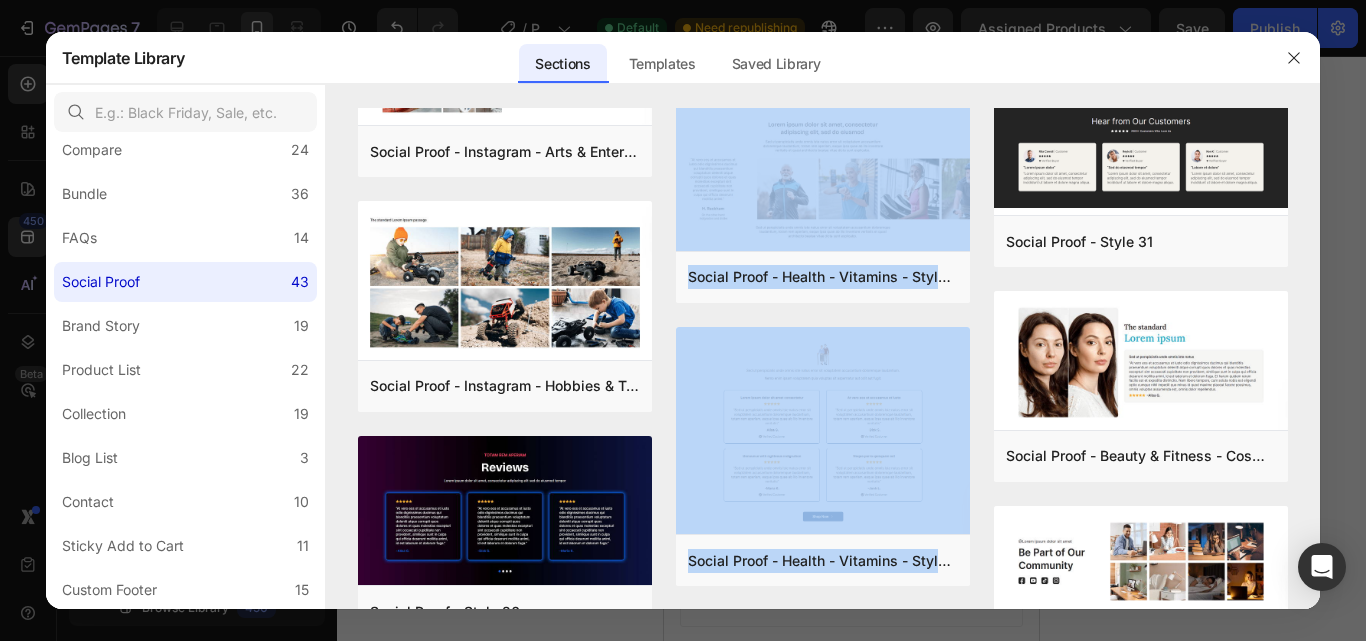 scroll, scrollTop: 2724, scrollLeft: 0, axis: vertical 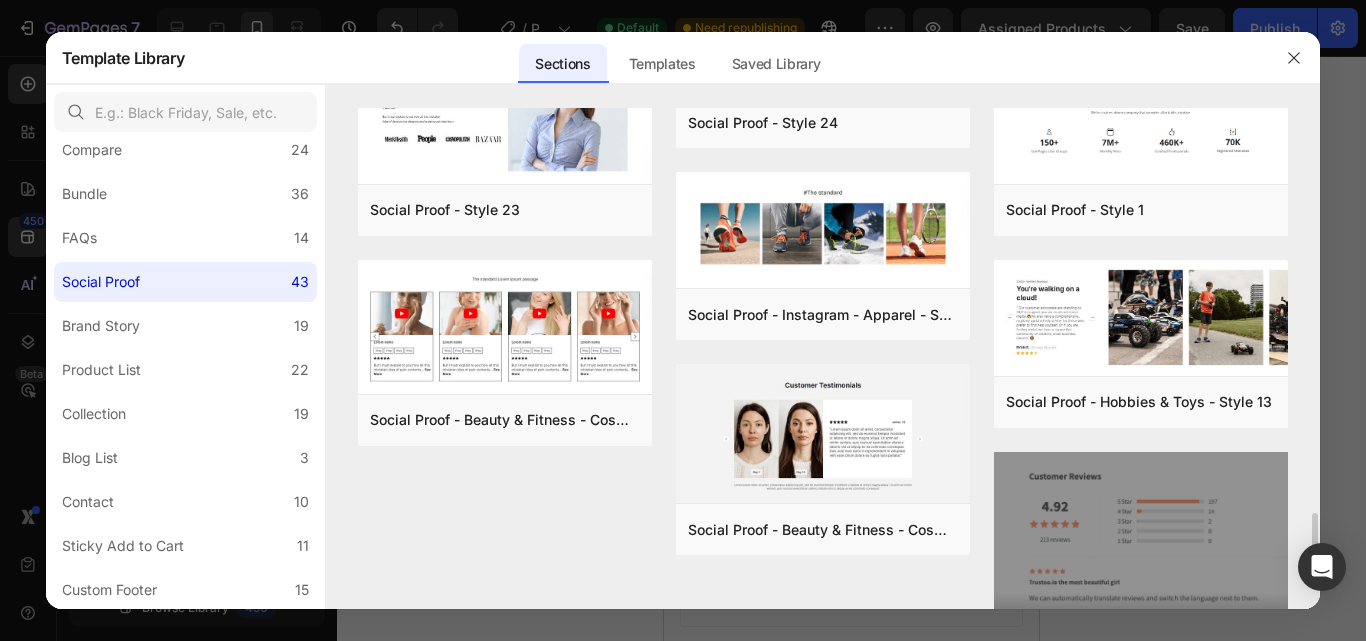 click on "Trustoo.io reviews Product reviews Photos/videos product reviews for social proof, SEO & UGC" at bounding box center [1141, 563] 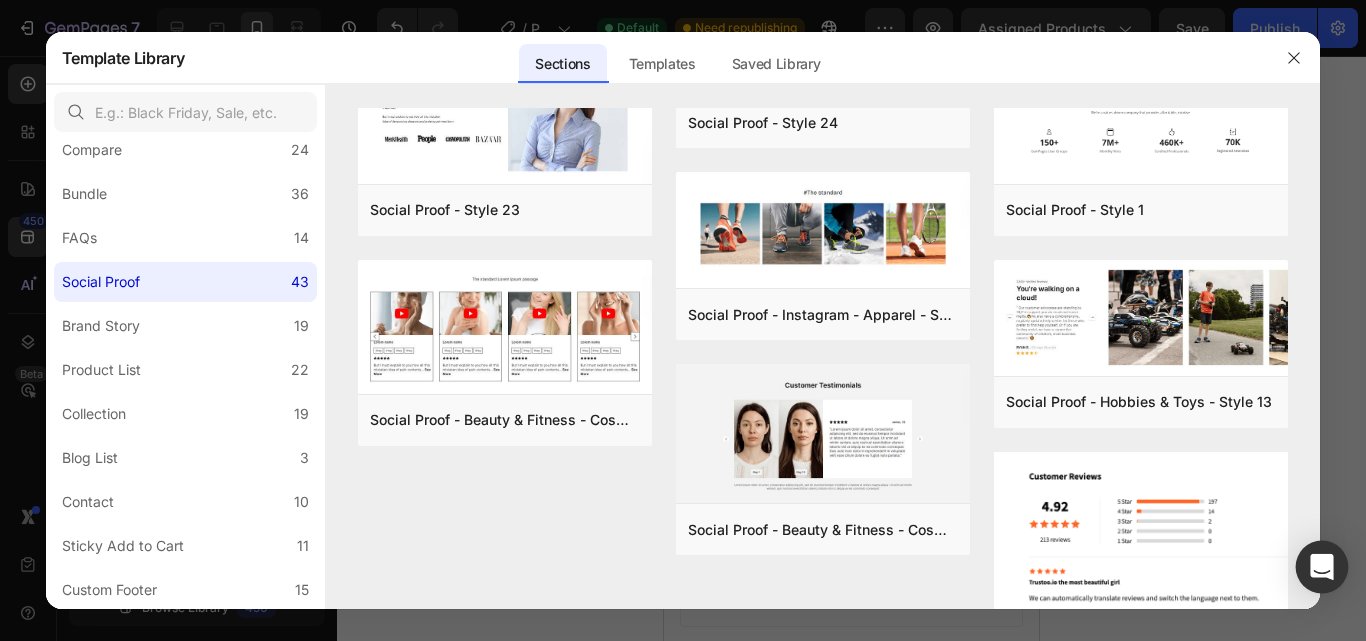 scroll, scrollTop: 2866, scrollLeft: 0, axis: vertical 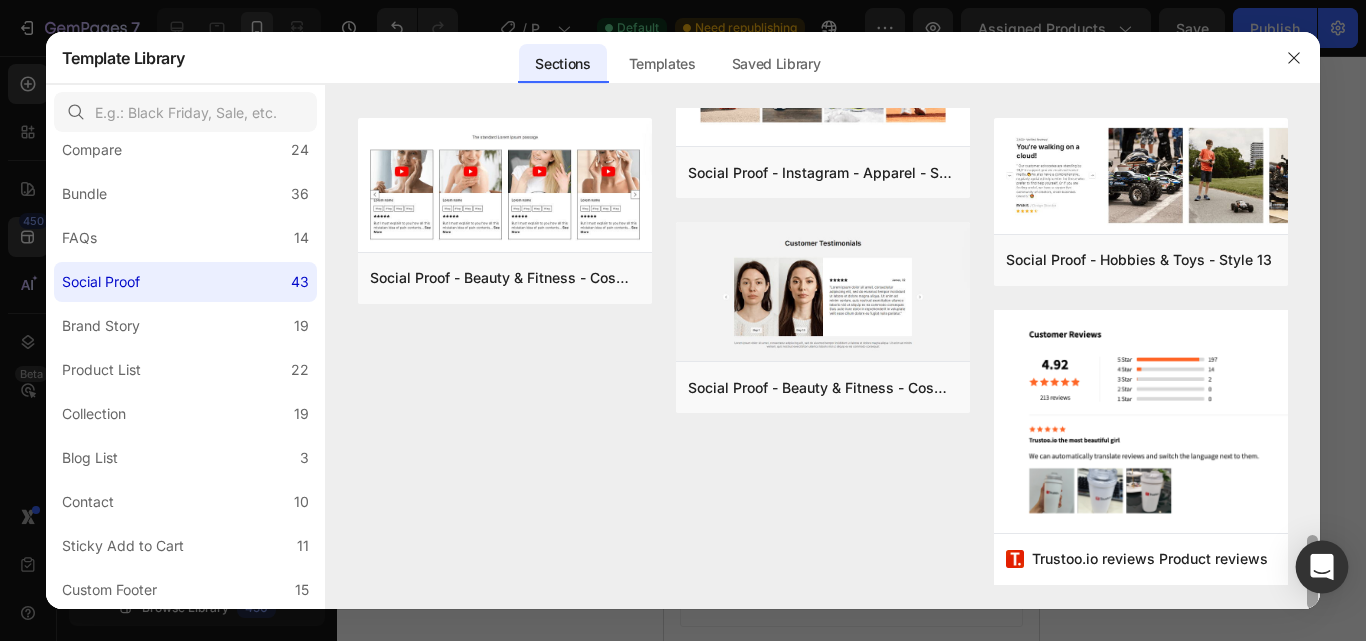 drag, startPoint x: 1316, startPoint y: 524, endPoint x: 1311, endPoint y: 550, distance: 26.476404 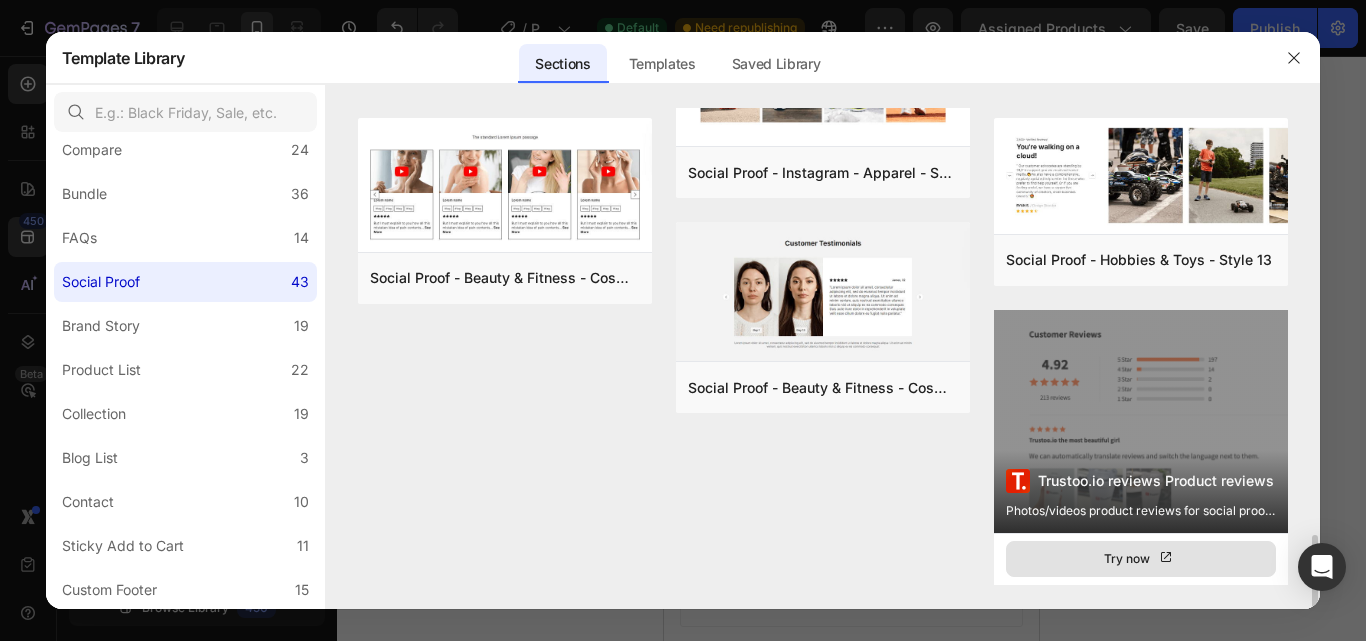 click on "Try now" at bounding box center (1141, 559) 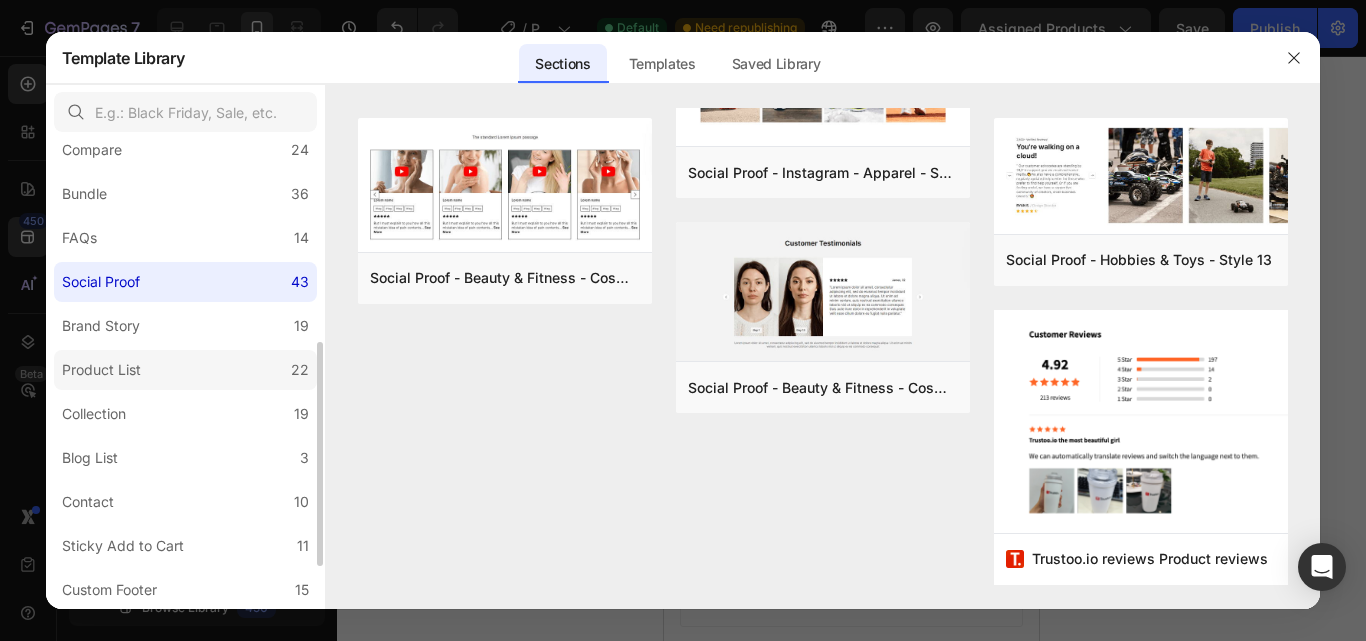 click on "Product List" at bounding box center (101, 370) 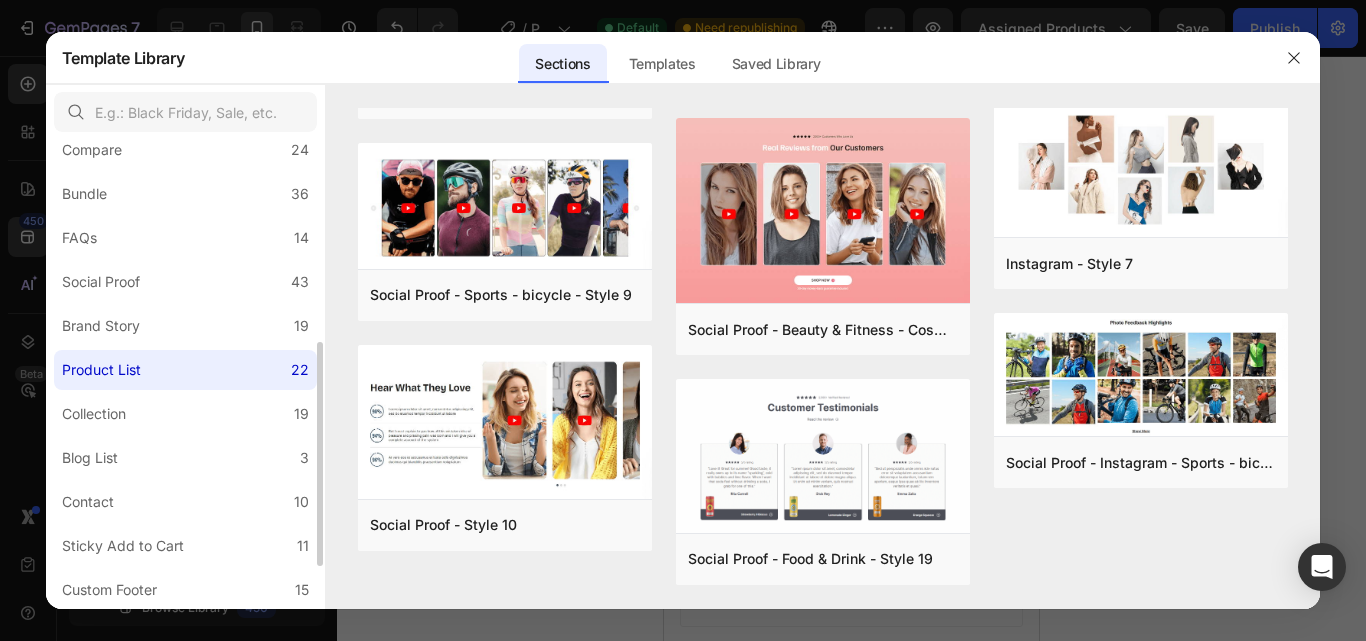 click on "Product List" at bounding box center (101, 370) 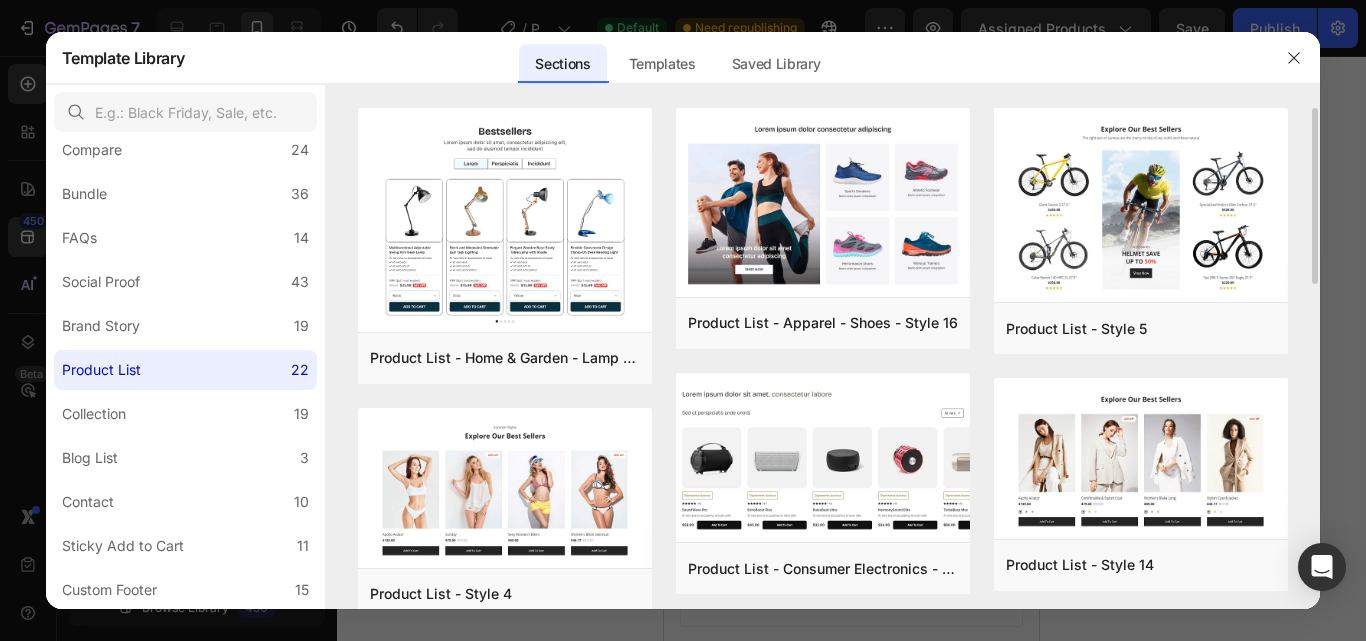 drag, startPoint x: 1312, startPoint y: 227, endPoint x: 1314, endPoint y: 365, distance: 138.0145 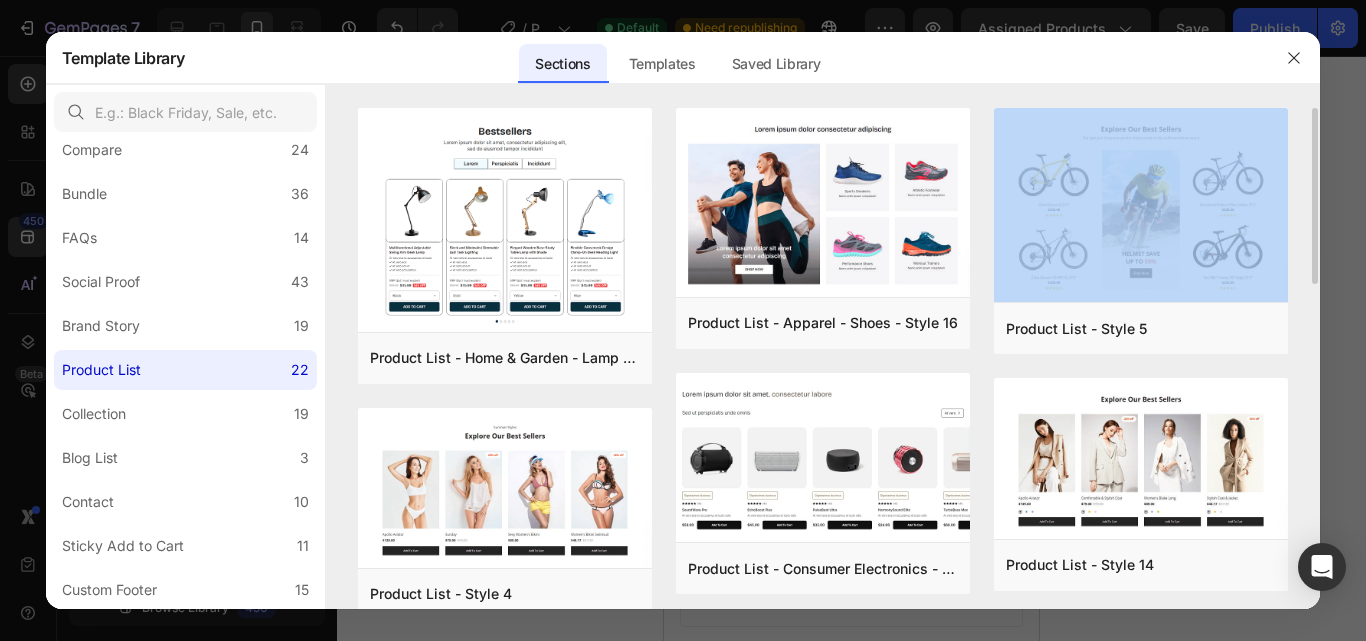 click on "Product List - Home & Garden - Lamp - Style 20 Add to page  Preview  Product List - Style 4 Add to page  Preview  Product List - Style 3 Add to page  Preview  Product List - Style 7 Add to page  Preview  Product List - Autos & Vehicles - Style 18 Add to page  Preview  Product List - Style 10 Add to page  Preview  Product List - Apparel - Shoes - Style 16 Add to page  Preview  Product List - Consumer Electronics - Style 19 Add to page  Preview  Product List - Before after - Hair - Style 15 Add to page  Preview  Product List - Style 13 Add to page  Preview  Product List - Style 12 Add to page  Preview  Product List - Style 9 Add to page  Preview  Product List - Style 5 Add to page  Preview  Product List - Style 14 Add to page  Preview  Product List - Style 6 Add to page  Preview  Product List - Beauty & Fitness - Cosmetic - Style 19 Add to page  Preview  Product List - Food & Drink - Style 17 Add to page  Preview  Product List - Beauty & Fitness - Cosmetic - Style 21 Add to page  Preview  Add to page  Preview" at bounding box center [823, 358] 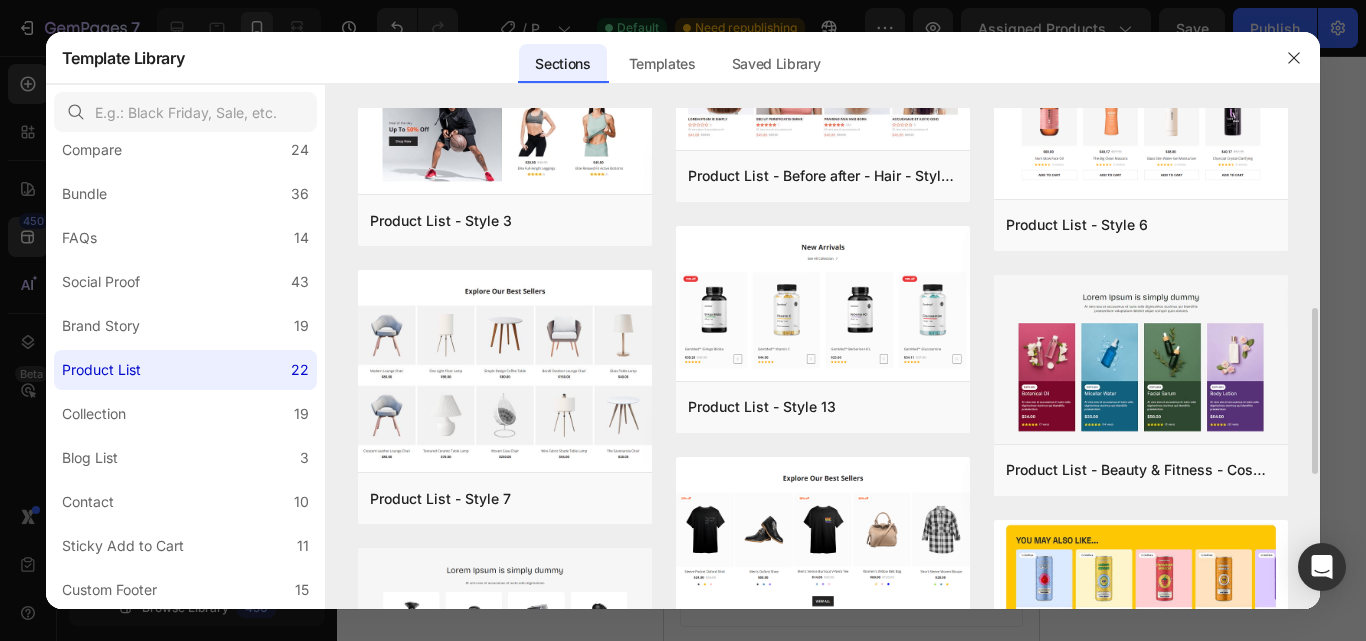 scroll, scrollTop: 630, scrollLeft: 0, axis: vertical 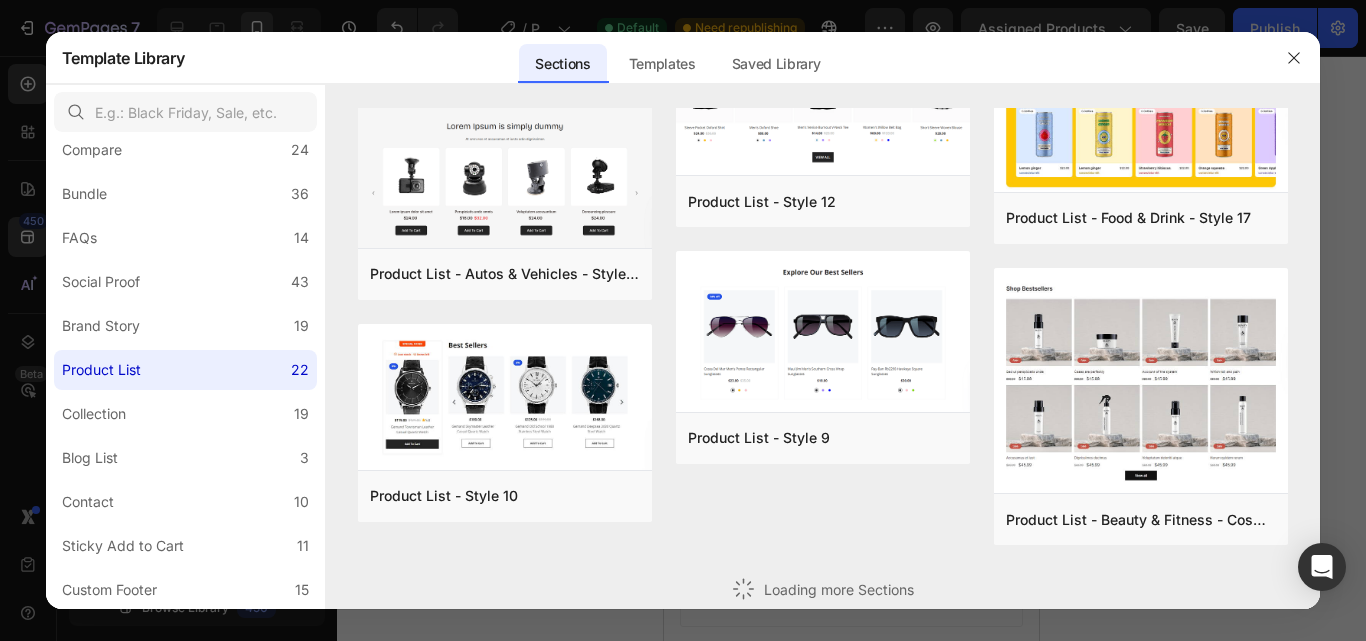 drag, startPoint x: 1309, startPoint y: 388, endPoint x: 790, endPoint y: 475, distance: 526.2414 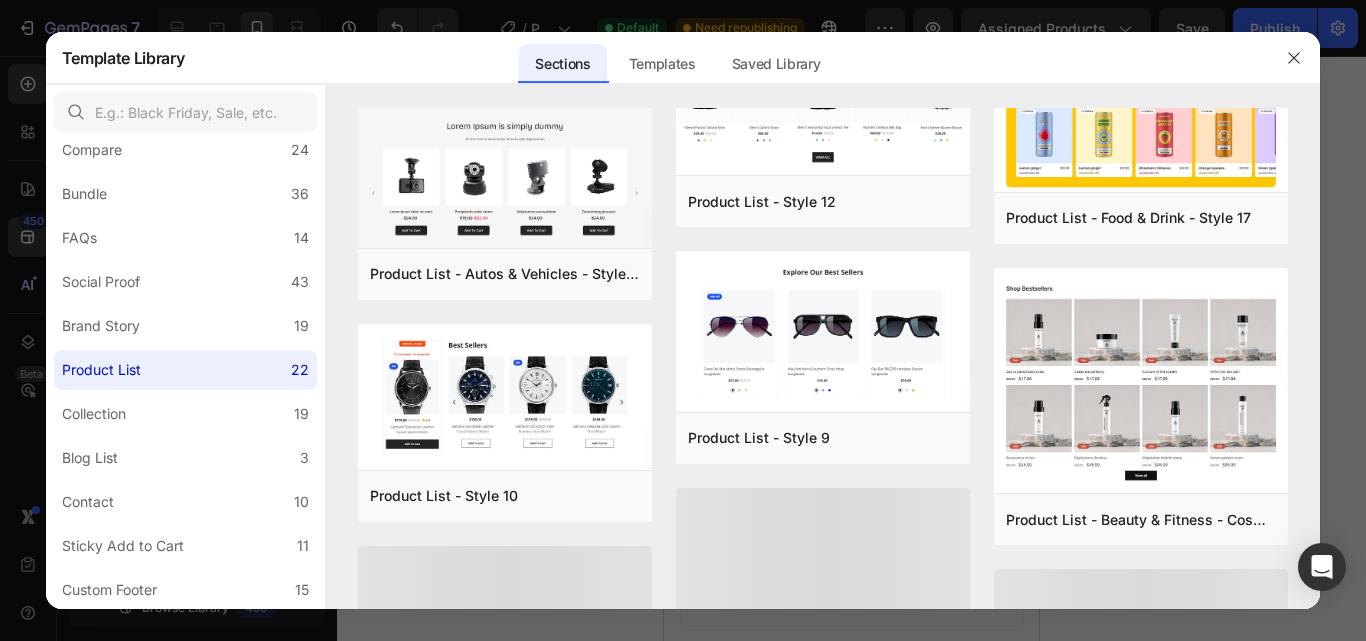 scroll, scrollTop: 0, scrollLeft: 0, axis: both 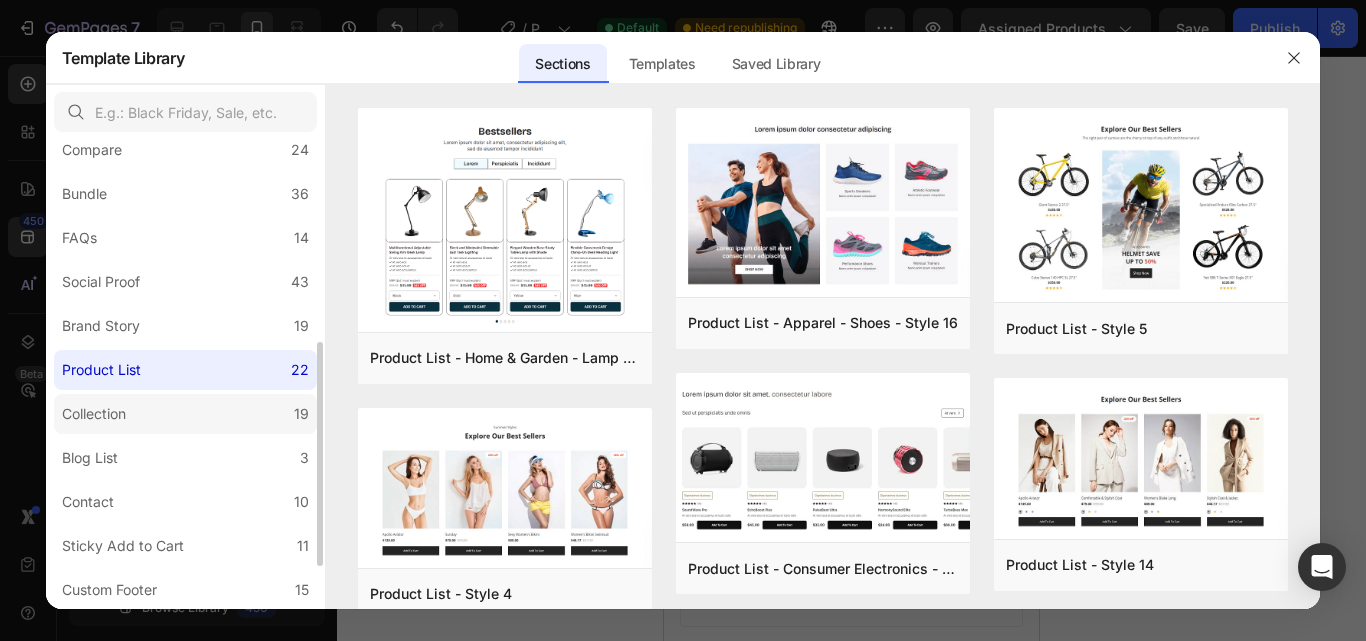 click on "Collection 19" 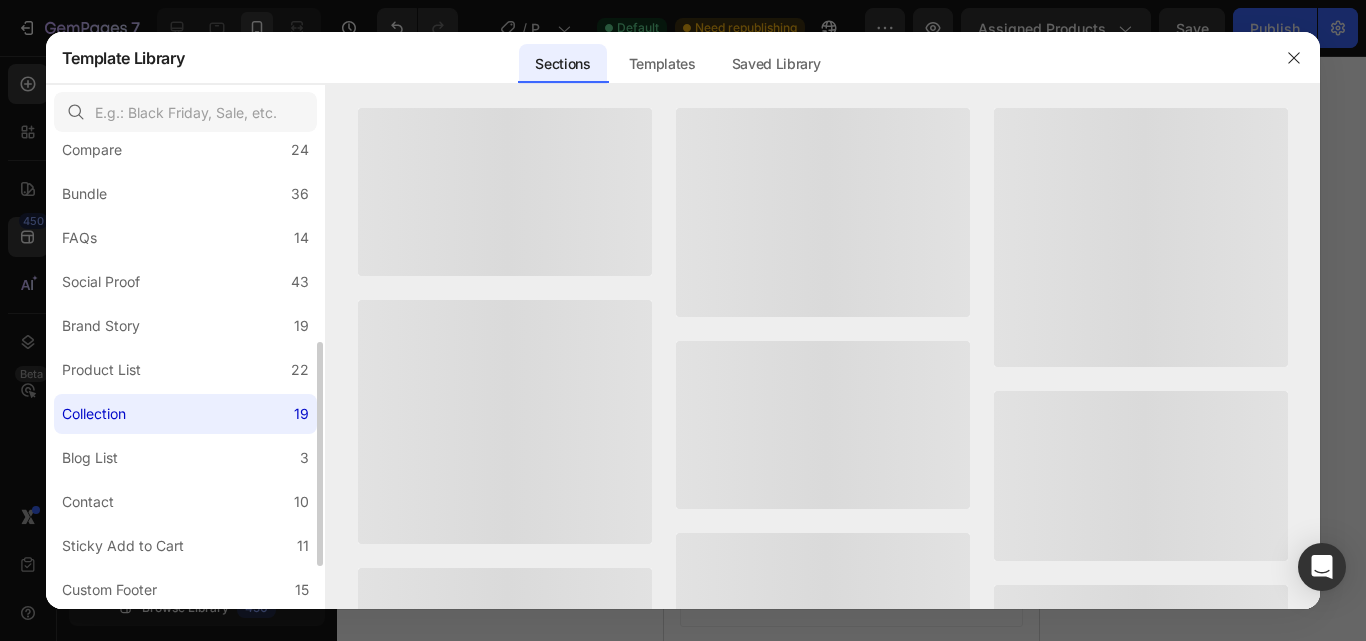 click on "Collection 19" 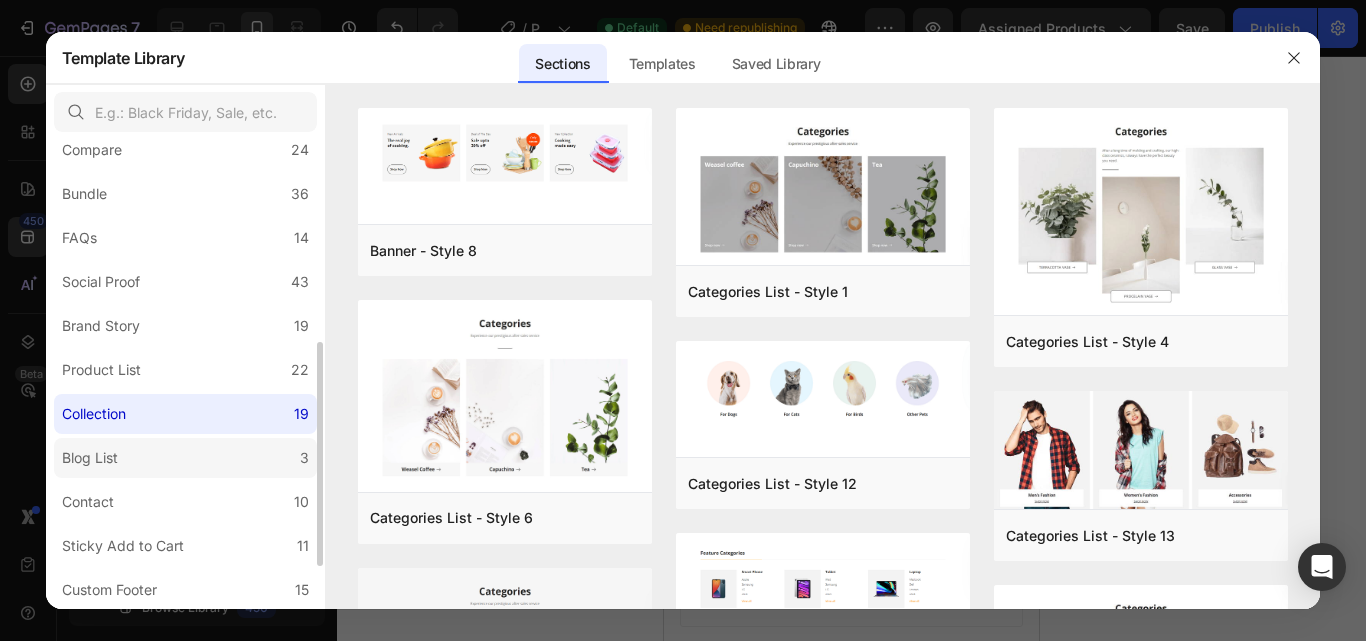 click on "Blog List 3" 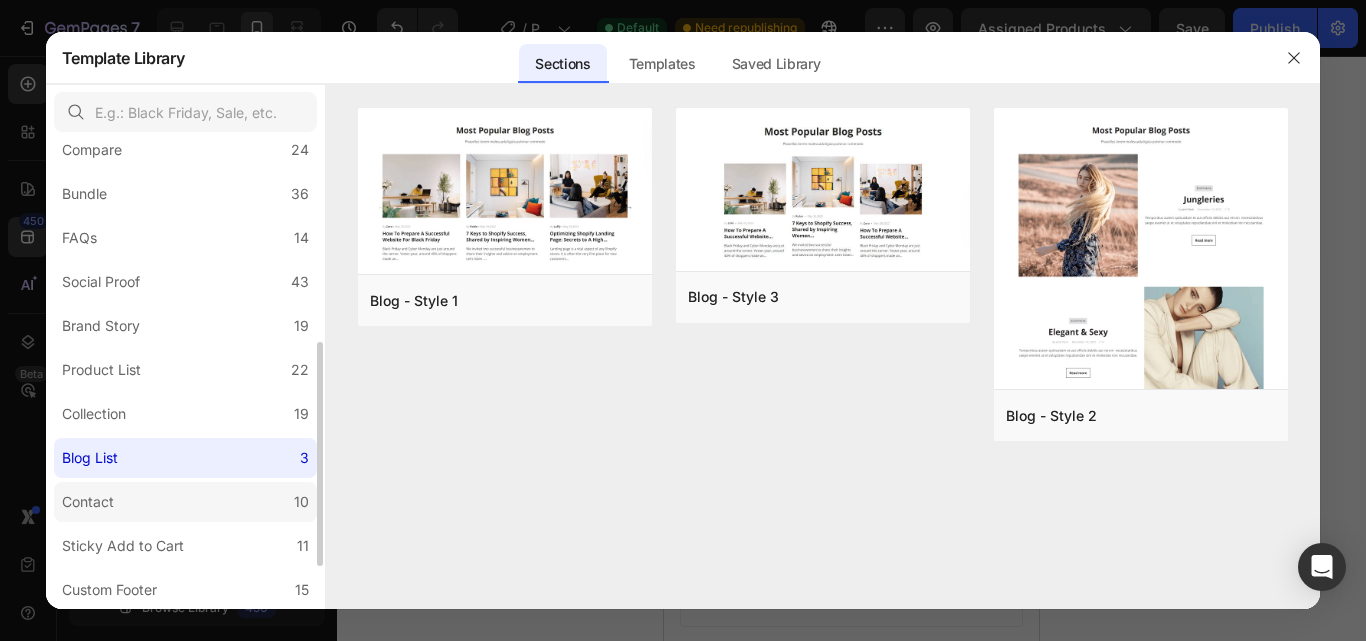 click on "Contact" at bounding box center (88, 502) 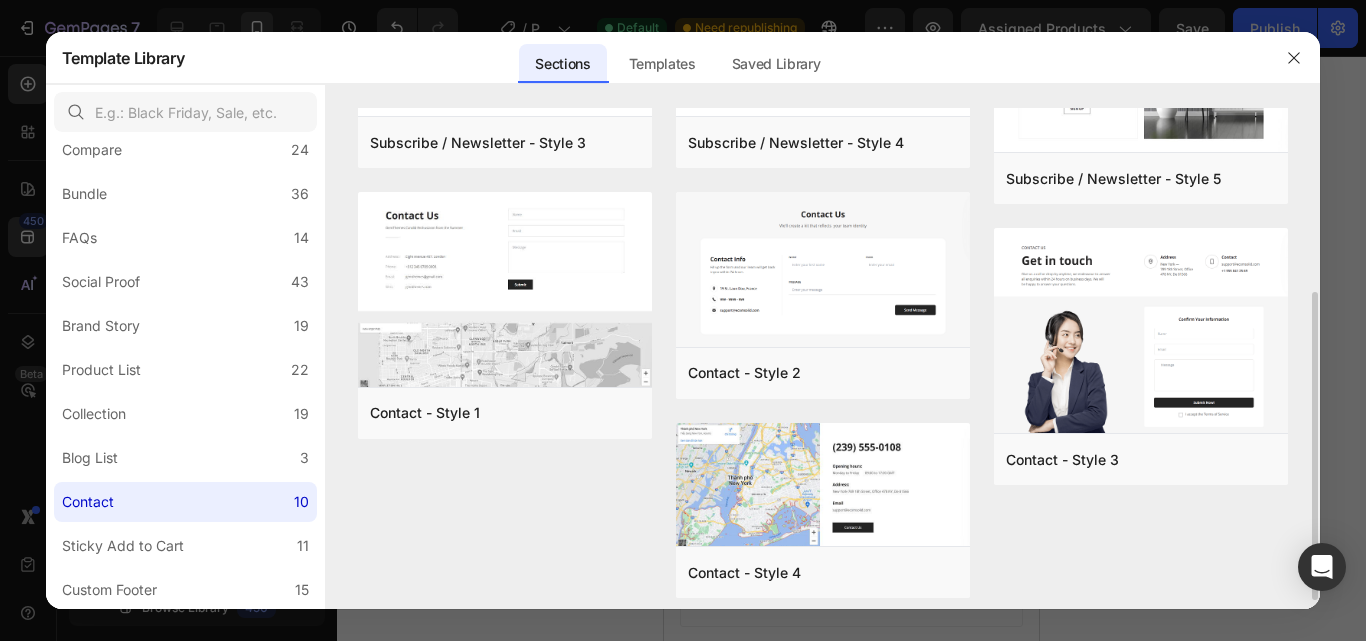 scroll, scrollTop: 313, scrollLeft: 0, axis: vertical 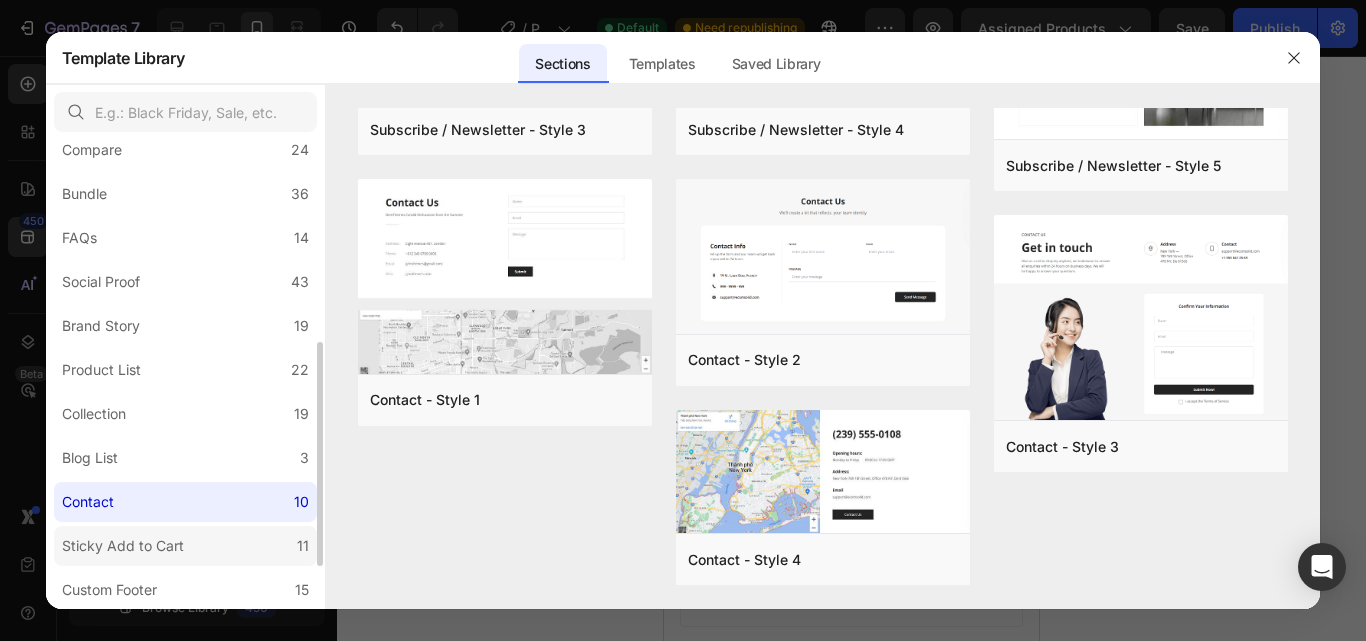 click on "Sticky Add to Cart 11" 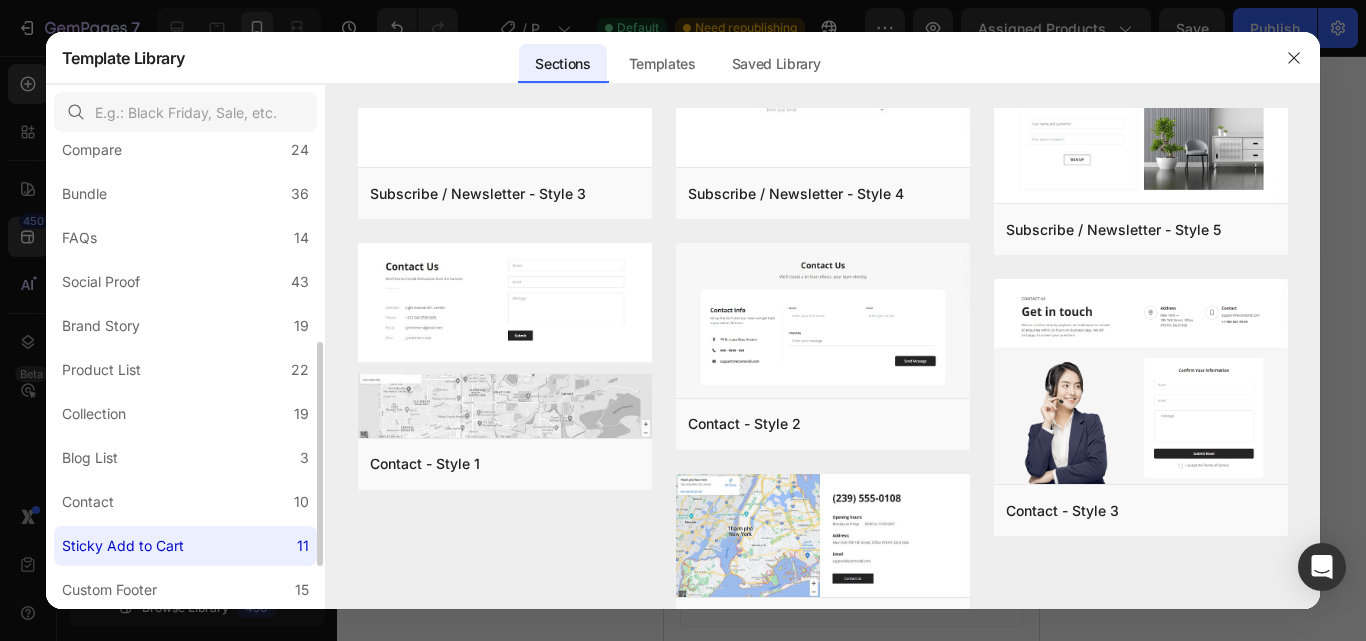 scroll, scrollTop: 0, scrollLeft: 0, axis: both 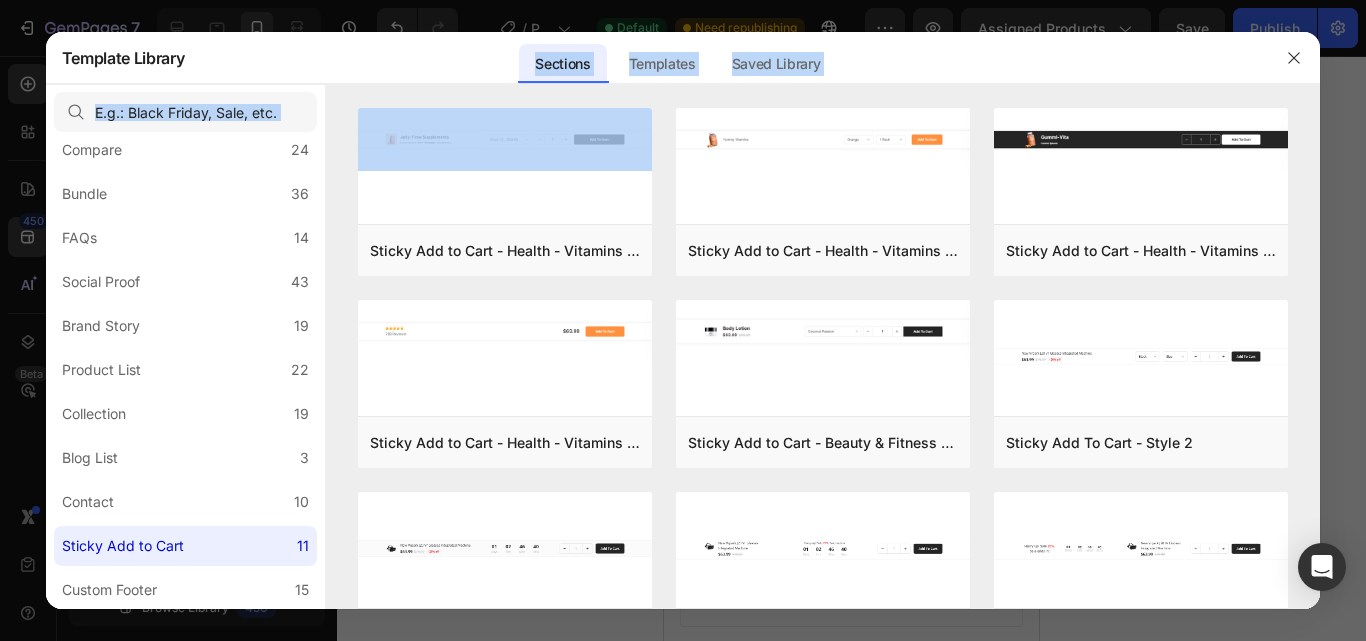 drag, startPoint x: 554, startPoint y: 195, endPoint x: 335, endPoint y: 54, distance: 260.46497 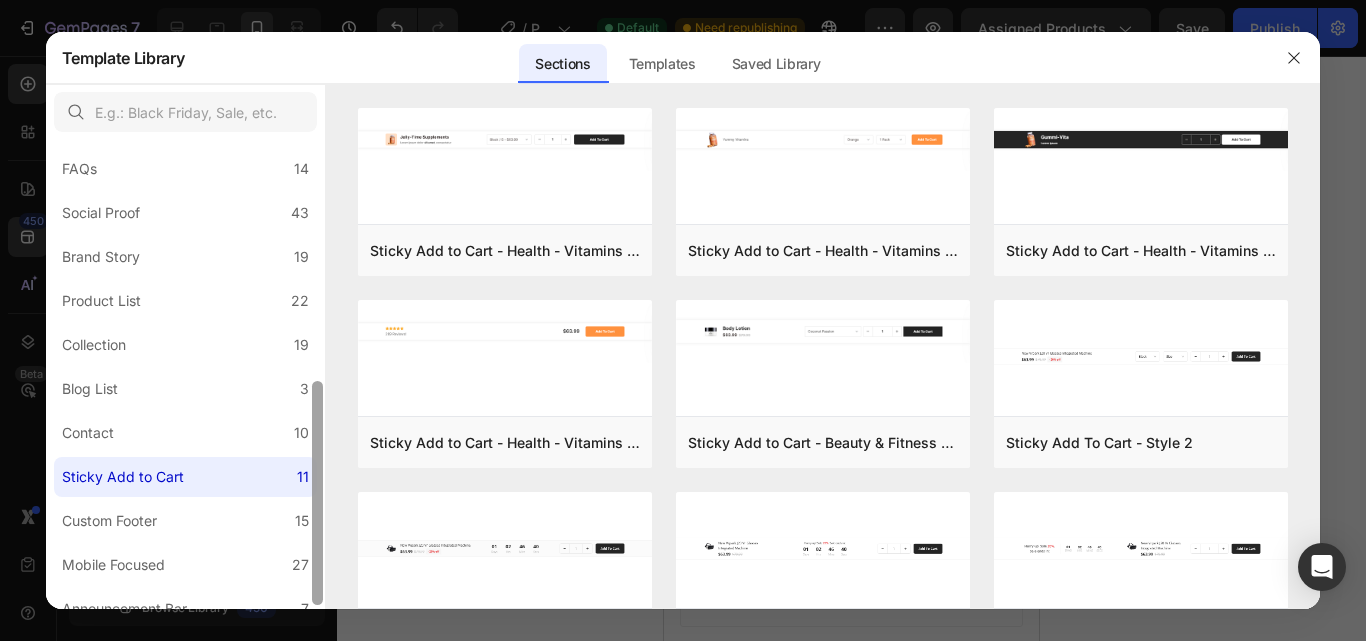scroll, scrollTop: 511, scrollLeft: 0, axis: vertical 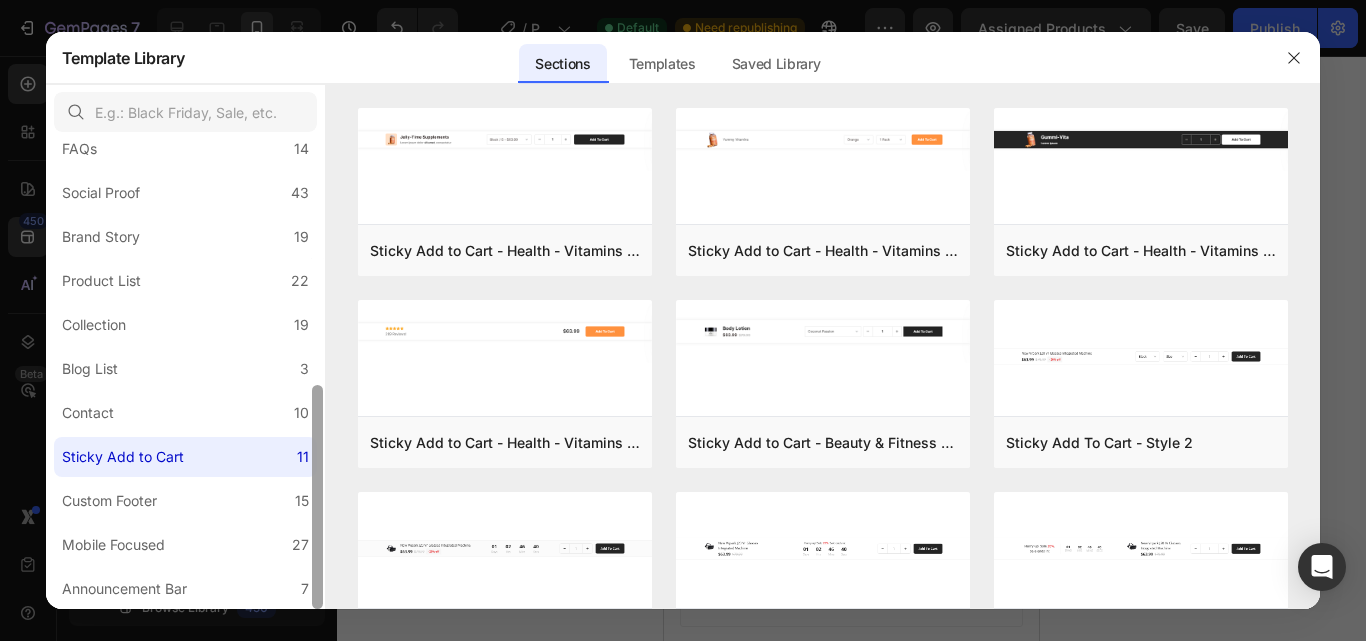 drag, startPoint x: 321, startPoint y: 422, endPoint x: 319, endPoint y: 502, distance: 80.024994 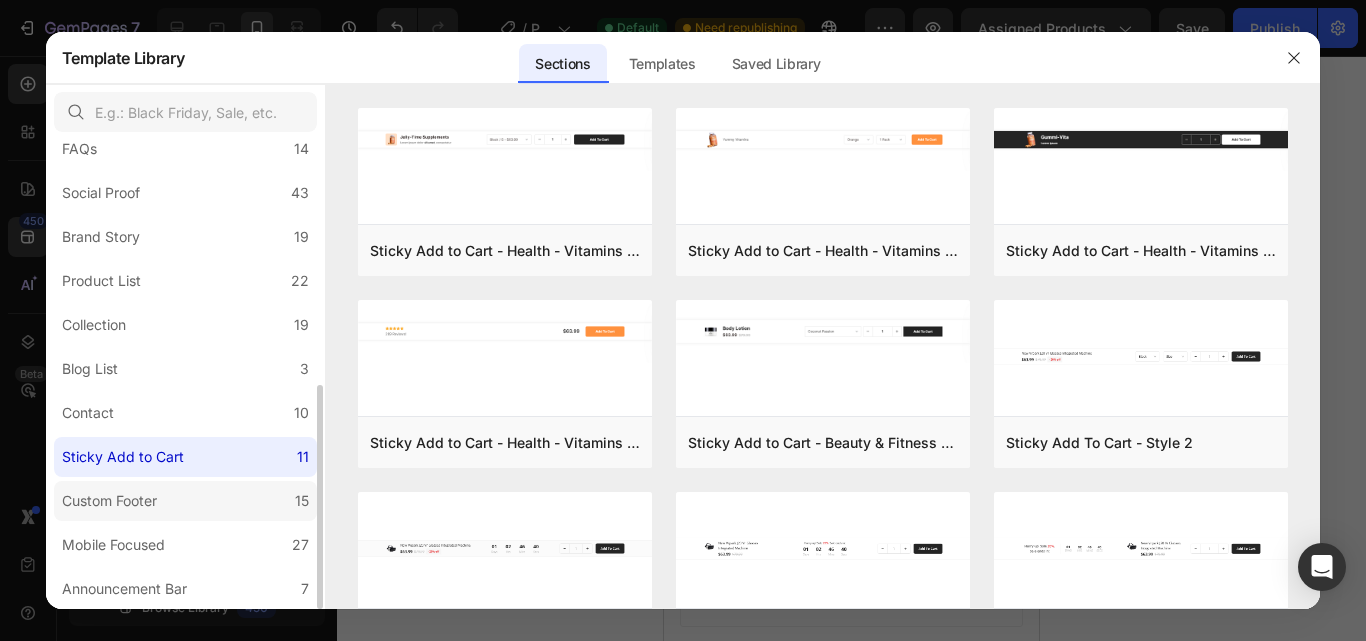 click on "Custom Footer 15" 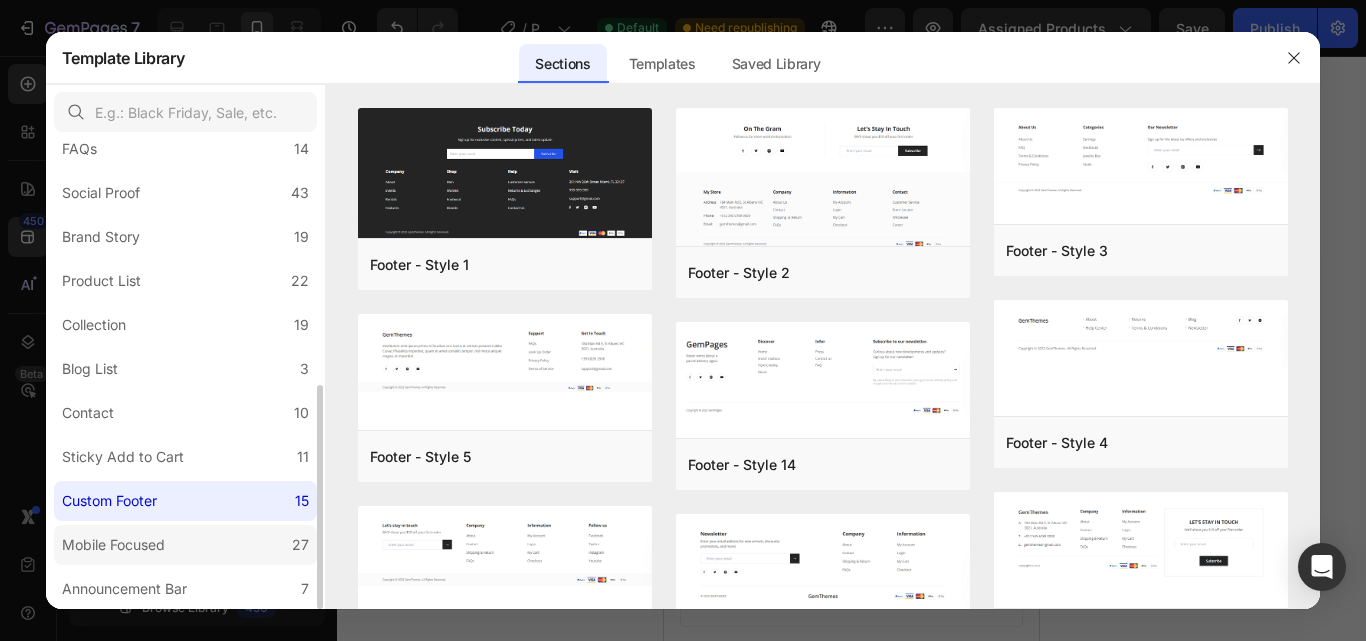 click on "Mobile Focused 27" 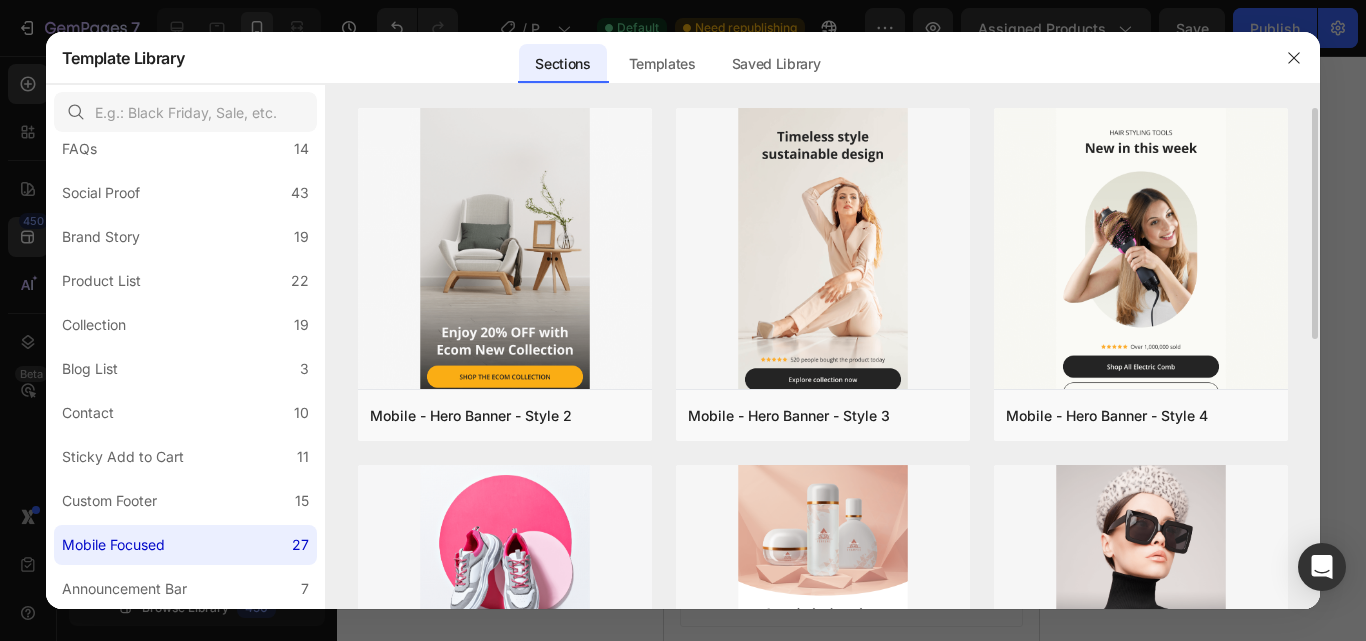 click on "Mobile - Hero Banner - Style 2 Add to page  Preview  Mobile - Hero Banner - Style 5 Add to page  Preview  Mobile - Hero Banner - Style 9 Add to page  Preview  Mobile - Hero Banner - Style 13 Add to page  Preview  Mobile - Bundle - Style 1 Add to page  Preview  Mobile - Bundles - Style 3 Add to page  Preview  Mobile - Hero Banner - Style 3 Add to page  Preview  Mobile - Hero Banner - Style 6 Add to page  Preview  Mobile - Hero Banner - Style 11 Add to page  Preview  Mobile - Hero Banner - Style 14 Add to page  Preview  Mobile - Bundle - Style 2 Add to page  Preview  Mobile - Bundles - Style 6 Add to page  Preview  Mobile - Hero Banner - Style 4 Add to page  Preview  Mobile - Hero Banner - Style 8 Add to page  Preview  Mobile - Hero Banner - Style 12 Add to page  Preview  Mobile - Hero Banner - Style 15 Add to page  Preview  Mobile - Bundle - Style 4 Add to page  Preview  Mobile - Hero Banner - Style 10 Add to page  Preview  Mobile - Hero Banner - Style 2 Add to page  Preview  Mobile - Hero Banner - Style 3" at bounding box center (823, 358) 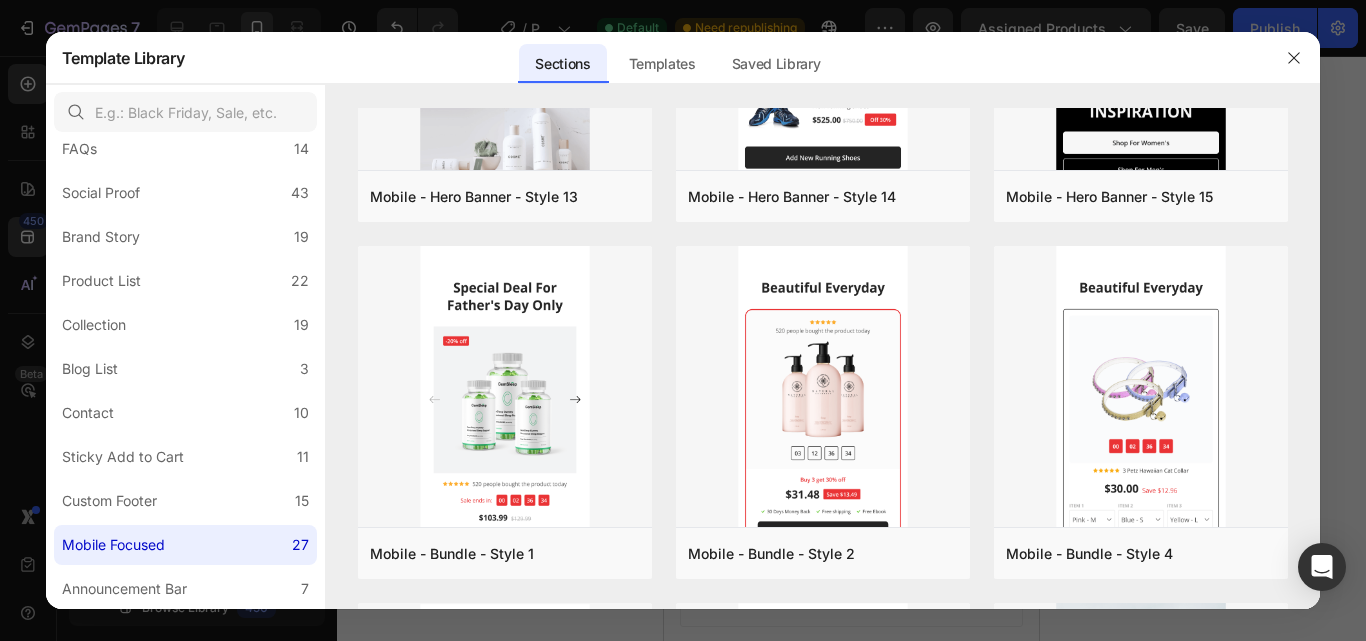 scroll, scrollTop: 1500, scrollLeft: 0, axis: vertical 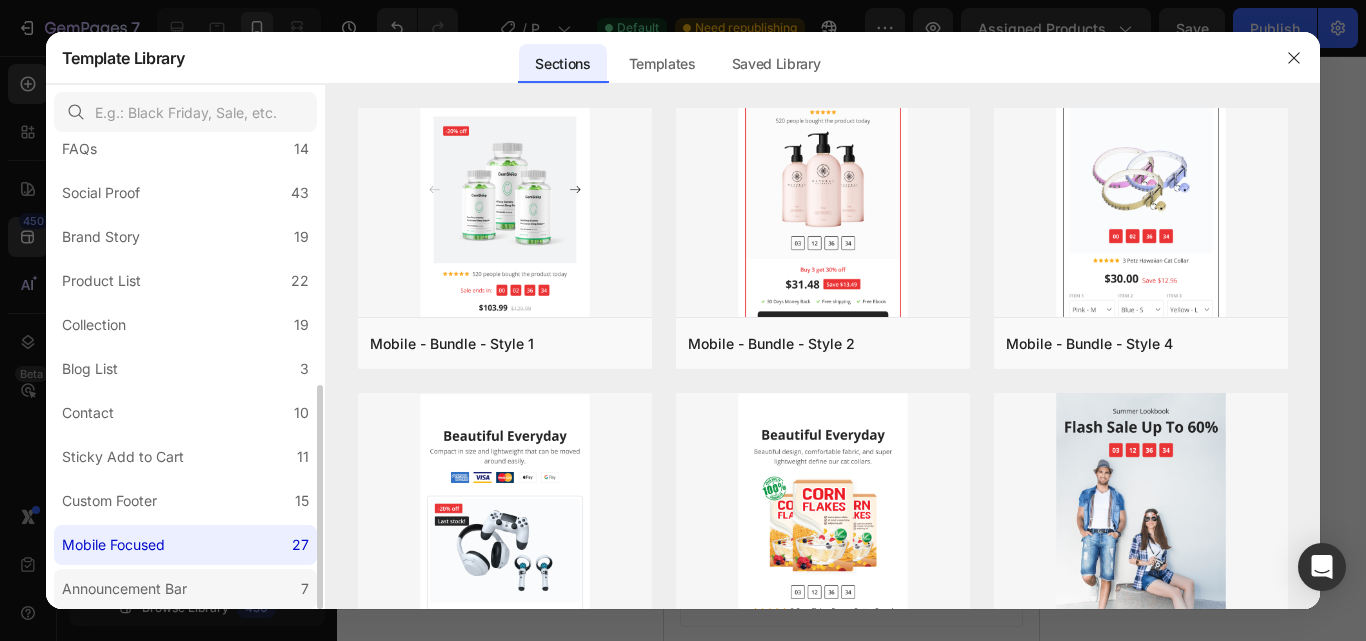 click on "Announcement Bar" at bounding box center (124, 589) 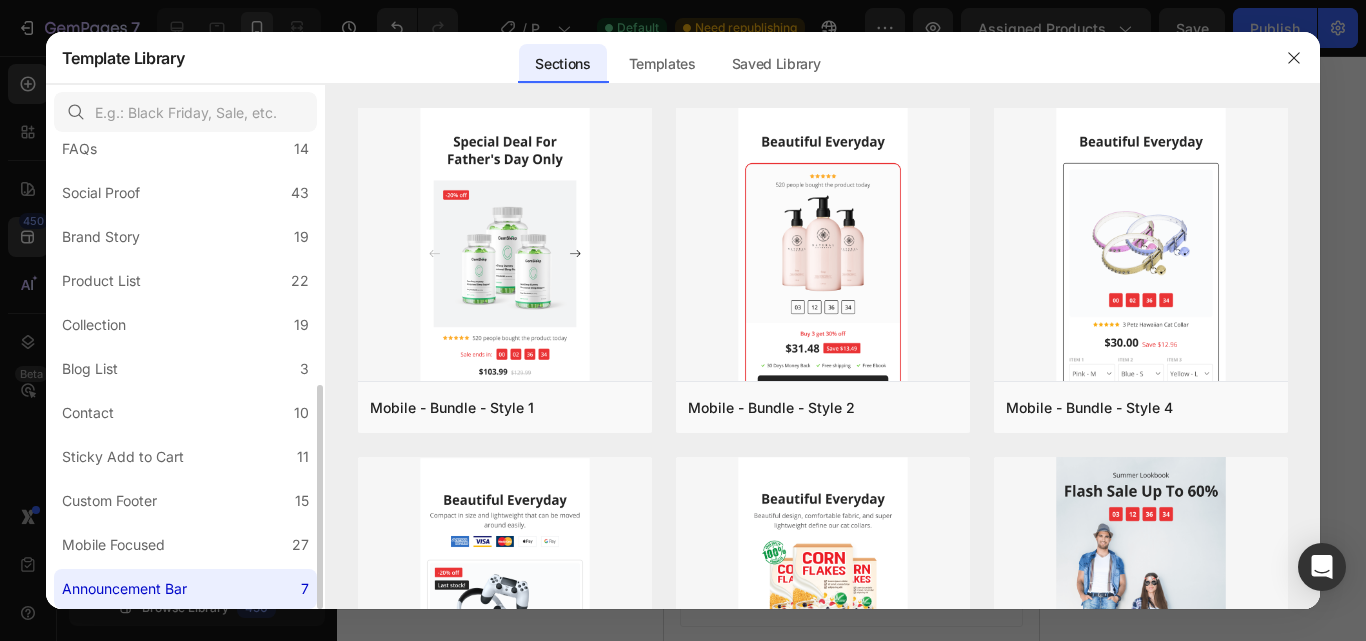 scroll, scrollTop: 0, scrollLeft: 0, axis: both 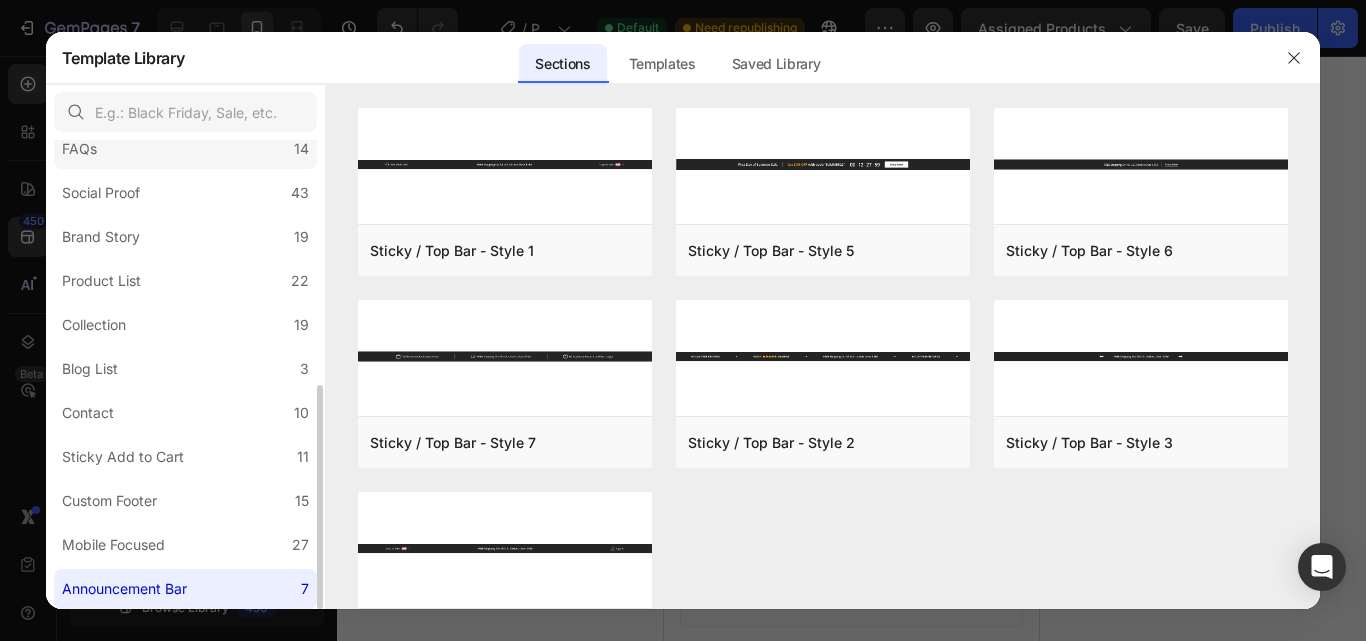 click on "FAQs" at bounding box center [83, 149] 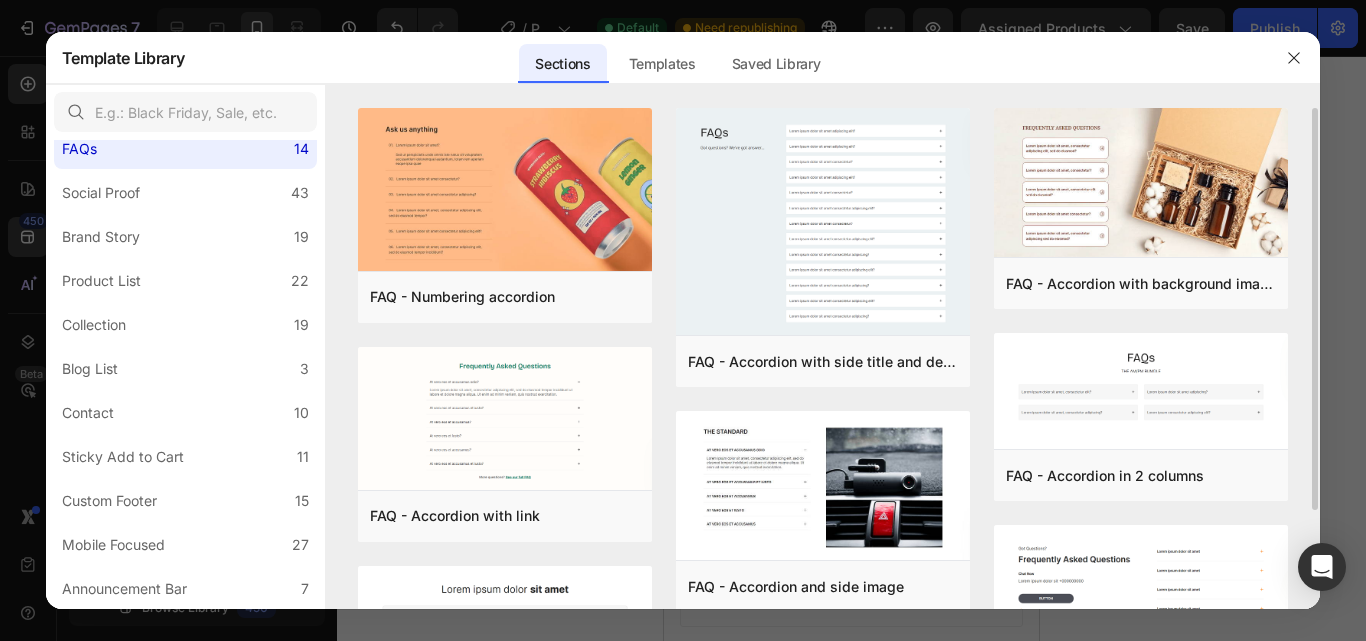 drag, startPoint x: 1316, startPoint y: 220, endPoint x: 1315, endPoint y: 251, distance: 31.016125 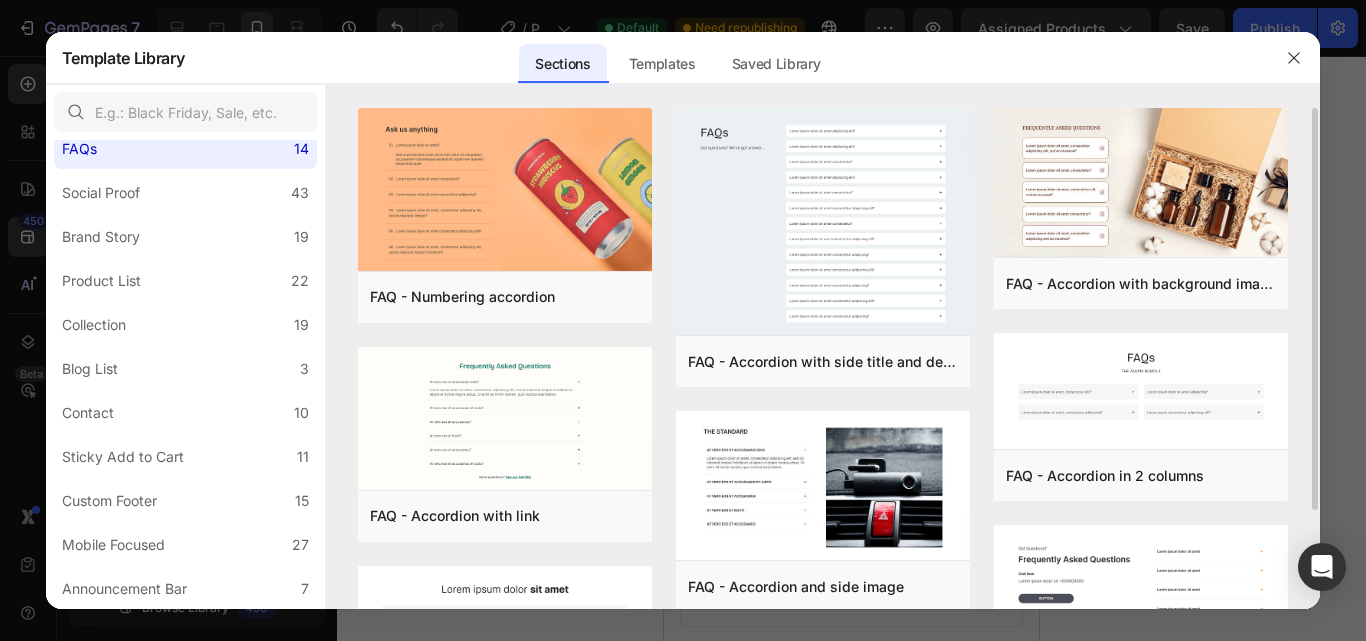 drag, startPoint x: 1315, startPoint y: 251, endPoint x: 1315, endPoint y: 314, distance: 63 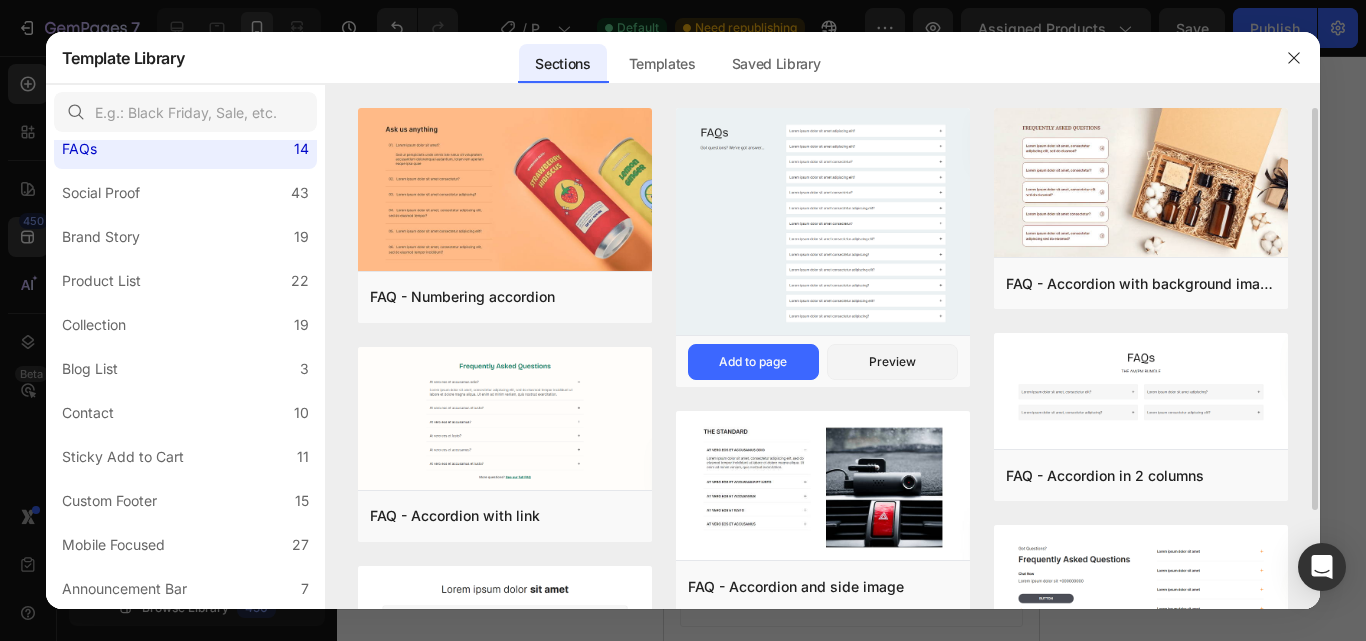 click at bounding box center (823, 223) 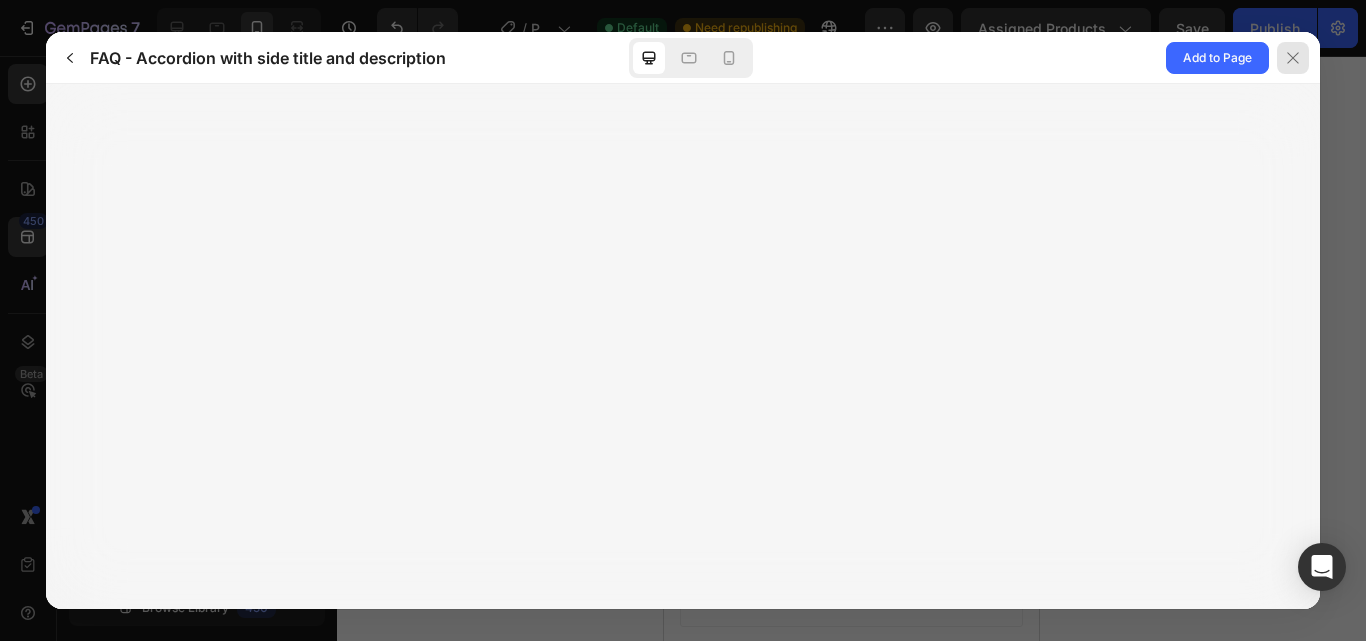 click at bounding box center (1293, 58) 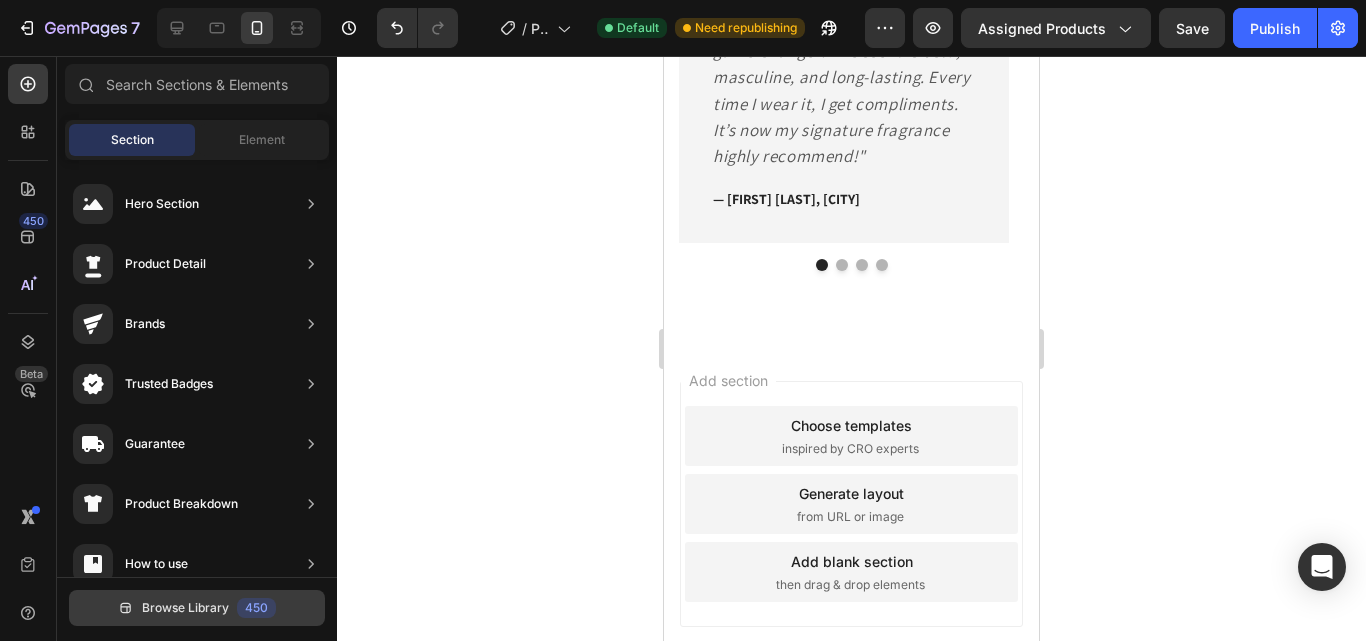 click on "Browse Library 450" at bounding box center (197, 608) 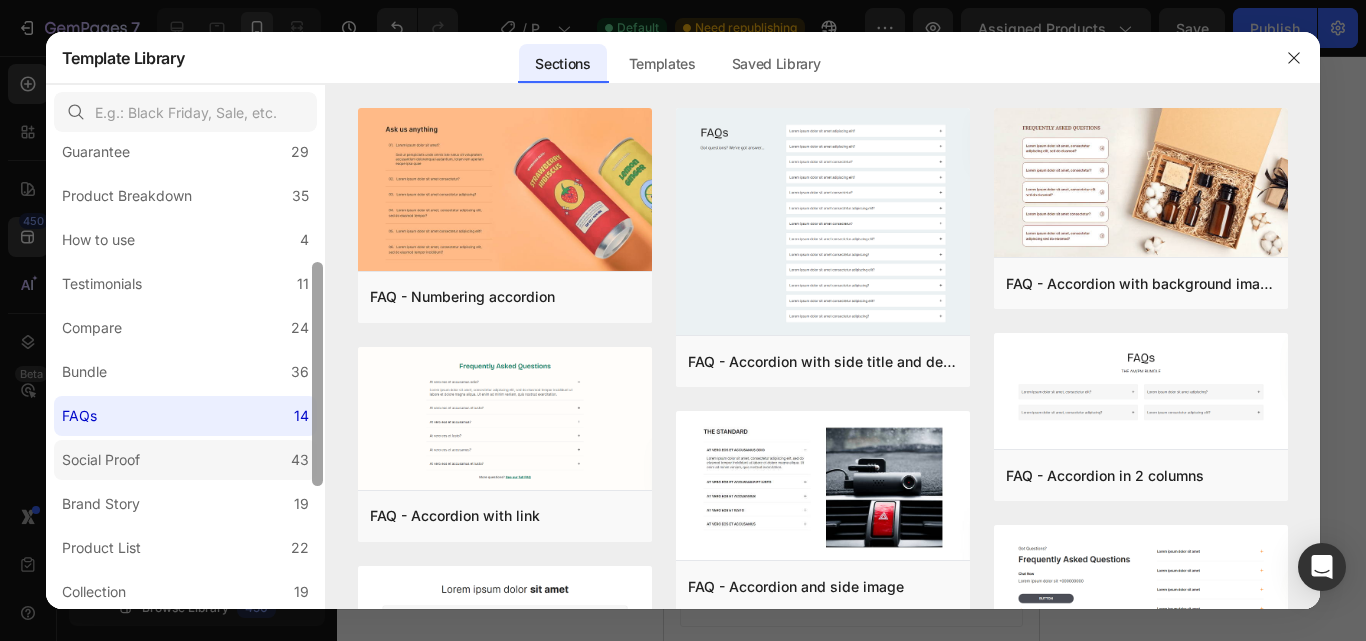 scroll, scrollTop: 248, scrollLeft: 0, axis: vertical 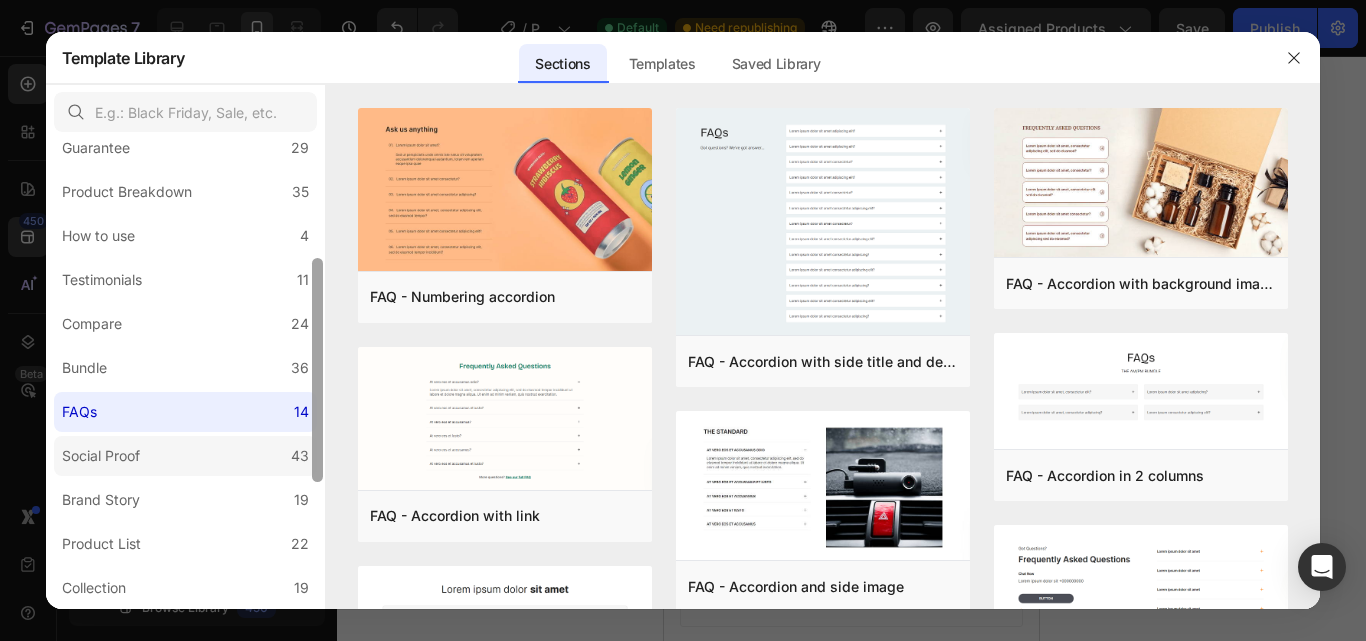 drag, startPoint x: 318, startPoint y: 343, endPoint x: 307, endPoint y: 462, distance: 119.507324 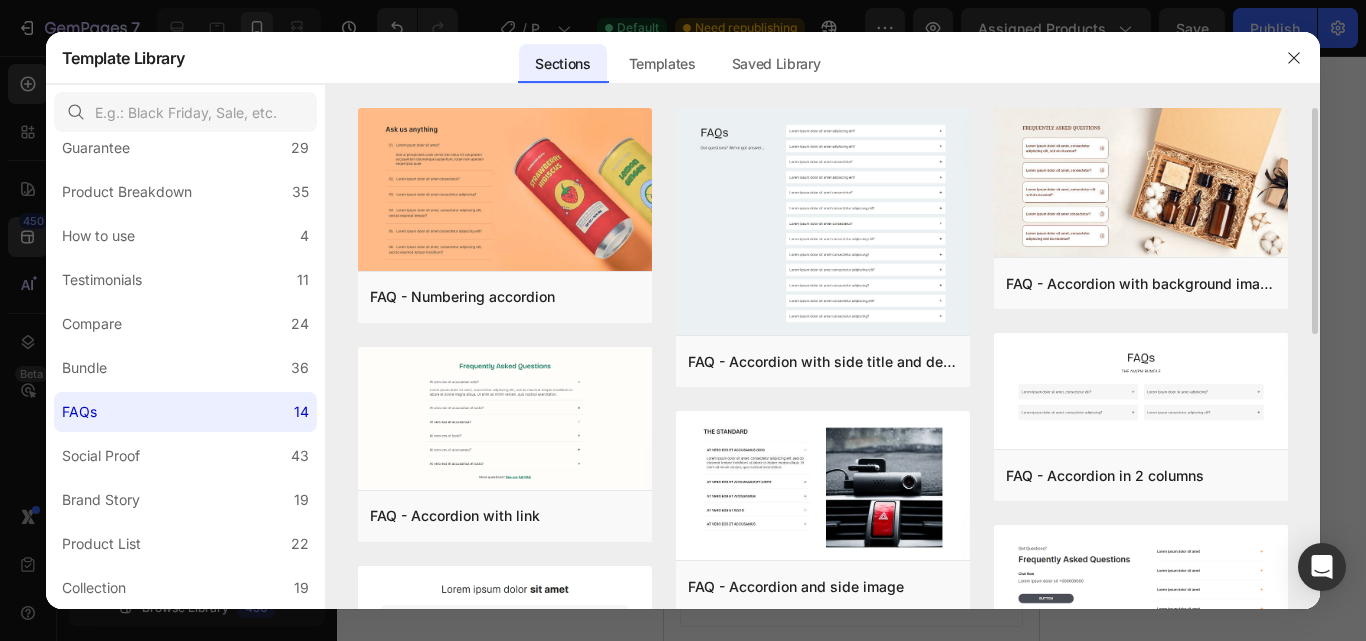 click on "FAQ - Numbering accordion Add to page  Preview  FAQ - Accordion with link Add to page  Preview  FAQ - Accordion in center Add to page  Preview  FAQ - Accordion cards list Add to page  Preview  FAQ - Style 3 Add to page  Preview  FAQ - Accordion with side title and description Add to page  Preview  FAQ - Accordion and side image Add to page  Preview  FAQ - Accordion with side title Add to page  Preview  FAQ - Style 1 Add to page  Preview  FAQ - Accordion with background image Add to page  Preview  FAQ - Accordion in 2 columns Add to page  Preview  FAQ - Accordion and contact us button Add to page  Preview  FAQ - Style 2 Add to page  Preview  FAQ - Style 4 Add to page  Preview  FAQ - Numbering accordion Add to page  Preview  FAQ - Accordion with side title and description Add to page  Preview  FAQ - Accordion with background image Add to page  Preview  FAQ - Accordion in 2 columns Add to page  Preview  FAQ - Accordion with link Add to page  Preview  FAQ - Accordion and side image Add to page  Preview   Preview" at bounding box center (823, 358) 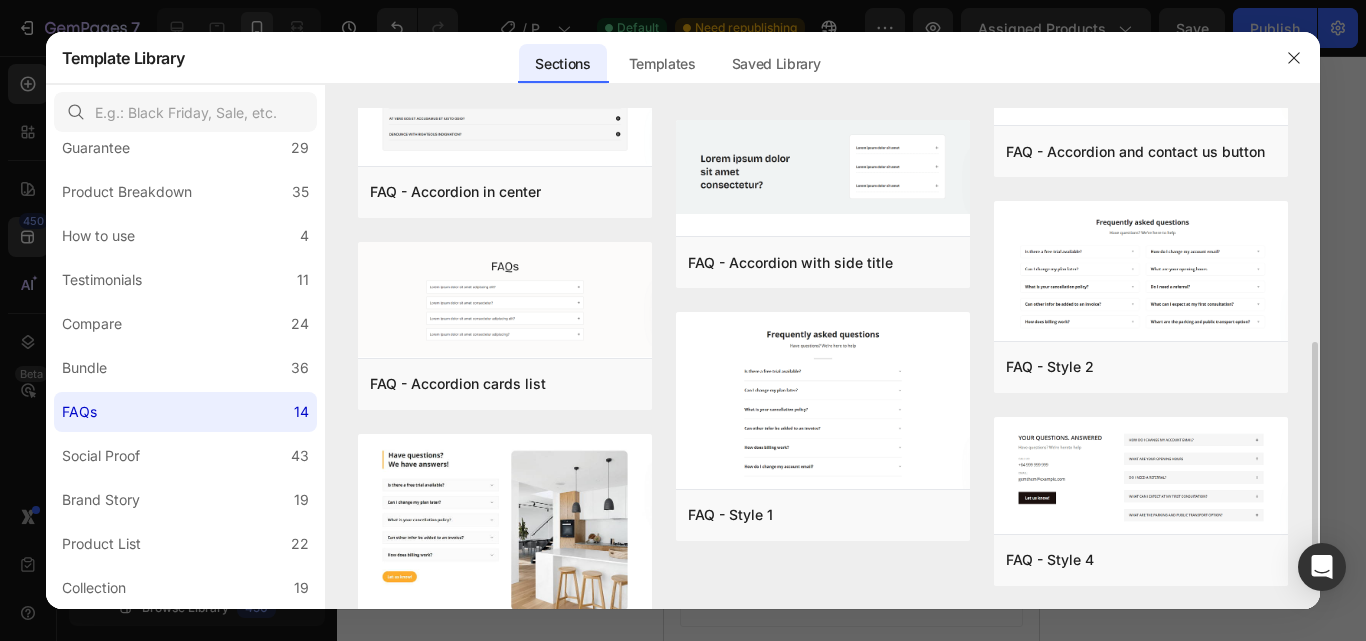 scroll, scrollTop: 486, scrollLeft: 0, axis: vertical 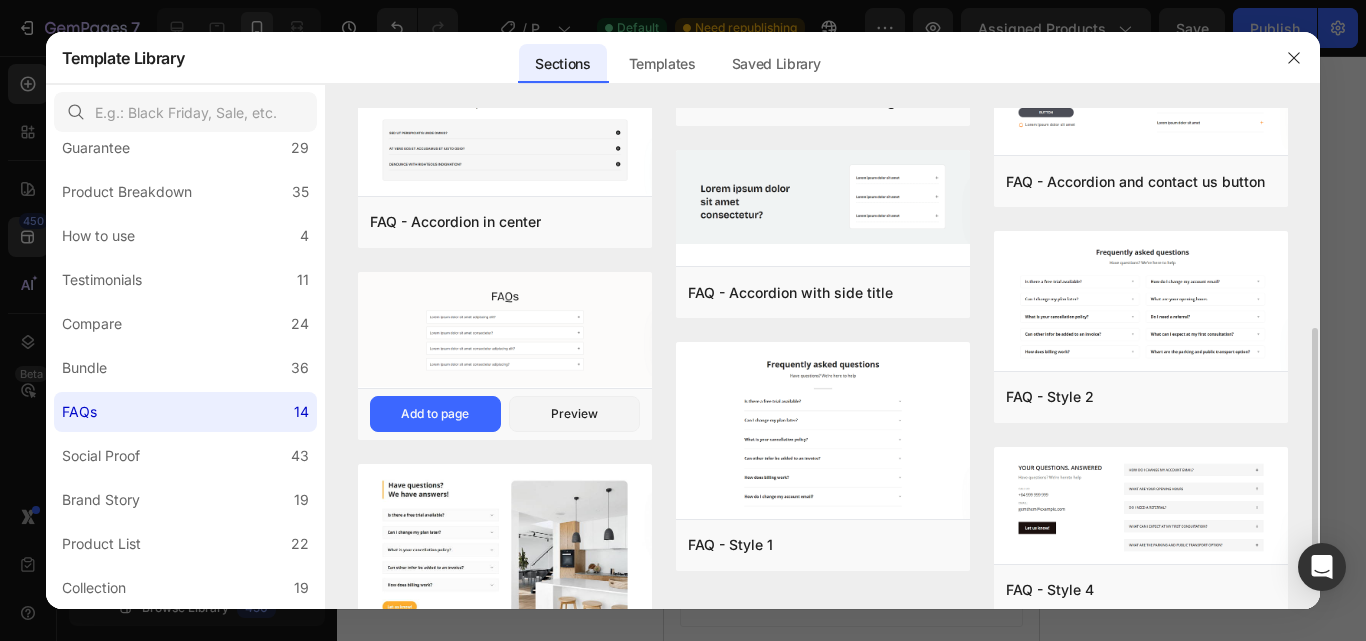 click at bounding box center [505, 330] 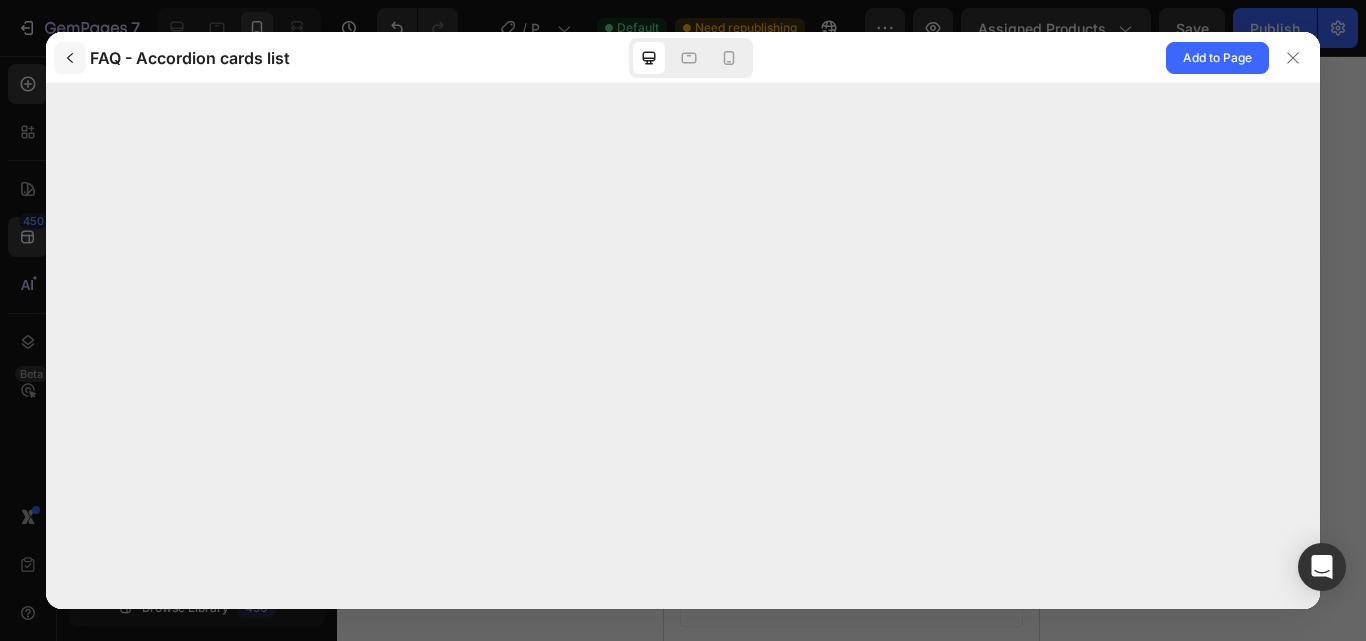 click at bounding box center (70, 58) 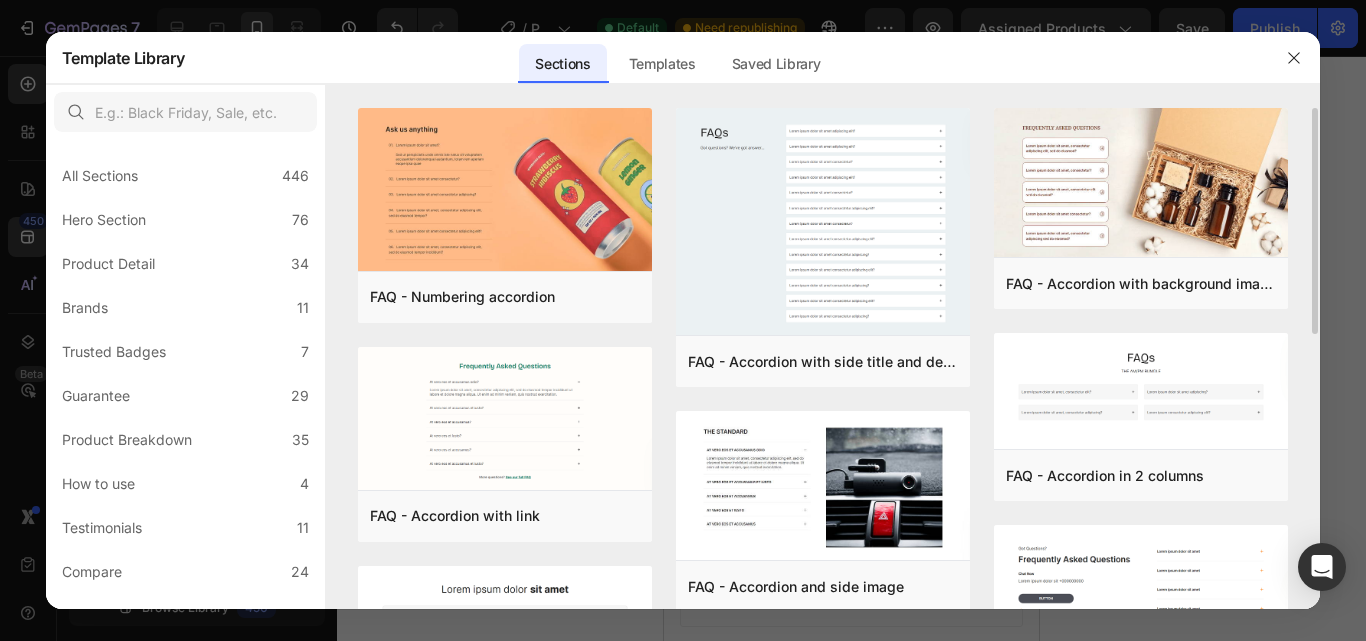 drag, startPoint x: 1314, startPoint y: 238, endPoint x: 1295, endPoint y: 319, distance: 83.198555 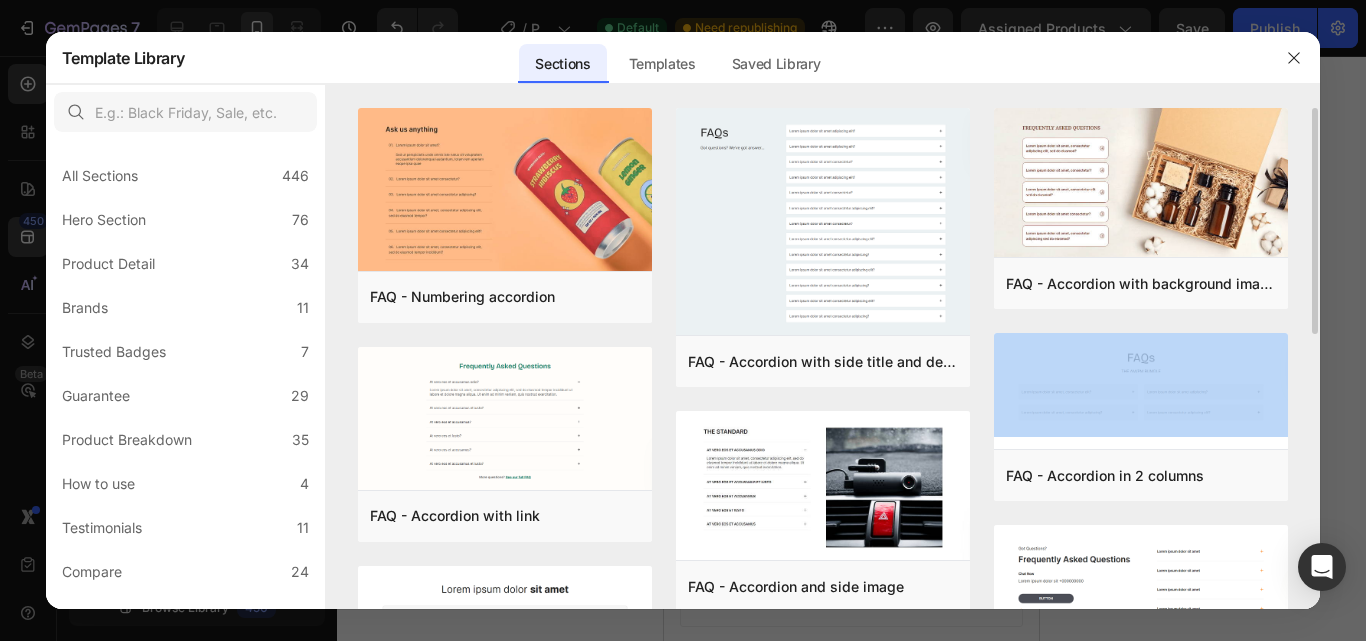 click on "FAQ - Numbering accordion Add to page  Preview  FAQ - Accordion with link Add to page  Preview  FAQ - Accordion in center Add to page  Preview  FAQ - Accordion cards list Add to page  Preview  FAQ - Style 3 Add to page  Preview  FAQ - Accordion with side title and description Add to page  Preview  FAQ - Accordion and side image Add to page  Preview  FAQ - Accordion with side title Add to page  Preview  FAQ - Style 1 Add to page  Preview  FAQ - Accordion with background image Add to page  Preview  FAQ - Accordion in 2 columns Add to page  Preview  FAQ - Accordion and contact us button Add to page  Preview  FAQ - Style 2 Add to page  Preview  FAQ - Style 4 Add to page  Preview  FAQ - Numbering accordion Add to page  Preview  FAQ - Accordion with side title and description Add to page  Preview  FAQ - Accordion with background image Add to page  Preview  FAQ - Accordion in 2 columns Add to page  Preview  FAQ - Accordion with link Add to page  Preview  FAQ - Accordion and side image Add to page  Preview   Preview" at bounding box center (823, 358) 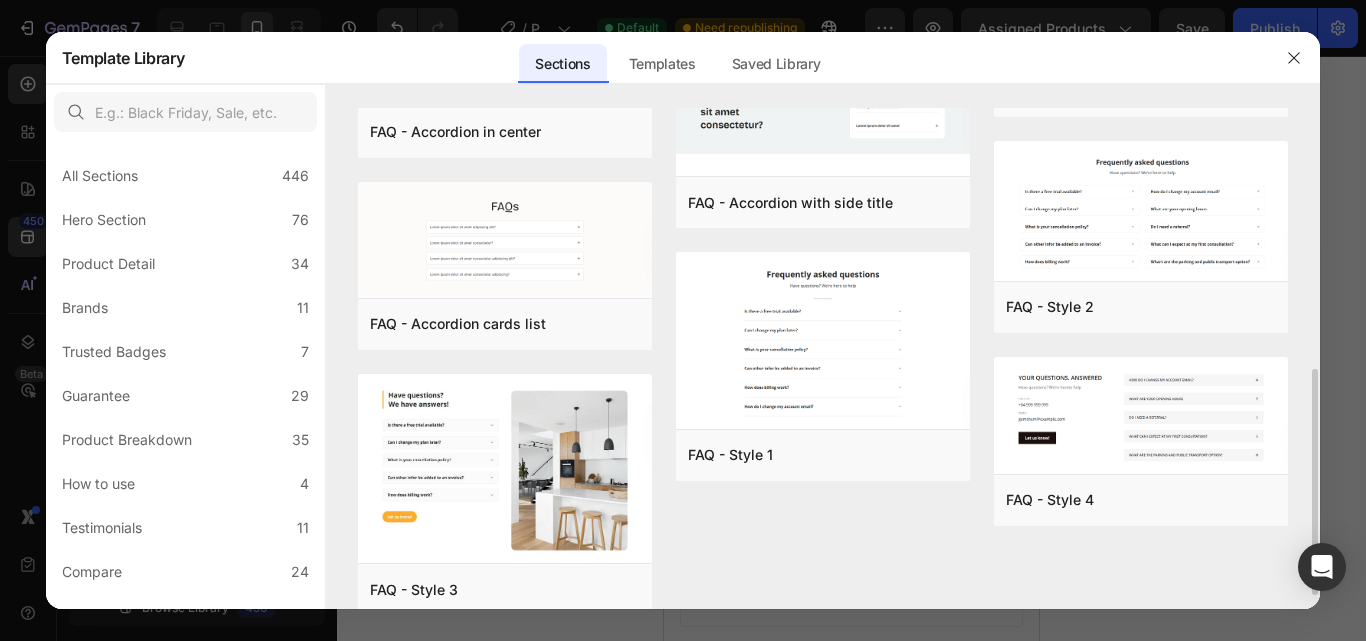 scroll, scrollTop: 546, scrollLeft: 0, axis: vertical 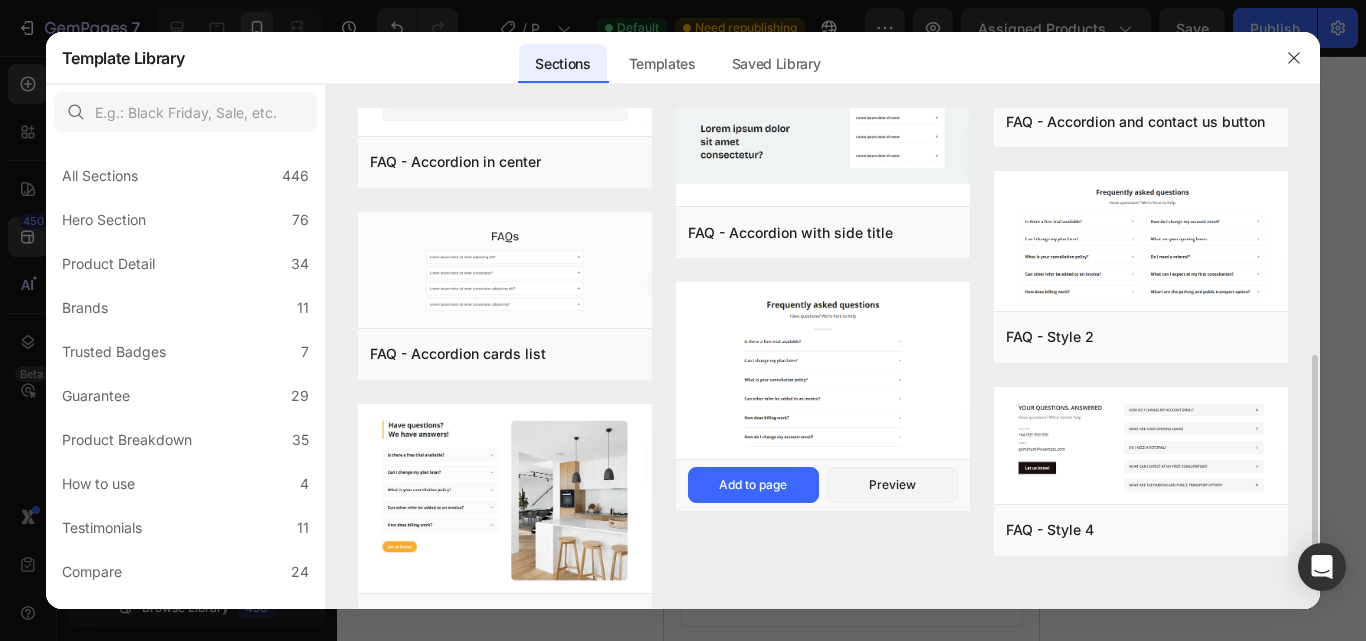 click at bounding box center (823, 373) 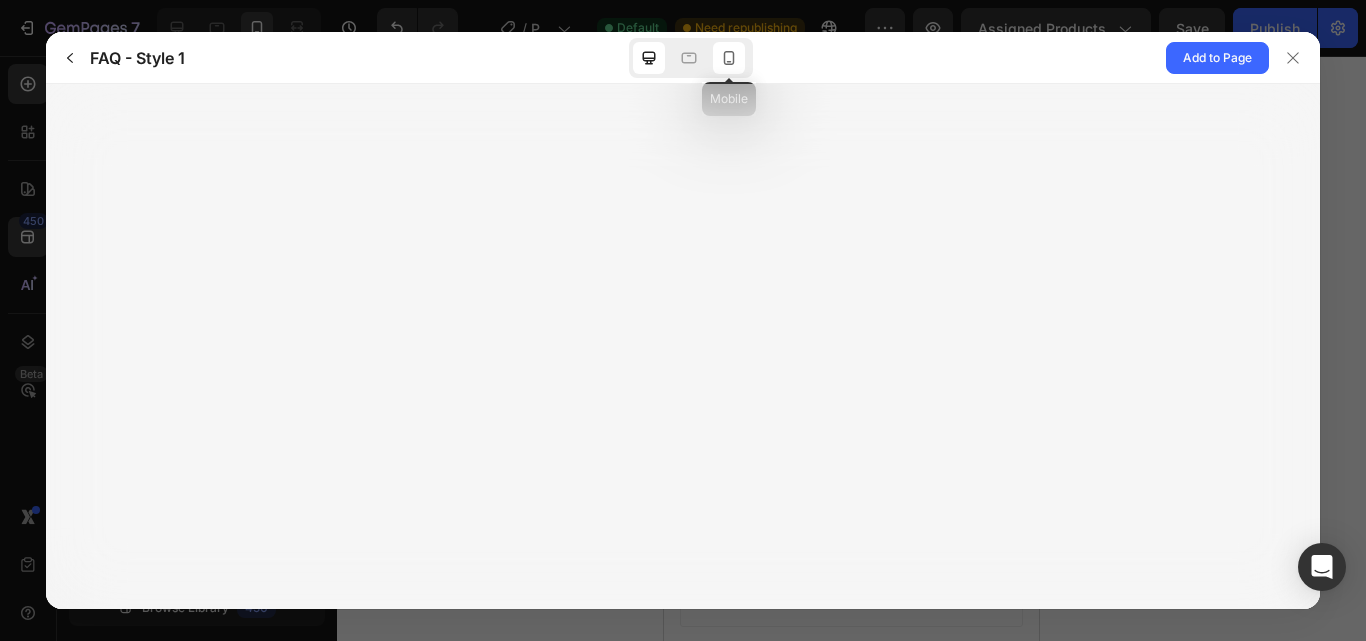 click 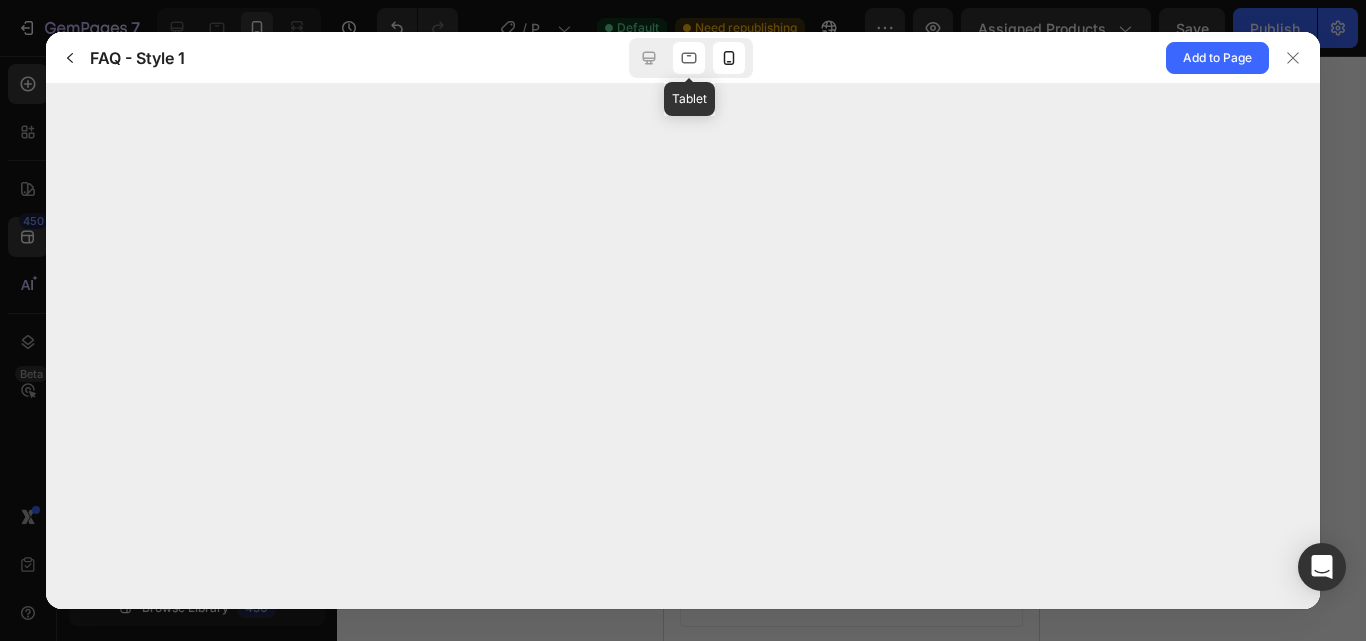click 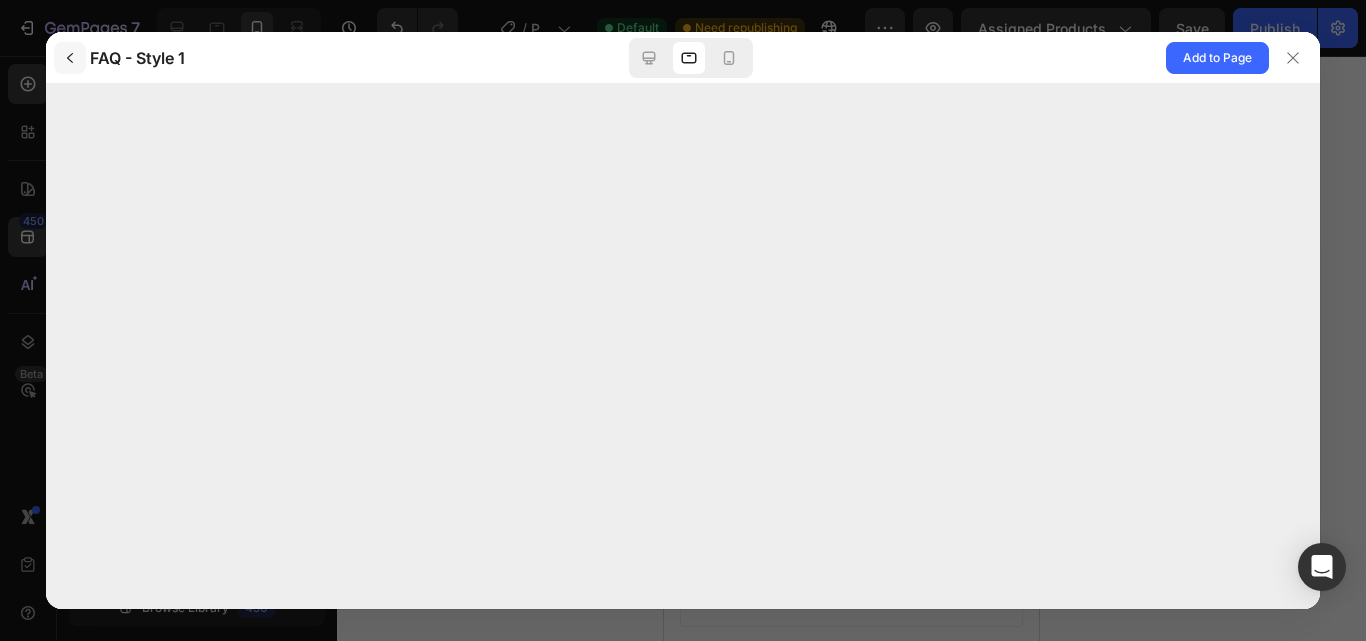 click 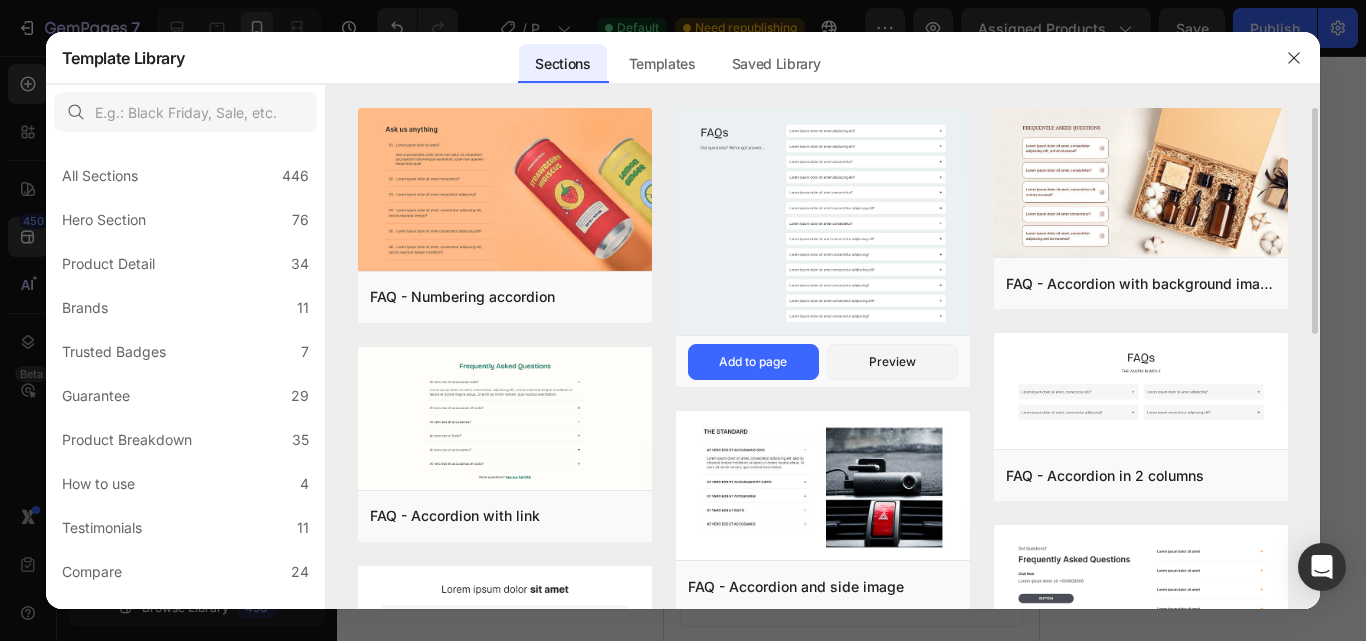click at bounding box center [823, 223] 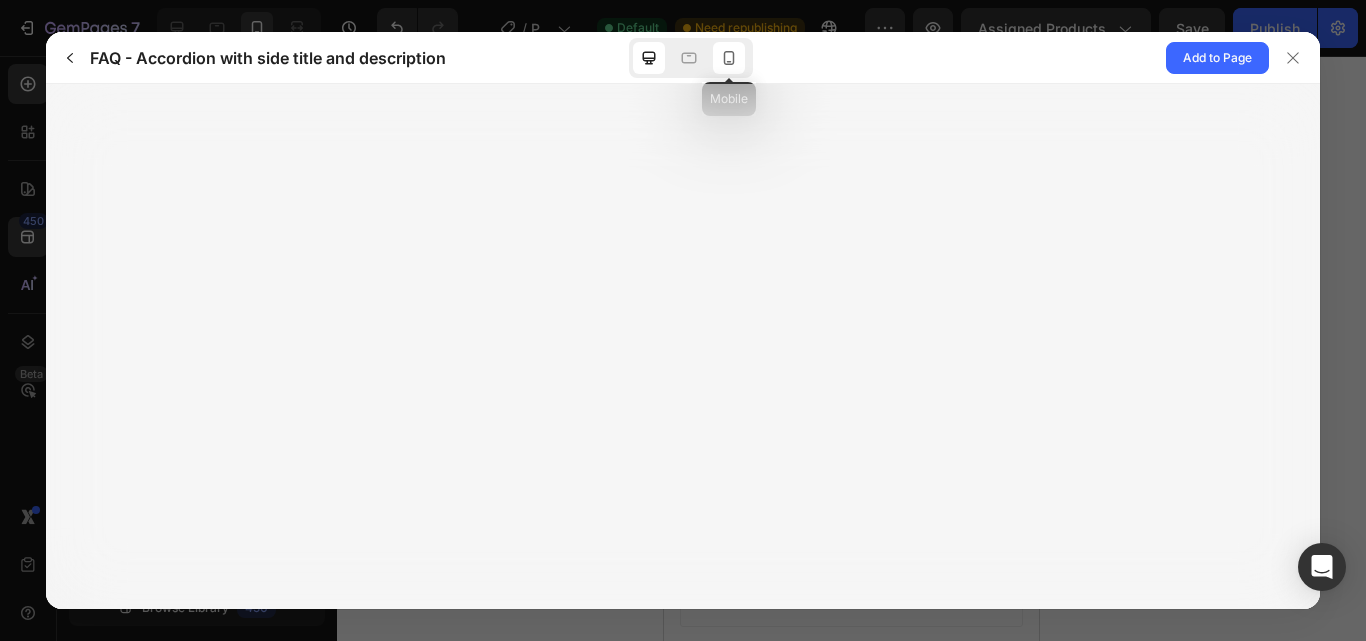 click 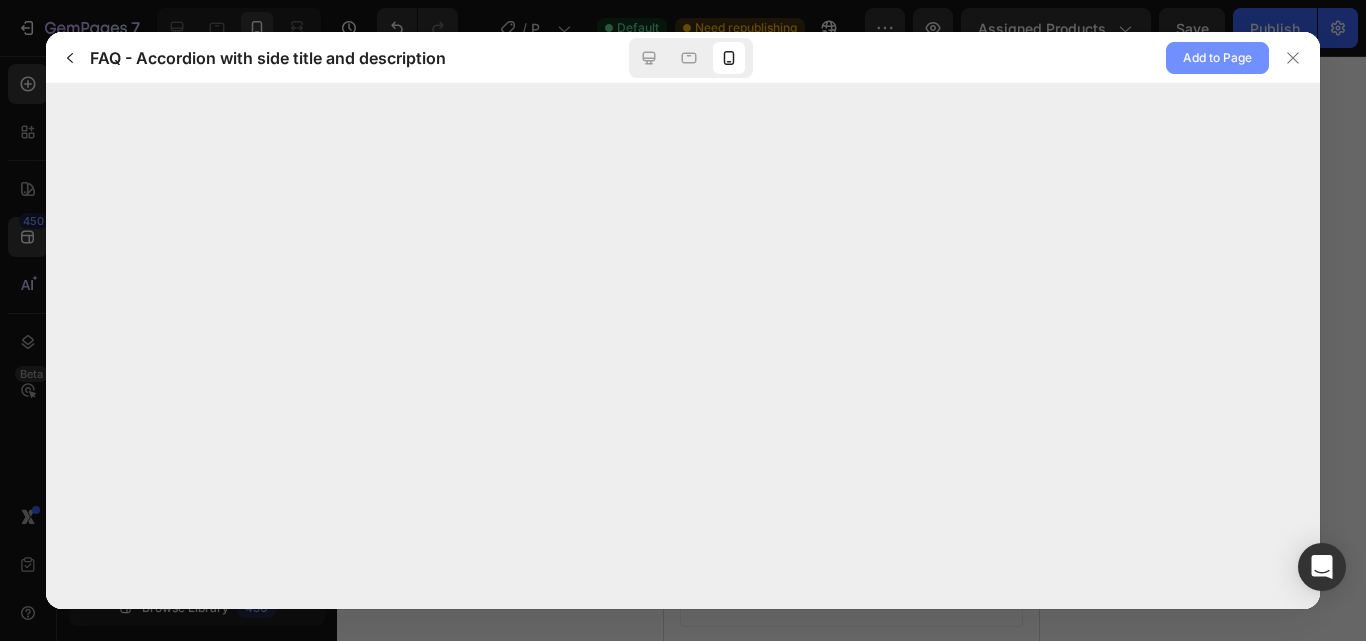 click on "Add to Page" 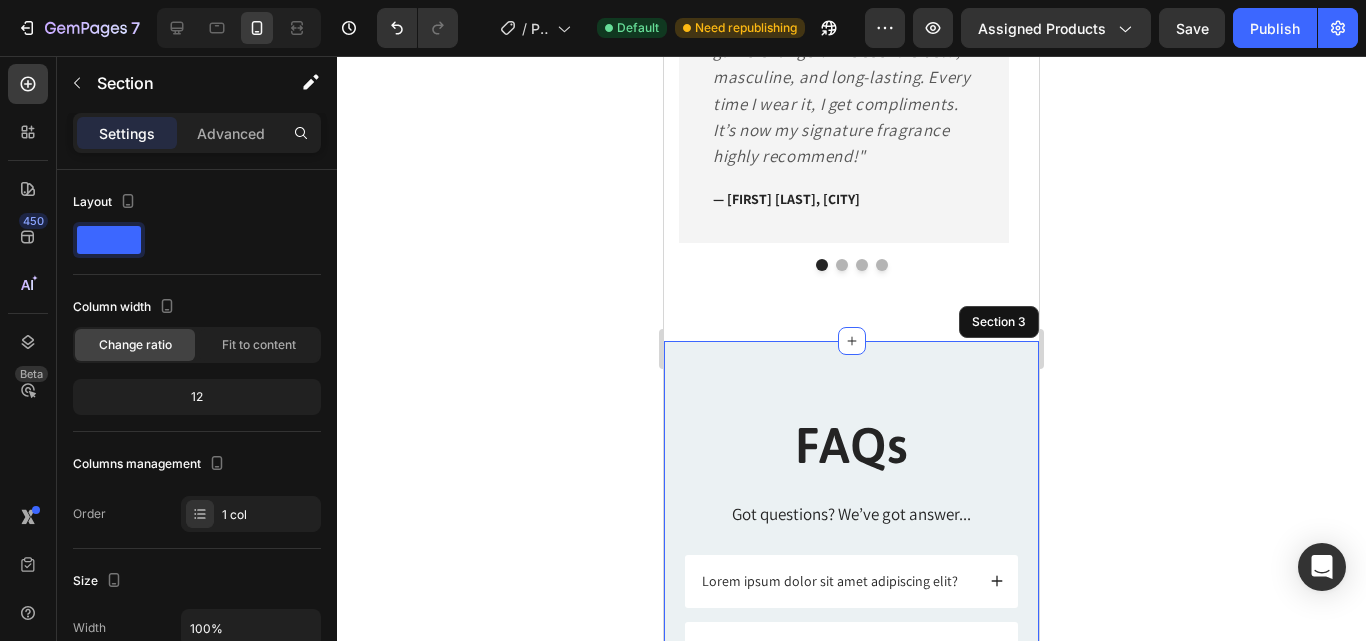 scroll, scrollTop: 1609, scrollLeft: 0, axis: vertical 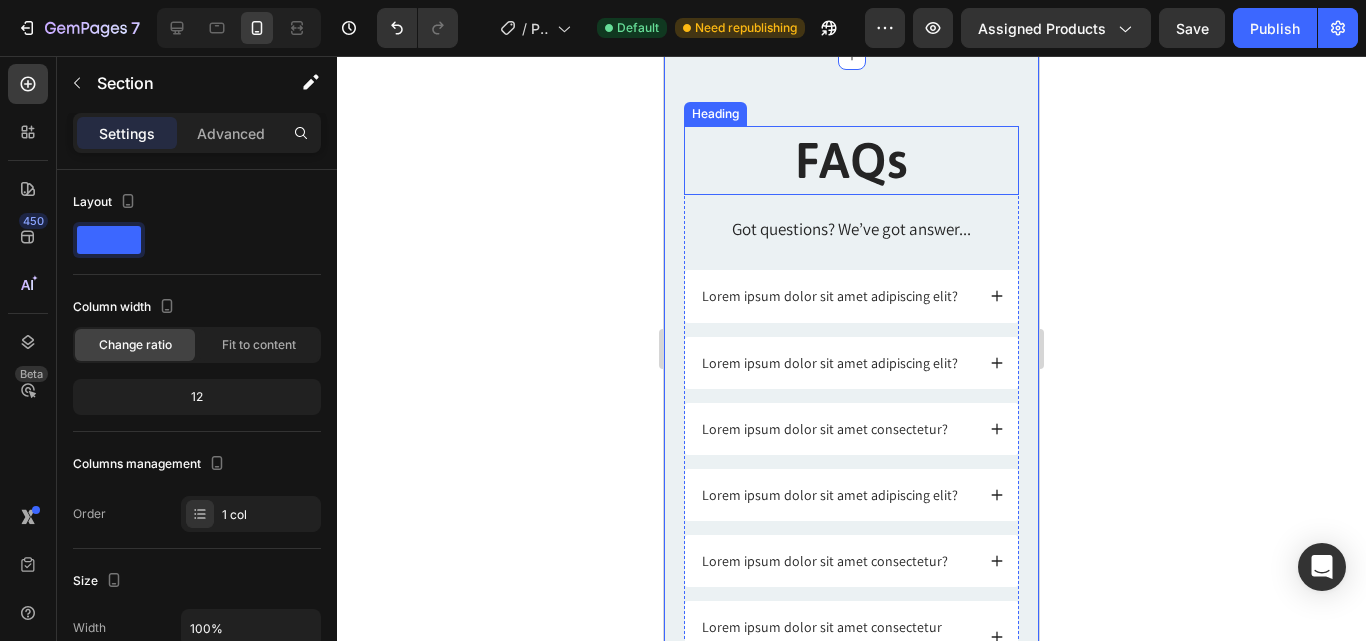 click on "FAQs" at bounding box center (851, 160) 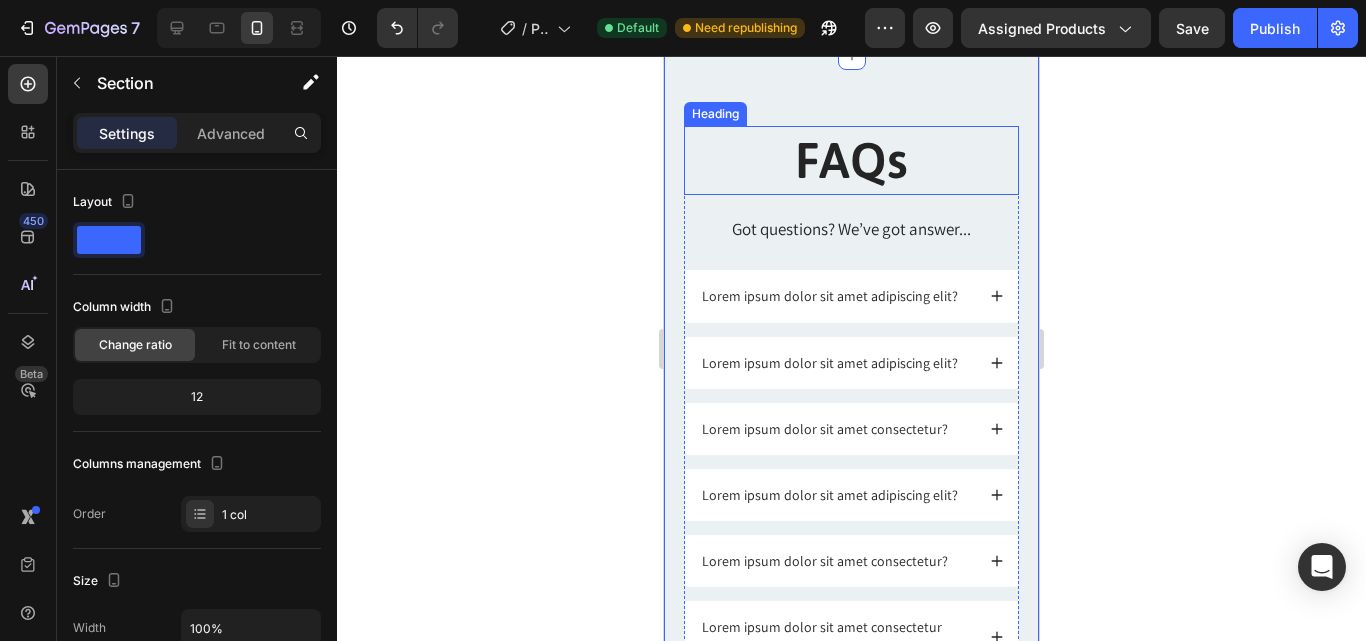 click on "FAQs Heading Got questions? We’ve got answer... Text Block
Lorem ipsum dolor sit amet adipiscing elit?
Lorem ipsum dolor sit amet adipiscing elit?
Lorem ipsum dolor sit amet consectetur?
Lorem ipsum dolor sit amet adipiscing elit?
Lorem ipsum dolor sit amet consectetur?
Lorem ipsum dolor sit amet consectetur adipiscing elit?
Lorem ipsum dolor sit amet consectetur?
Lorem ipsum dolor sit amet consectetur adipiscing elit?
Lorem ipsum dolor sit amet consectetur adipiscing?
Lorem ipsum dolor sit amet consectetur adipiscing elit?
Lorem ipsum dolor sit amet consectetur adipiscing?
Lorem ipsum dolor sit amet consectetur adipiscing elit?
Lorem ipsum dolor sit amet consectetur adipiscing? Accordion Row Section 3" at bounding box center [851, 685] 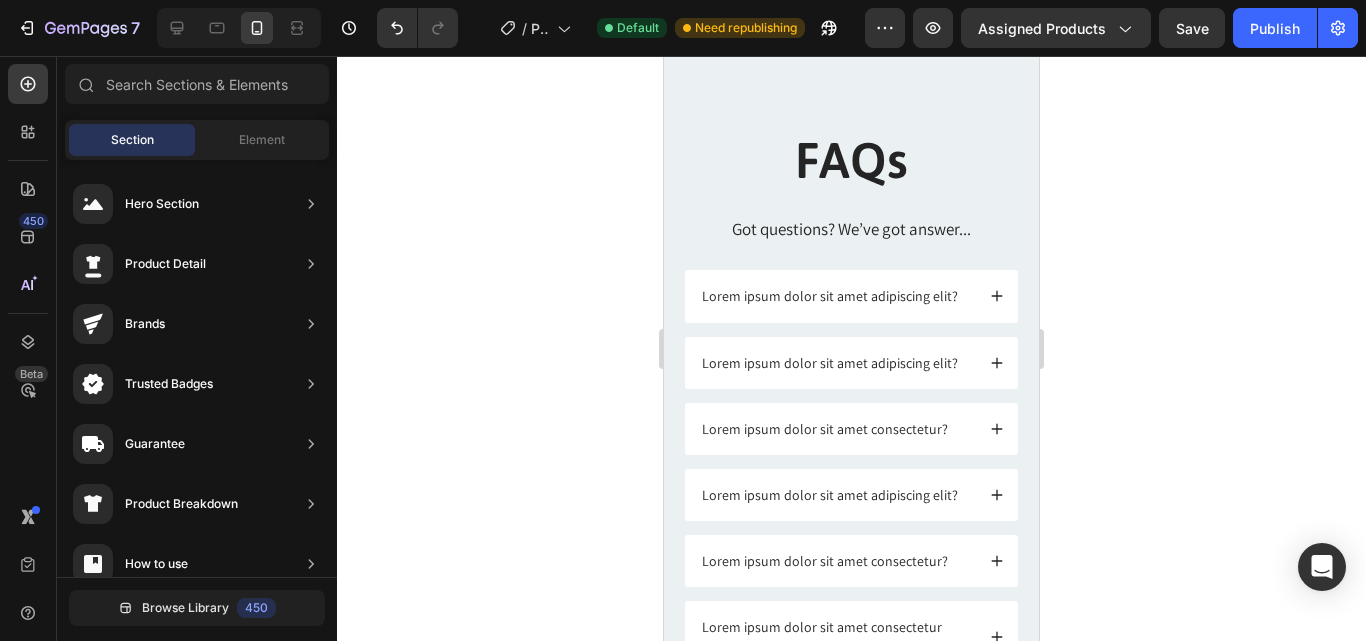 scroll, scrollTop: 997, scrollLeft: 0, axis: vertical 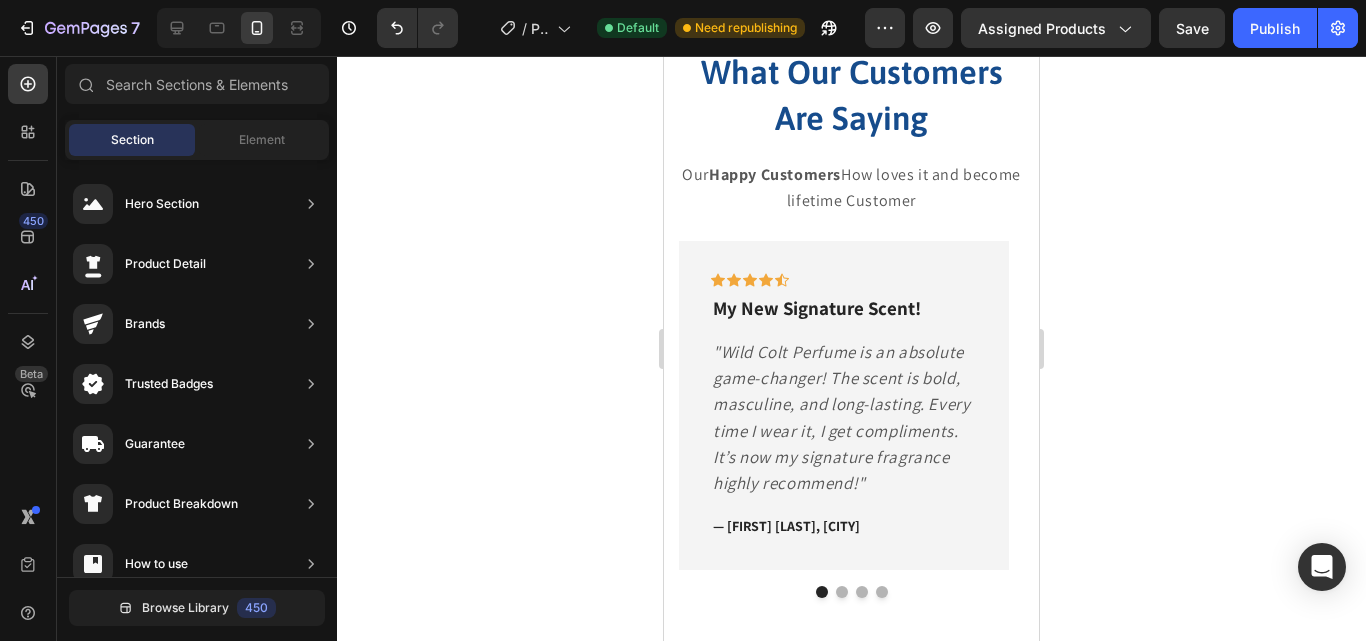 click on "⁠⁠⁠⁠⁠⁠⁠ What Our Customers Are Saying Heading Our  Happy Customers  How loves it and become lifetime Customer Text block
Icon
Icon
Icon
Icon
Icon Row My New Signature Scent! Text block "Wild Colt Perfume is an absolute game-changer! The scent is bold, masculine, and long-lasting. Every time I wear it, I get compliments. It’s now my signature fragrance highly recommend!" Text block — [FIRST] [LAST], [CITY] Text block Row
Icon
Icon
Icon
Icon
Icon Row عطر لا يُضاهى Text block " عطر وايلد كولت رائع جداً! الرائحة قوية وتدوم طويلاً. كل ما أستعمله، أتلقى إطراءات من الجميع. أصبح عطري المفضل بلا منافس! Text block — [FIRST] [LAST], [CITY] Text block Row
Icon
Icon
Icon
Icon
Icon Row" at bounding box center [851, 323] 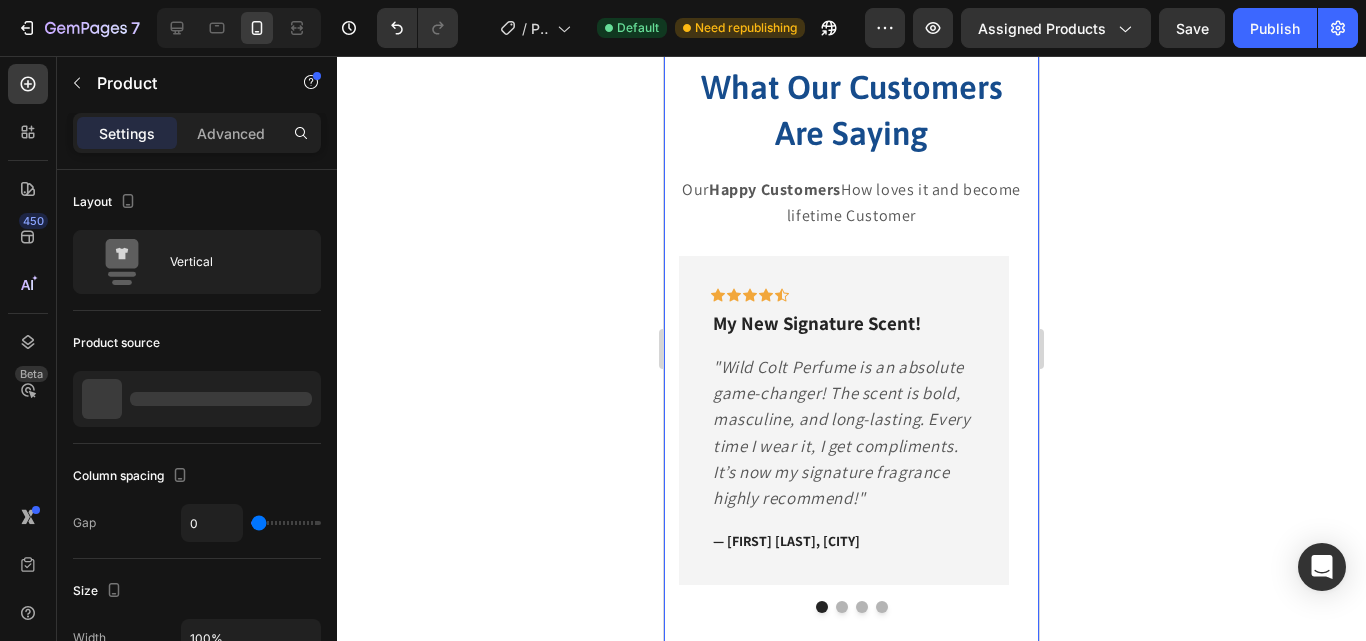 click on "⁠⁠⁠⁠⁠⁠⁠ What Our Customers Are Saying Heading Our  Happy Customers  How loves it and become lifetime Customer Text block
Icon
Icon
Icon
Icon
Icon Row My New Signature Scent! Text block "Wild Colt Perfume is an absolute game-changer! The scent is bold, masculine, and long-lasting. Every time I wear it, I get compliments. It’s now my signature fragrance highly recommend!" Text block — [FIRST] [LAST], [CITY] Text block Row
Icon
Icon
Icon
Icon
Icon Row عطر لا يُضاهى Text block " عطر وايلد كولت رائع جداً! الرائحة قوية وتدوم طويلاً. كل ما أستعمله، أتلقى إطراءات من الجميع. أصبح عطري المفضل بلا منافس! Text block — [FIRST] [LAST], [CITY] Text block Row
Icon
Icon
Icon
Icon
Icon Row" at bounding box center [851, 338] 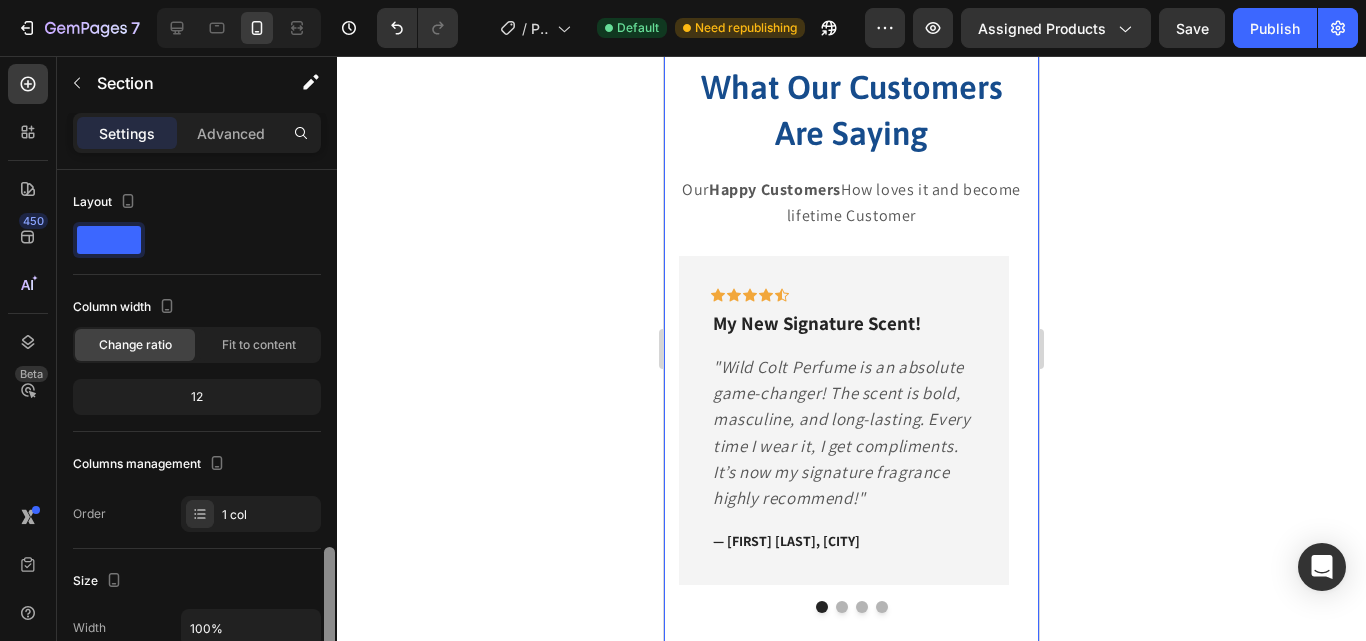 drag, startPoint x: 329, startPoint y: 289, endPoint x: 325, endPoint y: 490, distance: 201.0398 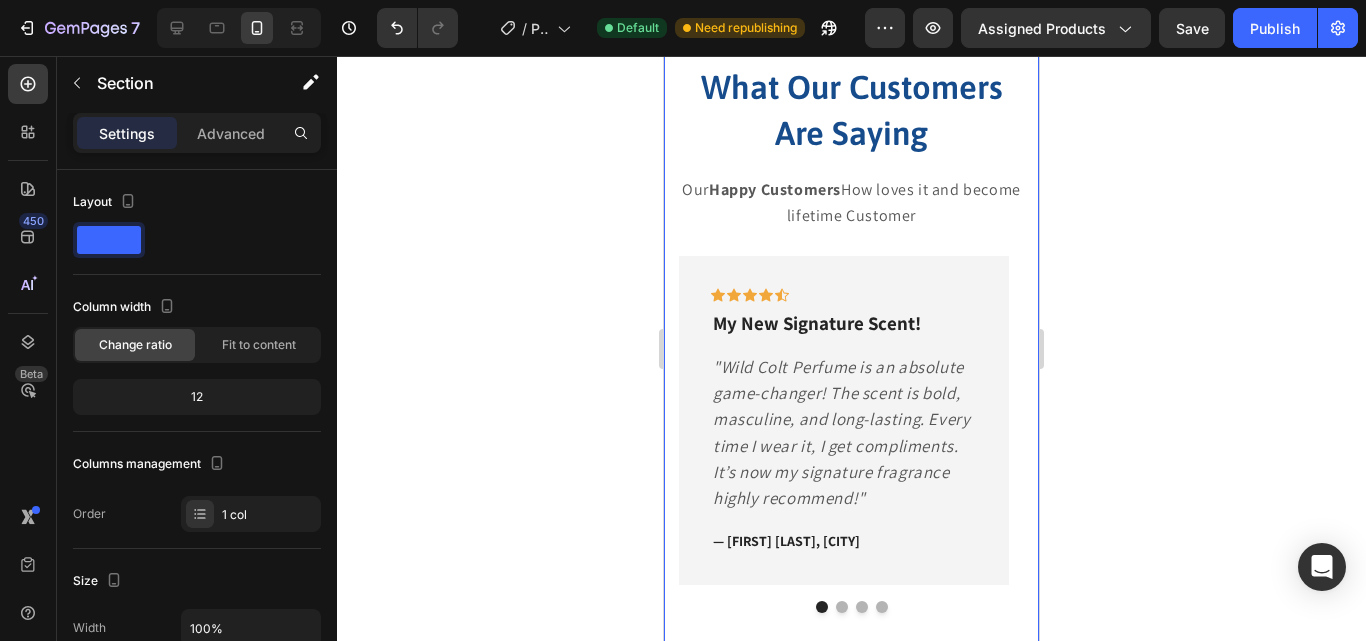 click at bounding box center [329, 962] 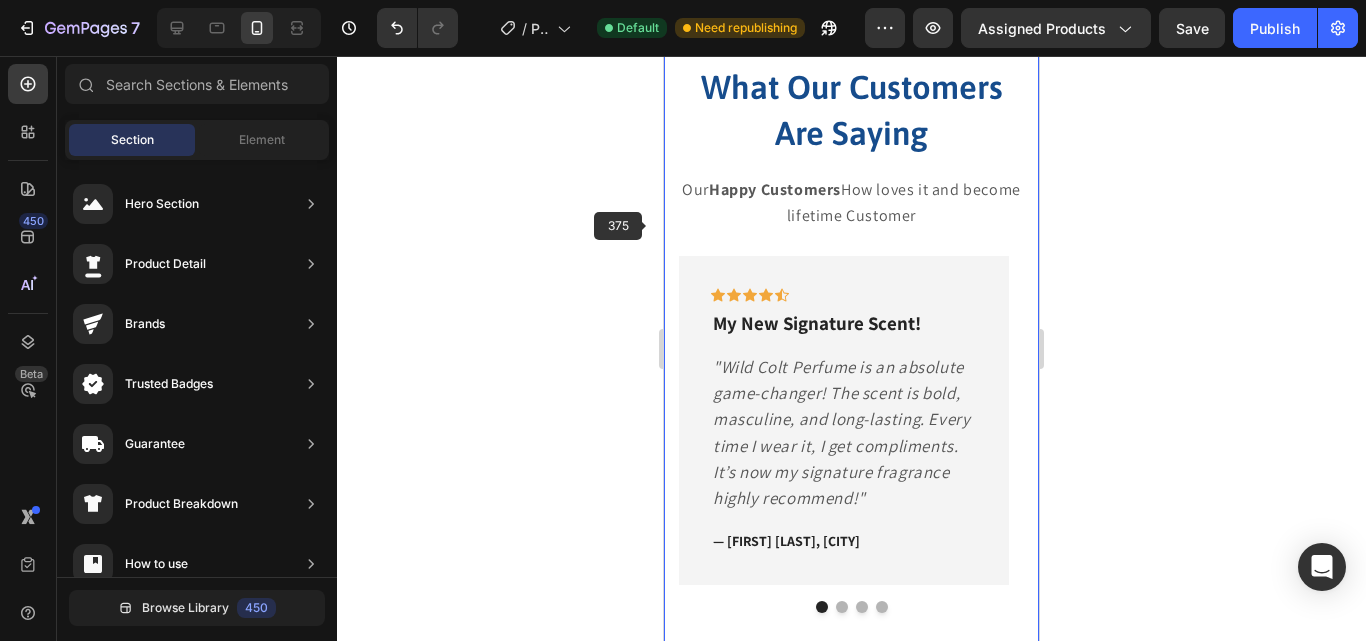 click on "⁠⁠⁠⁠⁠⁠⁠ What Our Customers Are Saying Heading Our  Happy Customers  How loves it and become lifetime Customer Text block
Icon
Icon
Icon
Icon
Icon Row My New Signature Scent! Text block "Wild Colt Perfume is an absolute game-changer! The scent is bold, masculine, and long-lasting. Every time I wear it, I get compliments. It’s now my signature fragrance highly recommend!" Text block — [FIRST] [LAST], [CITY] Text block Row
Icon
Icon
Icon
Icon
Icon Row عطر لا يُضاهى Text block " عطر وايلد كولت رائع جداً! الرائحة قوية وتدوم طويلاً. كل ما أستعمله، أتلقى إطراءات من الجميع. أصبح عطري المفضل بلا منافس! Text block — [FIRST] [LAST], [CITY] Text block Row
Icon
Icon
Icon
Icon
Icon Row" at bounding box center [851, 338] 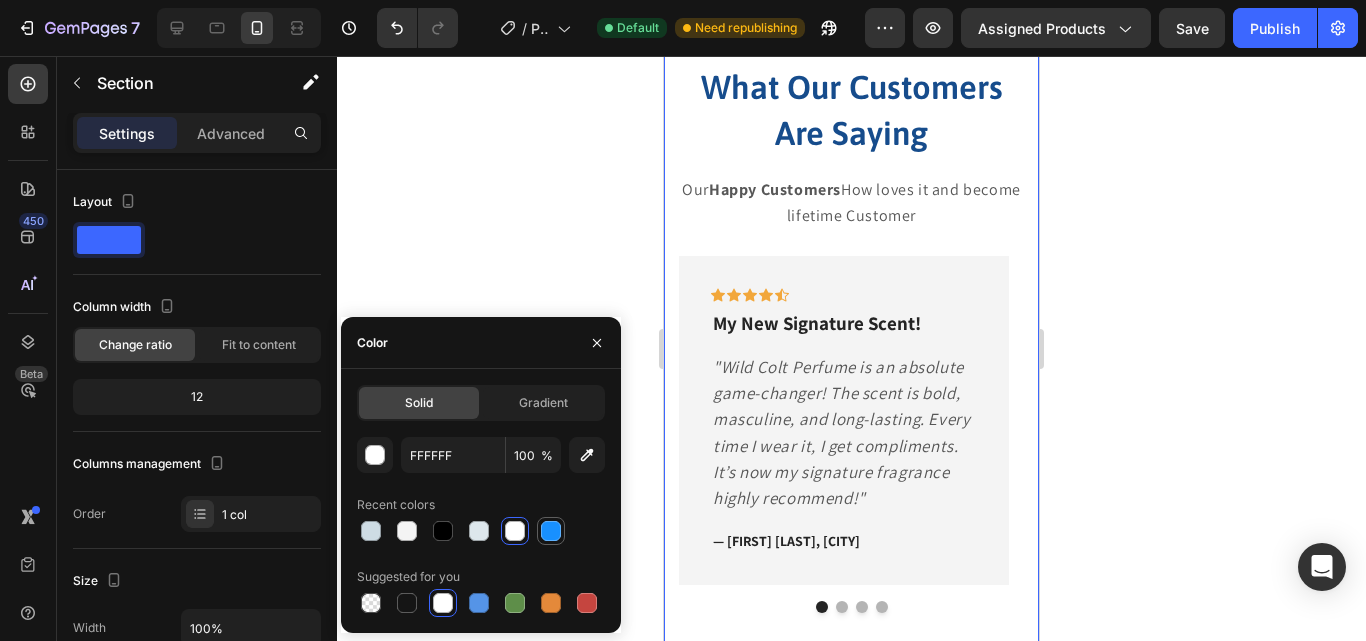 scroll, scrollTop: 871, scrollLeft: 0, axis: vertical 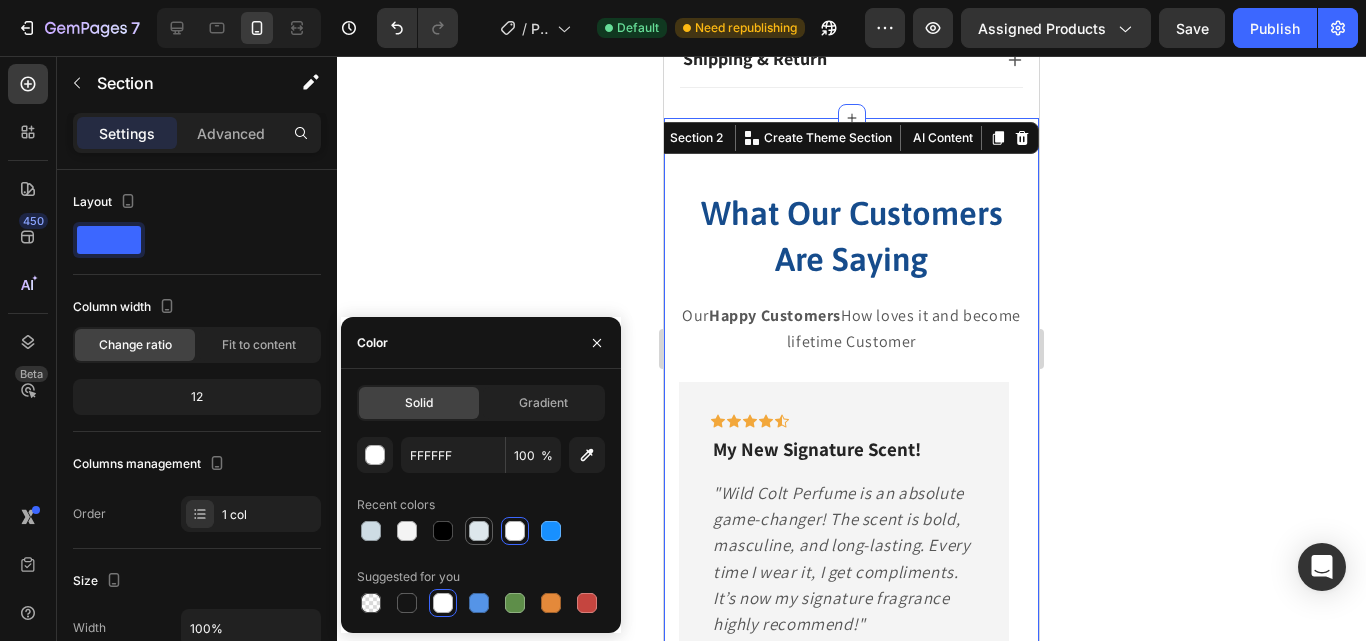 click at bounding box center [479, 531] 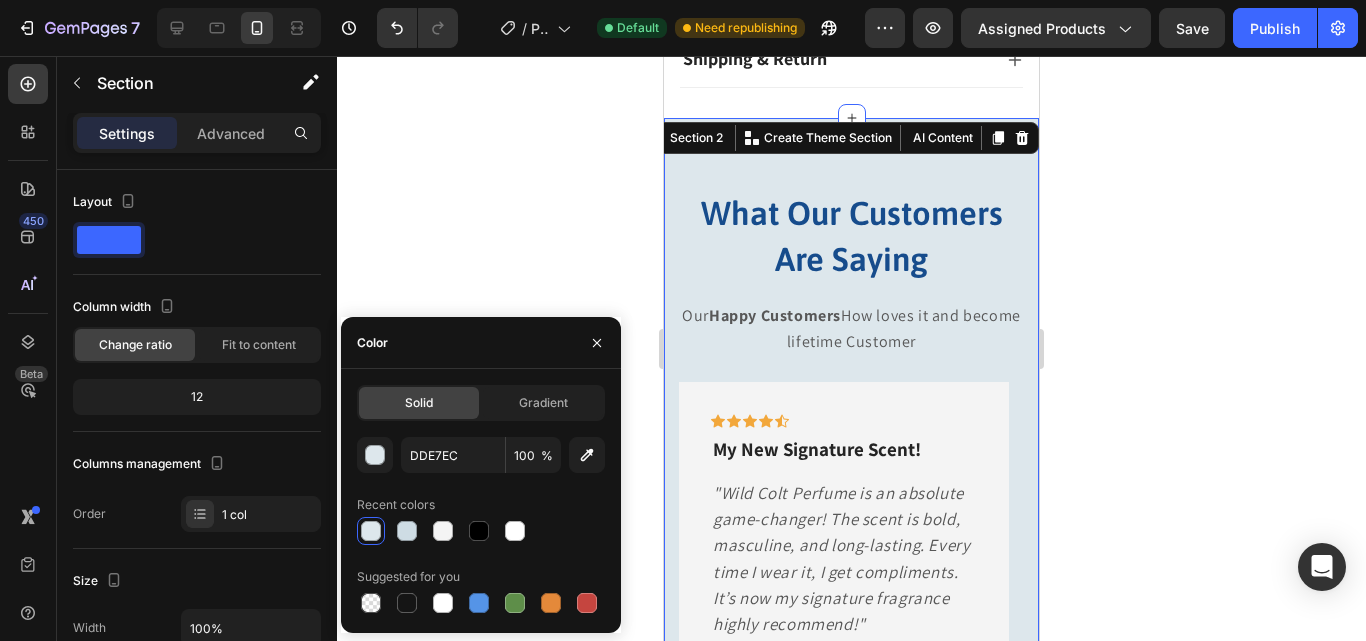 click at bounding box center [479, 531] 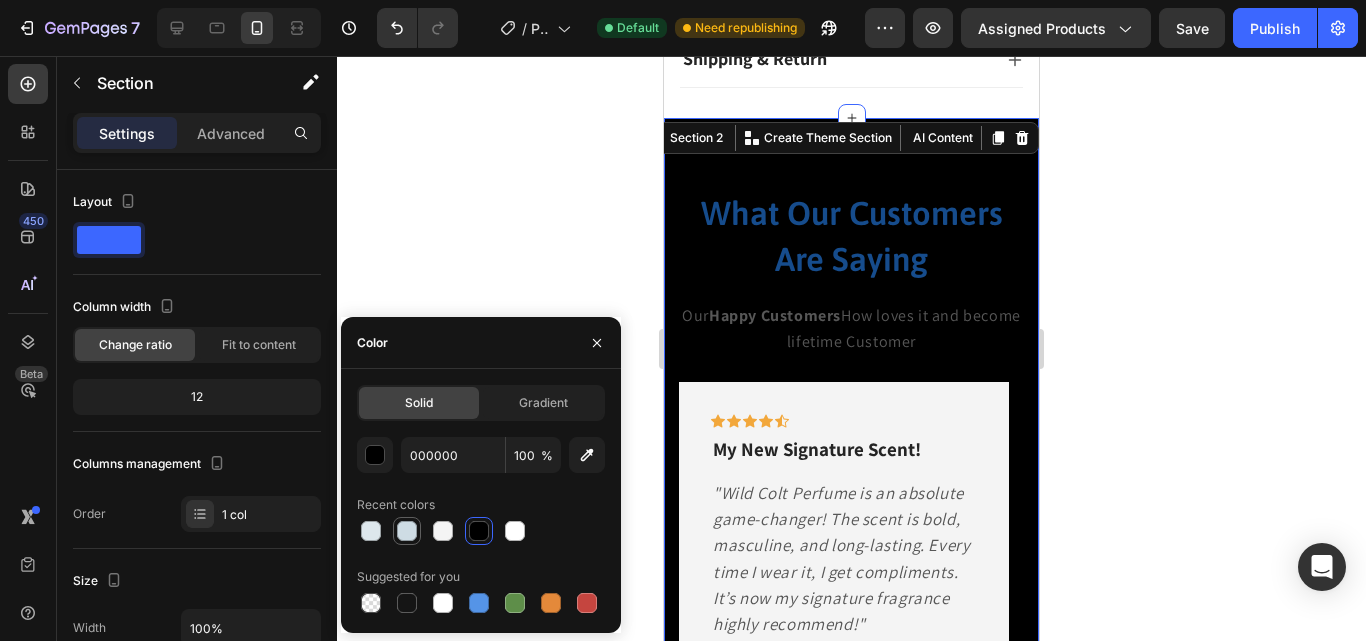 click at bounding box center (407, 531) 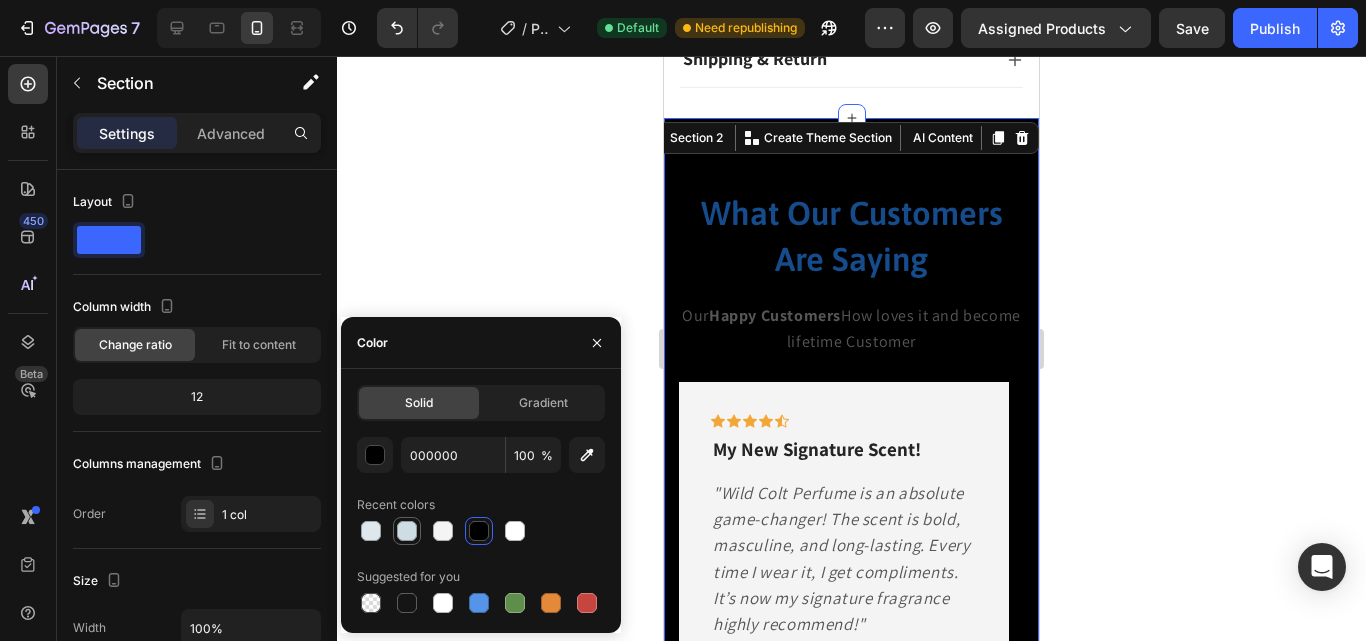 type on "CEDCE4" 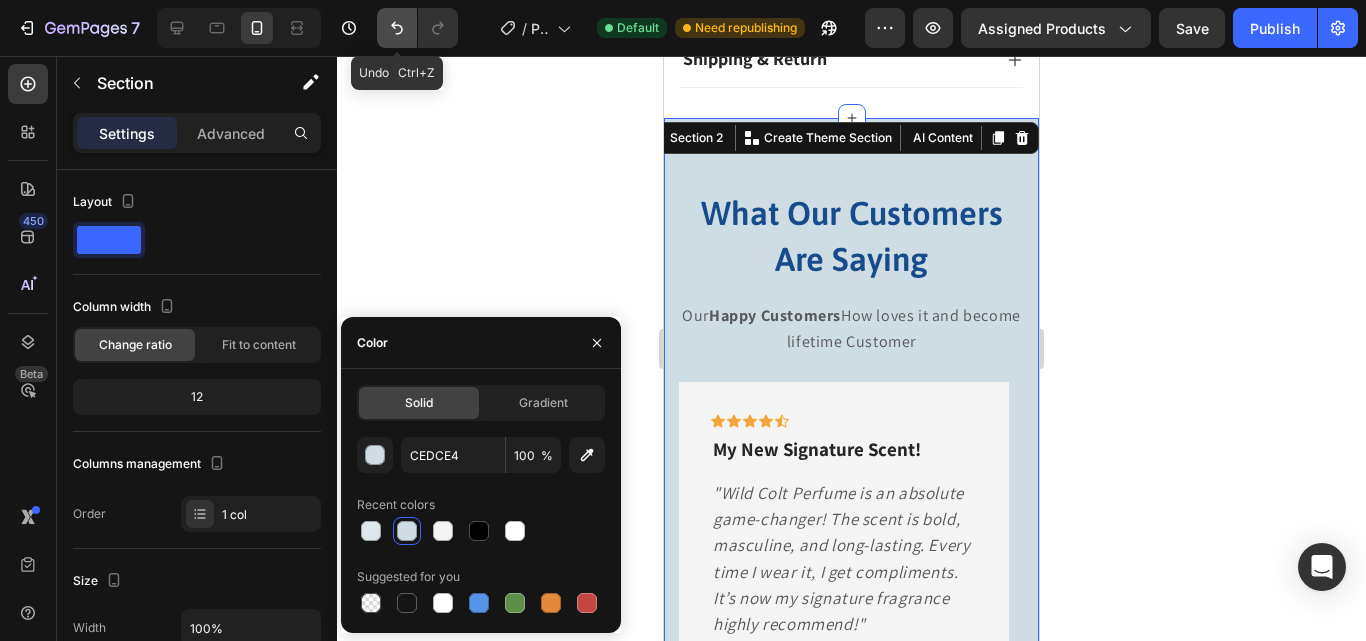 click 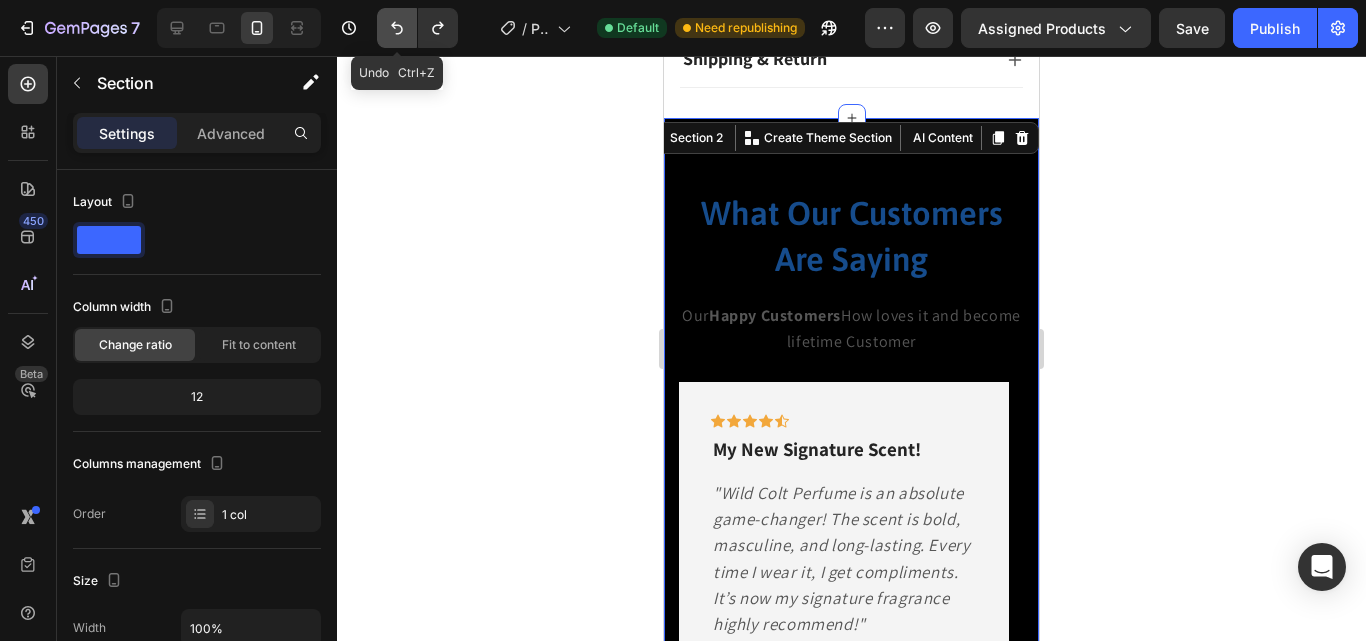 click 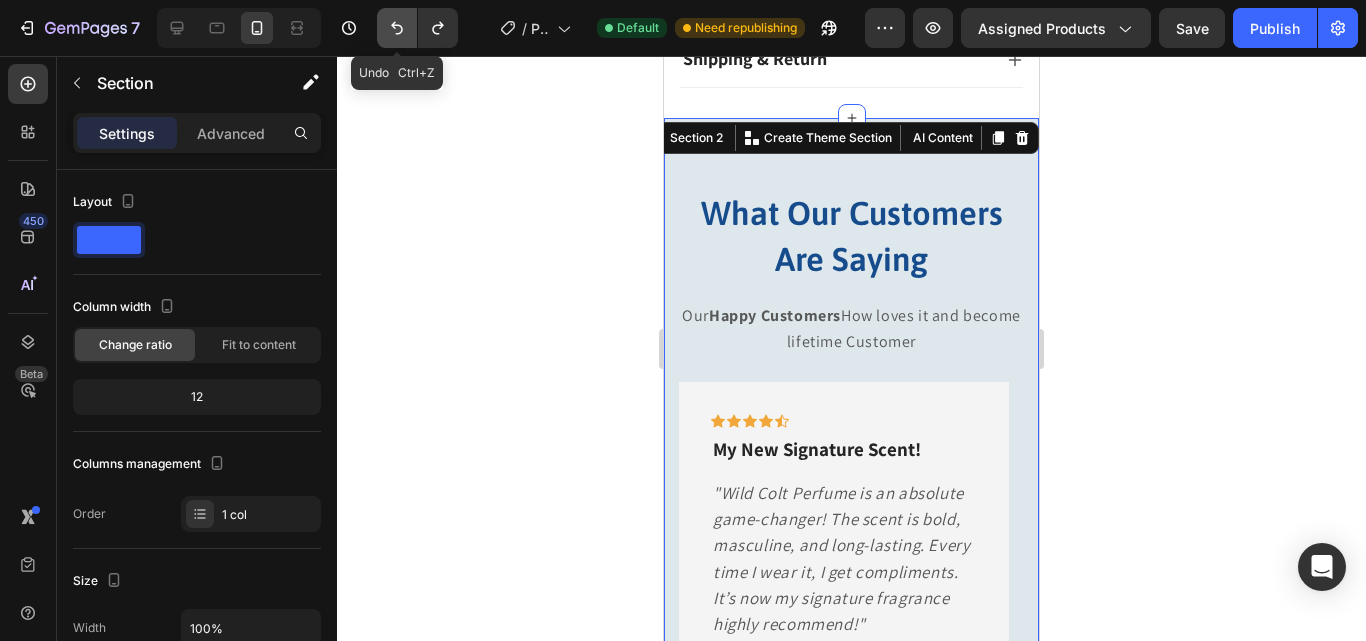 click 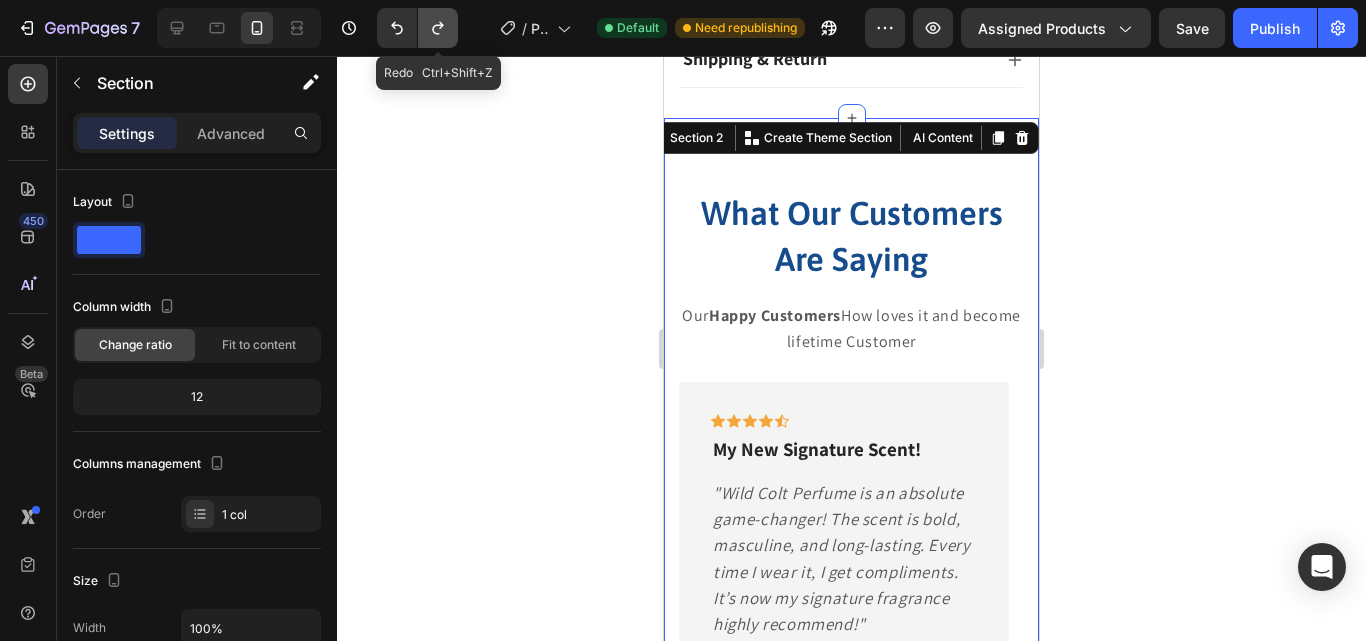 drag, startPoint x: 437, startPoint y: 17, endPoint x: 218, endPoint y: 160, distance: 261.55304 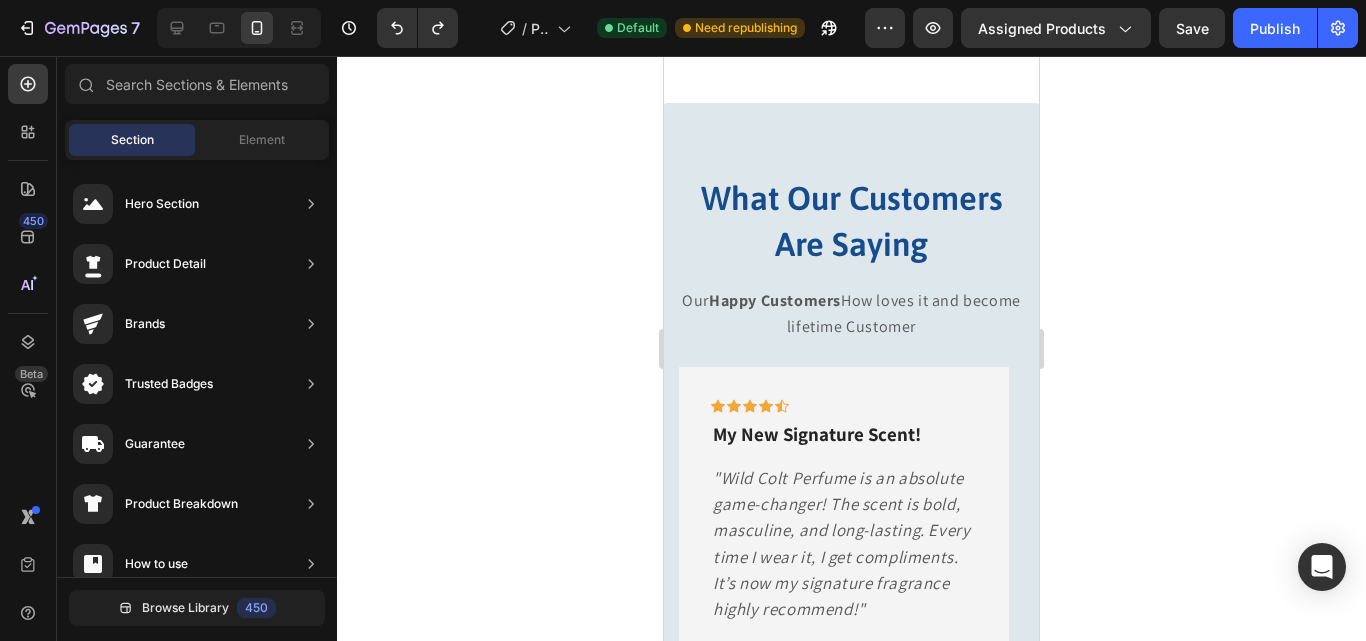 scroll, scrollTop: 1579, scrollLeft: 0, axis: vertical 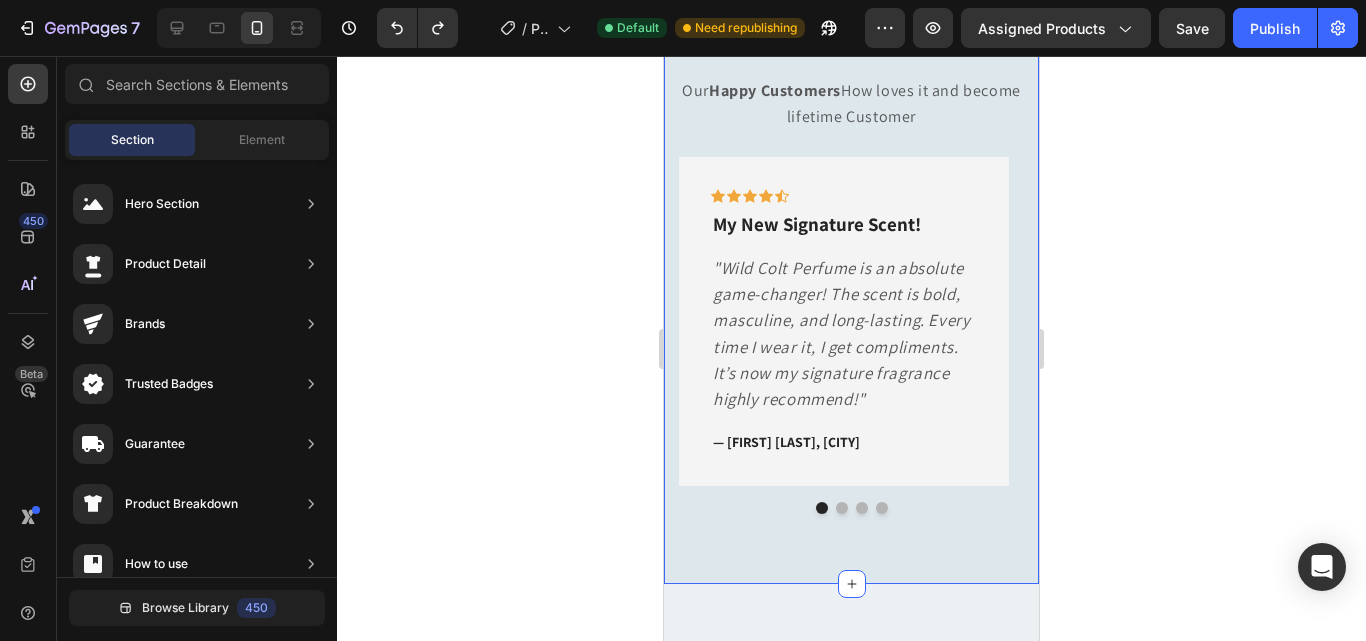 click on "⁠⁠⁠⁠⁠⁠⁠ What Our Customers Are Saying Heading Our  Happy Customers  How loves it and become lifetime Customer Text block
Icon
Icon
Icon
Icon
Icon Row My New Signature Scent! Text block "Wild Colt Perfume is an absolute game-changer! The scent is bold, masculine, and long-lasting. Every time I wear it, I get compliments. It’s now my signature fragrance highly recommend!" Text block — [FIRST] [LAST], [CITY] Text block Row
Icon
Icon
Icon
Icon
Icon Row عطر لا يُضاهى Text block " عطر وايلد كولت رائع جداً! الرائحة قوية وتدوم طويلاً. كل ما أستعمله، أتلقى إطراءات من الجميع. أصبح عطري المفضل بلا منافس! Text block — [FIRST] [LAST], [CITY] Text block Row
Icon
Icon
Icon
Icon
Icon Row" at bounding box center (851, 239) 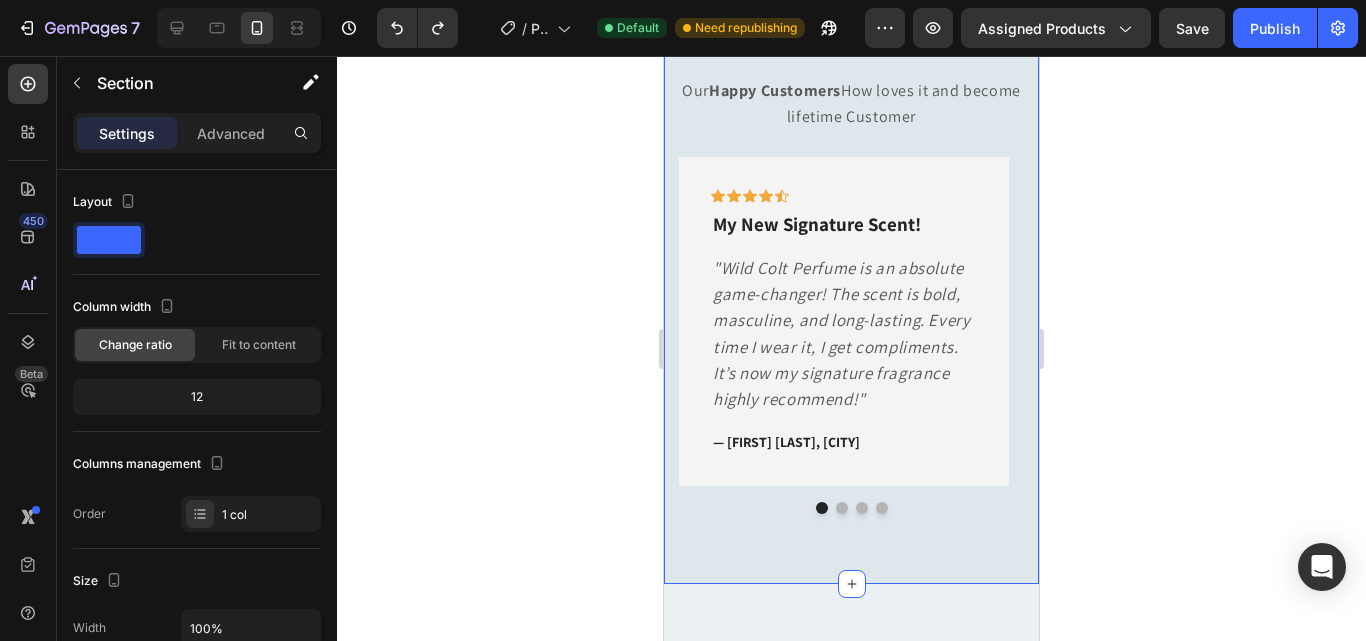 click on "FAQs Heading Got questions? We’ve got answer... Text Block
Lorem ipsum dolor sit amet adipiscing elit?
Lorem ipsum dolor sit amet adipiscing elit?
Lorem ipsum dolor sit amet consectetur?
Lorem ipsum dolor sit amet adipiscing elit?
Lorem ipsum dolor sit amet consectetur?
Lorem ipsum dolor sit amet consectetur adipiscing elit?
Lorem ipsum dolor sit amet consectetur?
Lorem ipsum dolor sit amet consectetur adipiscing elit?
Lorem ipsum dolor sit amet consectetur adipiscing?
Lorem ipsum dolor sit amet consectetur adipiscing elit?
Lorem ipsum dolor sit amet consectetur adipiscing?
Lorem ipsum dolor sit amet consectetur adipiscing elit?
Lorem ipsum dolor sit amet consectetur adipiscing? Accordion Row Section 3" at bounding box center (851, 1213) 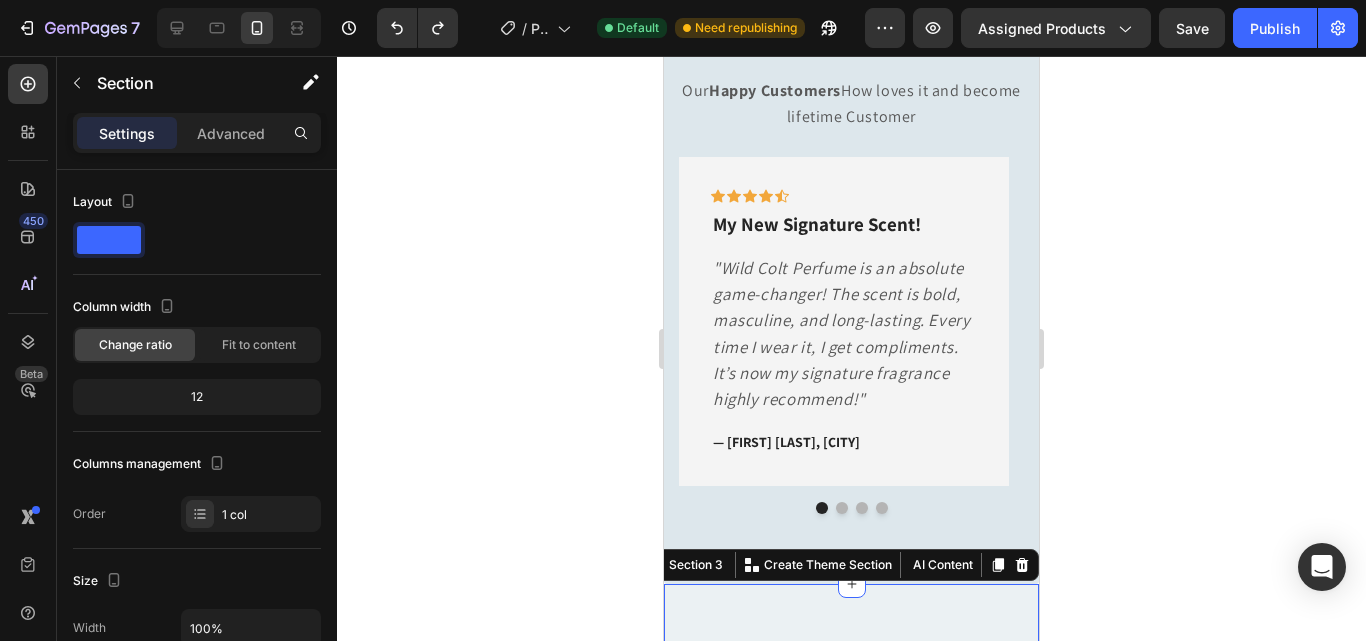 scroll, scrollTop: 528, scrollLeft: 0, axis: vertical 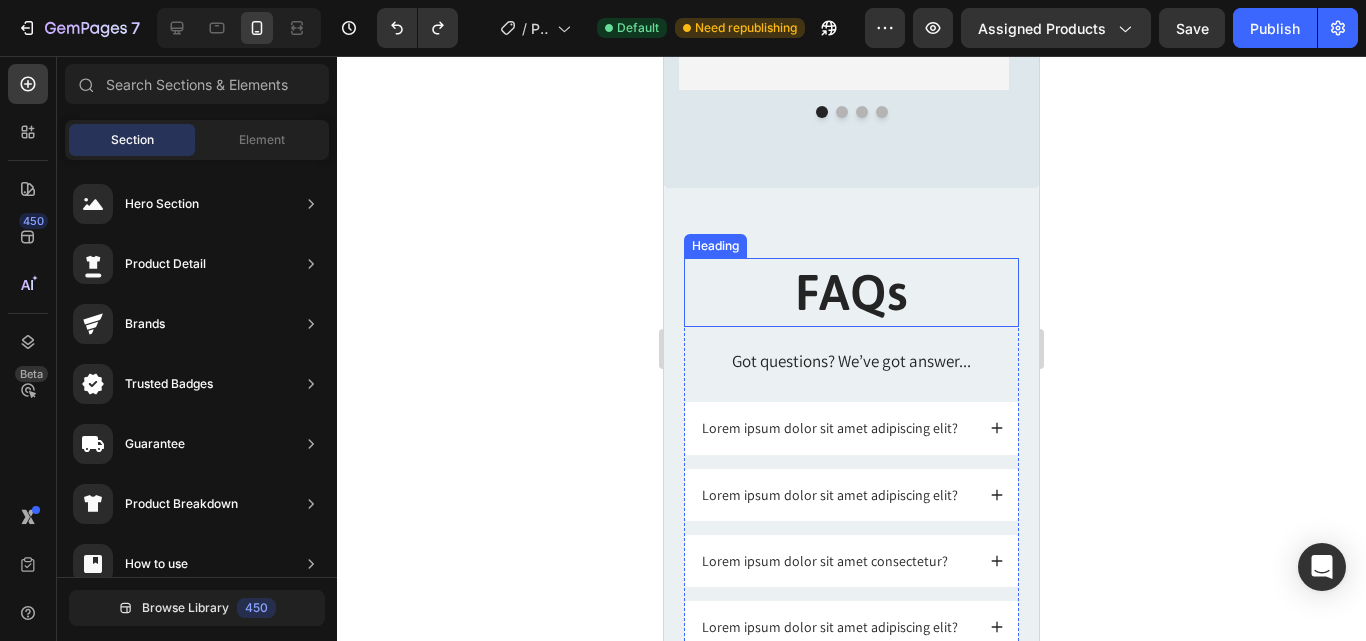 click on "FAQs" at bounding box center [851, 292] 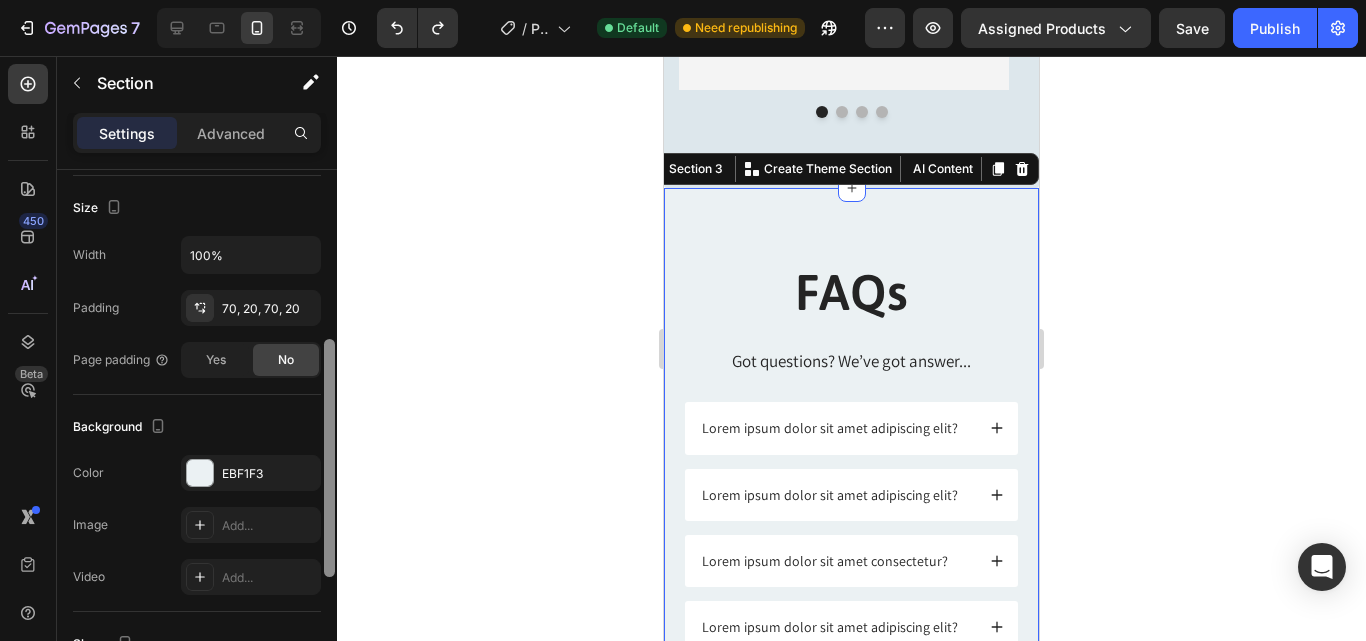 scroll, scrollTop: 399, scrollLeft: 0, axis: vertical 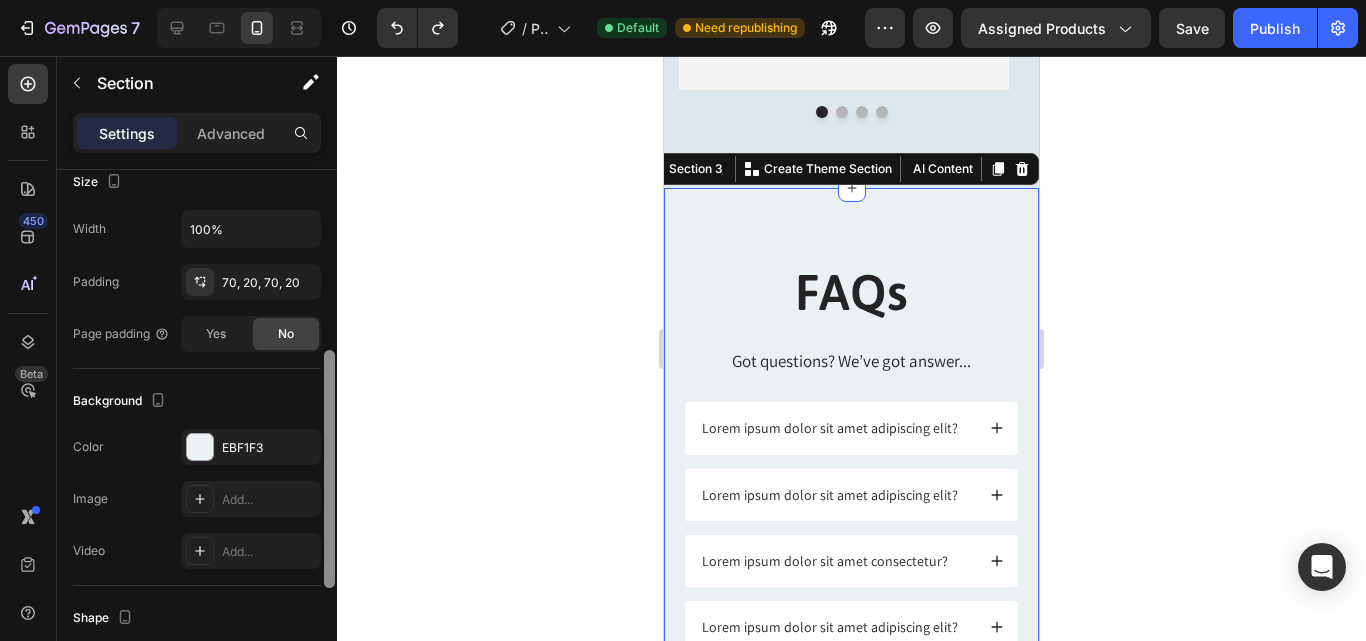 drag, startPoint x: 330, startPoint y: 340, endPoint x: 328, endPoint y: 521, distance: 181.01105 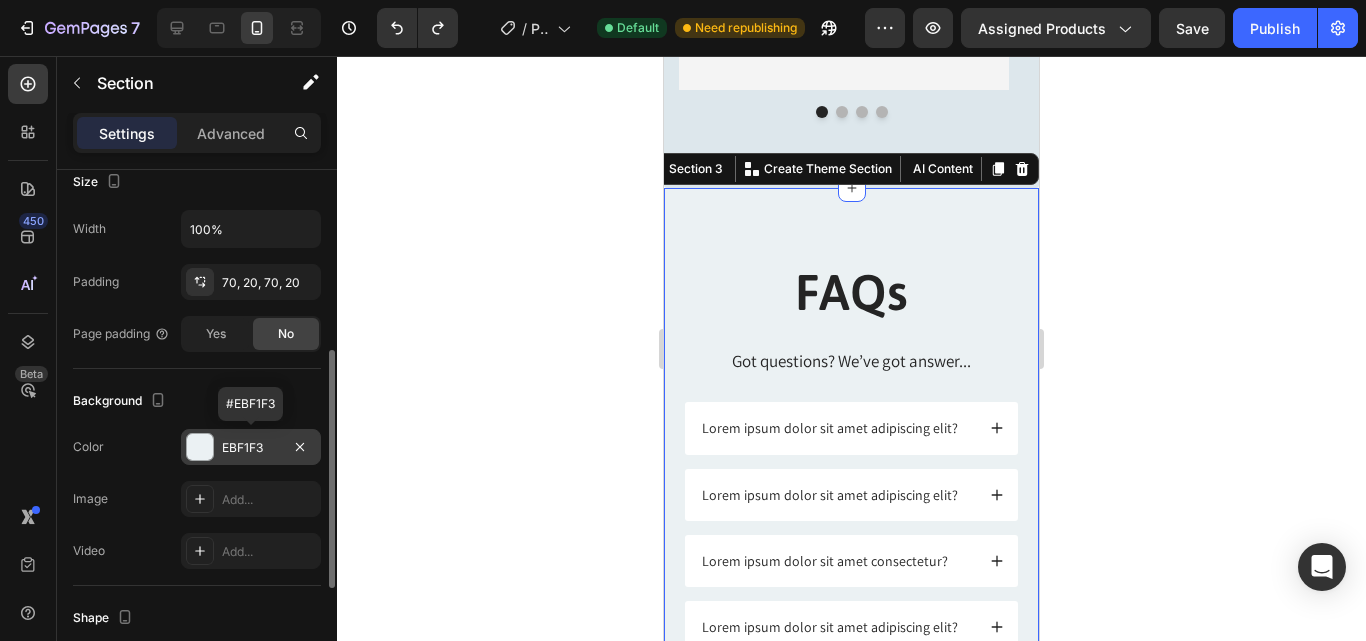 click on "EBF1F3" at bounding box center (251, 448) 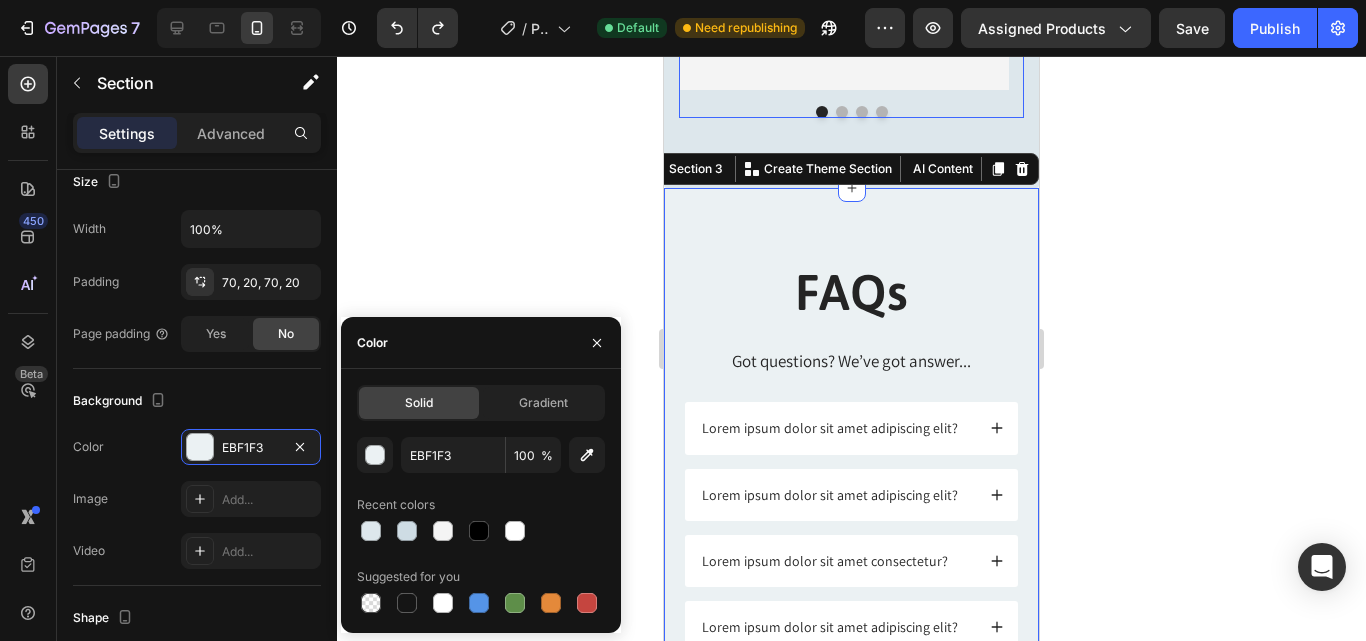 click at bounding box center [851, 112] 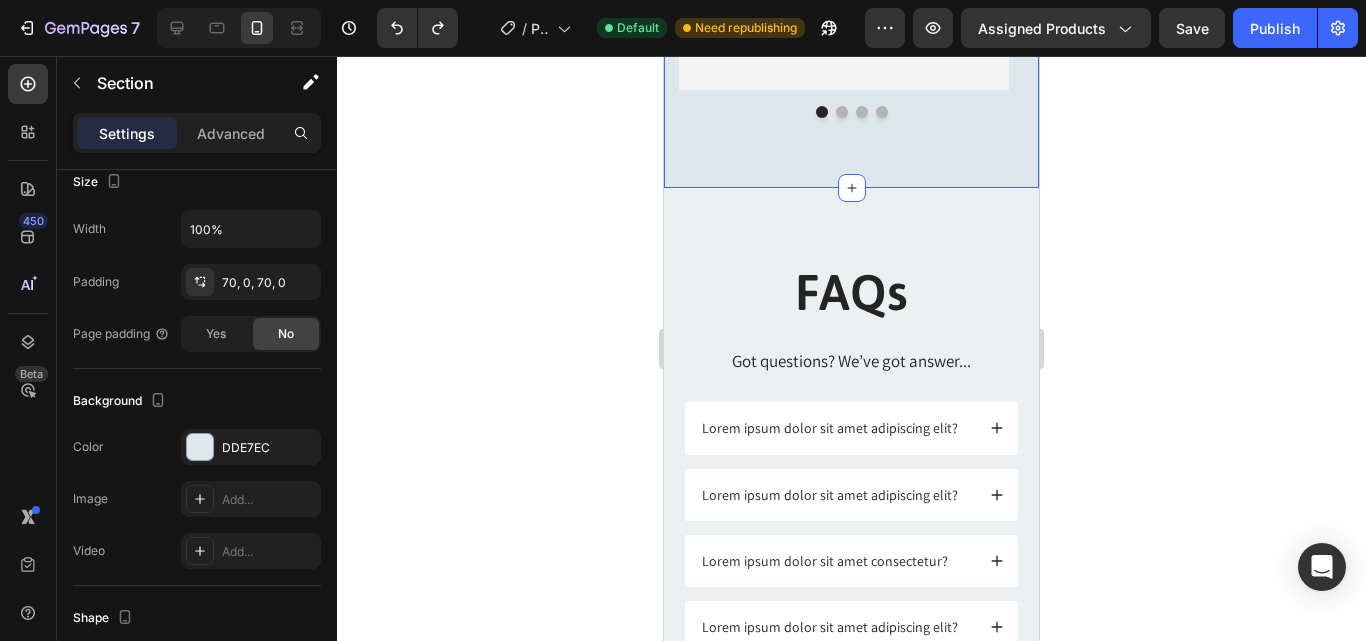 click on "⁠⁠⁠⁠⁠⁠⁠ What Our Customers Are Saying Heading Our  Happy Customers  How loves it and become lifetime Customer Text block
Icon
Icon
Icon
Icon
Icon Row My New Signature Scent! Text block "Wild Colt Perfume is an absolute game-changer! The scent is bold, masculine, and long-lasting. Every time I wear it, I get compliments. It’s now my signature fragrance highly recommend!" Text block — [FIRST] [LAST], [CITY] Text block Row
Icon
Icon
Icon
Icon
Icon Row عطر لا يُضاهى Text block " عطر وايلد كولت رائع جداً! الرائحة قوية وتدوم طويلاً. كل ما أستعمله، أتلقى إطراءات من الجميع. أصبح عطري المفضل بلا منافس! Text block — [FIRST] [LAST], [CITY] Text block Row
Icon
Icon
Icon
Icon
Icon Row" at bounding box center [851, -157] 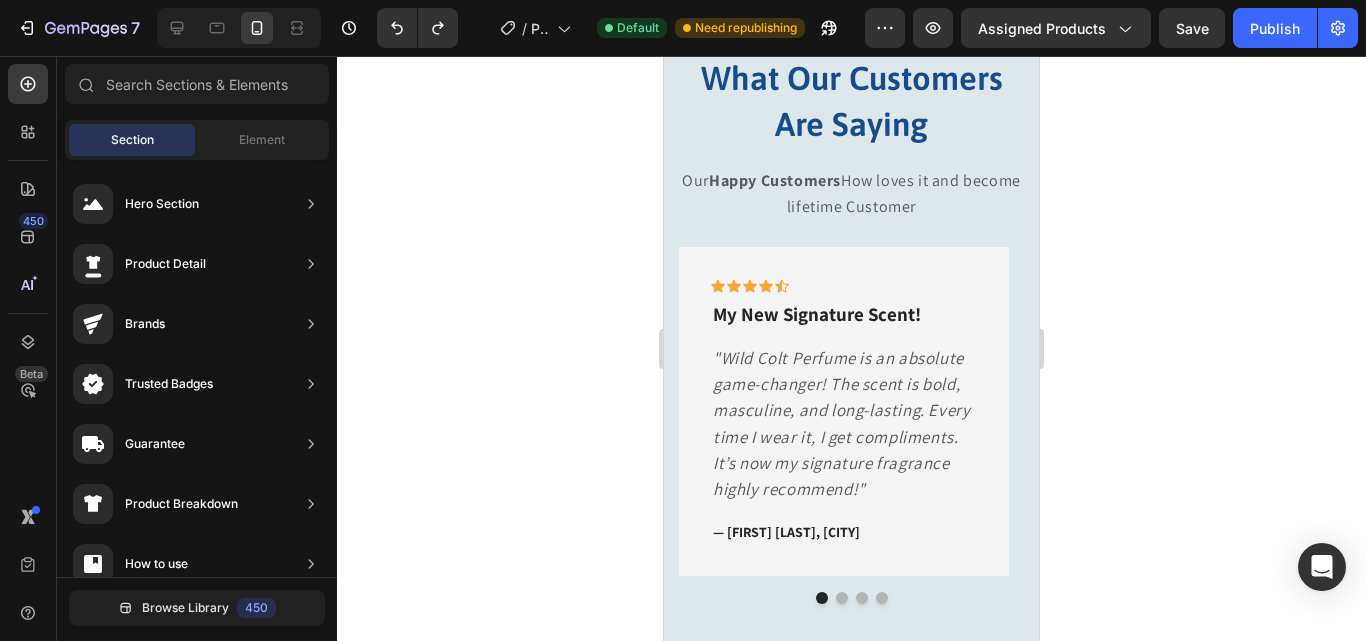 scroll, scrollTop: 979, scrollLeft: 0, axis: vertical 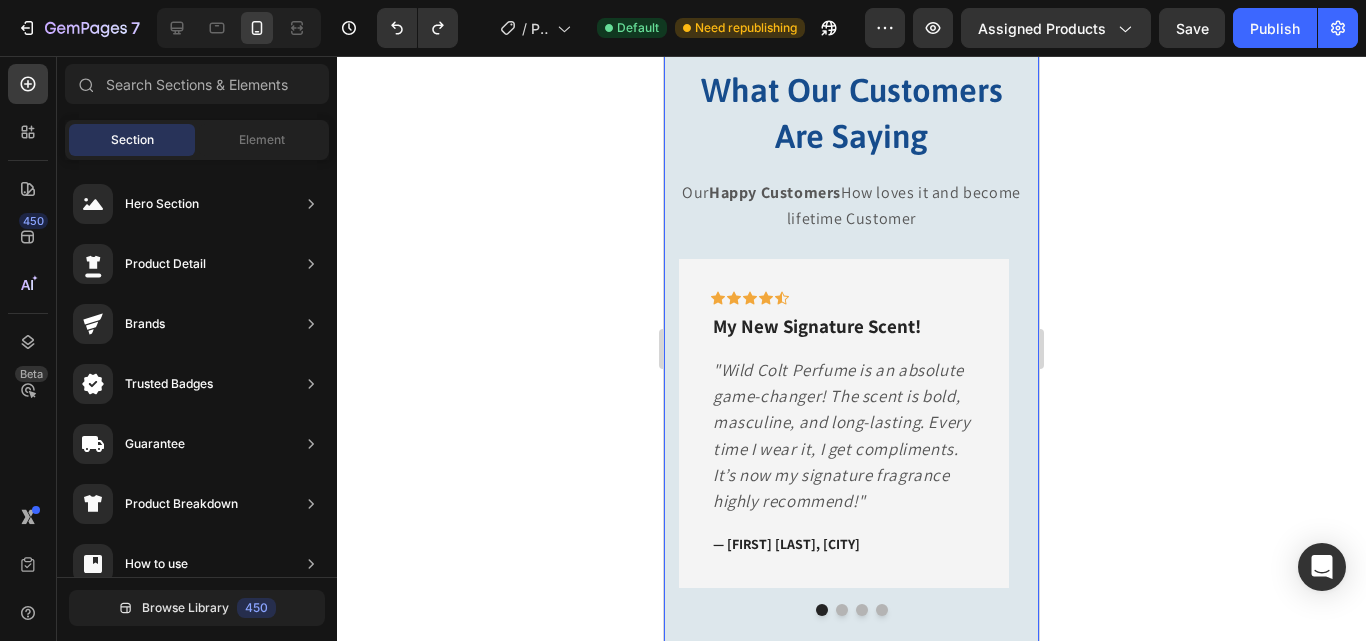 click on "⁠⁠⁠⁠⁠⁠⁠ What Our Customers Are Saying Heading Our  Happy Customers  How loves it and become lifetime Customer Text block
Icon
Icon
Icon
Icon
Icon Row My New Signature Scent! Text block "Wild Colt Perfume is an absolute game-changer! The scent is bold, masculine, and long-lasting. Every time I wear it, I get compliments. It’s now my signature fragrance highly recommend!" Text block — [FIRST] [LAST], [CITY] Text block Row
Icon
Icon
Icon
Icon
Icon Row عطر لا يُضاهى Text block " عطر وايلد كولت رائع جداً! الرائحة قوية وتدوم طويلاً. كل ما أستعمله، أتلقى إطراءات من الجميع. أصبح عطري المفضل بلا منافس! Text block — [FIRST] [LAST], [CITY] Text block Row
Icon
Icon
Icon
Icon
Icon Row" at bounding box center [851, 341] 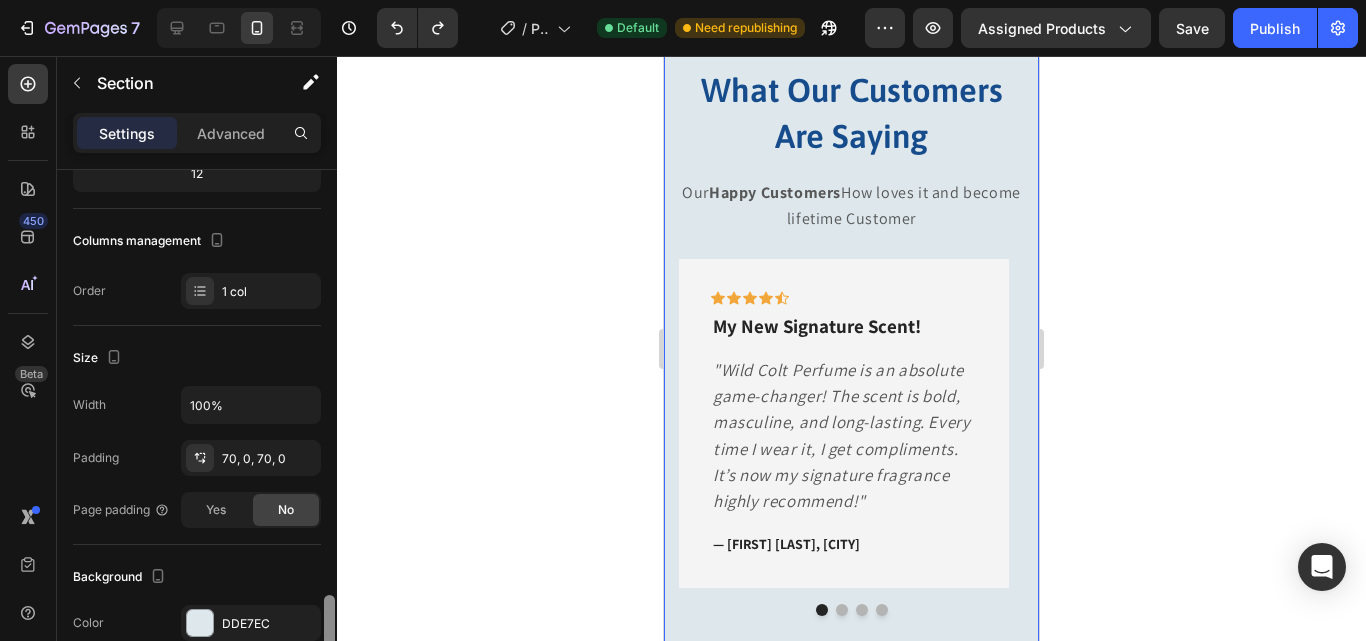 scroll, scrollTop: 448, scrollLeft: 0, axis: vertical 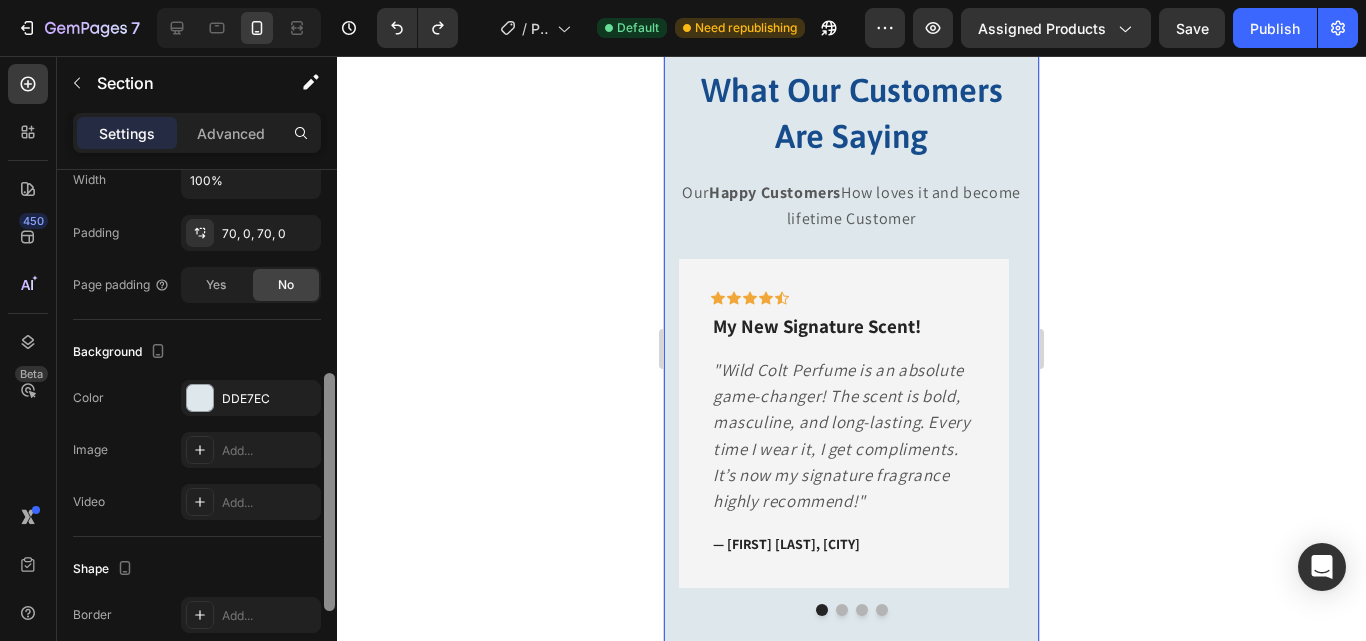 drag, startPoint x: 327, startPoint y: 346, endPoint x: 326, endPoint y: 549, distance: 203.00246 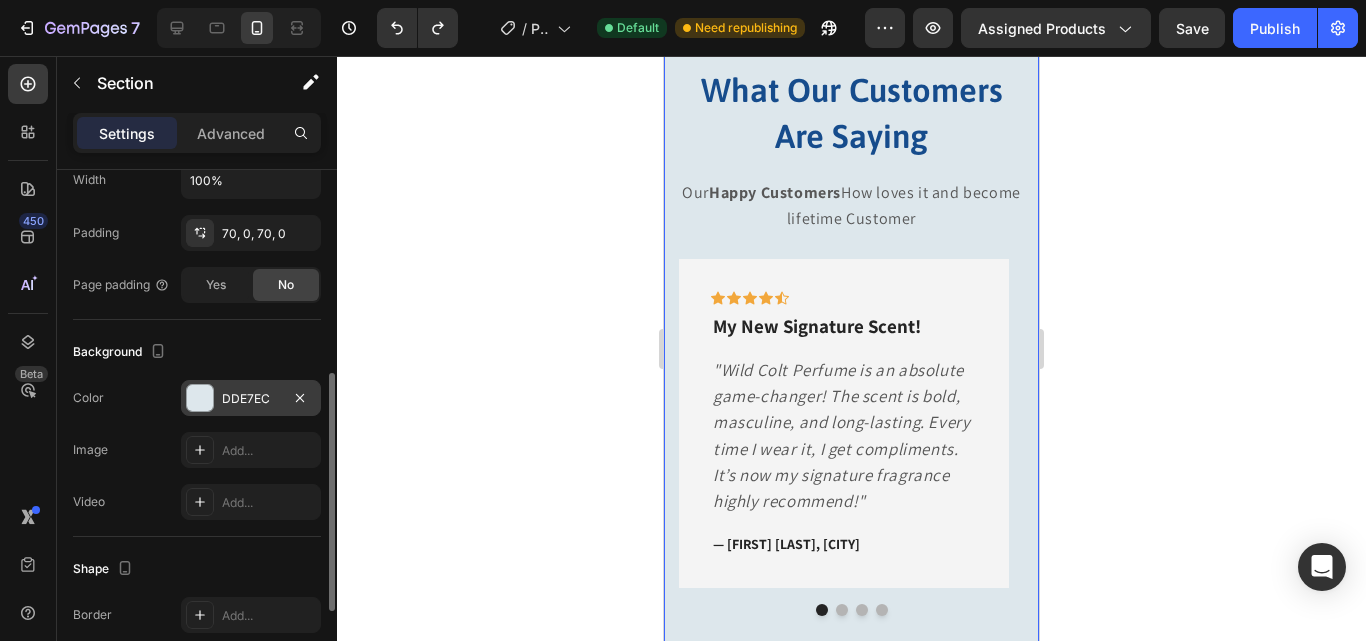 click on "DDE7EC" at bounding box center [251, 399] 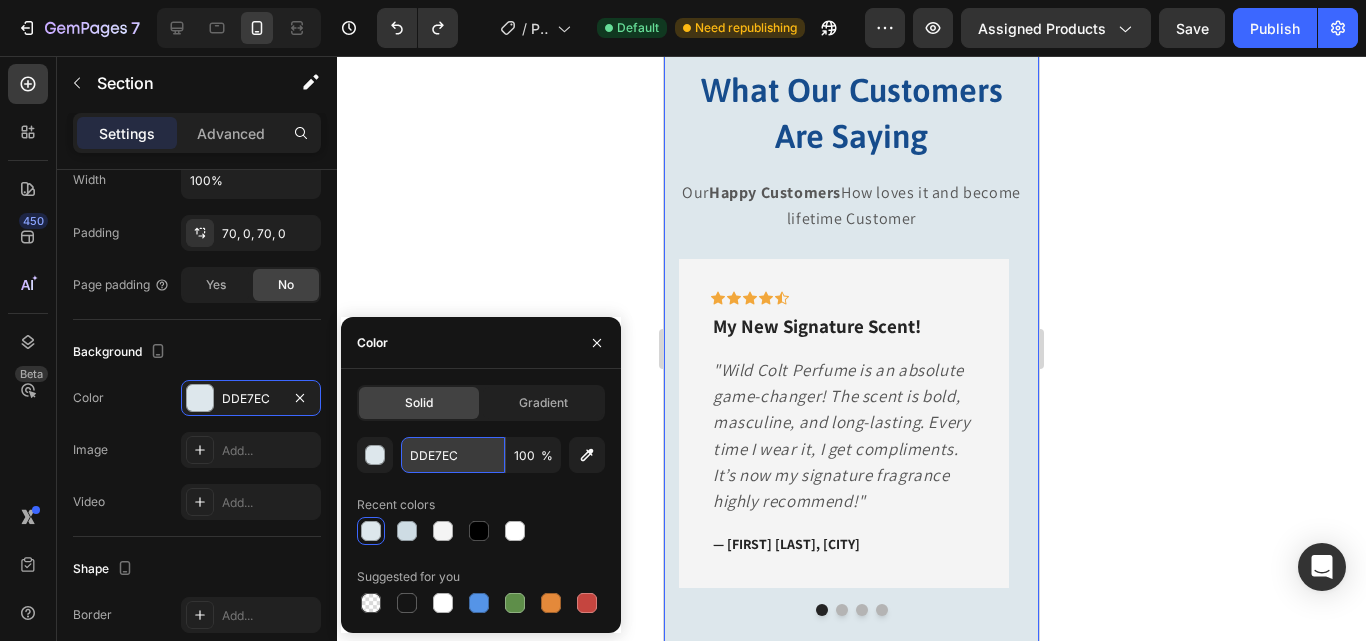 click on "DDE7EC" at bounding box center [453, 455] 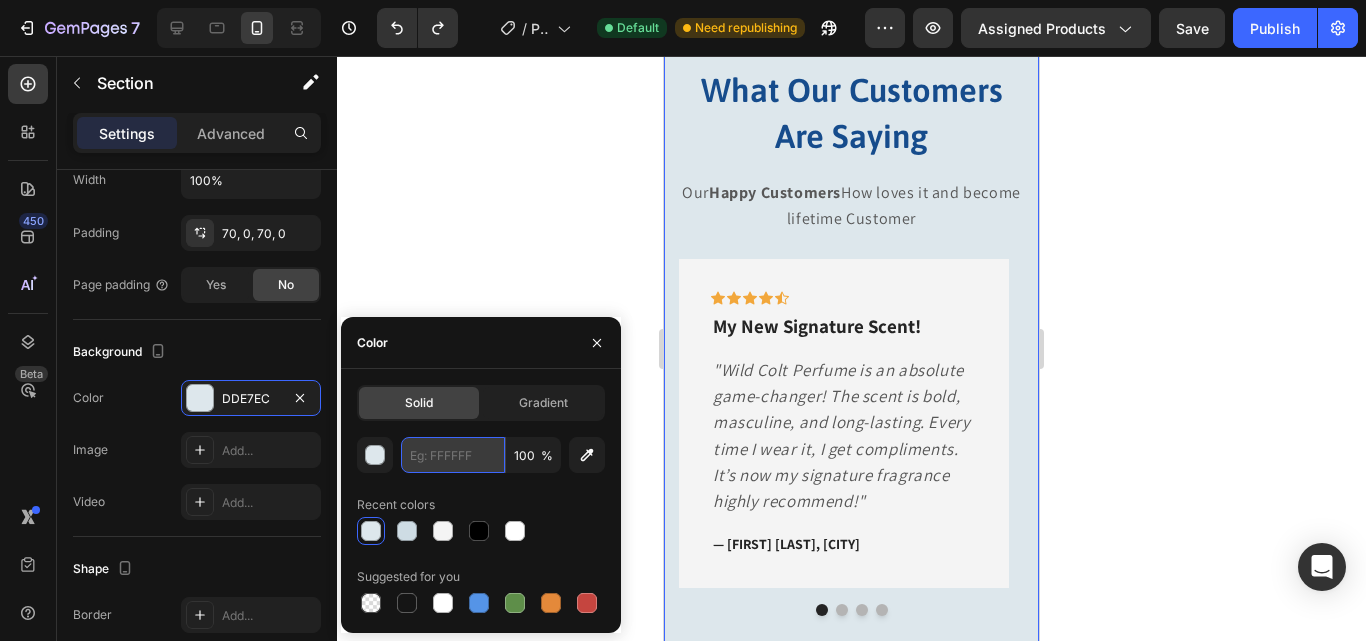 paste on "EBF1F3" 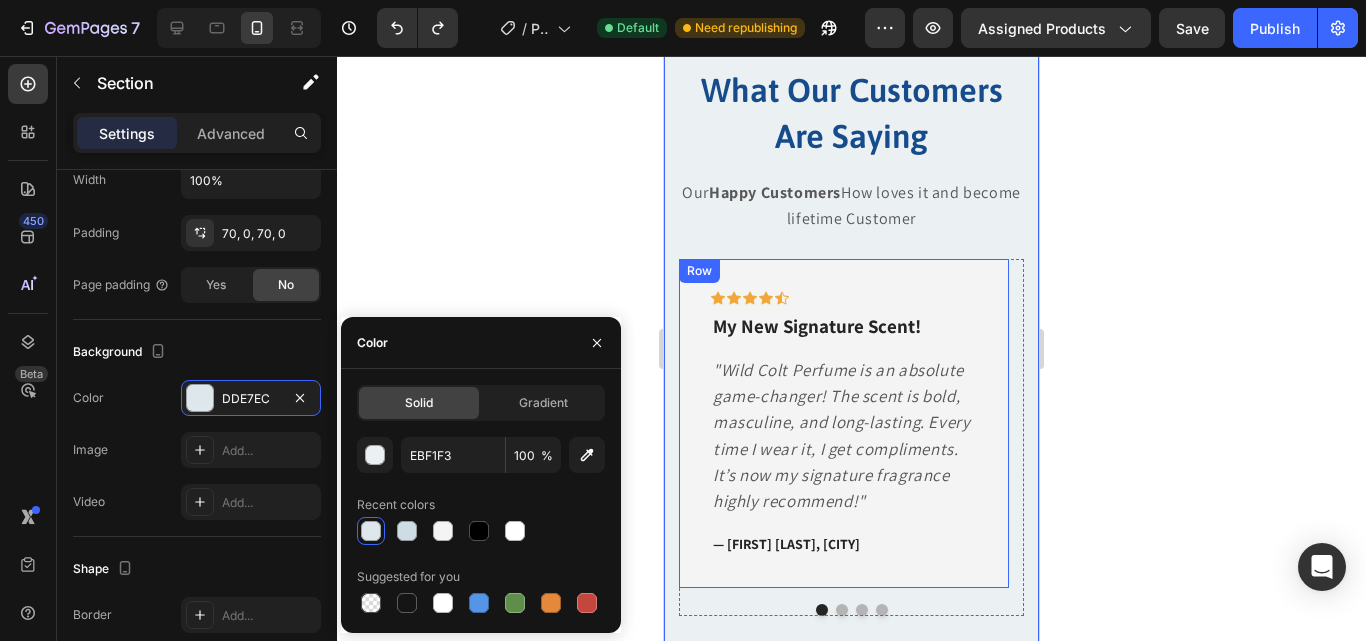 click on "Icon
Icon
Icon
Icon
Icon Row My New Signature Scent! Text block "Wild Colt Perfume is an absolute game-changer! The scent is bold, masculine, and long-lasting. Every time I wear it, I get compliments. It’s now my signature fragrance highly recommend!" Text block — [FIRST] [LAST], [CITY] Text block Row" at bounding box center [844, 423] 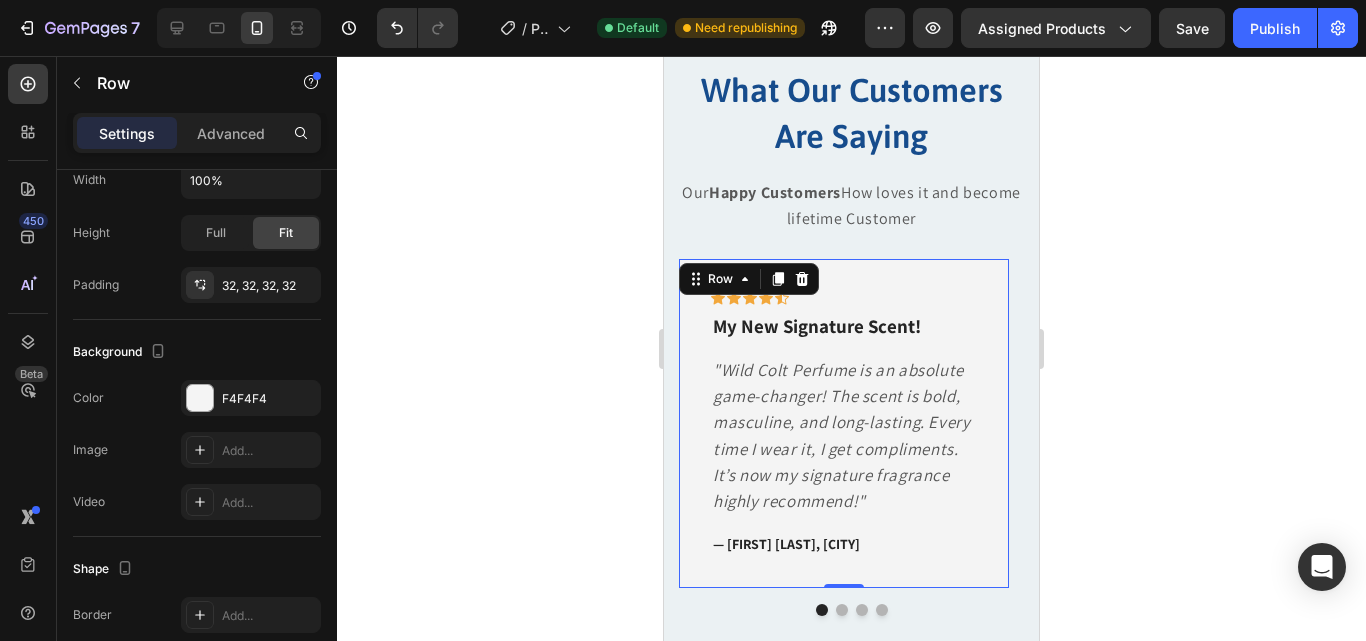 scroll, scrollTop: 0, scrollLeft: 0, axis: both 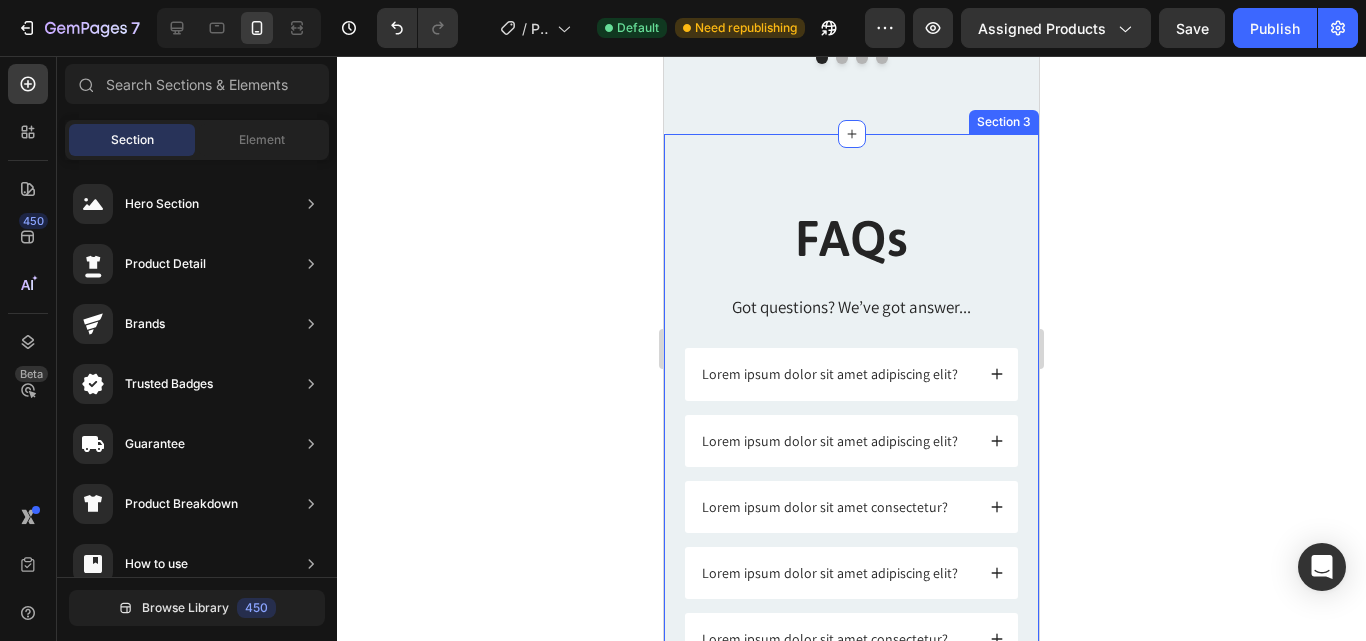 click on "FAQs Heading Got questions? We’ve got answer... Text Block
Lorem ipsum dolor sit amet adipiscing elit?
Lorem ipsum dolor sit amet adipiscing elit?
Lorem ipsum dolor sit amet consectetur?
Lorem ipsum dolor sit amet adipiscing elit?
Lorem ipsum dolor sit amet consectetur?
Lorem ipsum dolor sit amet consectetur adipiscing elit?
Lorem ipsum dolor sit amet consectetur?
Lorem ipsum dolor sit amet consectetur adipiscing elit?
Lorem ipsum dolor sit amet consectetur adipiscing?
Lorem ipsum dolor sit amet consectetur adipiscing elit?
Lorem ipsum dolor sit amet consectetur adipiscing?
Lorem ipsum dolor sit amet consectetur adipiscing elit?
Lorem ipsum dolor sit amet consectetur adipiscing? Accordion Row Section 3" at bounding box center (851, 763) 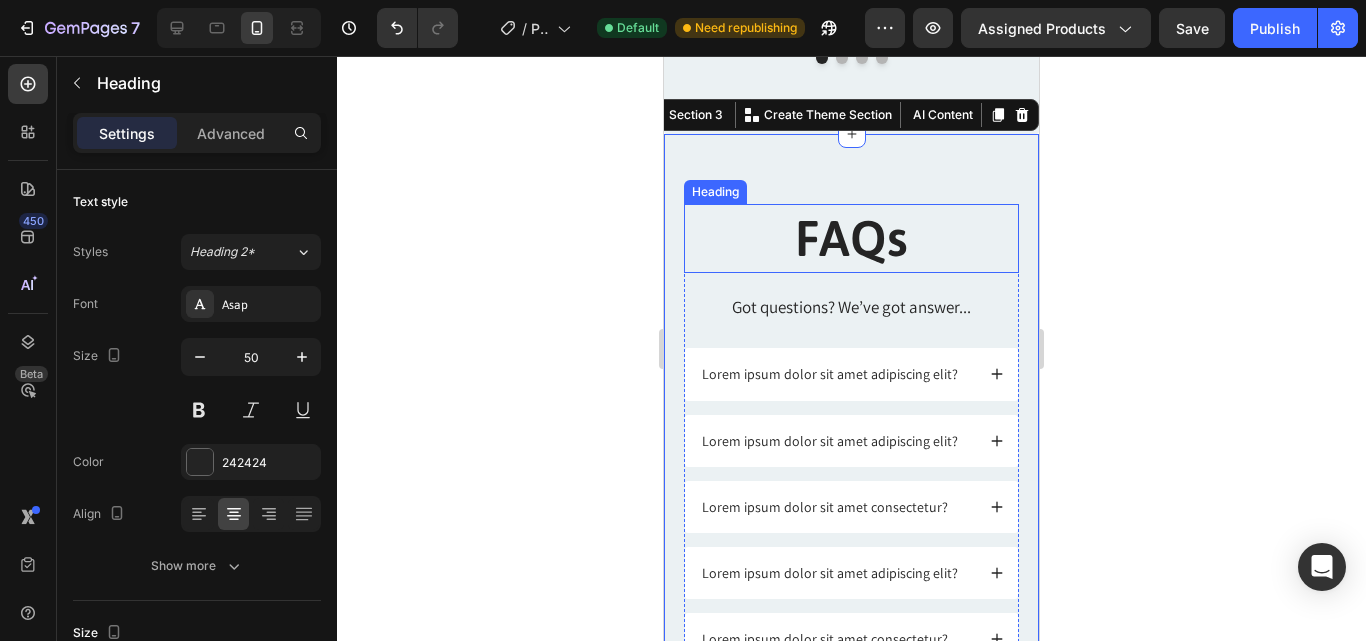 click on "FAQs" at bounding box center (851, 238) 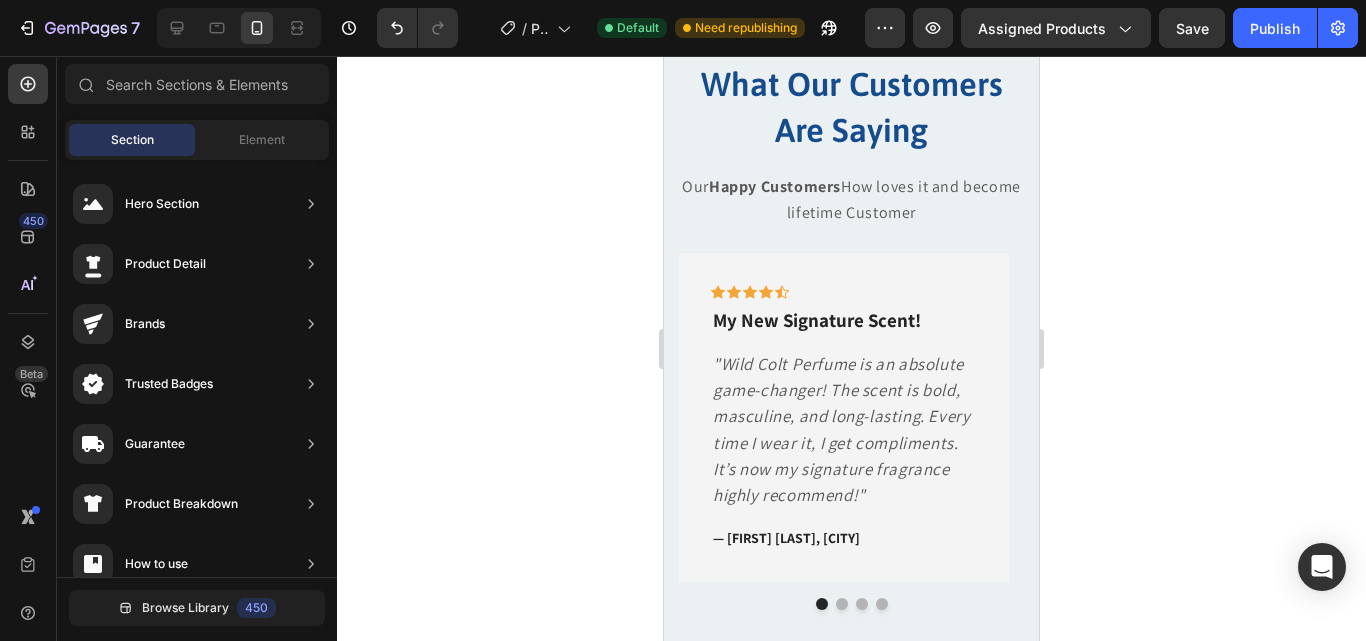 scroll, scrollTop: 949, scrollLeft: 0, axis: vertical 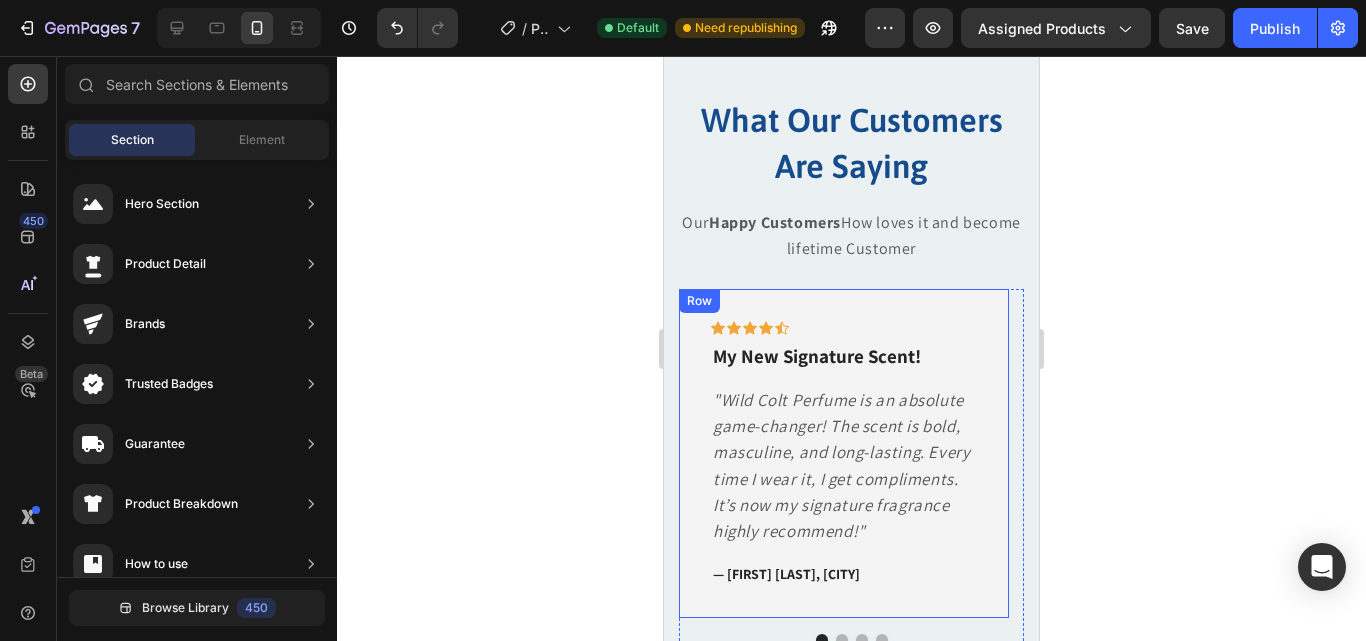 click on "Icon
Icon
Icon
Icon
Icon Row My New Signature Scent! Text block "Wild Colt Perfume is an absolute game-changer! The scent is bold, masculine, and long-lasting. Every time I wear it, I get compliments. It’s now my signature fragrance highly recommend!" Text block — [FIRST] [LAST], [CITY] Text block Row" at bounding box center (844, 453) 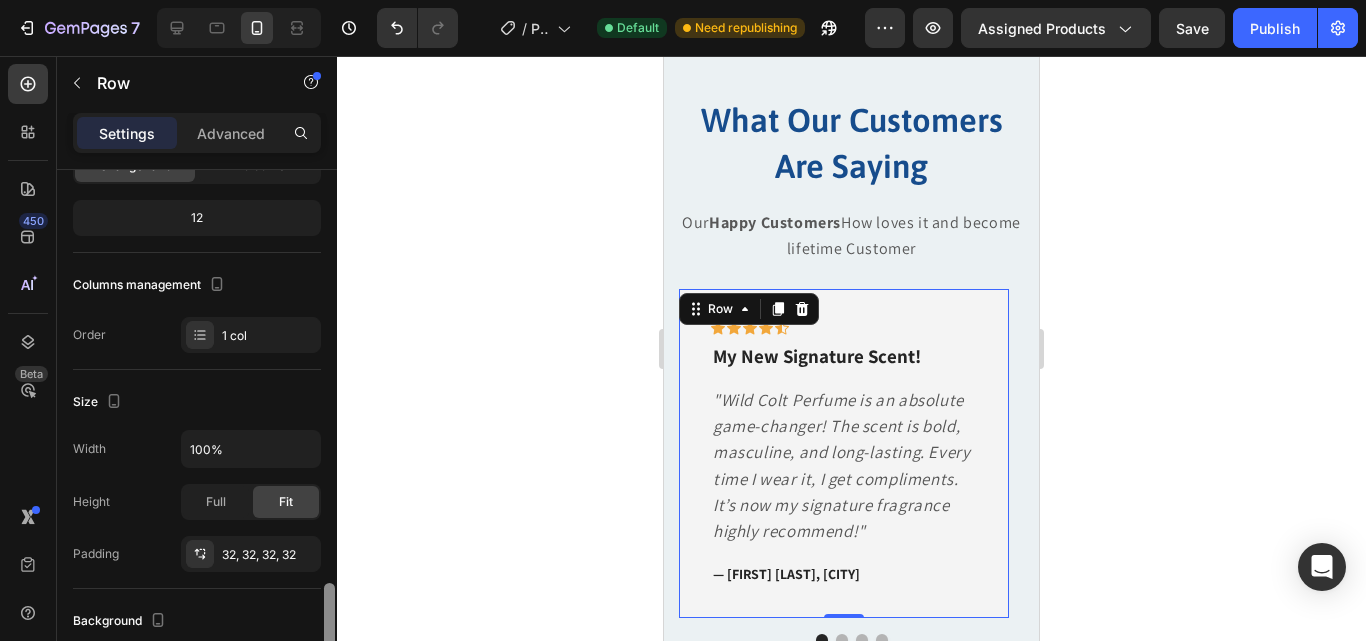 scroll, scrollTop: 408, scrollLeft: 0, axis: vertical 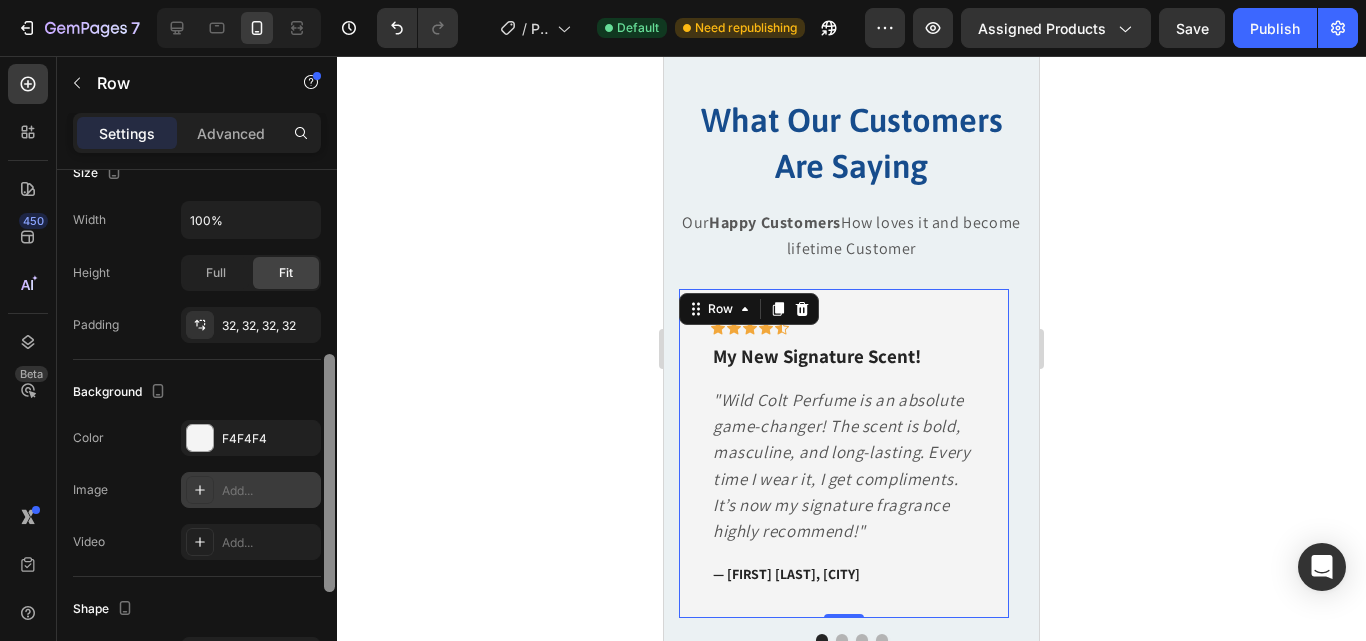 drag, startPoint x: 328, startPoint y: 321, endPoint x: 311, endPoint y: 506, distance: 185.77943 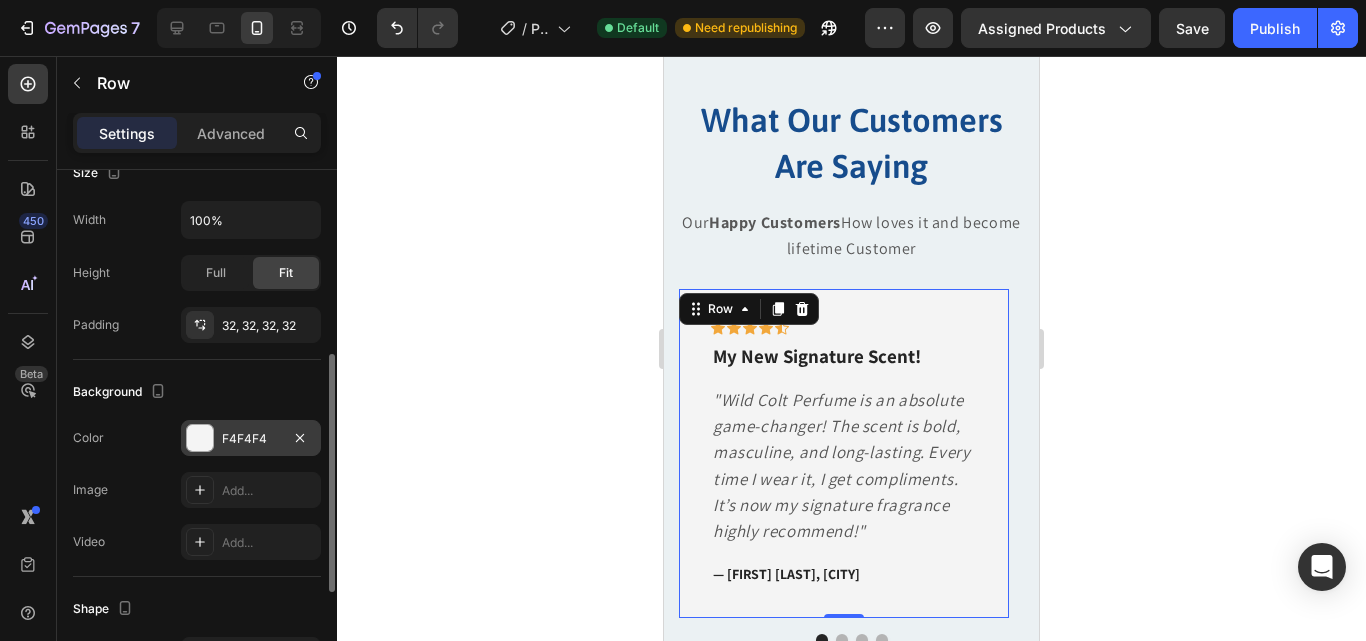 click at bounding box center (200, 438) 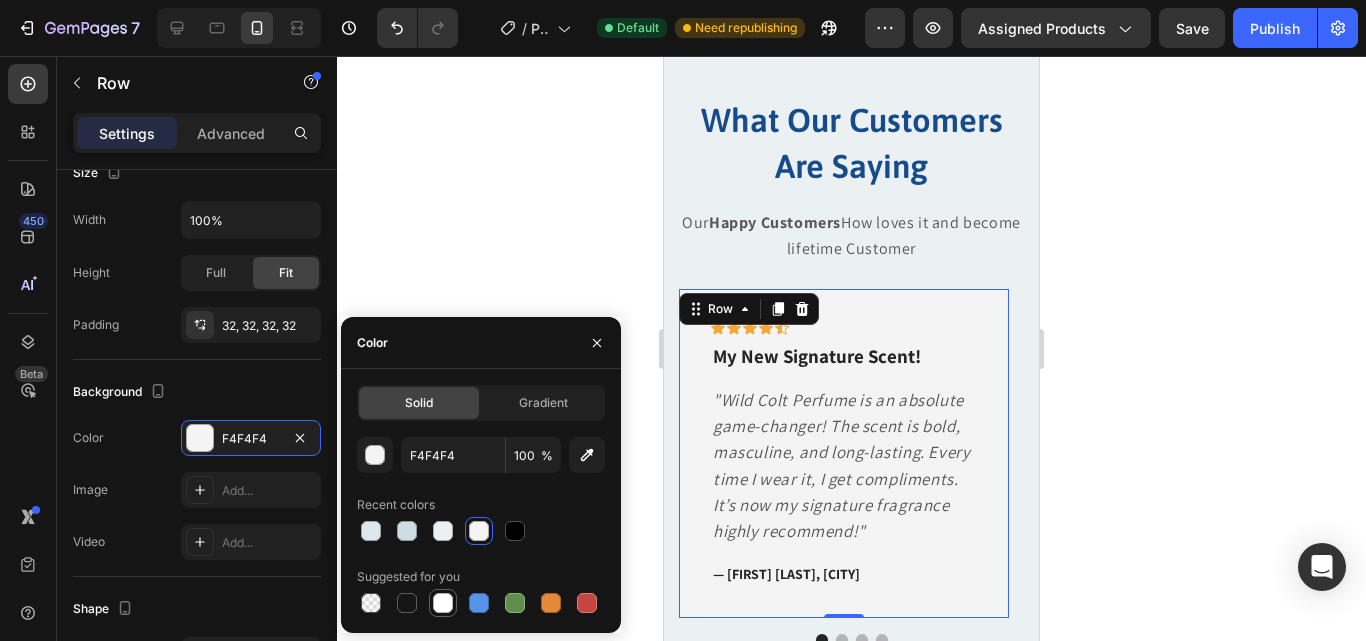 click at bounding box center [443, 603] 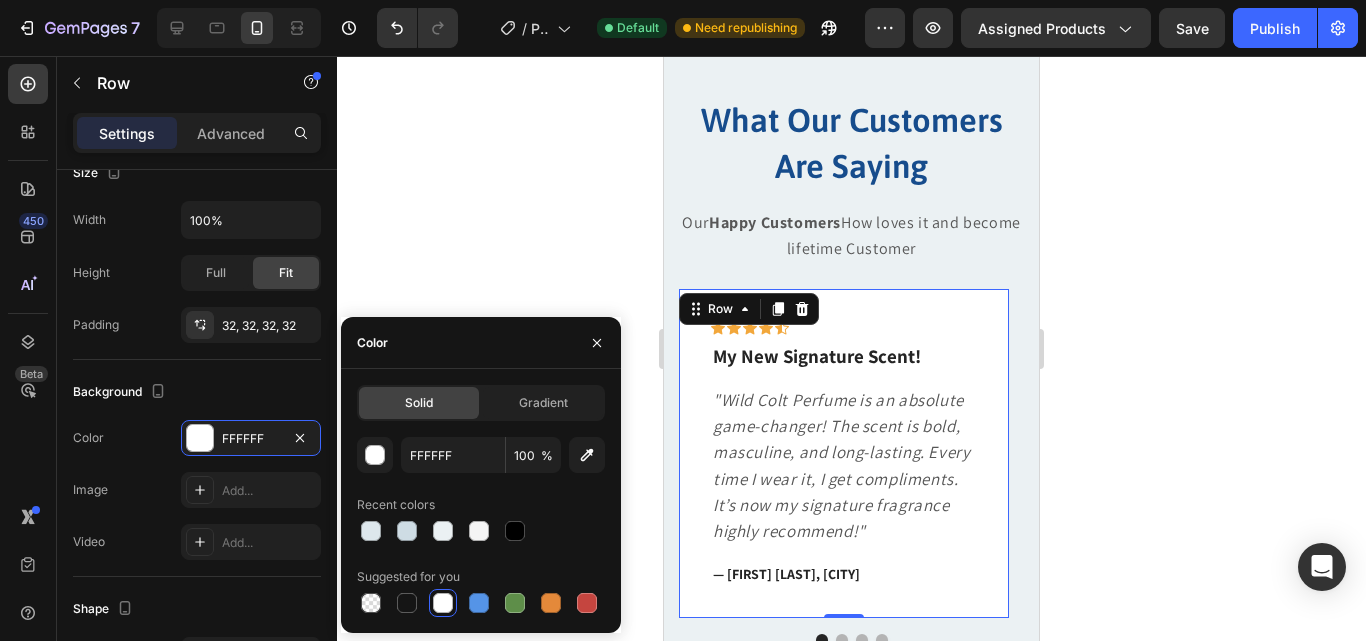 click at bounding box center [443, 603] 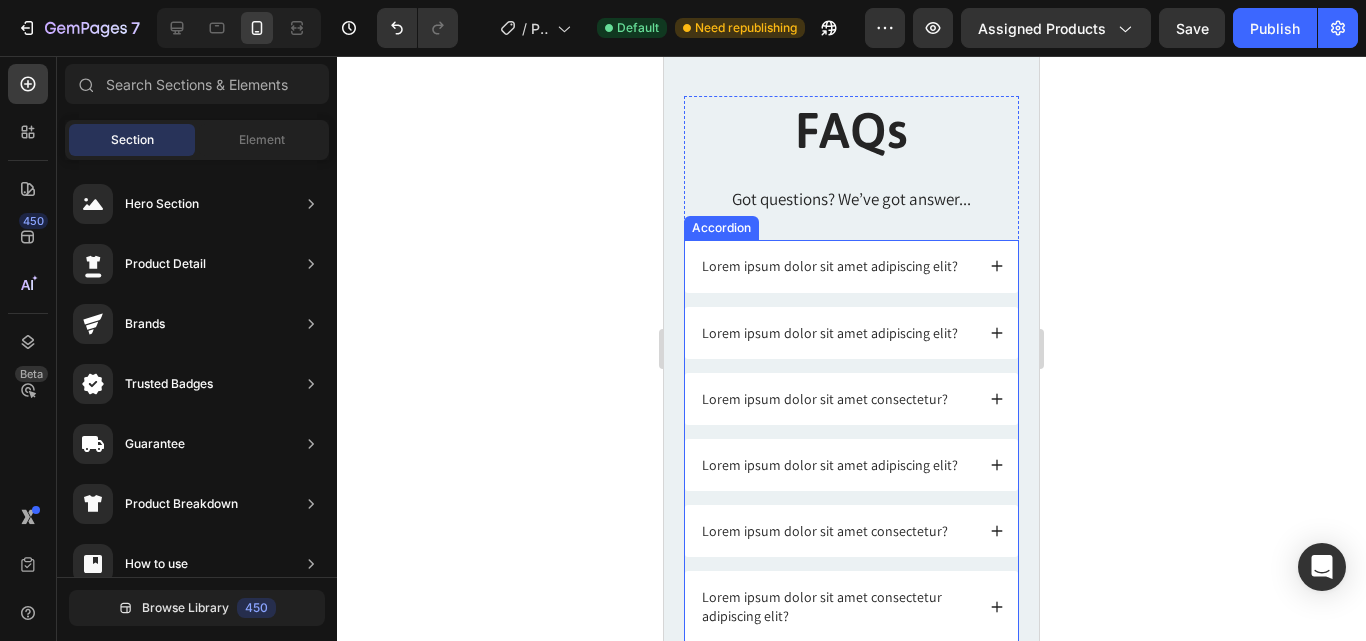 scroll, scrollTop: 1705, scrollLeft: 0, axis: vertical 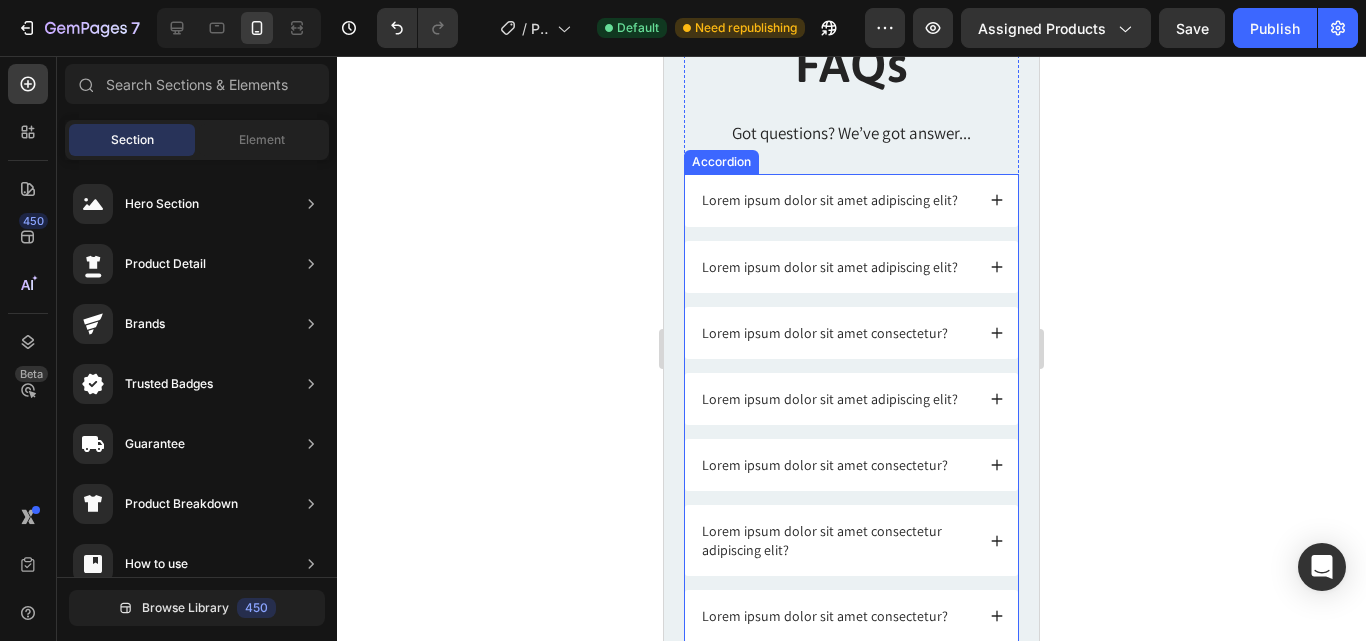 click on "Lorem ipsum dolor sit amet adipiscing elit?" at bounding box center [851, 267] 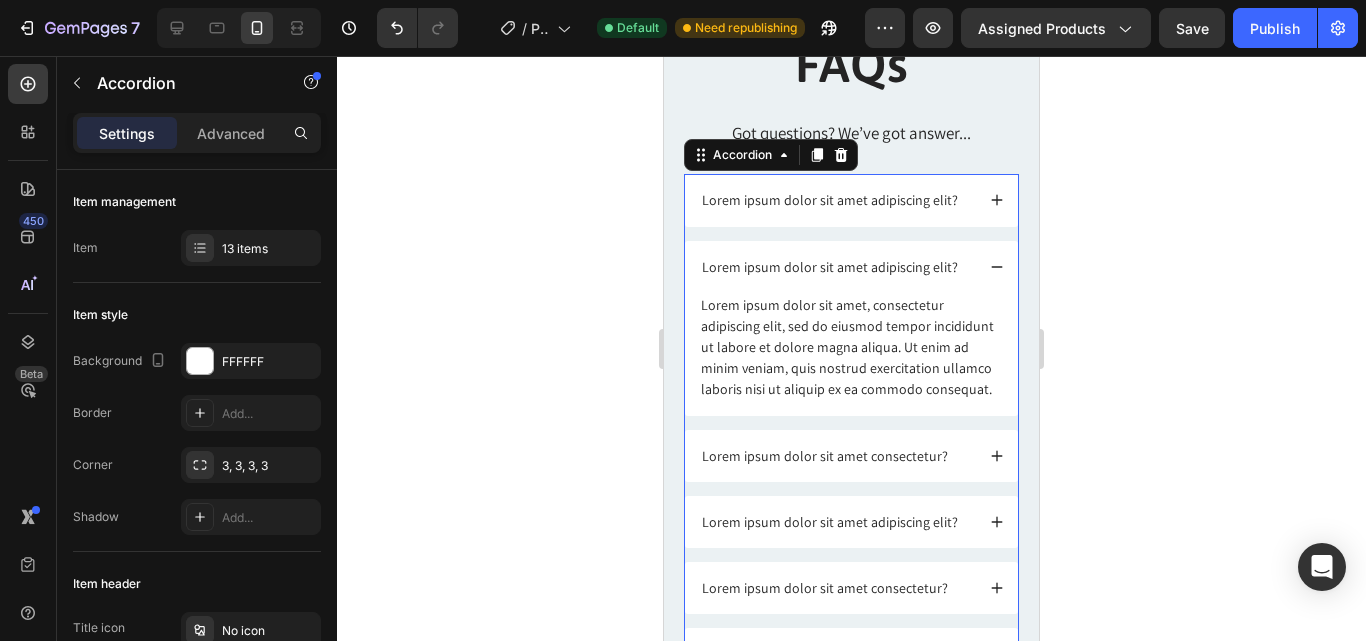 click on "Lorem ipsum dolor sit amet adipiscing elit?" at bounding box center [851, 267] 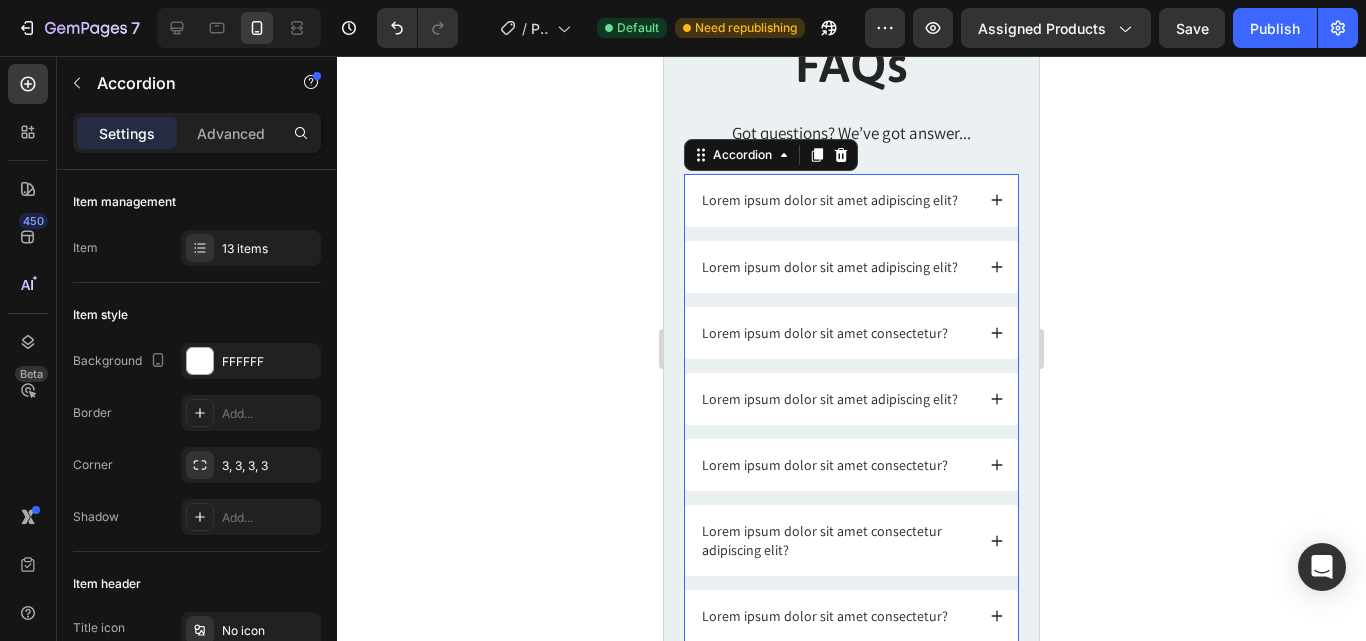 click on "Lorem ipsum dolor sit amet adipiscing elit?" at bounding box center (851, 200) 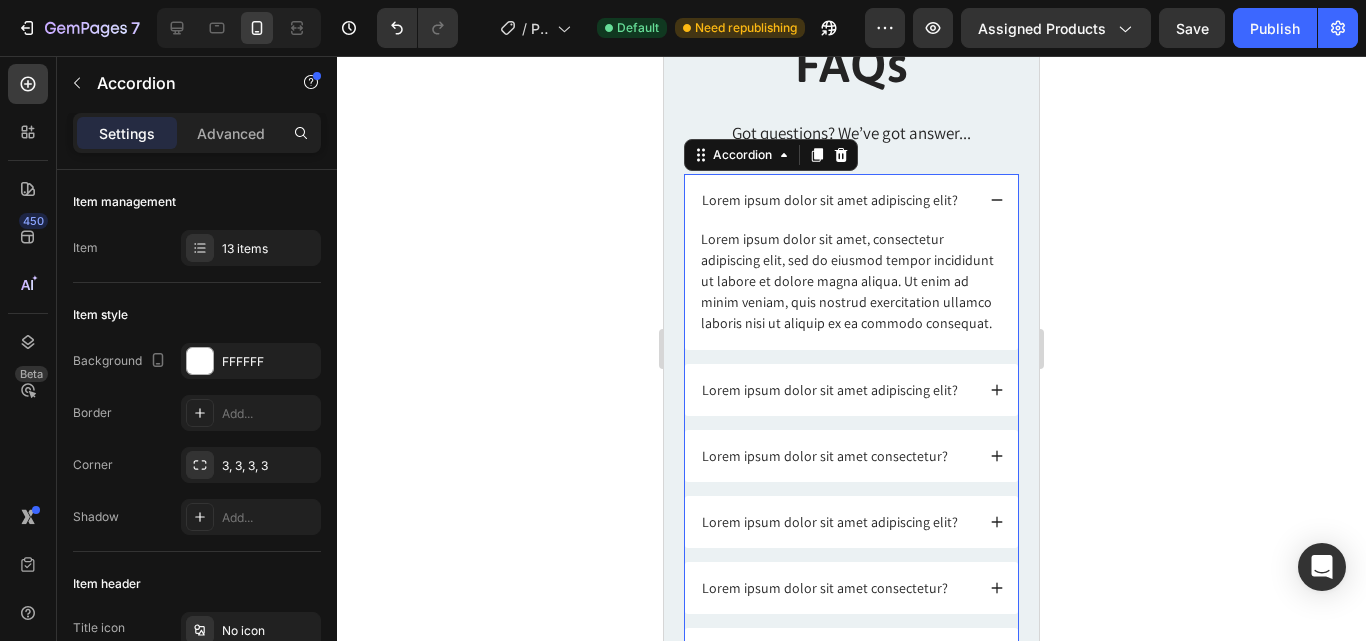 click on "Lorem ipsum dolor sit amet, consectetur adipiscing elit, sed do eiusmod tempor incididunt ut labore et dolore magna aliqua. Ut enim ad minim veniam, quis nostrud exercitation ullamco laboris nisi ut aliquip ex ea commodo consequat. Text Block" at bounding box center (851, 288) 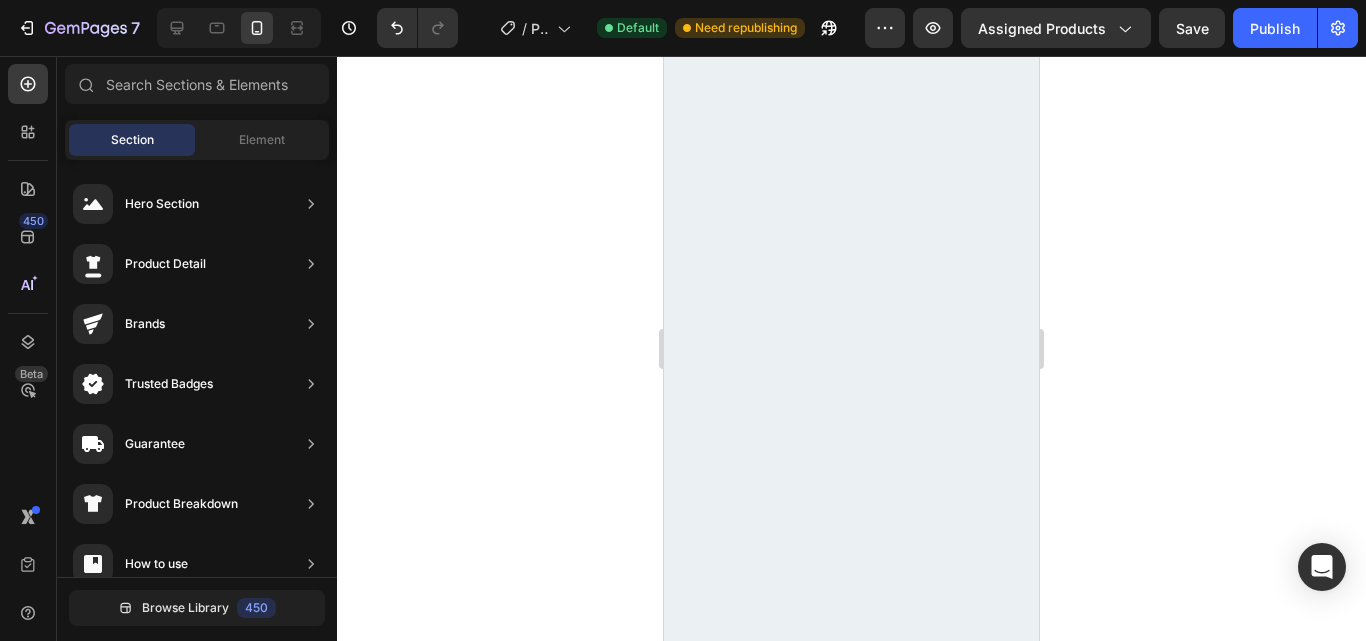 scroll, scrollTop: 968, scrollLeft: 0, axis: vertical 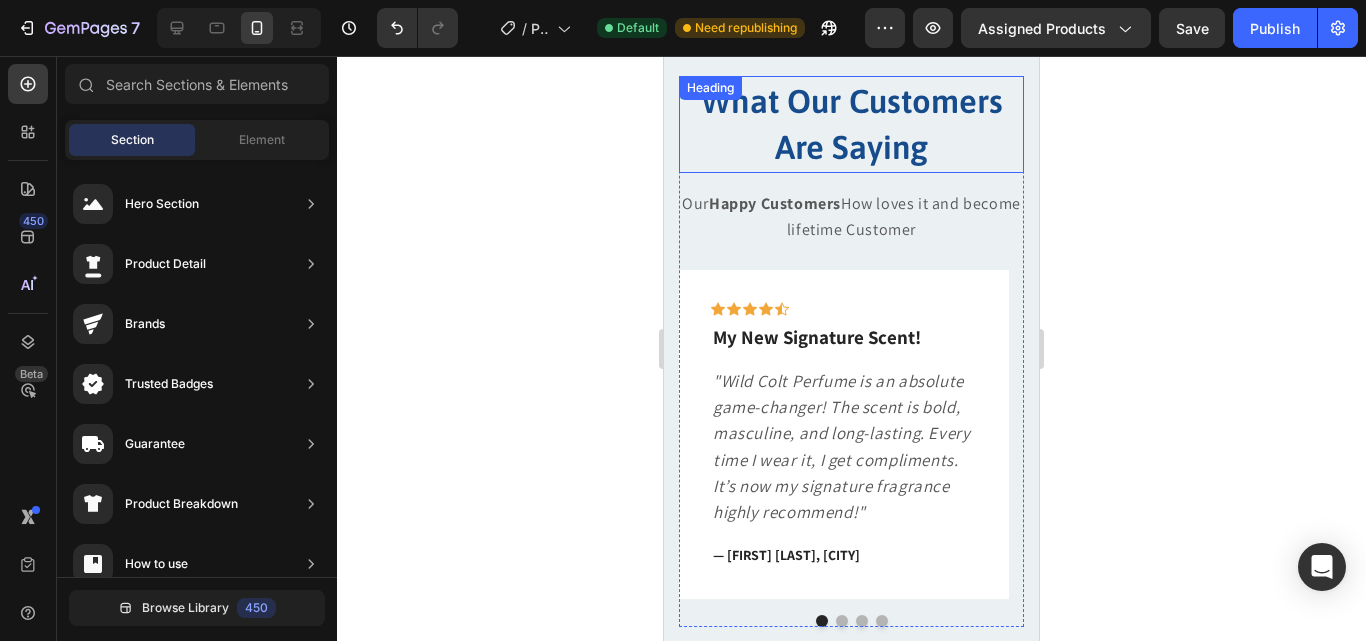 click on "My New Signature Scent!" at bounding box center (844, 337) 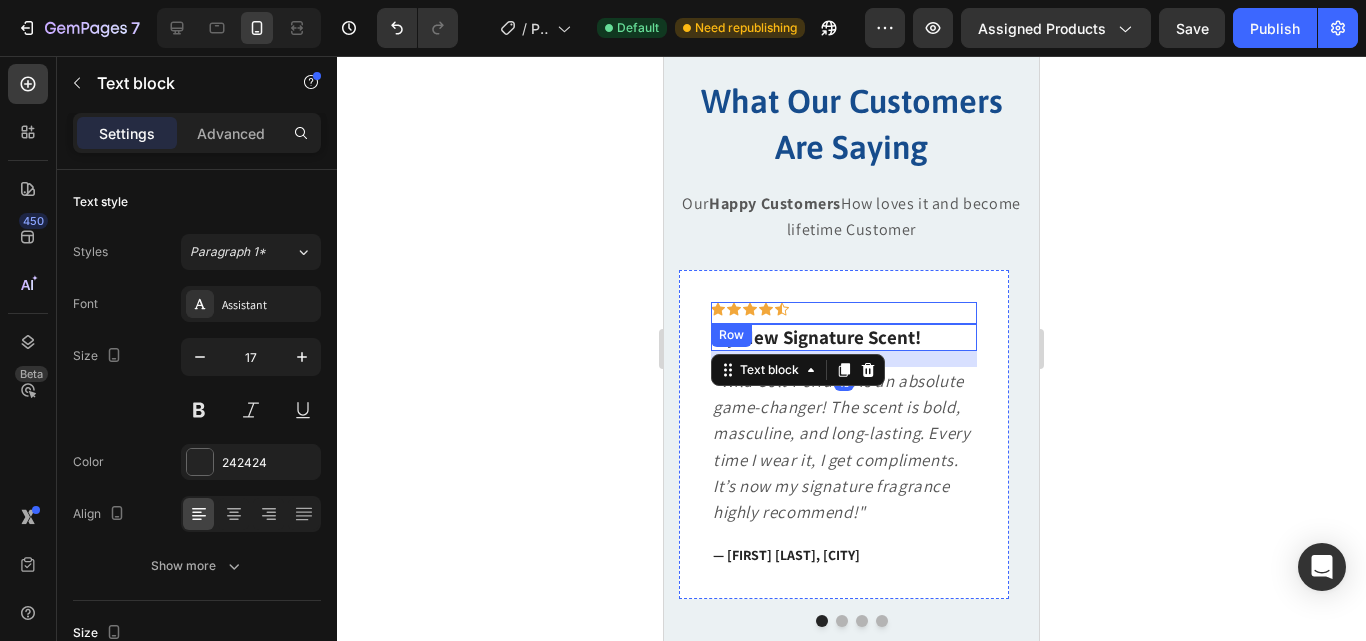 click on "Icon
Icon
Icon
Icon
Icon Row" at bounding box center [844, 313] 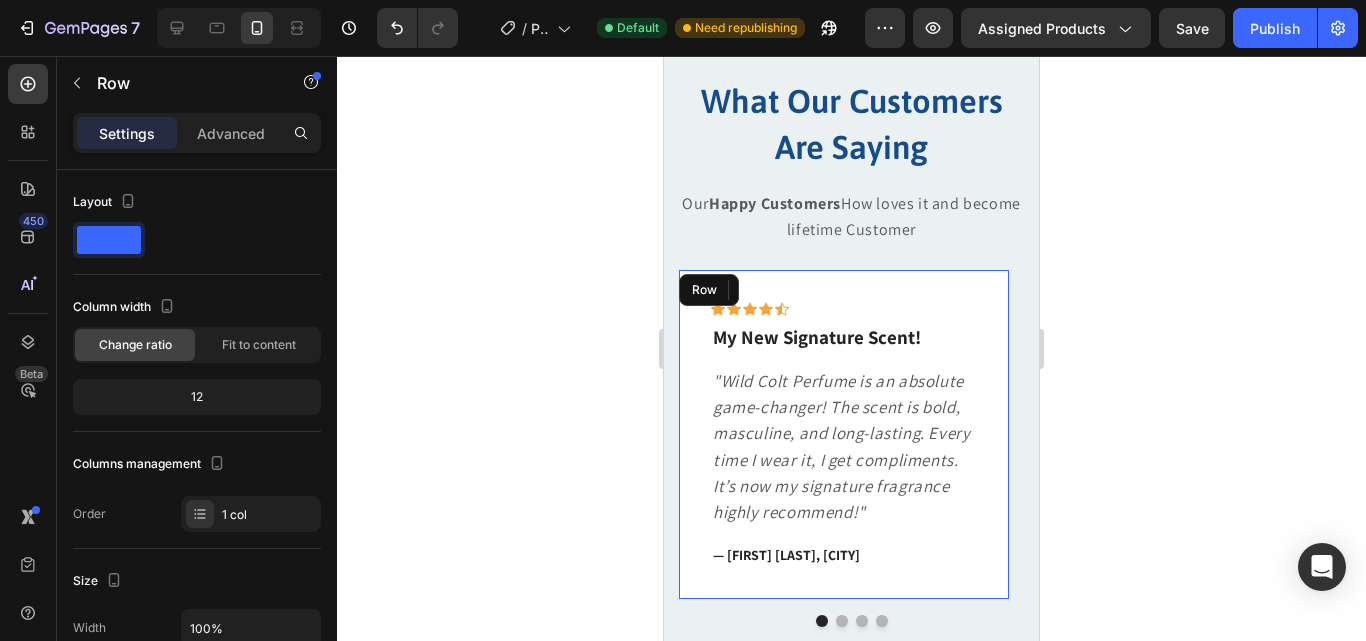 click on "Icon
Icon
Icon
Icon
Icon Row My New Signature Scent! Text block   16 "Wild Colt Perfume is an absolute game-changer! The scent is bold, masculine, and long-lasting. Every time I wear it, I get compliments. It’s now my signature fragrance highly recommend!" Text block — [FIRST] [LAST], [CITY] Text block Row" at bounding box center [844, 434] 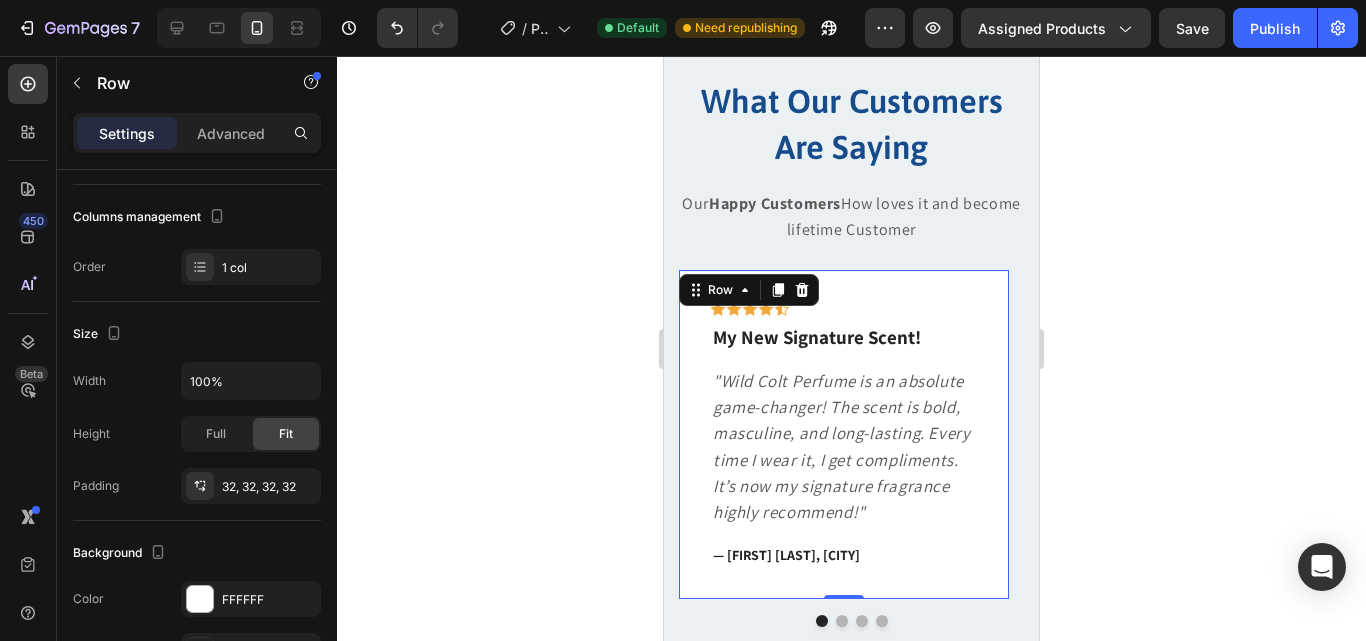 scroll, scrollTop: 0, scrollLeft: 0, axis: both 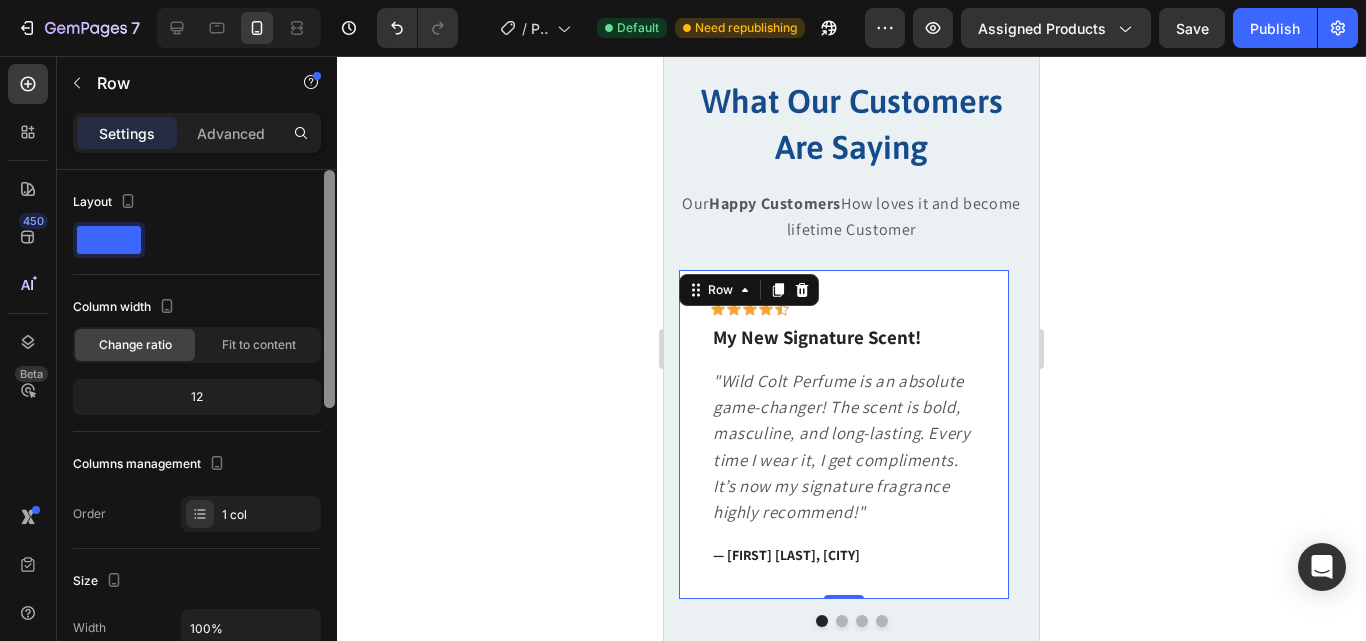 drag, startPoint x: 332, startPoint y: 310, endPoint x: 313, endPoint y: 233, distance: 79.30952 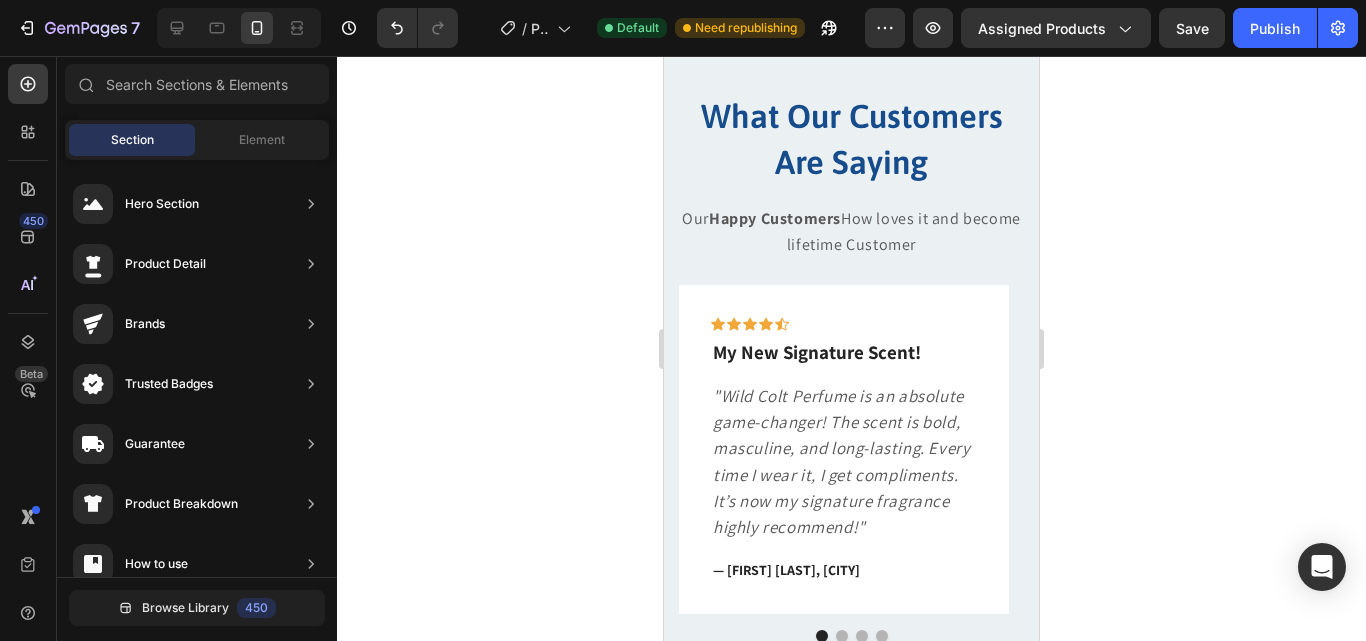 click on "Product Images Icon Icon Icon Icon Icon Icon List 50+ Reviews! Text Block Row Wild Colt Perfume 200ml Product Title 130.00 SR Product Price Product Price
Ships within 4-6 days.  Free shipping & returns Item List Setup options like colors, sizes with product variant.       Add new variant   or   sync data Product Variants & Swatches Quantity Text Block
1
Product Quantity
Icon Boosts immunity and defense Text Block
Icon Boosts immunity and defense Text Block
Icon Boosts immunity and defense Text Block Row
1
Product Quantity BUY NOW   Add to Cart Row
100% Money-Back Guarantee Item List
60-Day Easy Returns and Exchanges Item List Row
Description
Shipping & Return Accordion" at bounding box center (851, -217) 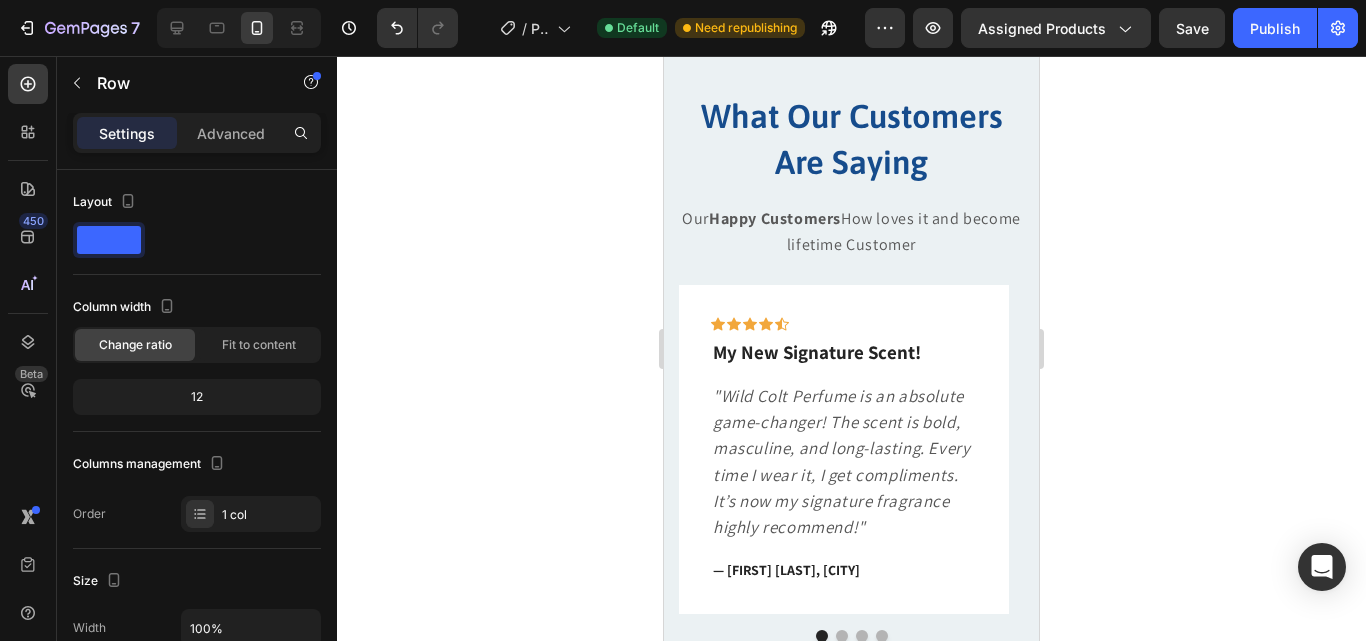 click on "Icon Icon Icon Icon Icon Icon List 50+ Reviews! Text Block Row Wild Colt Perfume 200ml Product Title 130.00 SR Product Price Product Price
Ships within 4-6 days.  Free shipping & returns Item List Setup options like colors, sizes with product variant.       Add new variant   or   sync data Product Variants & Swatches Quantity Text Block
1
Product Quantity
Icon Boosts immunity and defense Text Block
Icon Boosts immunity and defense Text Block
Icon Boosts immunity and defense Text Block Row
1
Product Quantity BUY NOW   Add to Cart Row
100% Money-Back Guarantee Item List
60-Day Easy Returns and Exchanges Item List Row
Description
Shipping & Return Accordion Row   0 Icon Icon Icon Icon Icon Icon List [FIRST] [LAST]. Text Block Row Verified Buyer Item List Row Text Block Row Icon Icon Icon Icon Icon Icon List [FIRST] [LAST]. Text Block" at bounding box center [851, -209] 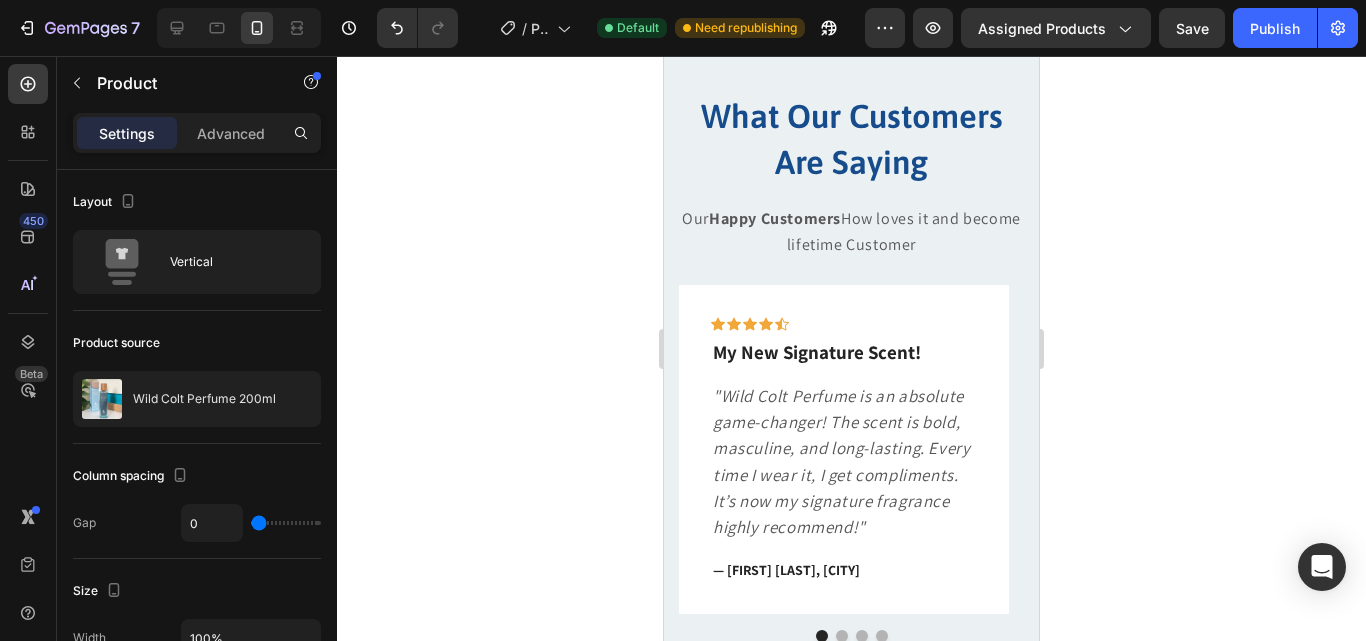 click on "Product Images Icon Icon Icon Icon Icon Icon List 50+ Reviews! Text Block Row Wild Colt Perfume 200ml Product Title 130.00 SR Product Price Product Price
Ships within 4-6 days.  Free shipping & returns Item List Setup options like colors, sizes with product variant.       Add new variant   or   sync data Product Variants & Swatches Quantity Text Block
1
Product Quantity
Icon Boosts immunity and defense Text Block
Icon Boosts immunity and defense Text Block
Icon Boosts immunity and defense Text Block Row
1
Product Quantity BUY NOW   Add to Cart Row
100% Money-Back Guarantee Item List
60-Day Easy Returns and Exchanges Item List Row
Description
Shipping & Return Accordion Row   0 Icon Icon Icon Icon Icon Icon List [FIRST] [LAST]. Text Block Row Verified Buyer Item List Row Text Block Row Icon Row" at bounding box center [851, -425] 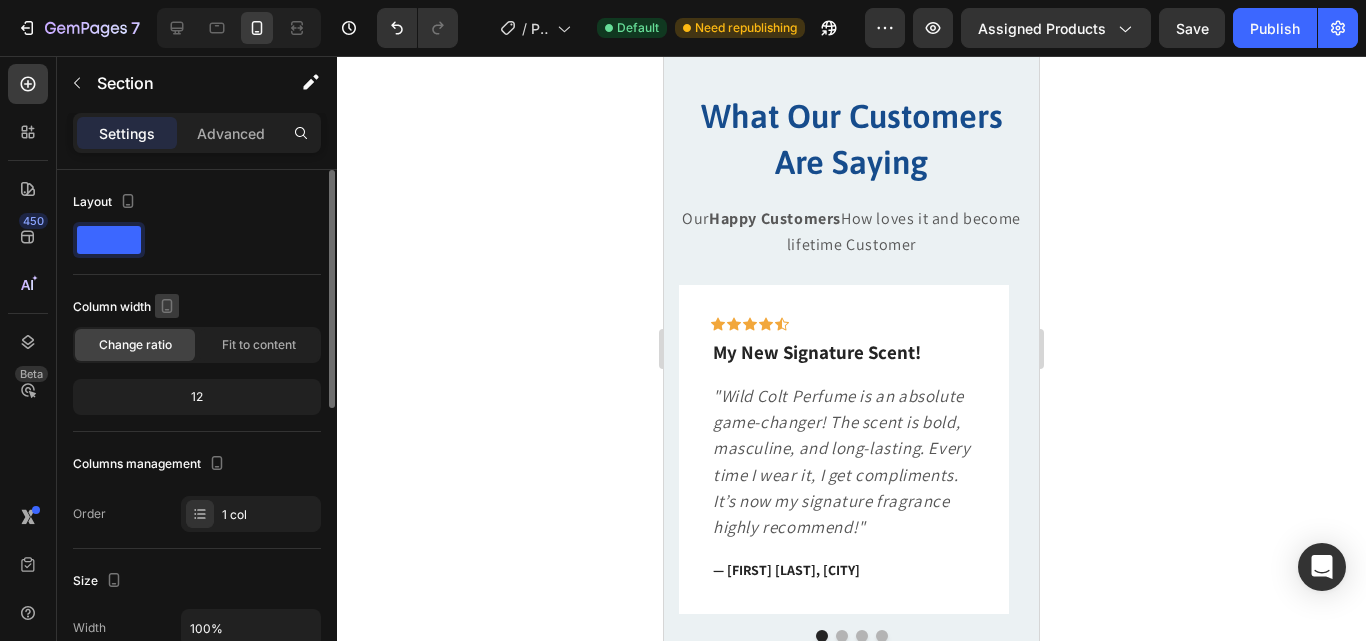 scroll, scrollTop: 518, scrollLeft: 0, axis: vertical 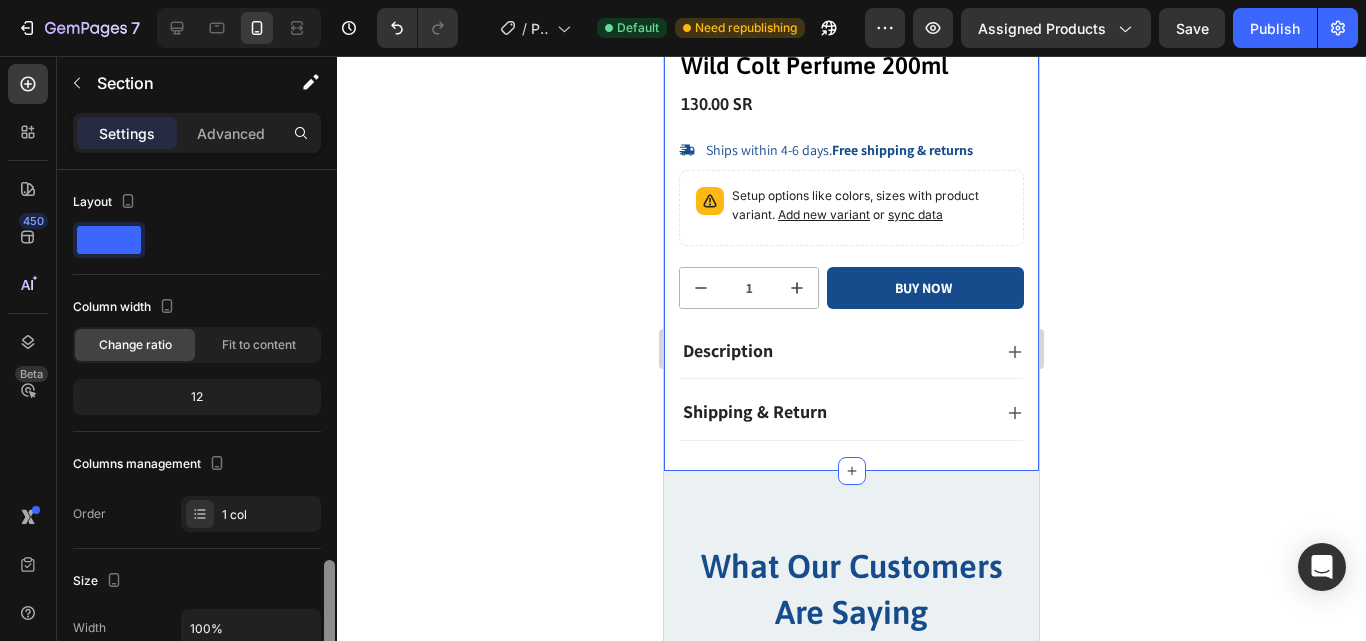 drag, startPoint x: 329, startPoint y: 379, endPoint x: 328, endPoint y: 506, distance: 127.00394 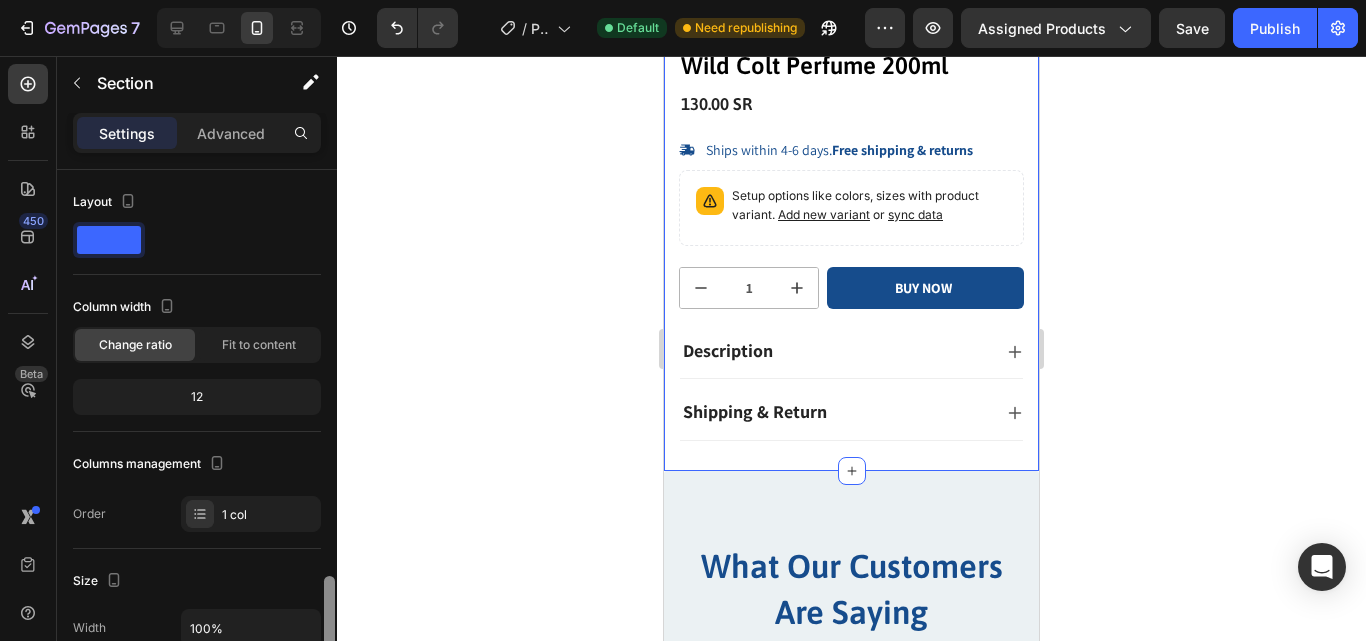 scroll, scrollTop: 280, scrollLeft: 0, axis: vertical 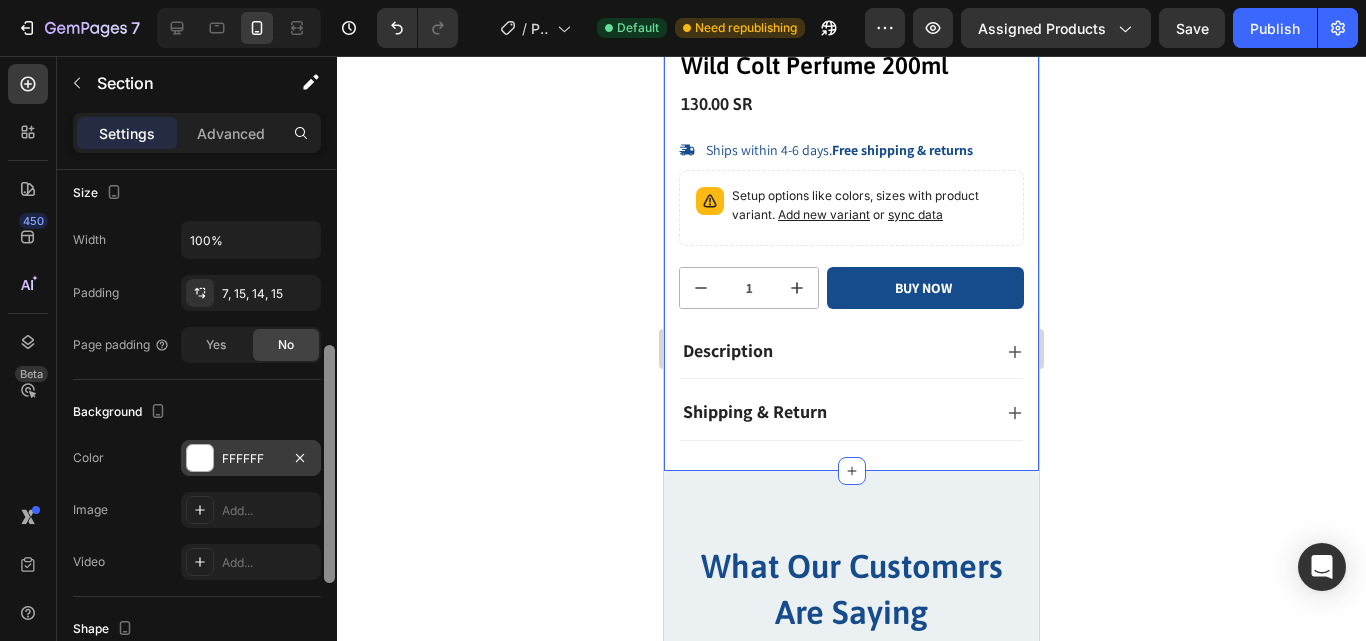 drag, startPoint x: 332, startPoint y: 410, endPoint x: 318, endPoint y: 459, distance: 50.96077 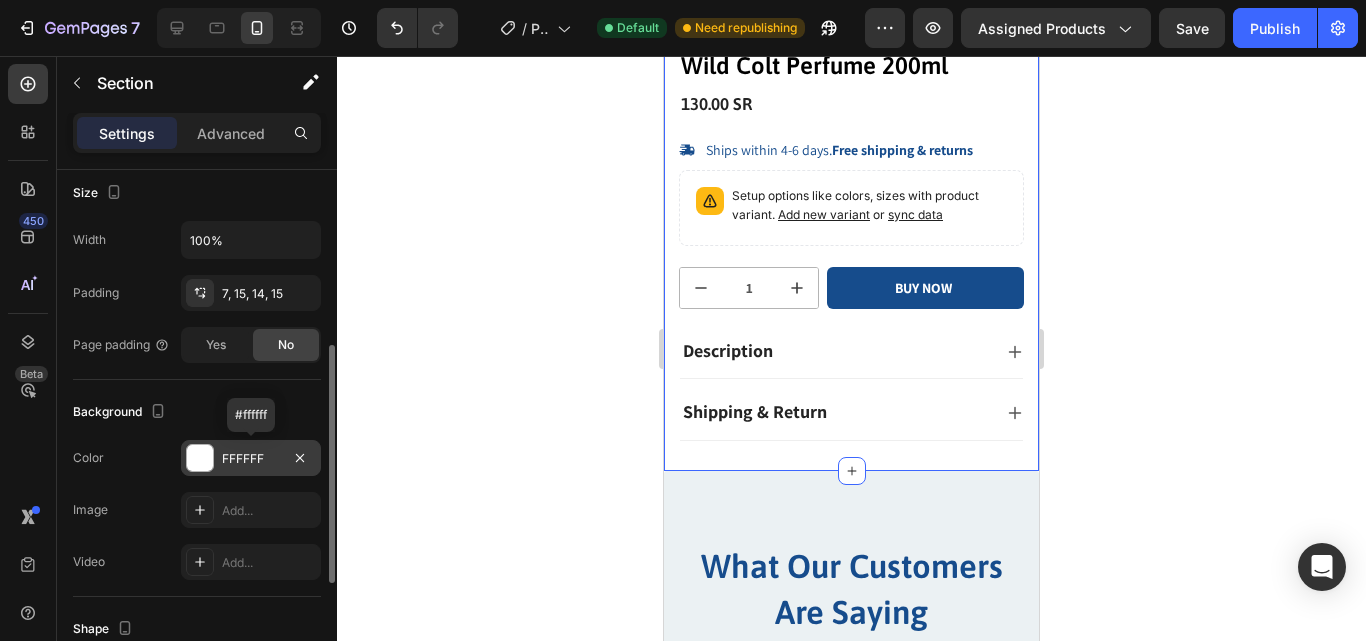 click at bounding box center [200, 458] 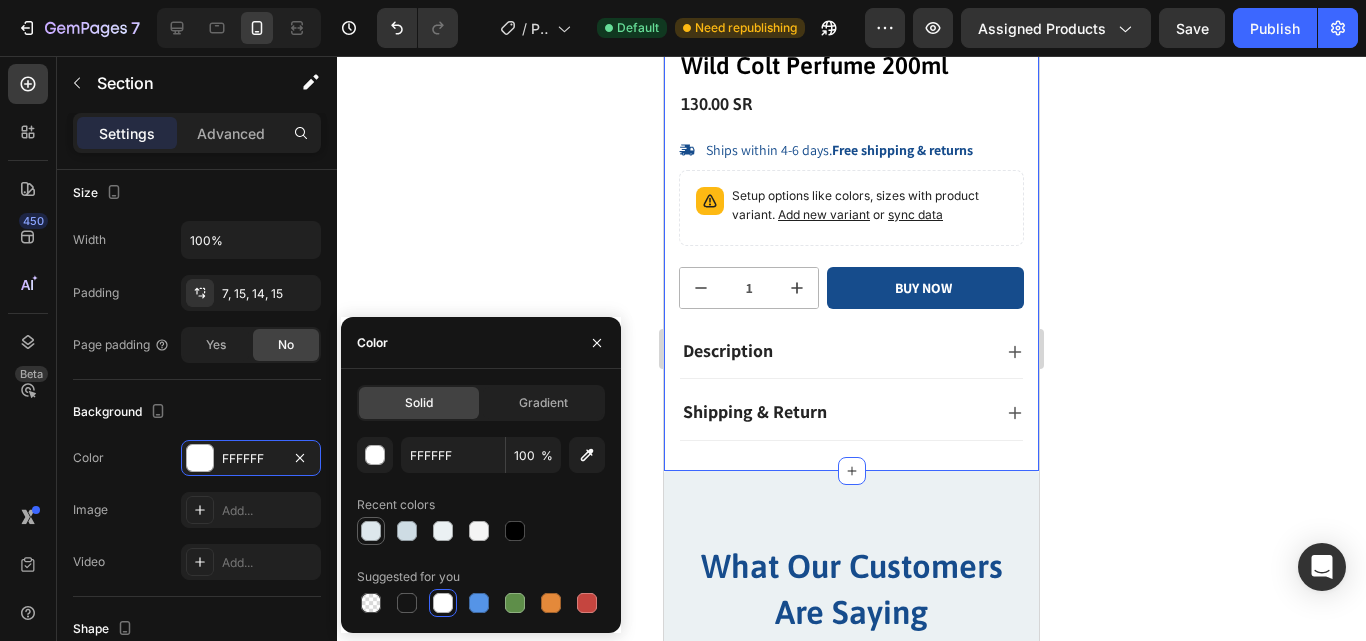 click at bounding box center (371, 531) 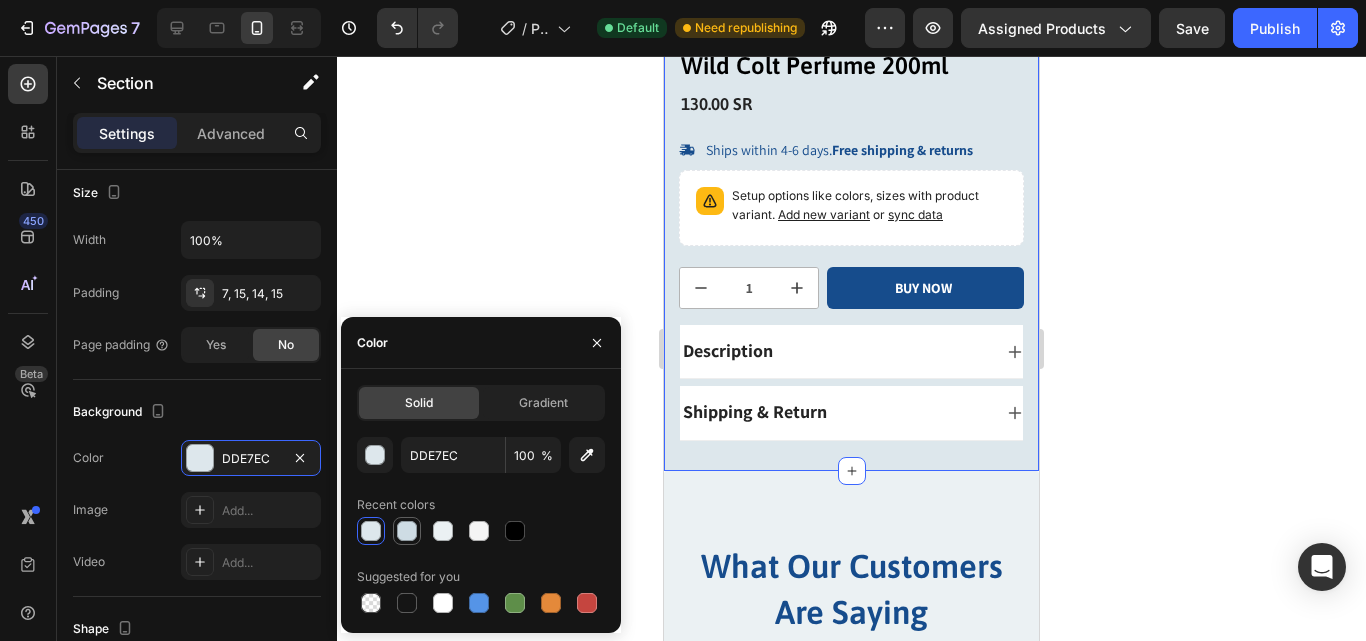 click at bounding box center [407, 531] 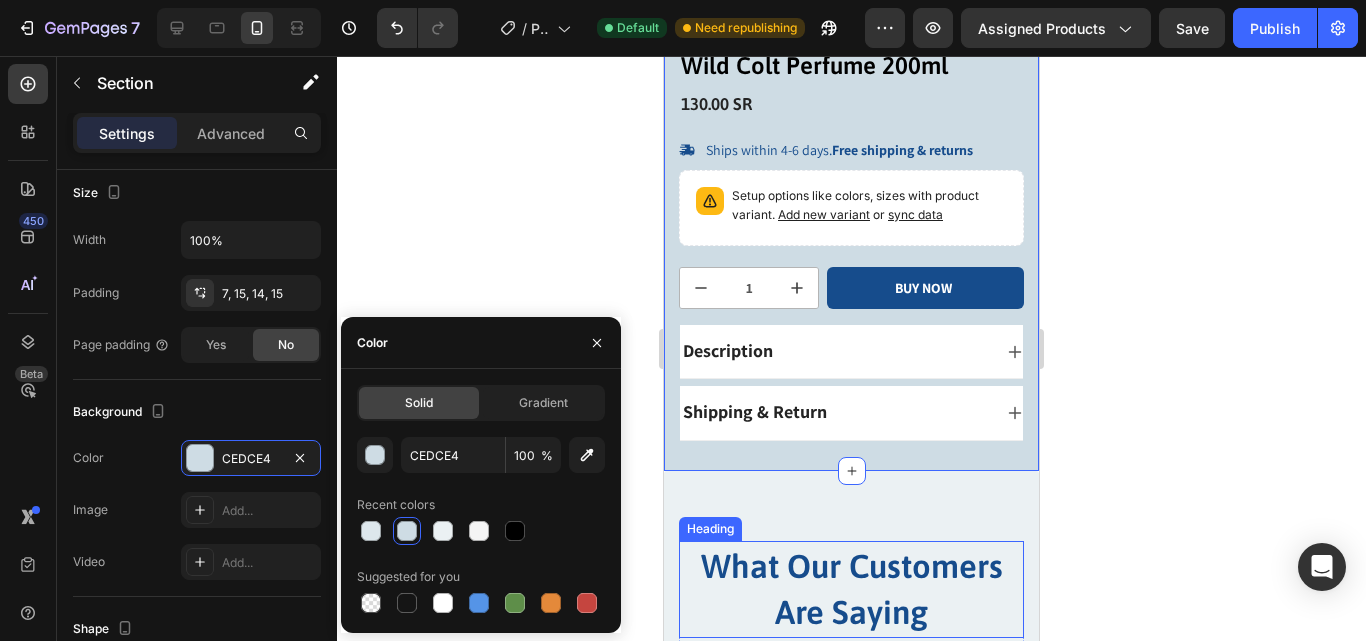 click on "What Our Customers Are Saying" at bounding box center [852, 589] 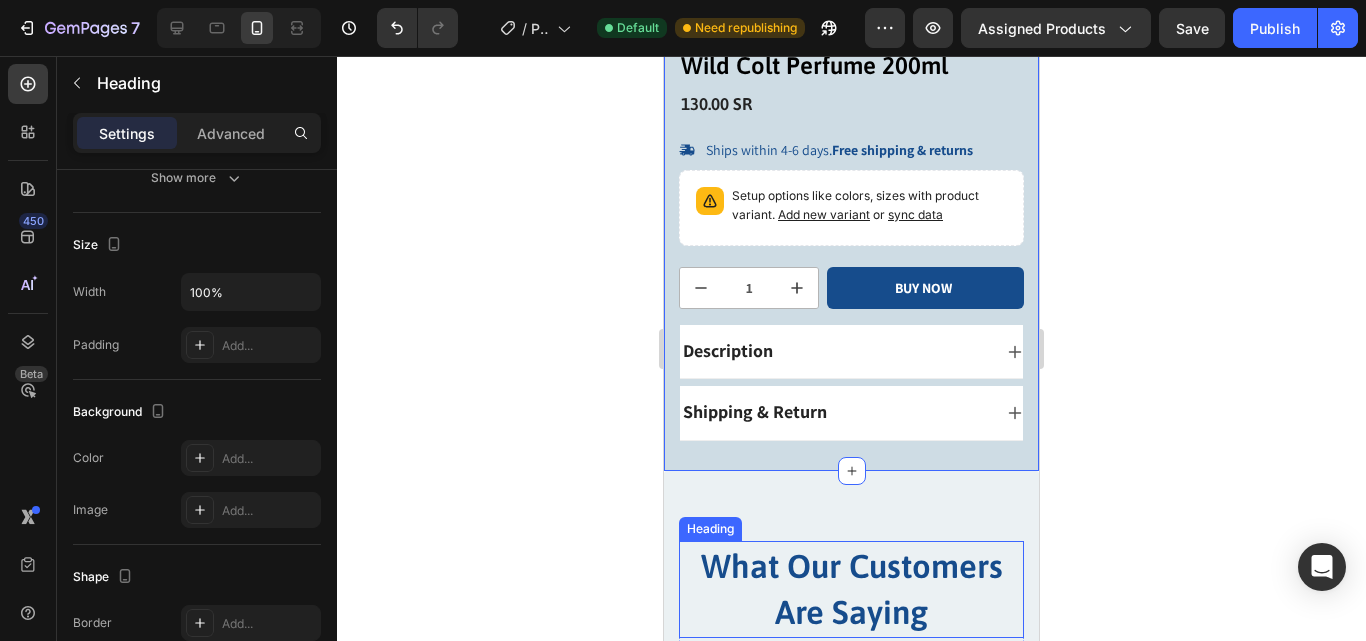 click on "Heading" at bounding box center [710, 529] 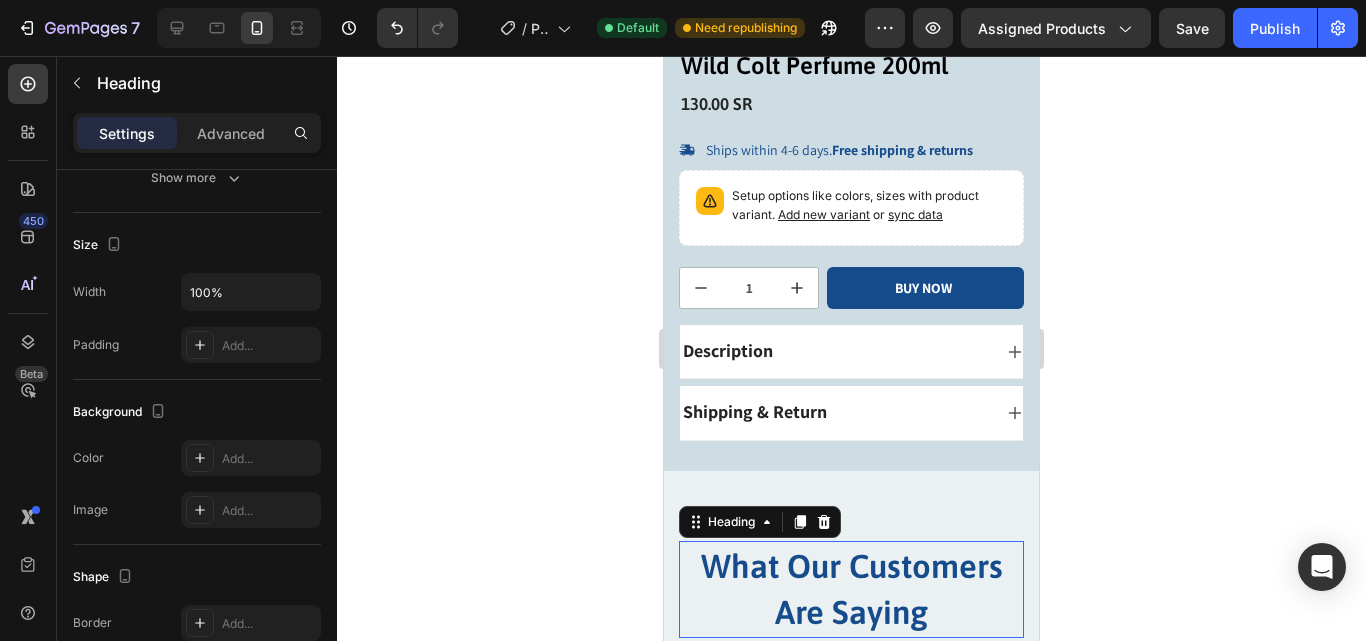 click on "What Our Customers Are Saying Heading   0 Our  Happy Customers  How loves it and become lifetime Customer Text block
Icon
Icon
Icon
Icon
Icon Row My New Signature Scent! Text block "Wild Colt Perfume is an absolute game-changer! The scent is bold, masculine, and long-lasting. Every time I wear it, I get compliments. It’s now my signature fragrance highly recommend!" Text block — [FIRST] [LAST], [CITY] Text block Row
Icon
Icon
Icon
Icon
Icon Row عطر لا يُضاهى Text block " عطر وايلد كولت رائع جداً! الرائحة قوية وتدوم طويلاً. كل ما أستعمله، أتلقى إطراءات من الجميع. أصبح عطري المفضل بلا منافس! Text block — [FIRST] [LAST], [CITY] Text block Row
Icon
Icon
Icon
Icon
Icon" at bounding box center (851, 817) 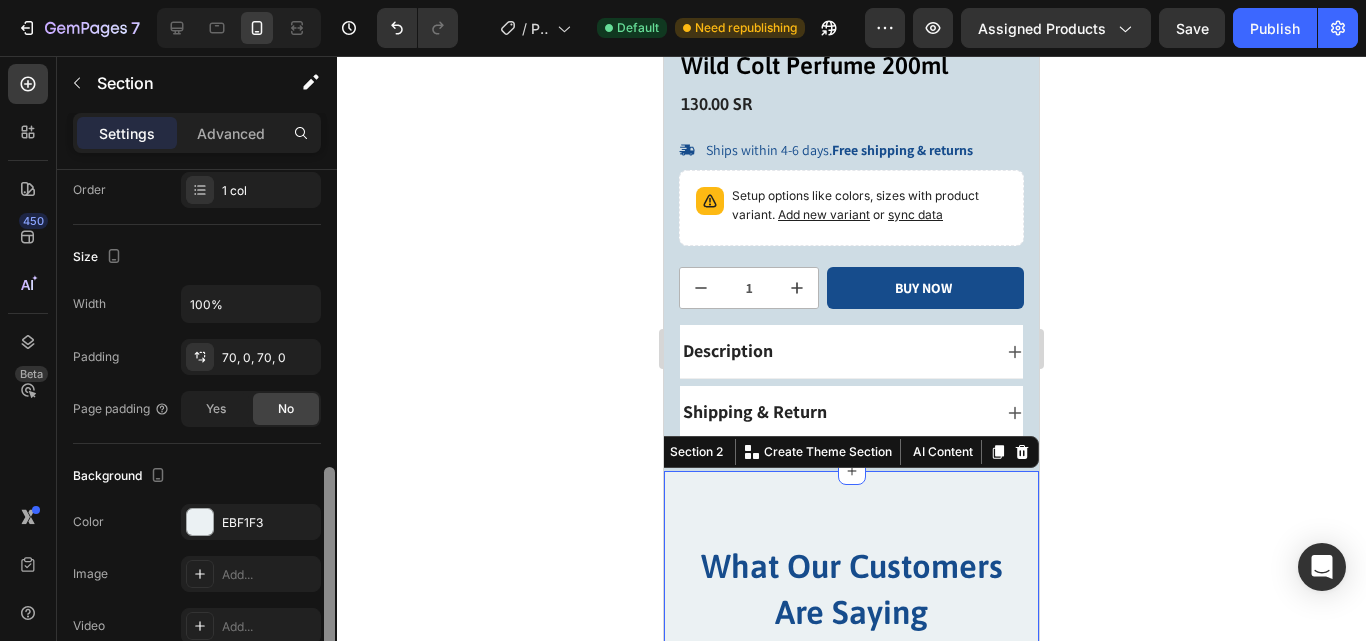scroll, scrollTop: 439, scrollLeft: 0, axis: vertical 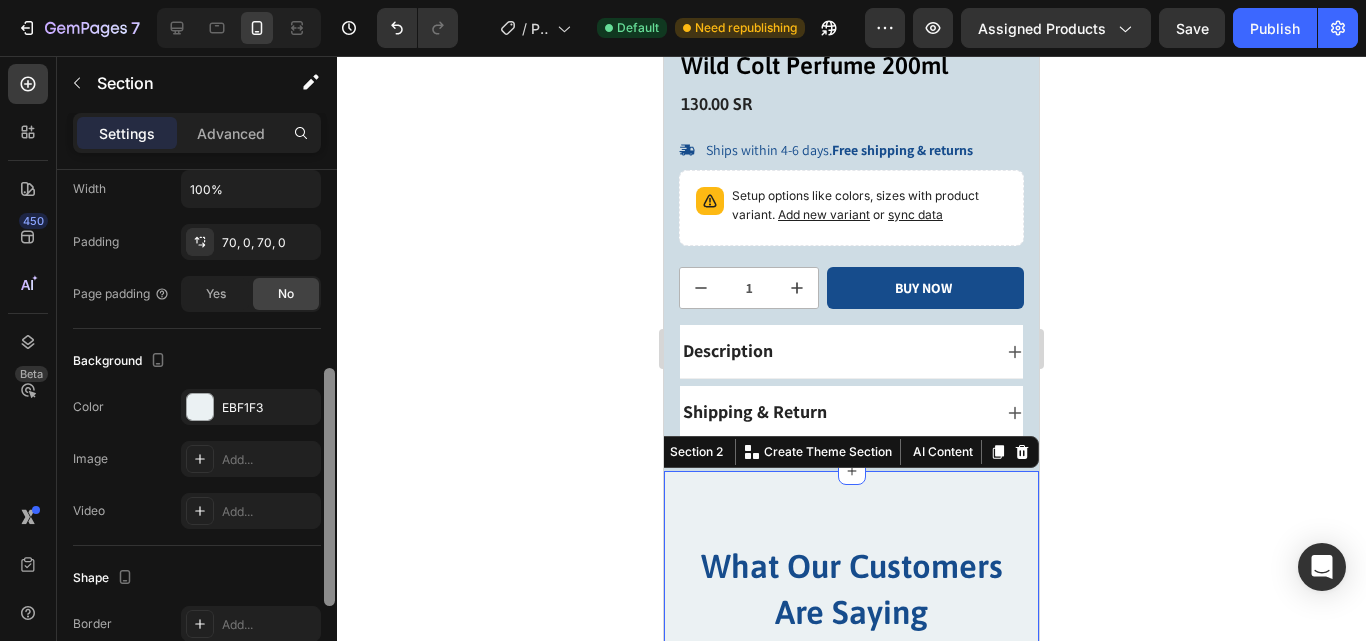 drag, startPoint x: 327, startPoint y: 361, endPoint x: 325, endPoint y: 560, distance: 199.01006 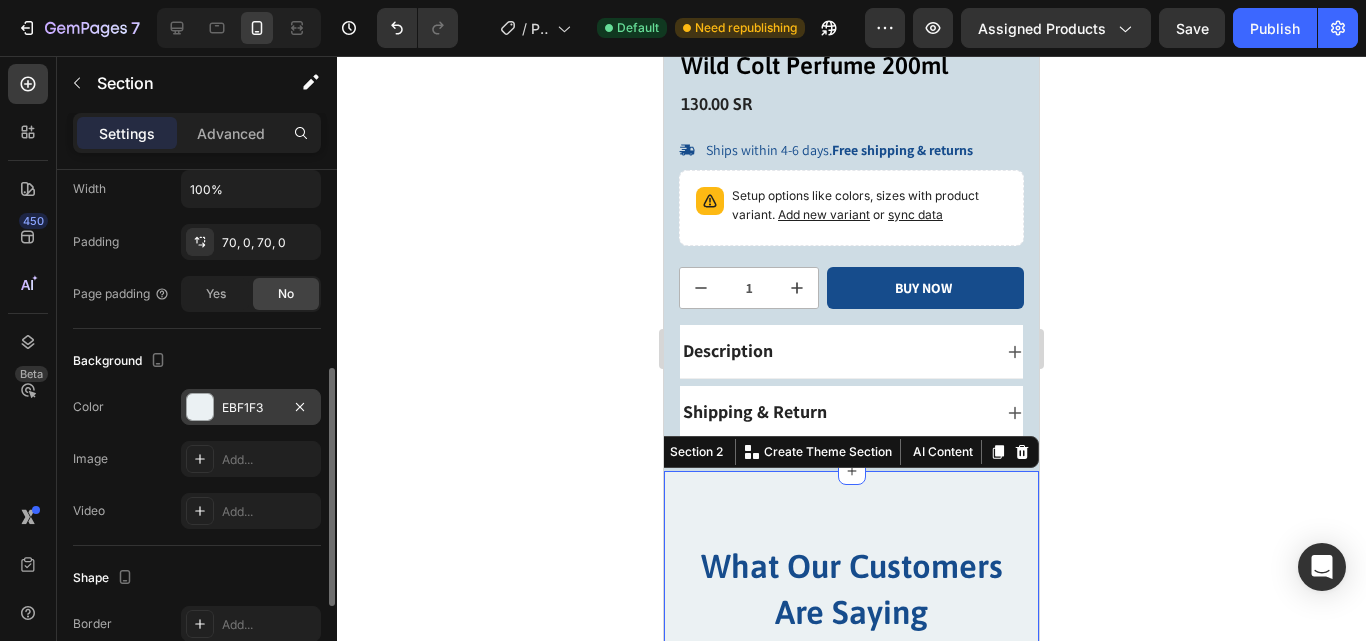 click on "EBF1F3" at bounding box center (251, 407) 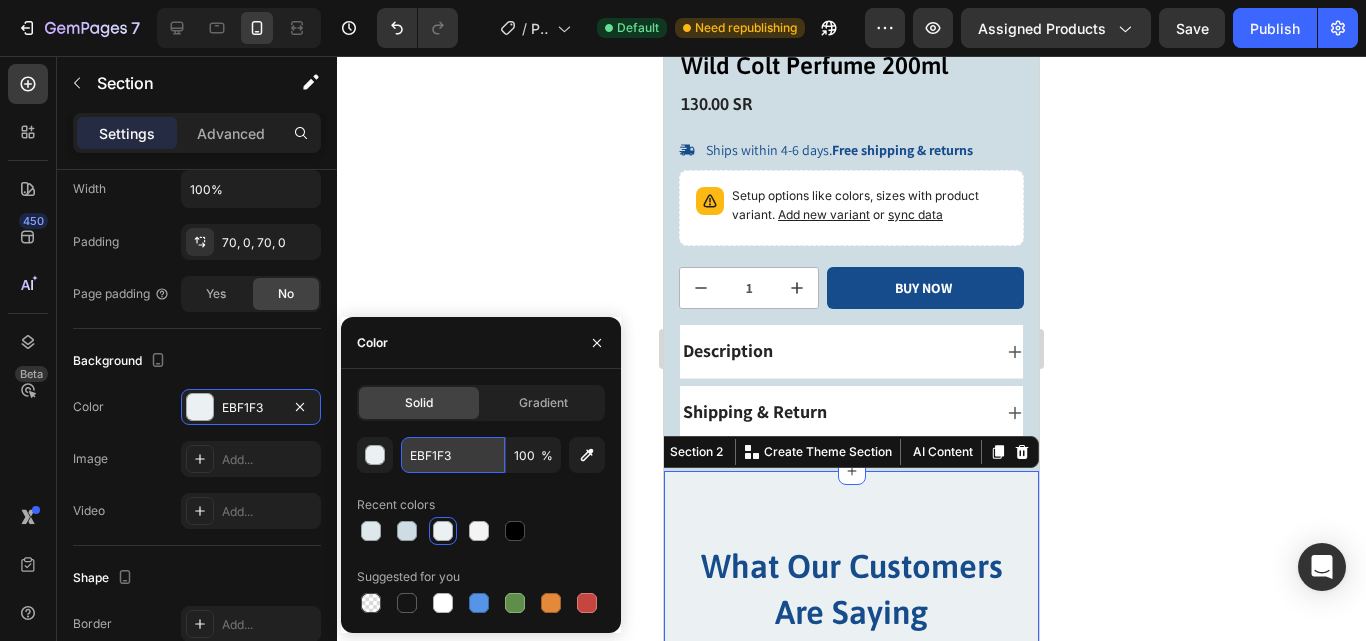 click on "EBF1F3" at bounding box center (453, 455) 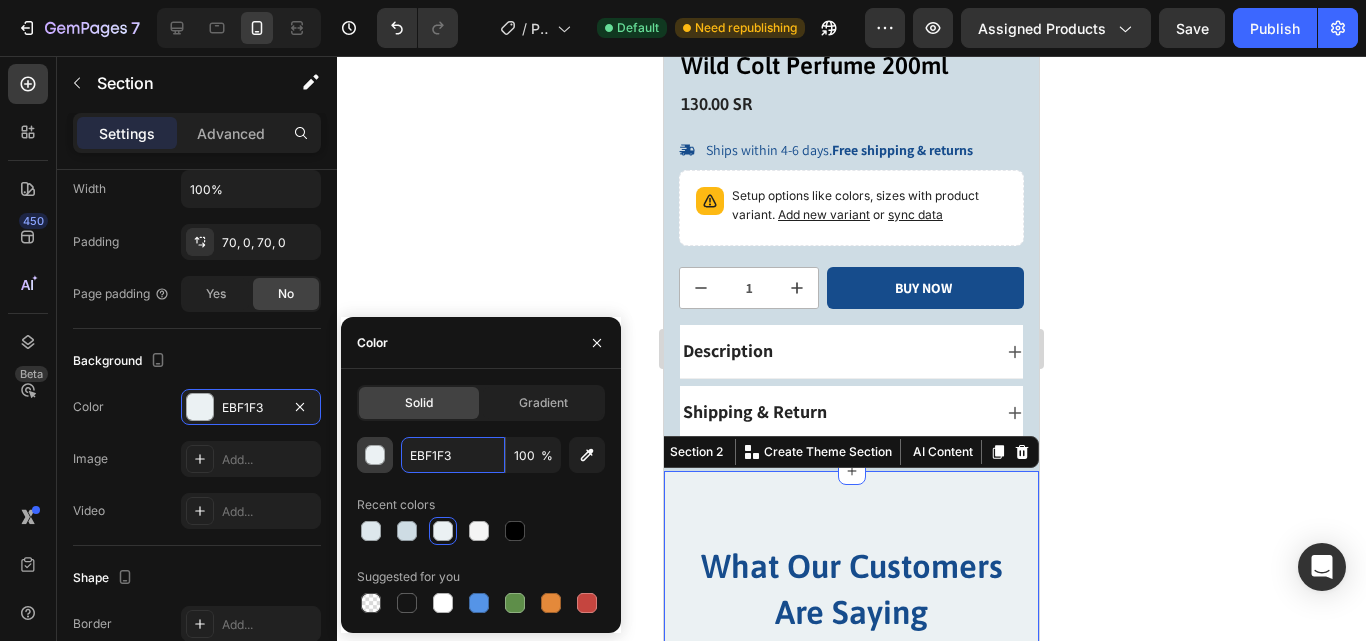 drag, startPoint x: 479, startPoint y: 450, endPoint x: 382, endPoint y: 447, distance: 97.04638 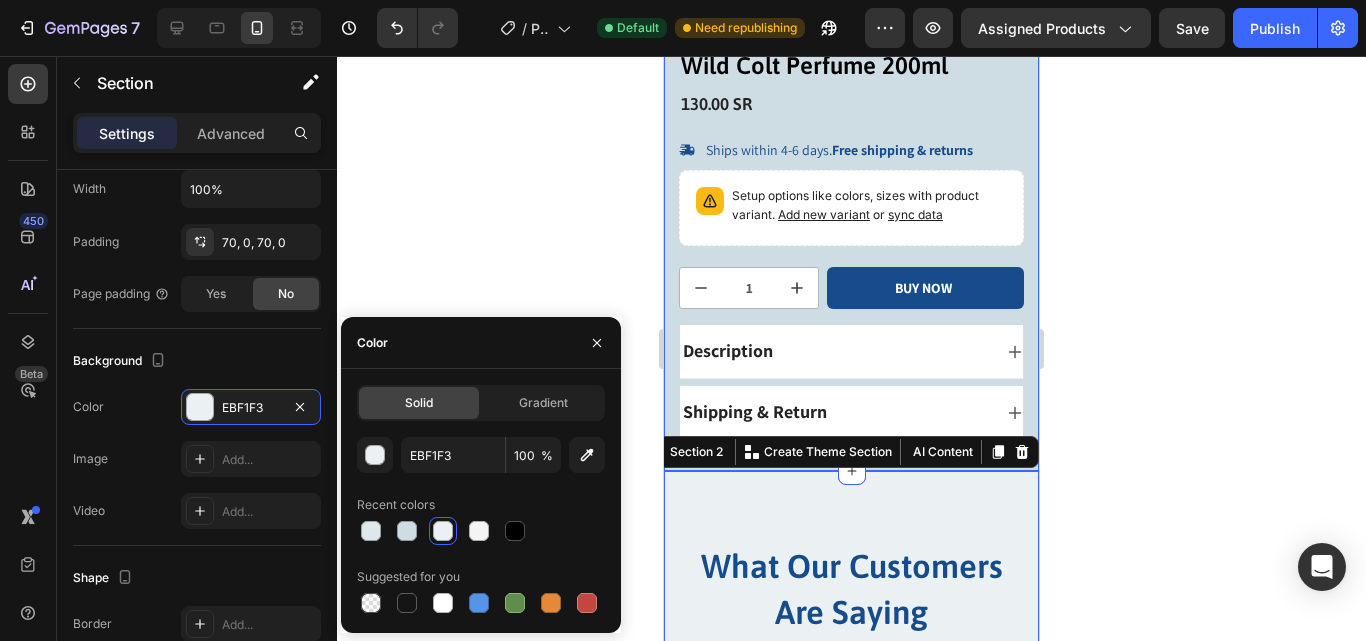 click on "Icon Icon Icon Icon Icon Icon List 50+ Reviews! Text Block Row Wild Colt Perfume 200ml Product Title 130.00 SR Product Price Product Price
Ships within 4-6 days.  Free shipping & returns Item List Setup options like colors, sizes with product variant.       Add new variant   or   sync data Product Variants & Swatches Quantity Text Block
1
Product Quantity
Icon Boosts immunity and defense Text Block
Icon Boosts immunity and defense Text Block
Icon Boosts immunity and defense Text Block Row
1
Product Quantity BUY NOW   Add to Cart Row
100% Money-Back Guarantee Item List
60-Day Easy Returns and Exchanges Item List Row
Description
Shipping & Return Accordion Row Icon Icon Icon Icon Icon Icon List [FIRST] [LAST]. Text Block Row Verified Buyer Item List Row Text Block Row Icon Icon" at bounding box center [851, 25] 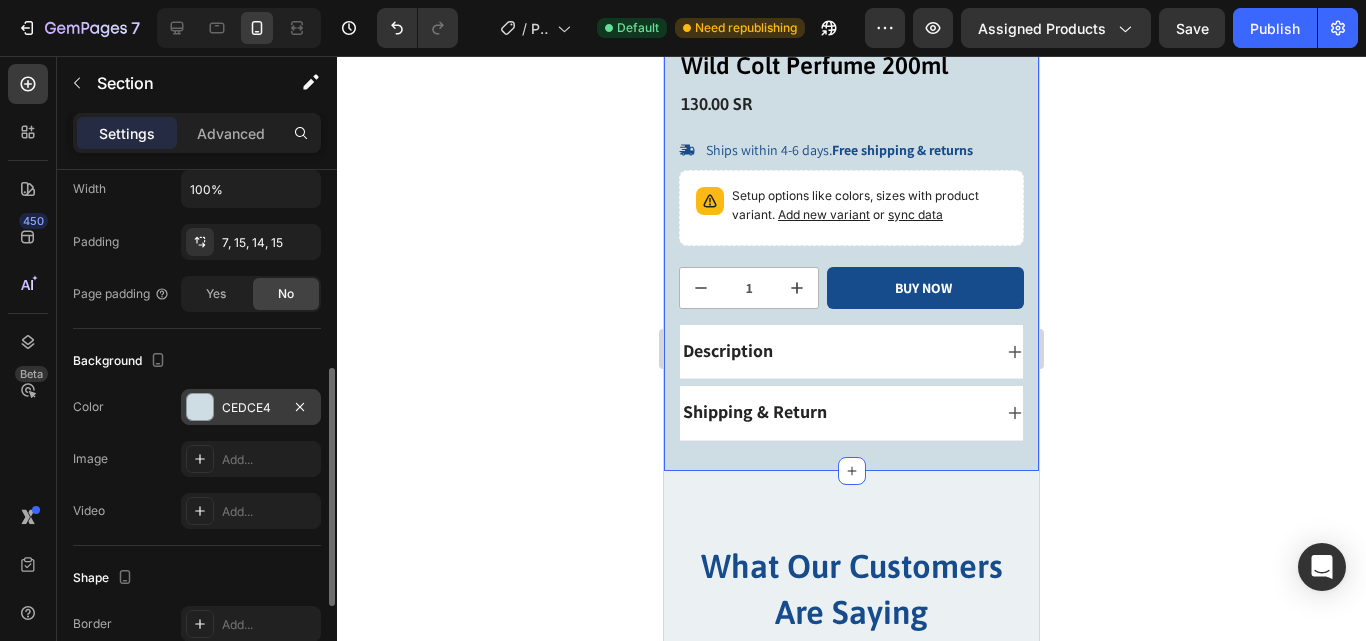 click on "CEDCE4" at bounding box center (251, 408) 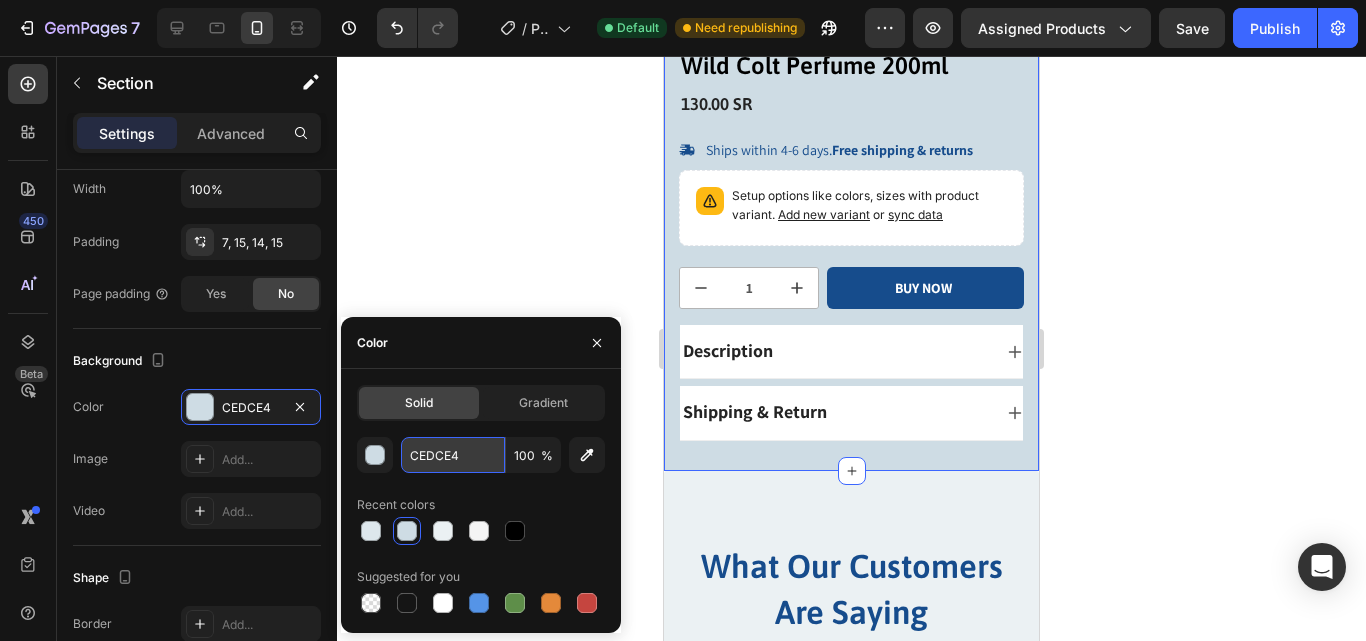 click on "CEDCE4" at bounding box center [453, 455] 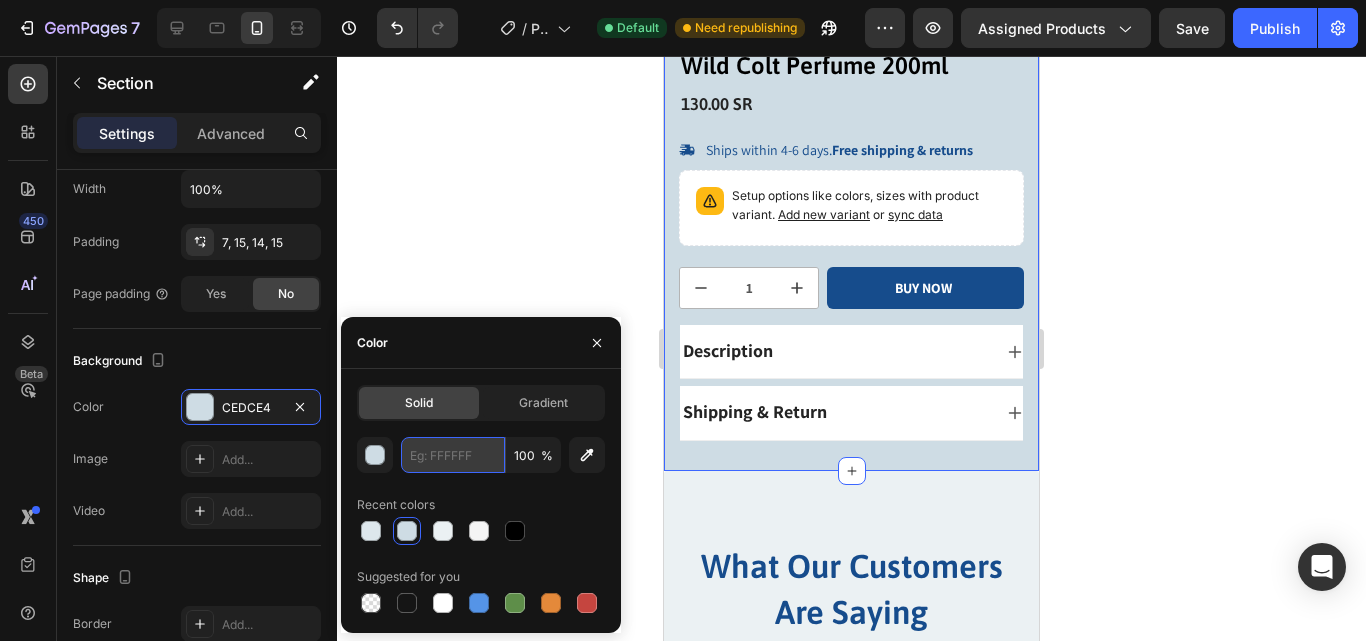 paste on "EBF1F3" 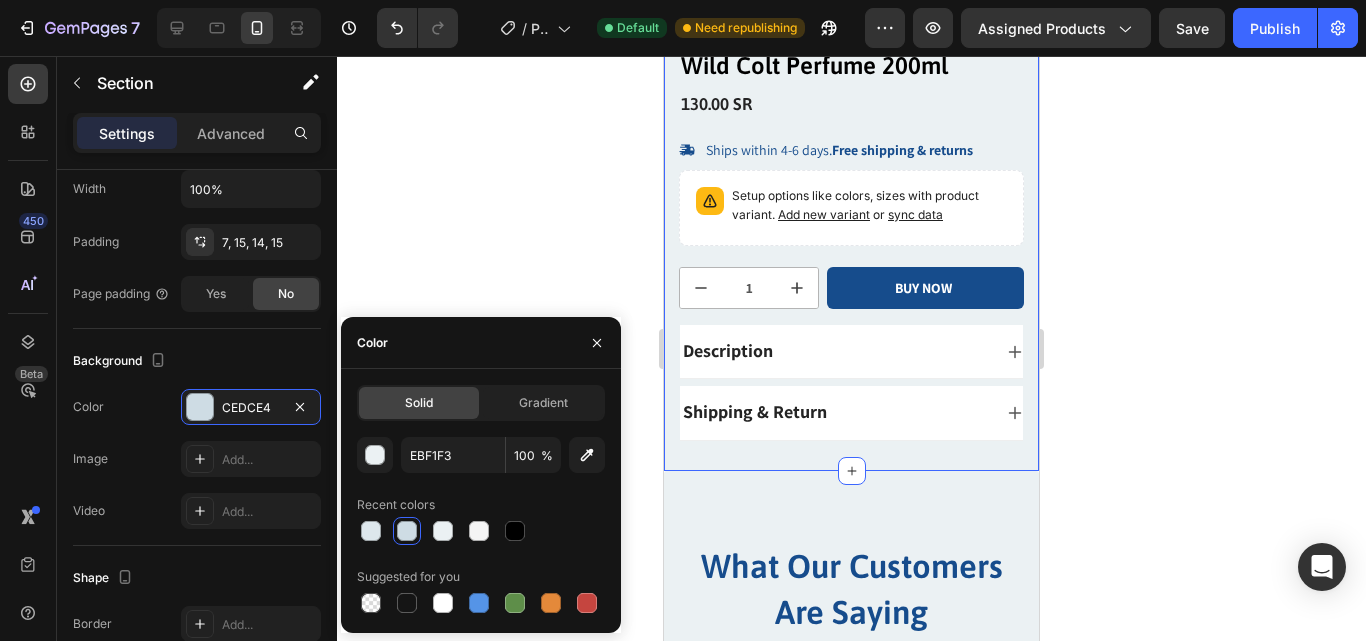 drag, startPoint x: 243, startPoint y: 108, endPoint x: 1203, endPoint y: 282, distance: 975.64136 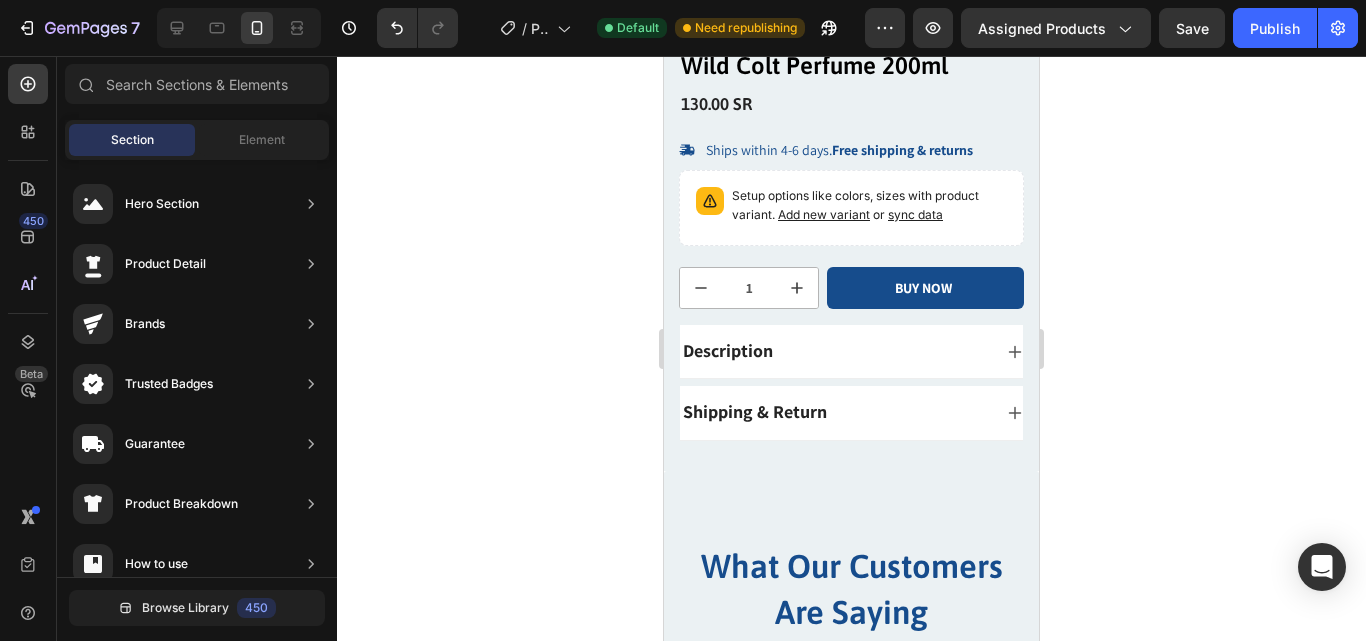click 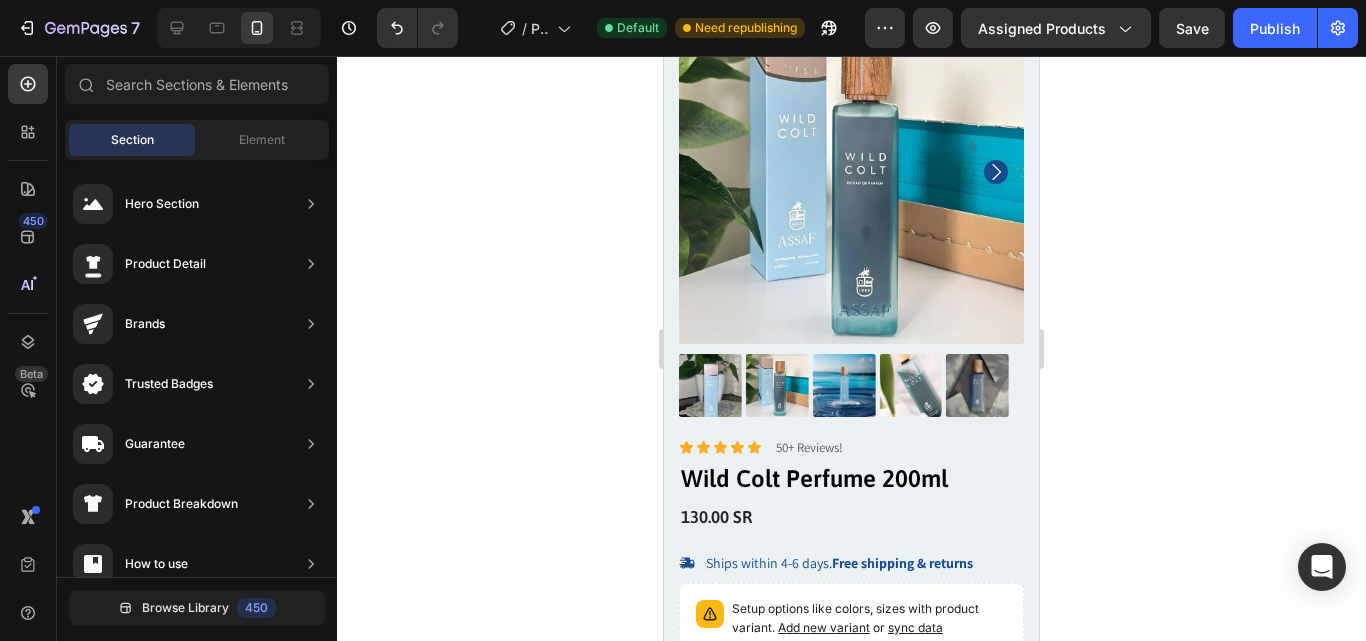 scroll, scrollTop: 324, scrollLeft: 0, axis: vertical 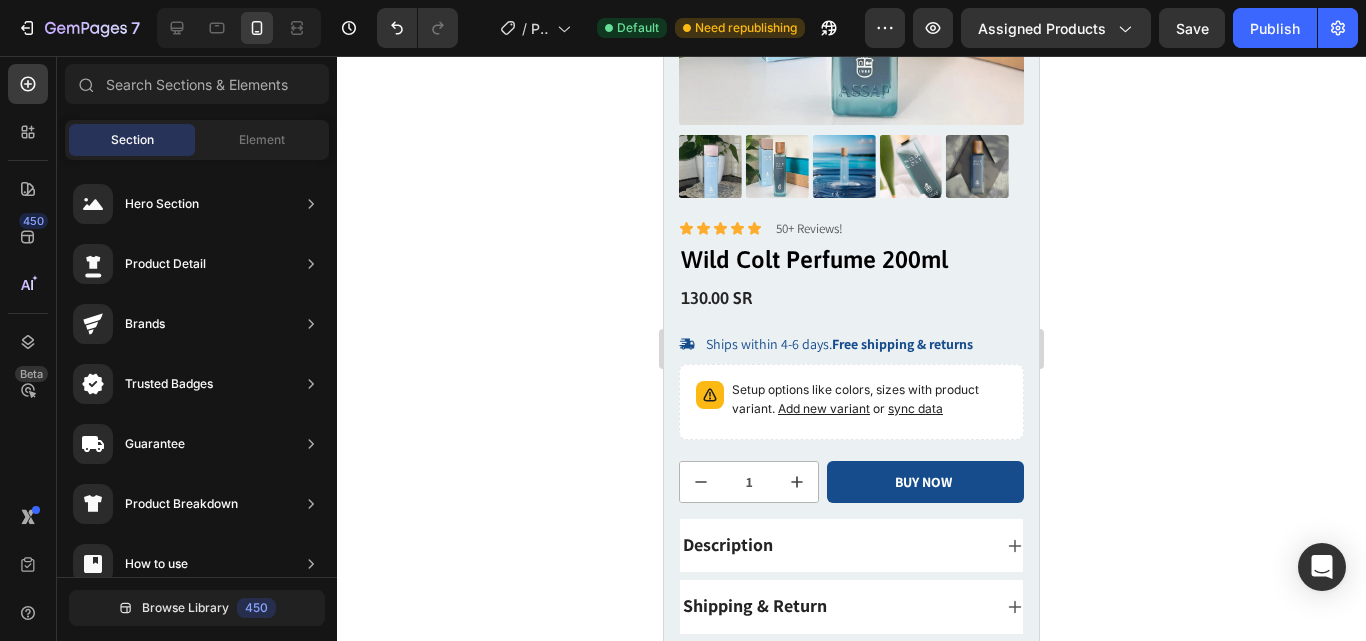 click on "Description" at bounding box center (728, 544) 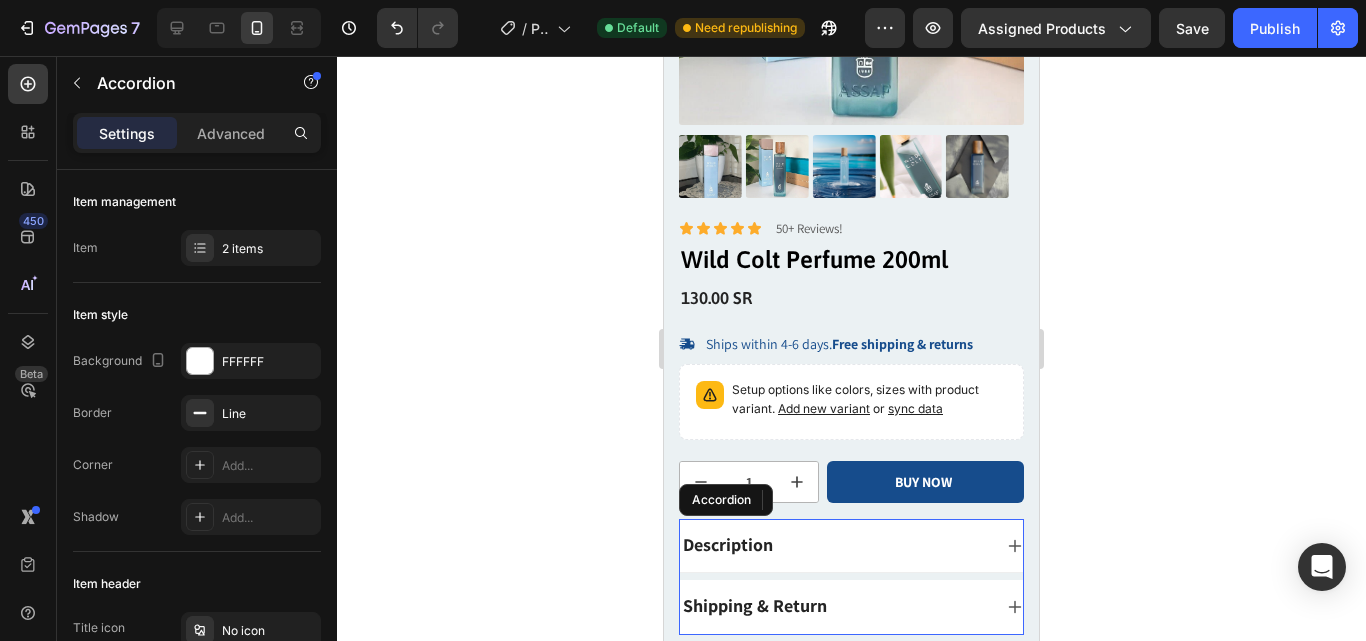 click on "My New Signature Scent!" at bounding box center [817, 996] 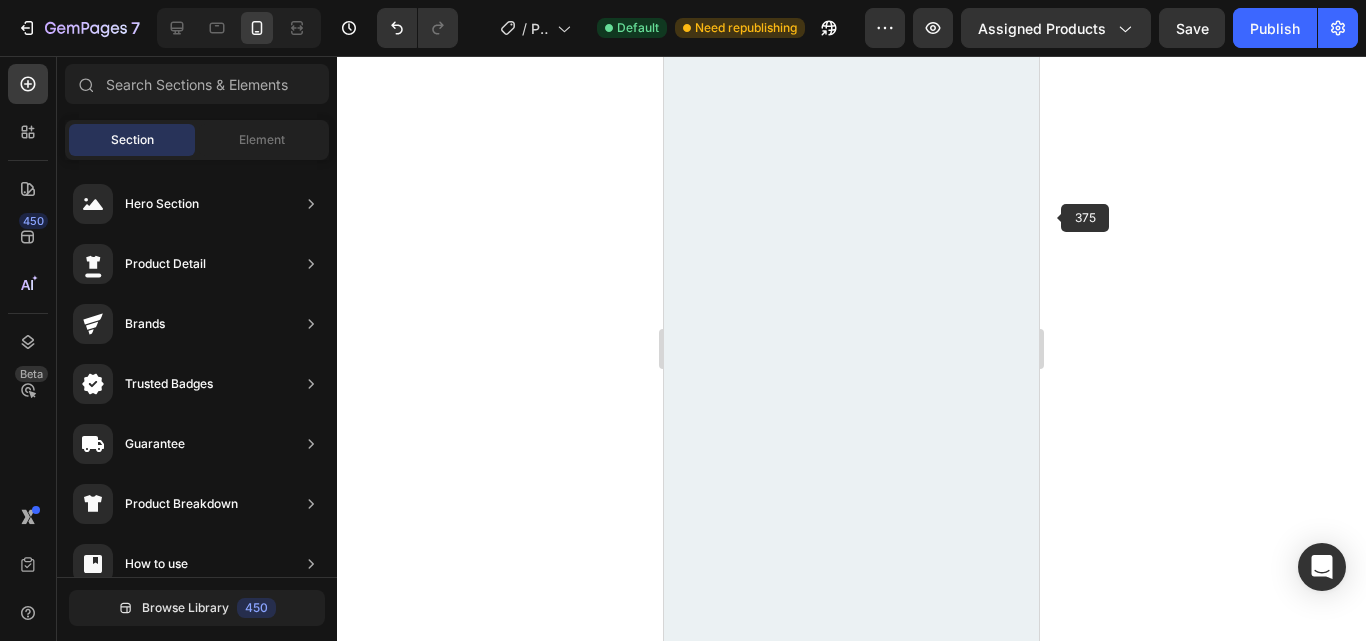 scroll, scrollTop: 439, scrollLeft: 0, axis: vertical 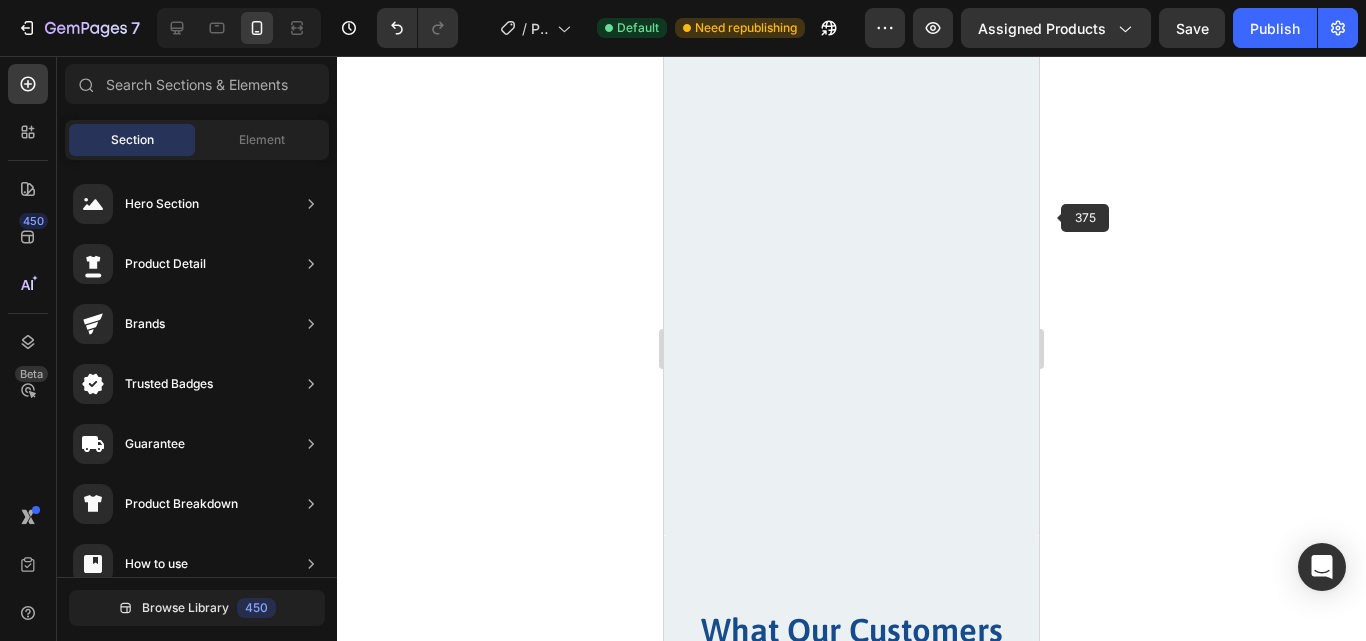drag, startPoint x: 1031, startPoint y: 195, endPoint x: 1706, endPoint y: 272, distance: 679.3777 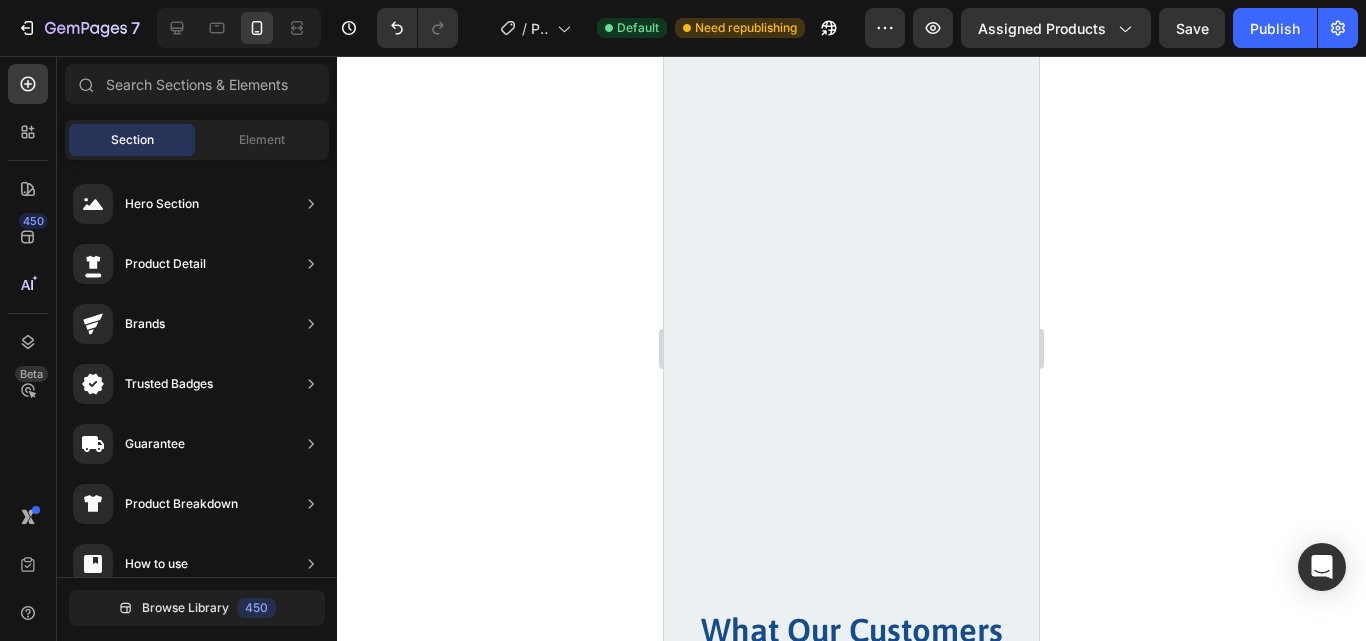 scroll, scrollTop: 1578, scrollLeft: 0, axis: vertical 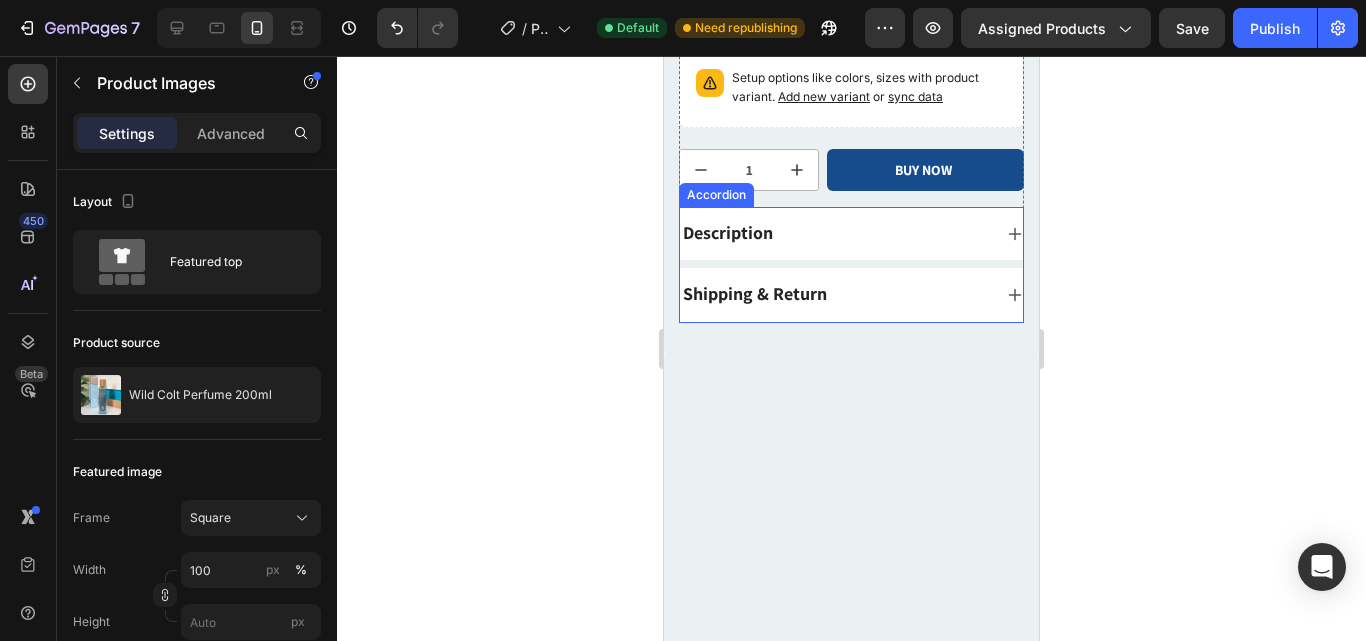 click on "Description" at bounding box center (728, 232) 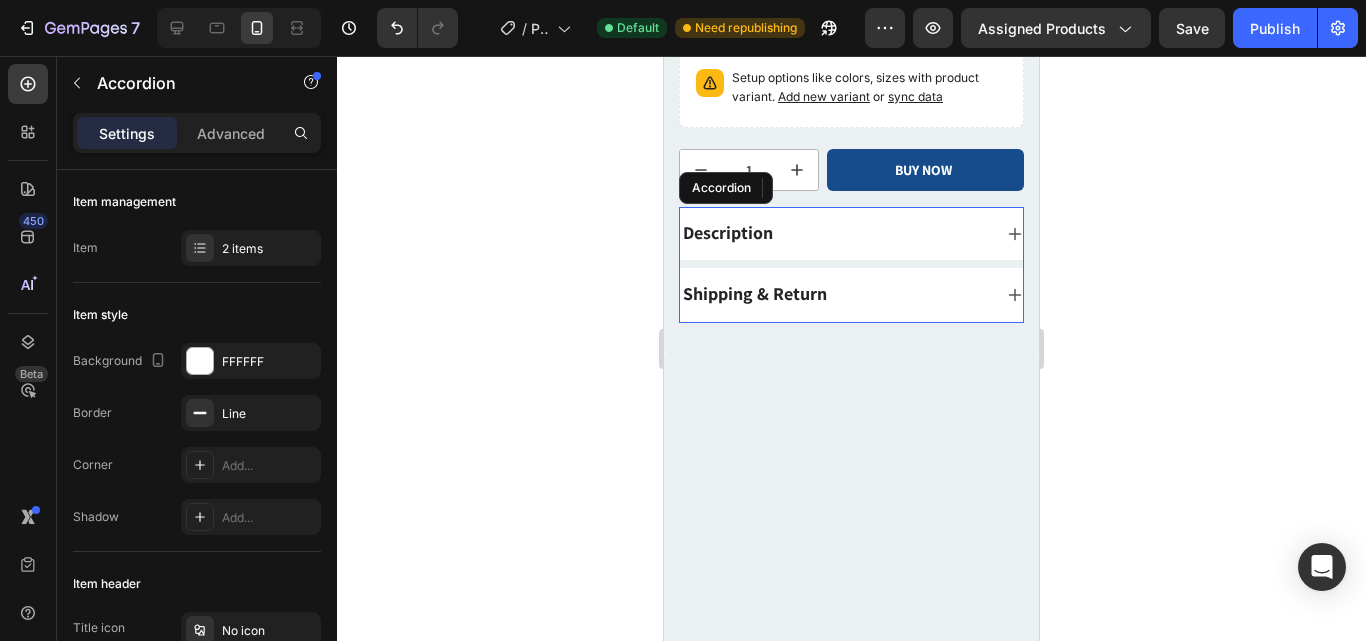click on "Description" at bounding box center (728, 232) 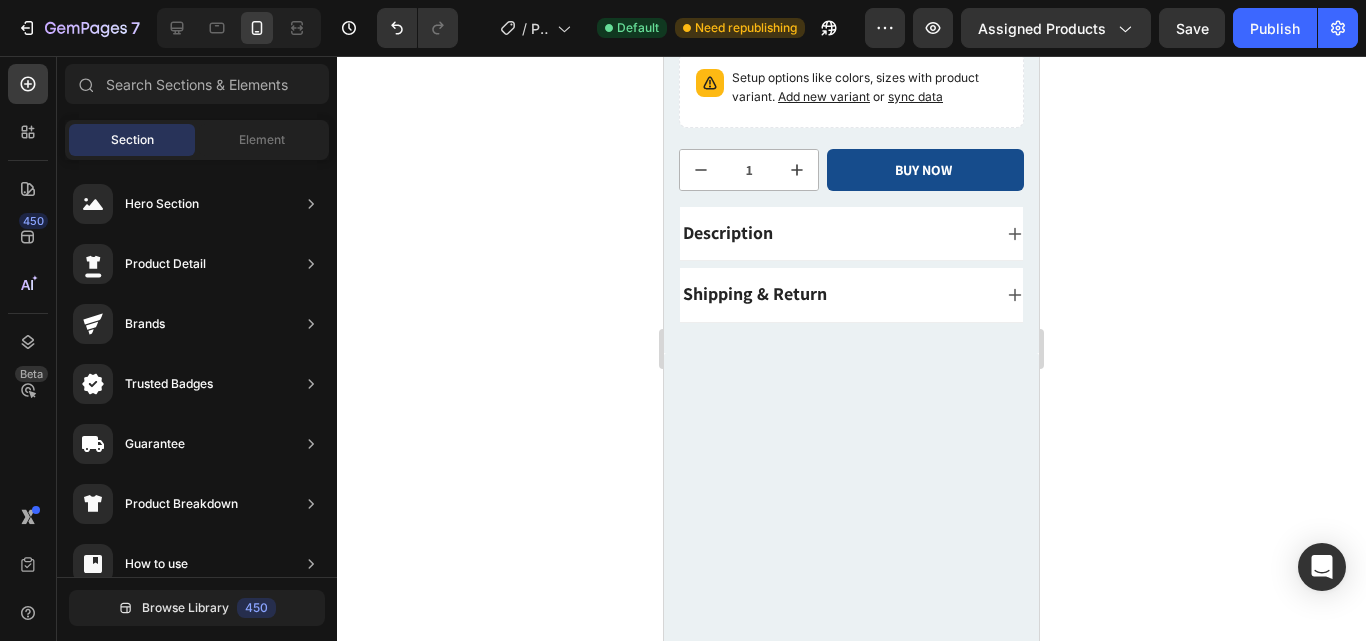 scroll, scrollTop: 1016, scrollLeft: 0, axis: vertical 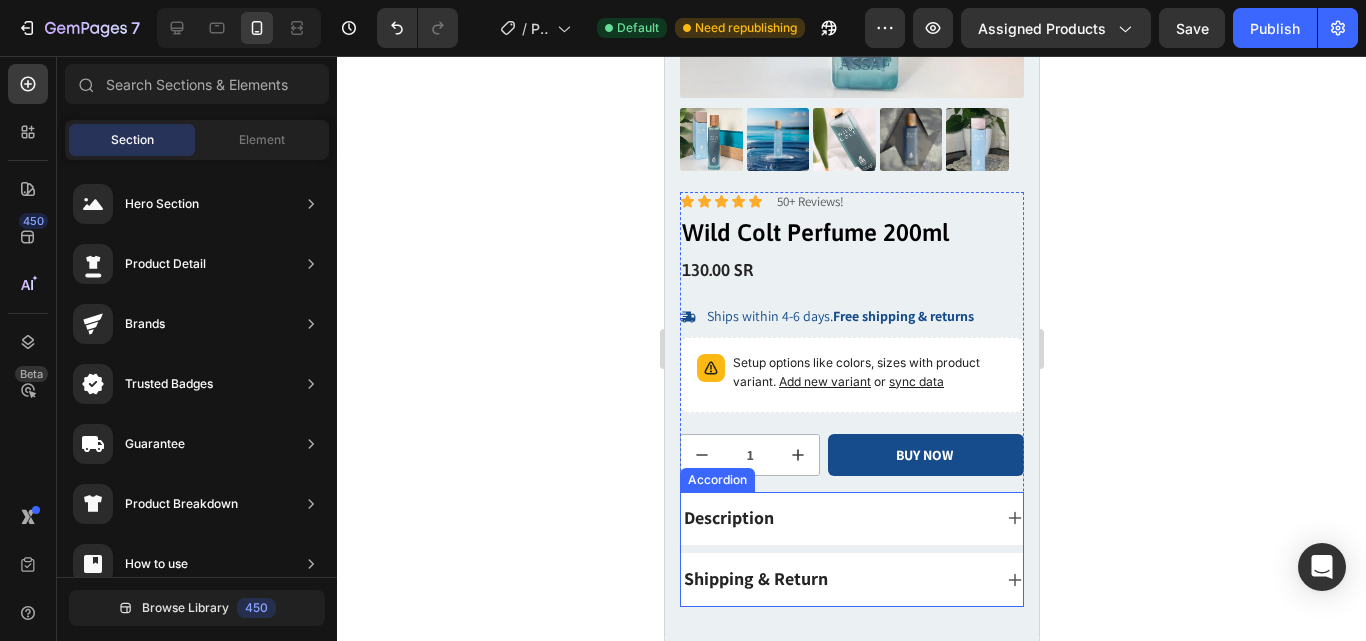 click on "Description" at bounding box center (851, 518) 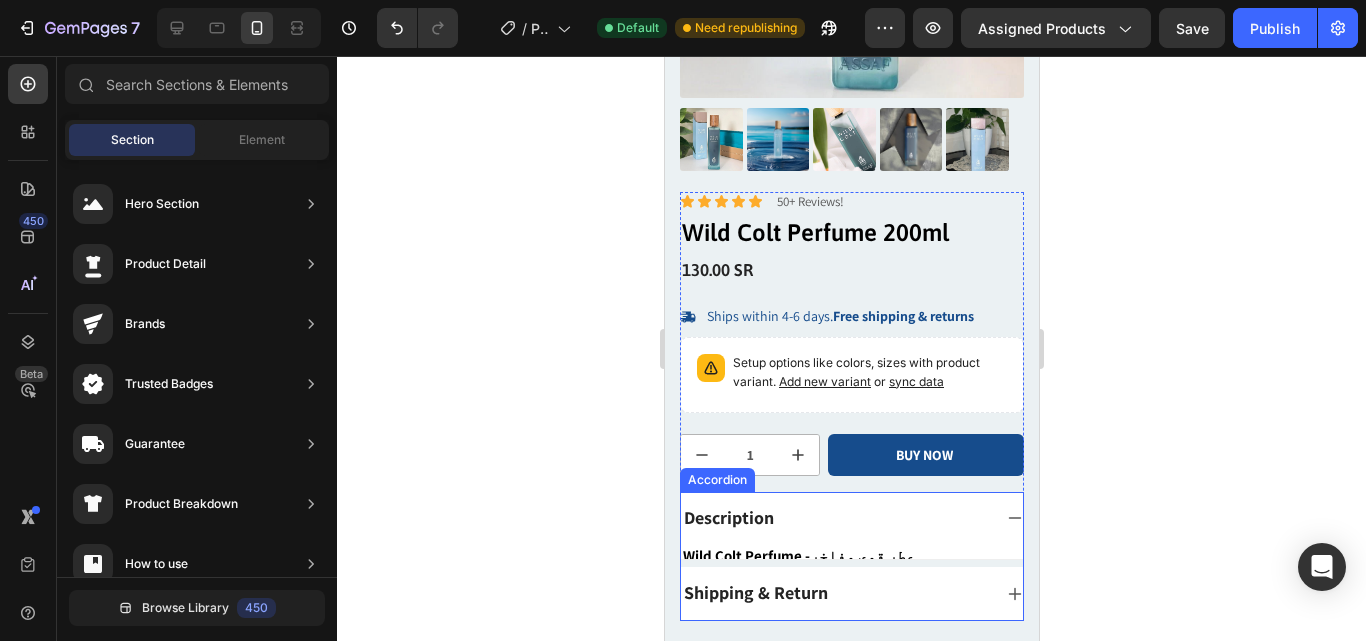 click on "Description" at bounding box center [728, 517] 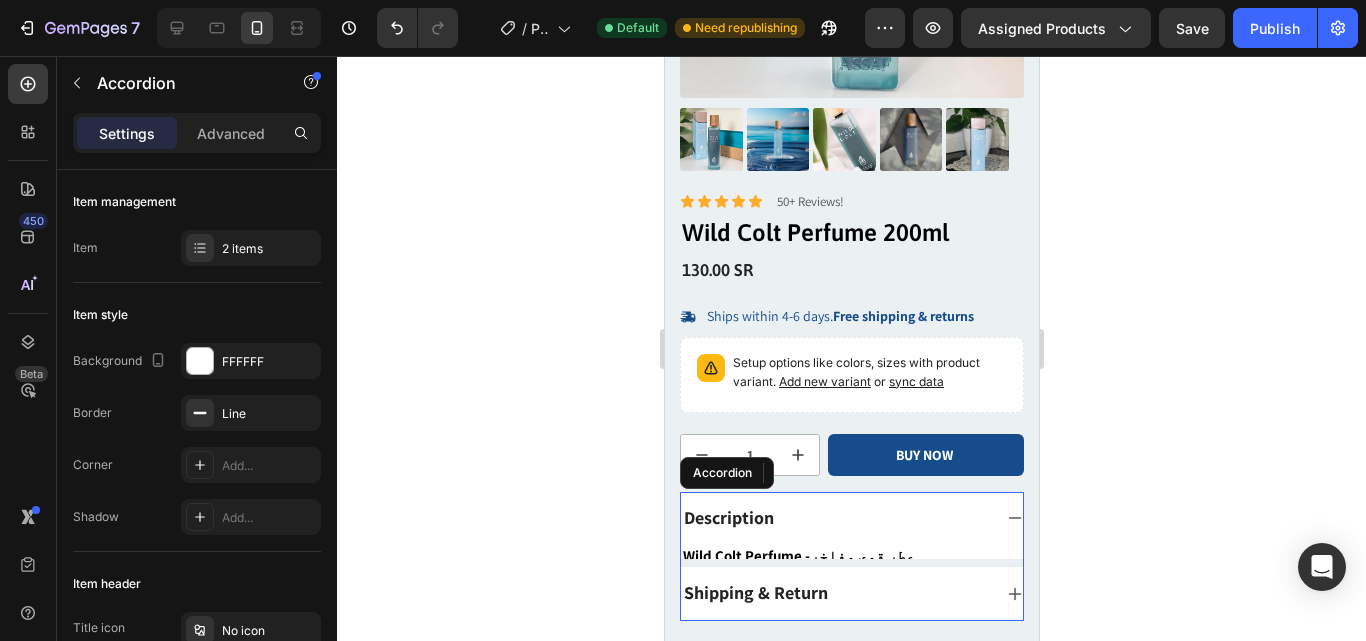 click on "Description" at bounding box center [728, 517] 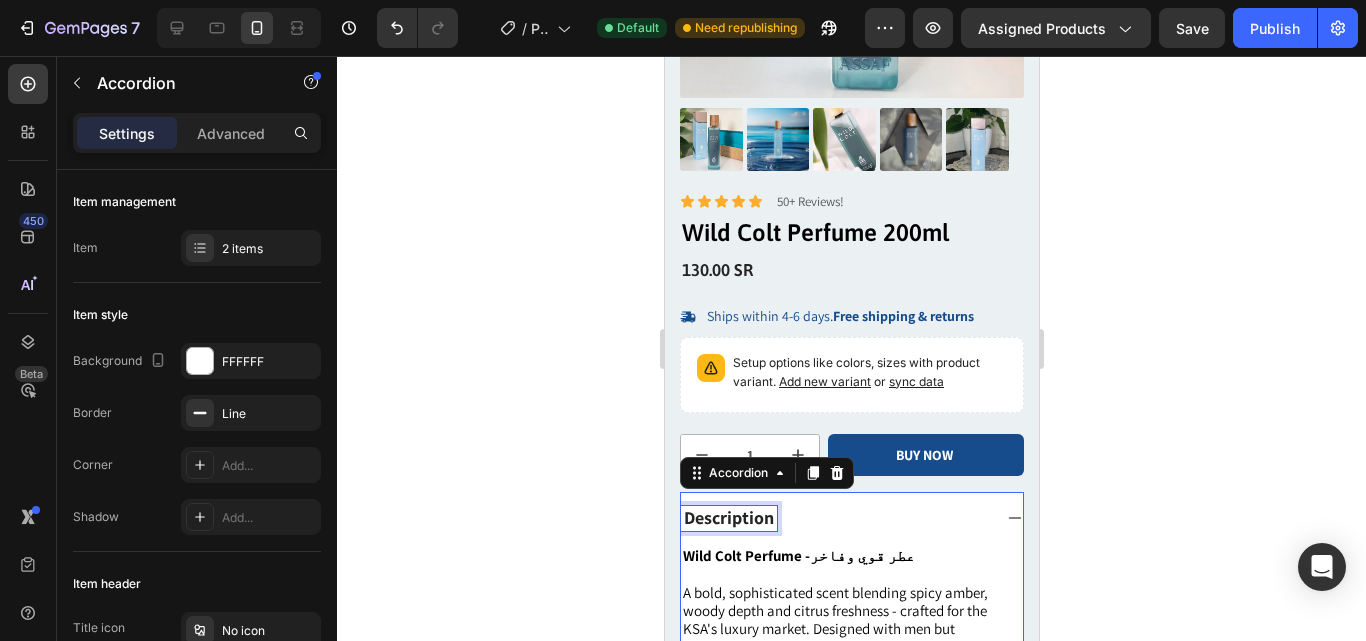 click on "Description" at bounding box center (728, 517) 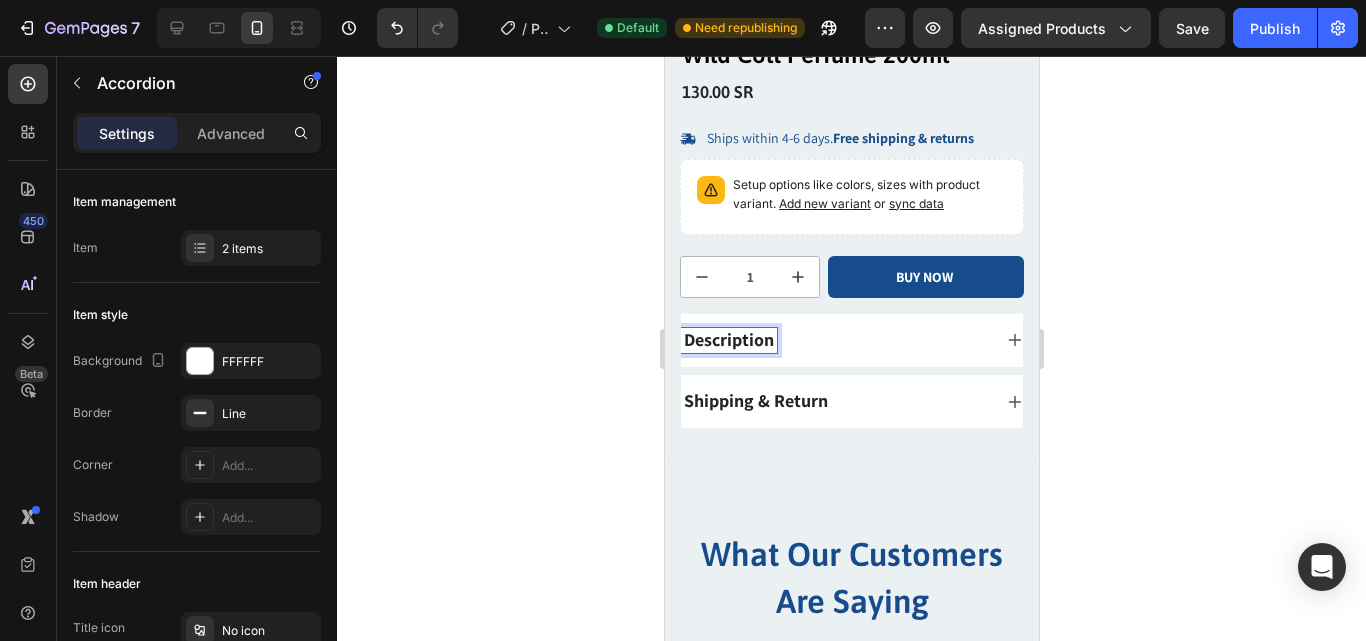 click on "What Our Customers Are Saying Heading Our  Happy Customers  How loves it and become lifetime Customer Text block
Icon
Icon
Icon
Icon
Icon Row My New Signature Scent! Text block "Wild Colt Perfume is an absolute game-changer! The scent is bold, masculine, and long-lasting. Every time I wear it, I get compliments. It’s now my signature fragrance highly recommend!" Text block — [FIRST] [LAST], [CITY] Text block Row
Icon
Icon
Icon
Icon
Icon Row عطر لا يُضاهى Text block " عطر وايلد كولت رائع جداً! الرائحة قوية وتدوم طويلاً. كل ما أستعمله، أتلقى إطراءات من الجميع. أصبح عطري المفضل بلا منافس! Text block — [FIRST] [LAST], [CITY] Text block Row
Icon
Icon
Icon
Icon
Icon" at bounding box center [851, 816] 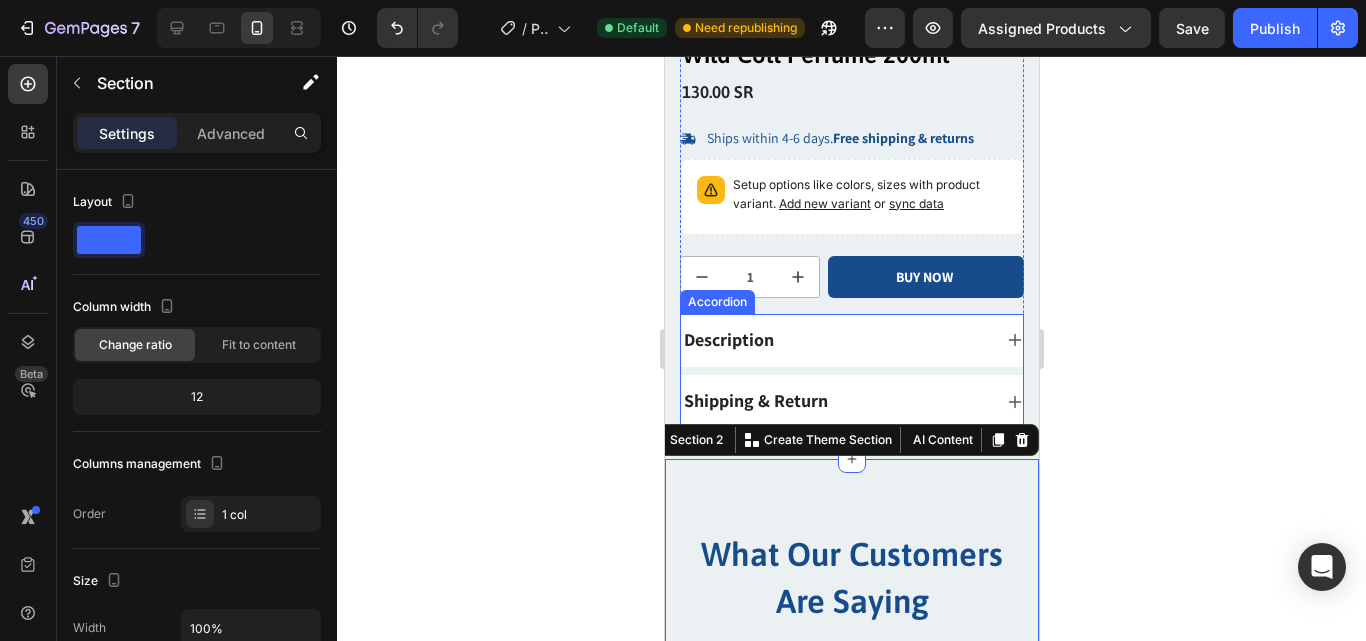 click on "Shipping & Return" at bounding box center [755, 400] 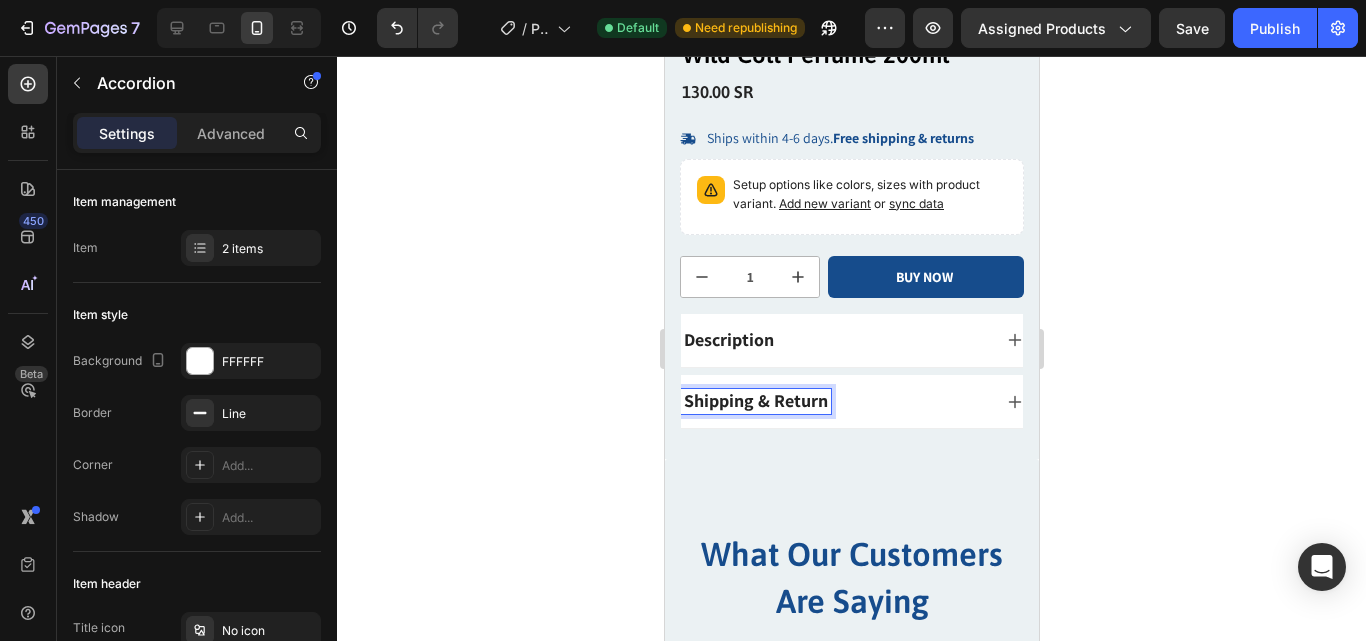 click on "Description" at bounding box center [728, 339] 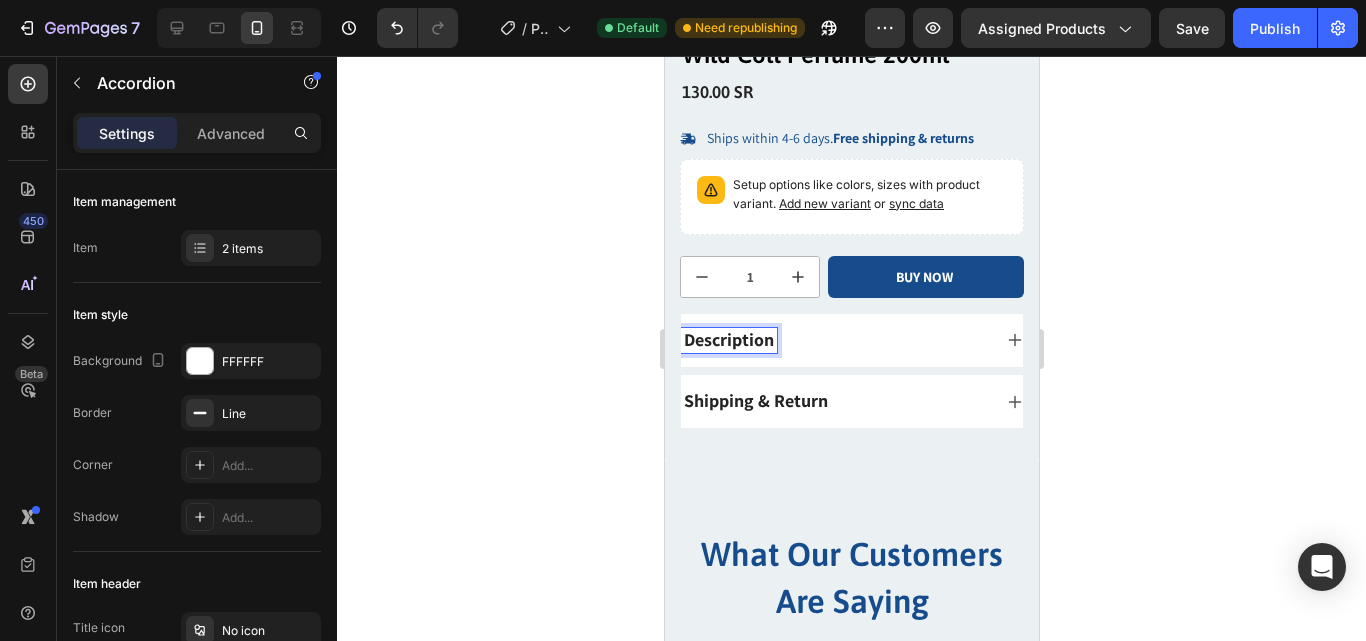 click on "Shipping & Return" at bounding box center [755, 400] 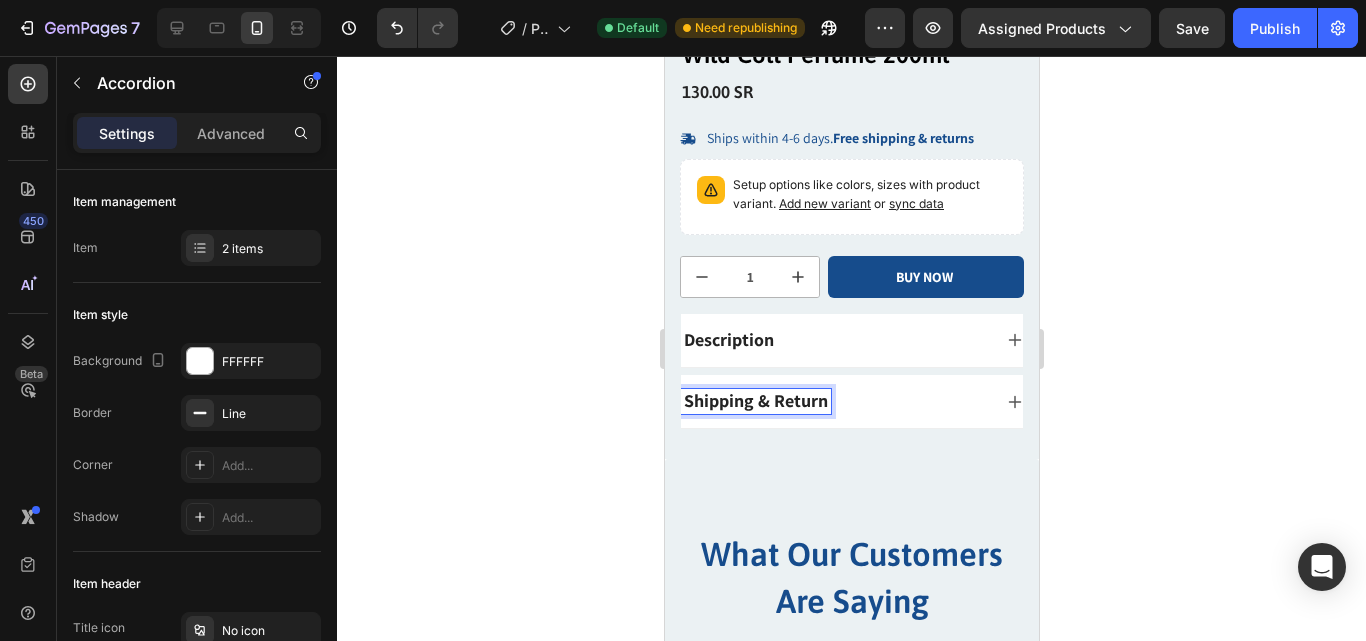click 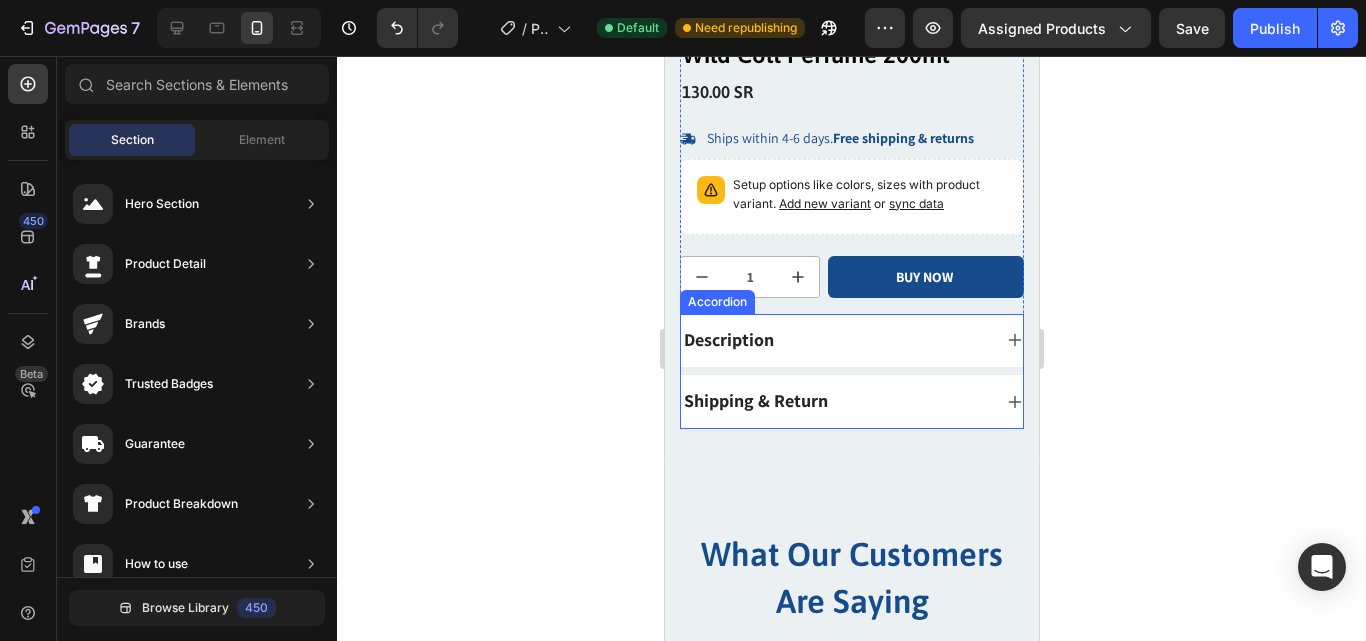 click on "Description" at bounding box center [851, 340] 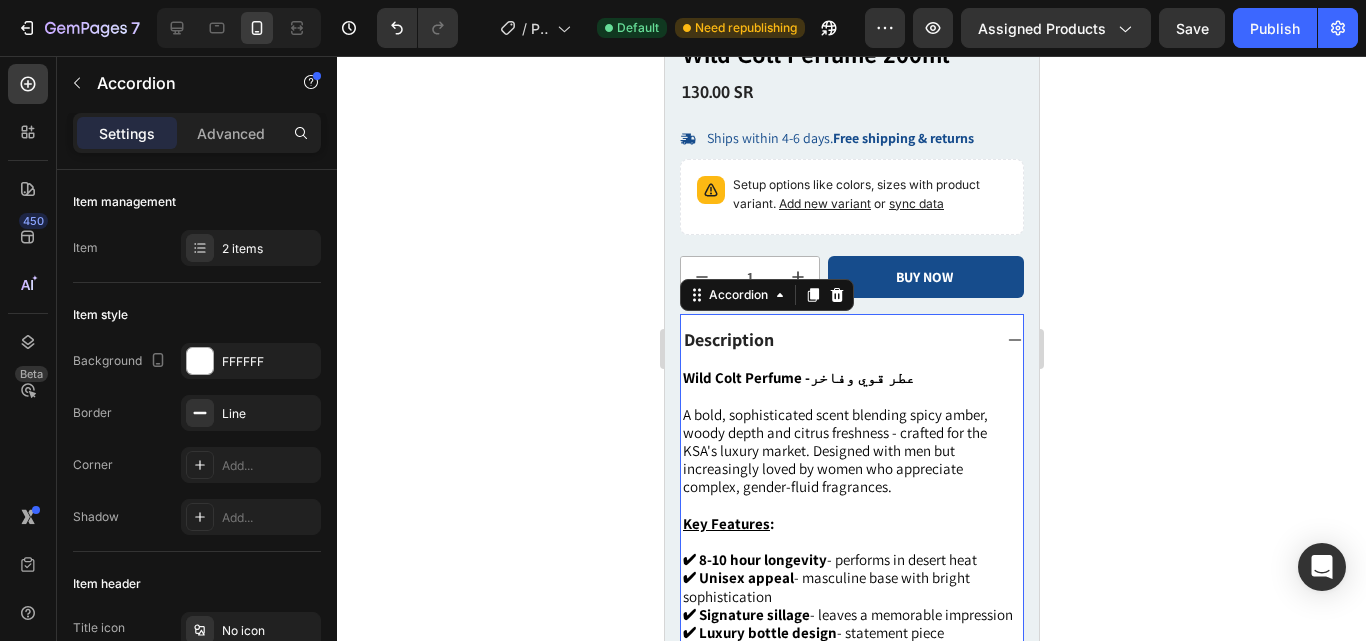 click 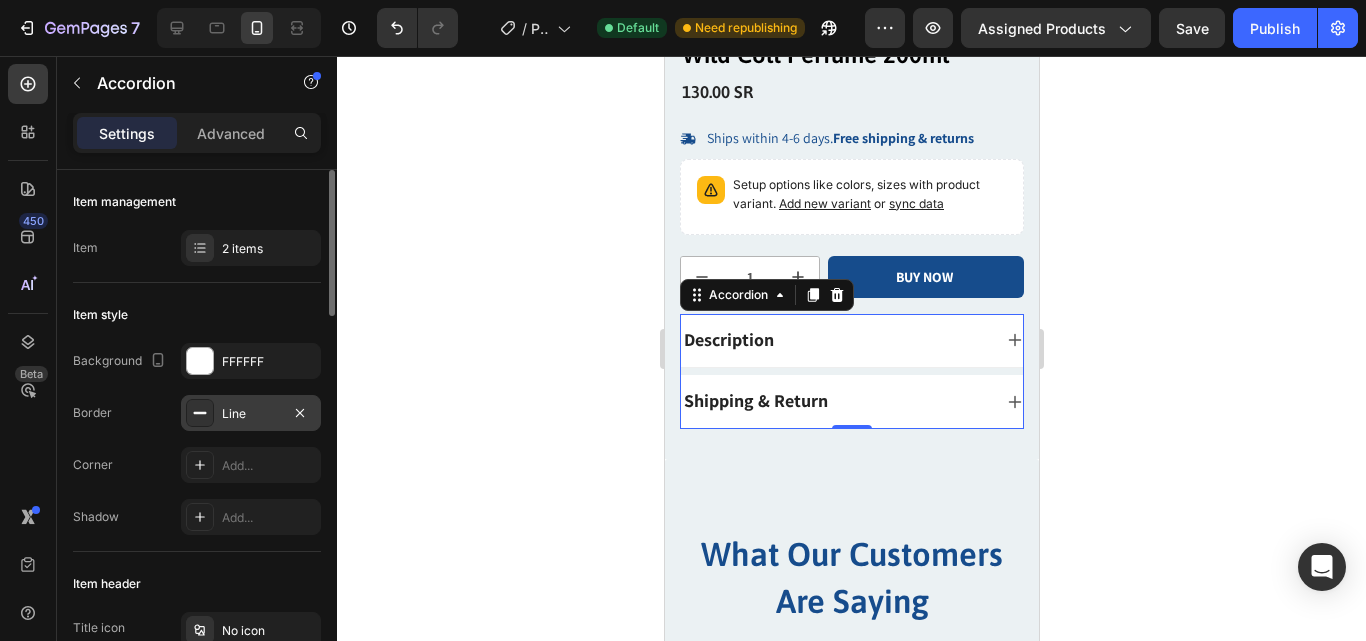 click 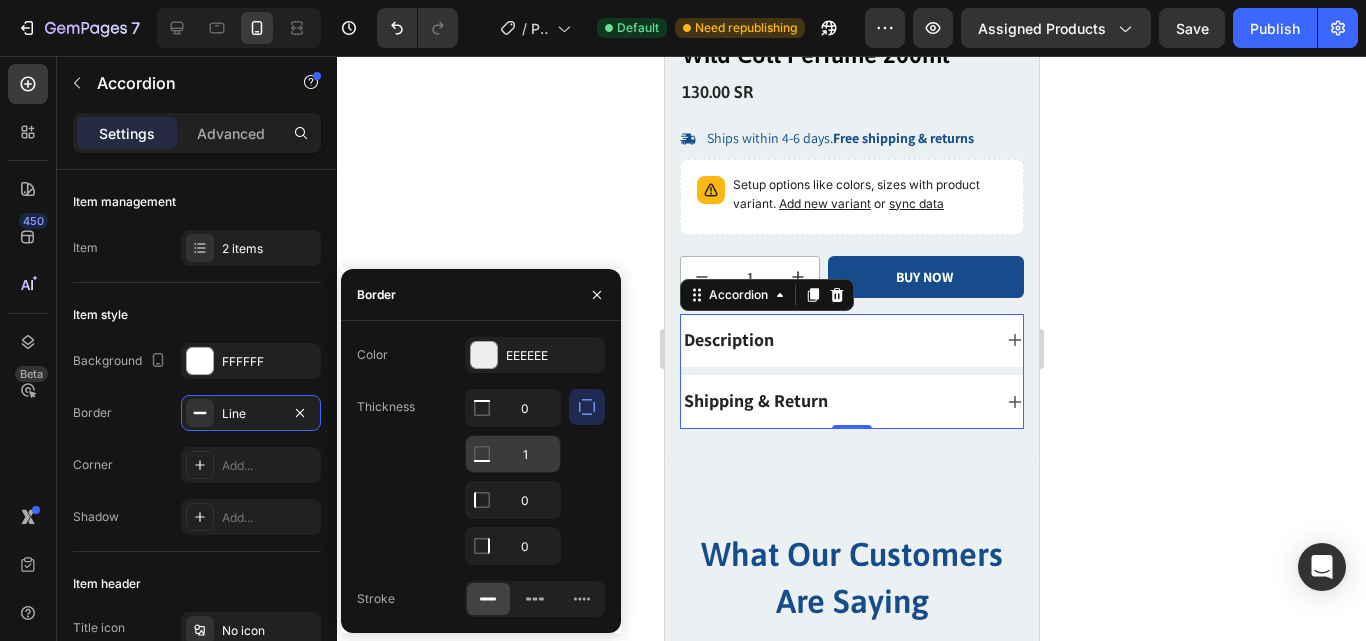 click 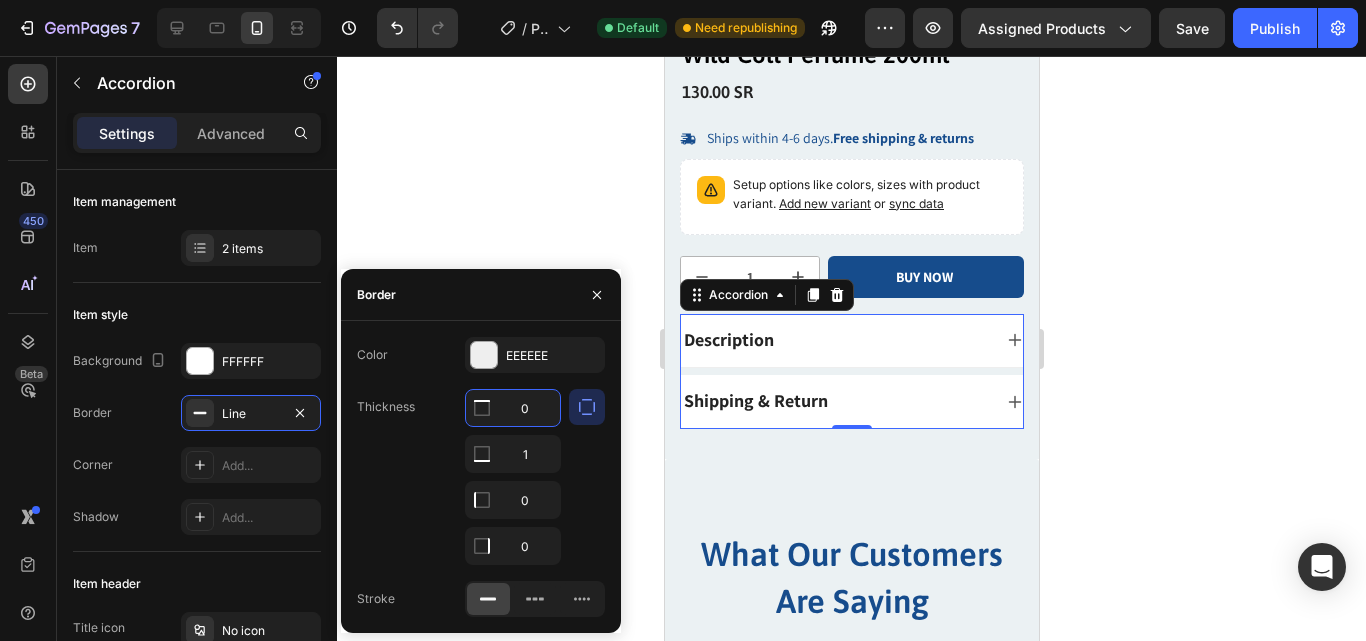 click on "0" at bounding box center [513, 408] 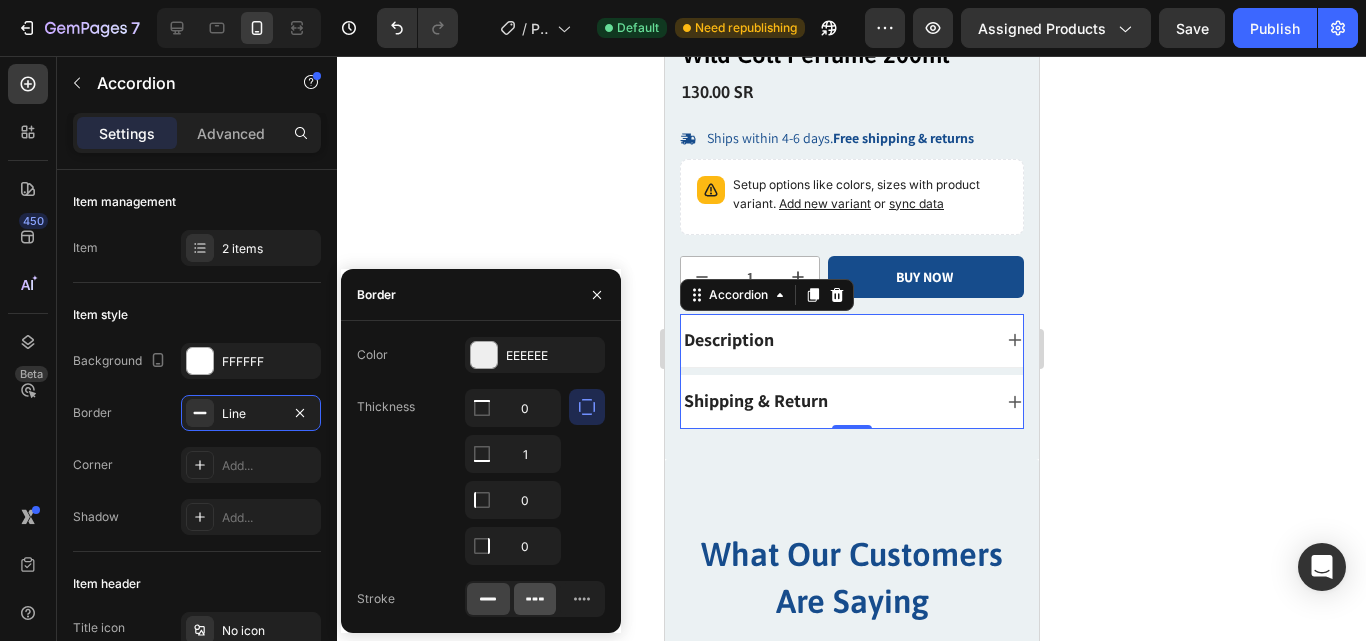 click 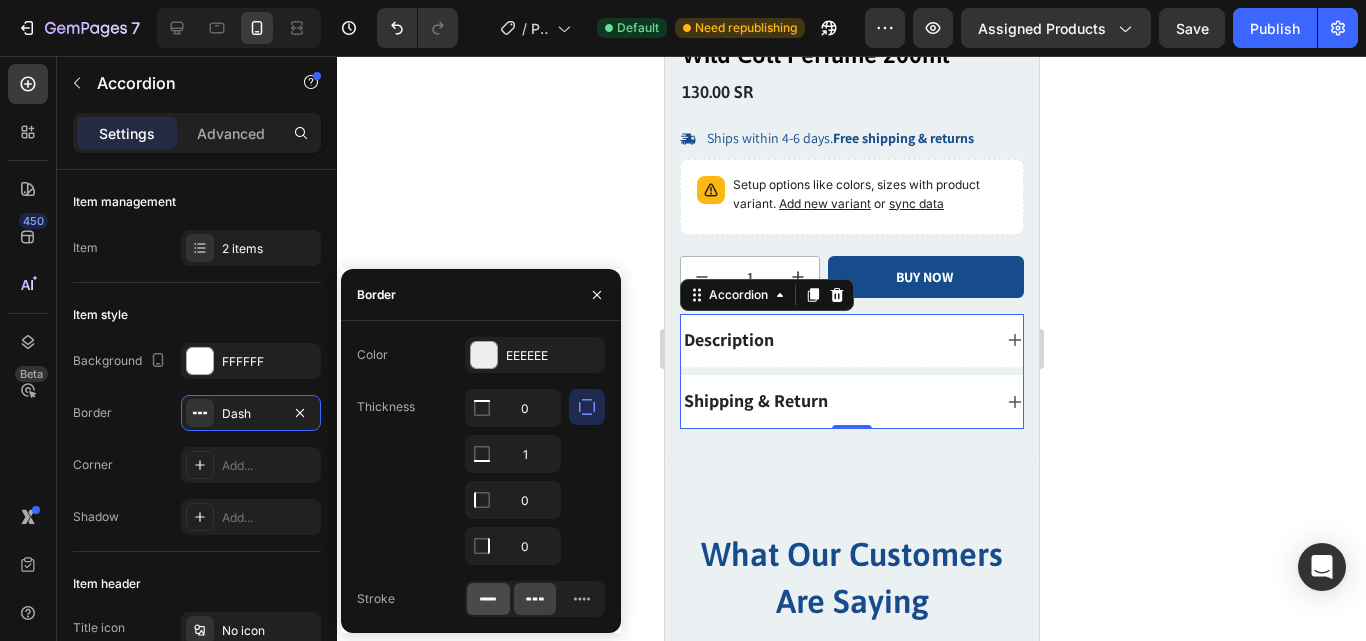click 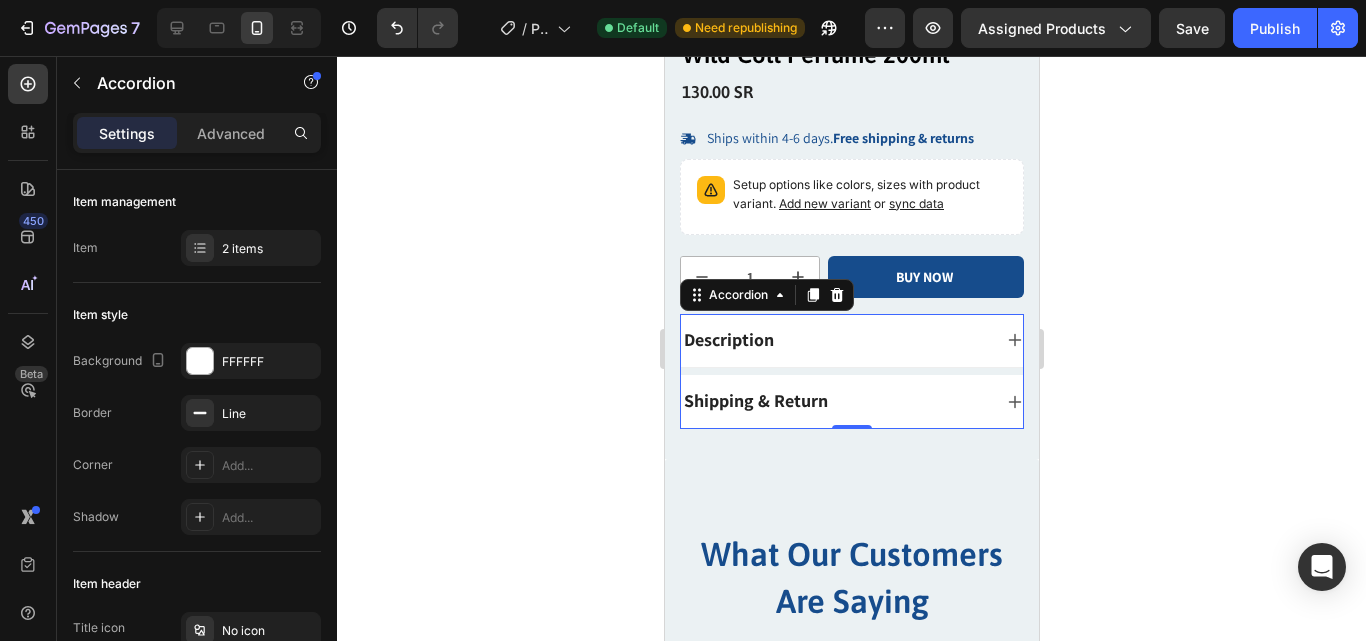 click 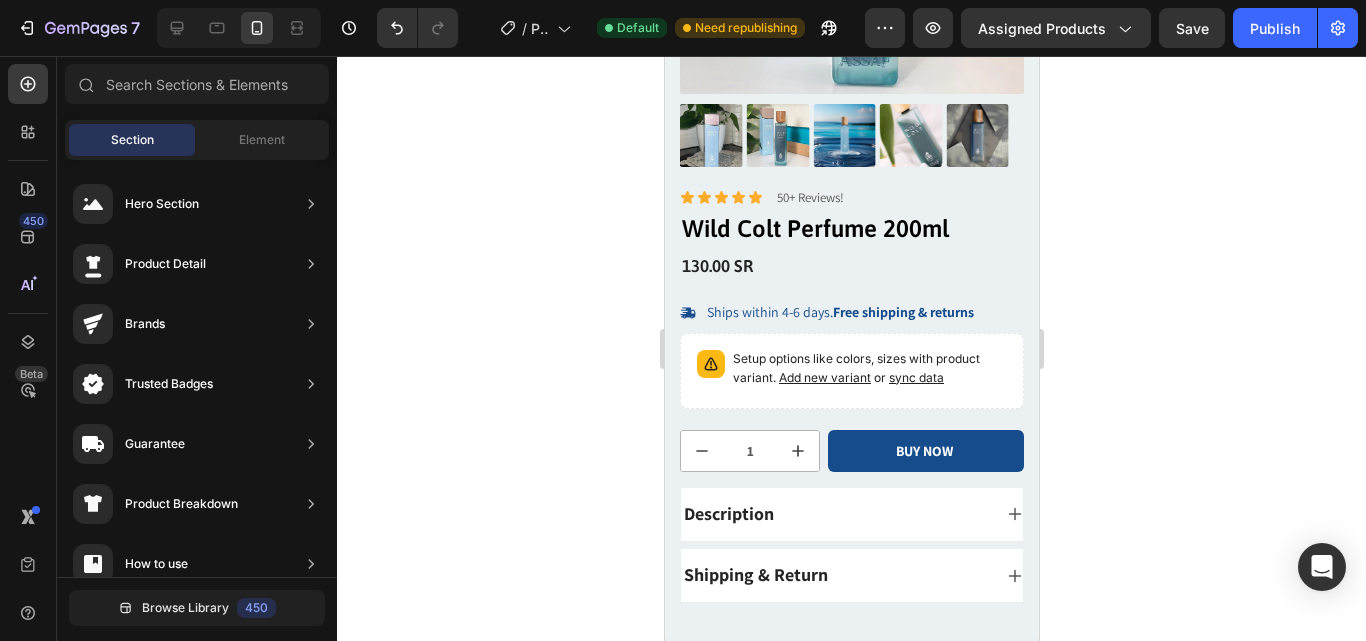scroll, scrollTop: 180, scrollLeft: 0, axis: vertical 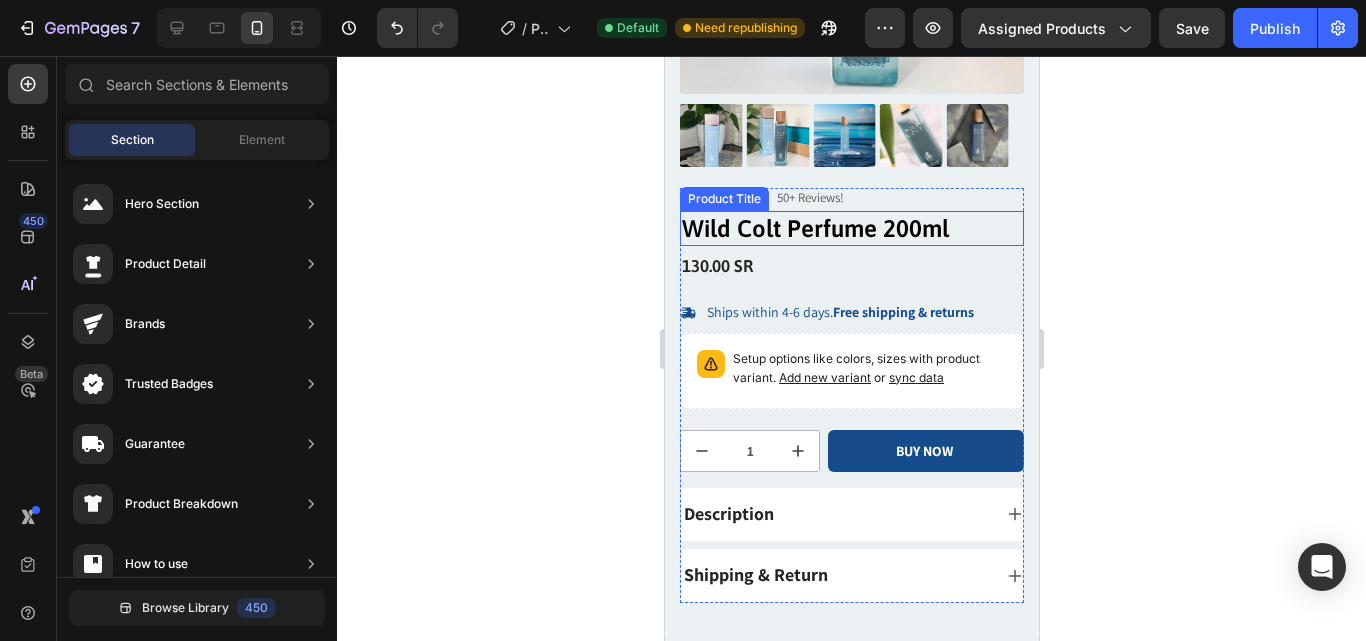 click on "Wild Colt Perfume 200ml" at bounding box center [851, 228] 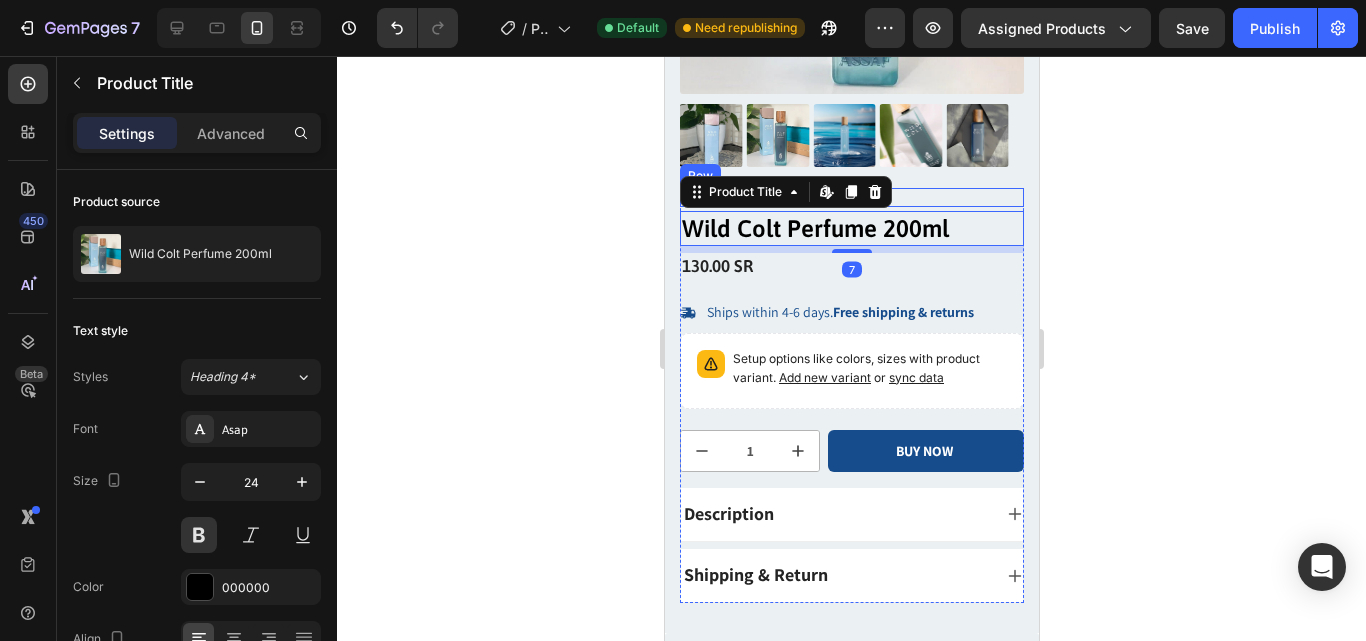 click on "Icon Icon Icon Icon Icon Icon List 50+ Reviews! Text Block Row" at bounding box center (851, 198) 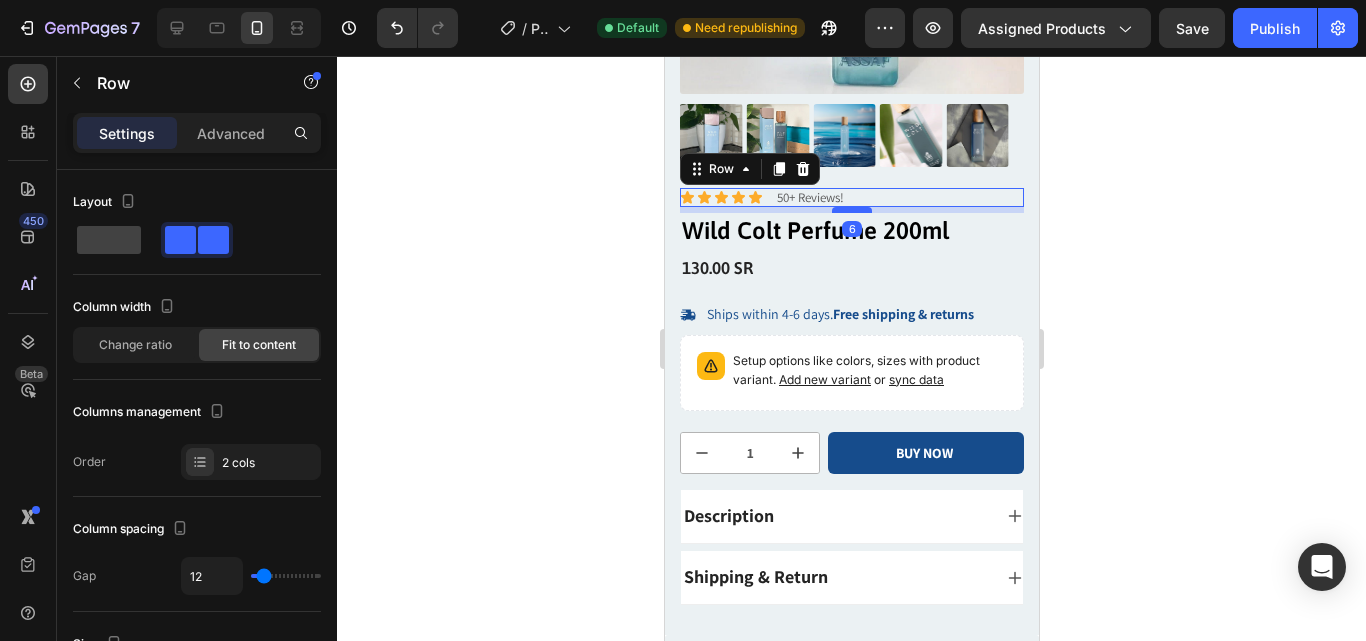 click at bounding box center (851, 210) 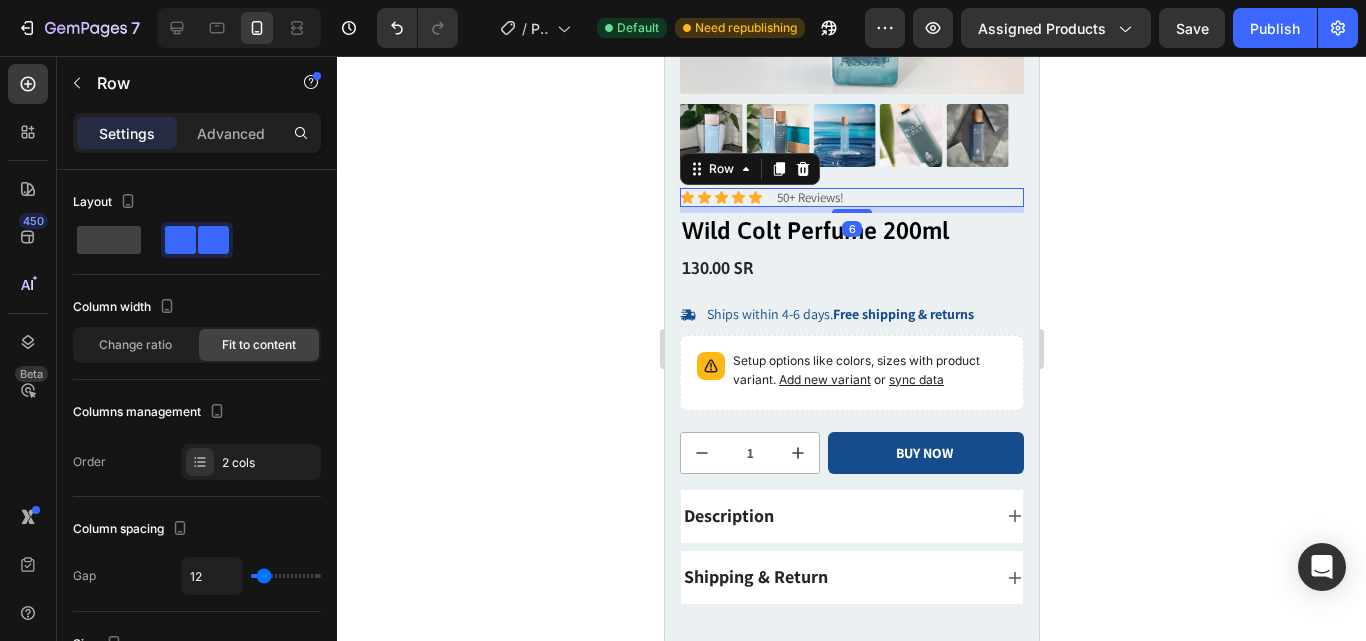 click 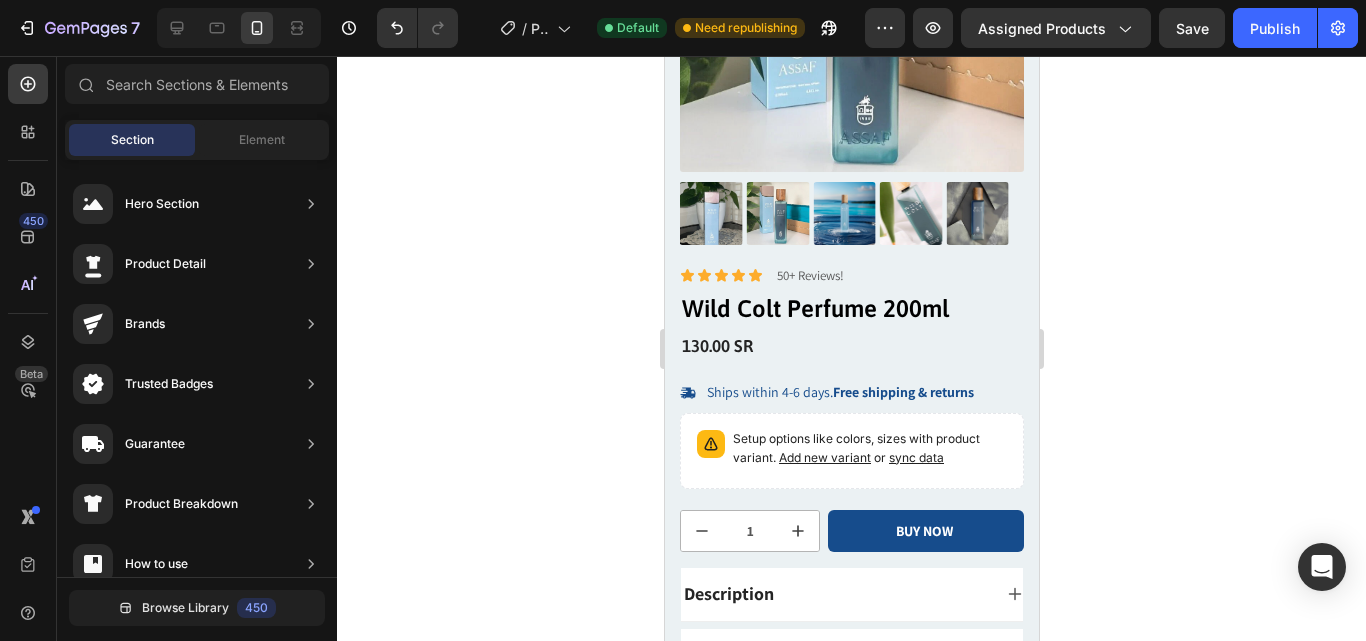 scroll, scrollTop: 600, scrollLeft: 0, axis: vertical 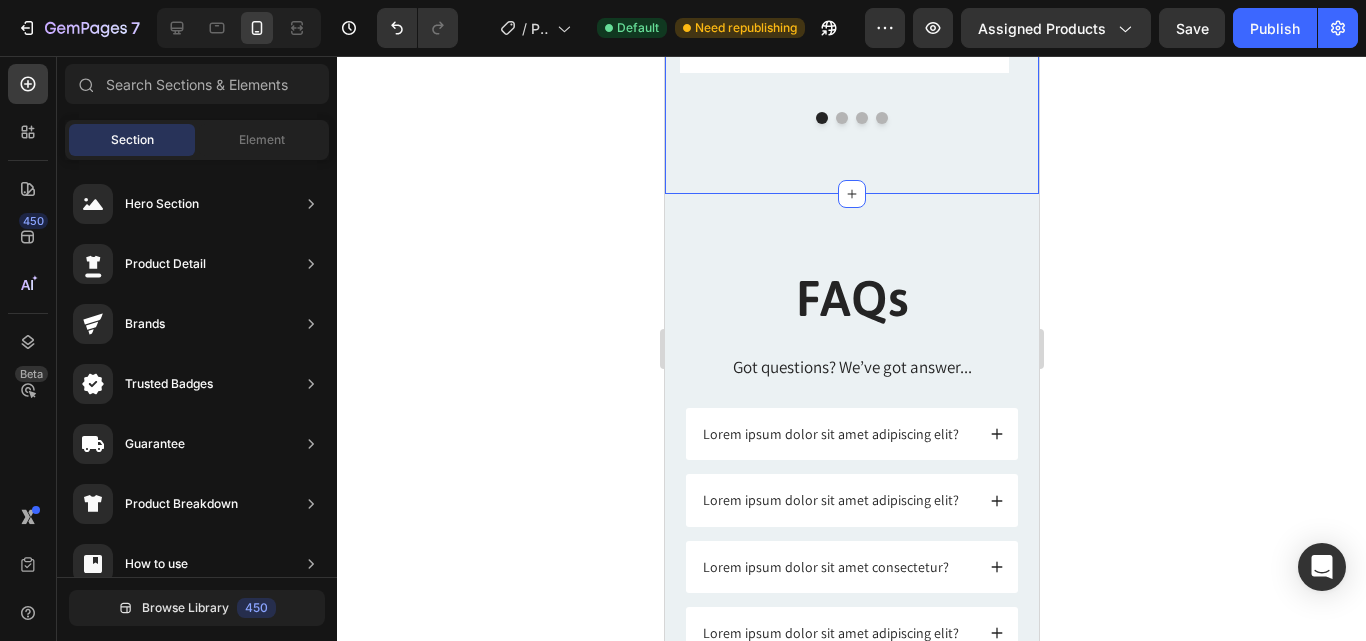 click on "What Our Customers Are Saying Heading Our  Happy Customers  How loves it and become lifetime Customer Text block
Icon
Icon
Icon
Icon
Icon Row My New Signature Scent! Text block "Wild Colt Perfume is an absolute game-changer! The scent is bold, masculine, and long-lasting. Every time I wear it, I get compliments. It’s now my signature fragrance highly recommend!" Text block — [FIRST] [LAST], [CITY] Text block Row
Icon
Icon
Icon
Icon
Icon Row عطر لا يُضاهى Text block " عطر وايلد كولت رائع جداً! الرائحة قوية وتدوم طويلاً. كل ما أستعمله، أتلقى إطراءات من الجميع. أصبح عطري المفضل بلا منافس! Text block — [FIRST] [LAST], [CITY] Text block Row
Icon
Icon
Icon
Icon
Icon" at bounding box center (851, -164) 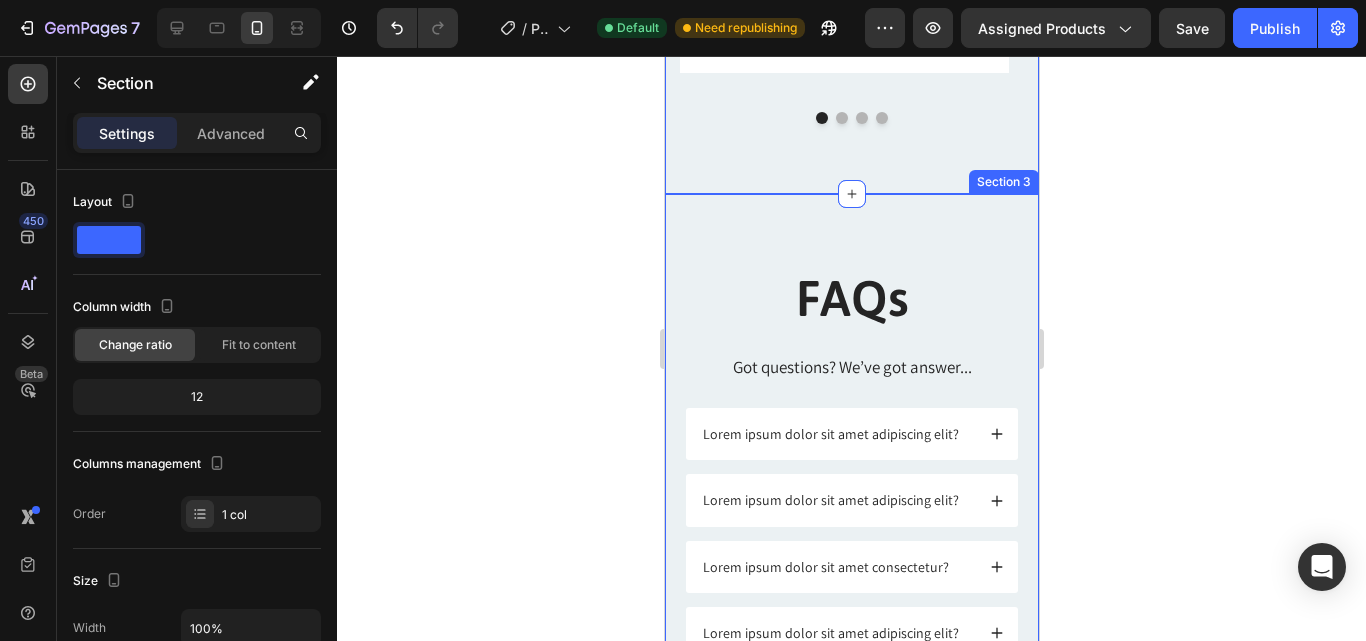 click on "FAQs Heading Got questions? We’ve got answer... Text Block
Lorem ipsum dolor sit amet adipiscing elit?
Lorem ipsum dolor sit amet adipiscing elit?
Lorem ipsum dolor sit amet consectetur?
Lorem ipsum dolor sit amet adipiscing elit?
Lorem ipsum dolor sit amet consectetur?
Lorem ipsum dolor sit amet consectetur adipiscing elit?
Lorem ipsum dolor sit amet consectetur?
Lorem ipsum dolor sit amet consectetur adipiscing elit?
Lorem ipsum dolor sit amet consectetur adipiscing?
Lorem ipsum dolor sit amet consectetur adipiscing elit?
Lorem ipsum dolor sit amet consectetur adipiscing?
Lorem ipsum dolor sit amet consectetur adipiscing elit?
Lorem ipsum dolor sit amet consectetur adipiscing? Accordion Row Section 3" at bounding box center (851, 823) 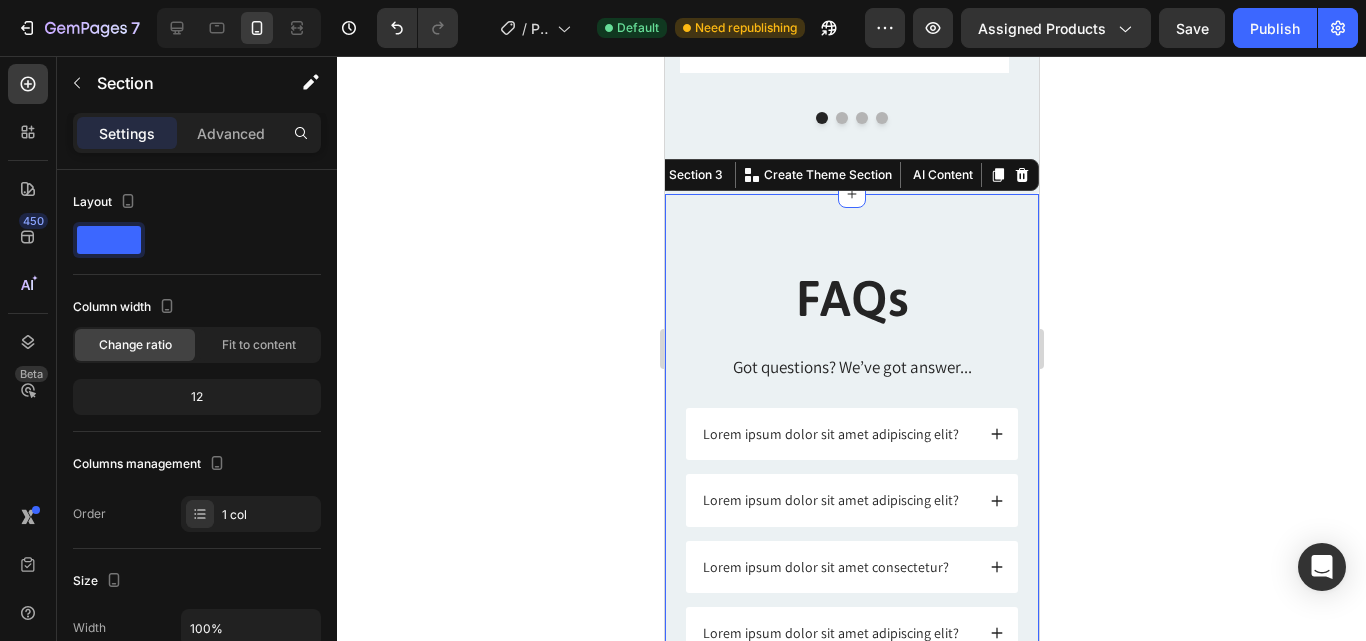 scroll, scrollTop: 439, scrollLeft: 0, axis: vertical 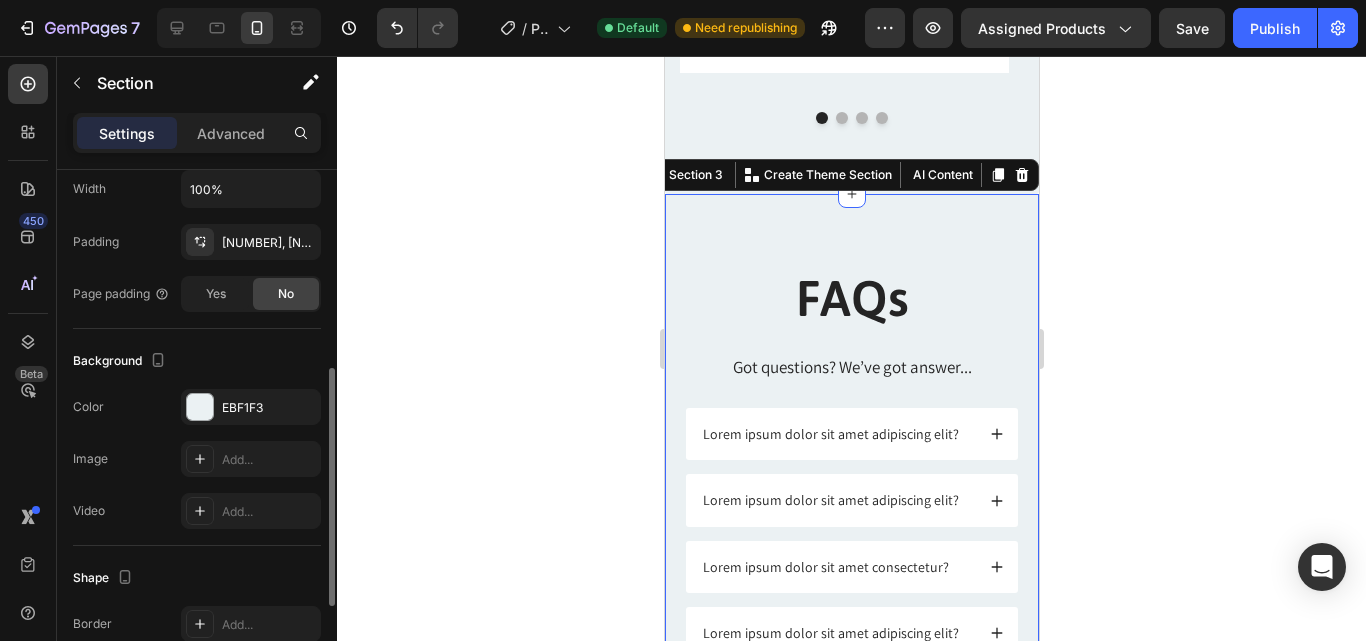 click on "FAQs Heading Got questions? We’ve got answer... Text Block
Lorem ipsum dolor sit amet adipiscing elit?
Lorem ipsum dolor sit amet adipiscing elit?
Lorem ipsum dolor sit amet consectetur?
Lorem ipsum dolor sit amet adipiscing elit?
Lorem ipsum dolor sit amet consectetur?
Lorem ipsum dolor sit amet consectetur adipiscing elit?
Lorem ipsum dolor sit amet consectetur?
Lorem ipsum dolor sit amet consectetur adipiscing elit?
Lorem ipsum dolor sit amet consectetur adipiscing?
Lorem ipsum dolor sit amet consectetur adipiscing elit?
Lorem ipsum dolor sit amet consectetur adipiscing?
Lorem ipsum dolor sit amet consectetur adipiscing elit?
Lorem ipsum dolor sit amet consectetur adipiscing? Accordion Row Section 3   You can create reusable sections Create Theme Section AI Content Write with GemAI Tone and Voice" at bounding box center (851, 823) 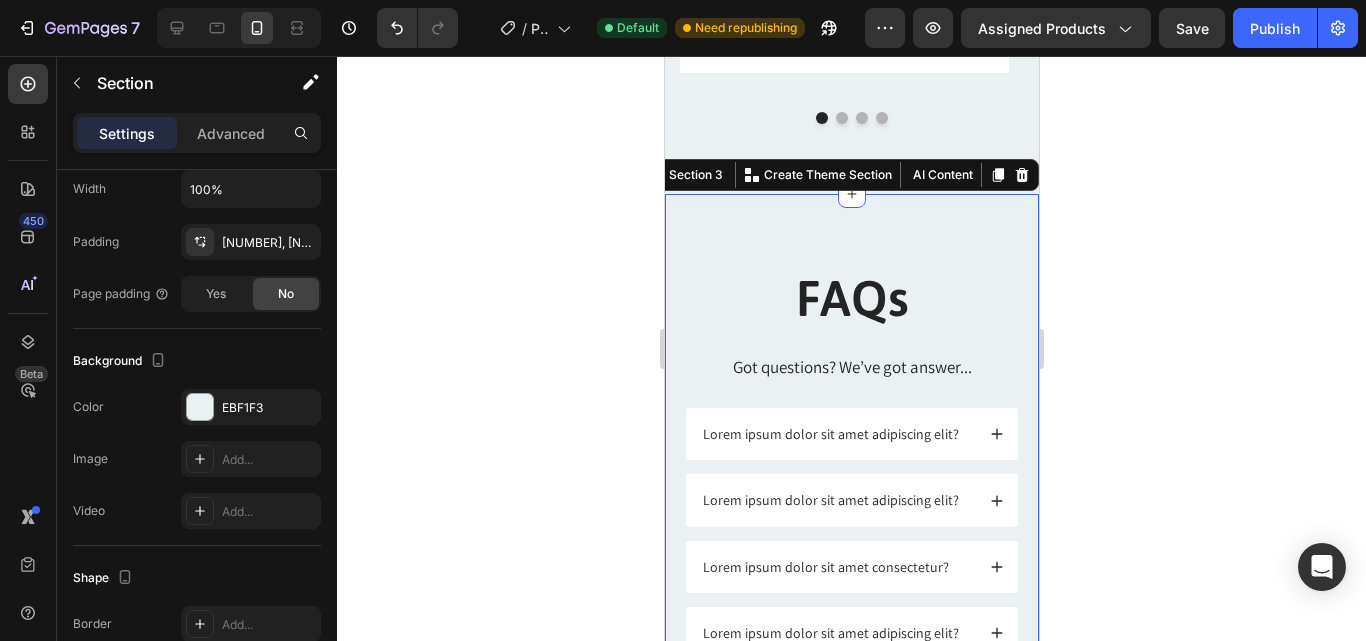 click on "FAQs Heading Got questions? We’ve got answer... Text Block
Lorem ipsum dolor sit amet adipiscing elit?
Lorem ipsum dolor sit amet adipiscing elit?
Lorem ipsum dolor sit amet consectetur?
Lorem ipsum dolor sit amet adipiscing elit?
Lorem ipsum dolor sit amet consectetur?
Lorem ipsum dolor sit amet consectetur adipiscing elit?
Lorem ipsum dolor sit amet consectetur?
Lorem ipsum dolor sit amet consectetur adipiscing elit?
Lorem ipsum dolor sit amet consectetur adipiscing?
Lorem ipsum dolor sit amet consectetur adipiscing elit?
Lorem ipsum dolor sit amet consectetur adipiscing?
Lorem ipsum dolor sit amet consectetur adipiscing elit?
Lorem ipsum dolor sit amet consectetur adipiscing? Accordion Row Section 3   You can create reusable sections Create Theme Section AI Content Write with GemAI Tone and Voice" at bounding box center [851, 823] 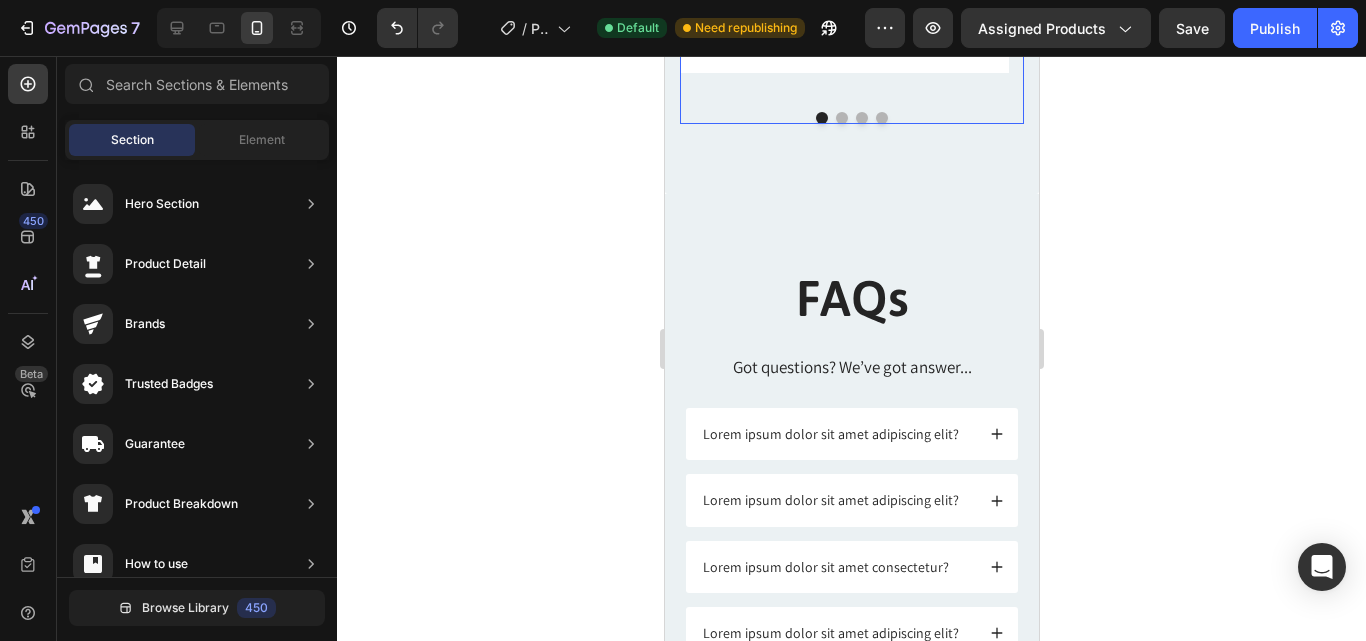 click at bounding box center (851, 118) 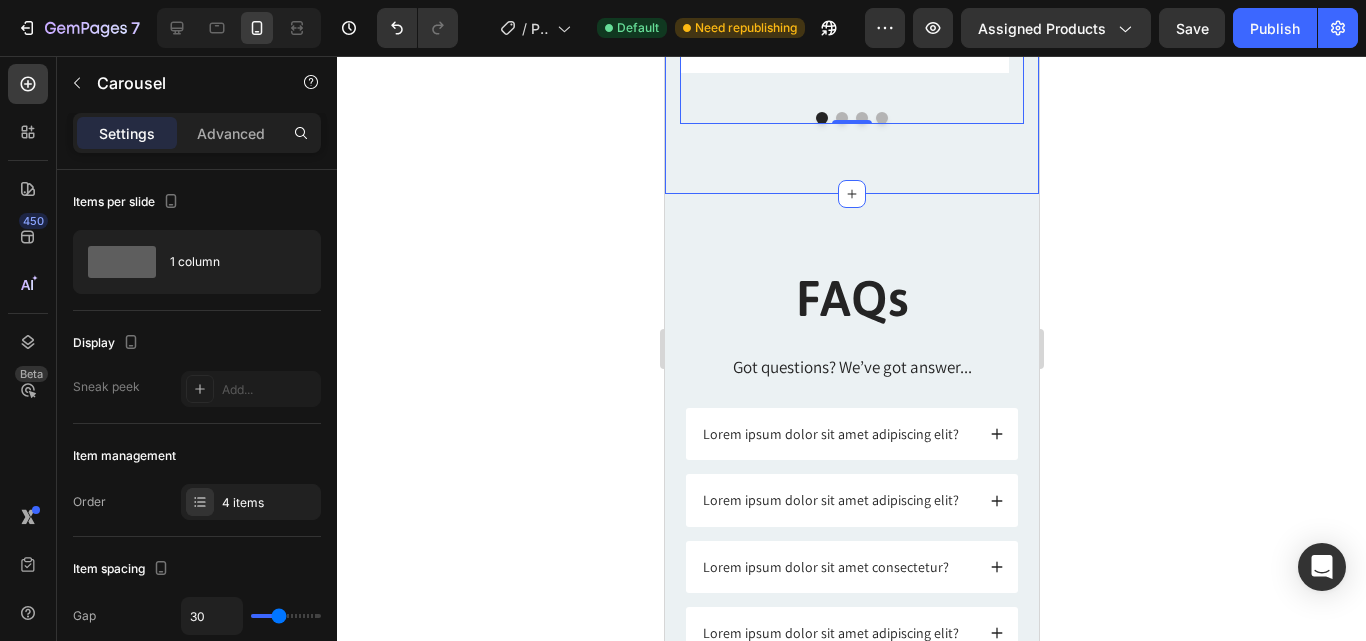 click on "What Our Customers Are Saying Heading Our  Happy Customers  How loves it and become lifetime Customer Text block
Icon
Icon
Icon
Icon
Icon Row My New Signature Scent! Text block "Wild Colt Perfume is an absolute game-changer! The scent is bold, masculine, and long-lasting. Every time I wear it, I get compliments. It’s now my signature fragrance highly recommend!" Text block — [FIRST] [LAST], [CITY] Text block Row
Icon
Icon
Icon
Icon
Icon Row عطر لا يُضاهى Text block " عطر وايلد كولت رائع جداً! الرائحة قوية وتدوم طويلاً. كل ما أستعمله، أتلقى إطراءات من الجميع. أصبح عطري المفضل بلا منافس! Text block — [FIRST] [LAST], [CITY] Text block Row
Icon
Icon
Icon
Icon
Icon" at bounding box center [851, -164] 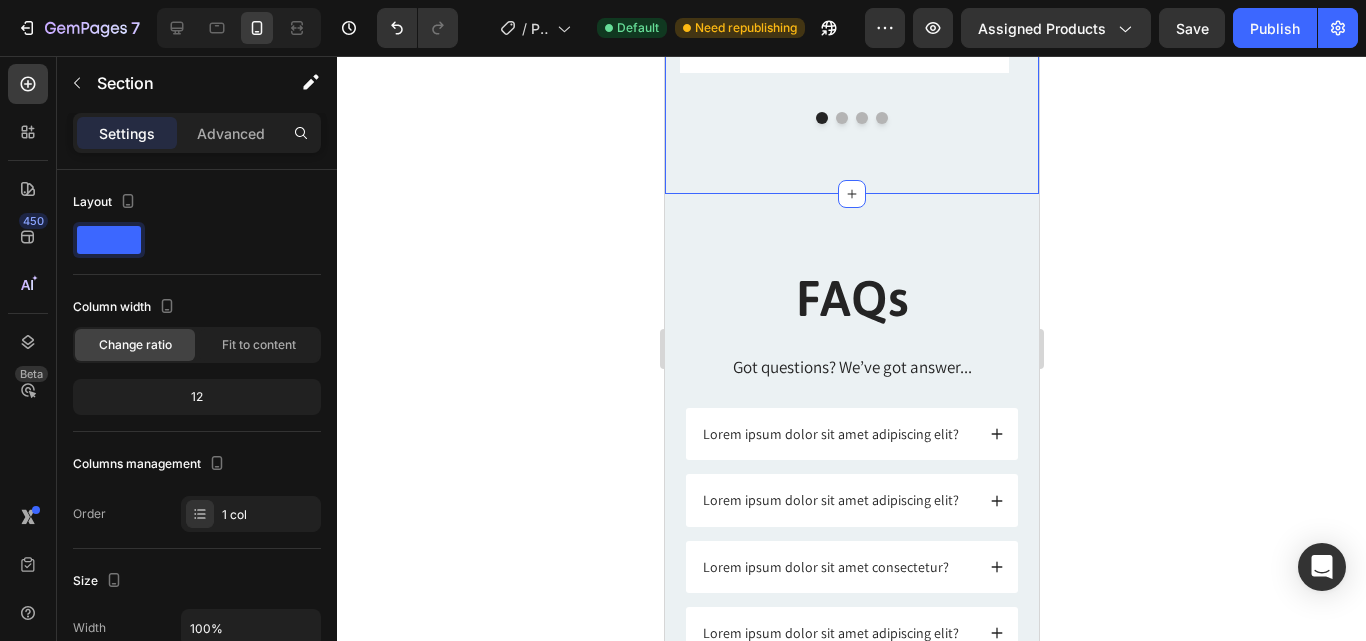 click 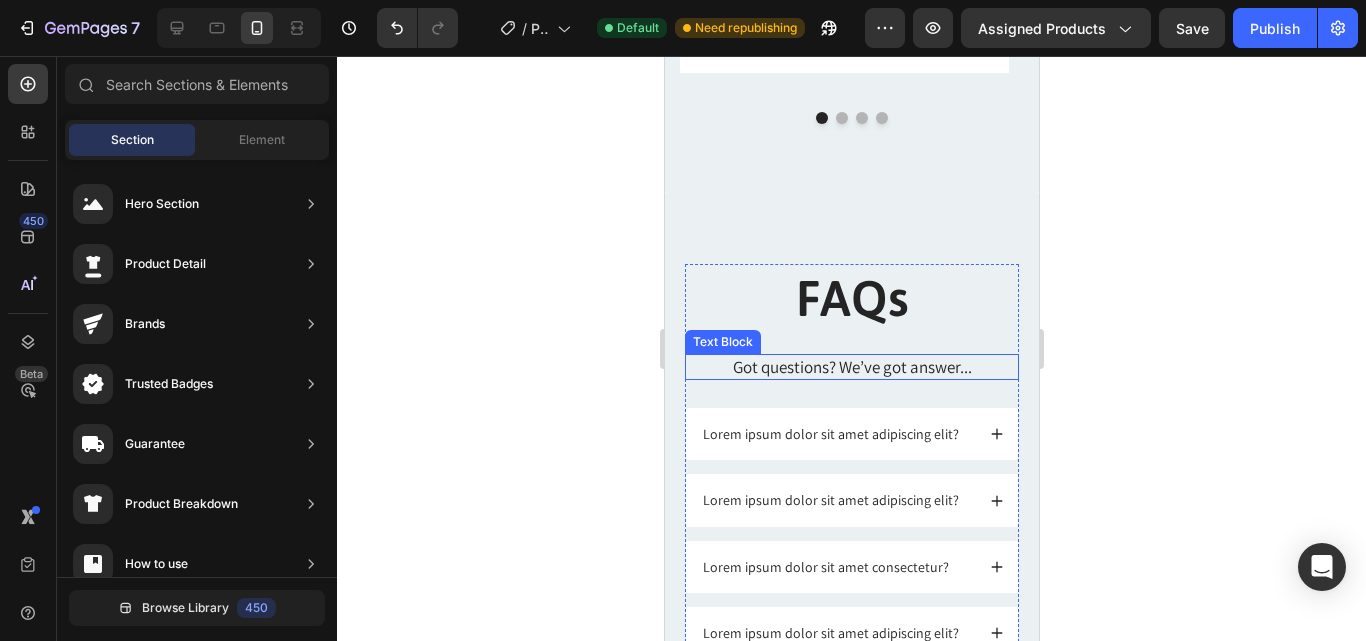 click on "Got questions? We’ve got answer..." at bounding box center [851, 367] 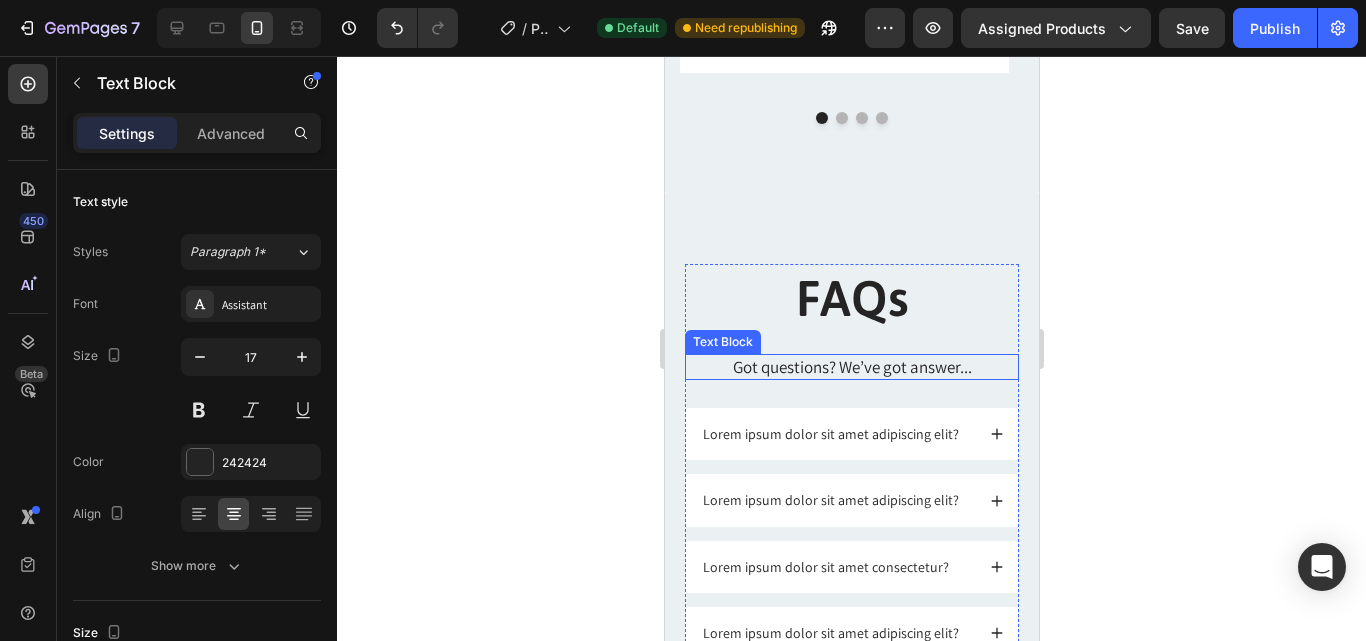 click on "FAQs" at bounding box center [851, 298] 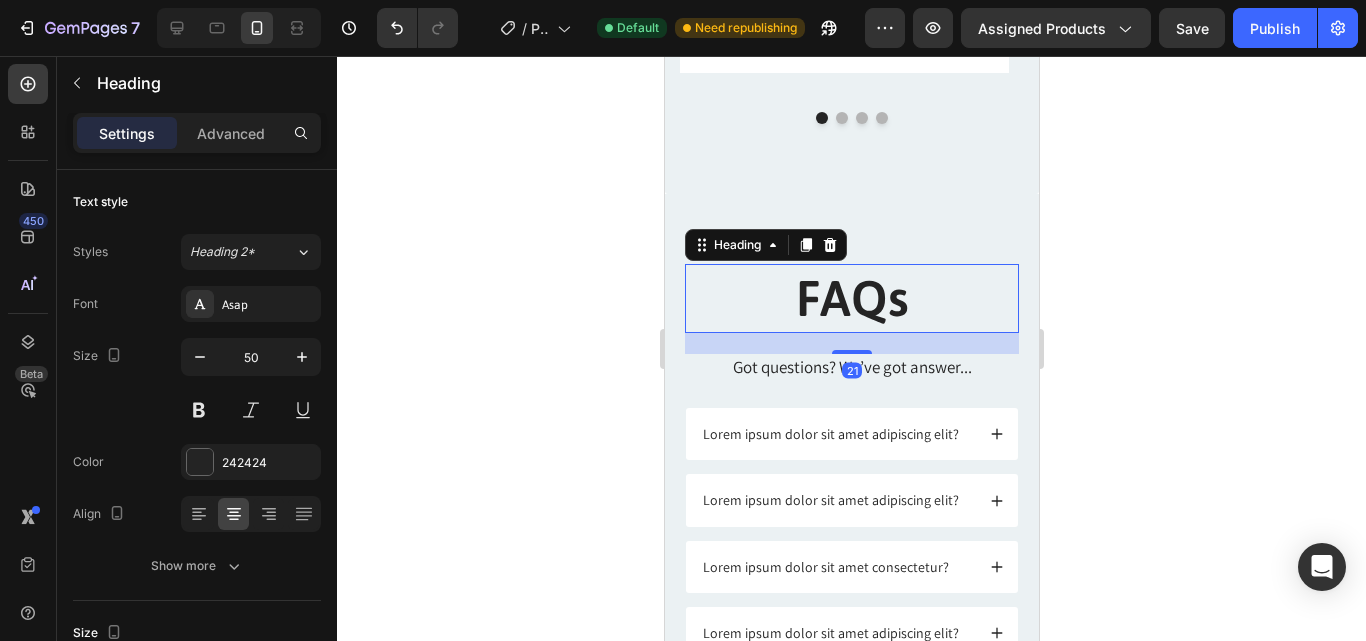 click on "FAQs" at bounding box center [851, 298] 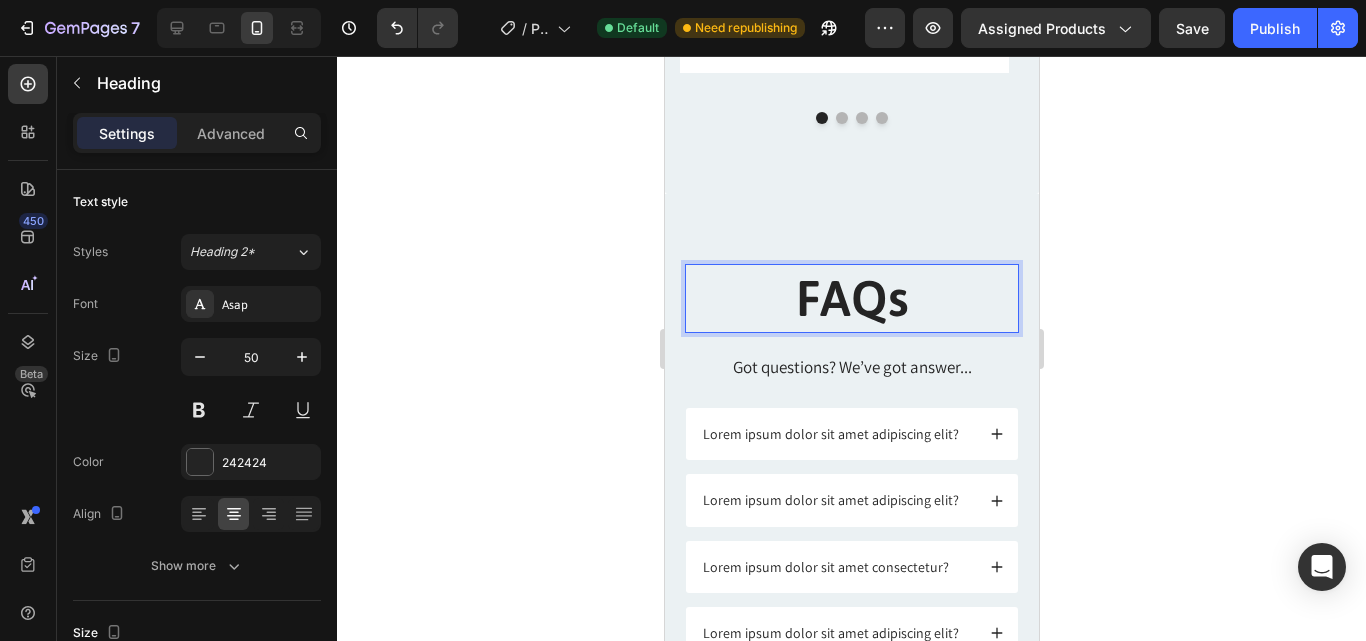 click on "FAQs" at bounding box center (851, 298) 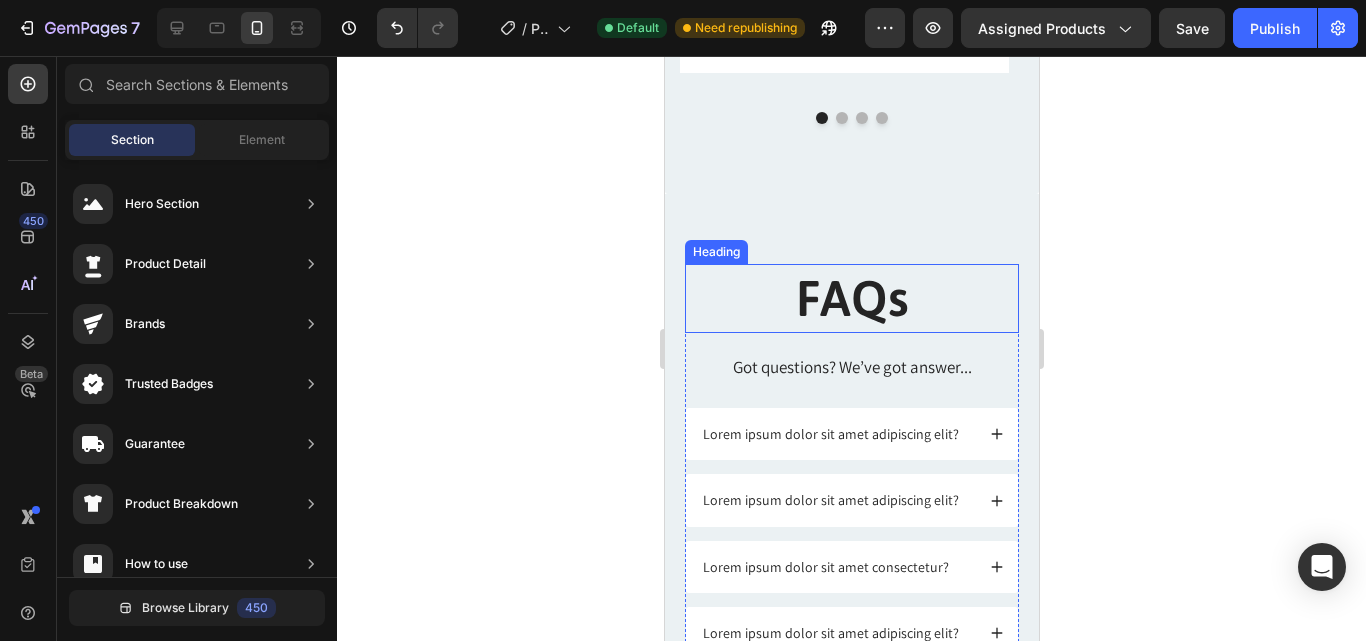 click on "FAQs" at bounding box center (851, 298) 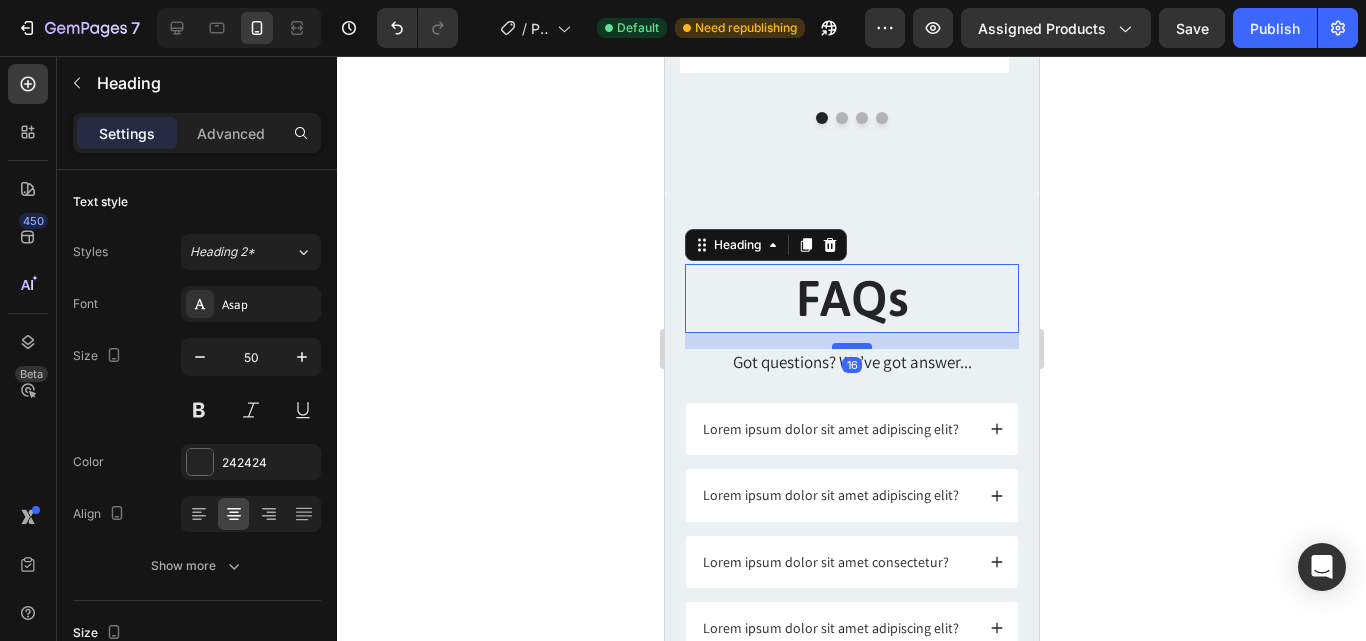 click at bounding box center [851, 346] 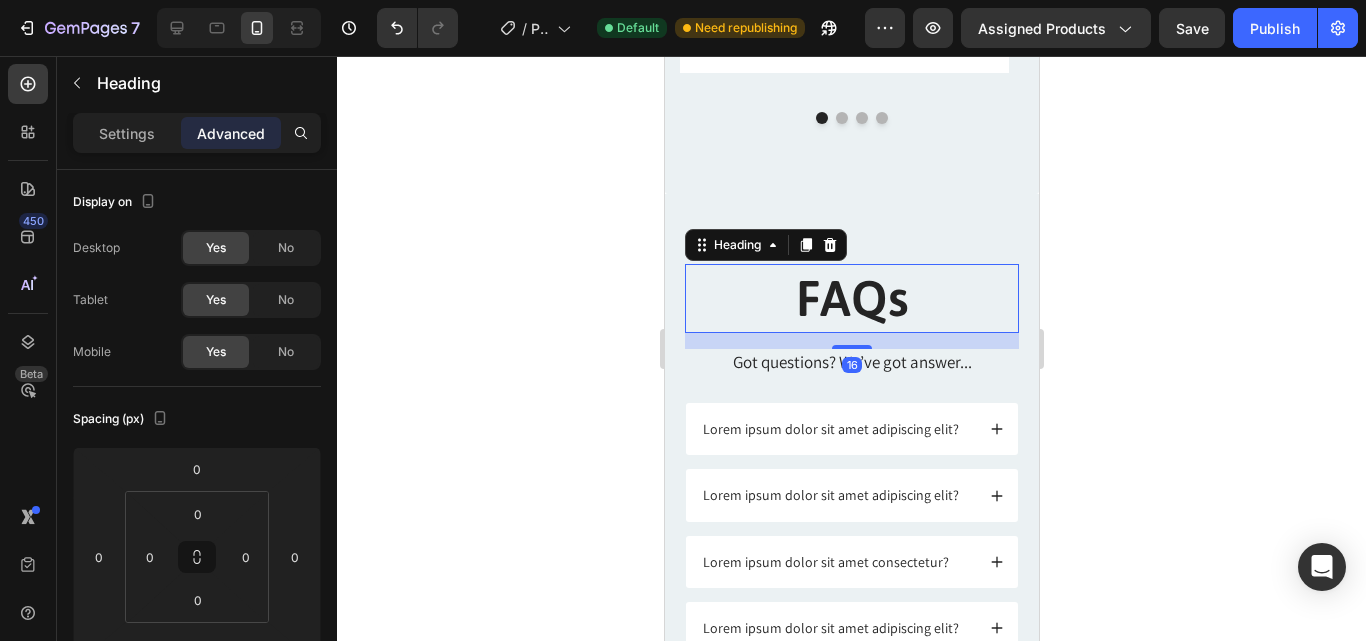 click 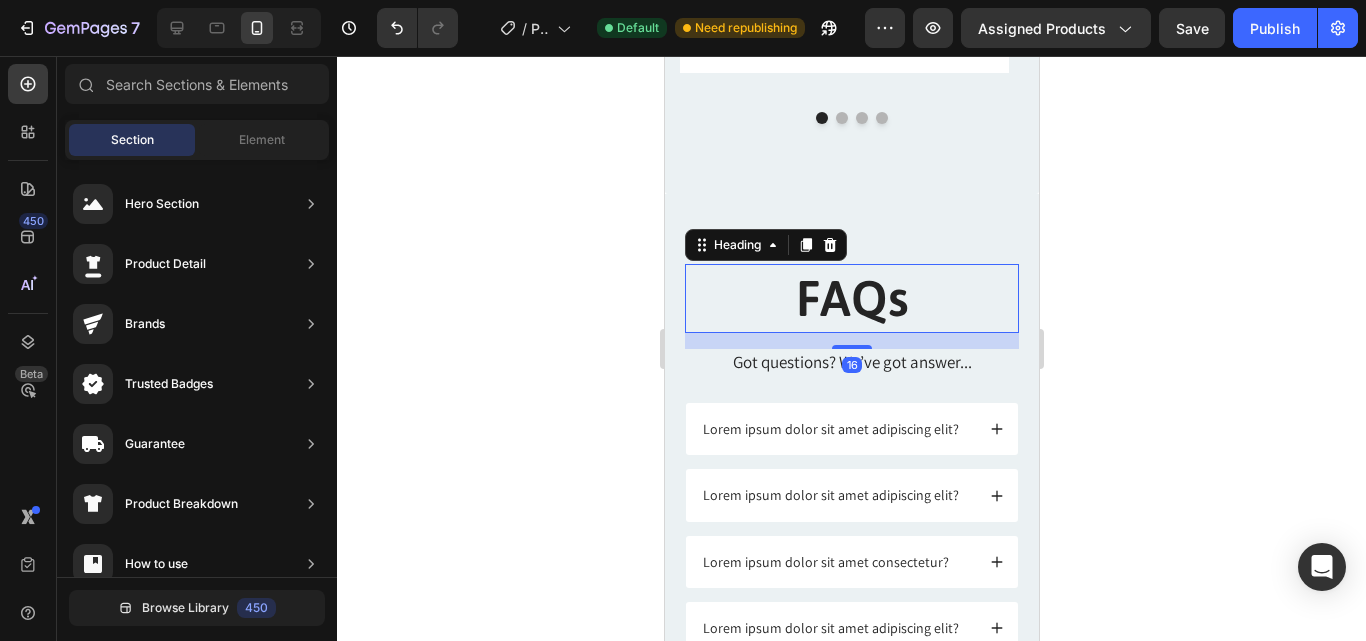 click 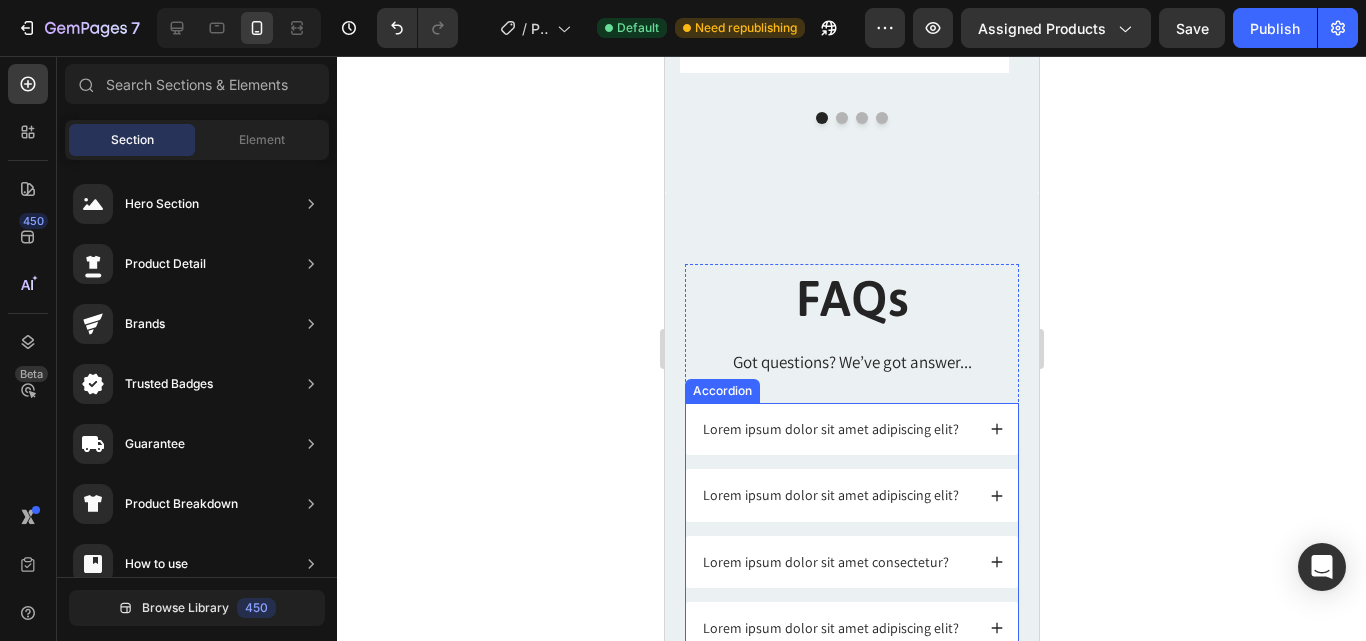 click on "Lorem ipsum dolor sit amet adipiscing elit?" at bounding box center (830, 429) 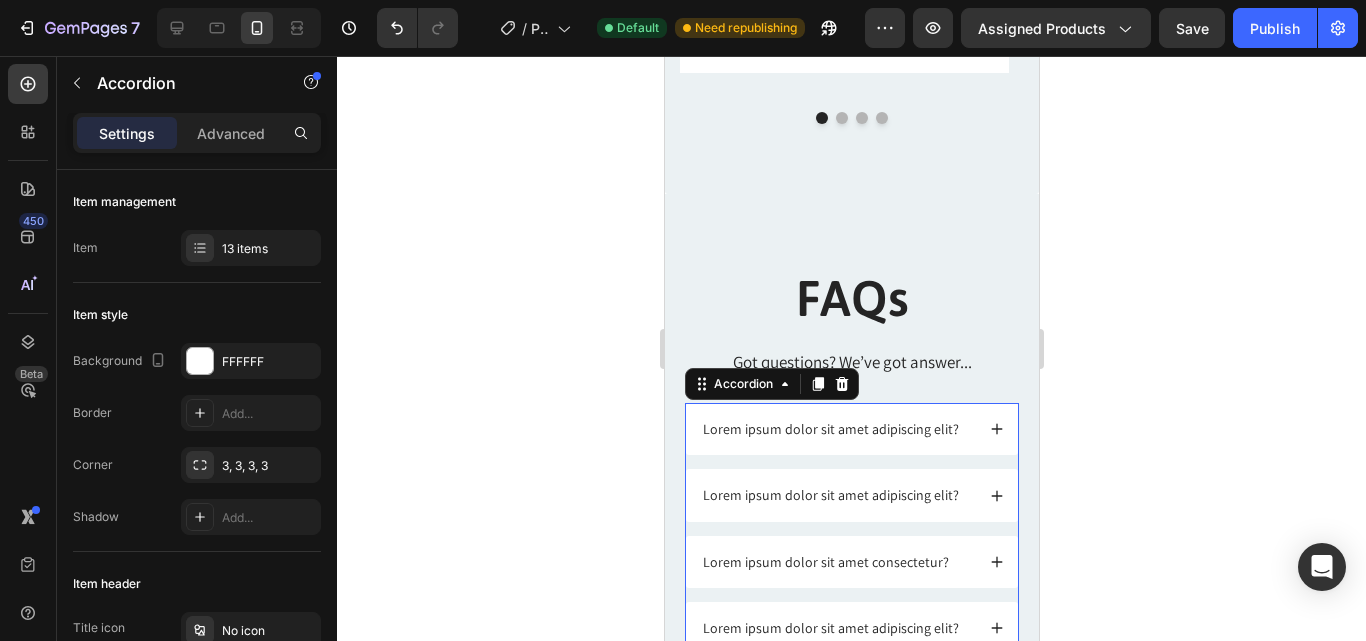 click on "Lorem ipsum dolor sit amet adipiscing elit?" at bounding box center [830, 429] 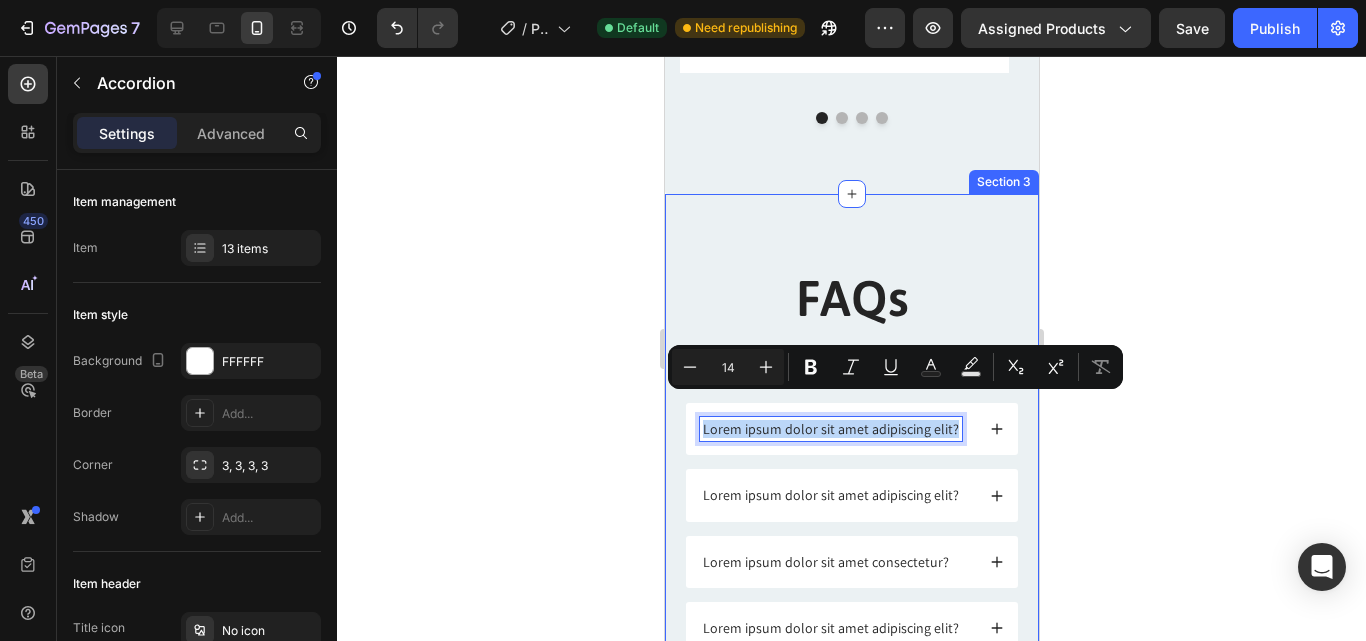 drag, startPoint x: 949, startPoint y: 406, endPoint x: 673, endPoint y: 429, distance: 276.95667 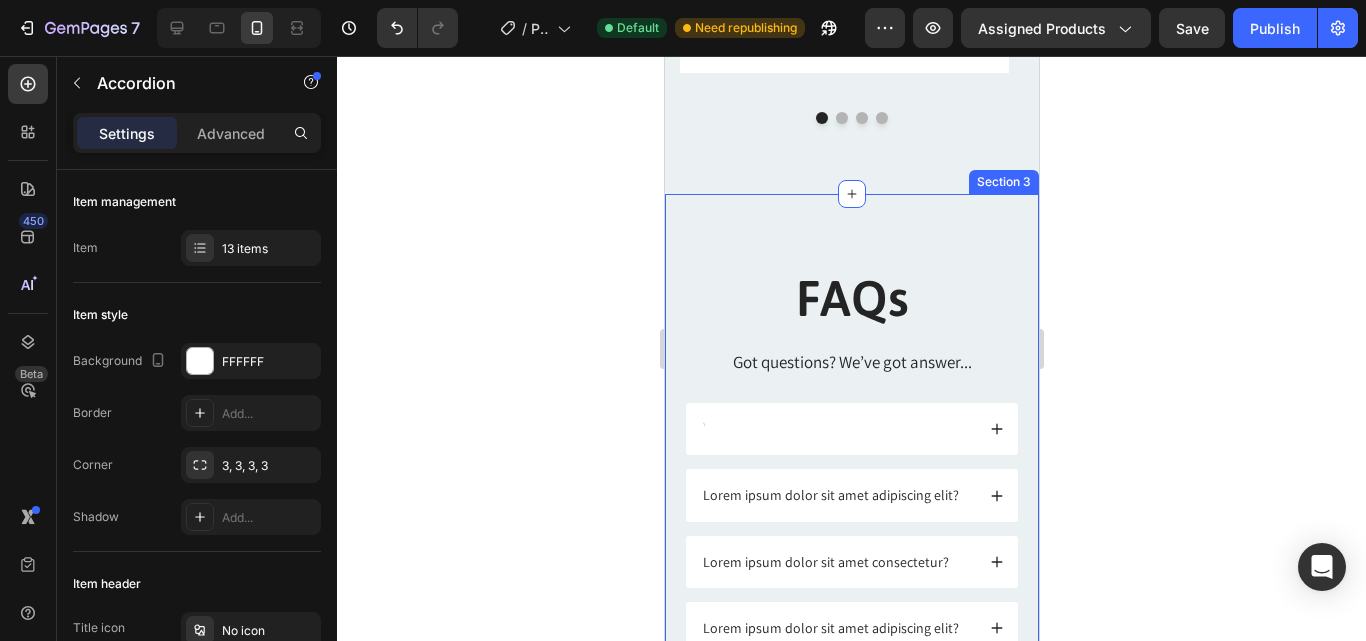 scroll, scrollTop: 1491, scrollLeft: 0, axis: vertical 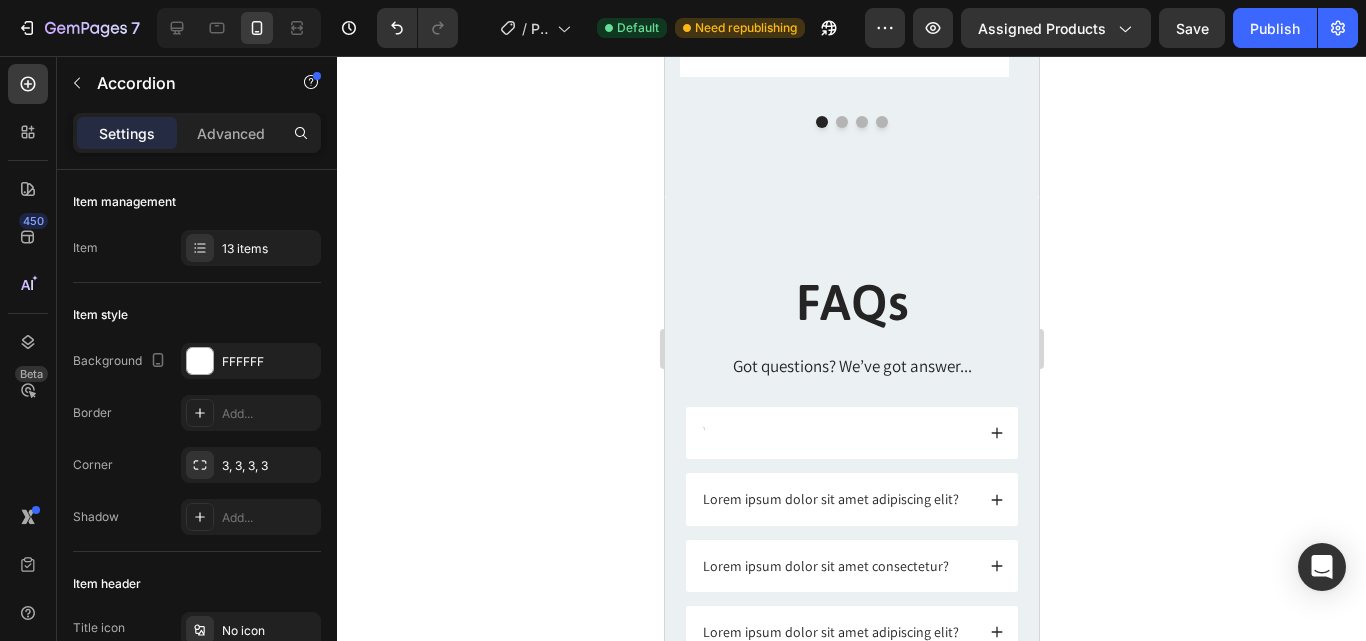 click at bounding box center [702, 433] 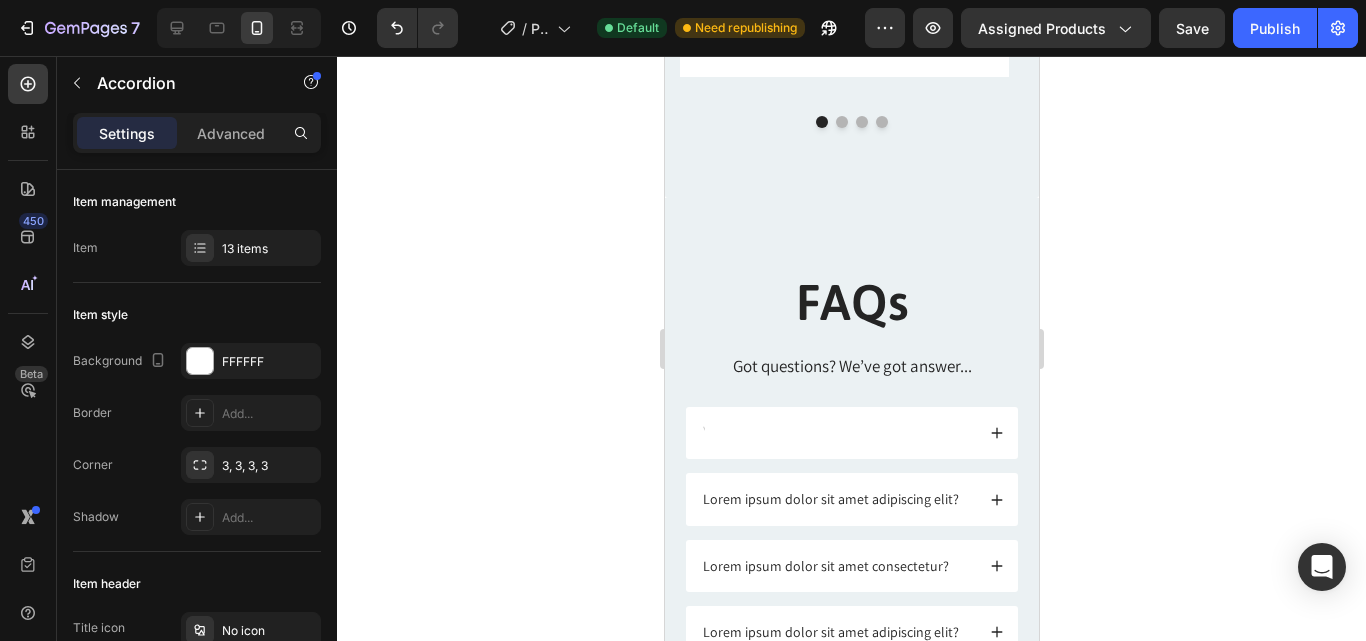 click at bounding box center [702, 433] 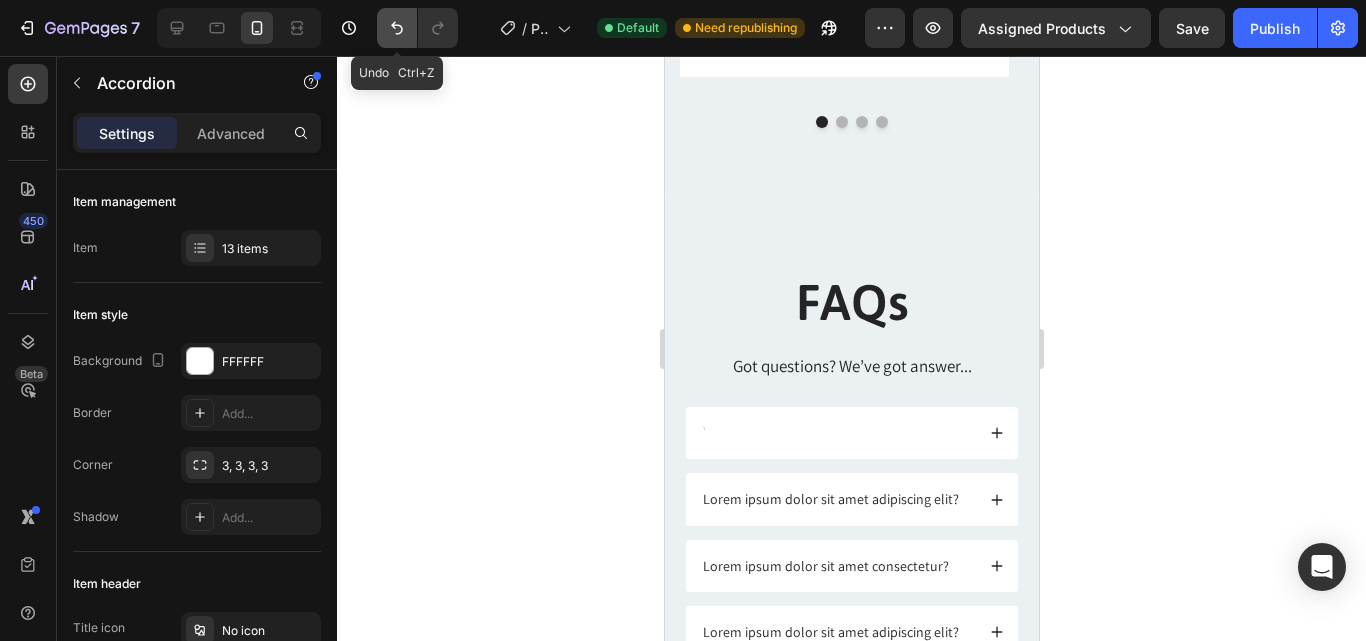 click 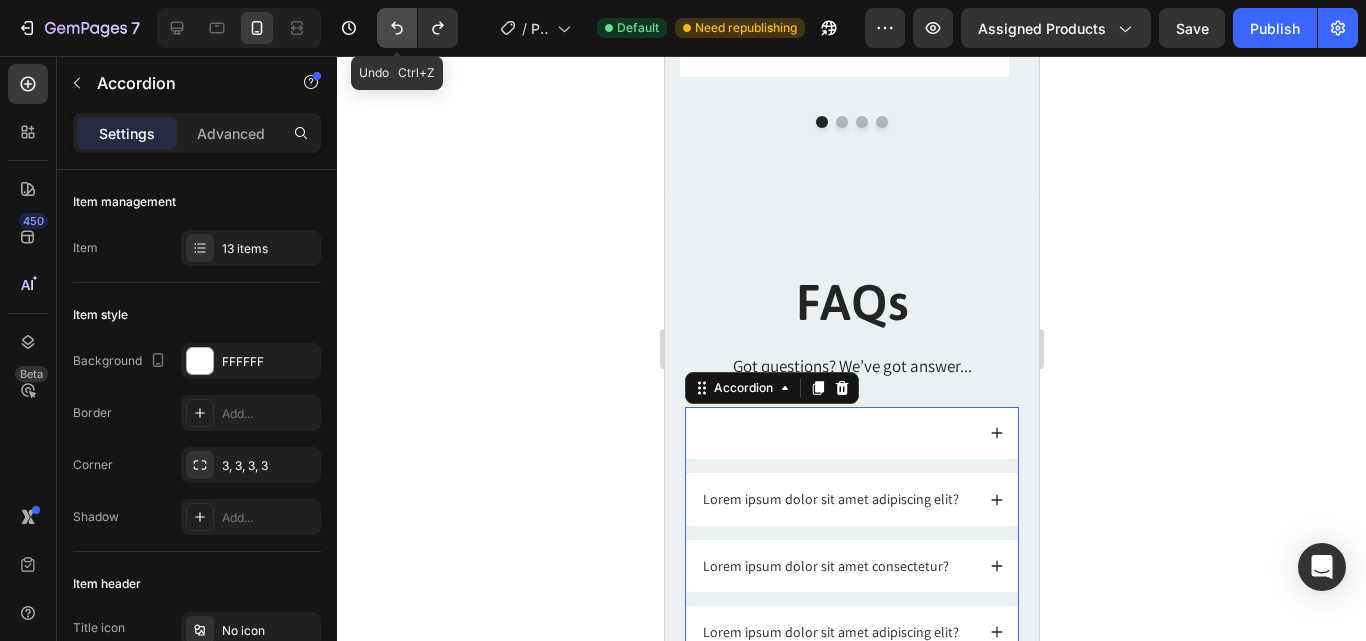 click 